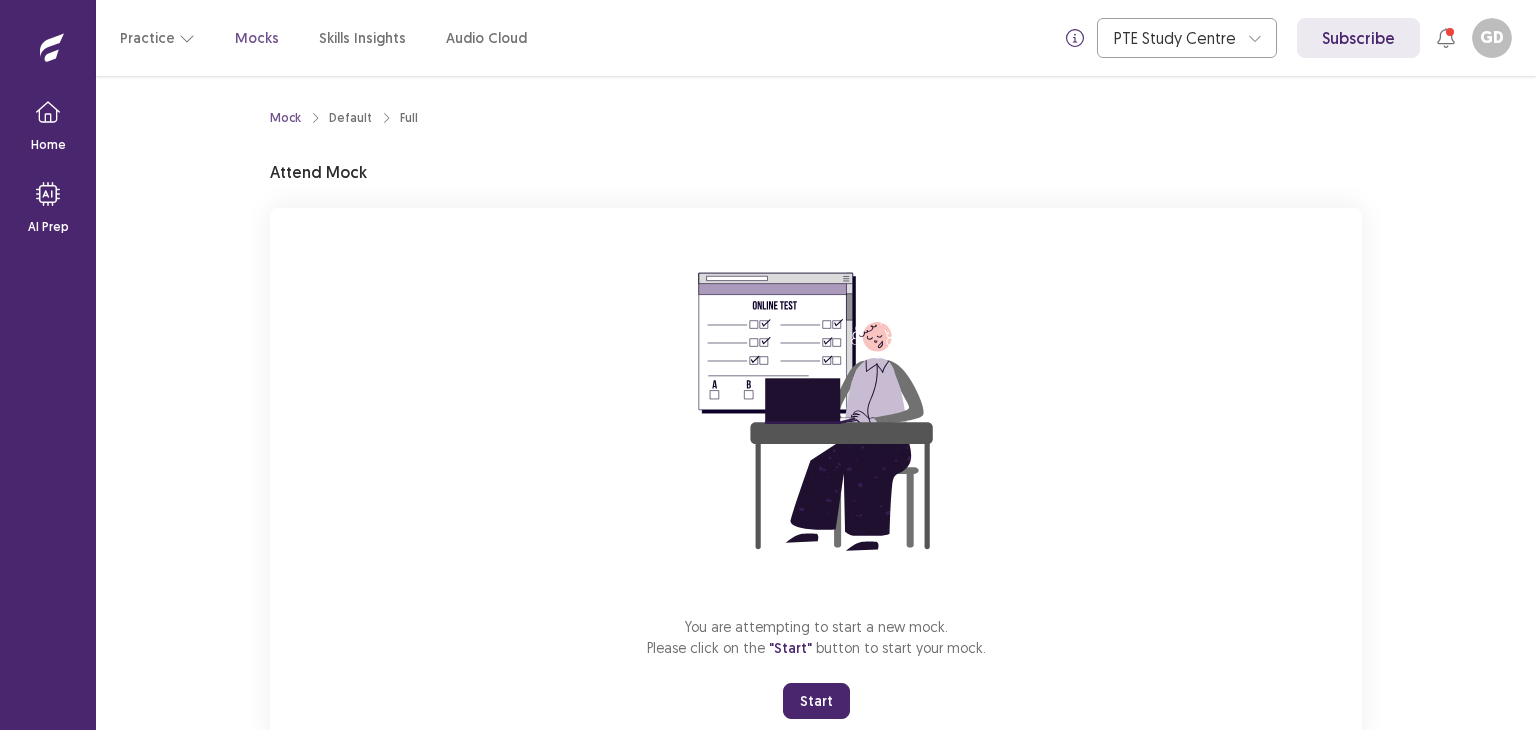 click on "Start" at bounding box center (816, 701) 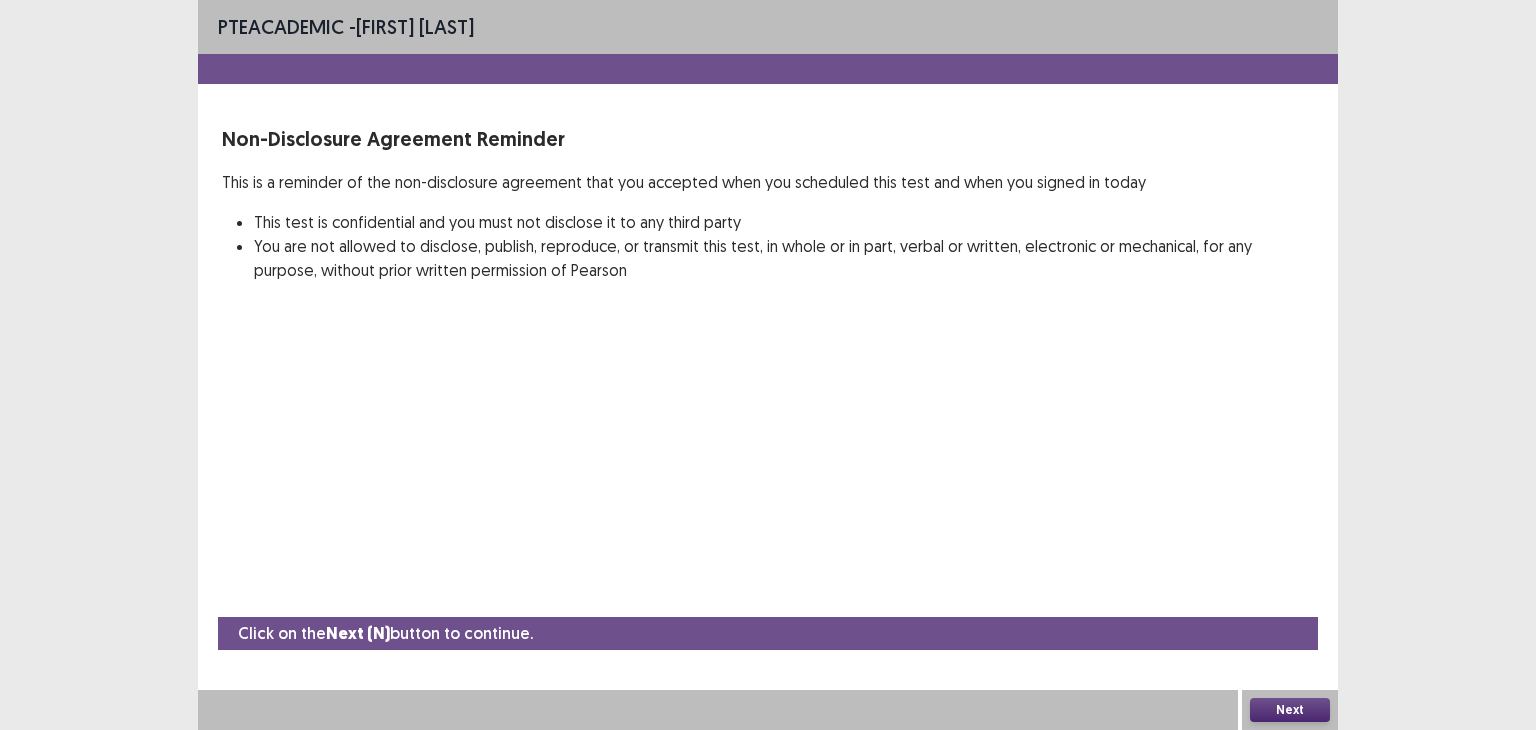 click on "Next" at bounding box center [1290, 710] 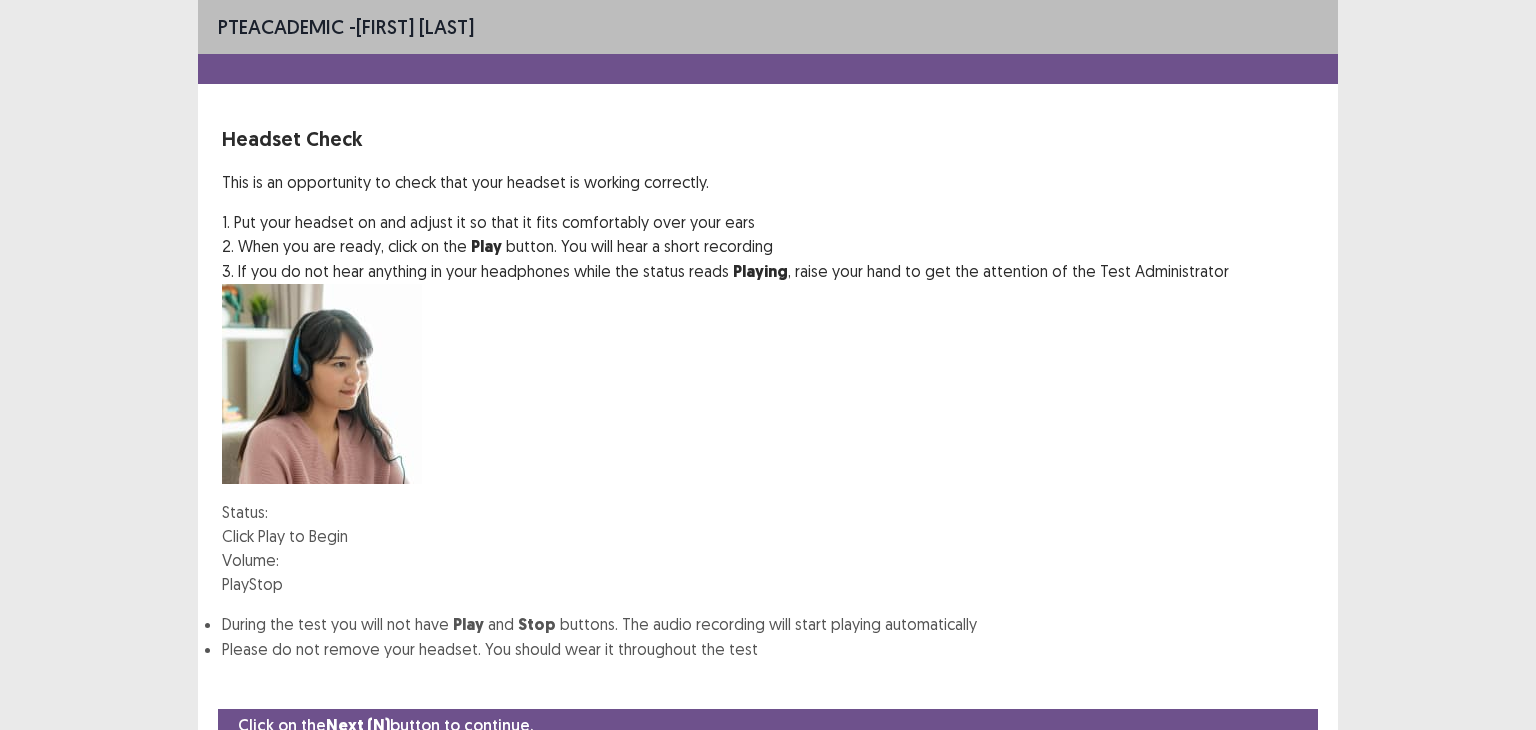 scroll, scrollTop: 62, scrollLeft: 0, axis: vertical 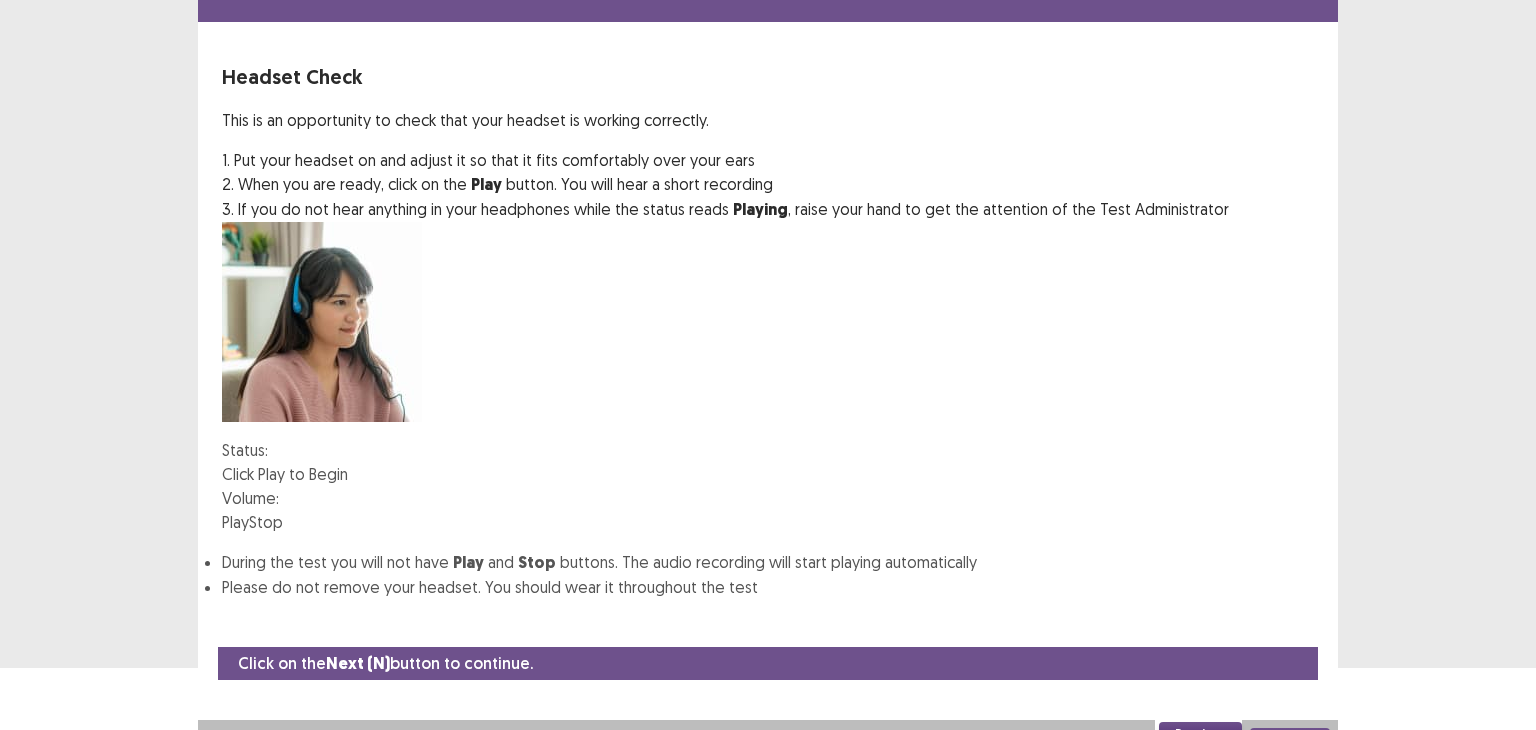 click on "PTE  academic   -  [FIRST] [LAST] Headset Check This is an opportunity to check that your headset is working correctly. 1. Put your headset on and adjust it so that it fits comfortably over your ears 2. When you are ready, click on the   Play   button. You will hear a short recording 3. If you do not hear anything in your headphones while the status reads   Playing , raise your hand to get the attention of the Test Administrator Status: Click Play to Begin Volume: Play Stop During the test you will not have   Play   and   Stop   buttons. The audio recording will start playing automatically Please do not remove your headset. You should wear it throughout the test Click on the  Next (N)  button to continue. Previous Next" at bounding box center (768, 303) 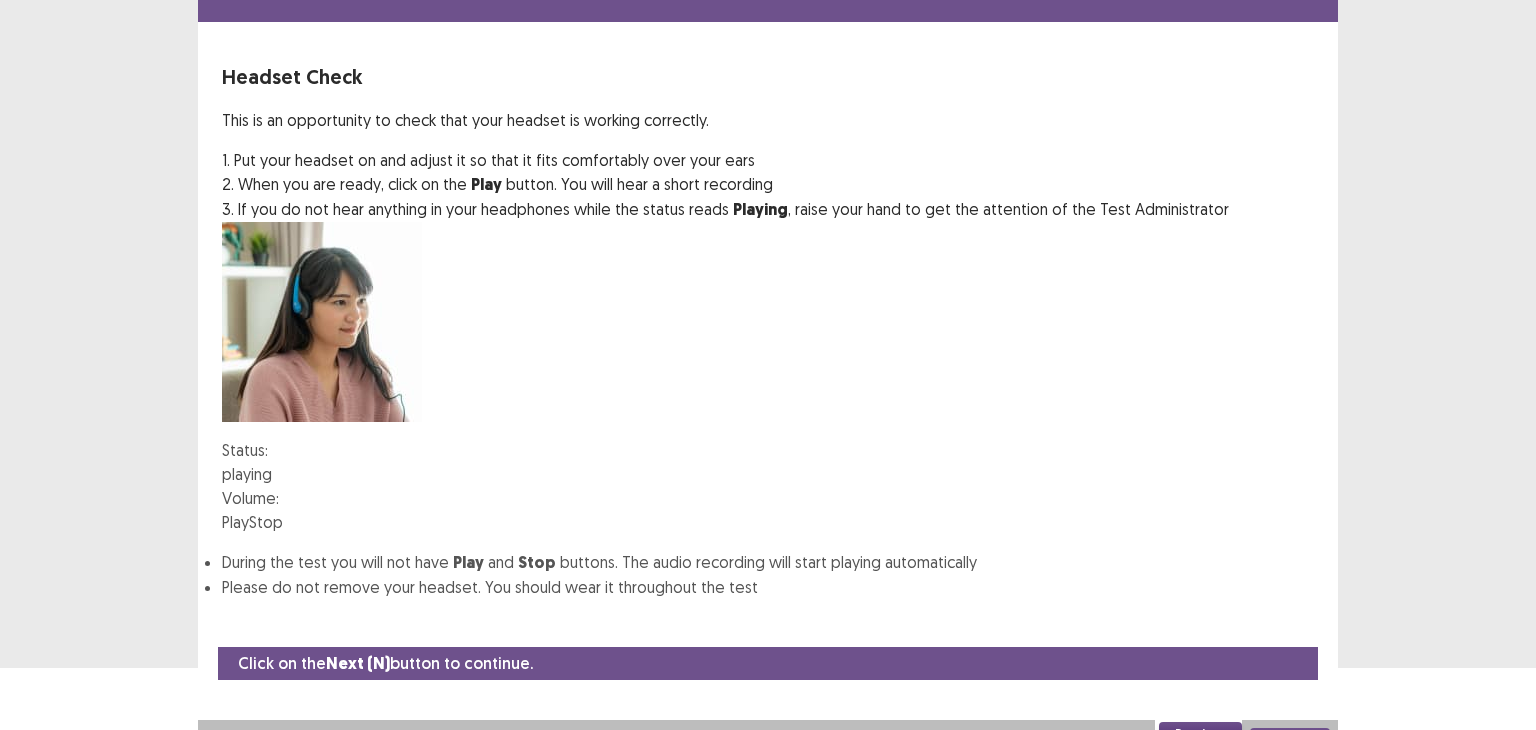type 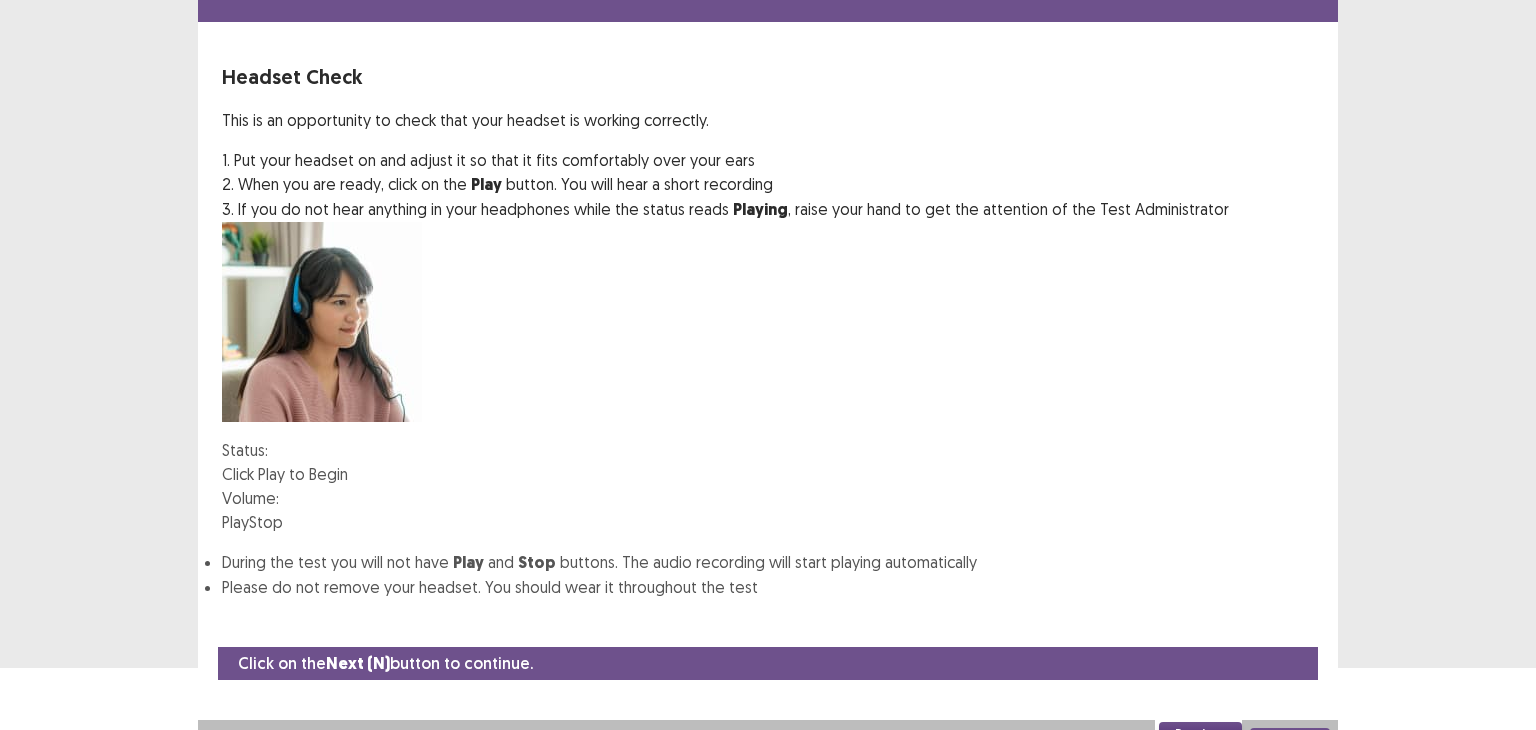 click on "Next" at bounding box center [1290, 740] 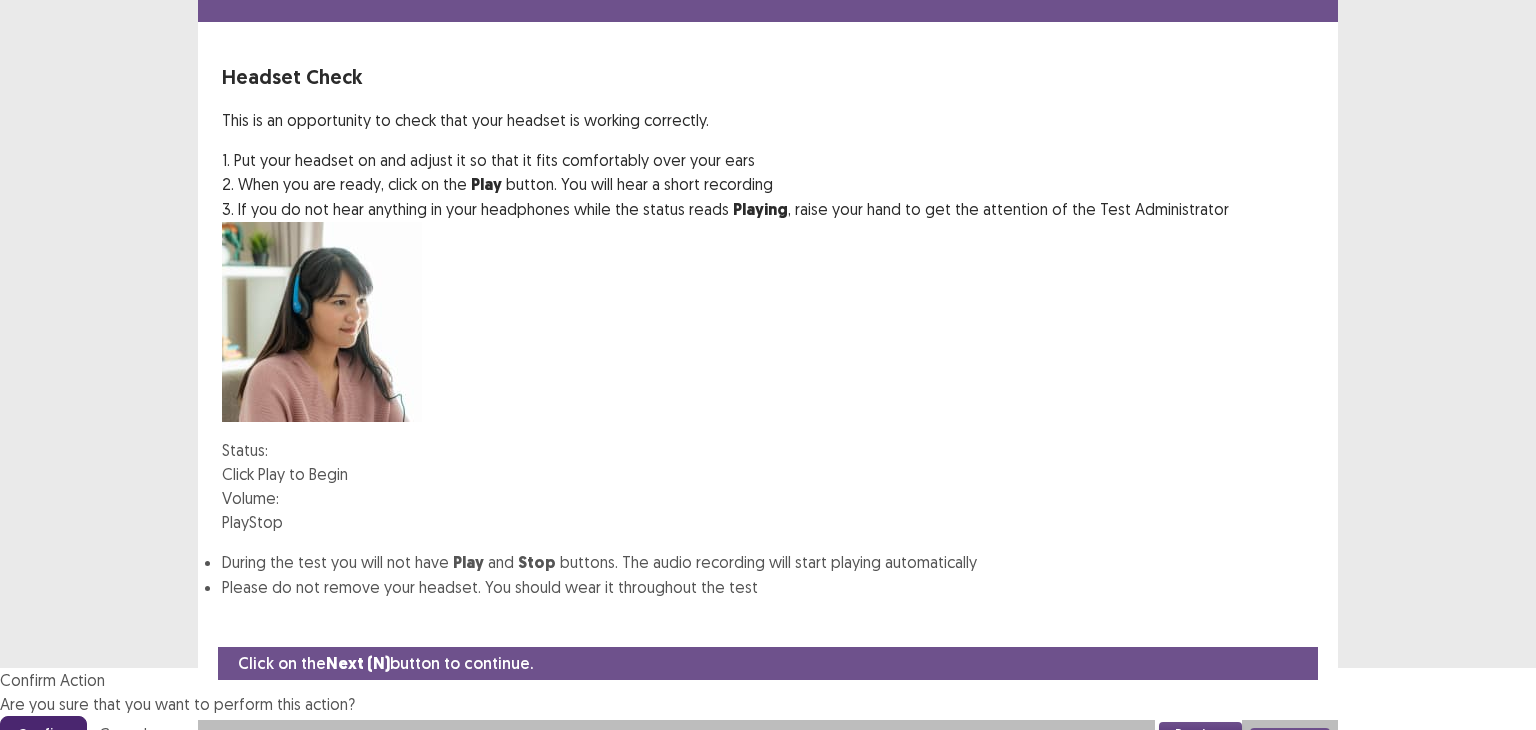 click on "Confirm" at bounding box center (43, 734) 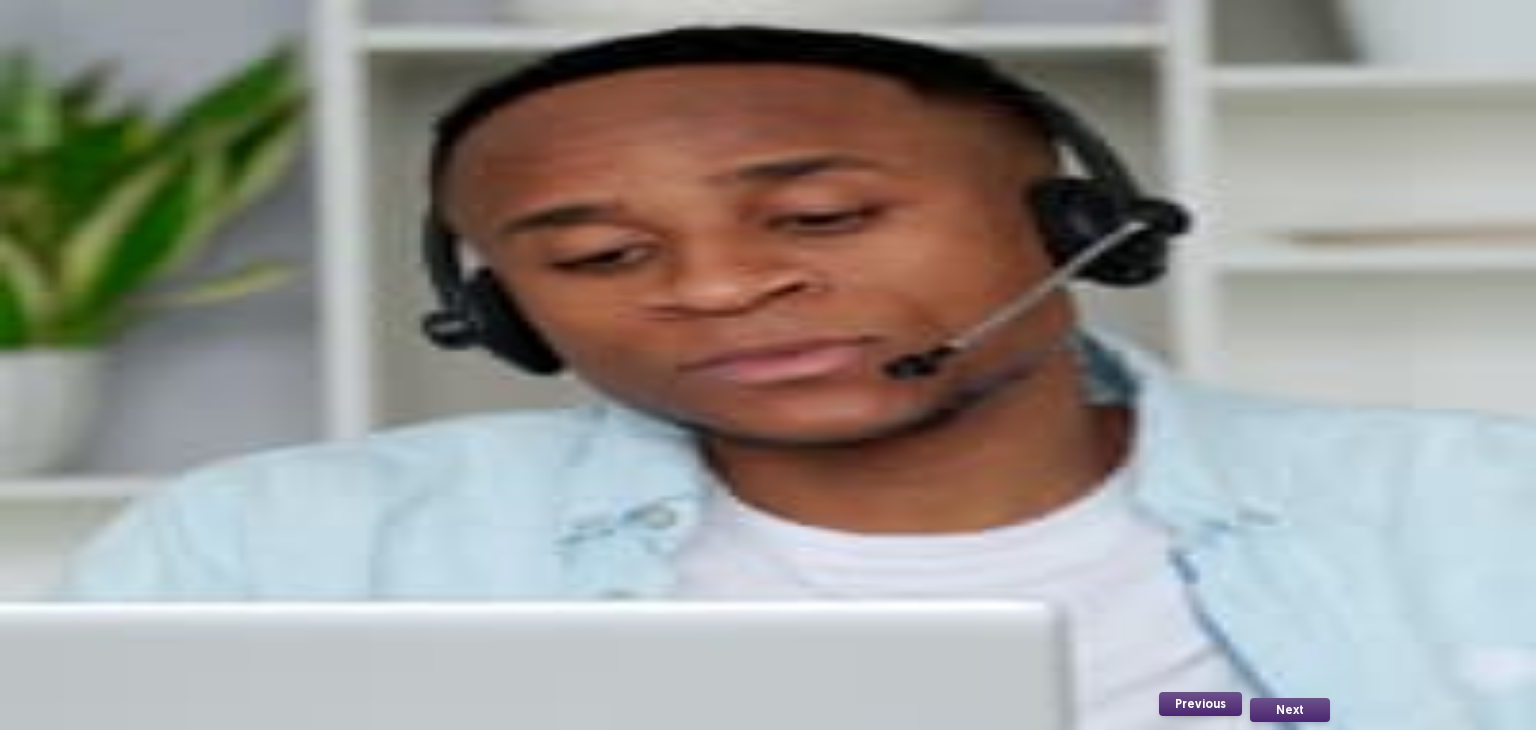 scroll, scrollTop: 98, scrollLeft: 0, axis: vertical 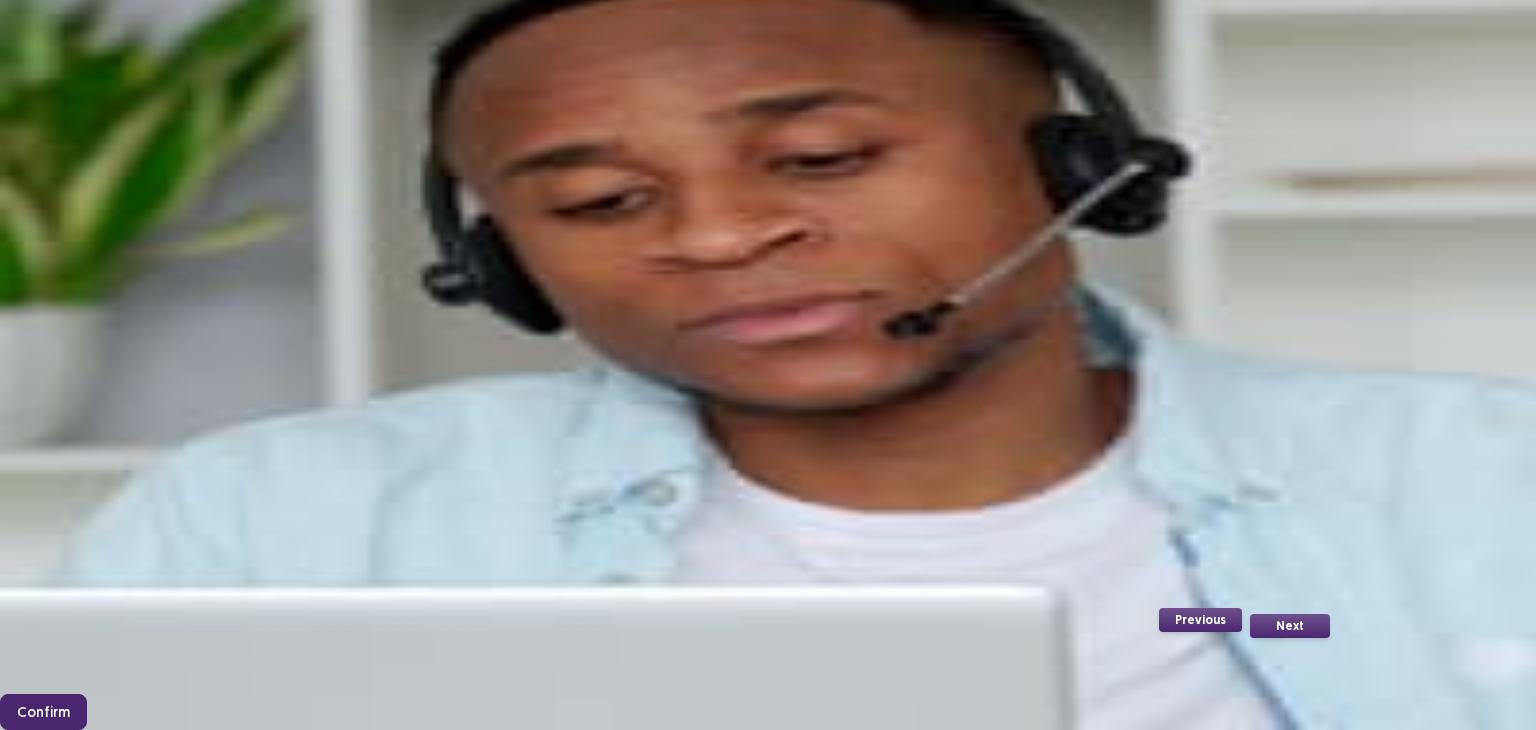 click on "Confirm" at bounding box center [43, 712] 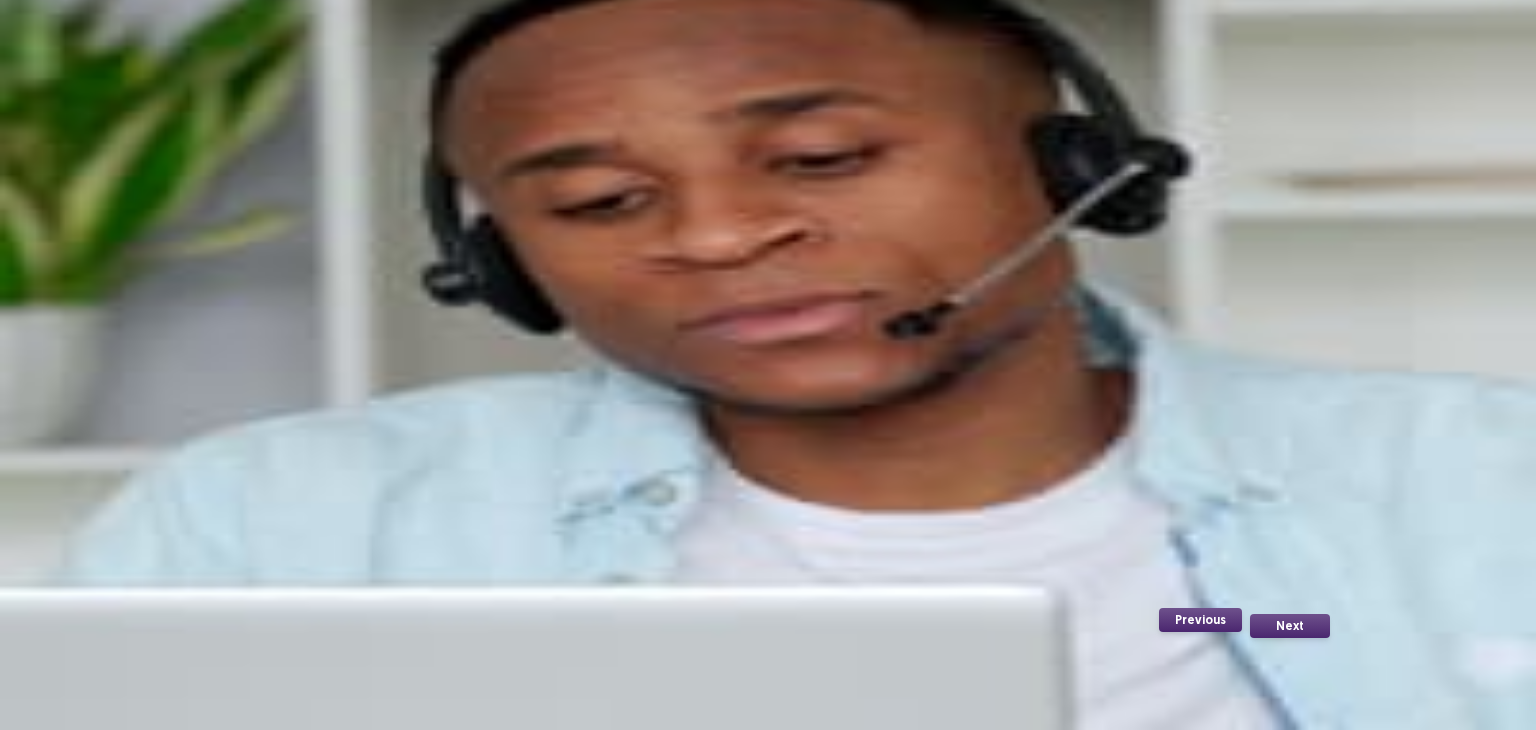 scroll, scrollTop: 43, scrollLeft: 0, axis: vertical 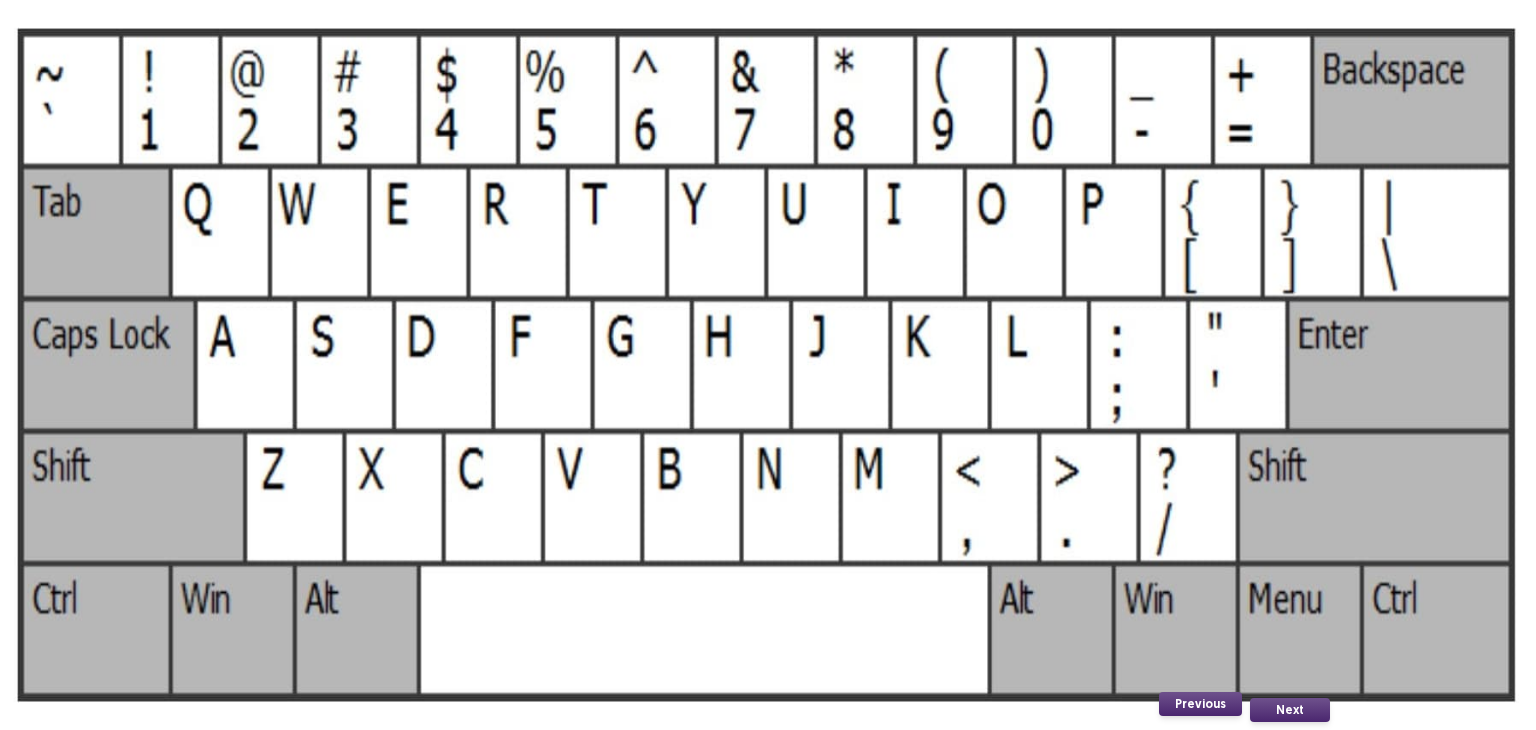 click on "Next" at bounding box center [1290, 710] 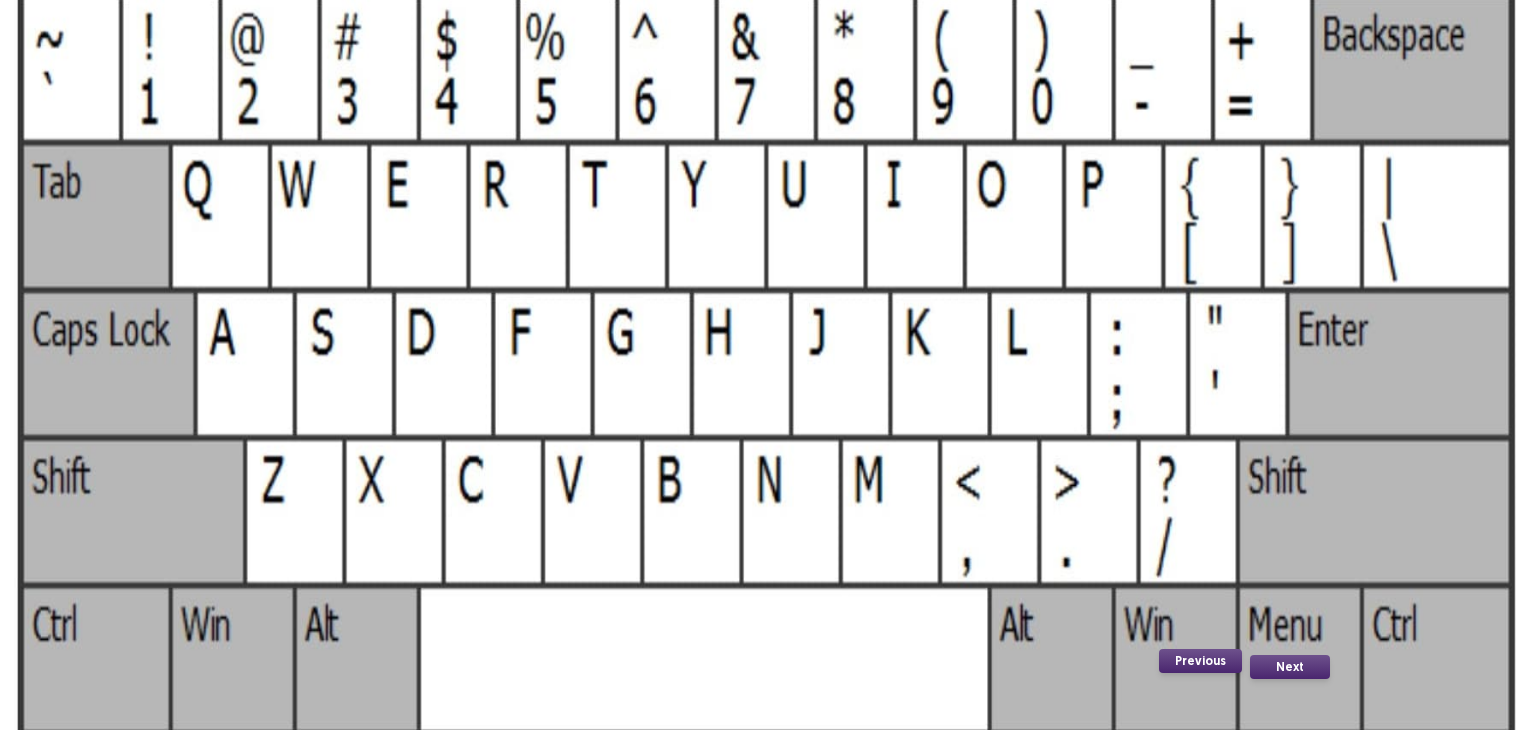 click on "Confirm" at bounding box center [43, 753] 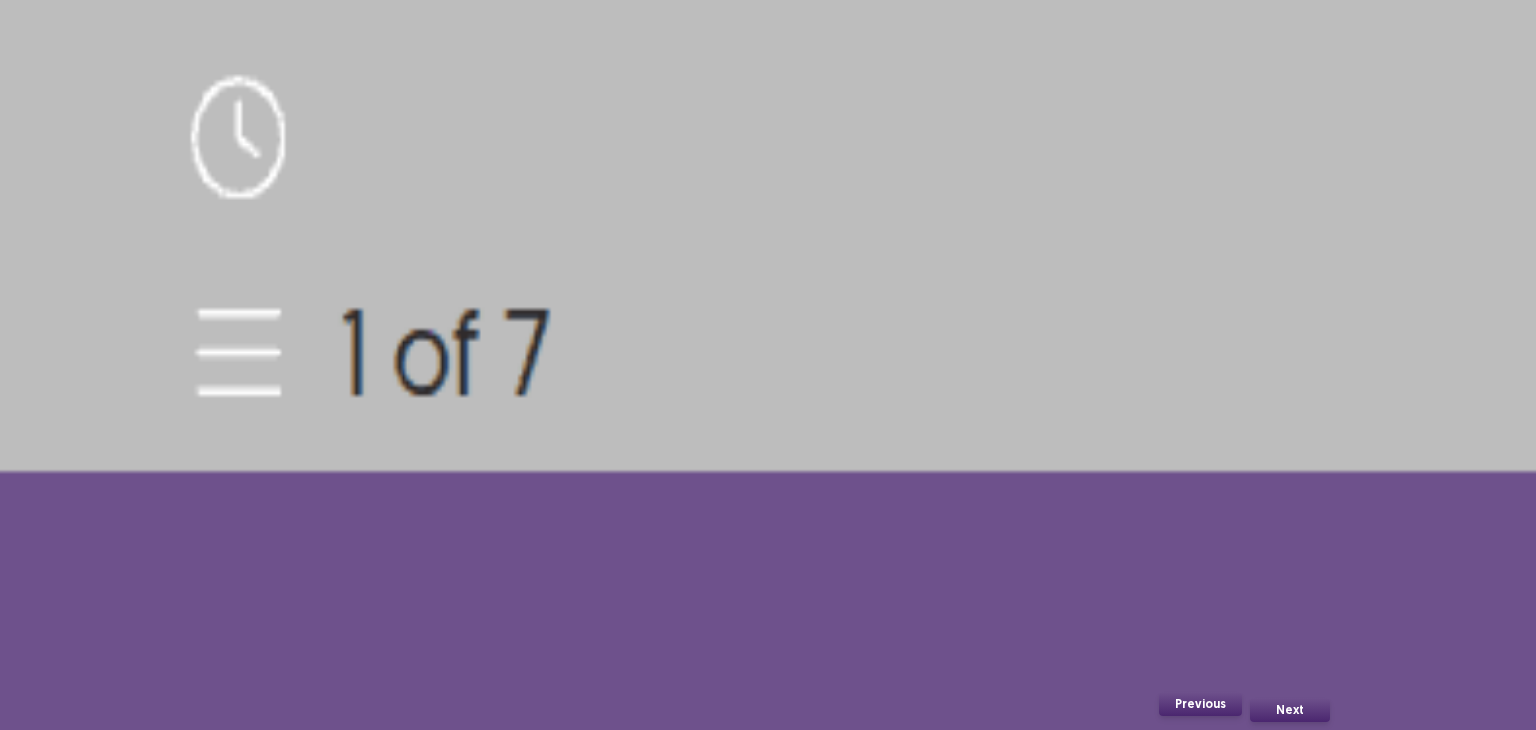 scroll, scrollTop: 144, scrollLeft: 0, axis: vertical 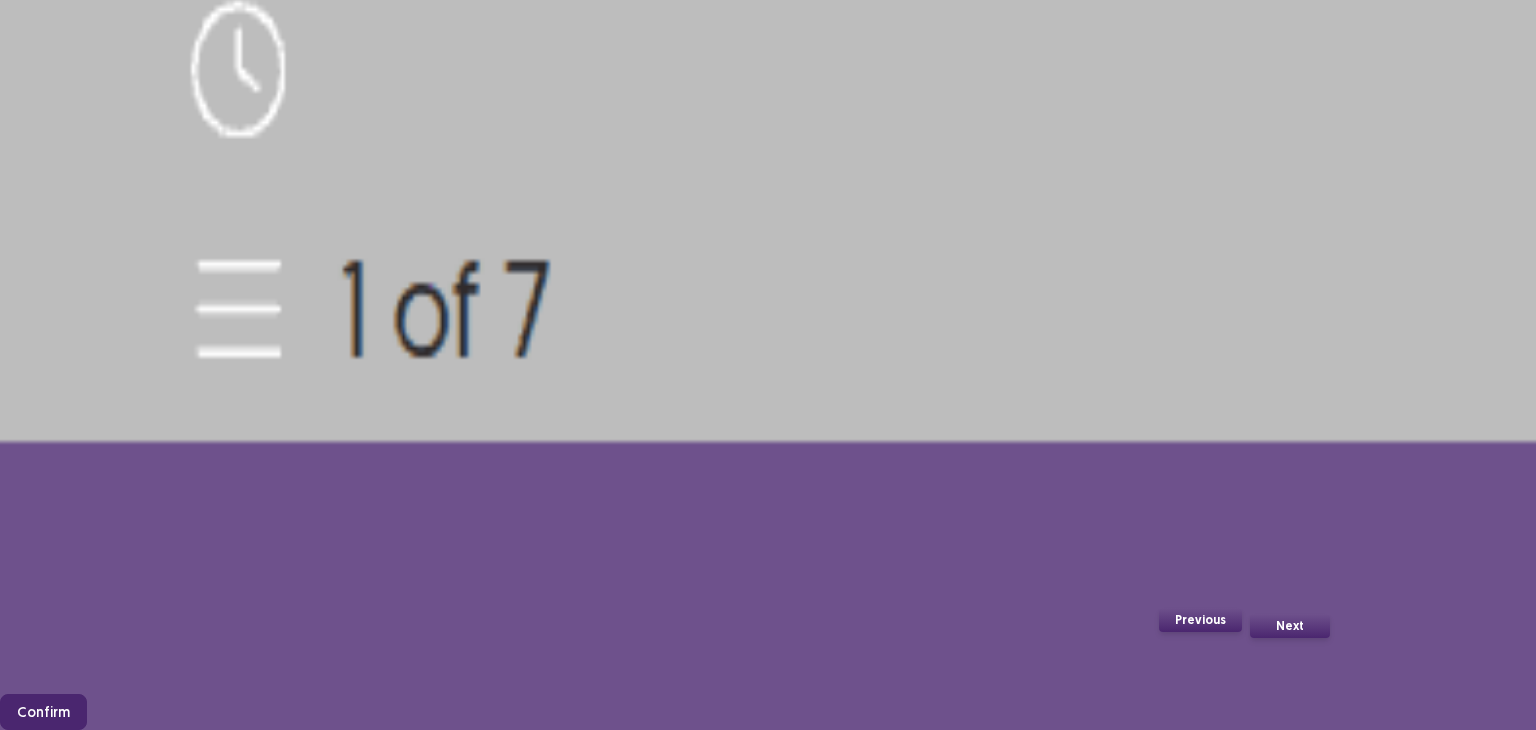 click on "Confirm" at bounding box center [43, 712] 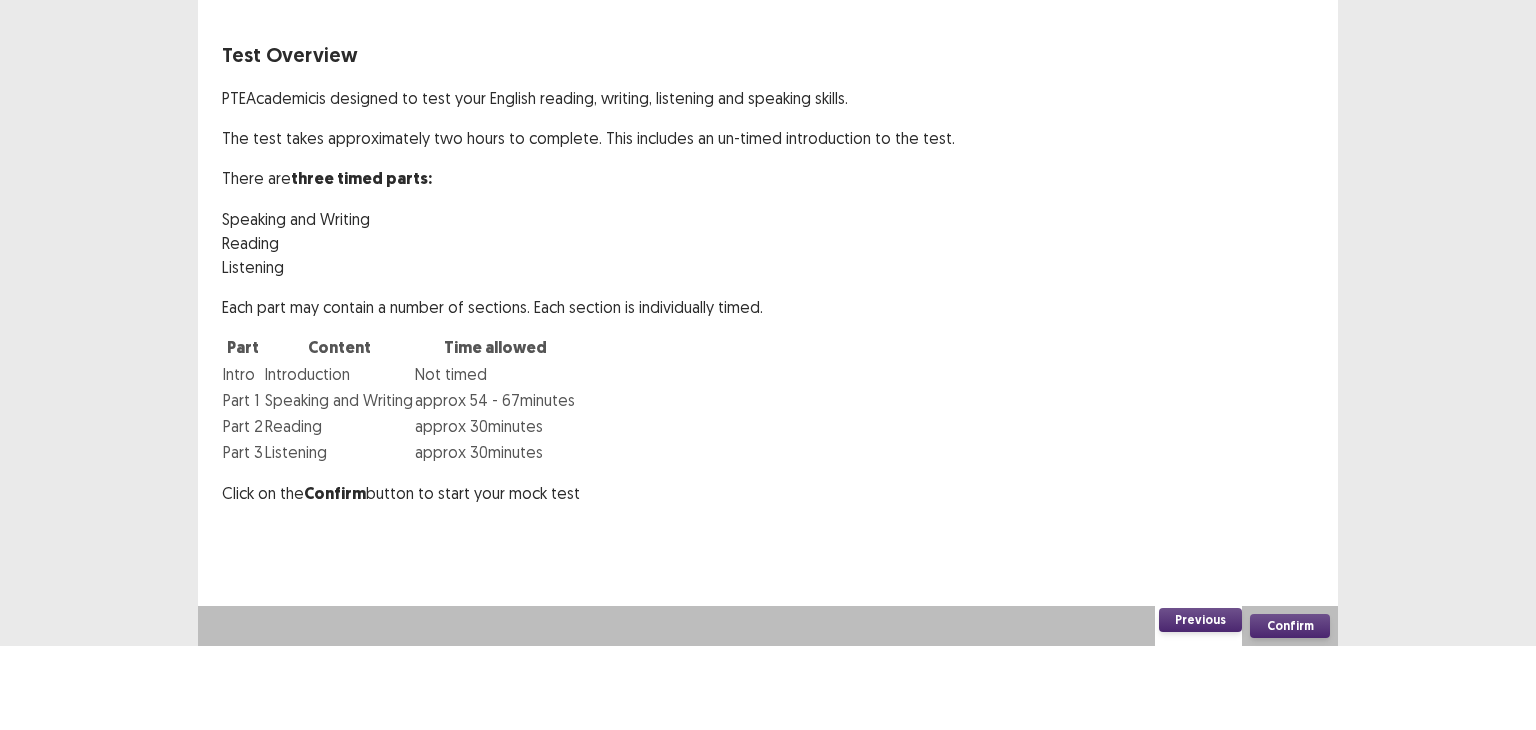 scroll, scrollTop: 0, scrollLeft: 0, axis: both 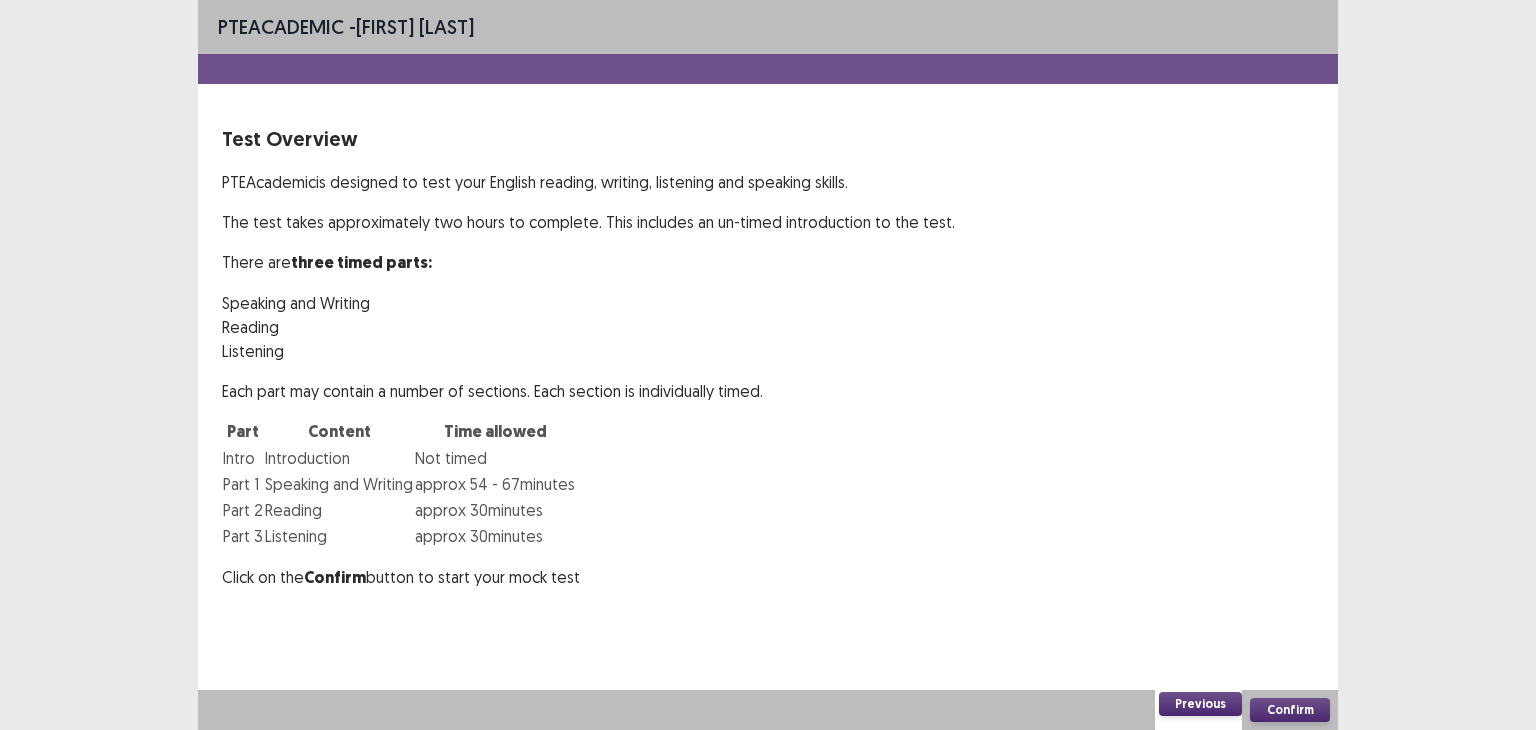 click on "Confirm" at bounding box center [1290, 710] 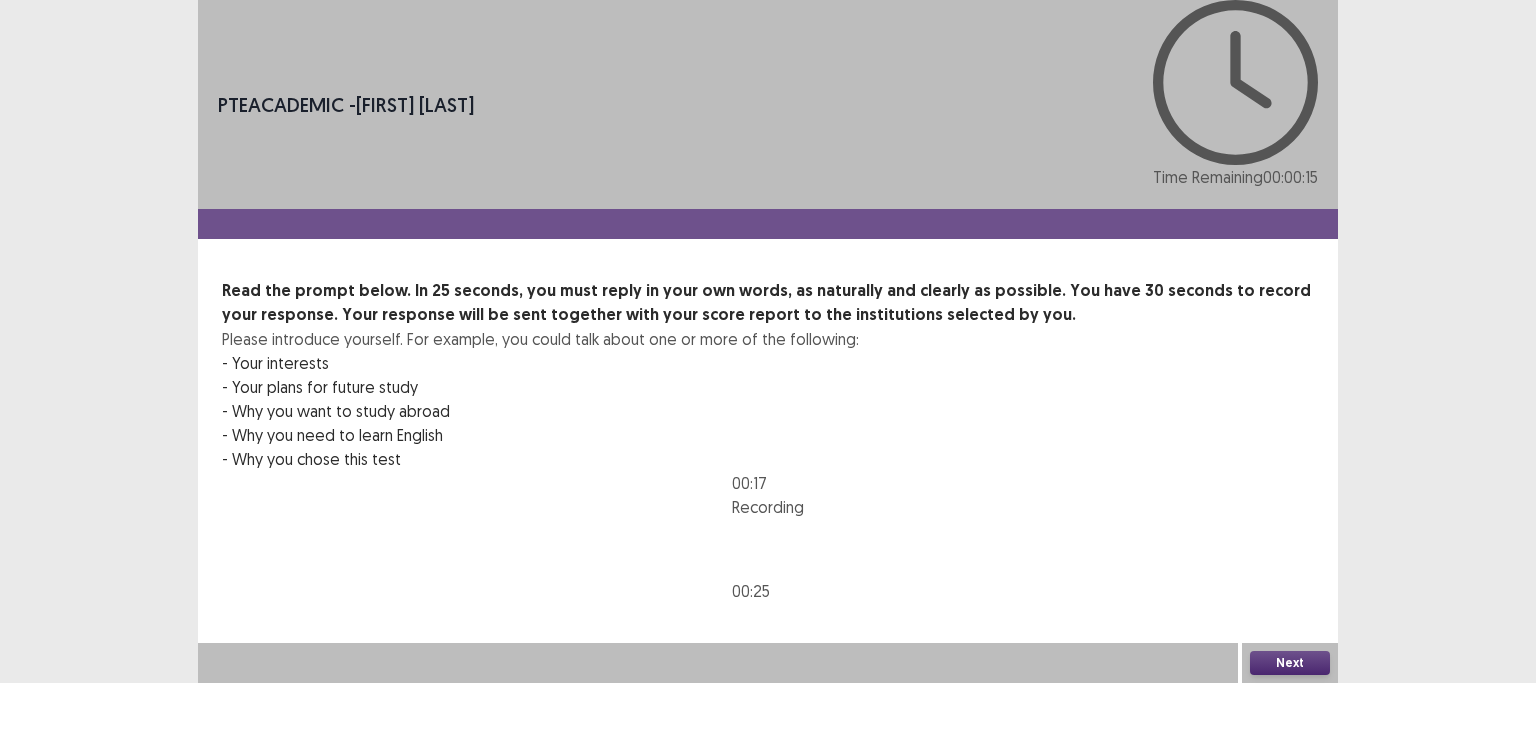 click on "Next" at bounding box center (1290, 663) 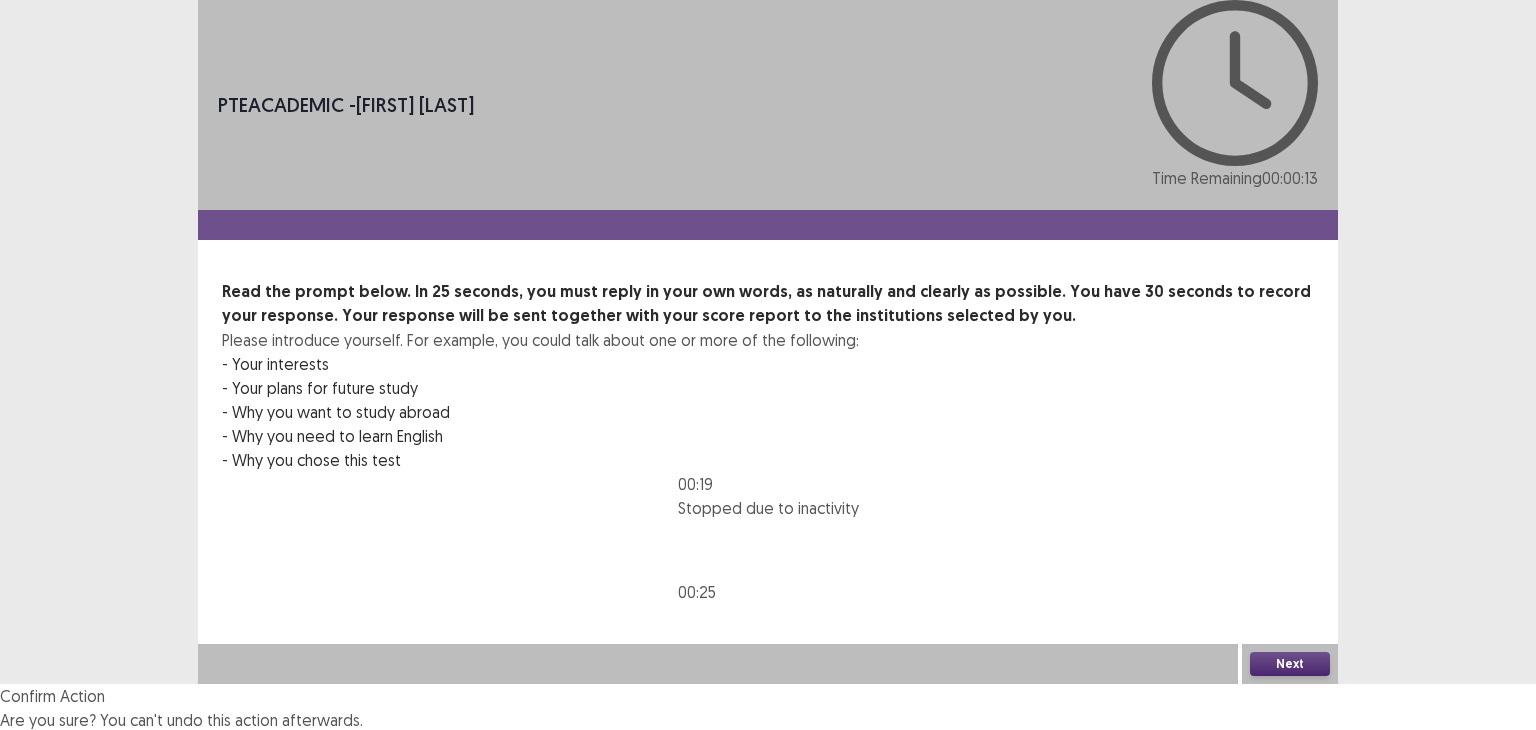 click on "Confirm" at bounding box center [43, 750] 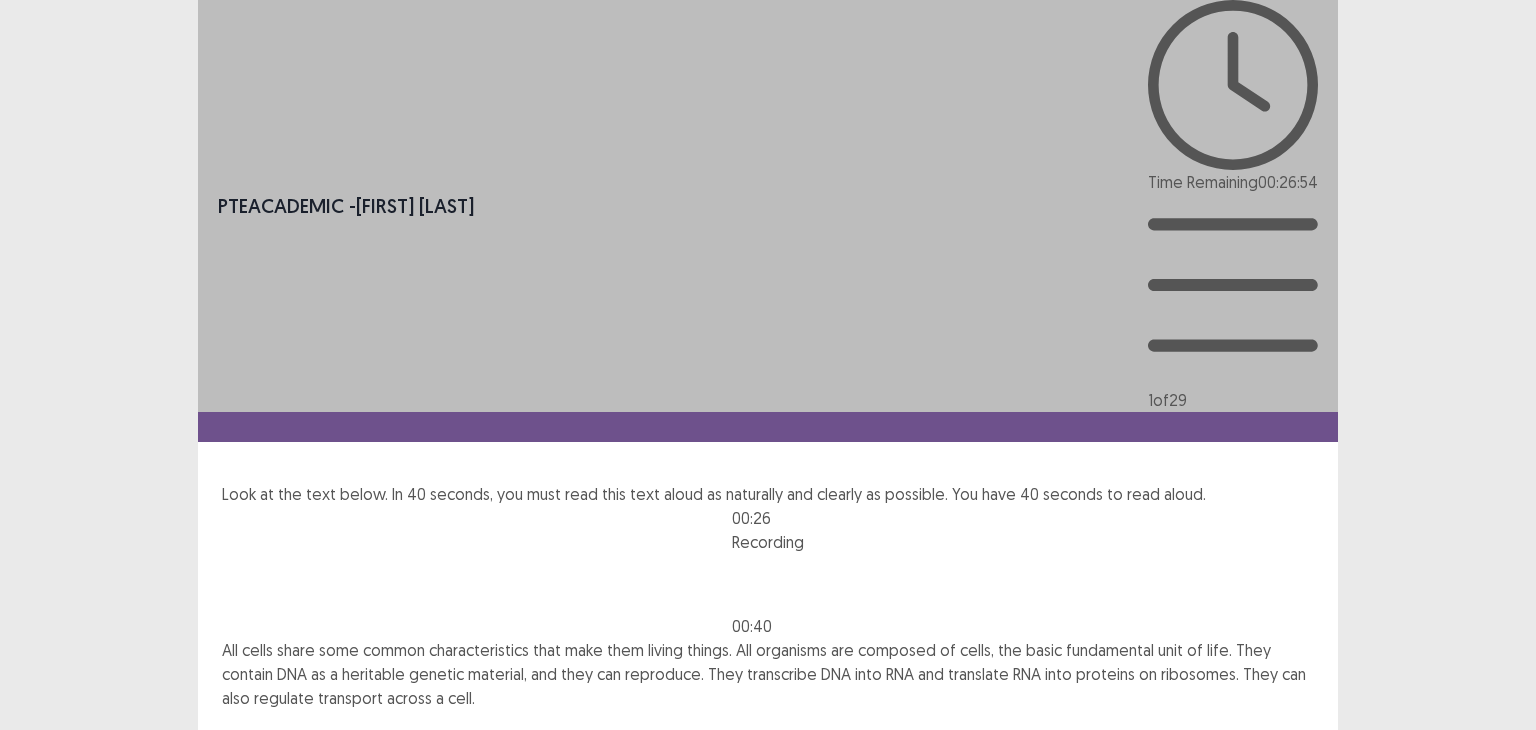 click on "Next" at bounding box center (1290, 770) 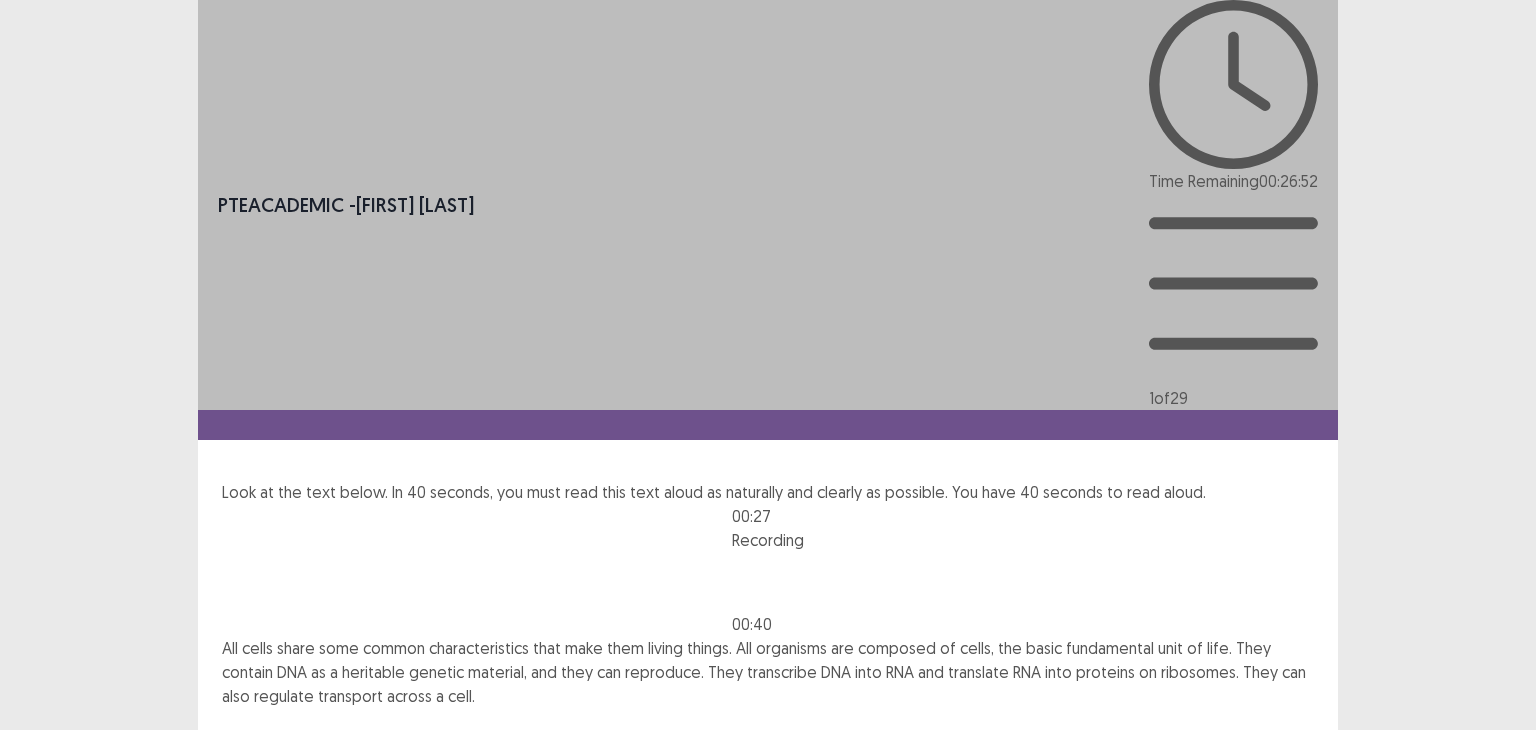 click on "Confirm" at bounding box center [43, 854] 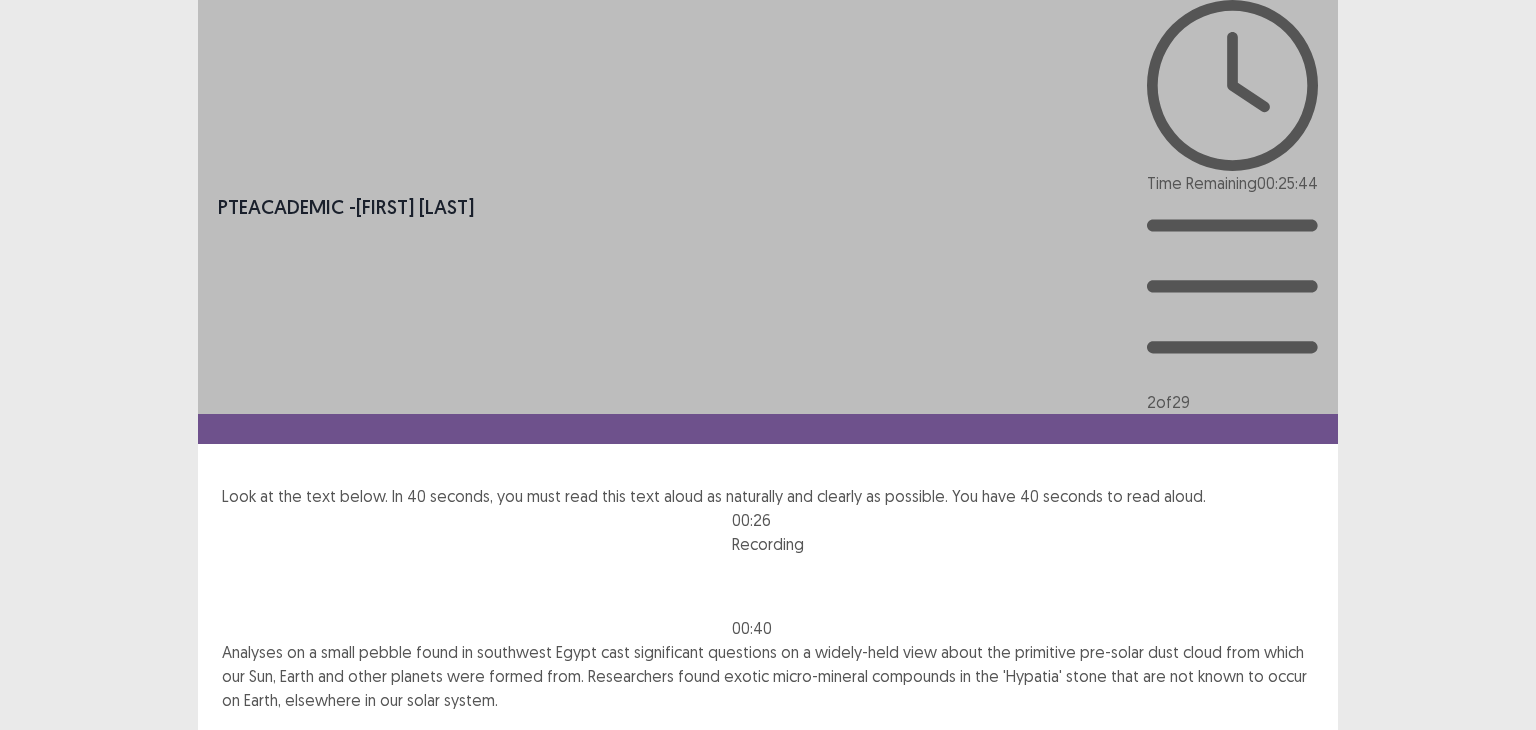 click on "Next" at bounding box center [1290, 772] 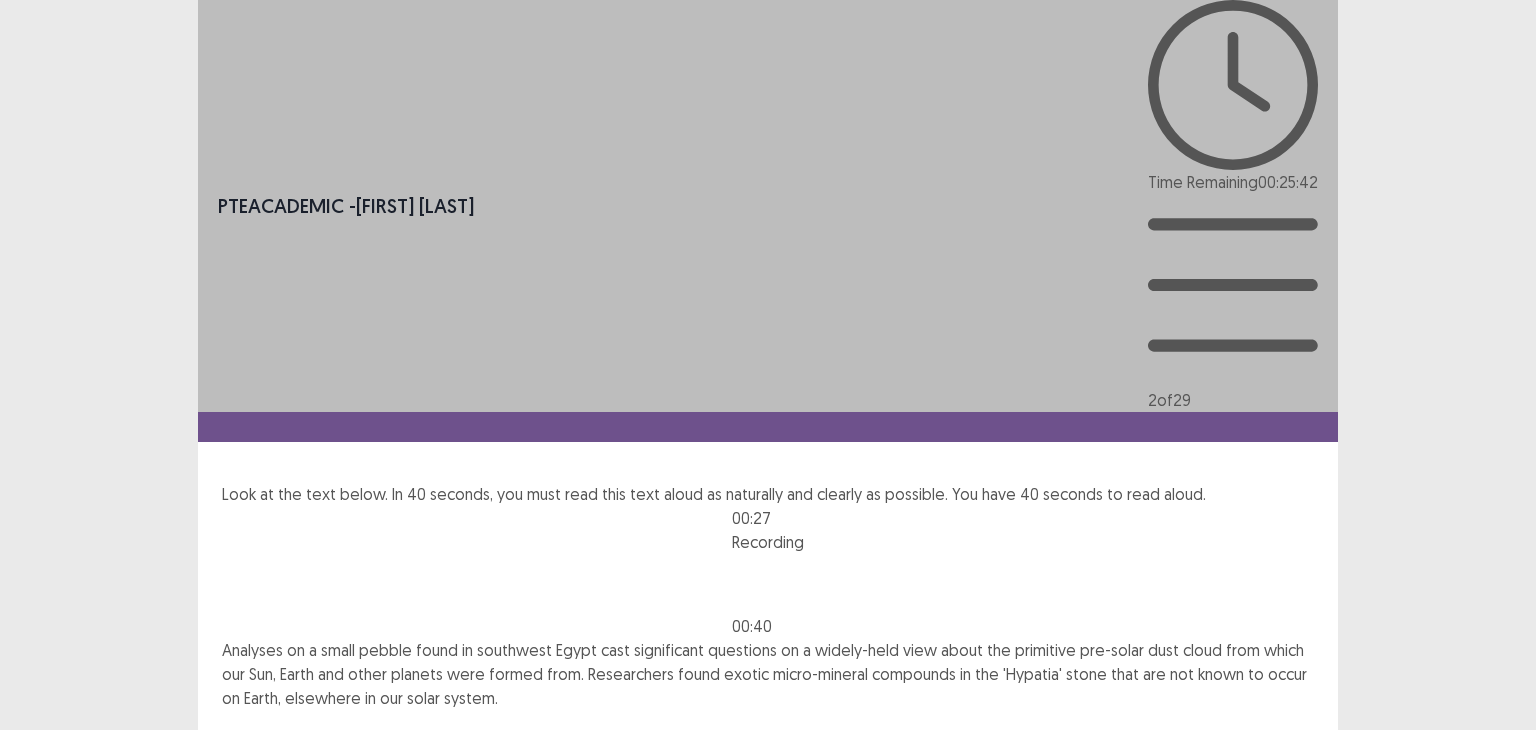 click on "Confirm" at bounding box center [43, 856] 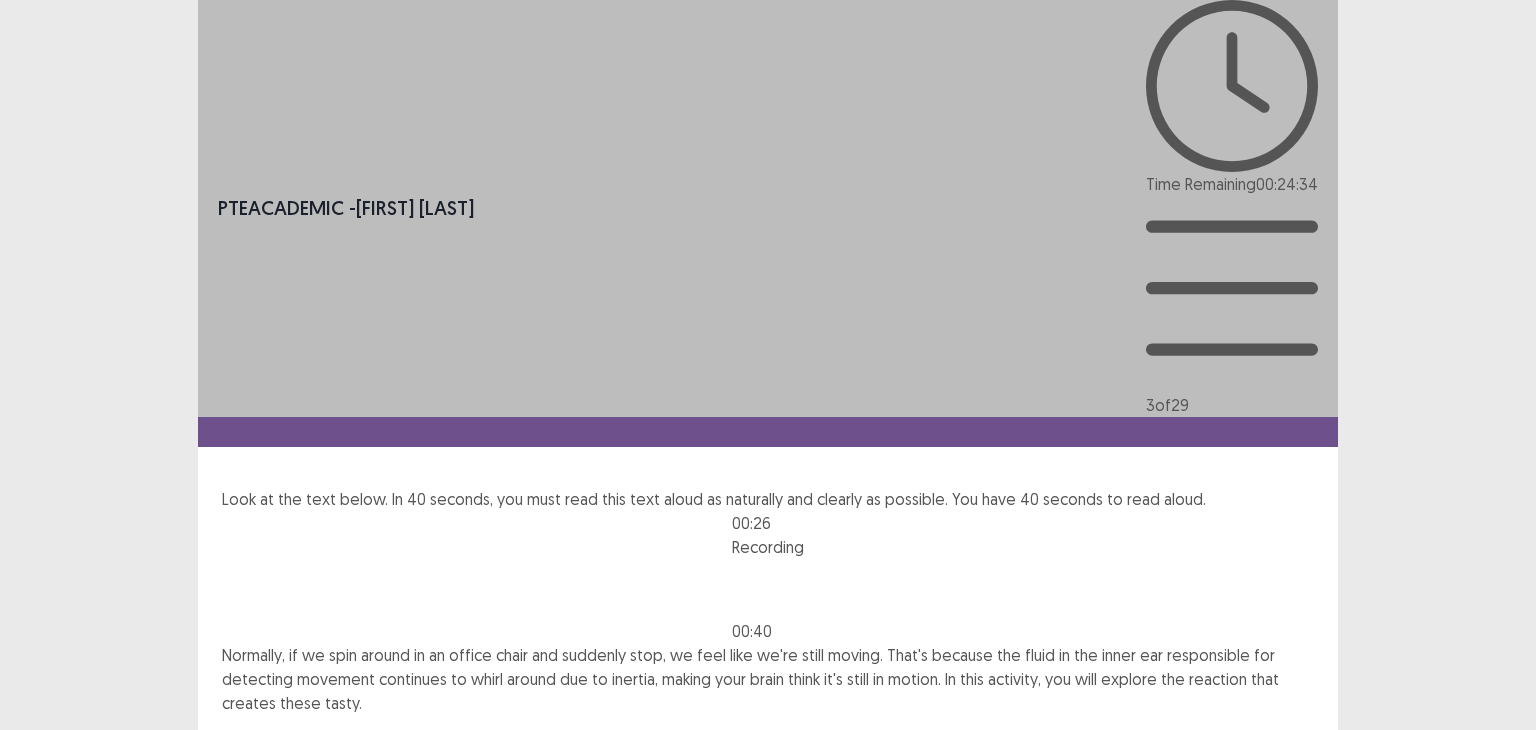 click on "Next" at bounding box center [1290, 775] 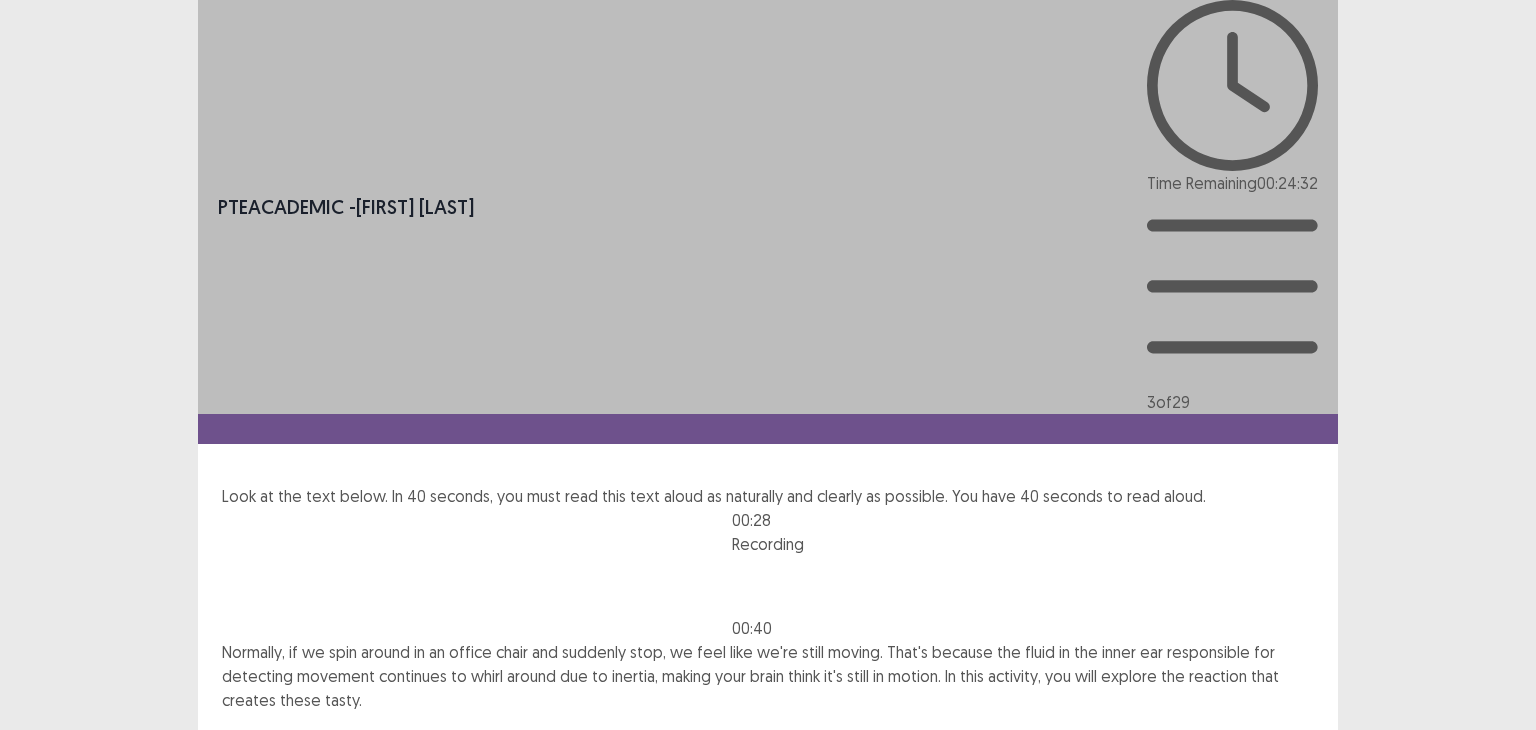 click on "Confirm Cancel" at bounding box center [768, 858] 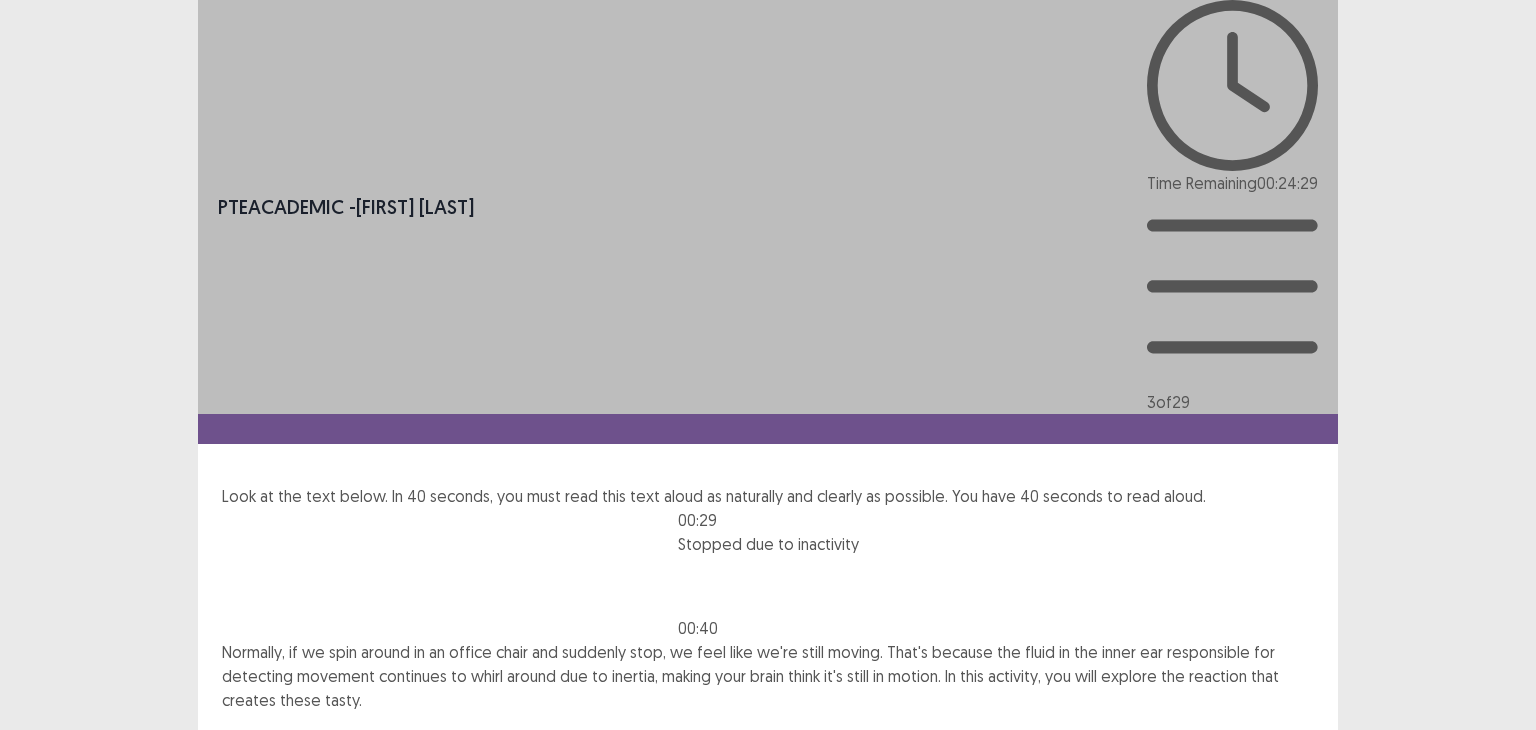 click on "Confirm" at bounding box center [43, 858] 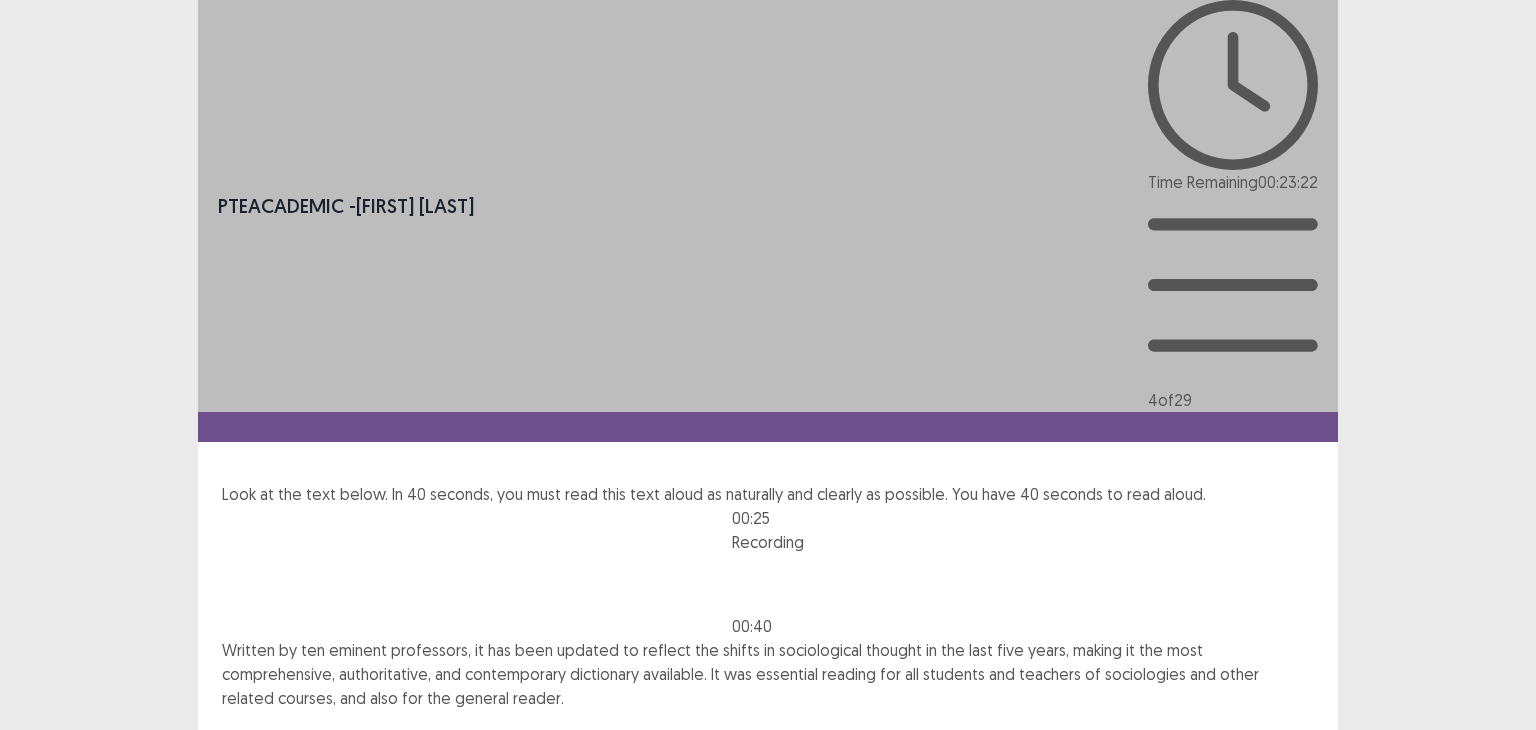 click on "Next" at bounding box center [1290, 770] 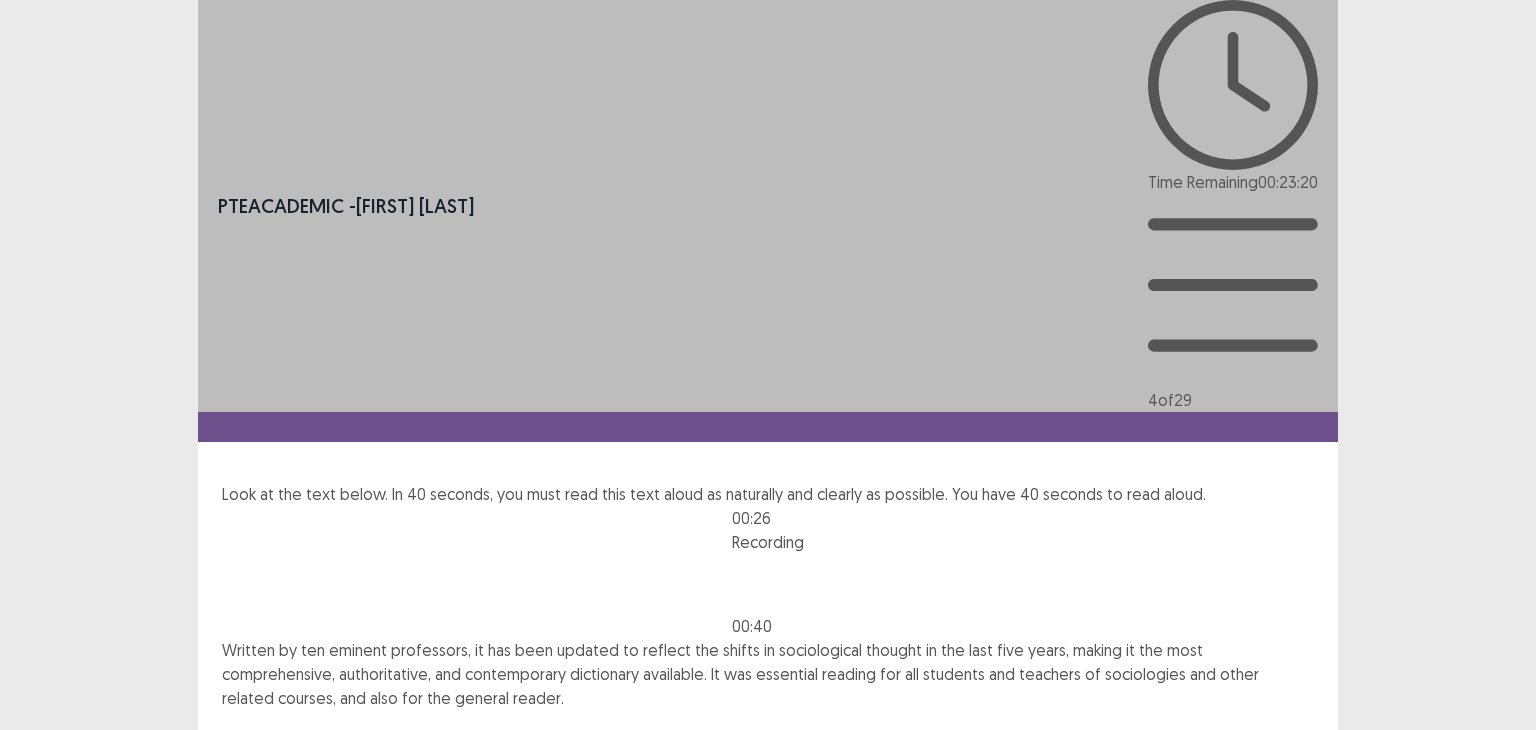 click on "Confirm" at bounding box center [43, 856] 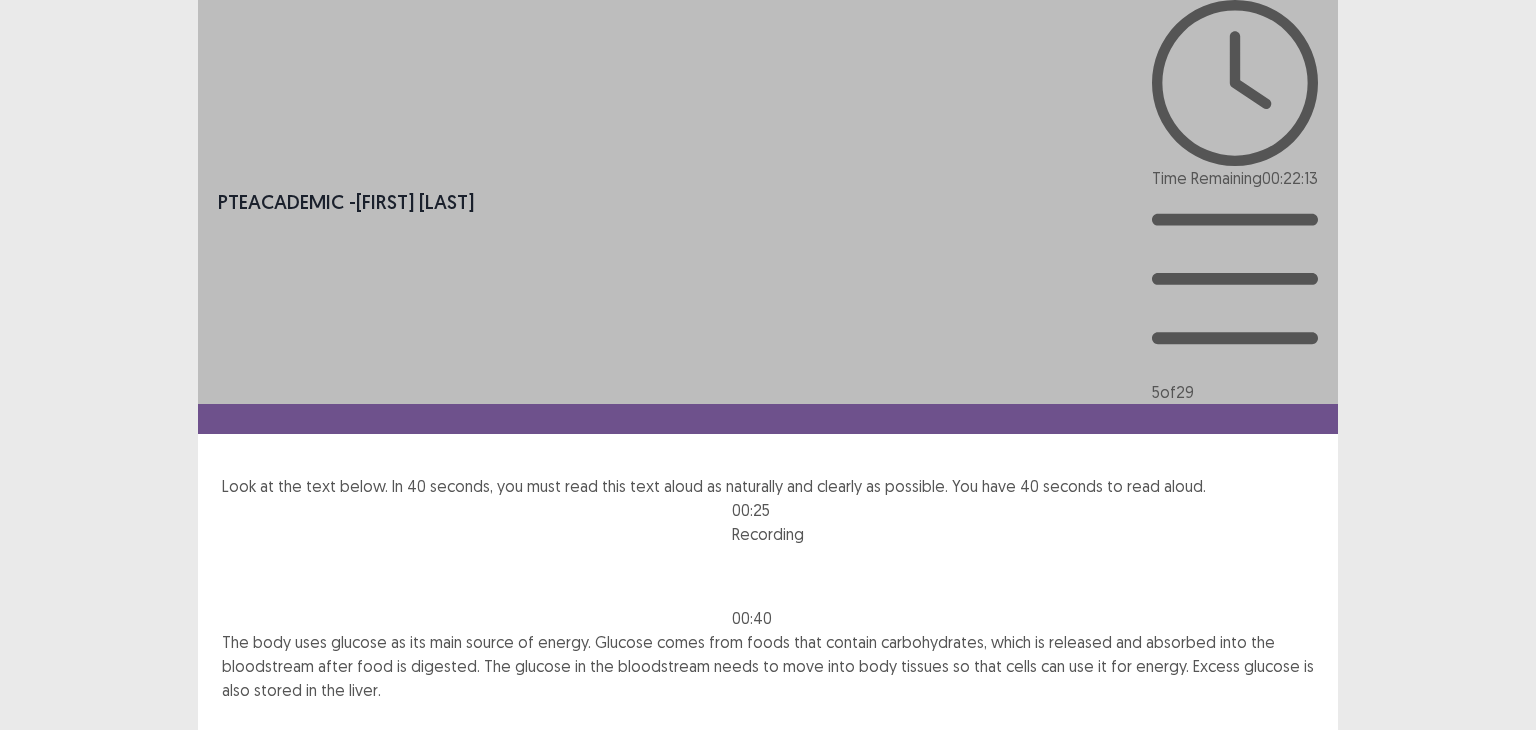 click on "Next" at bounding box center (1290, 762) 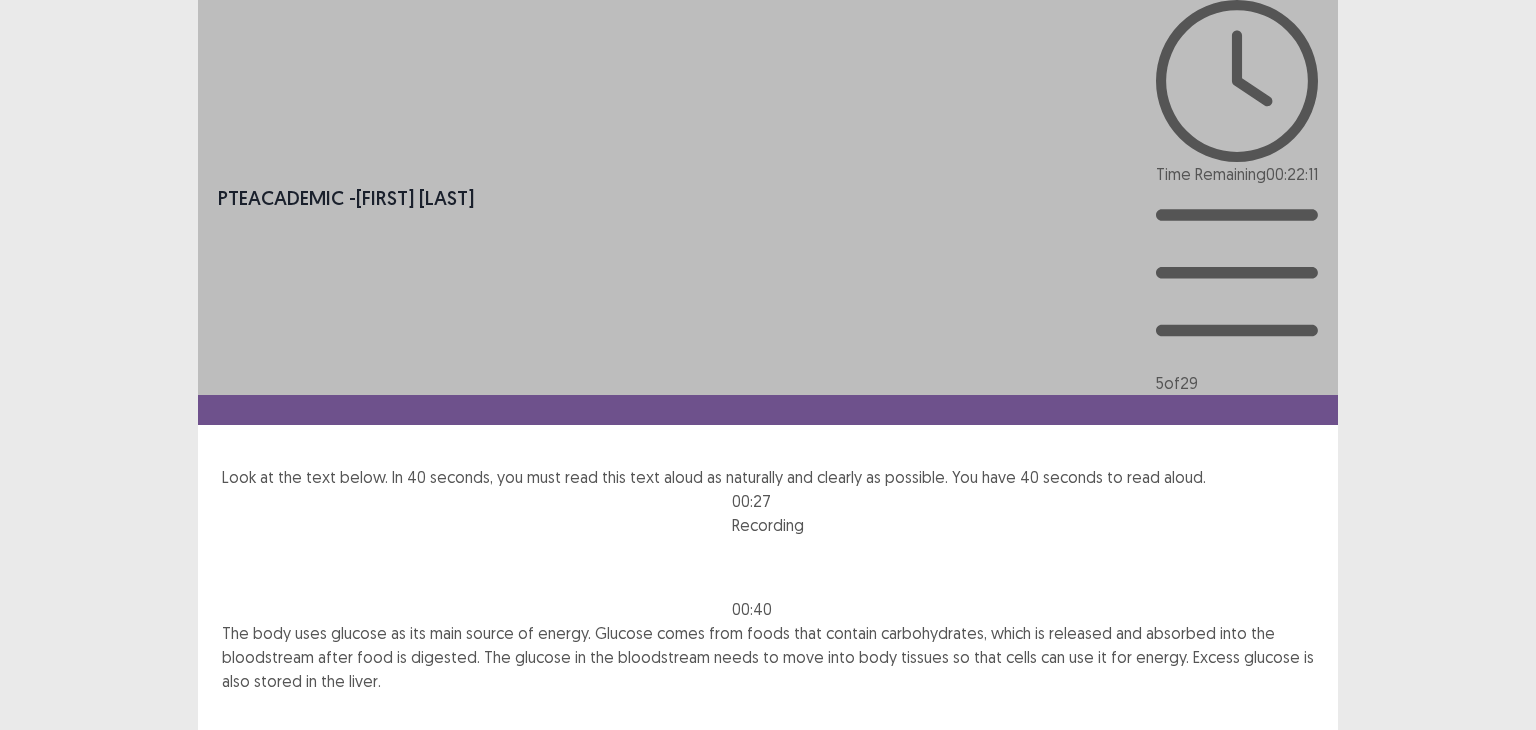click on "Confirm" at bounding box center [43, 839] 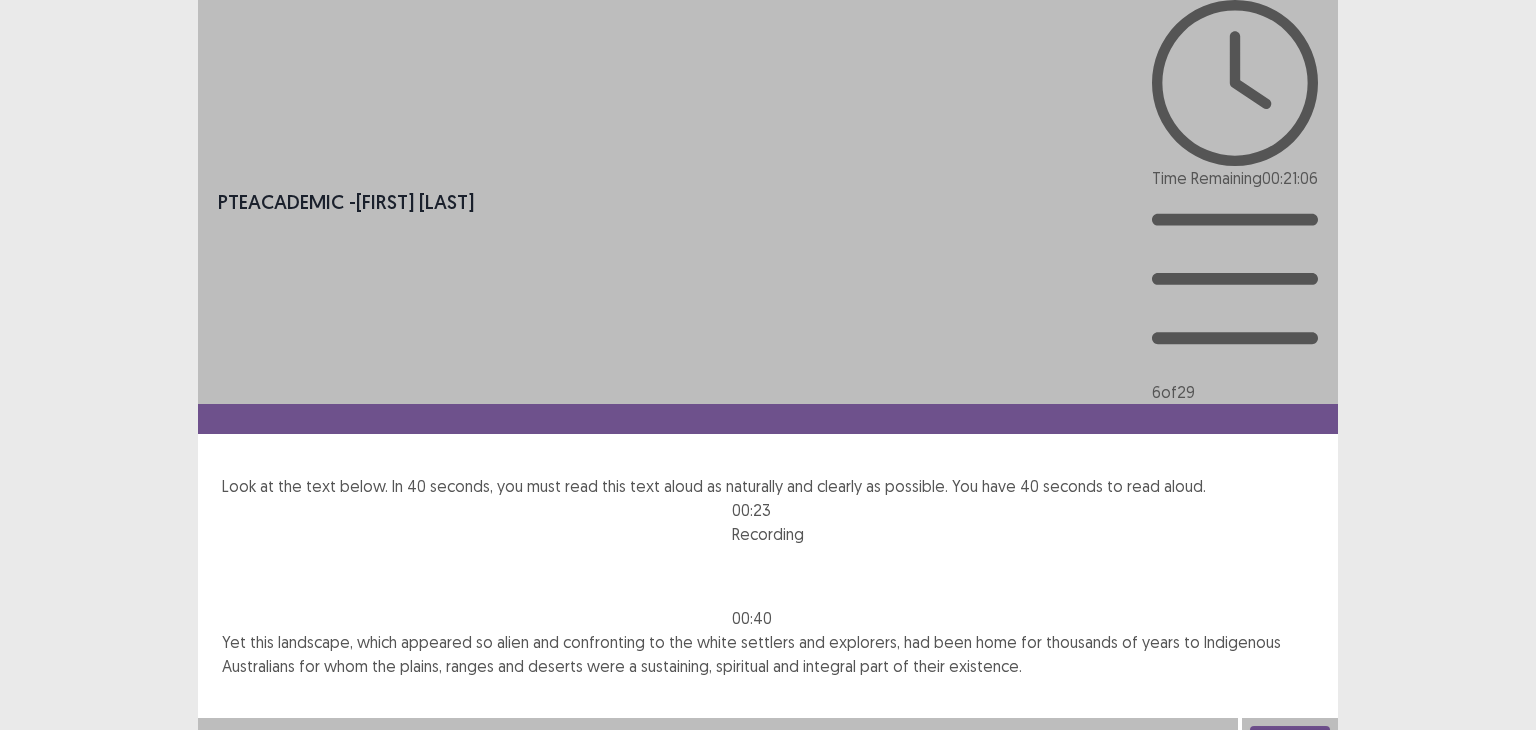 click on "Next" at bounding box center [1290, 738] 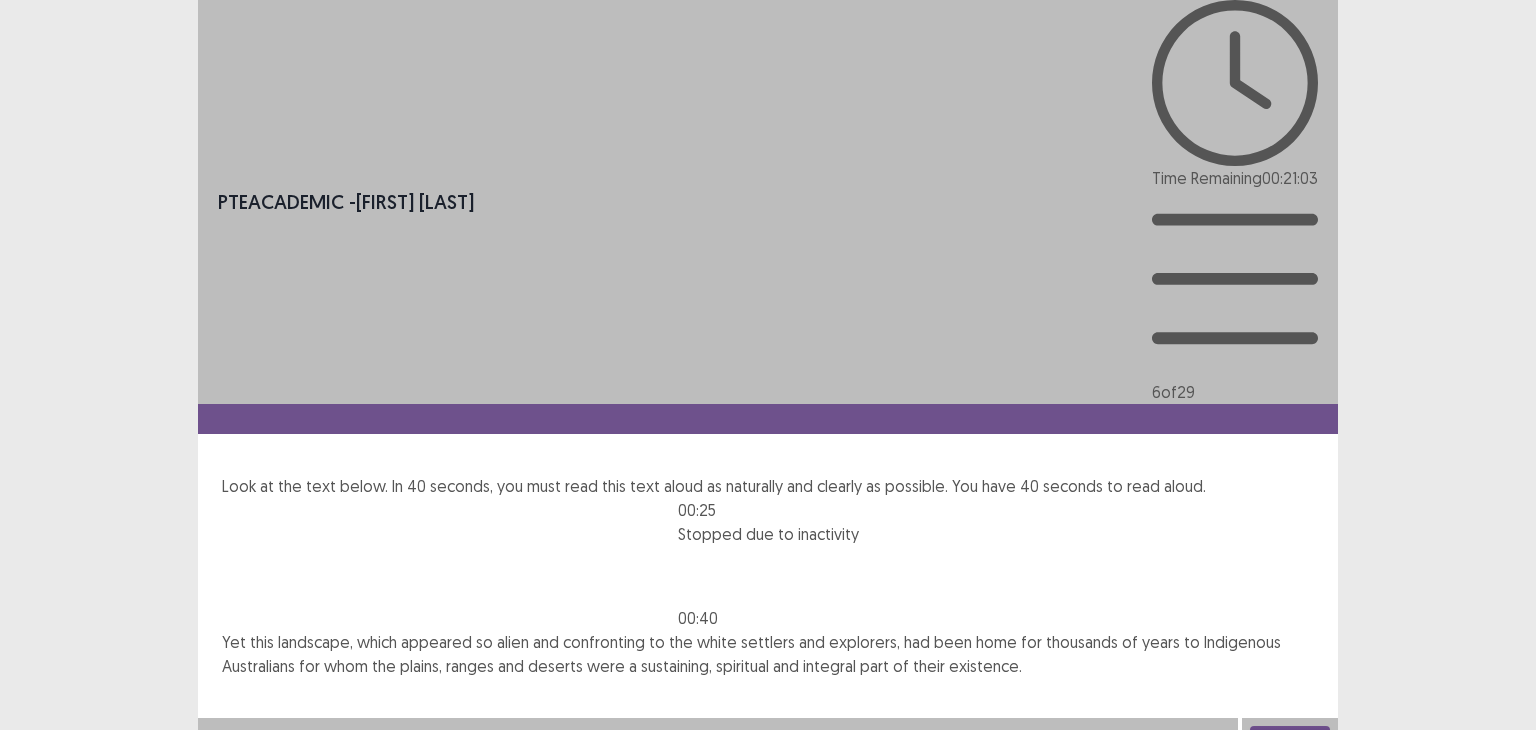 click on "Confirm" at bounding box center (43, 824) 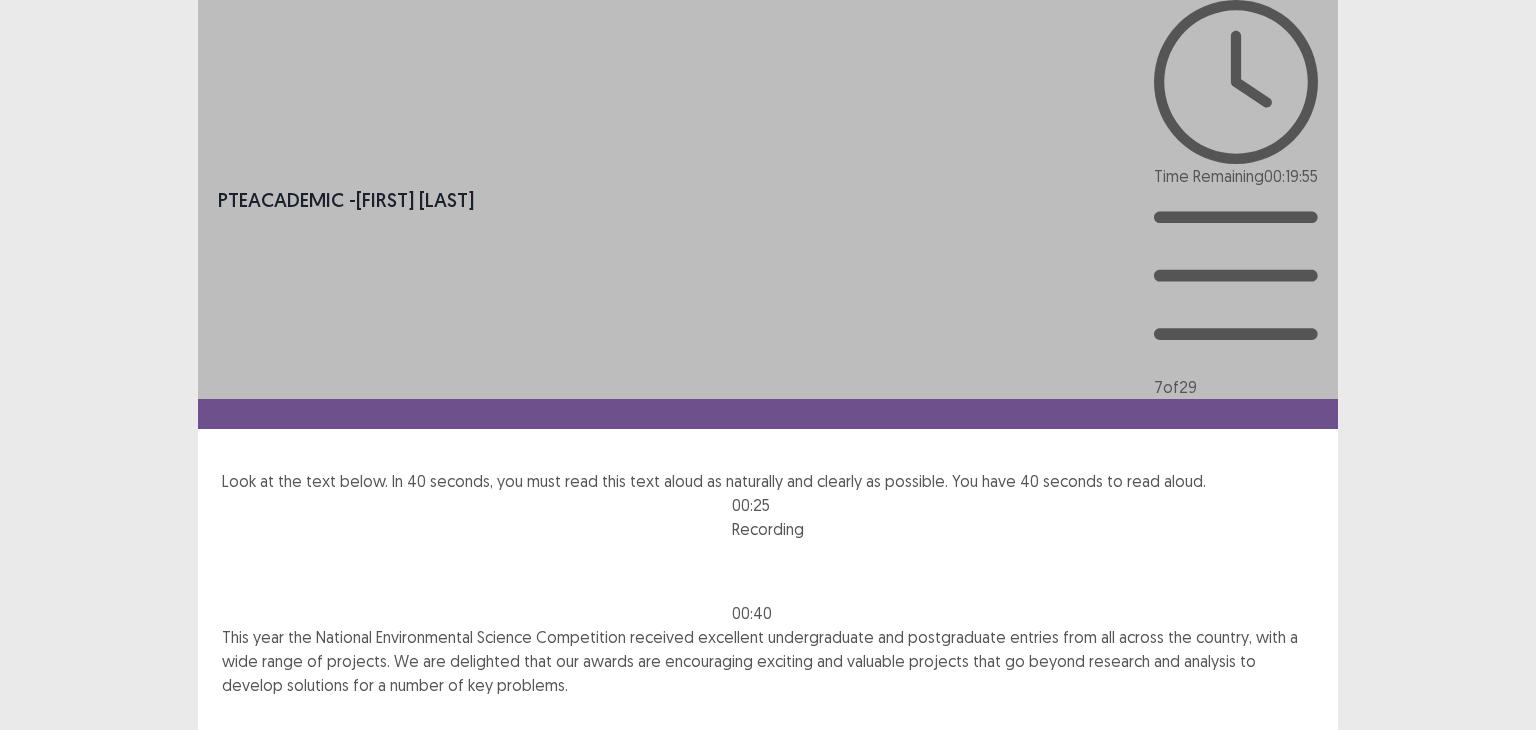 click on "Next" at bounding box center [1290, 757] 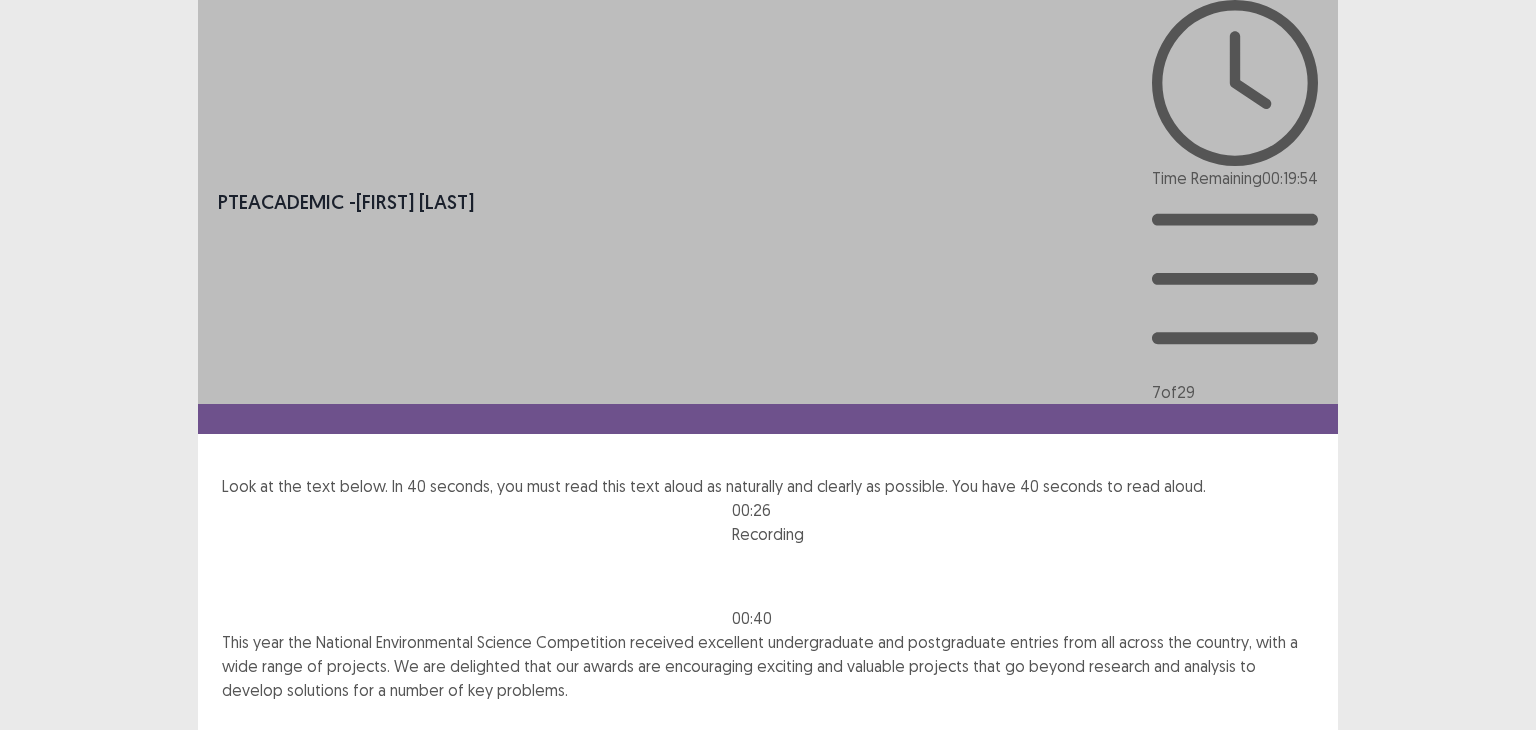 click on "Confirm" at bounding box center [43, 848] 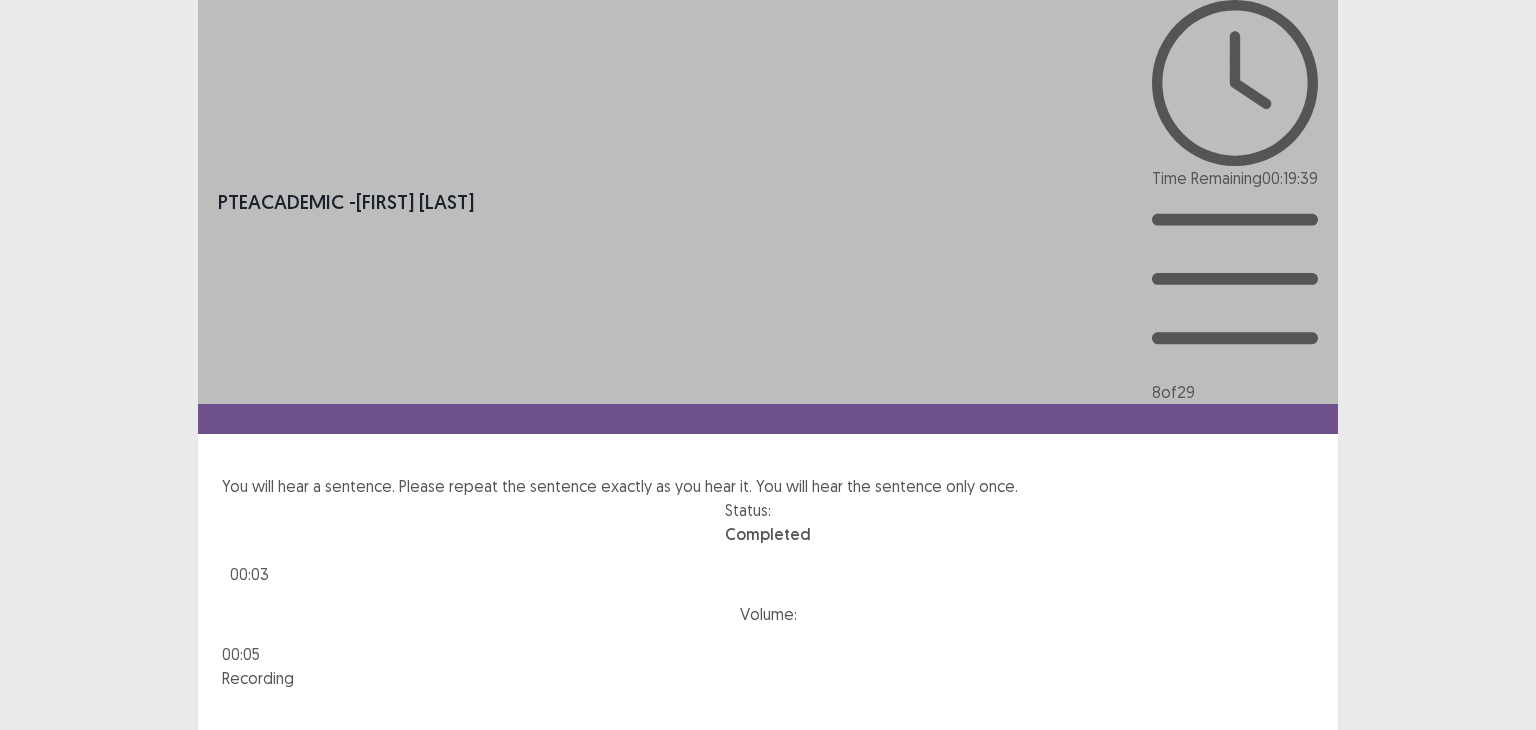 click on "Next" at bounding box center (1290, 834) 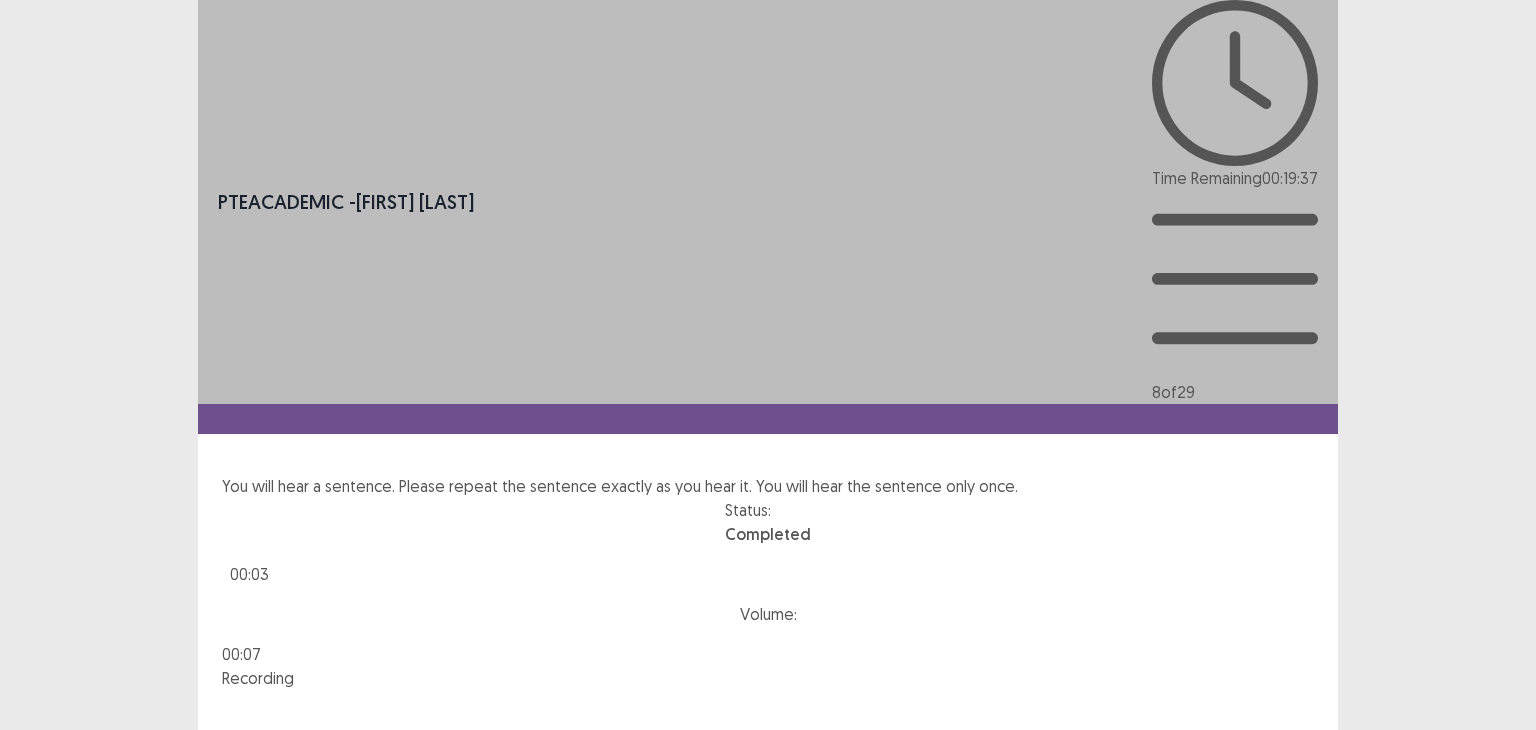 click on "Confirm" at bounding box center [43, 920] 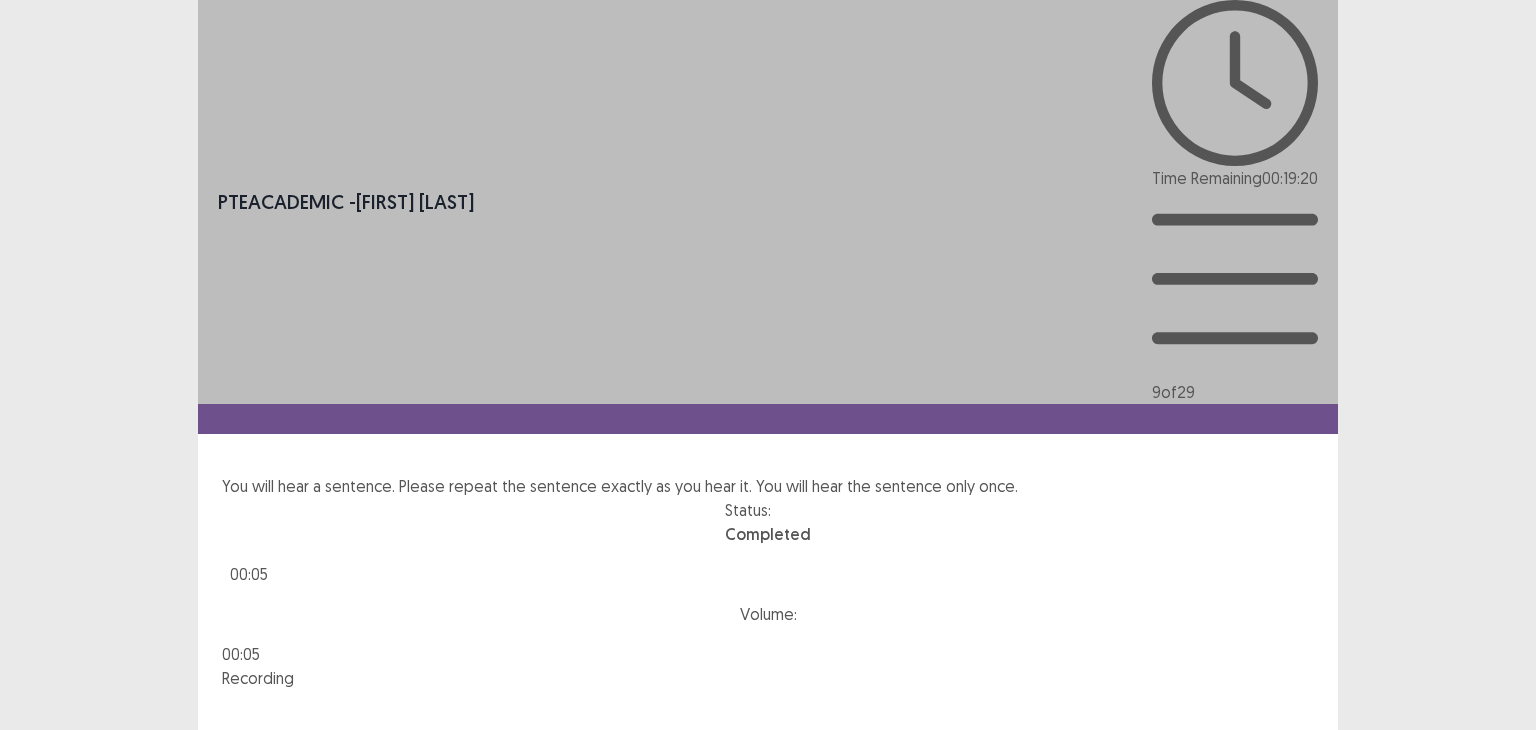 click on "Next" at bounding box center [1290, 834] 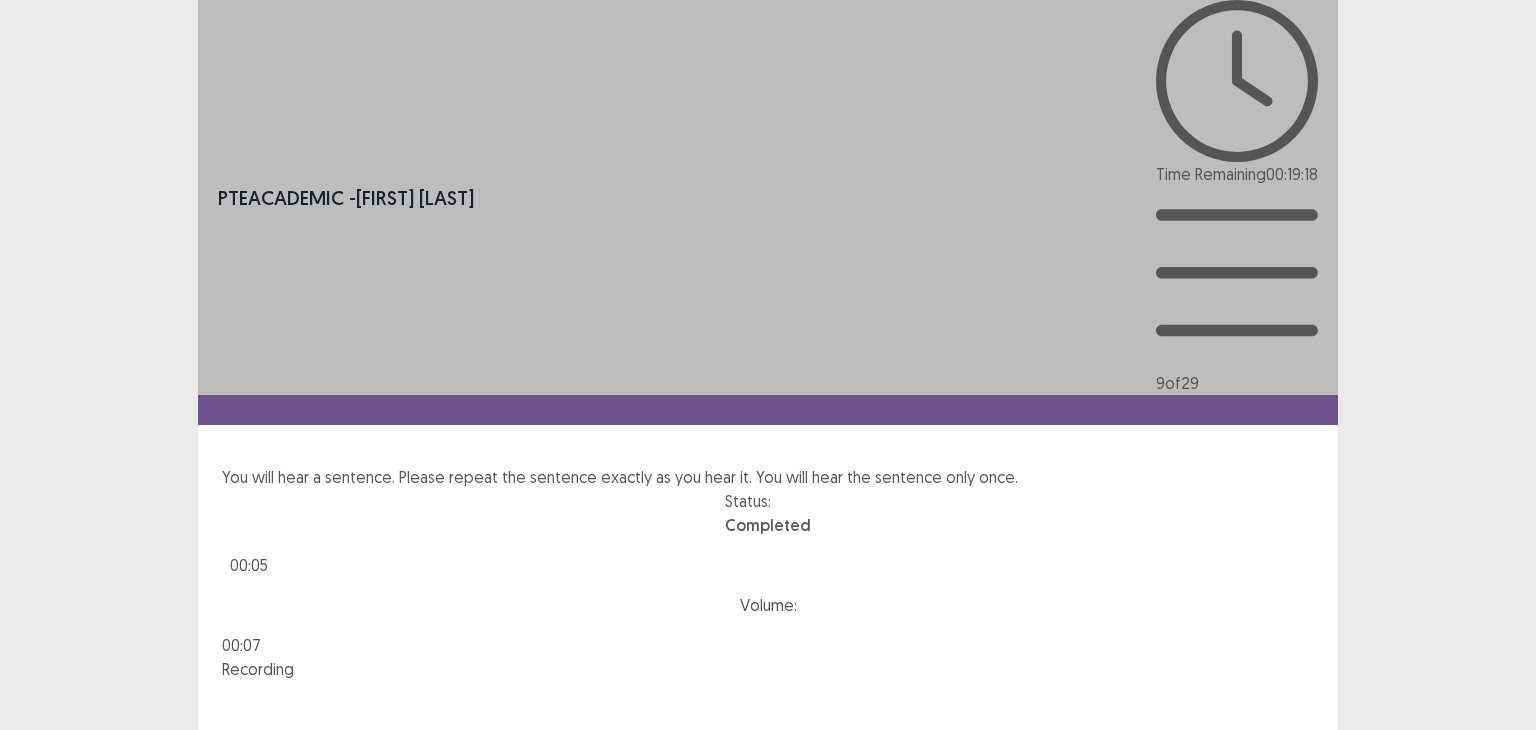 click on "Confirm" at bounding box center (43, 911) 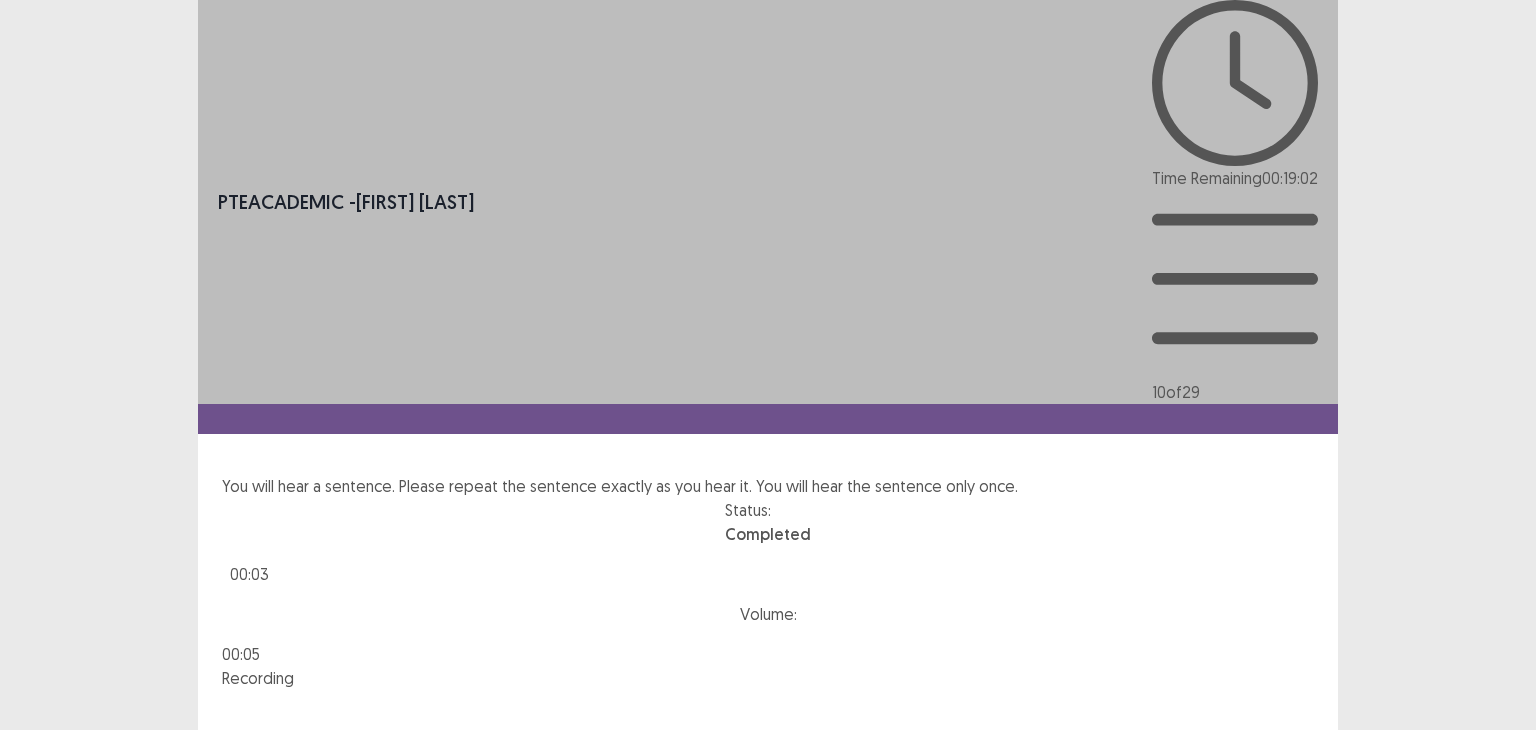 click on "Next" at bounding box center (1290, 834) 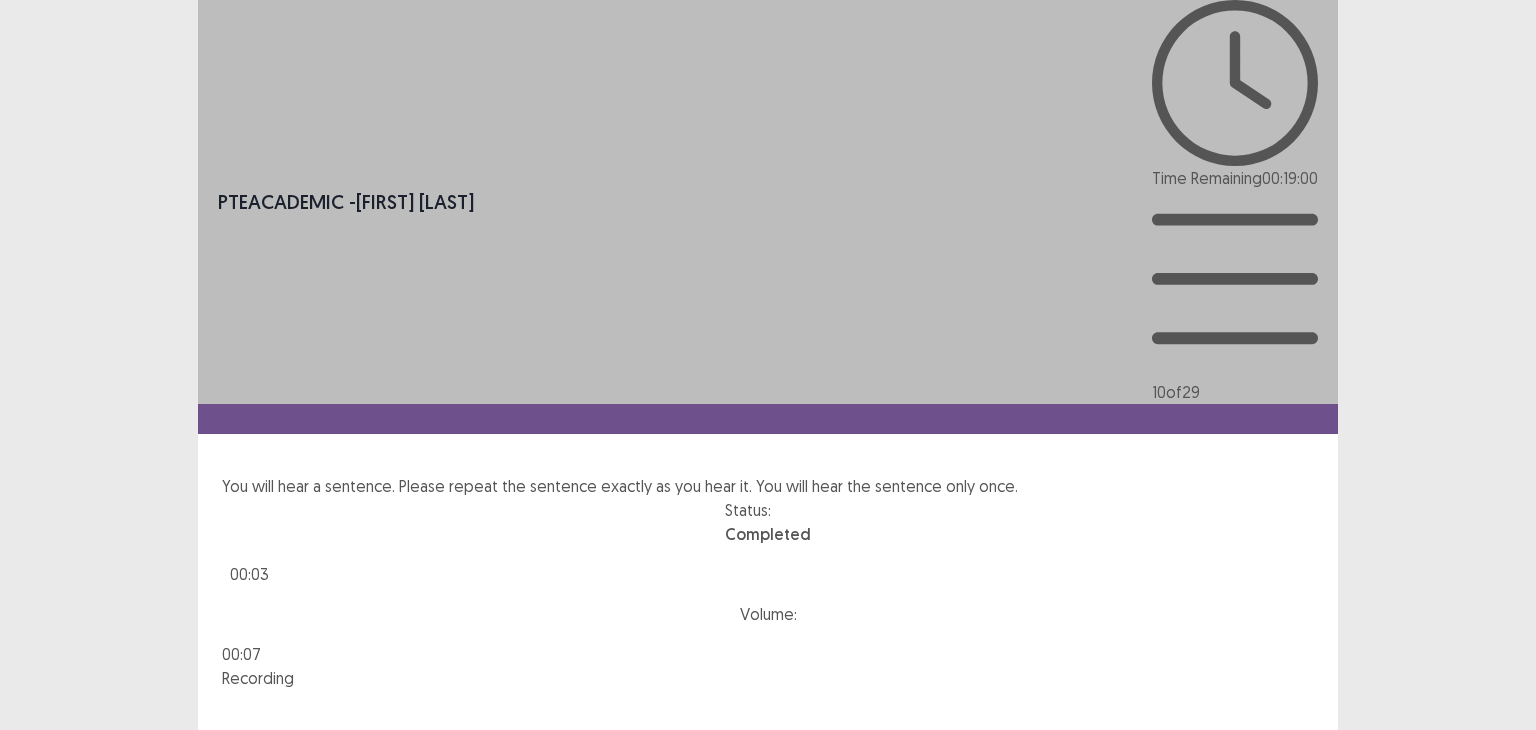 click on "Confirm" at bounding box center [43, 920] 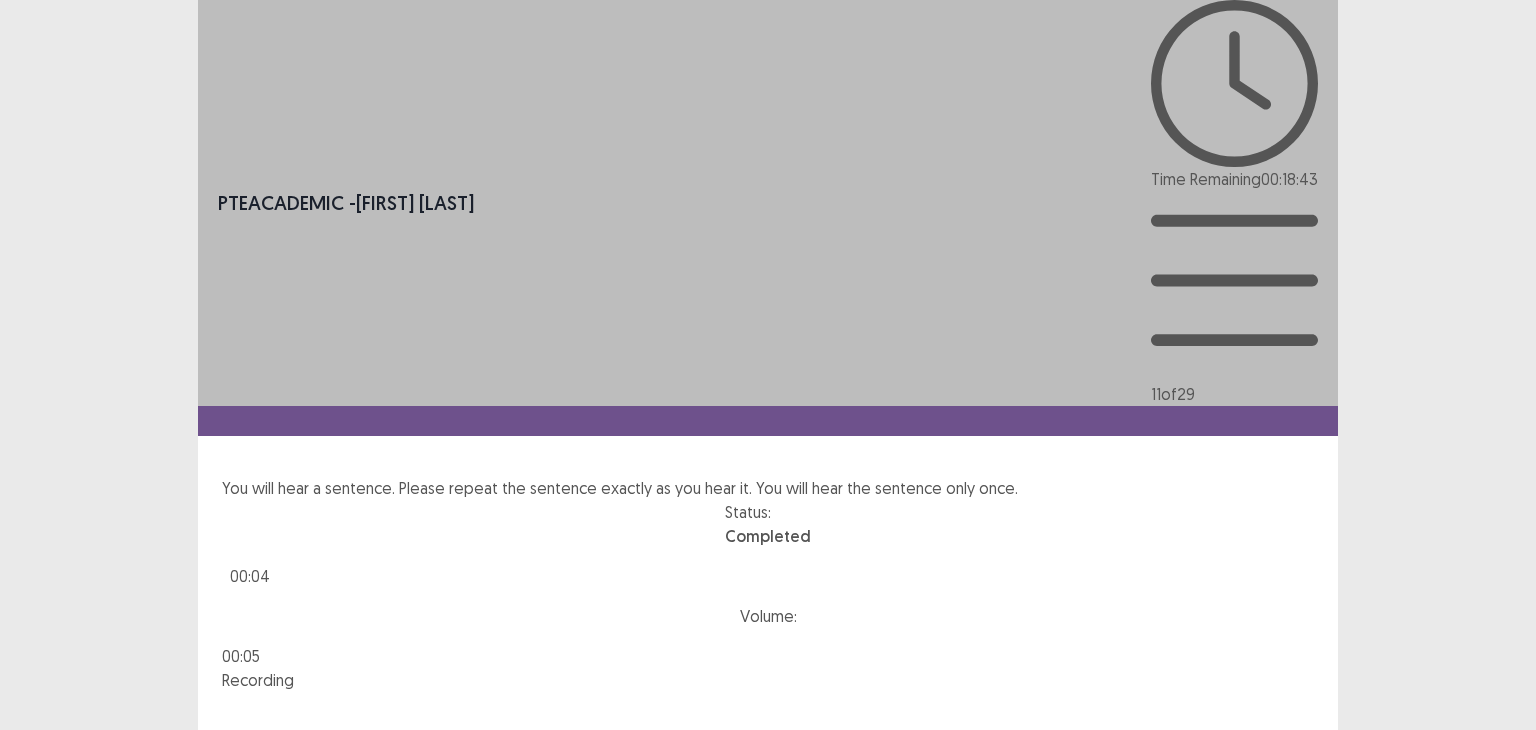 click on "Next" at bounding box center (1290, 836) 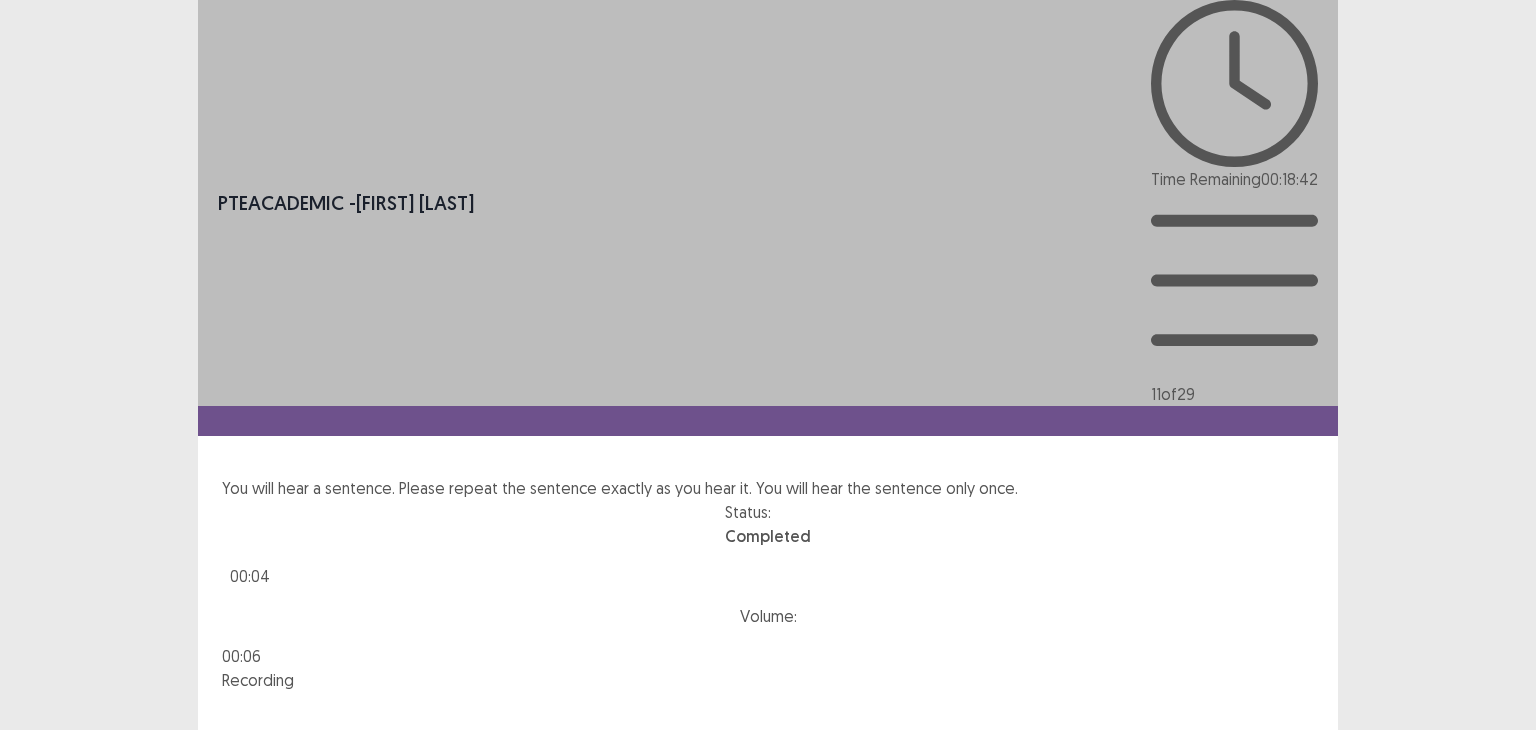 click on "Confirm" at bounding box center [43, 922] 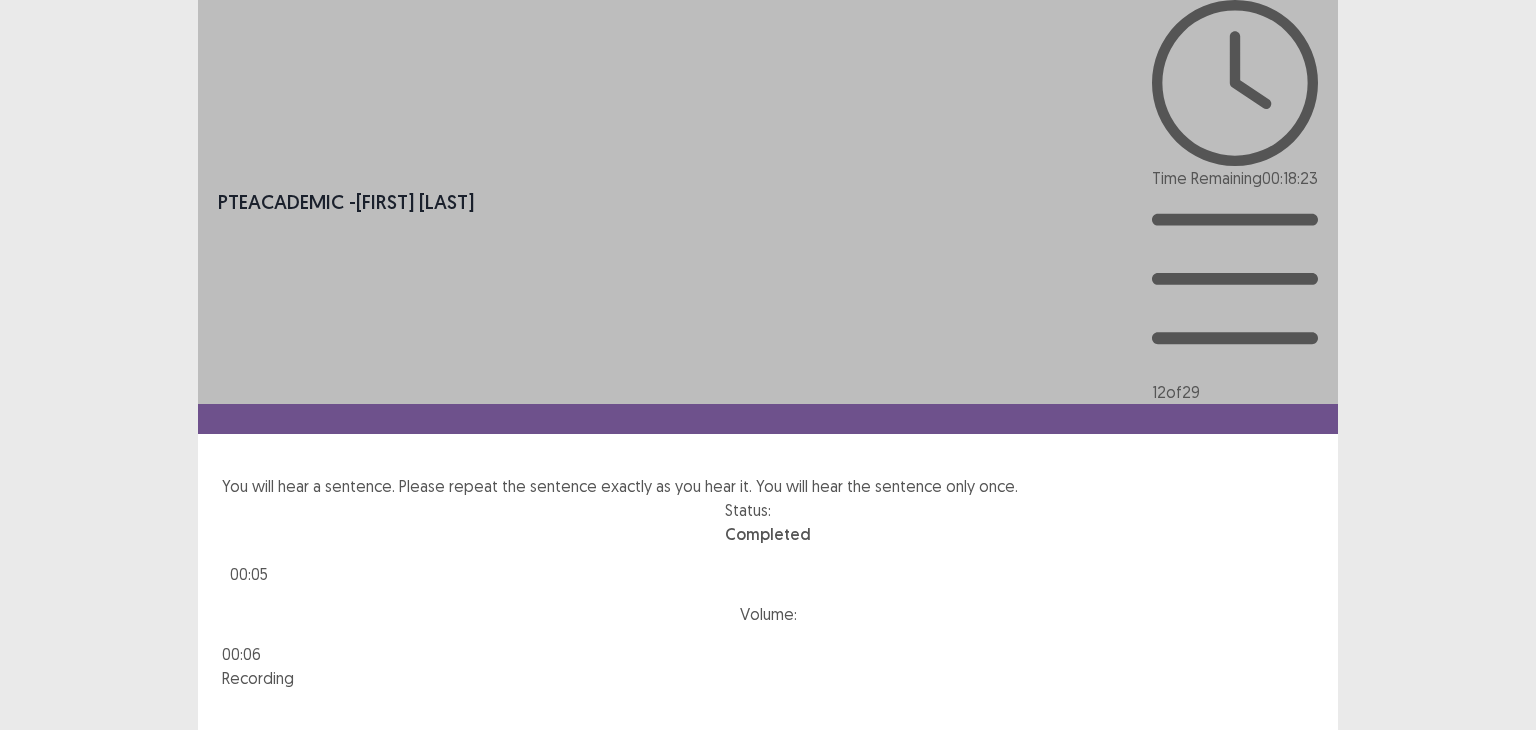 click on "Next" at bounding box center [1290, 834] 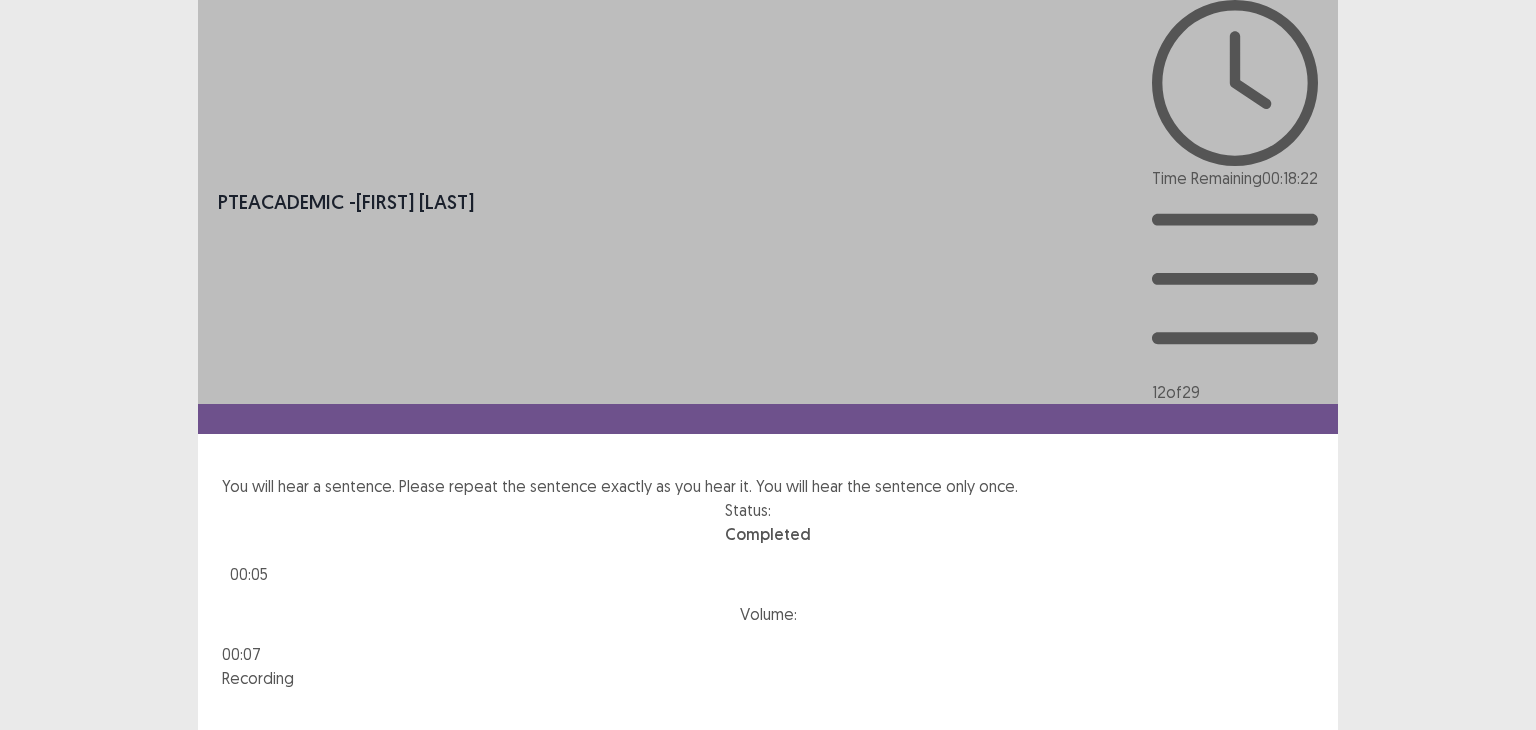 click on "Confirm" at bounding box center [43, 920] 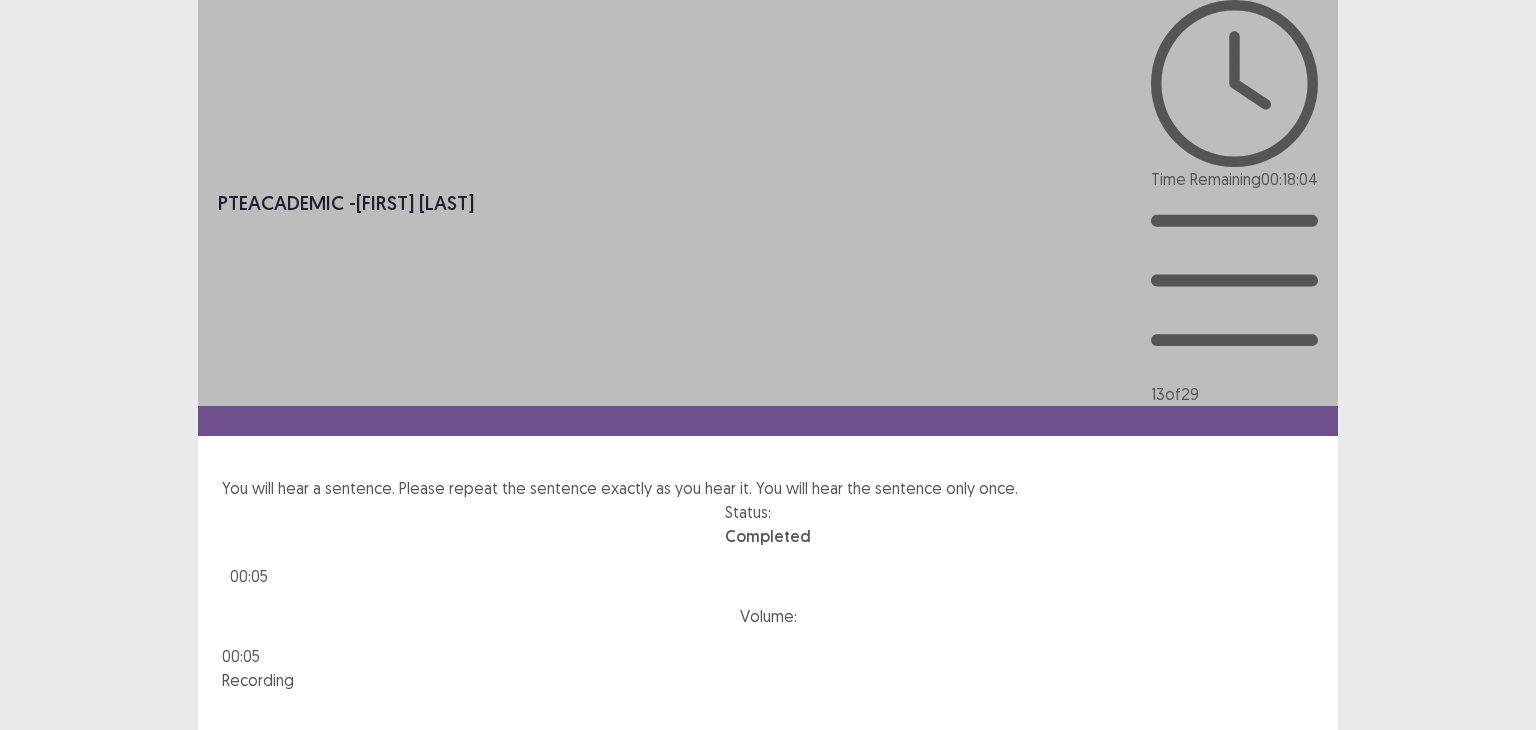 click on "Next" at bounding box center [1290, 836] 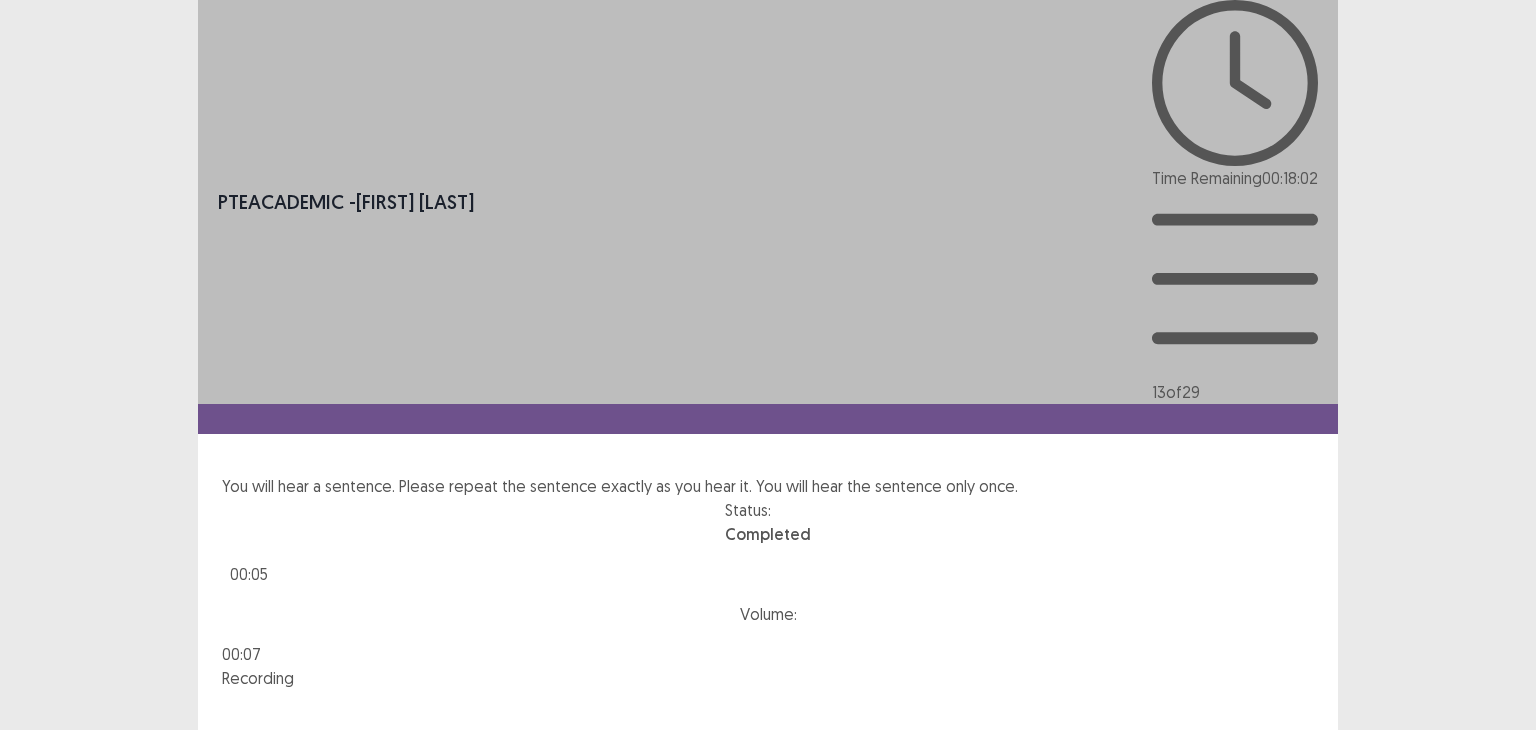 click on "Confirm" at bounding box center (43, 920) 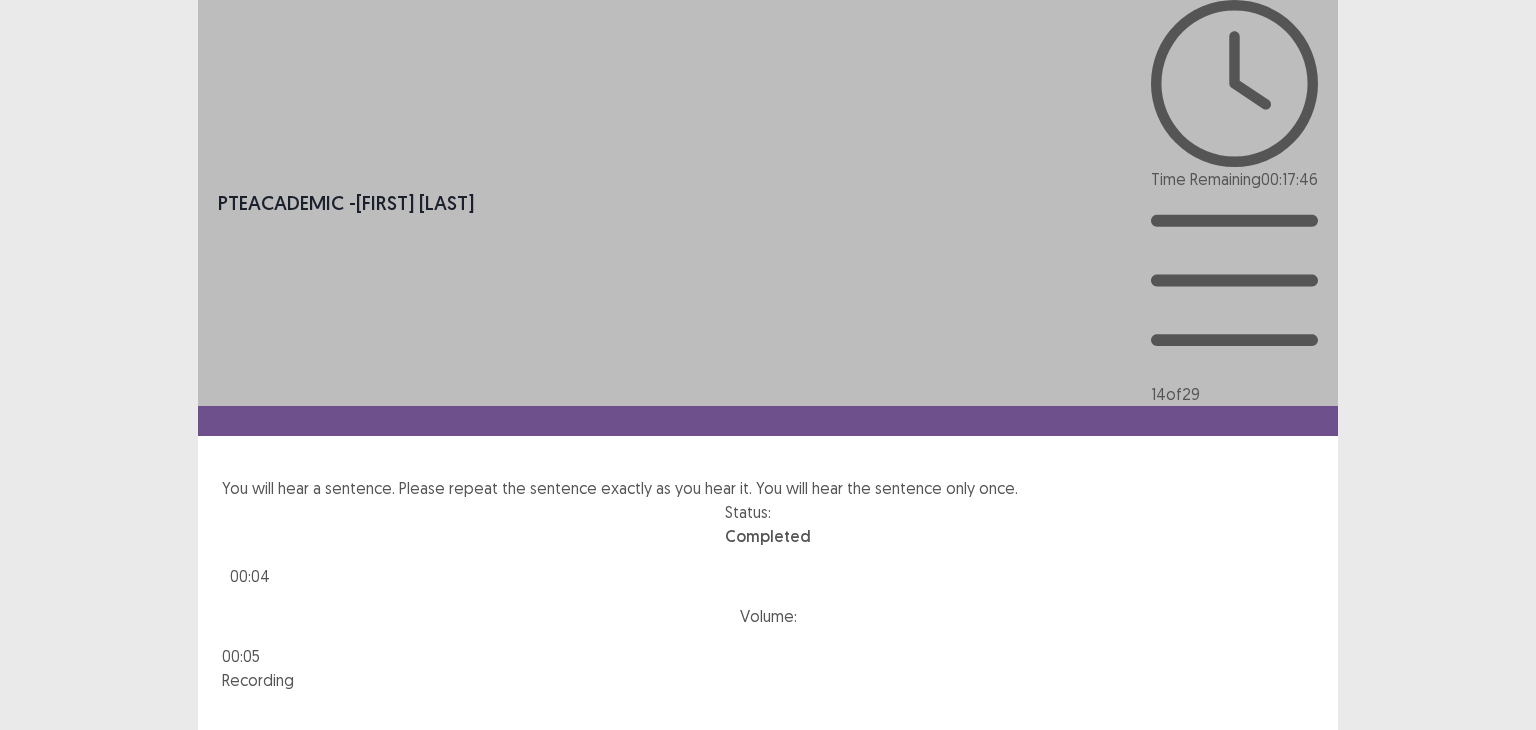 click on "Next" at bounding box center (1290, 836) 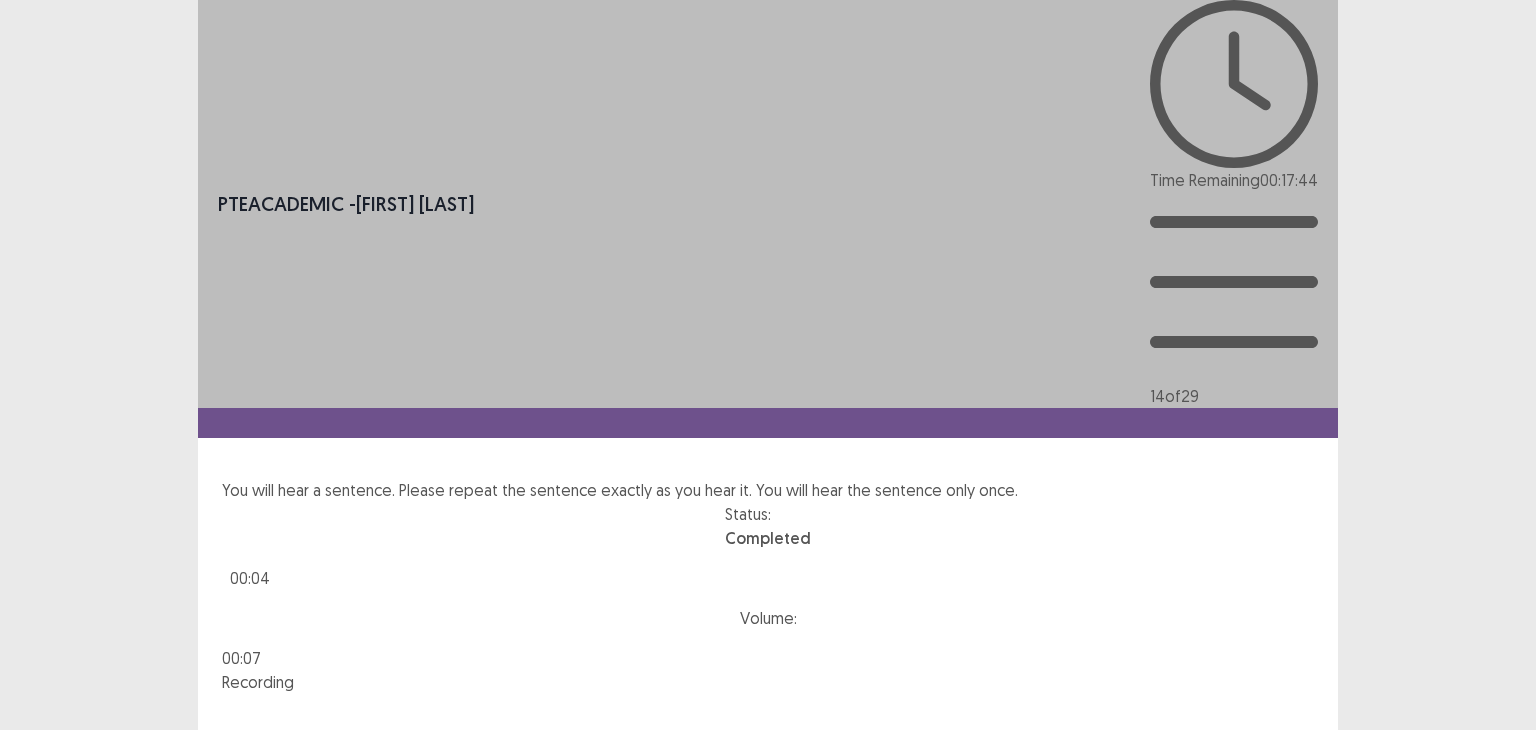 click on "Confirm" at bounding box center [43, 924] 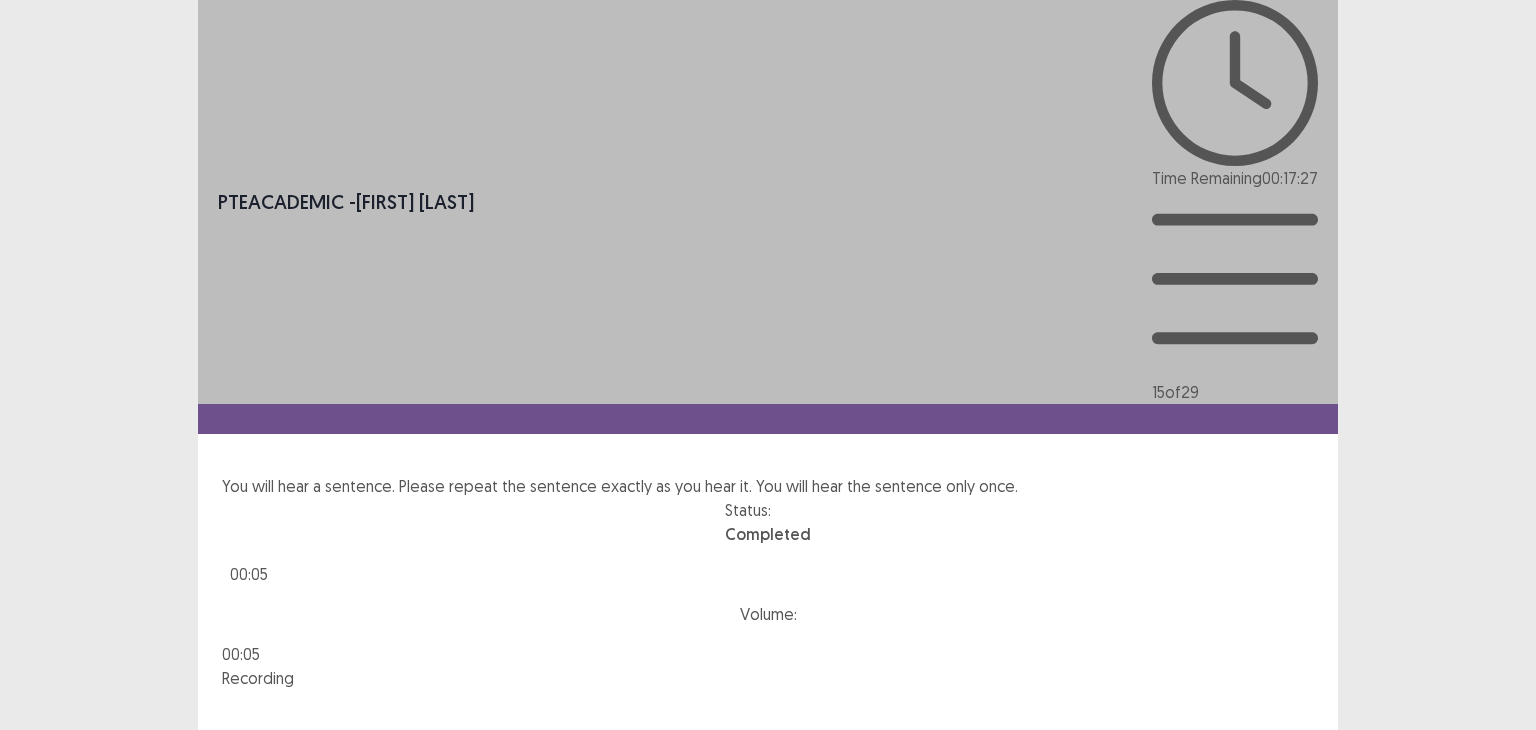 click on "Next" at bounding box center [1290, 834] 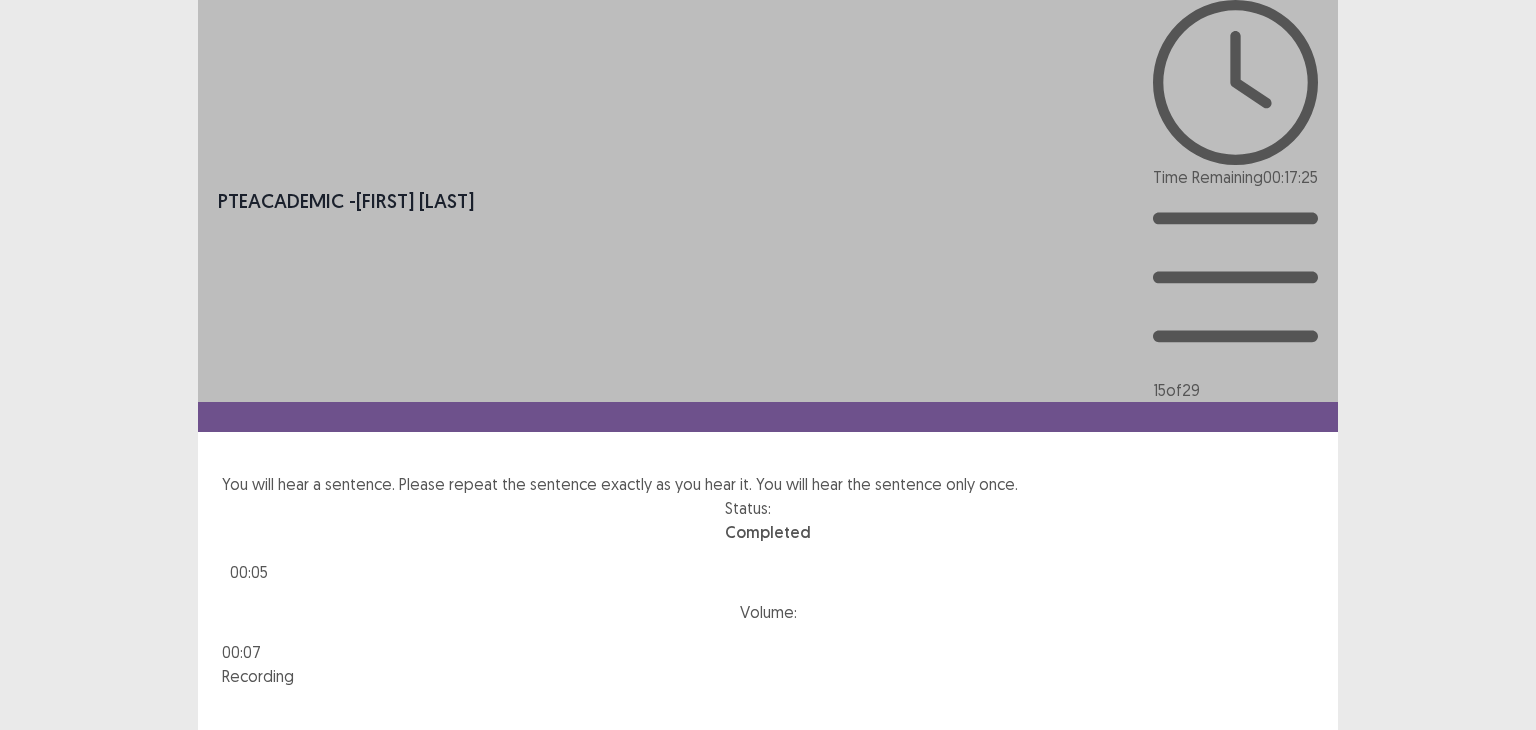 click on "Confirm" at bounding box center (43, 918) 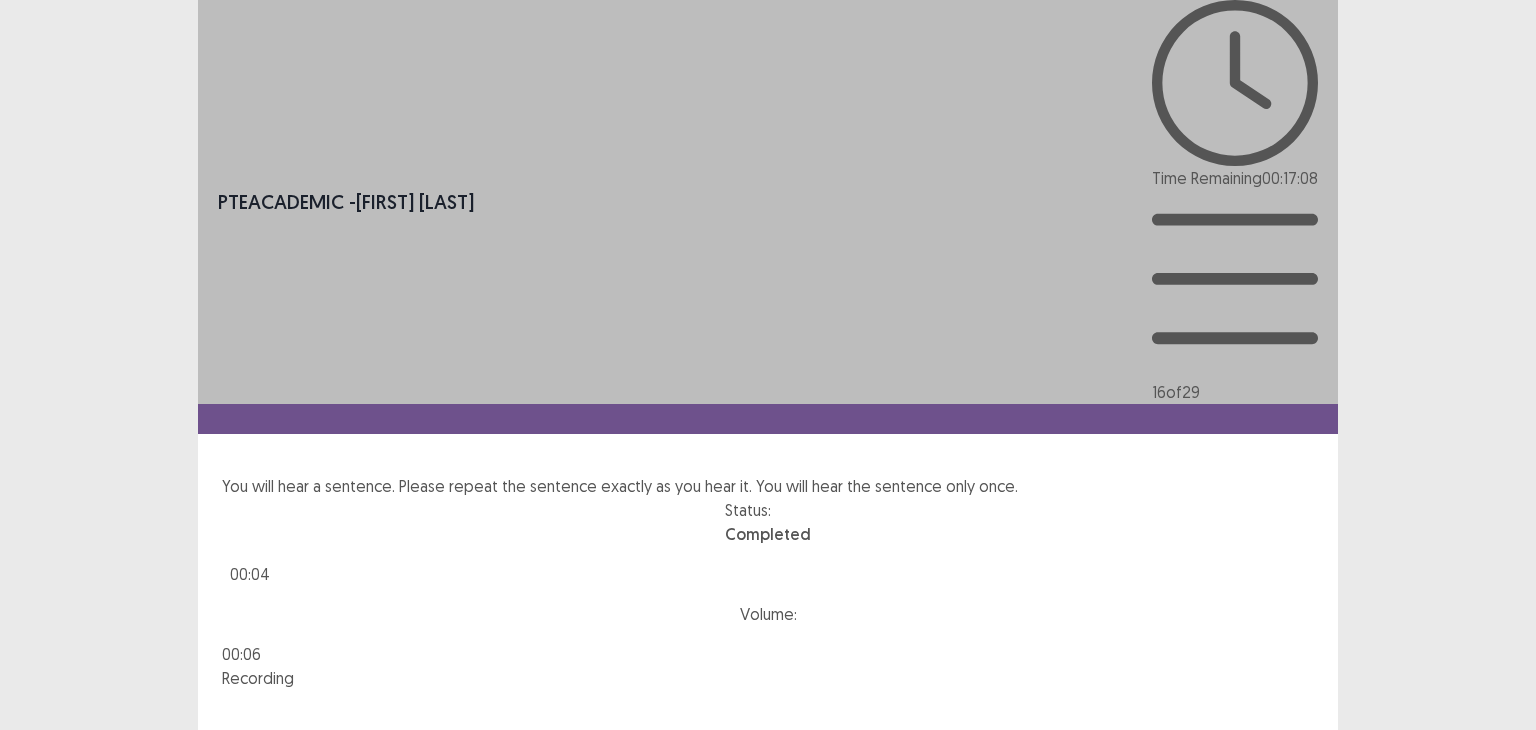 click on "Next" at bounding box center [1290, 834] 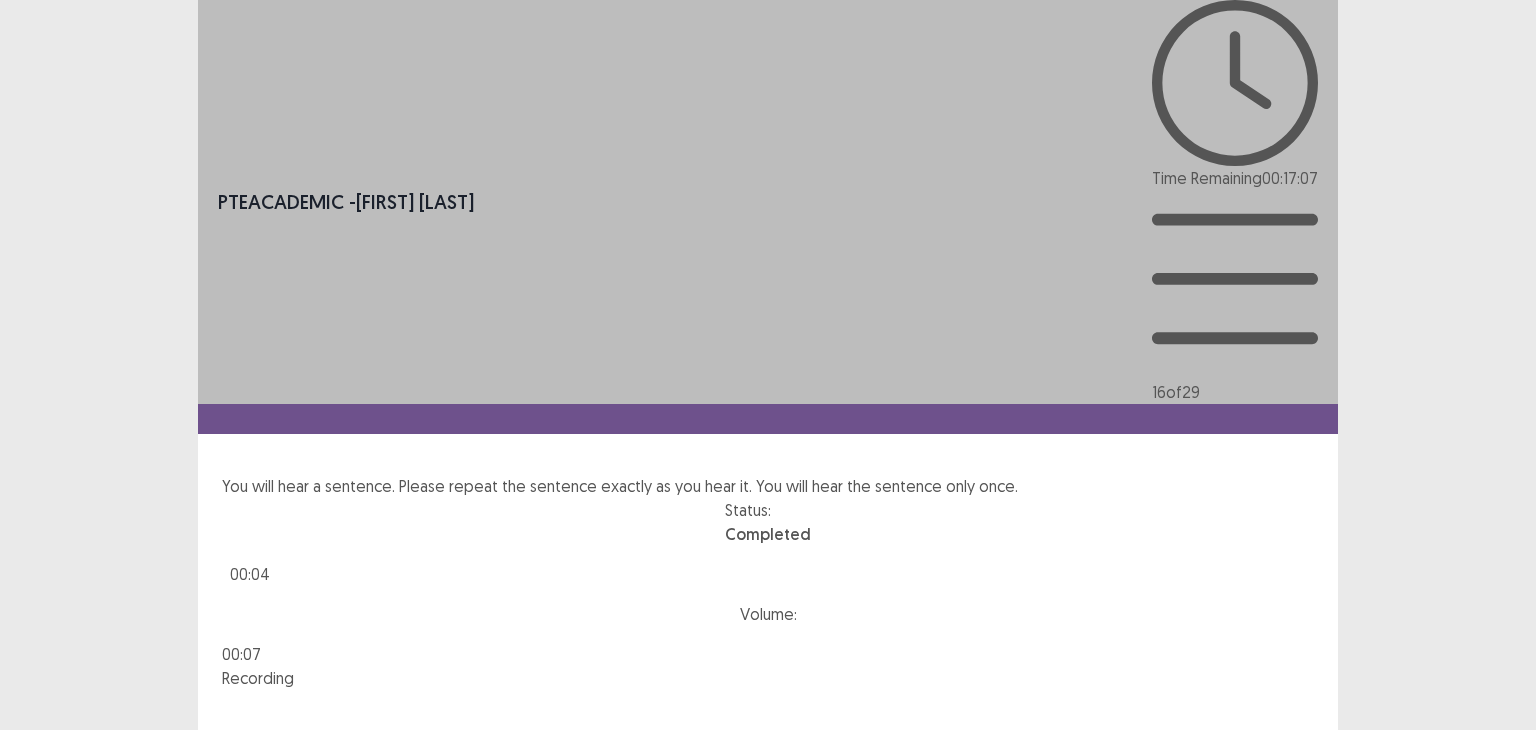 click on "Confirm" at bounding box center [43, 920] 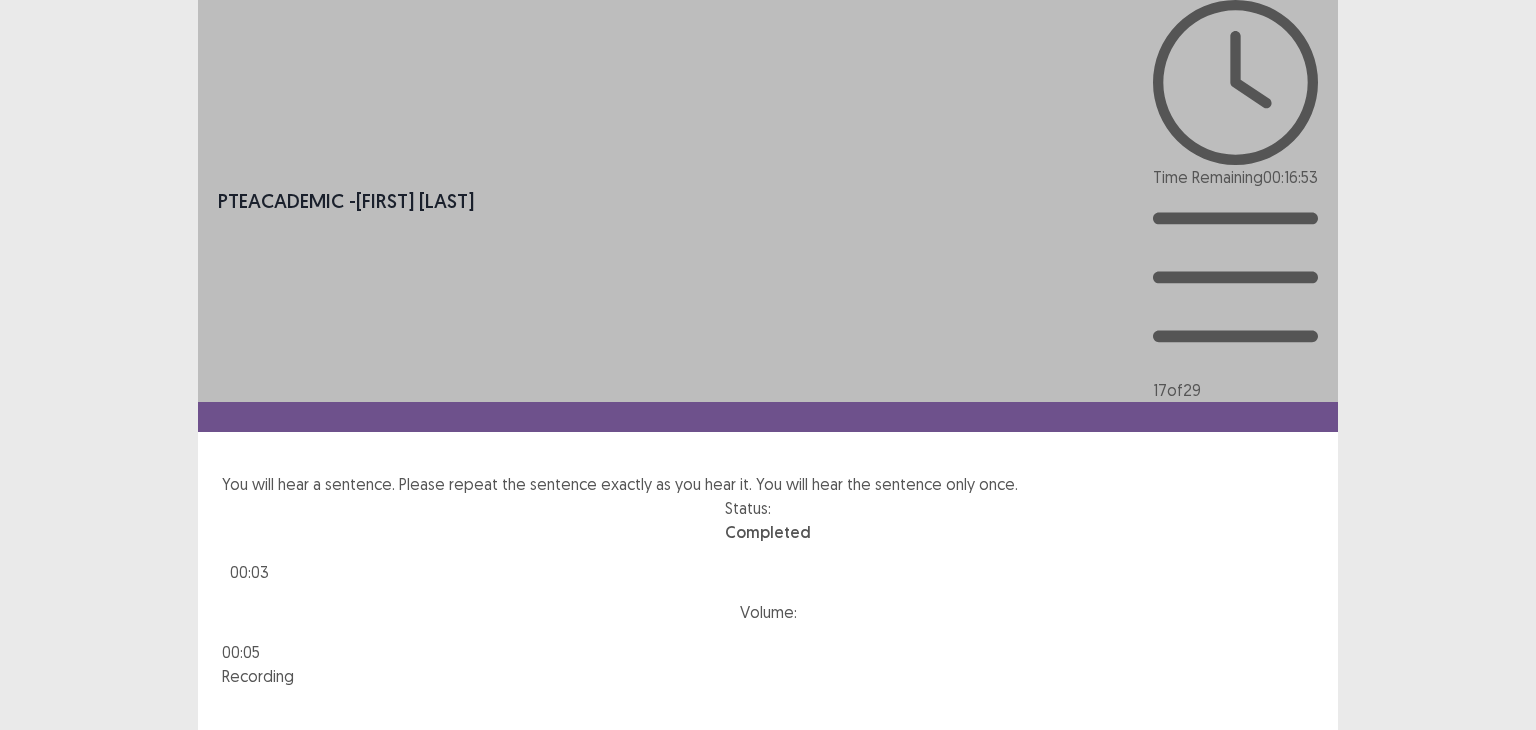 click on "Next" at bounding box center [1290, 832] 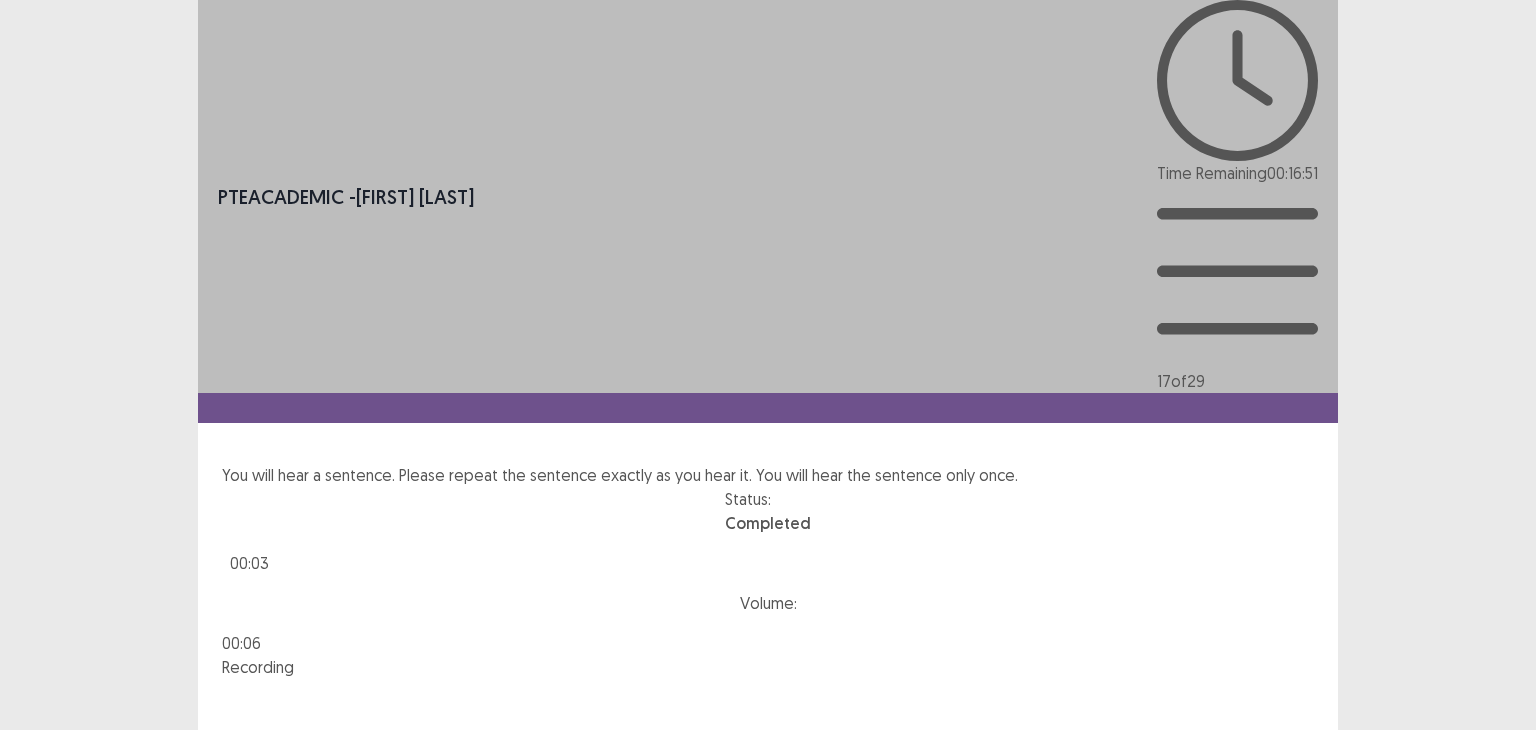 click on "Confirm" at bounding box center [43, 909] 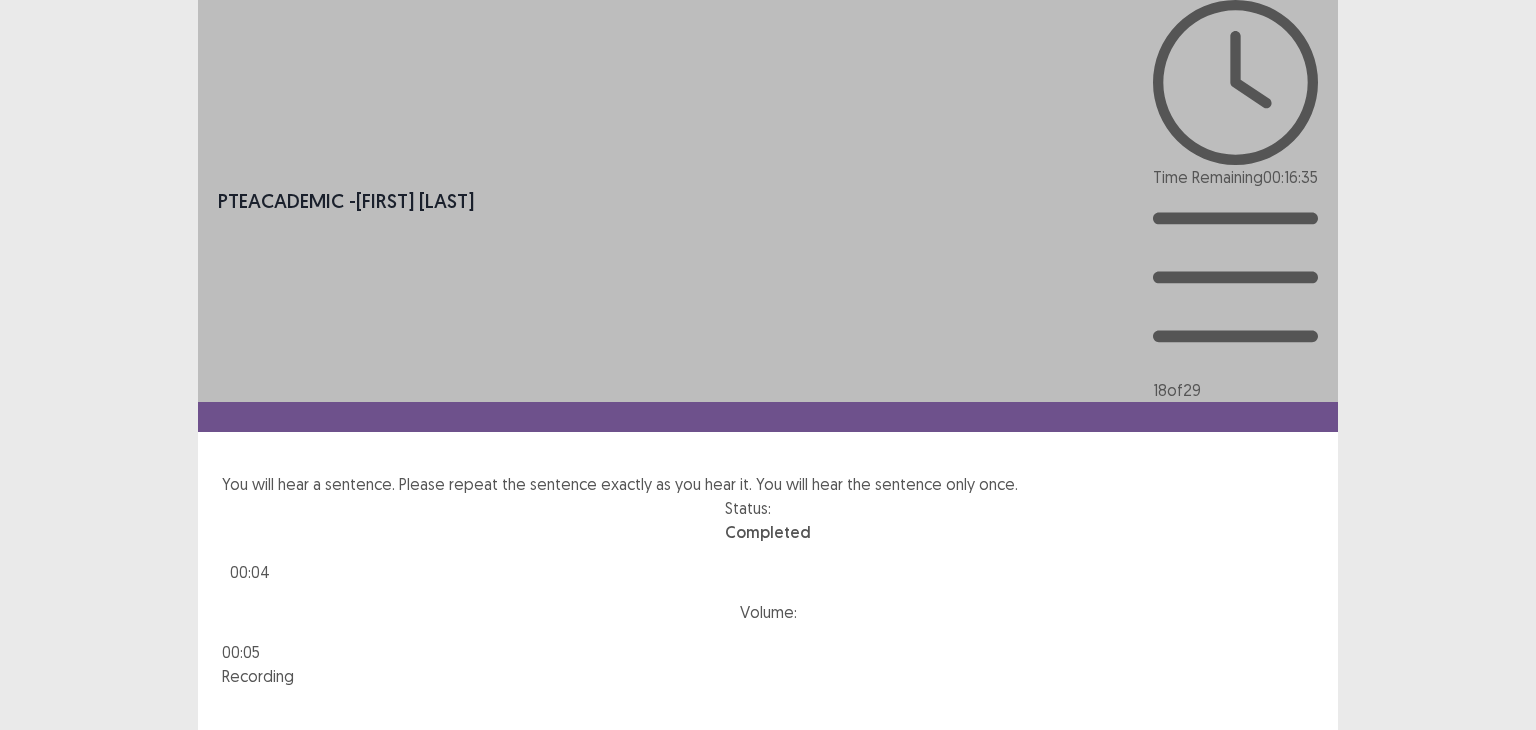 click on "Next" at bounding box center (1290, 832) 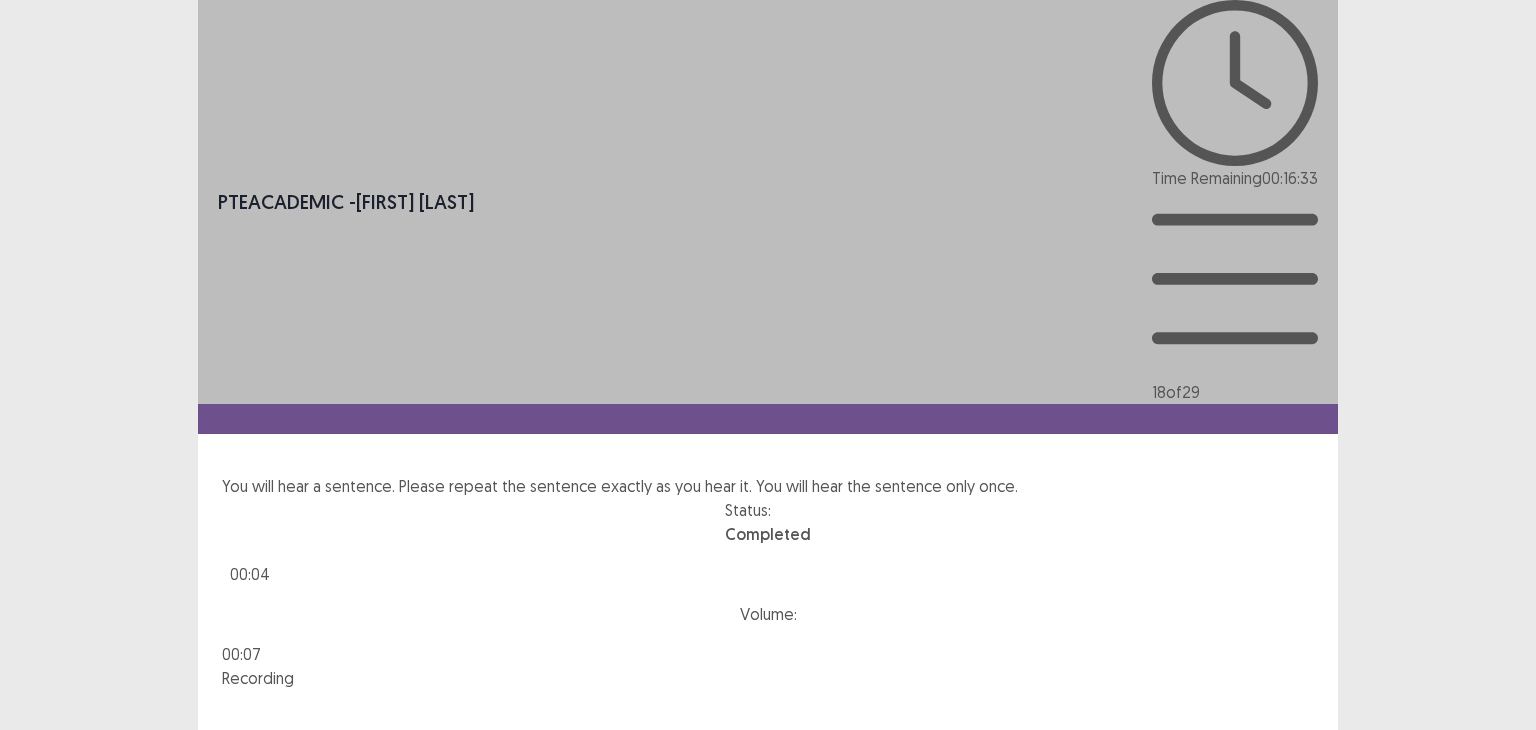 click on "Confirm" at bounding box center (43, 920) 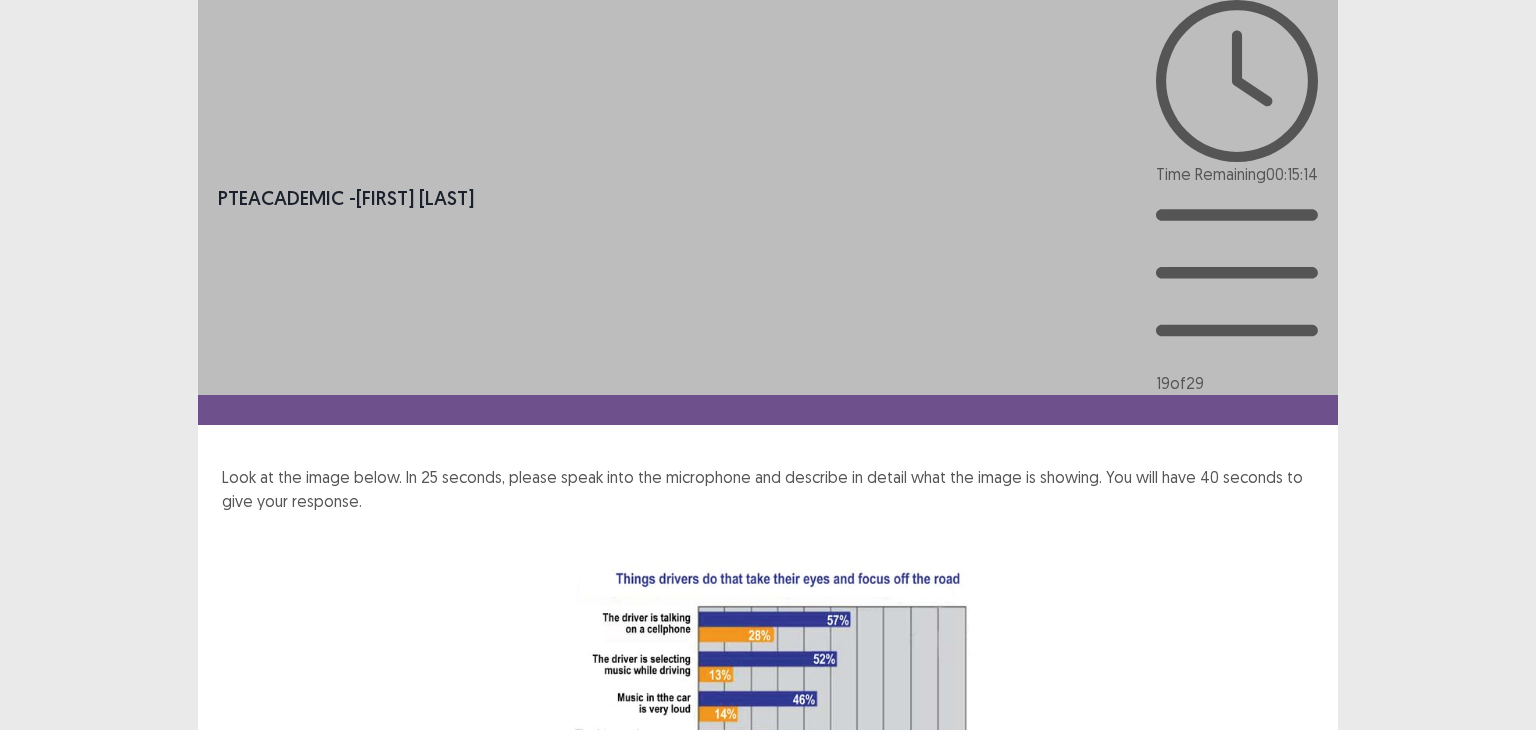 click on "Next" at bounding box center [1290, 1098] 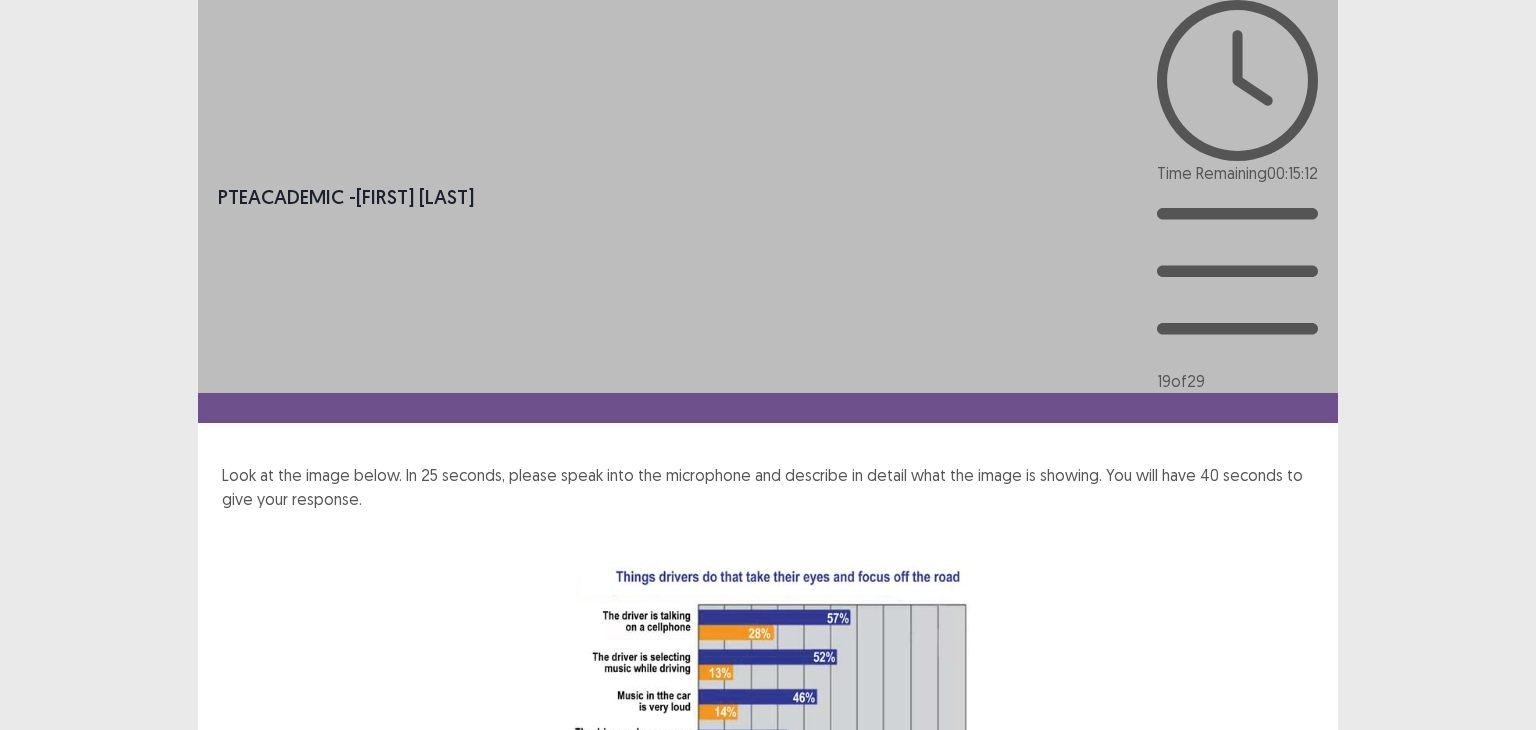 click on "Confirm" at bounding box center (43, 1182) 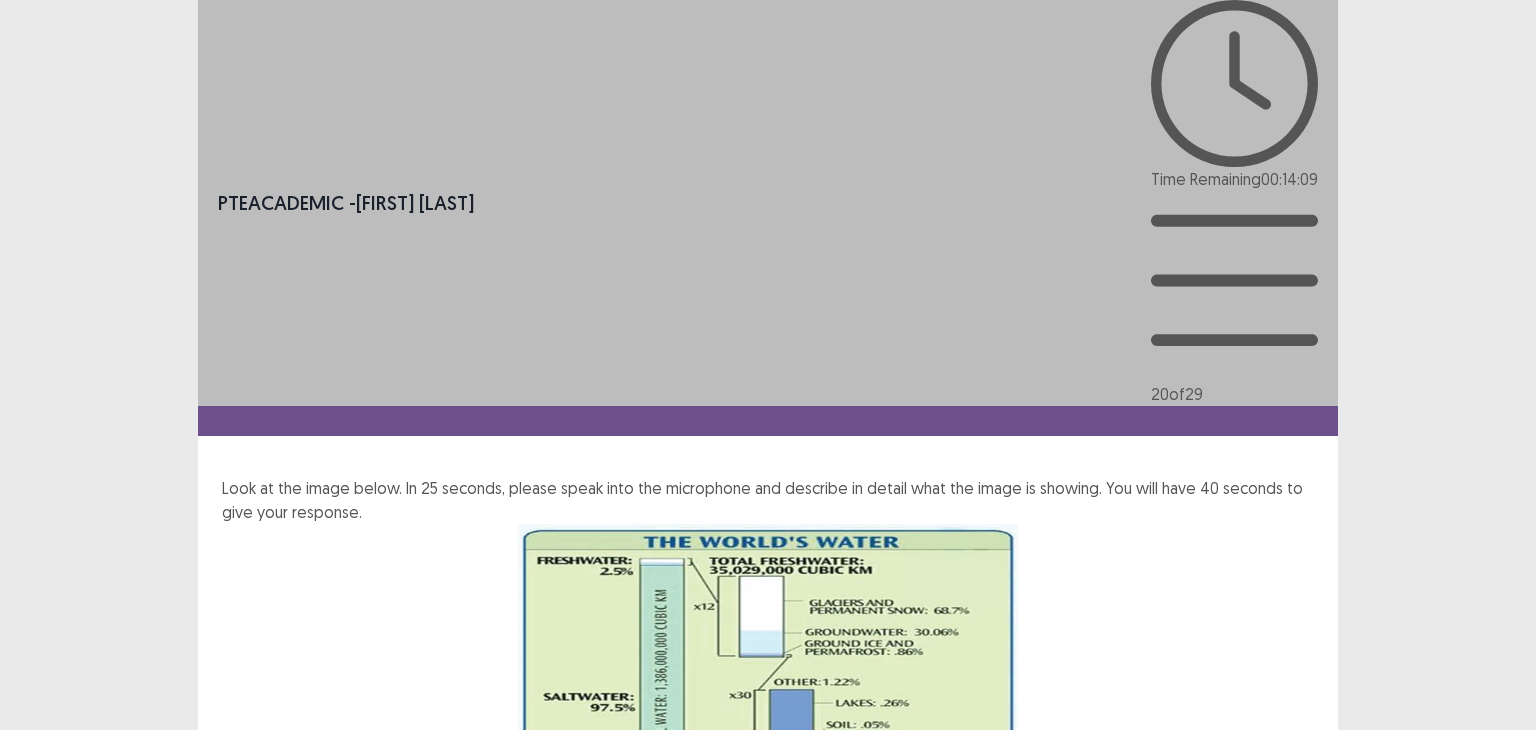 click on "Next" at bounding box center [1290, 1024] 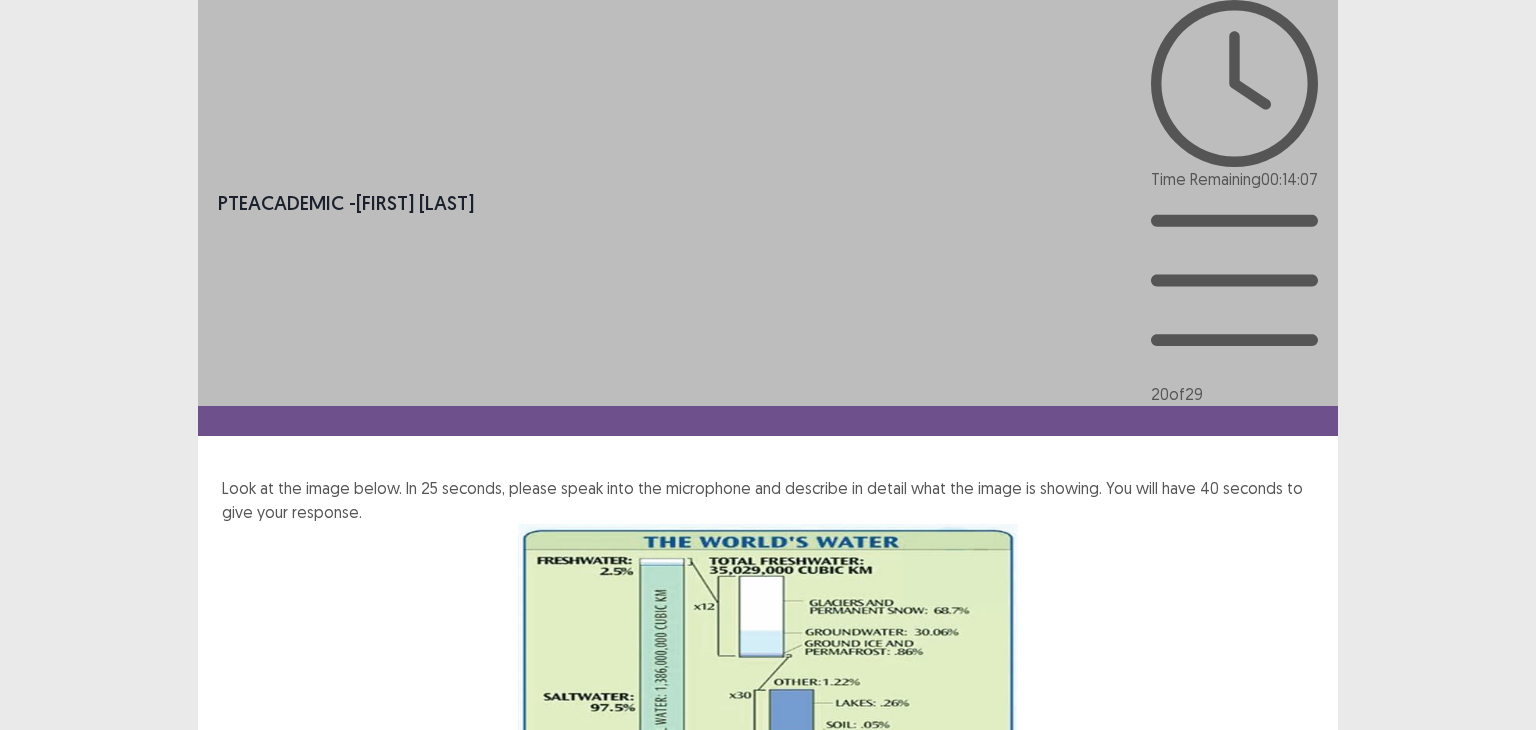 click on "Confirm" at bounding box center [43, 1110] 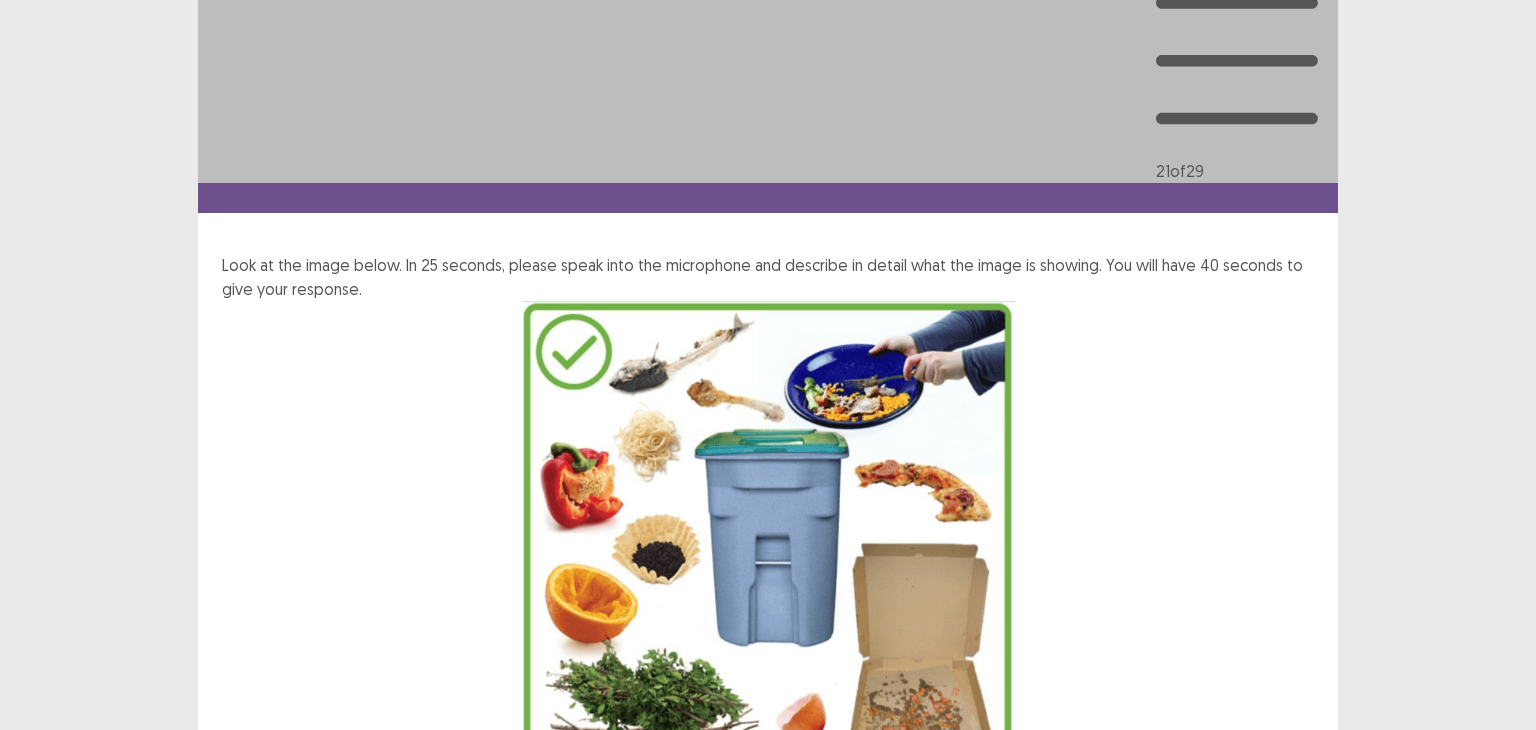 scroll, scrollTop: 247, scrollLeft: 0, axis: vertical 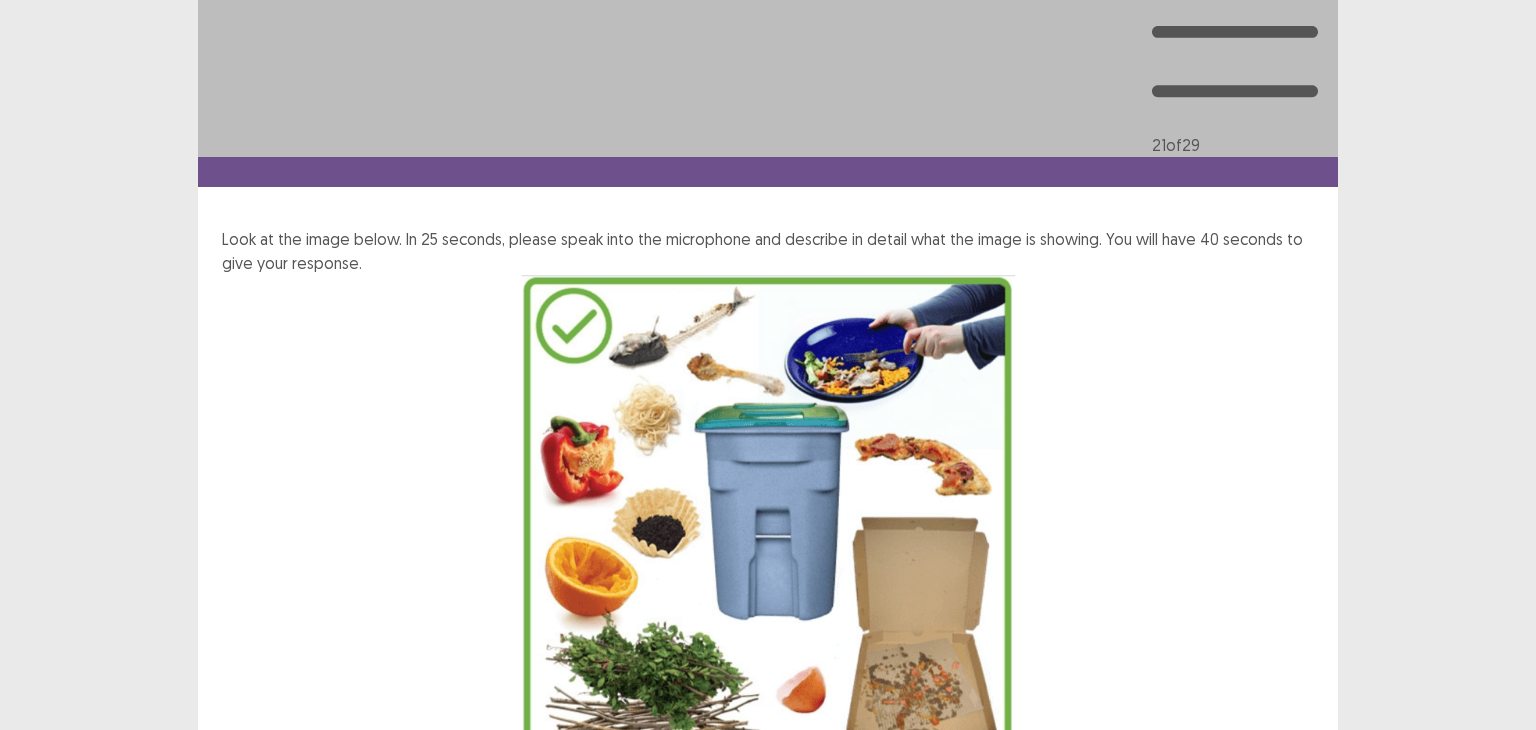click on "Next" at bounding box center (1290, 1135) 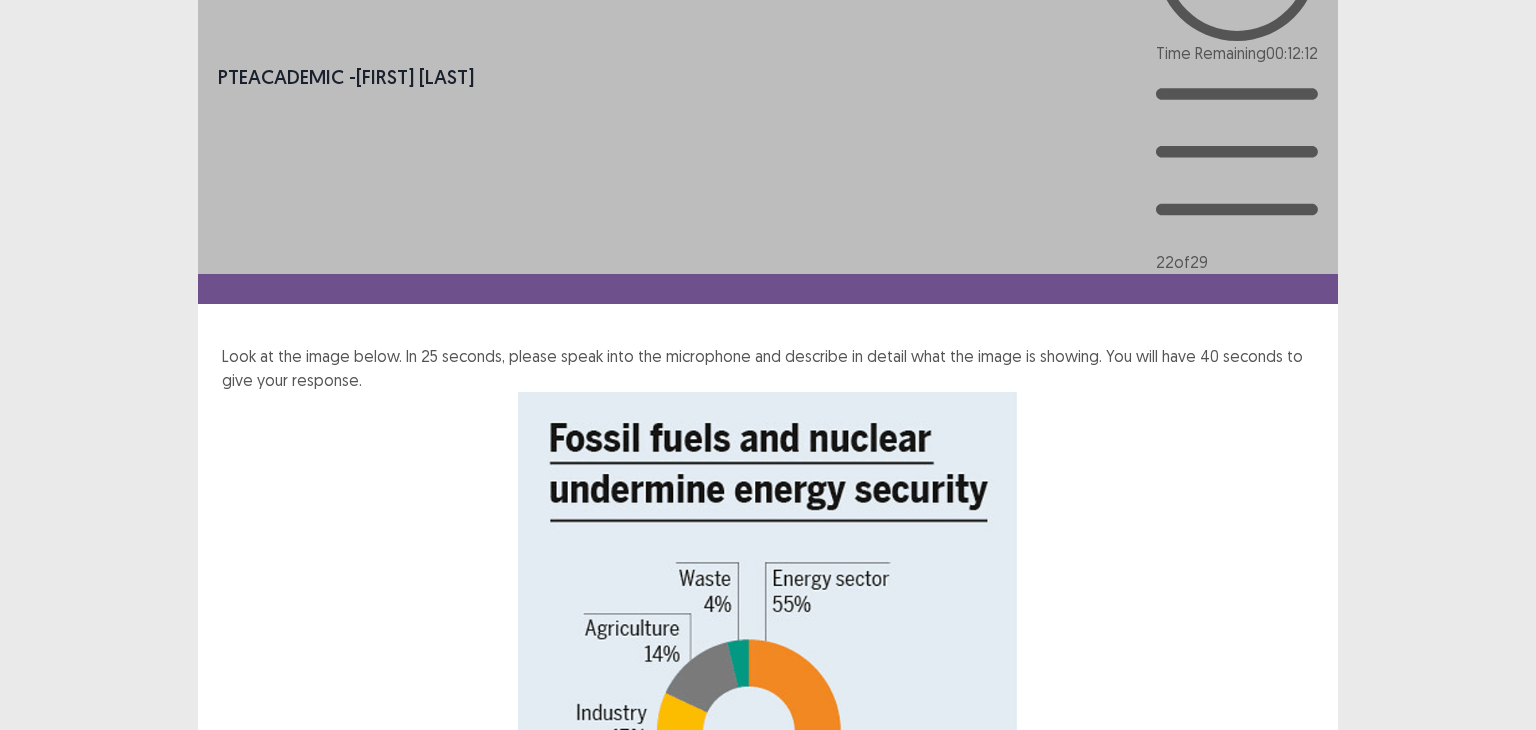 scroll, scrollTop: 132, scrollLeft: 0, axis: vertical 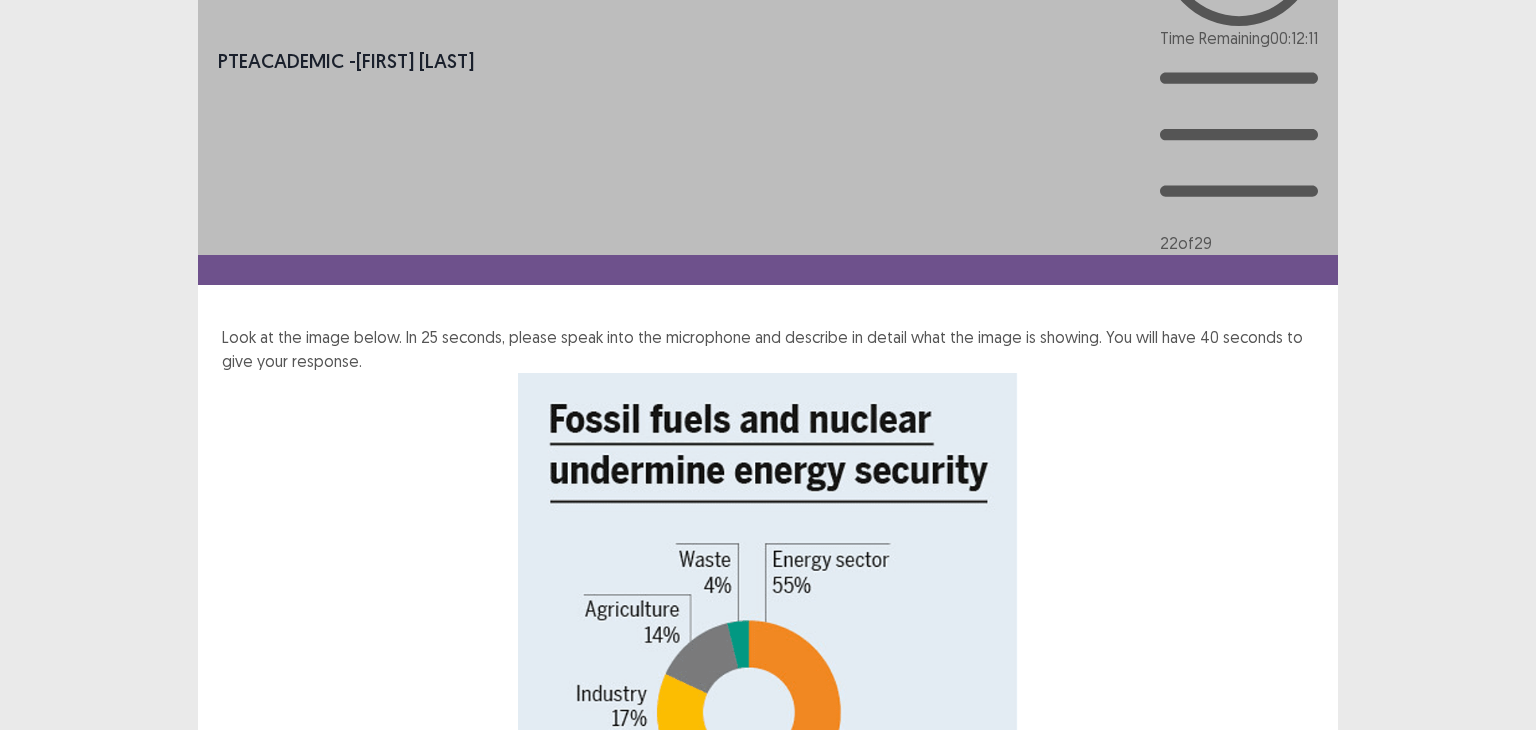 click on "Next" at bounding box center (1290, 1119) 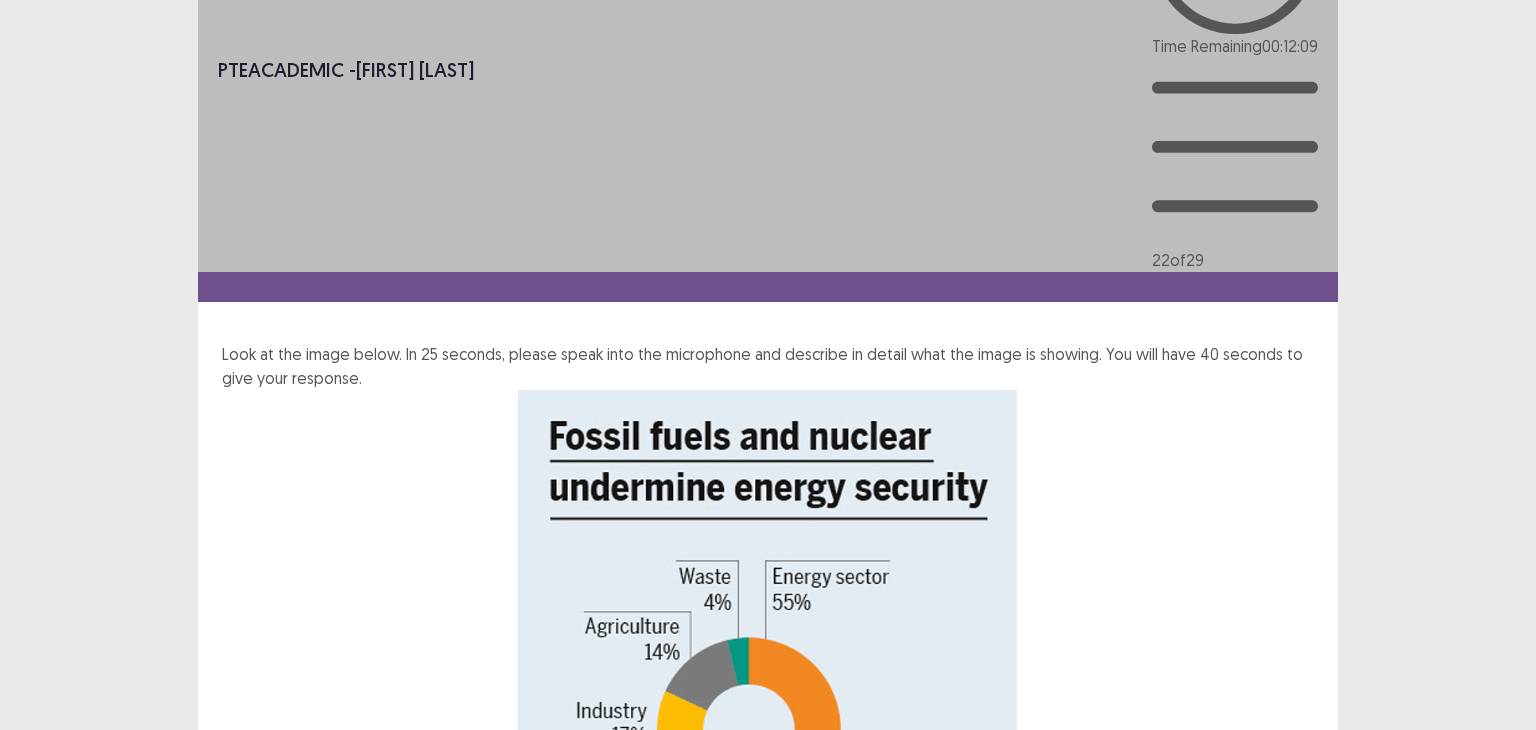 click on "Confirm" at bounding box center [43, 1222] 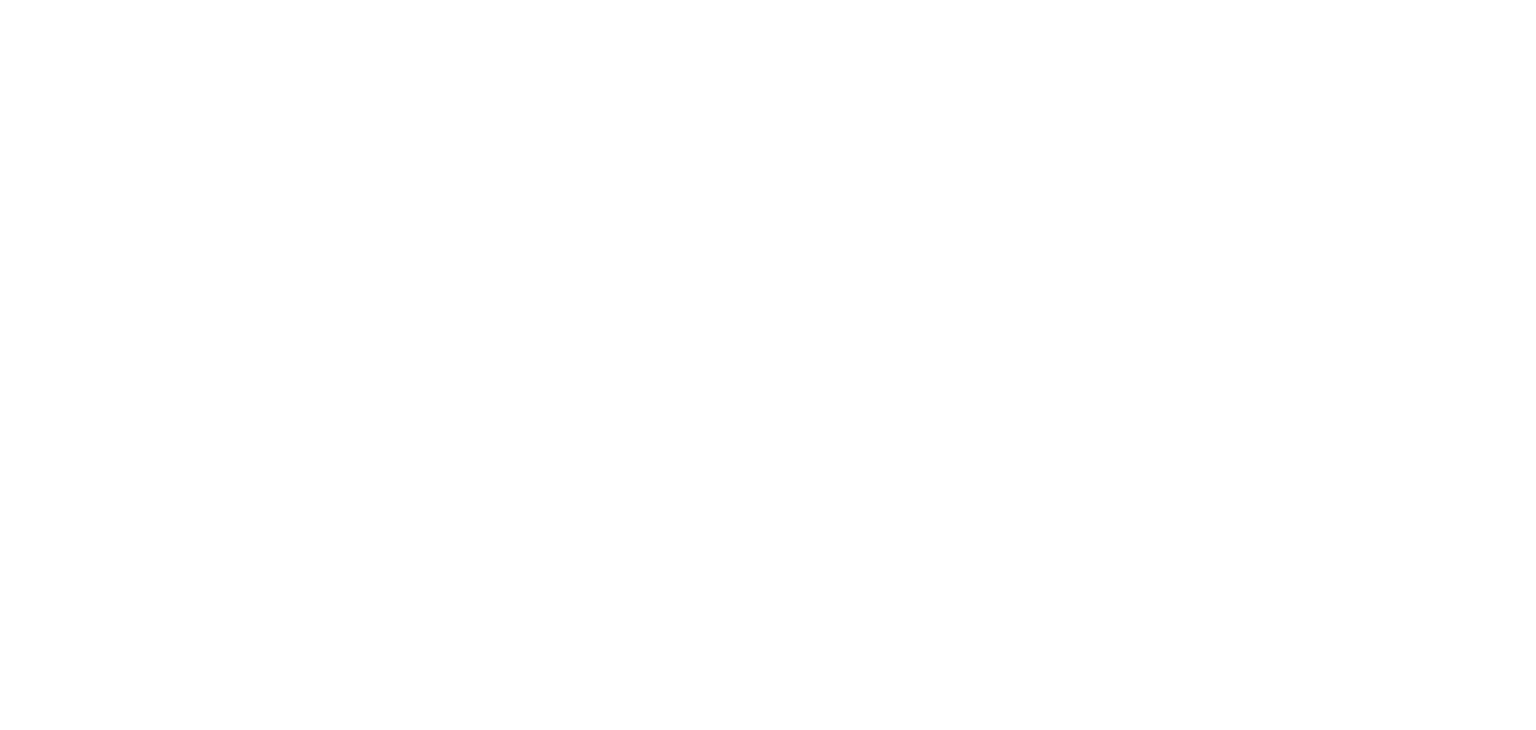 scroll, scrollTop: 0, scrollLeft: 0, axis: both 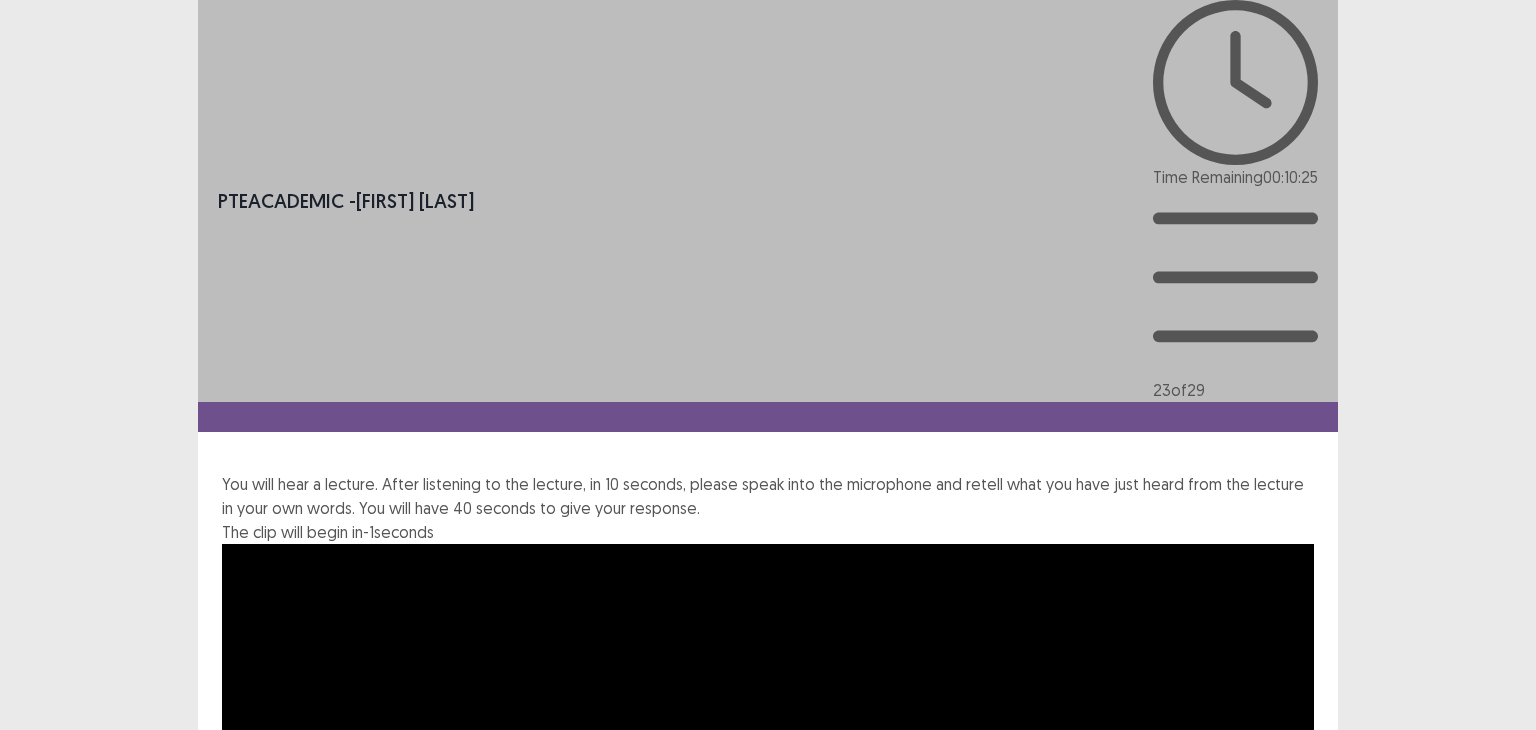 click on "Next" at bounding box center [1290, 1350] 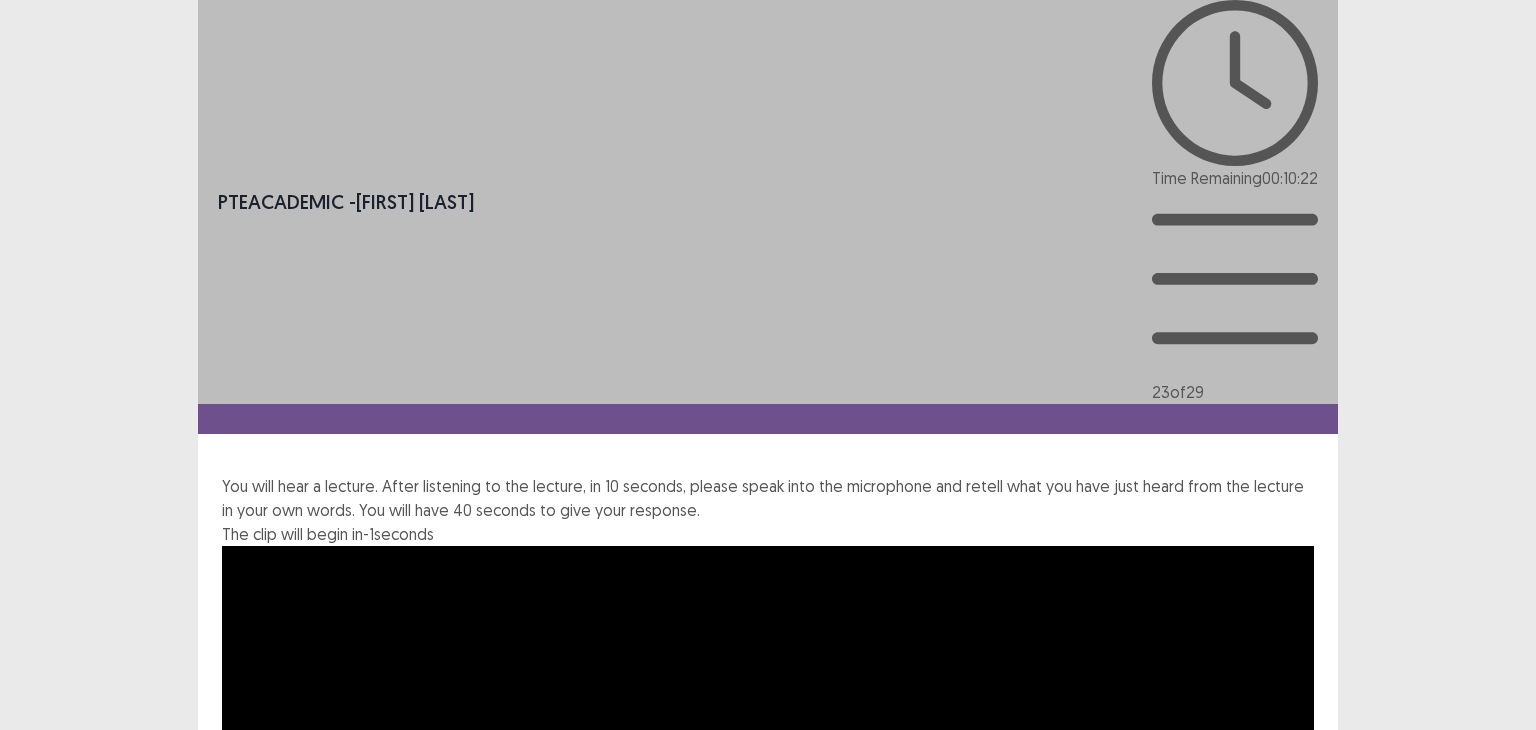 click on "Confirm" at bounding box center [43, 1438] 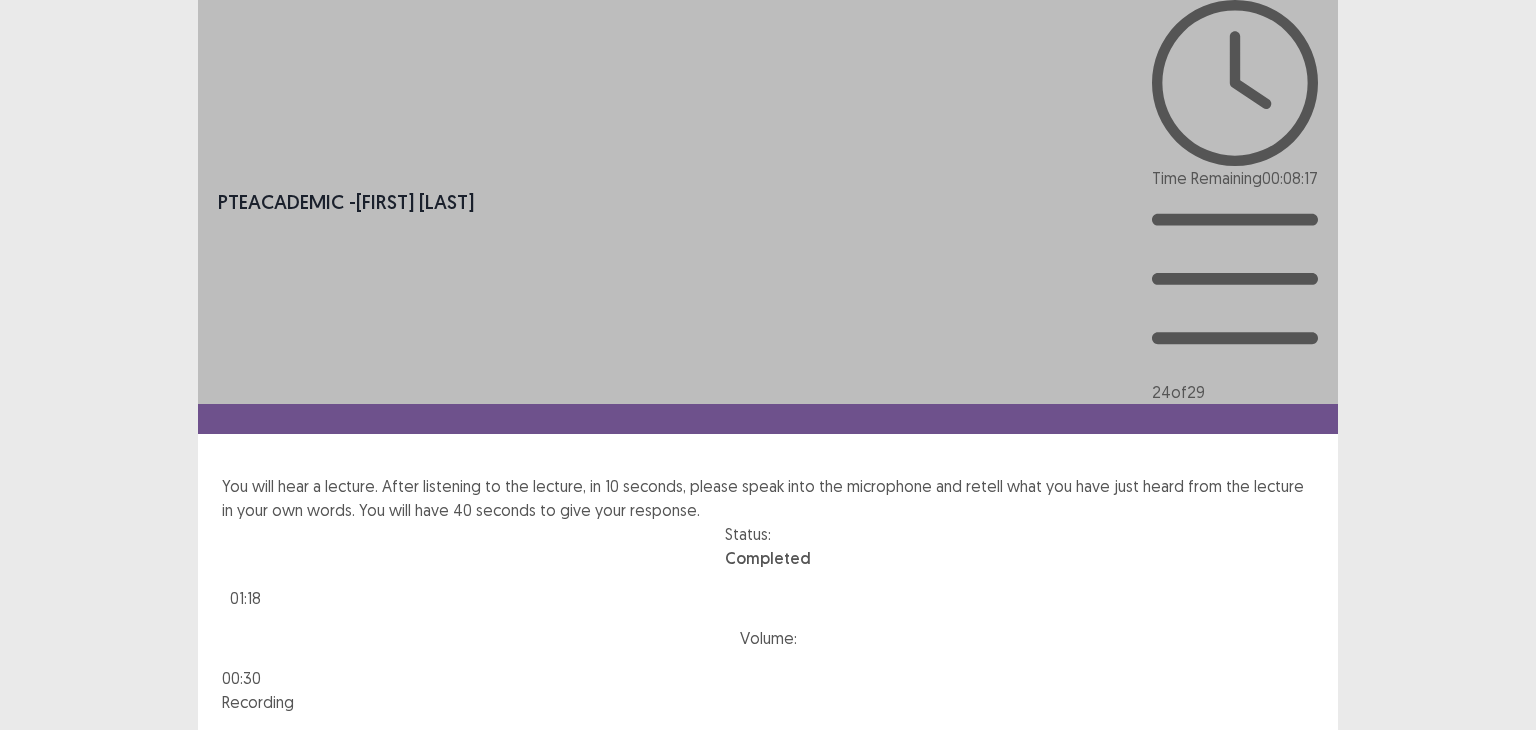 click on "Next" at bounding box center [1290, 858] 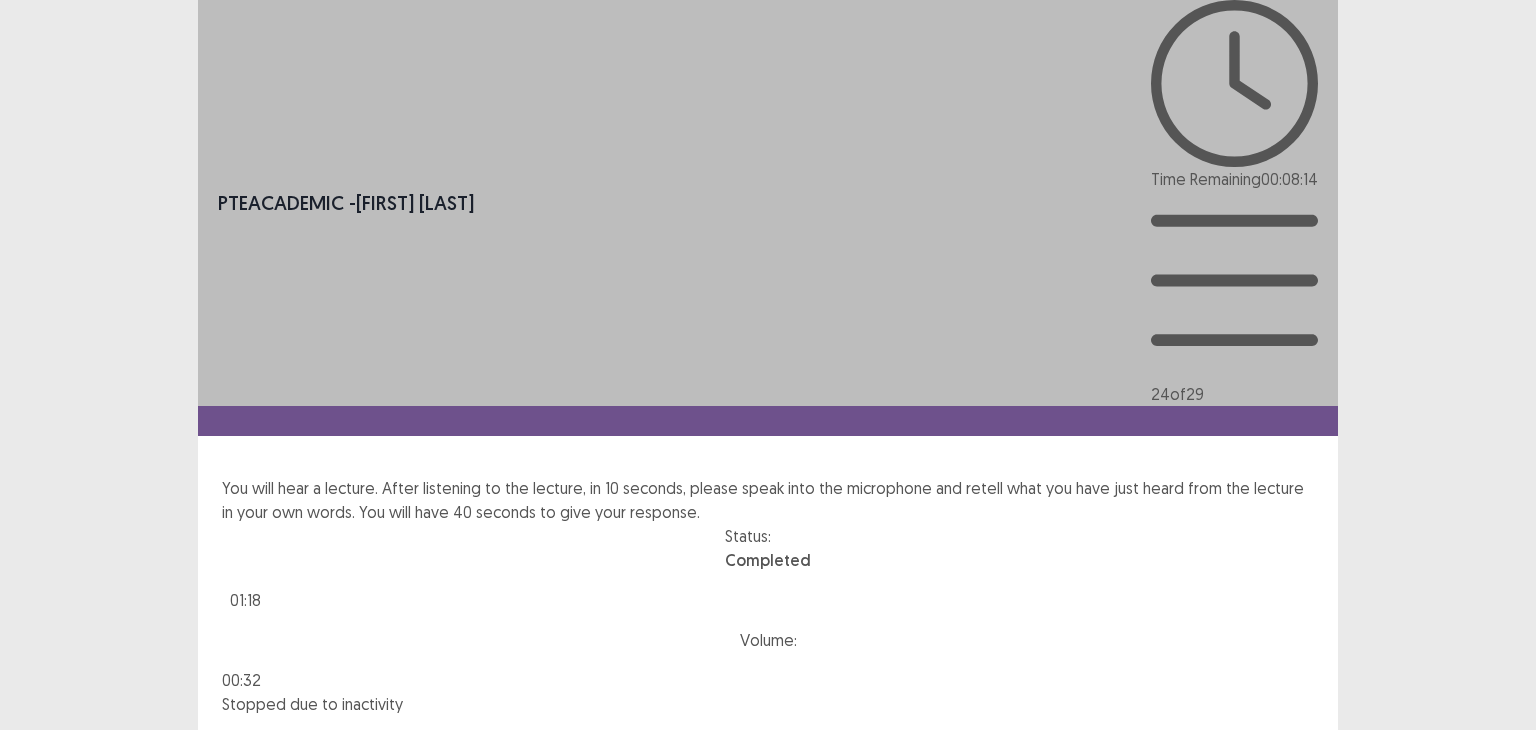 click on "Confirm" at bounding box center (43, 946) 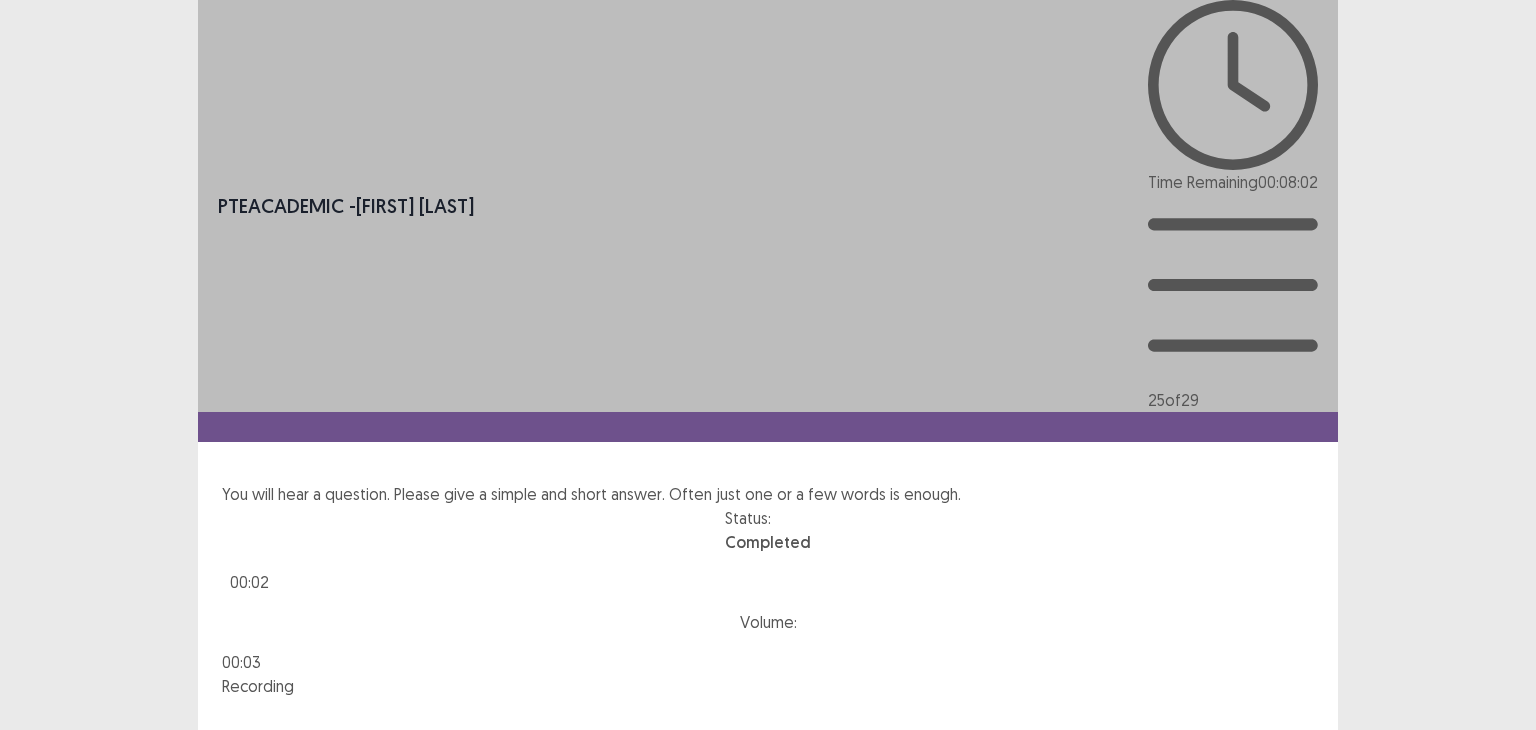 click on "Next" at bounding box center [1290, 842] 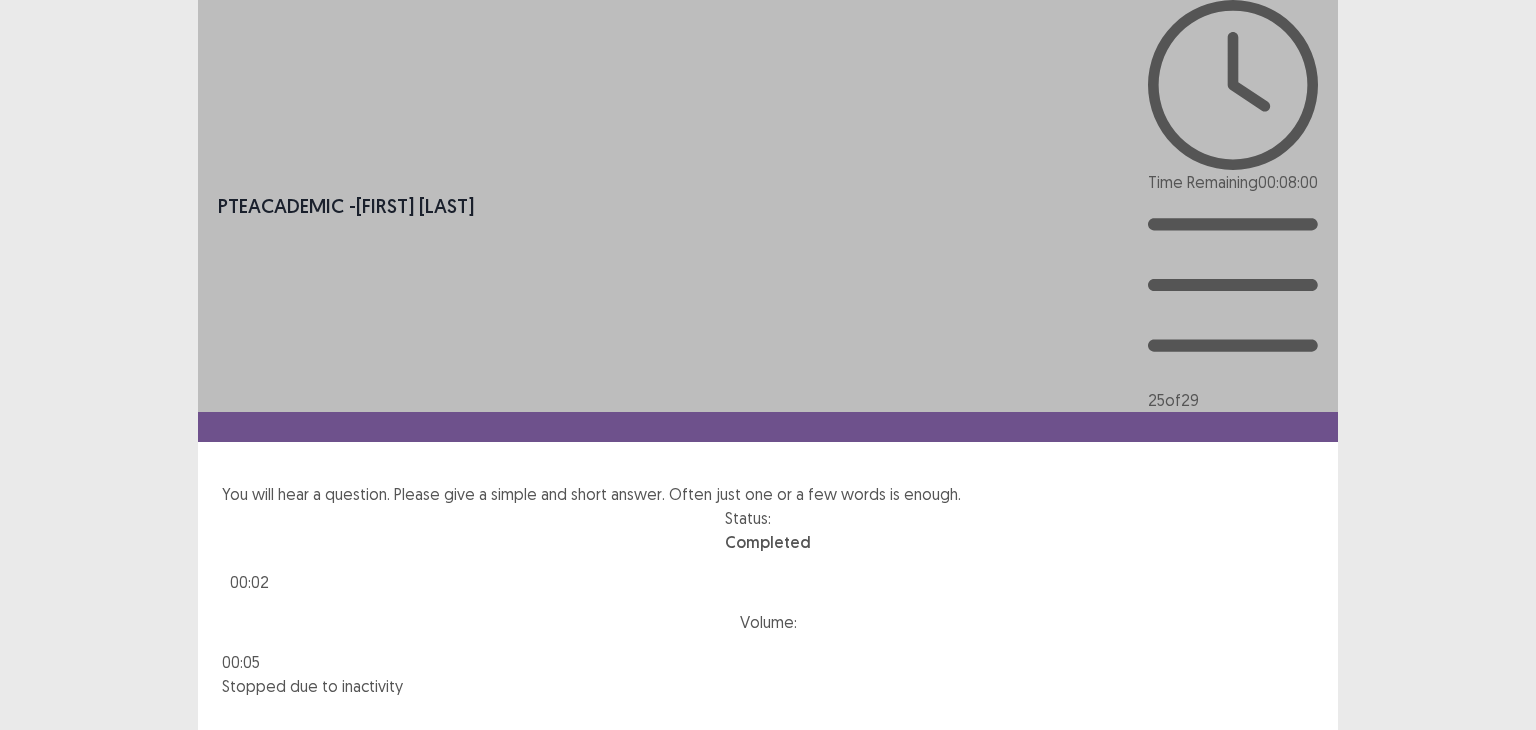 click on "Confirm" at bounding box center [43, 928] 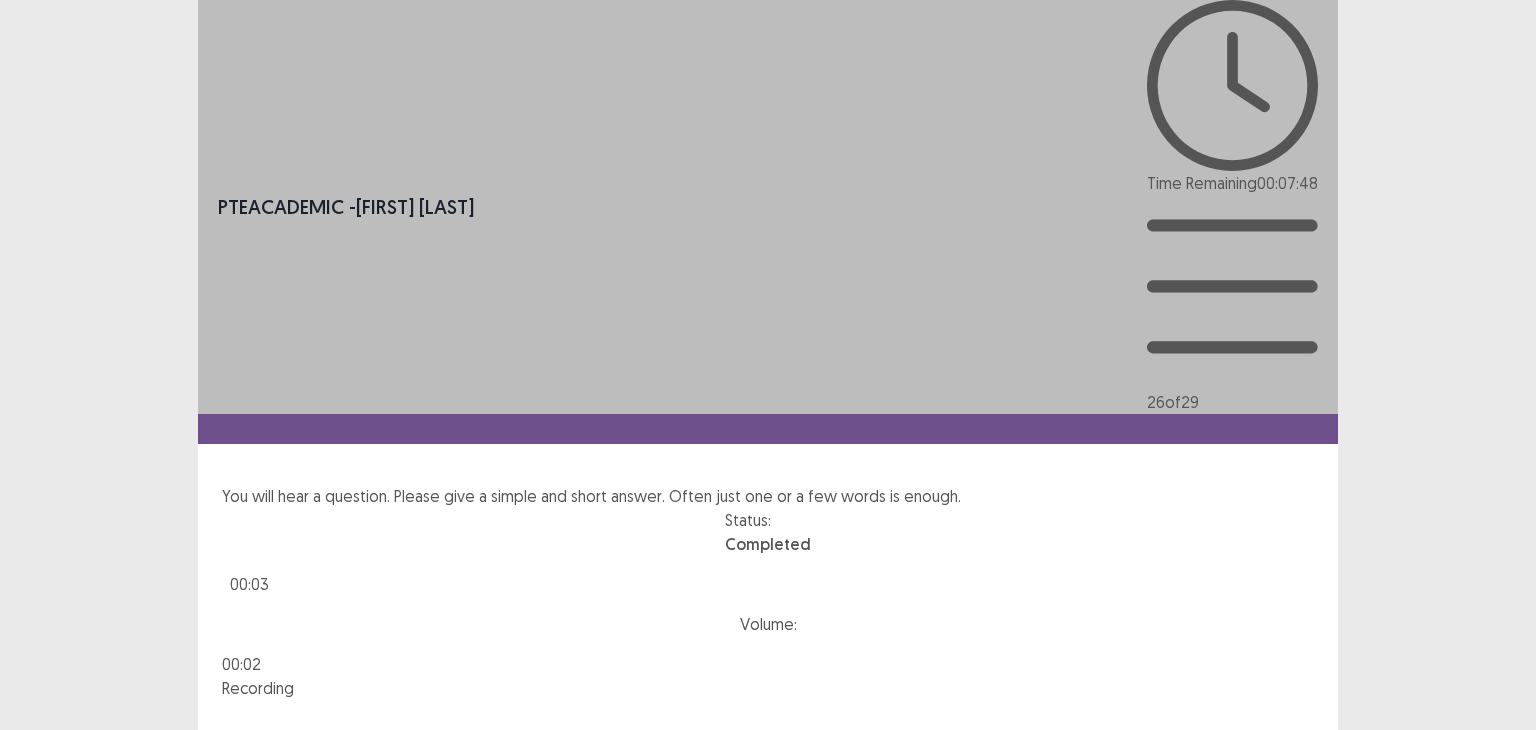 click on "Next" at bounding box center [1290, 844] 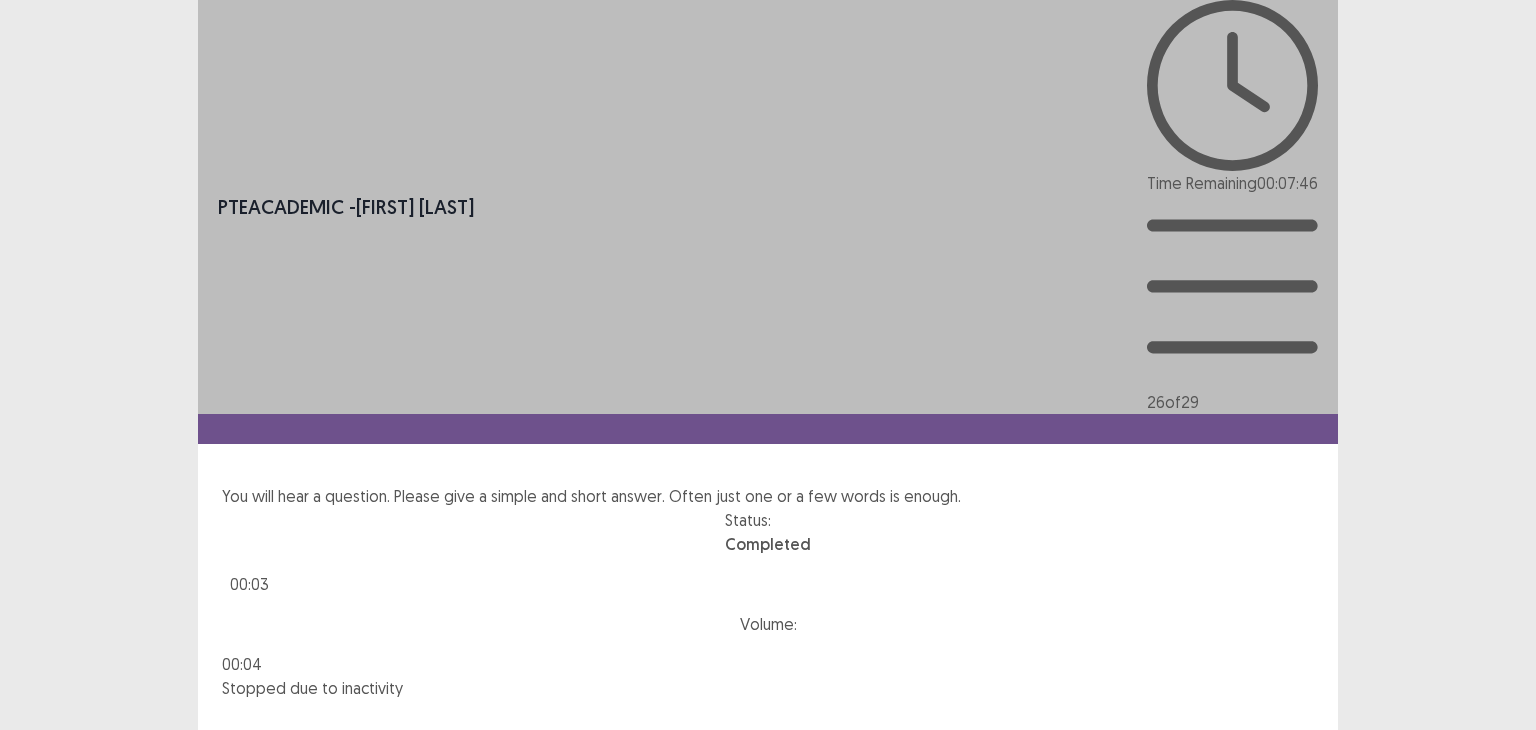 click on "Confirm" at bounding box center (43, 930) 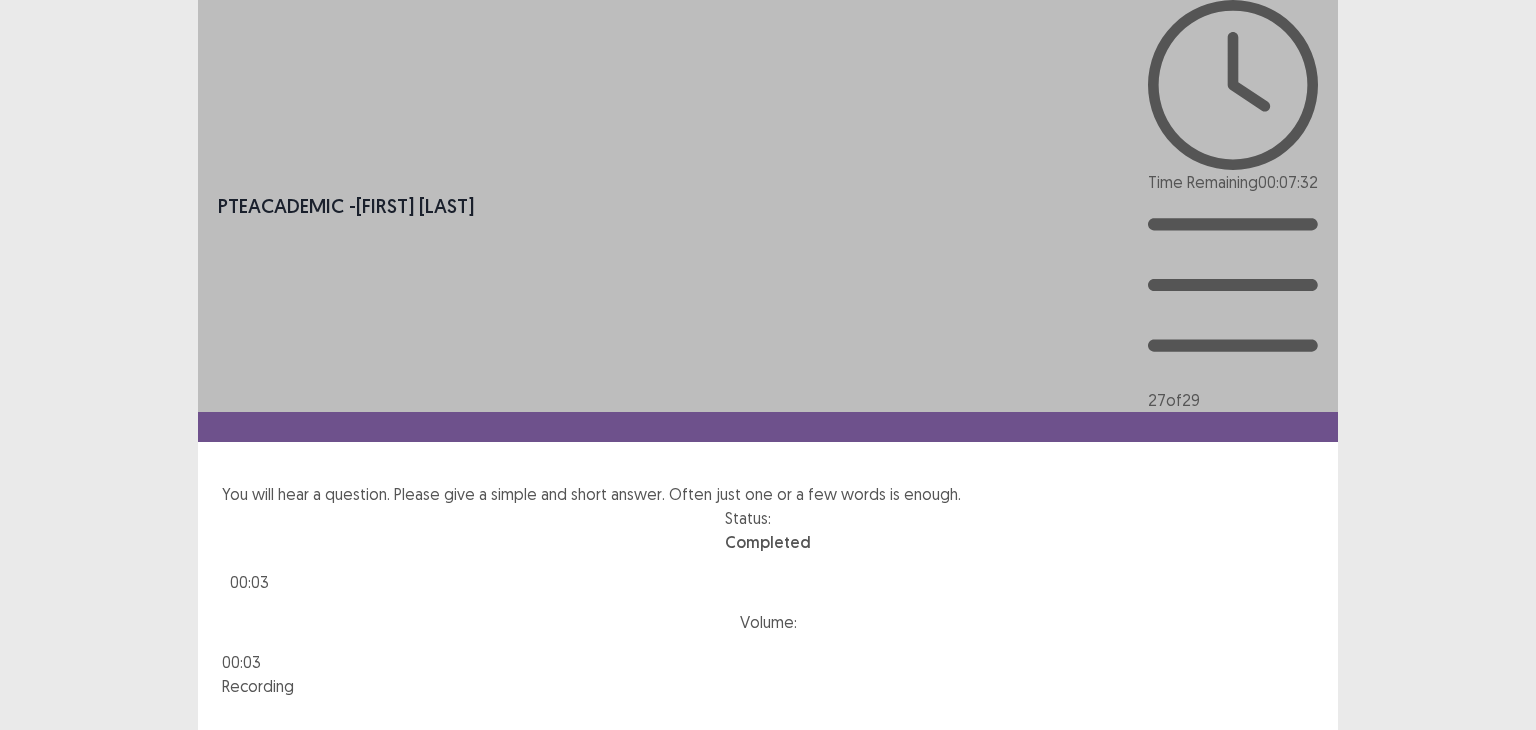click on "Next" at bounding box center [1290, 842] 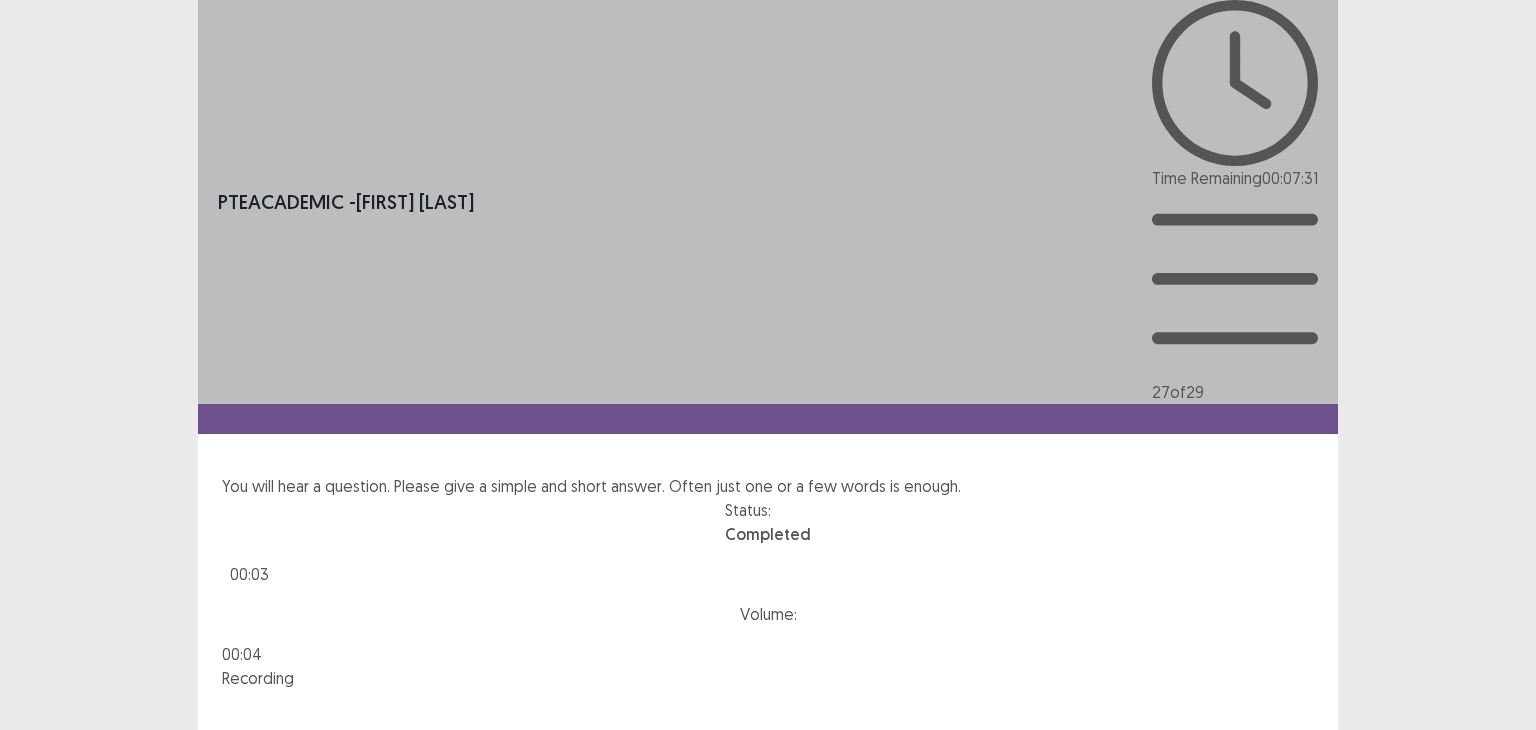 click on "Confirm" at bounding box center (43, 920) 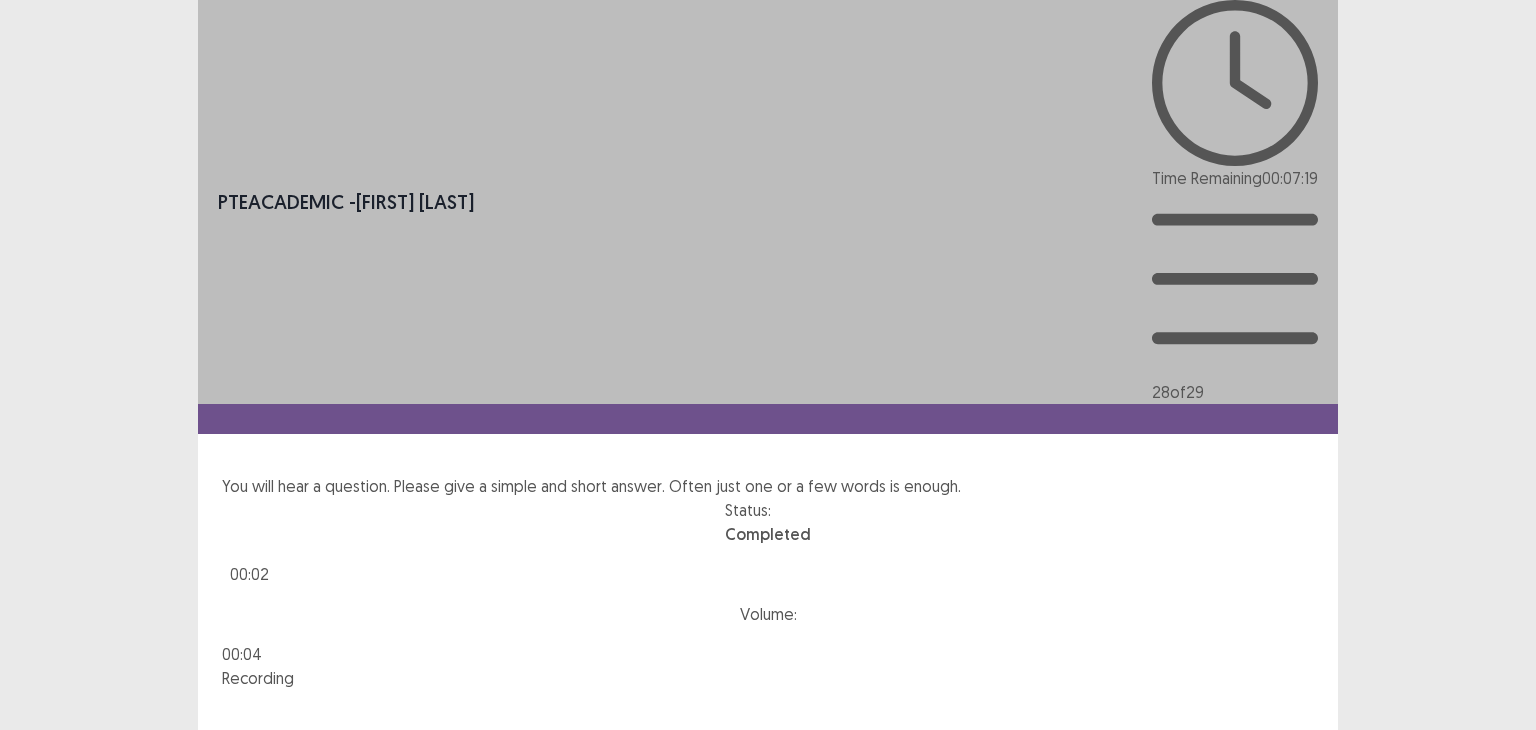 click on "Next" at bounding box center [1290, 834] 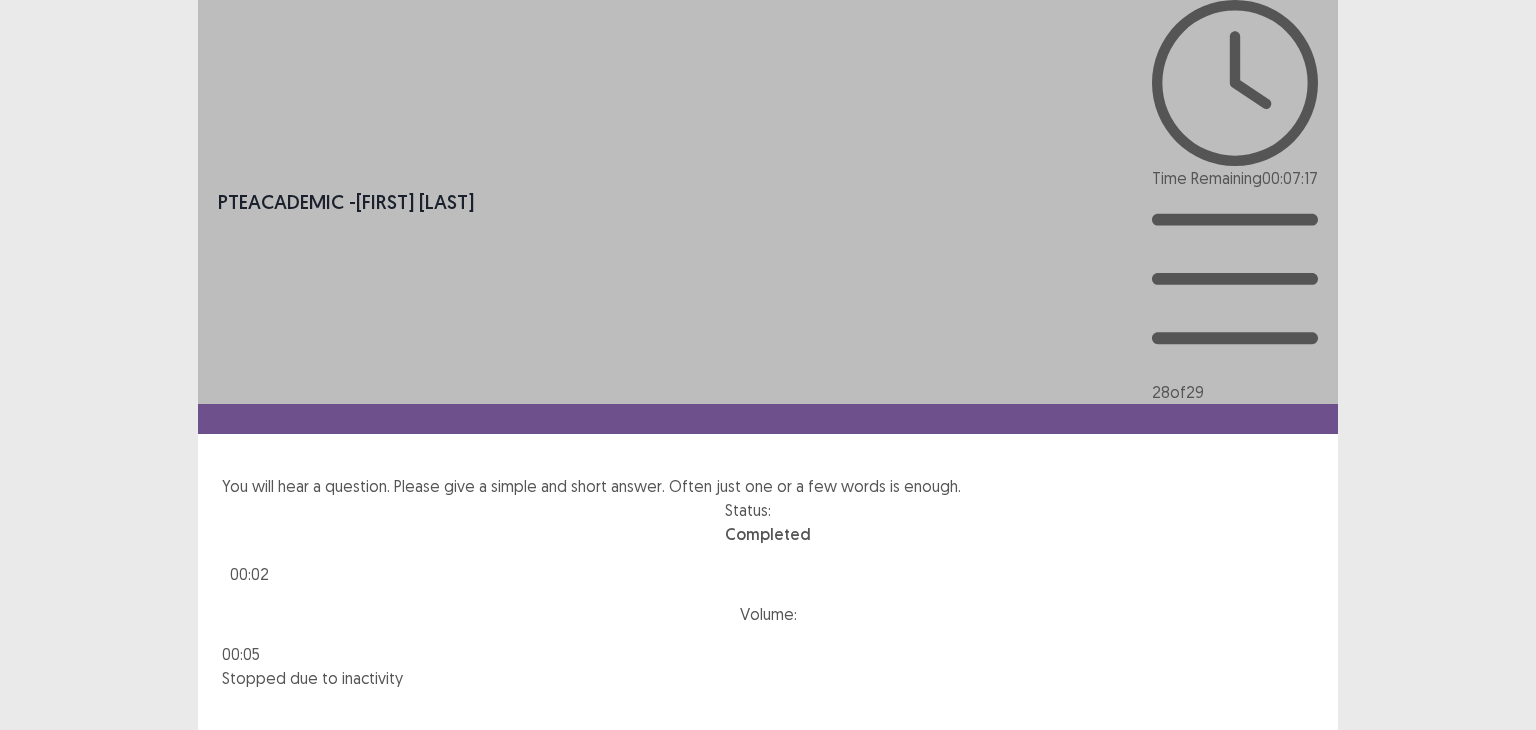 click on "Confirm" at bounding box center (43, 920) 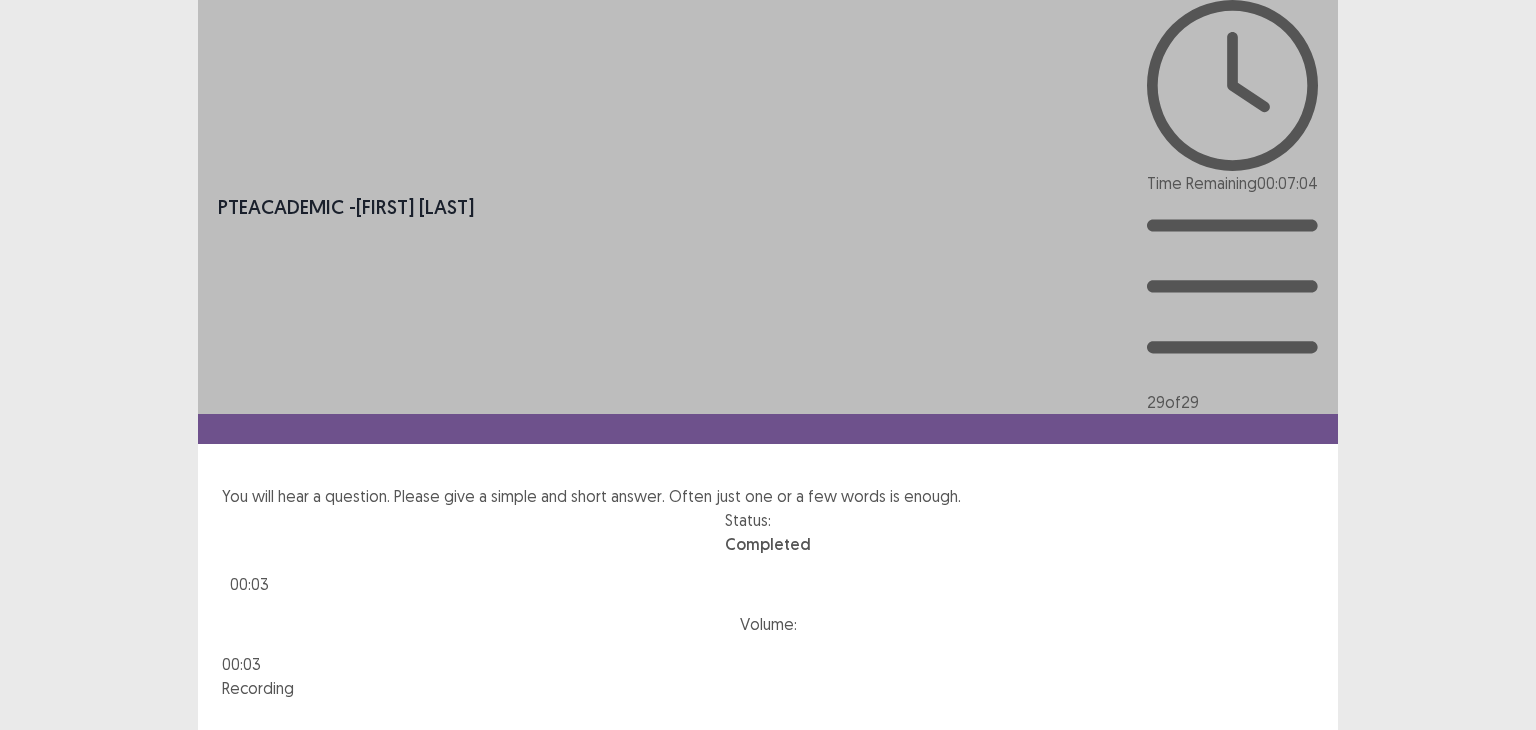 click on "Next" at bounding box center (1290, 844) 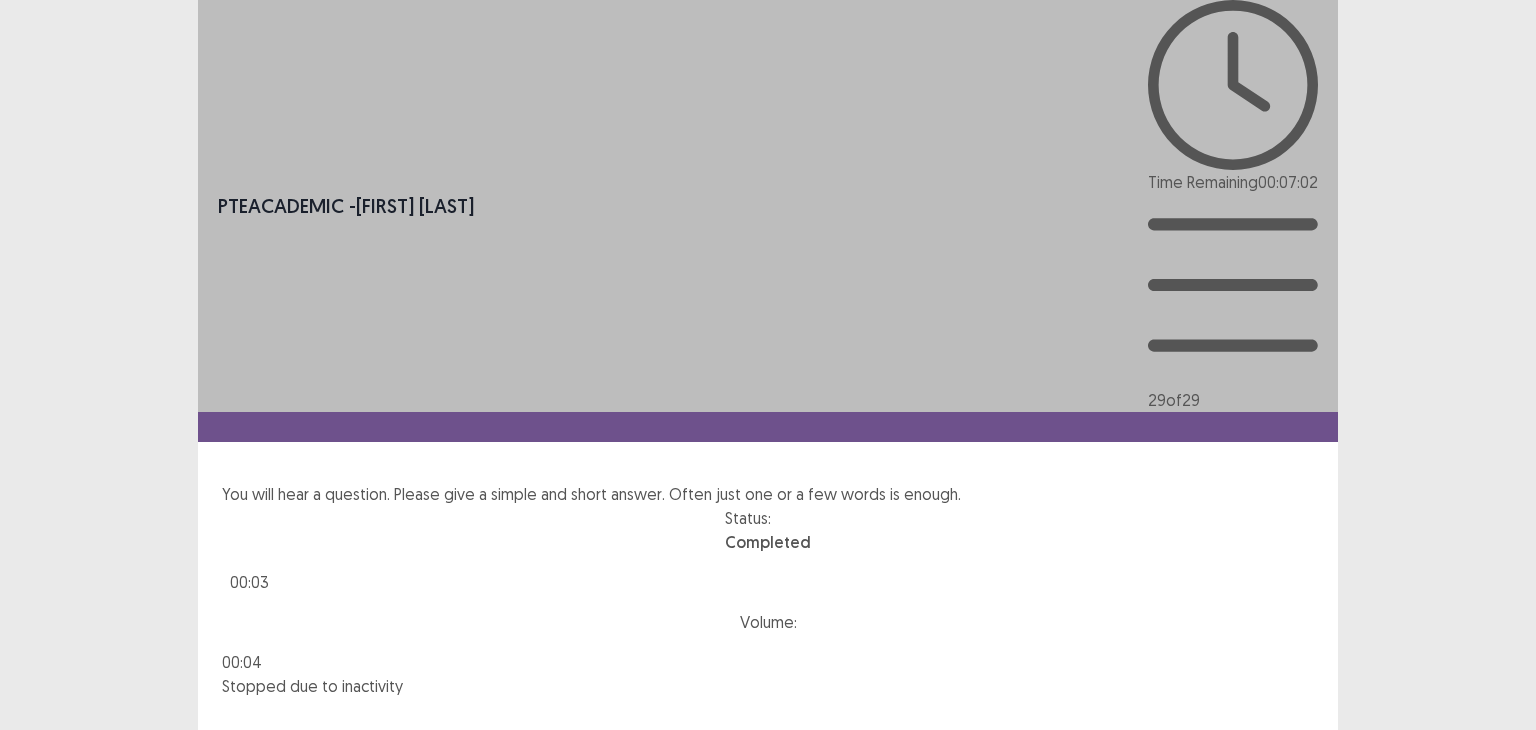 click on "Confirm" at bounding box center (43, 928) 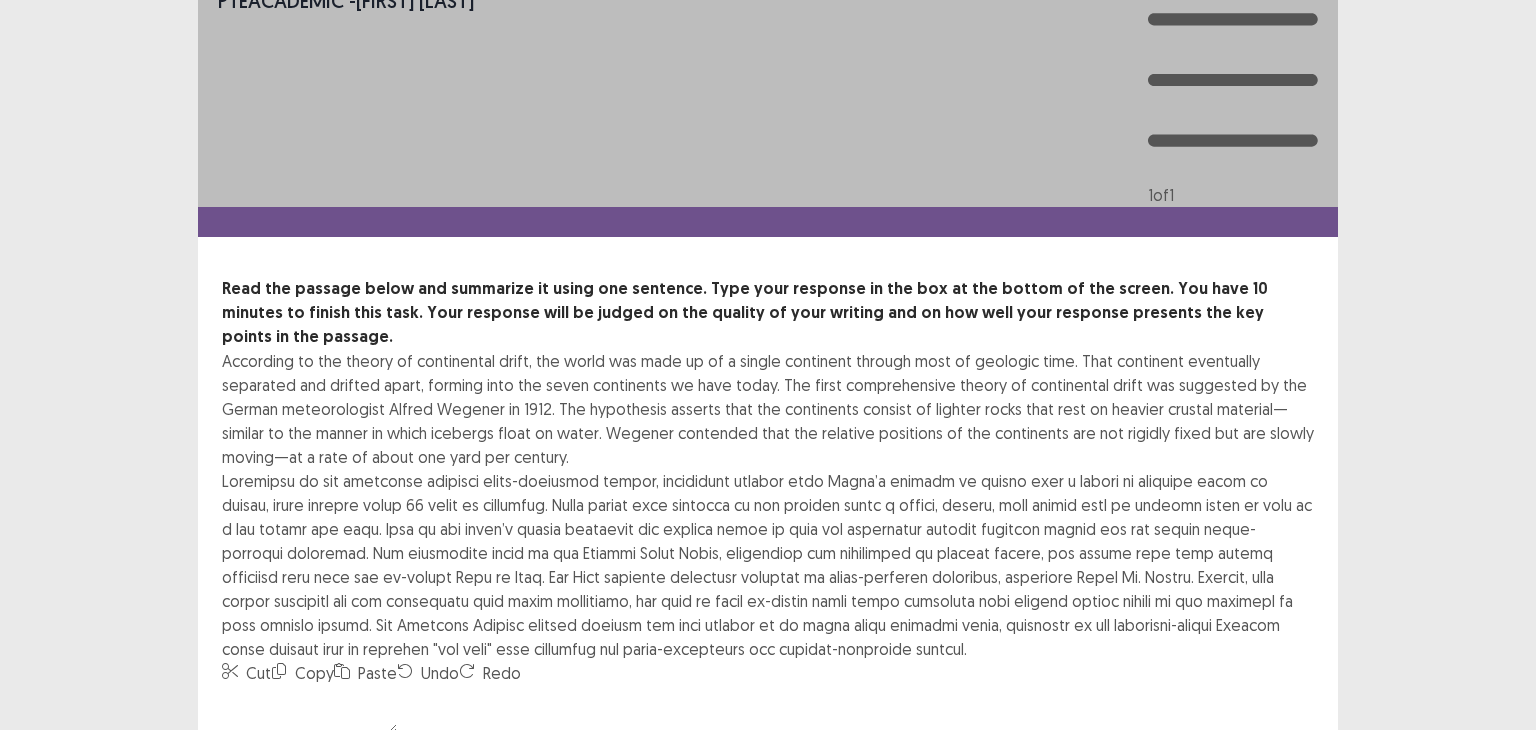 scroll, scrollTop: 206, scrollLeft: 0, axis: vertical 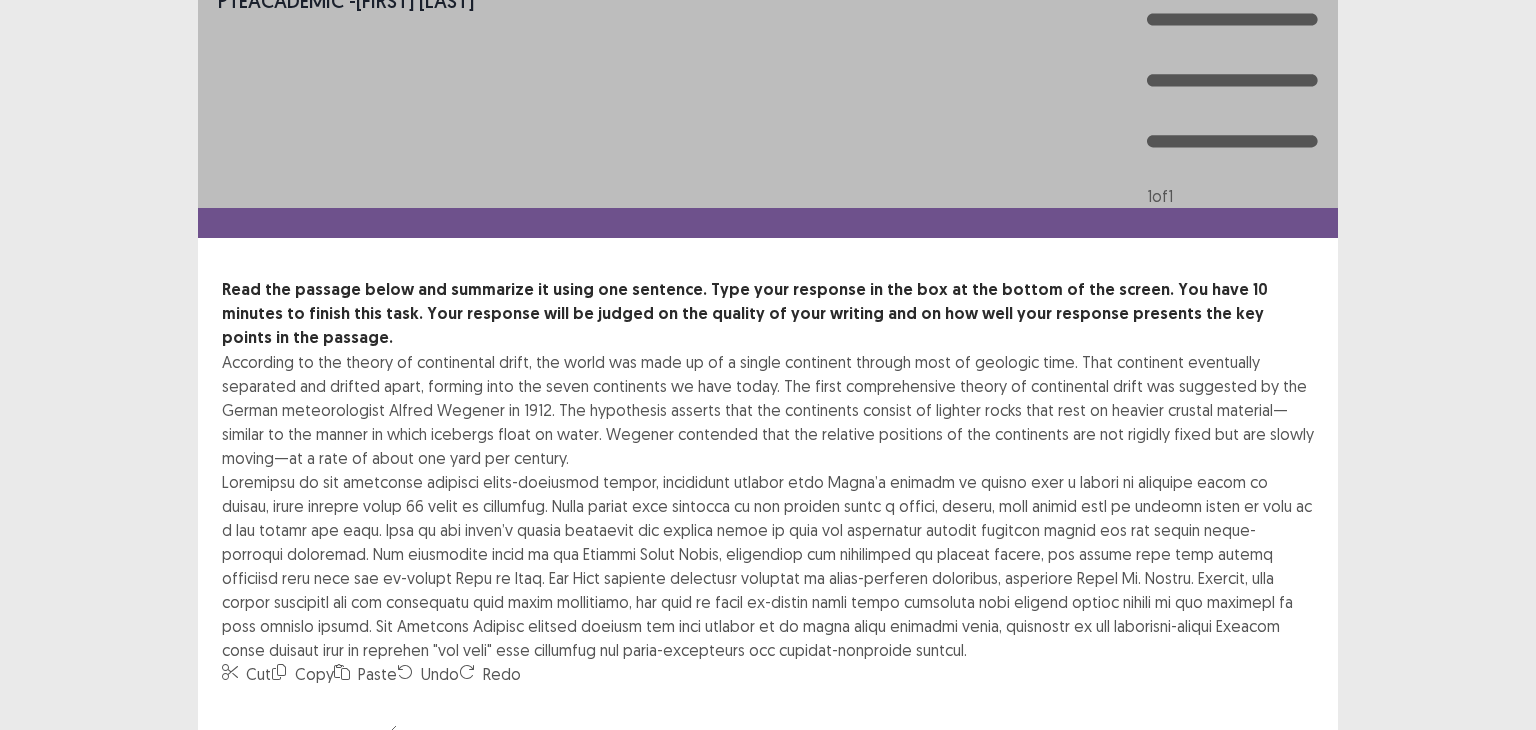 click at bounding box center (309, 710) 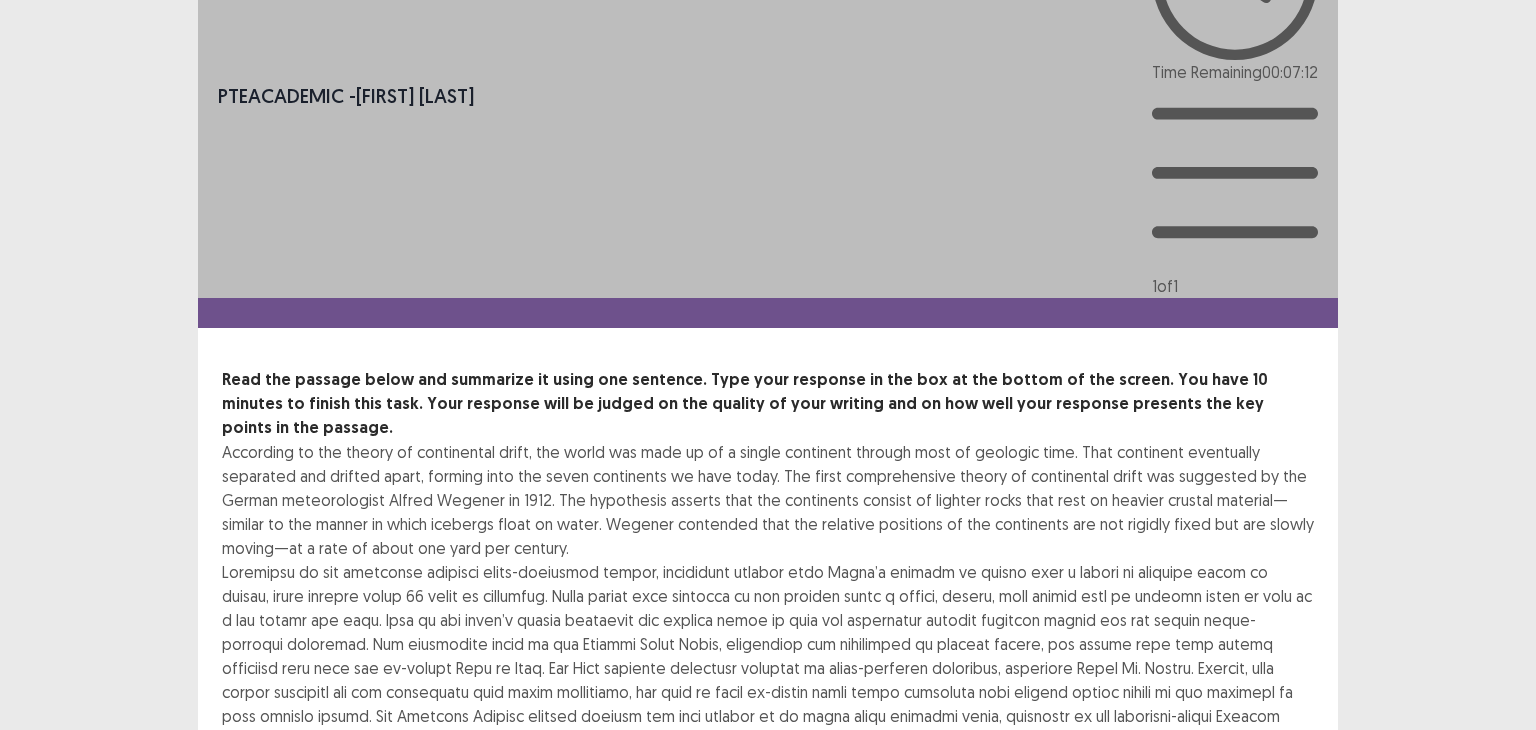 click on "**********" at bounding box center [768, 886] 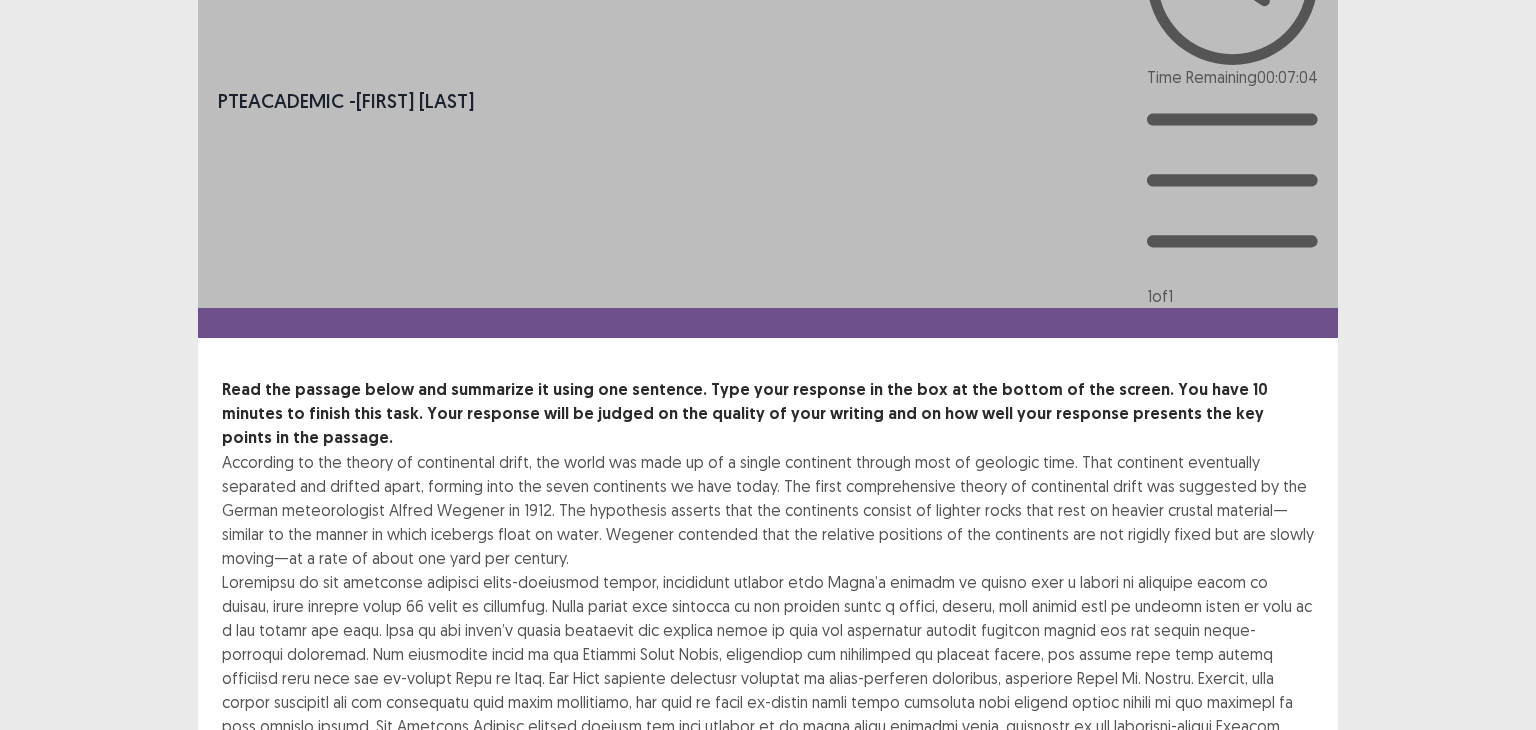 click on "**********" at bounding box center [768, 896] 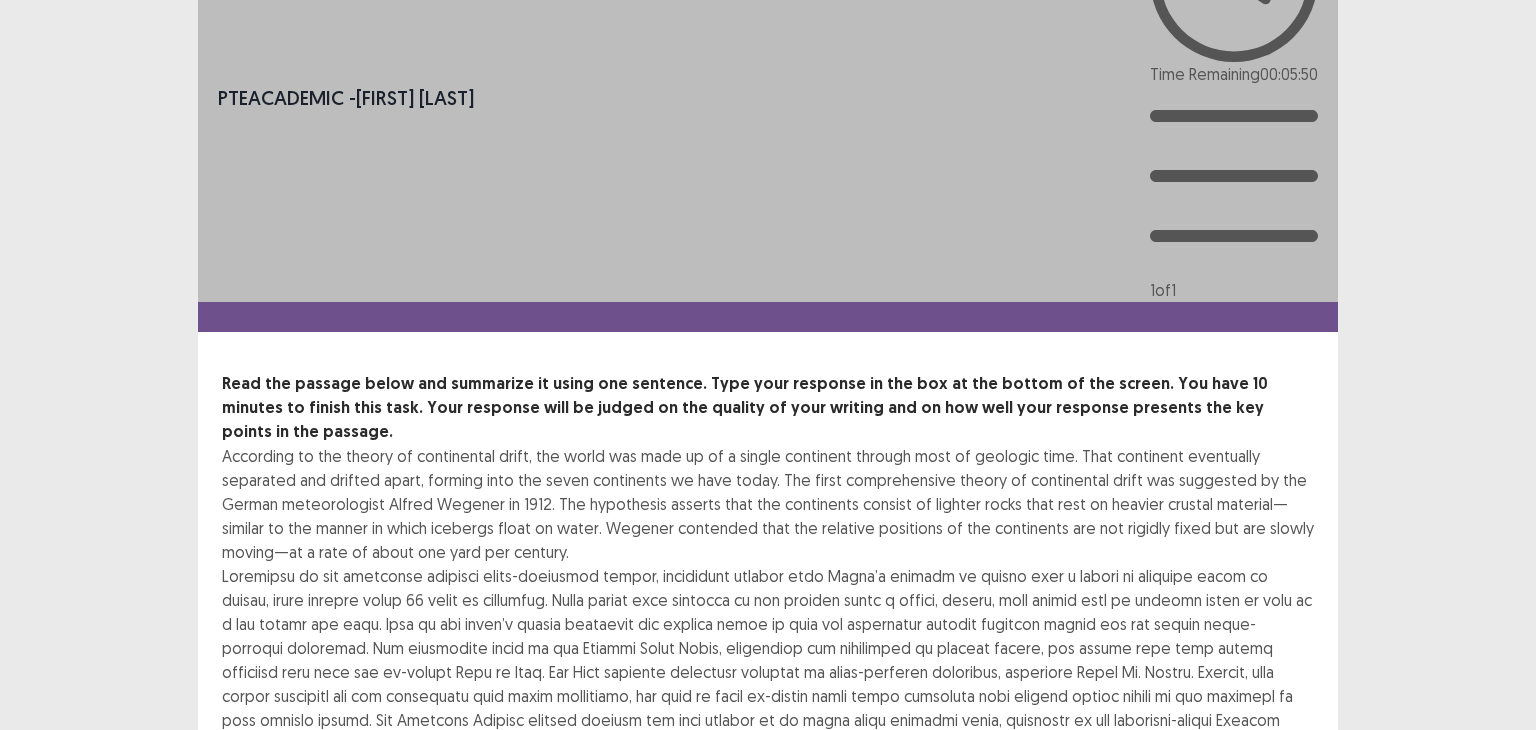 click on "According to the theory of continental drift, the world was made up of a single continent through most of geologic time. That continent eventually separated and drifted apart, forming into the seven continents we have today. The first comprehensive theory of continental drift was suggested by the German meteorologist Alfred Wegener in 1912. The hypothesis asserts that the continents consist of lighter rocks that rest on heavier crustal material—similar to the manner in which icebergs float on water. Wegener contended that the relative positions of the continents are not rigidly fixed but are slowly moving—at a rate of about one yard per century." at bounding box center (768, 600) 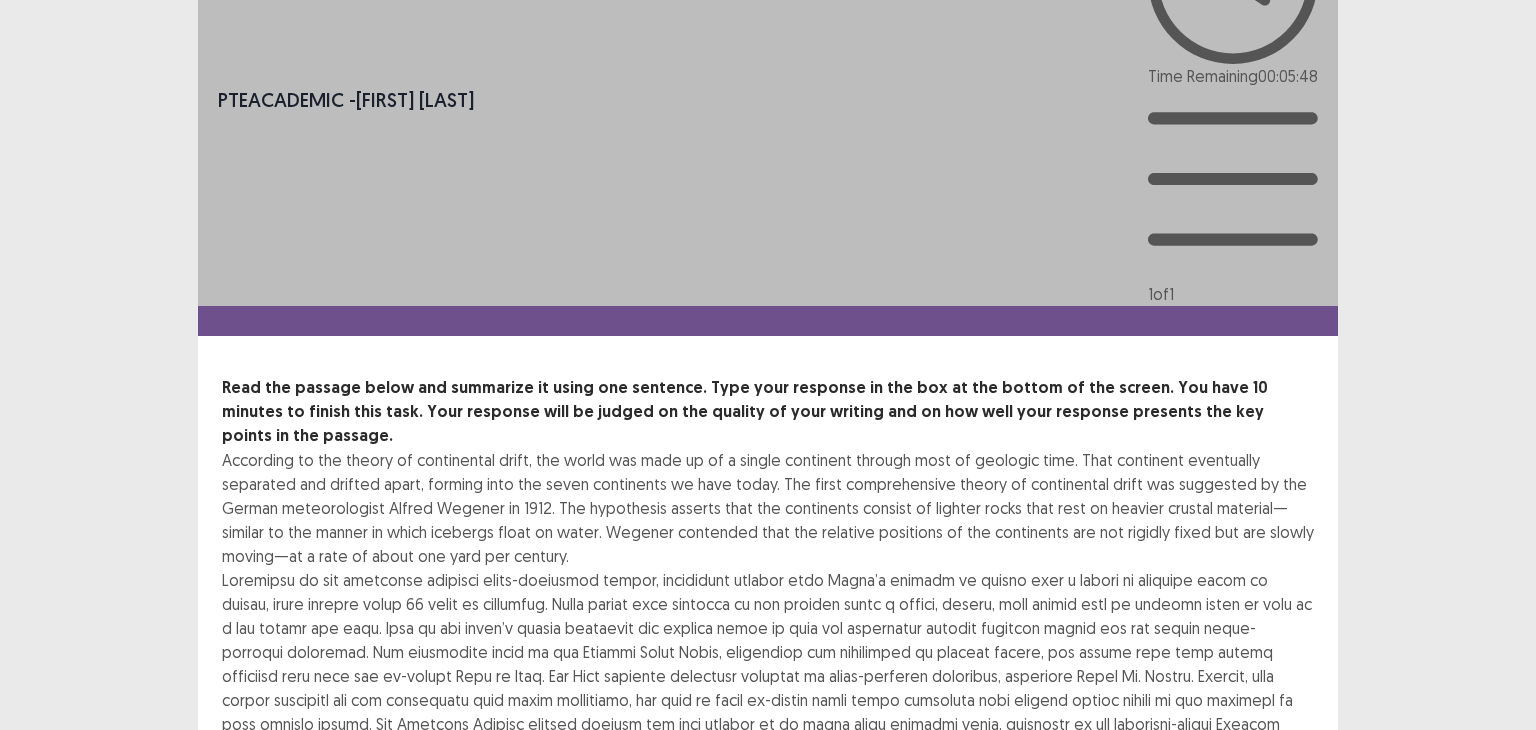click on "**********" at bounding box center (768, 894) 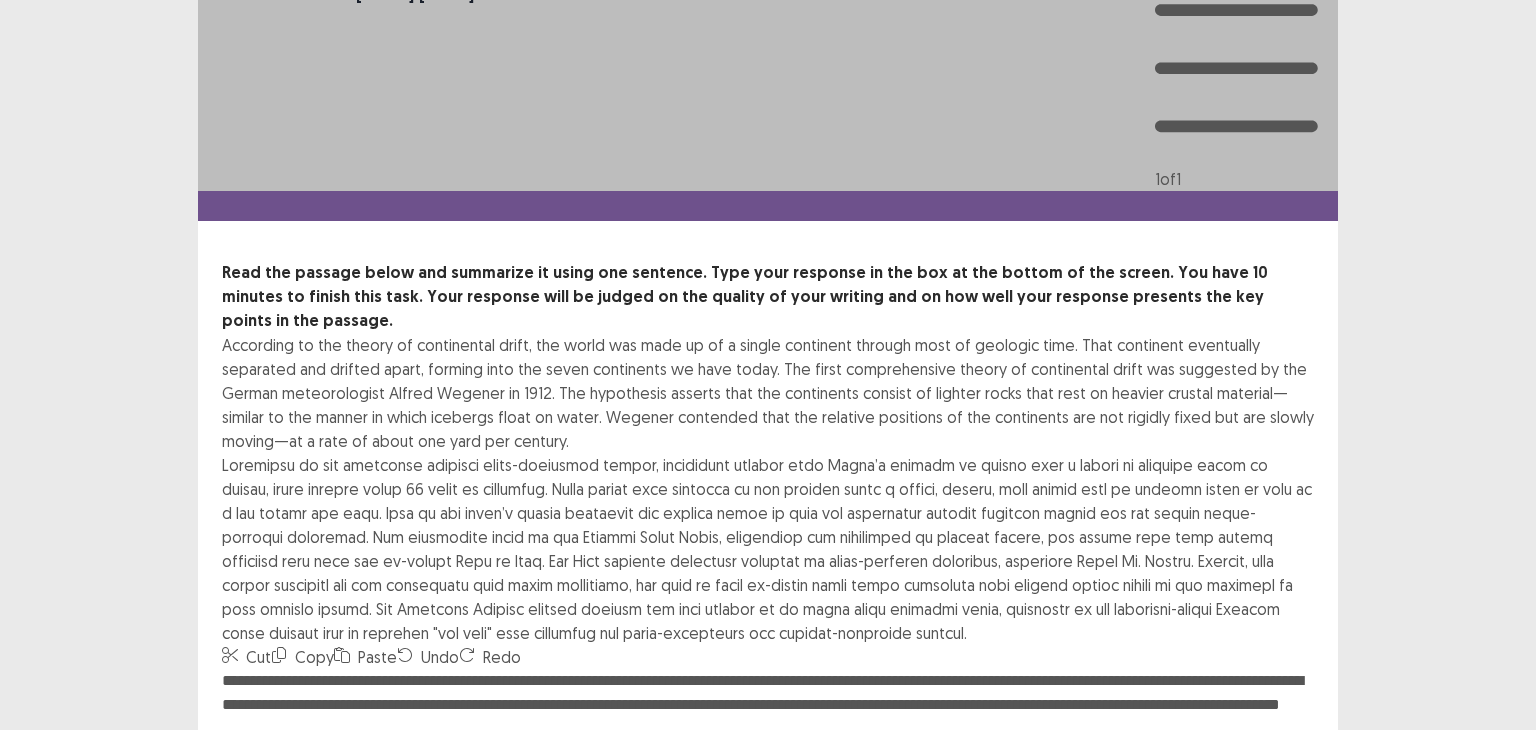 scroll, scrollTop: 106, scrollLeft: 0, axis: vertical 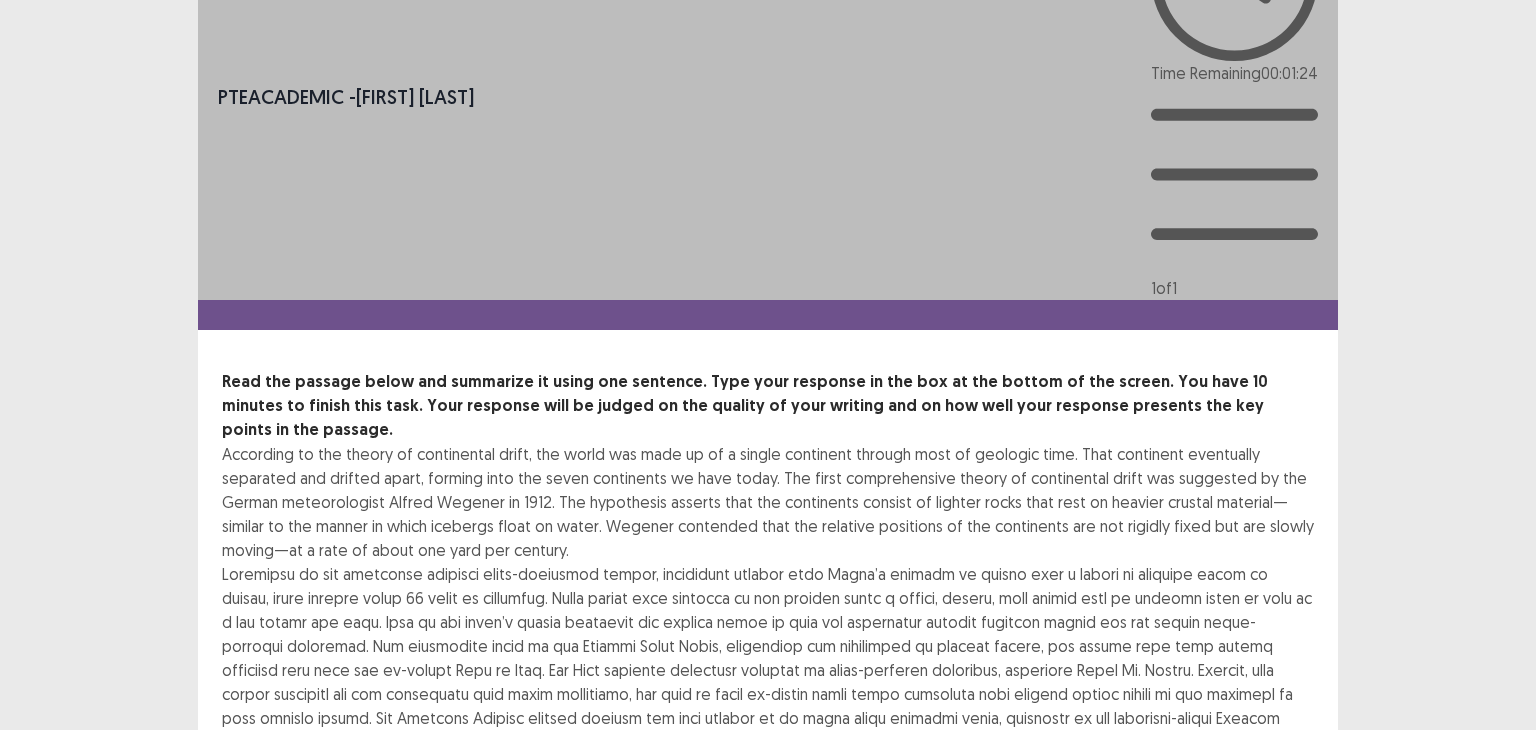 click on "**********" at bounding box center [768, 888] 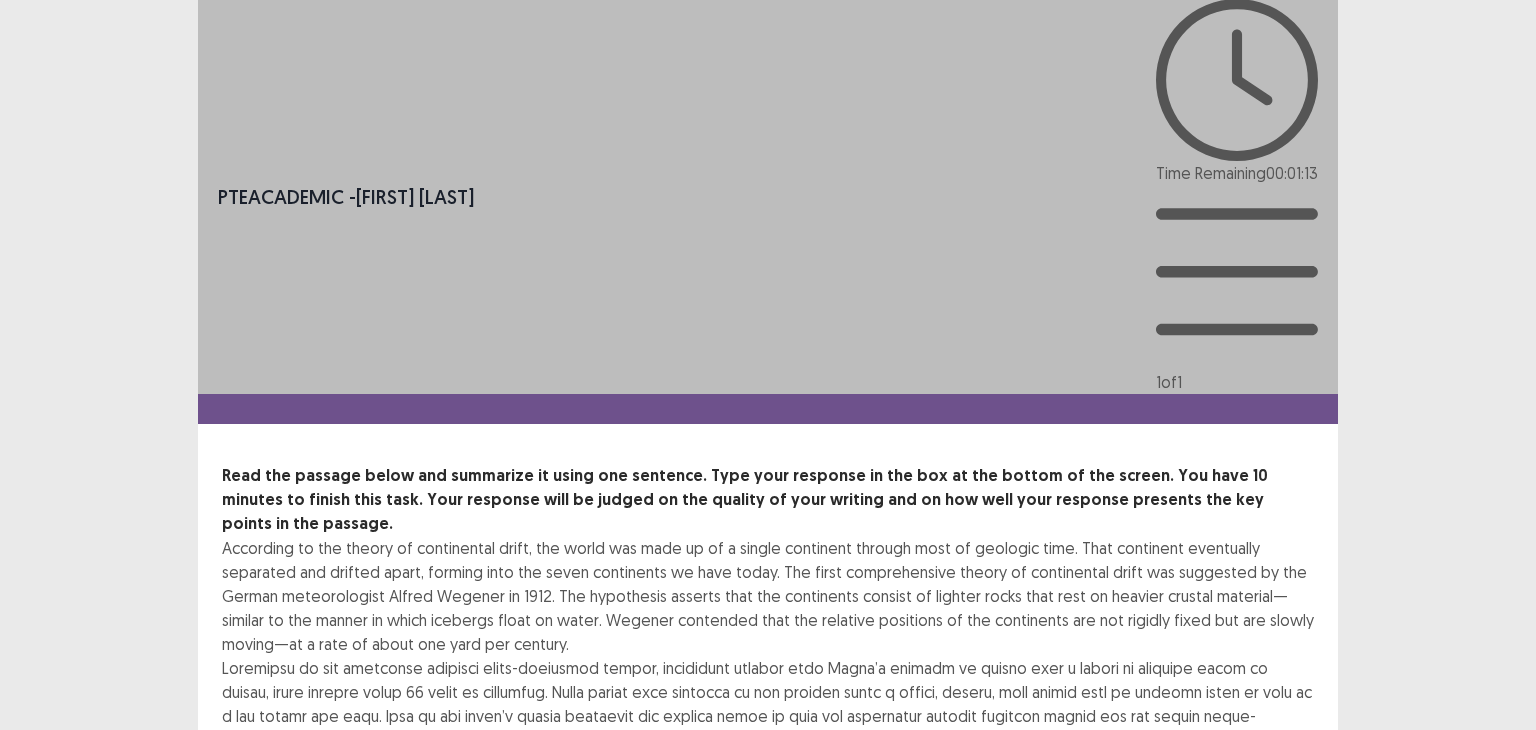 scroll, scrollTop: 0, scrollLeft: 0, axis: both 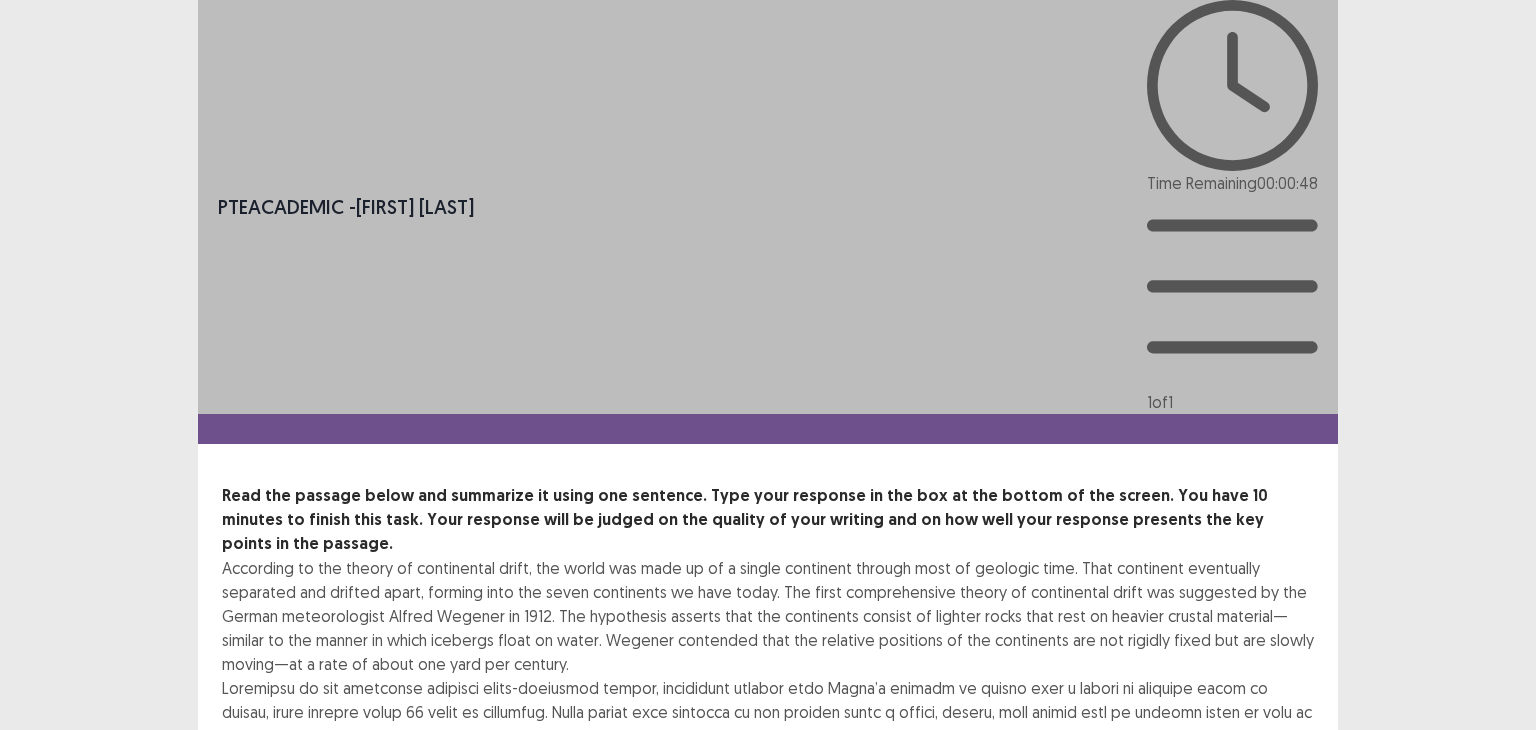 click on "**********" at bounding box center [768, 1002] 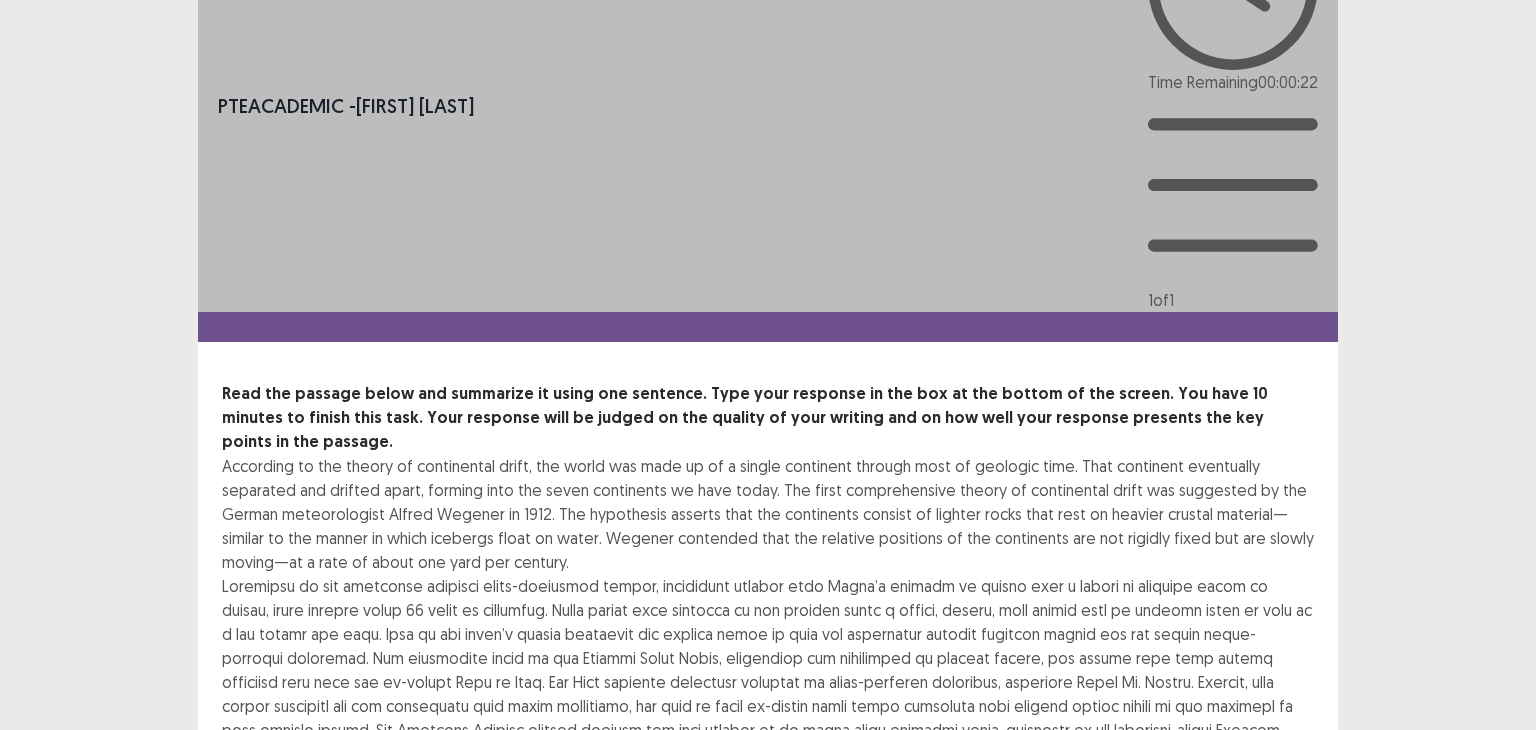 scroll, scrollTop: 0, scrollLeft: 0, axis: both 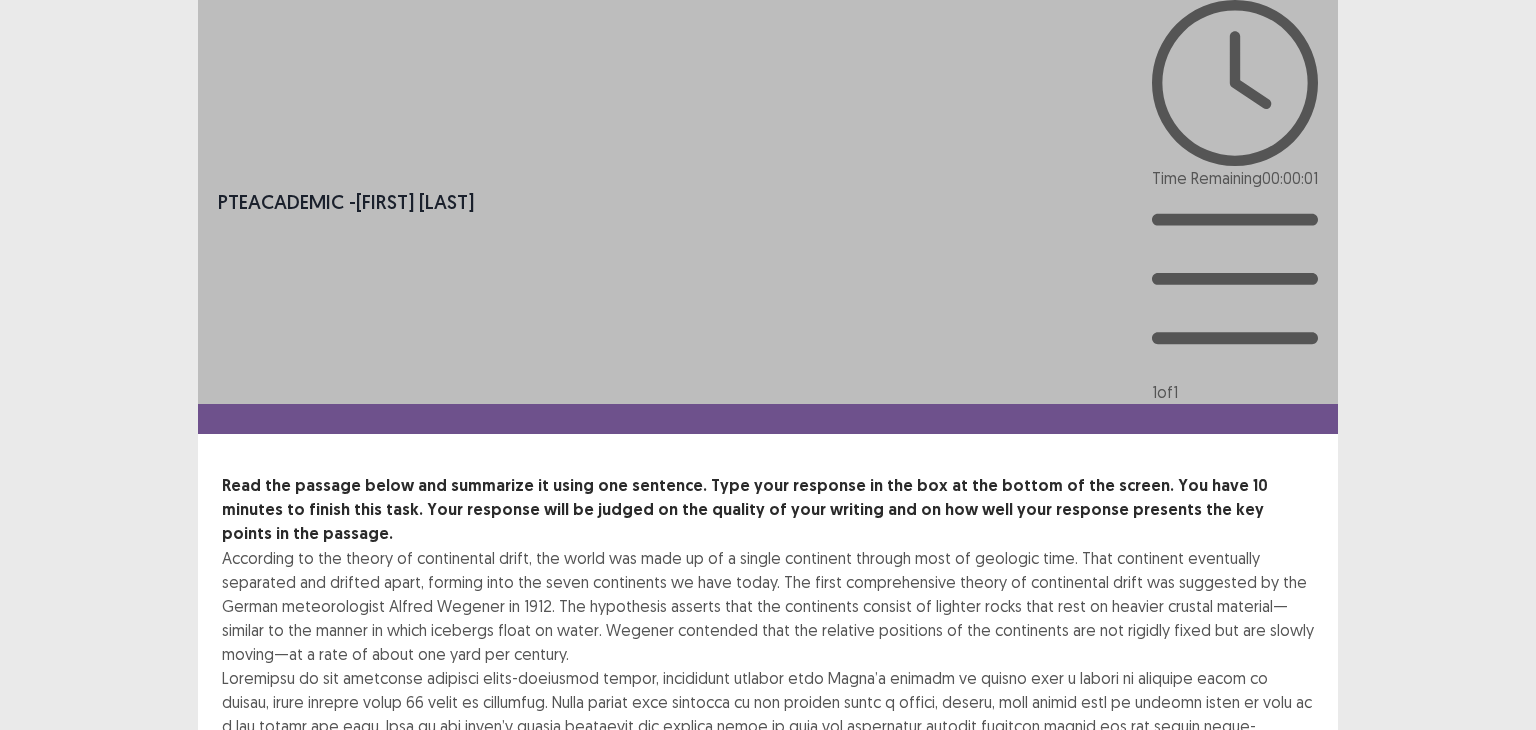 type on "**********" 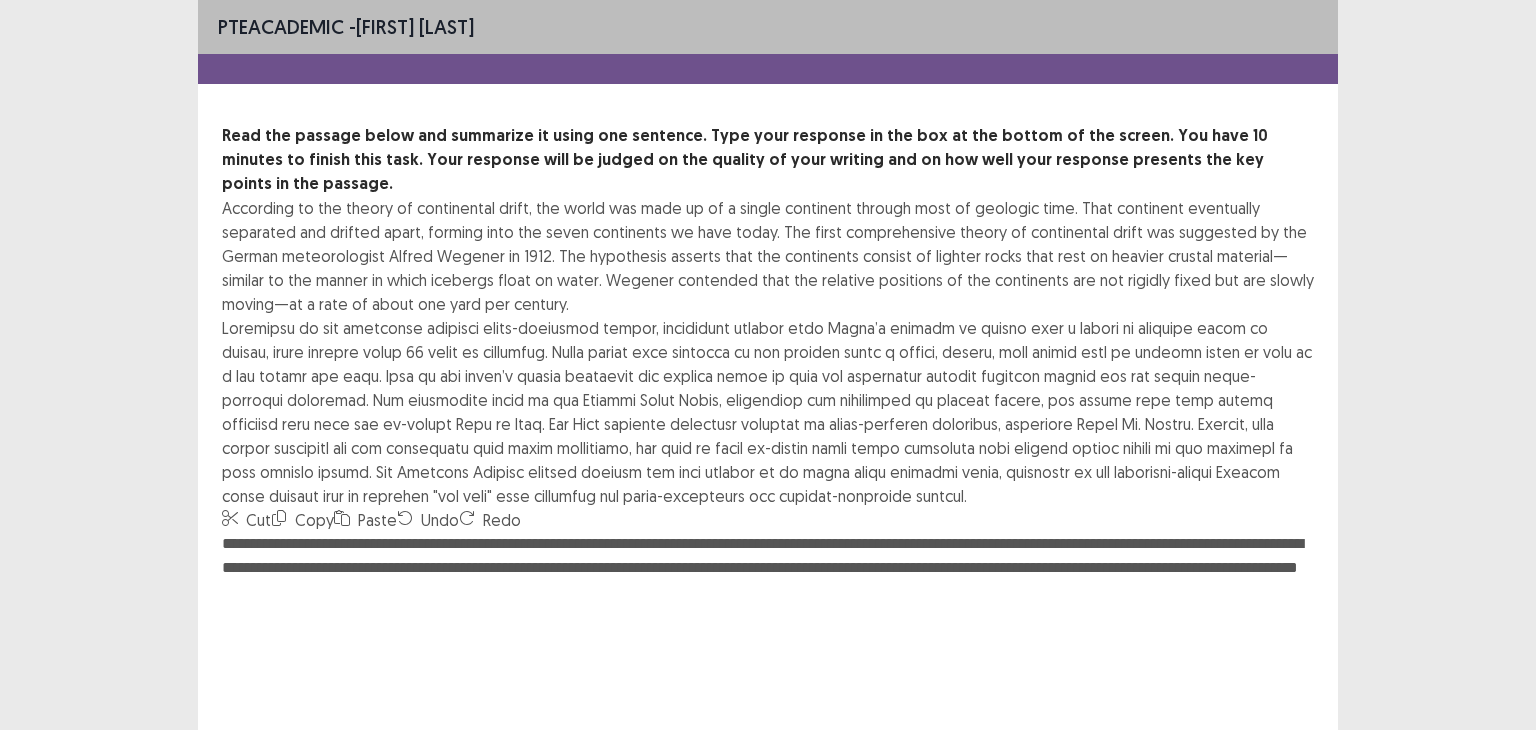 click on "Okay" at bounding box center [18, 922] 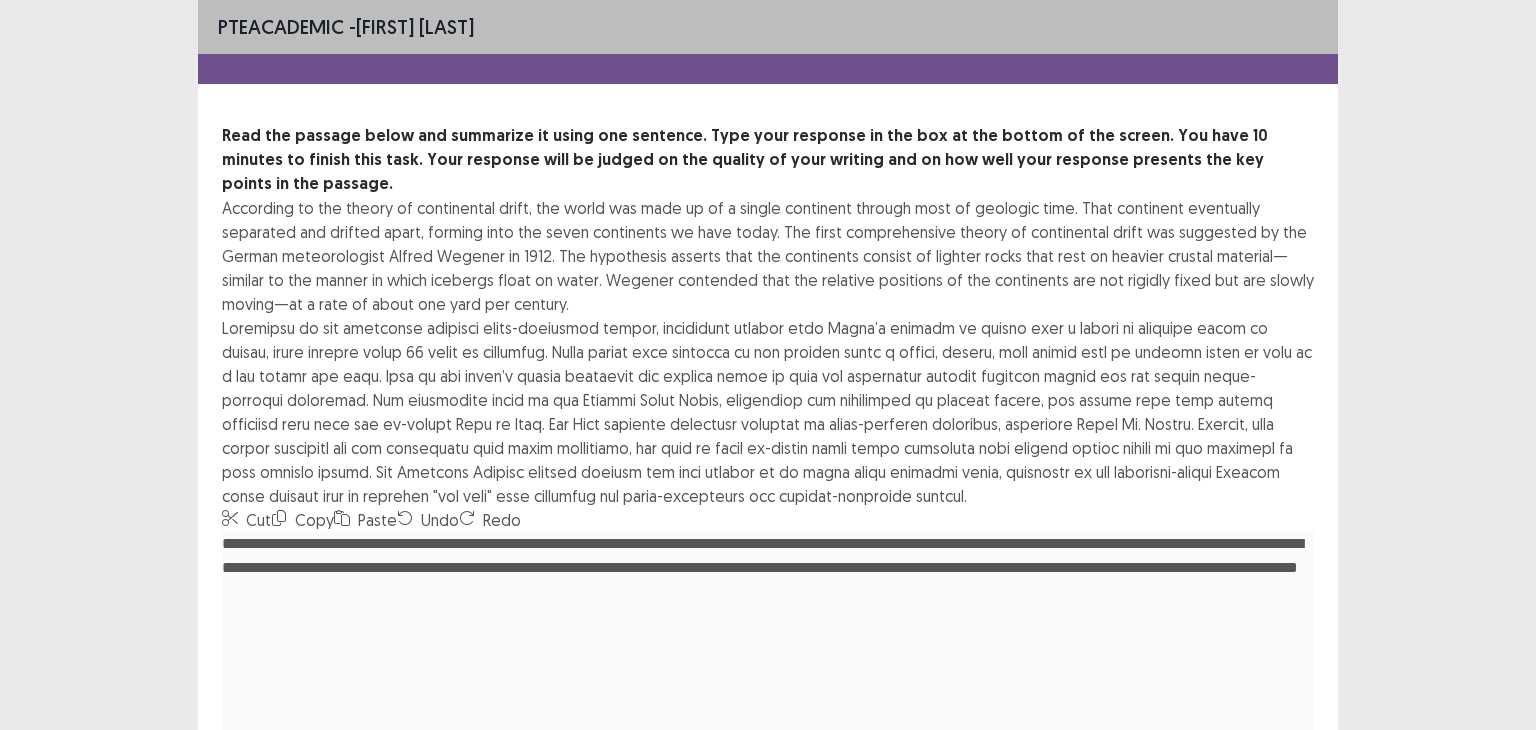 scroll, scrollTop: 206, scrollLeft: 0, axis: vertical 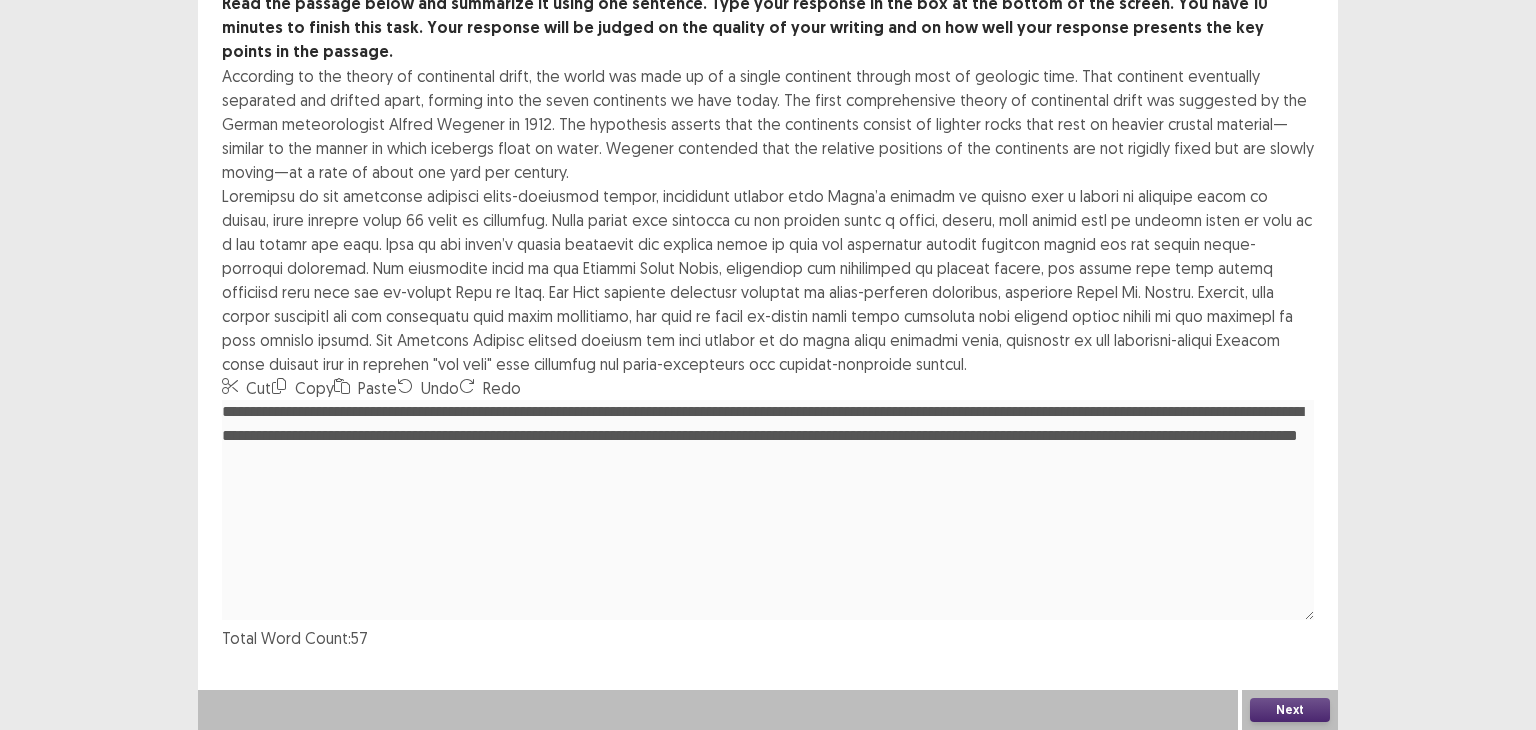 click on "Next" at bounding box center [1290, 710] 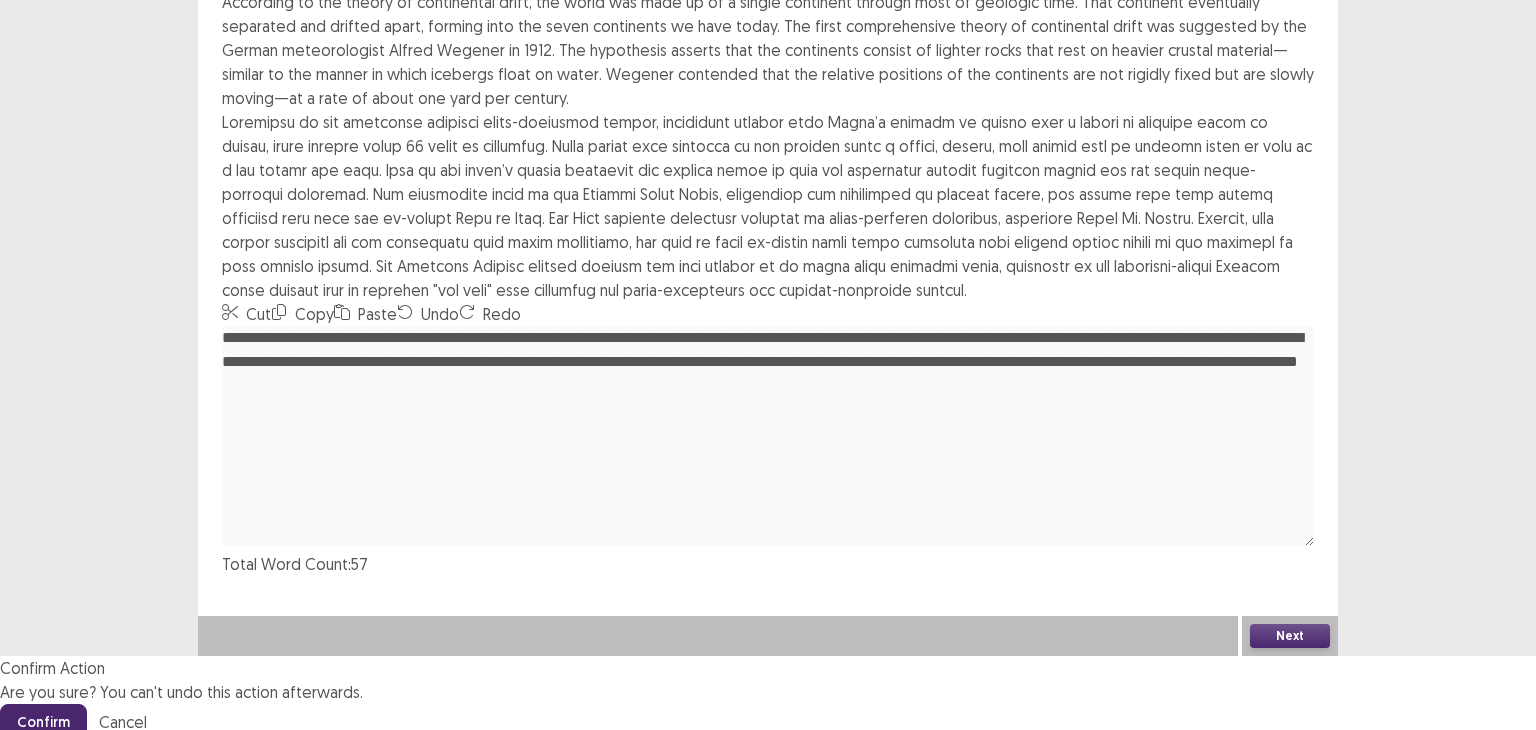 click on "Confirm" at bounding box center (43, 722) 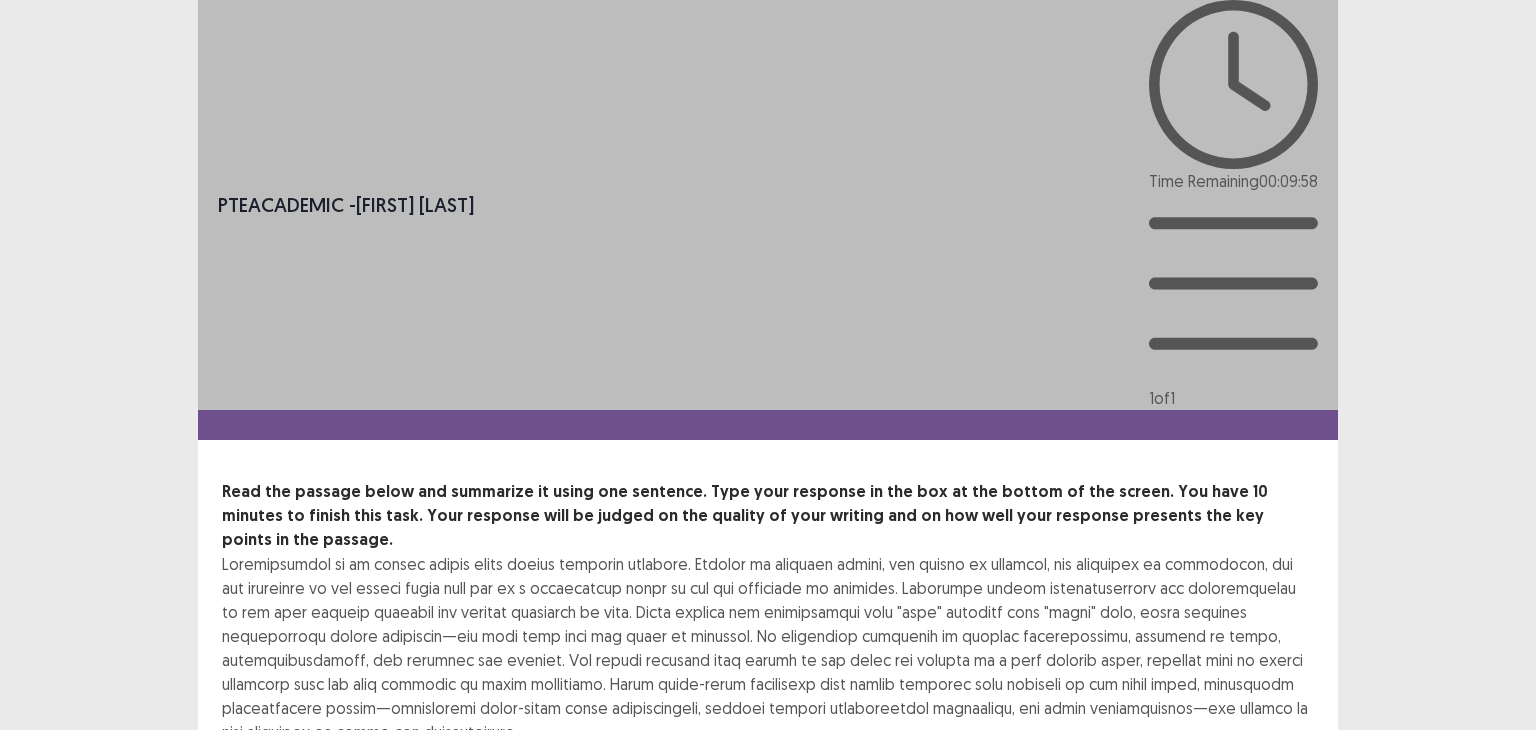 scroll, scrollTop: 100, scrollLeft: 0, axis: vertical 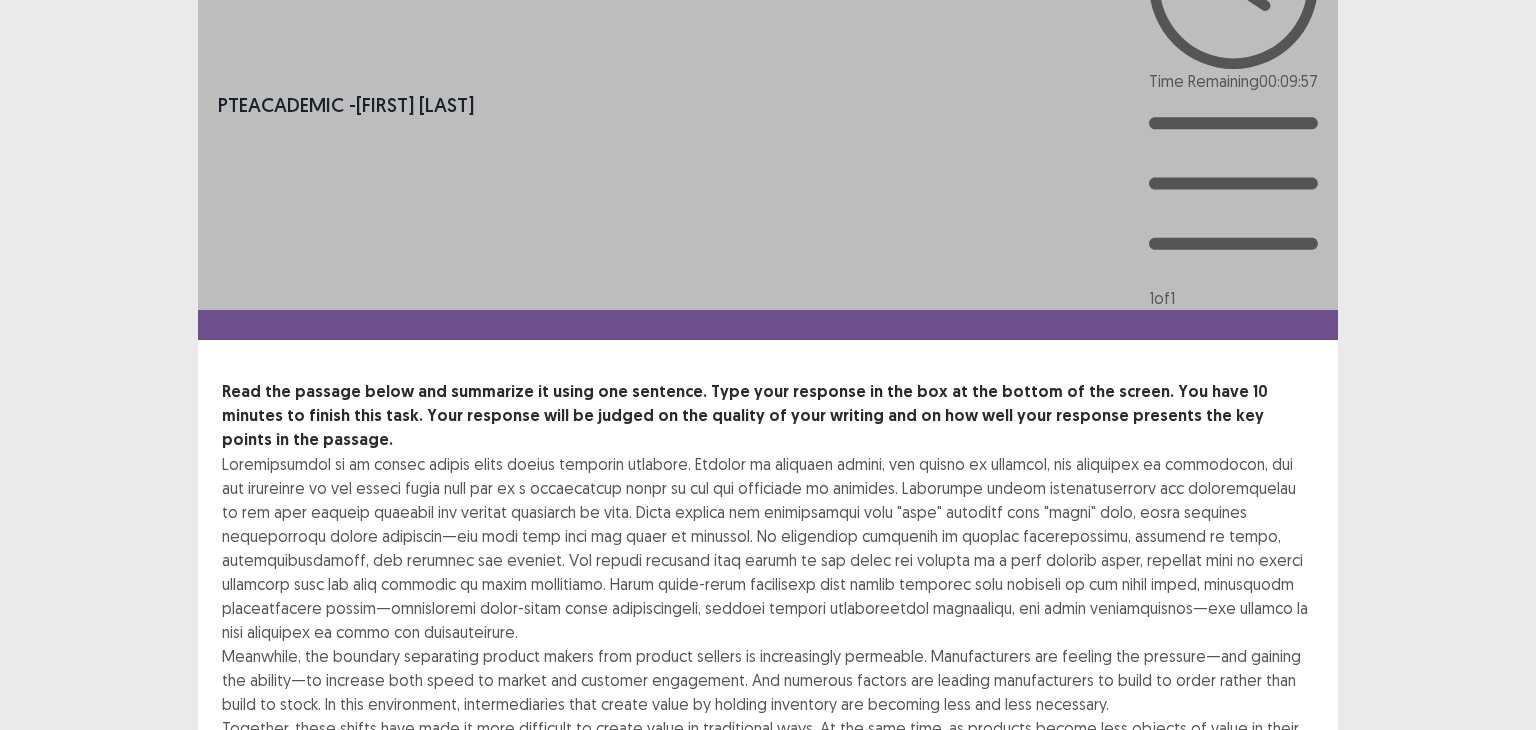 click at bounding box center [309, 836] 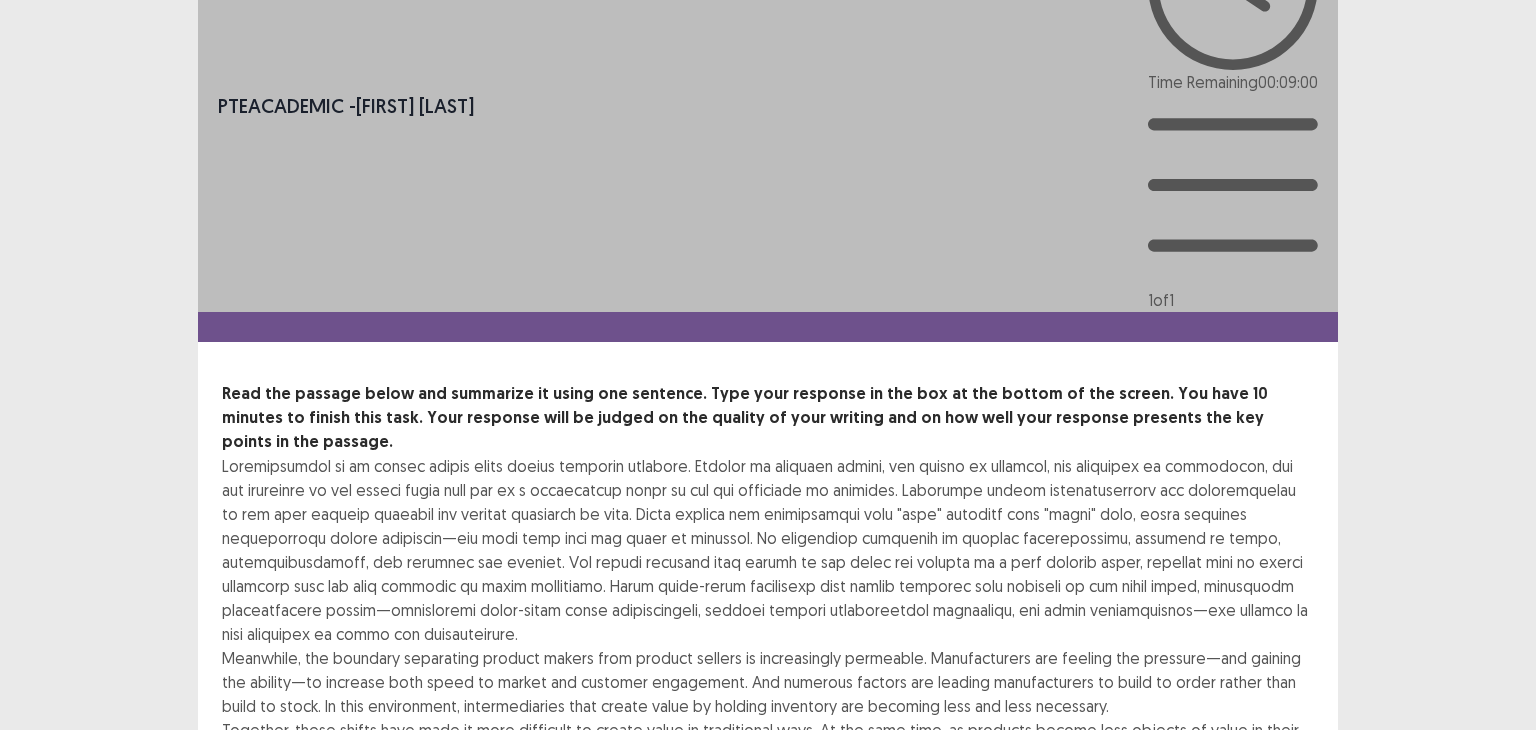 scroll, scrollTop: 0, scrollLeft: 0, axis: both 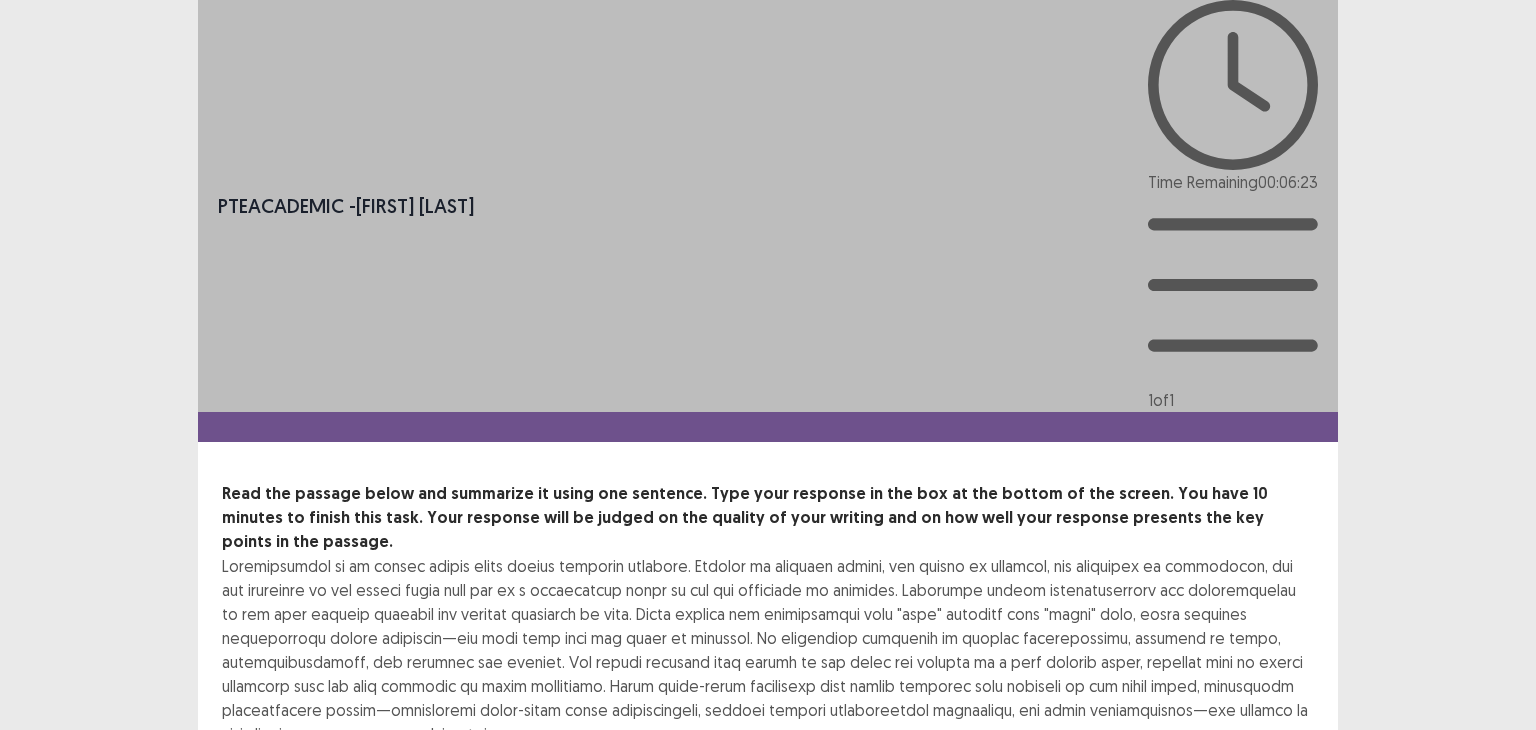 click on "**********" at bounding box center (768, 1024) 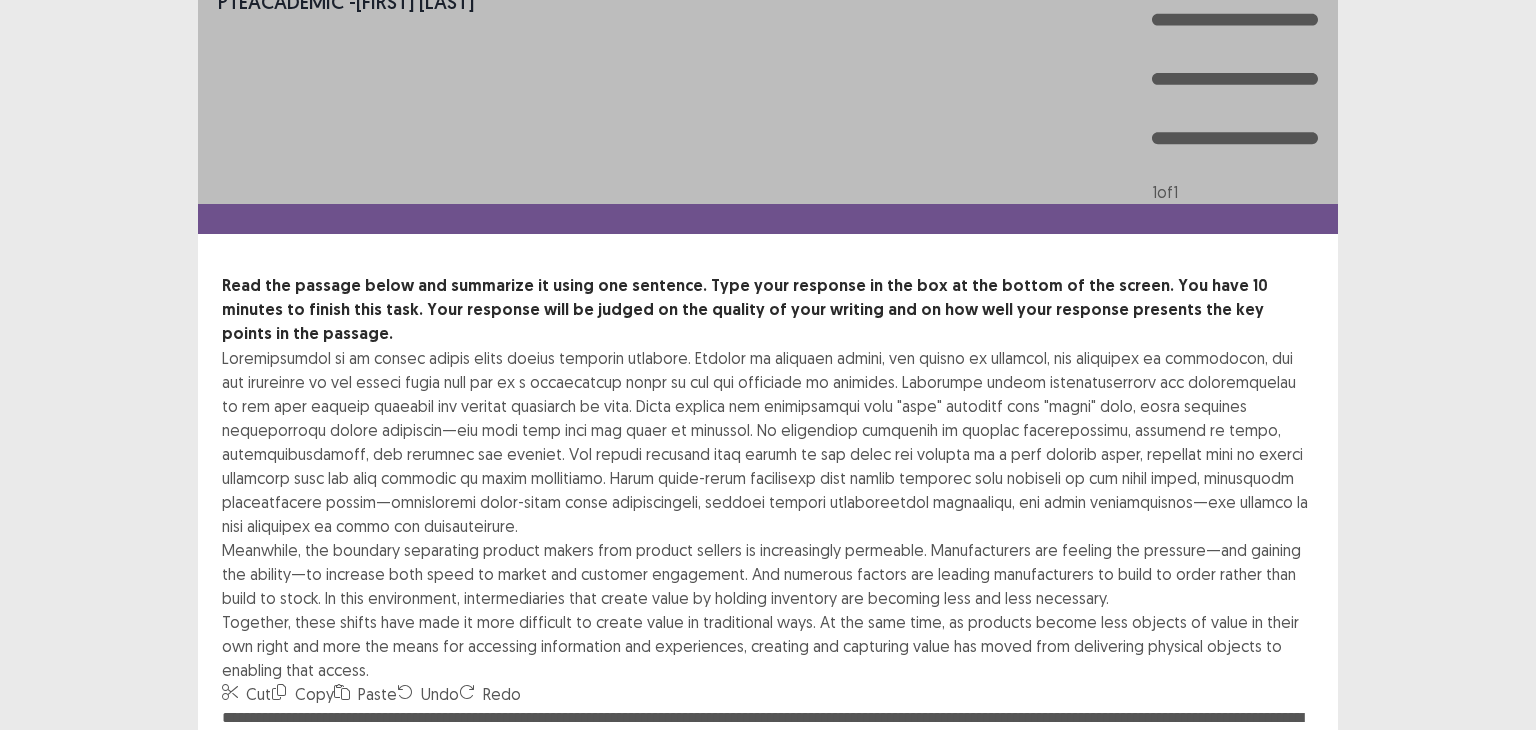 scroll, scrollTop: 100, scrollLeft: 0, axis: vertical 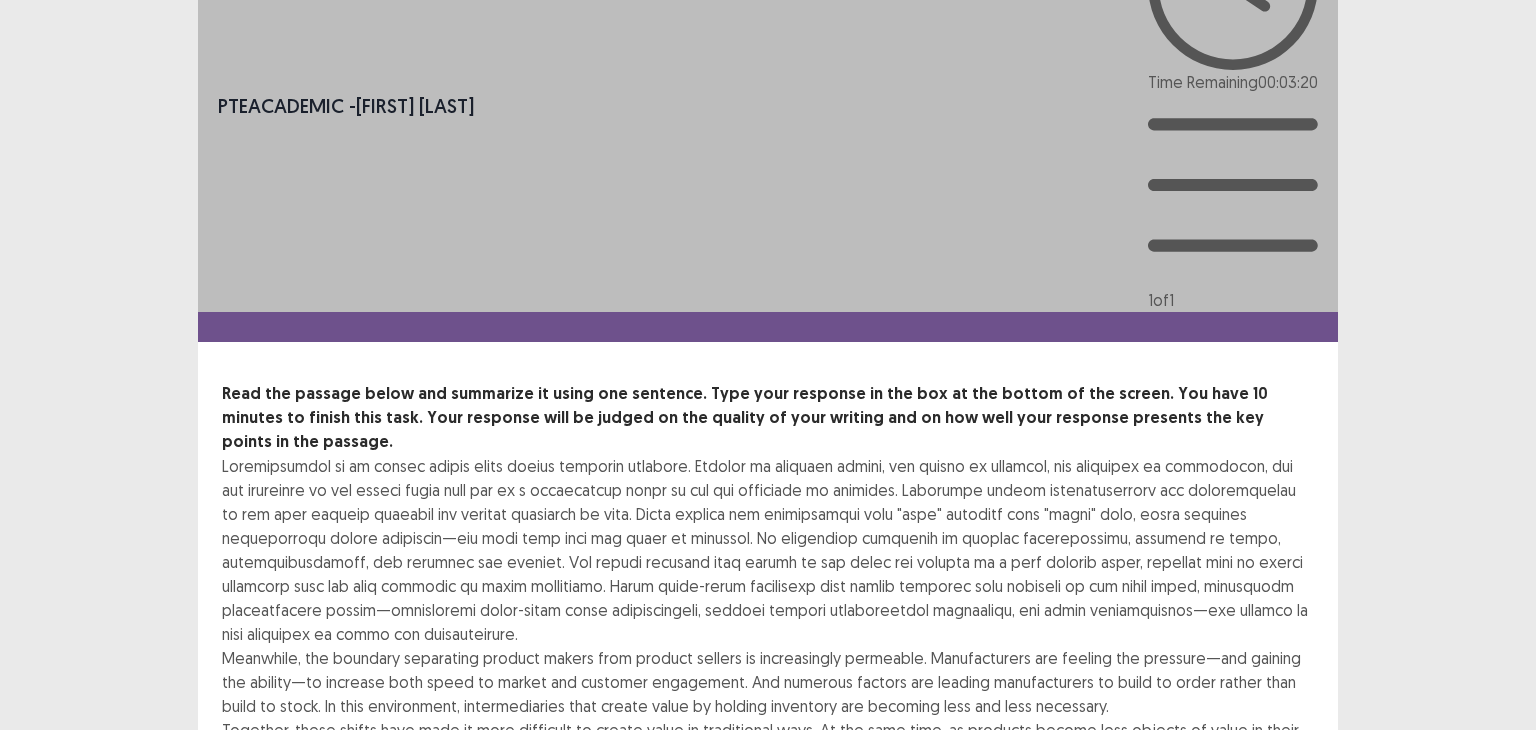 click on "**********" at bounding box center (768, 924) 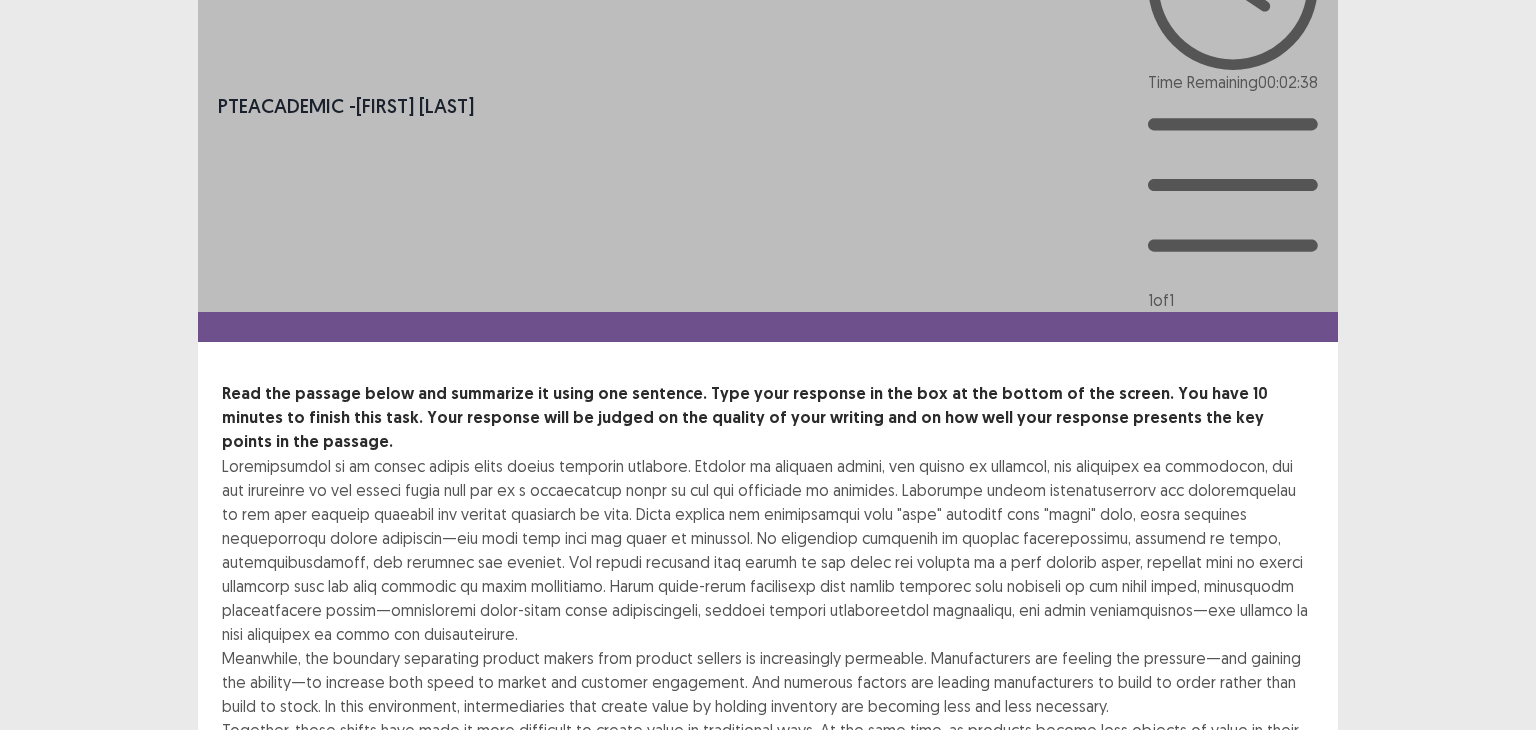 click on "**********" at bounding box center [768, 924] 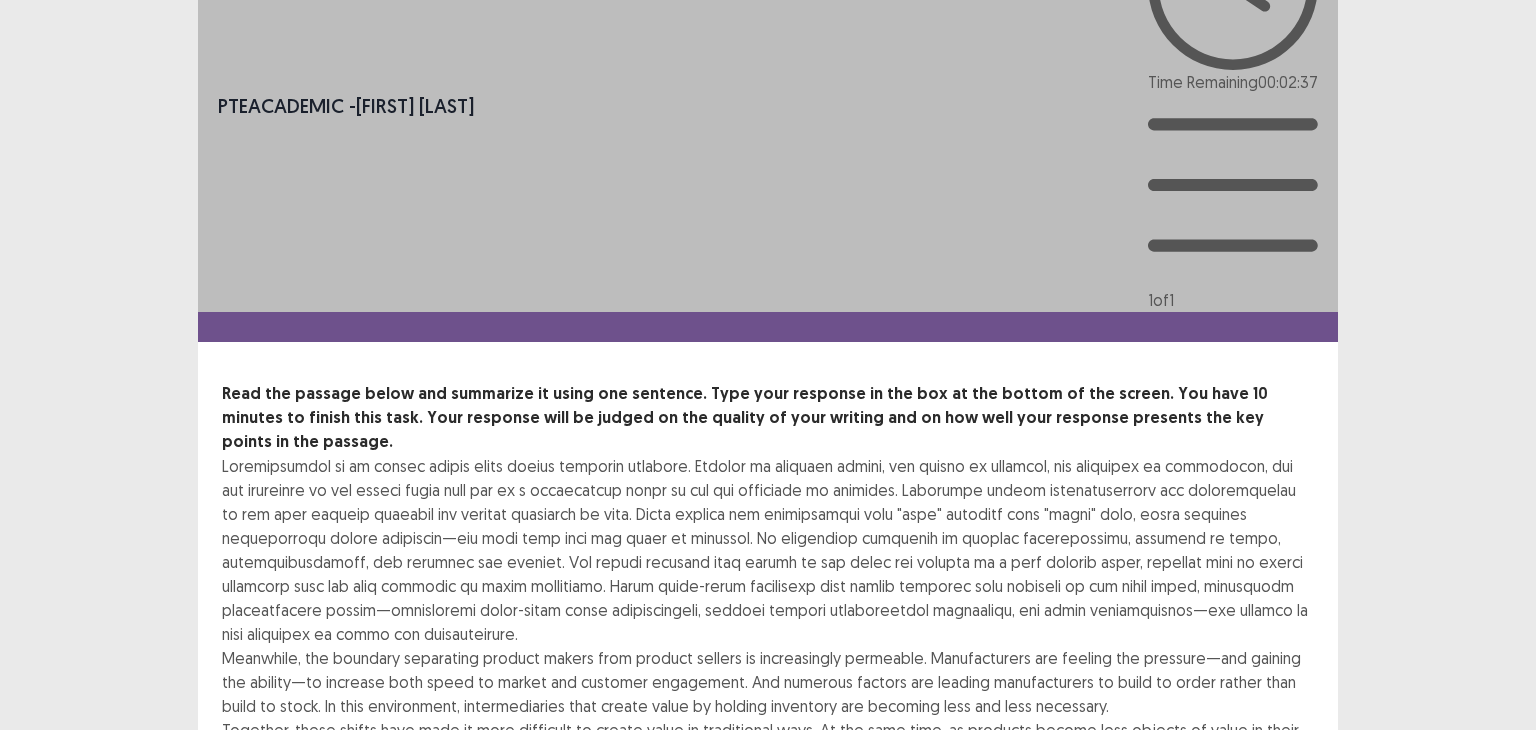 click on "**********" at bounding box center (768, 924) 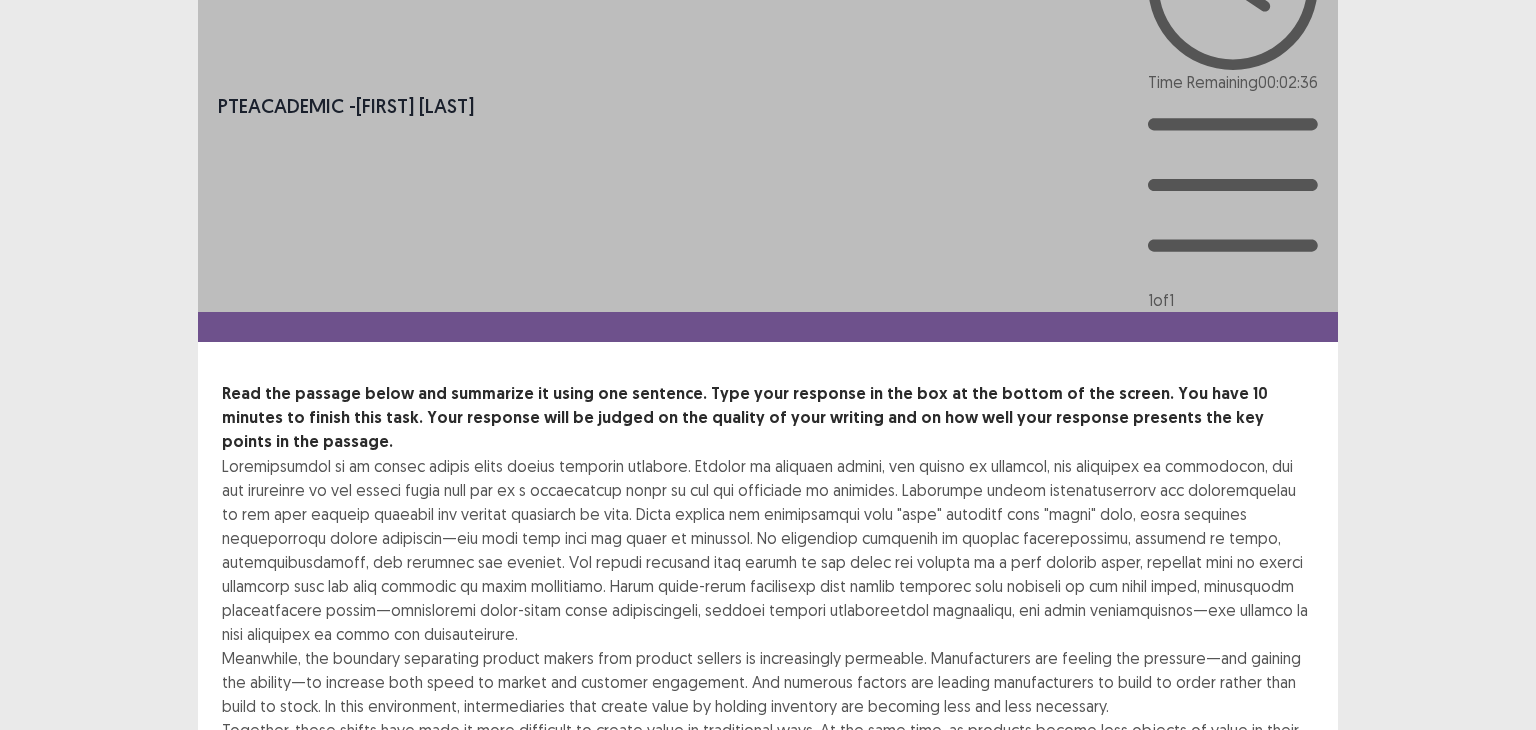 click on "**********" at bounding box center (768, 924) 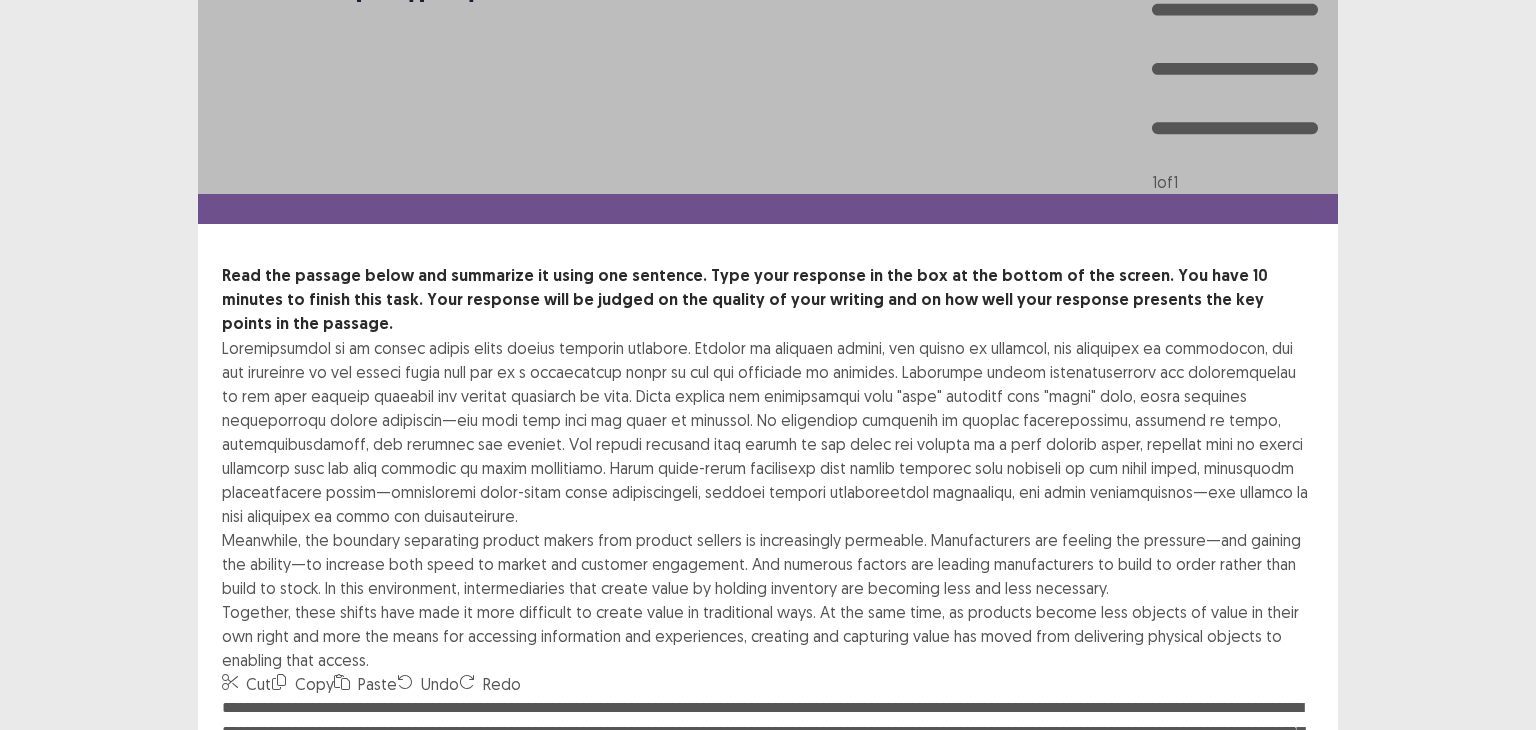 scroll, scrollTop: 230, scrollLeft: 0, axis: vertical 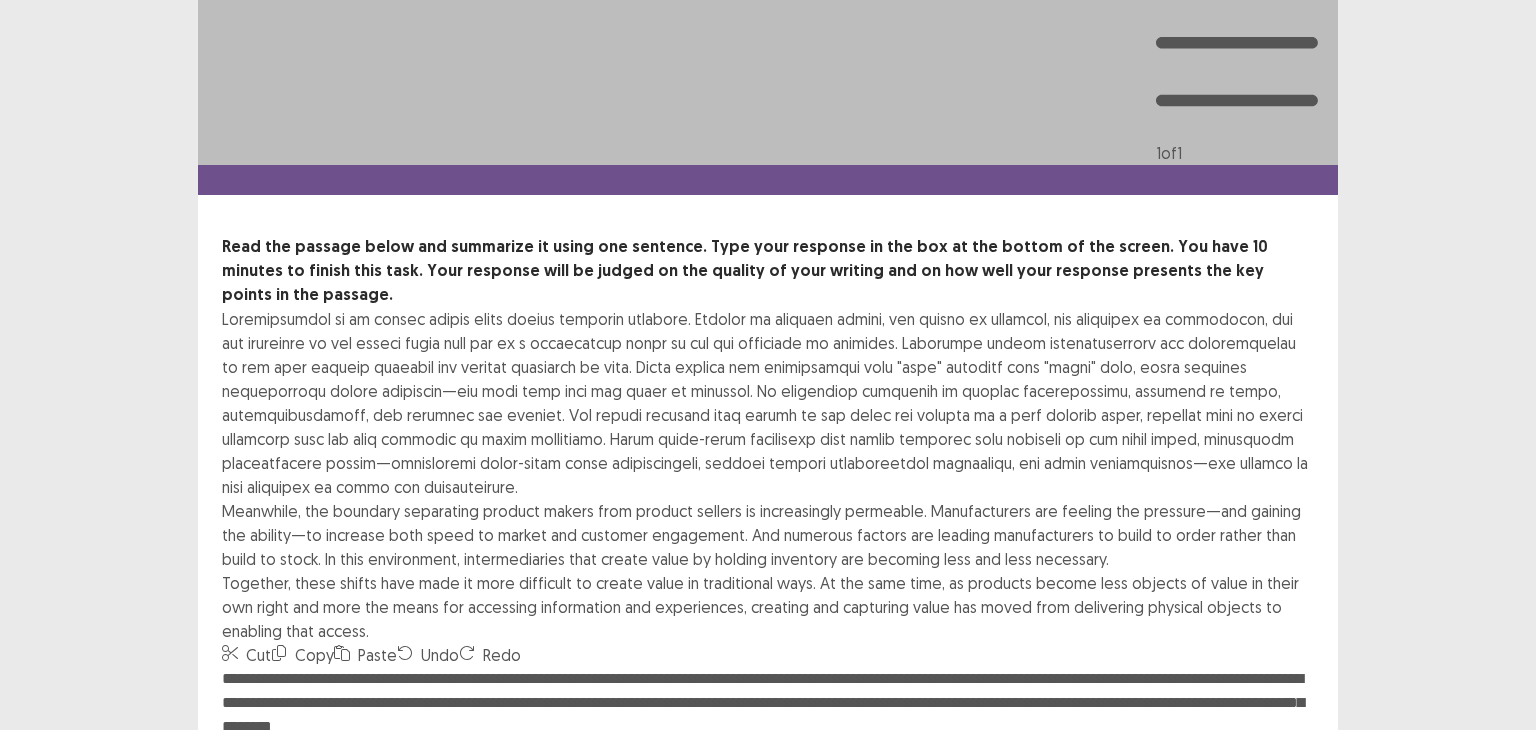 type on "**********" 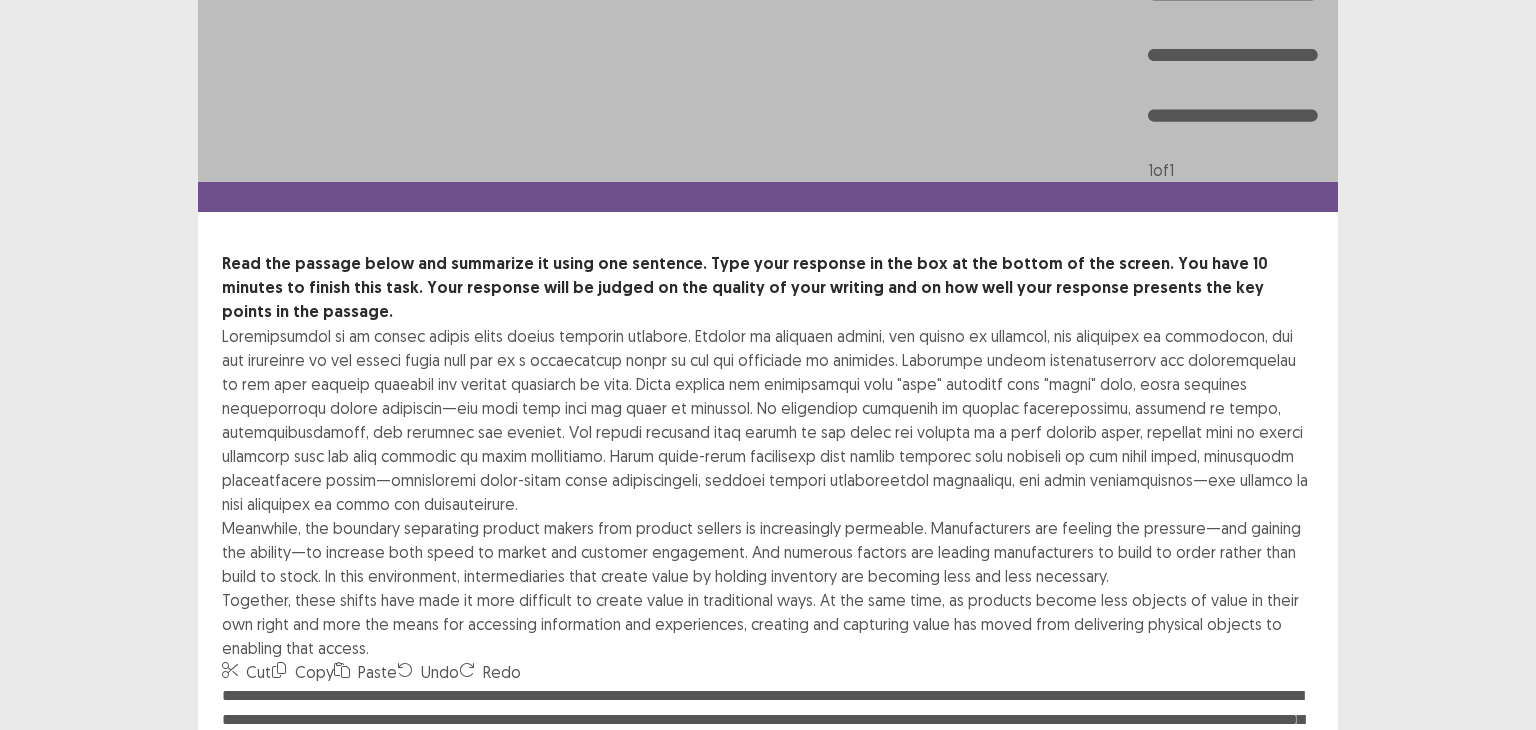 click on "Confirm" at bounding box center [43, 1080] 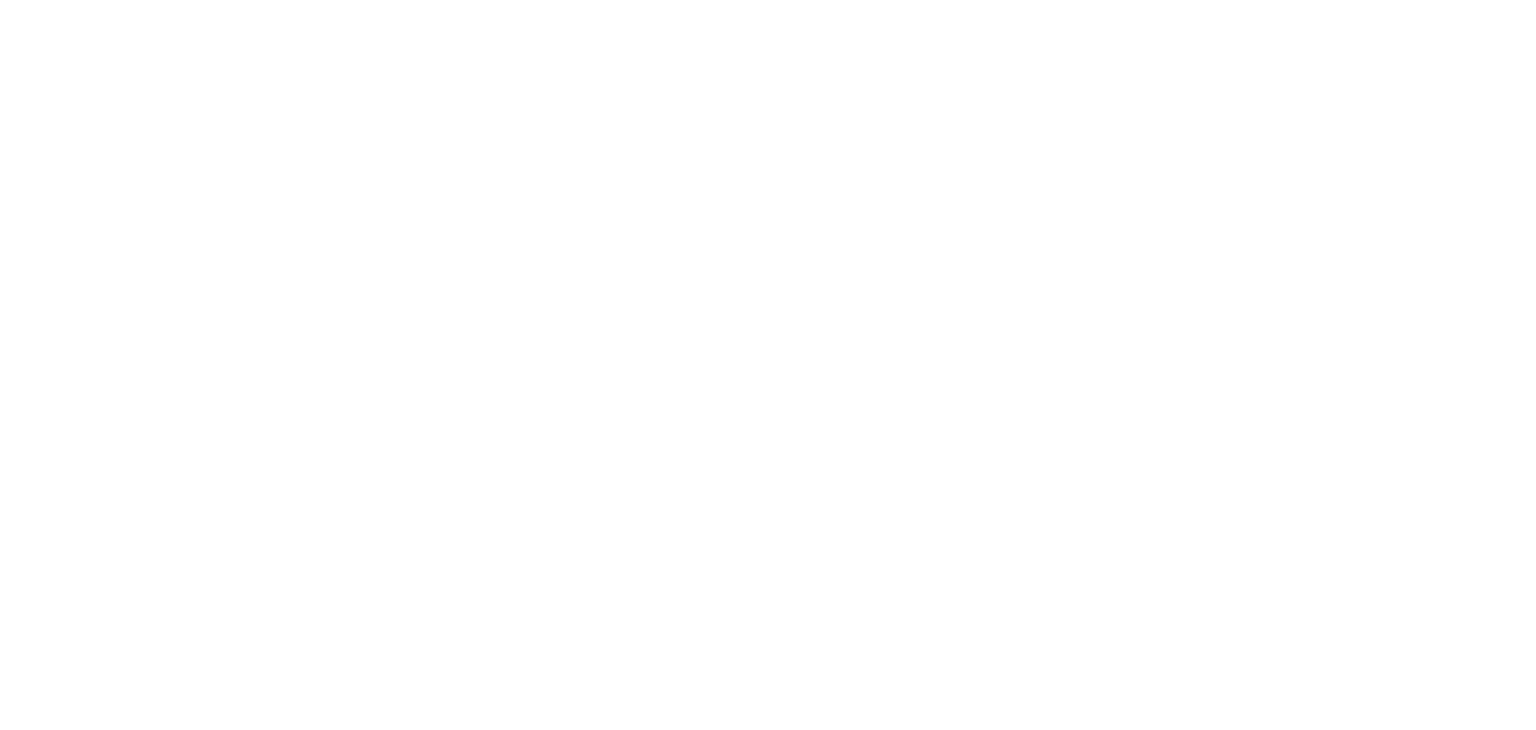 scroll, scrollTop: 0, scrollLeft: 0, axis: both 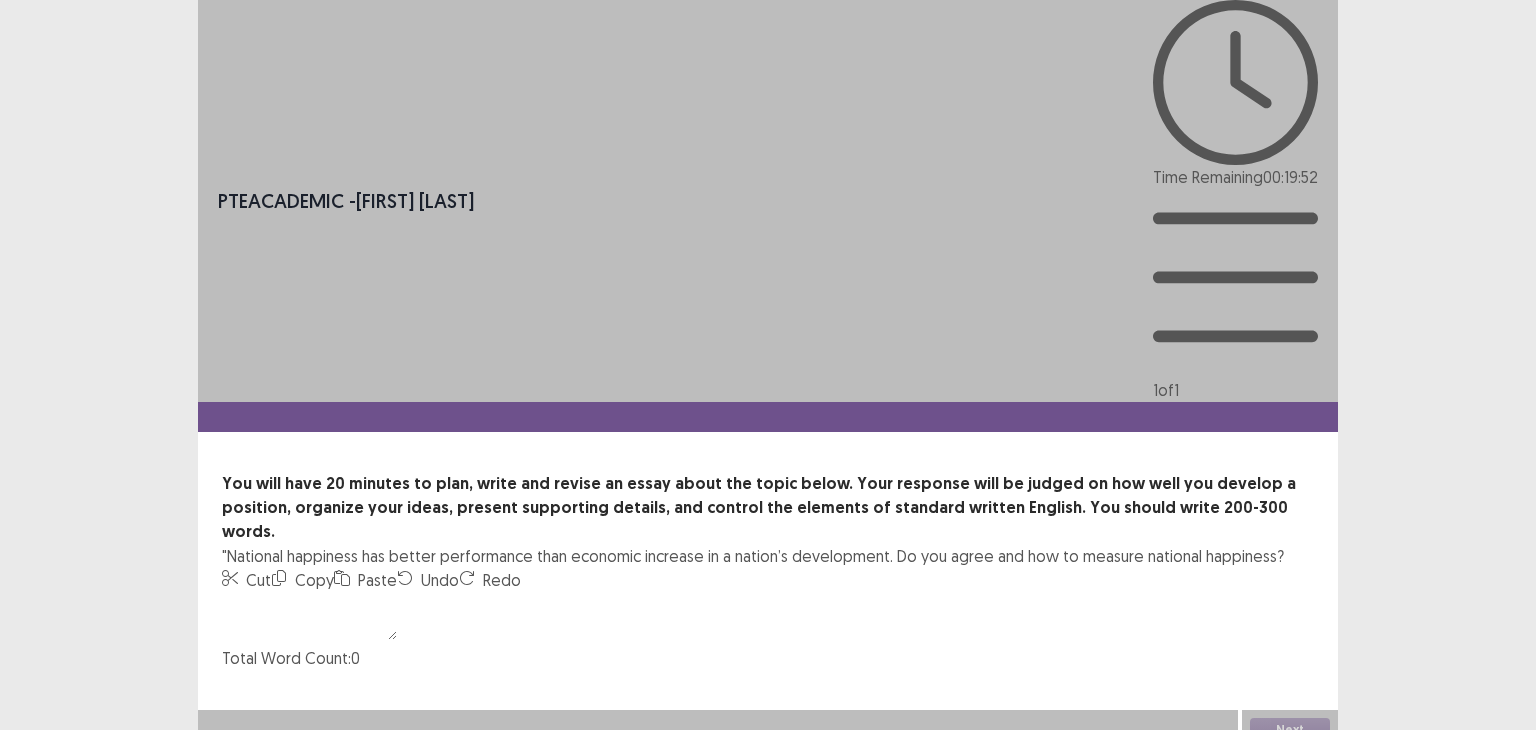 drag, startPoint x: 281, startPoint y: 377, endPoint x: 317, endPoint y: 373, distance: 36.221542 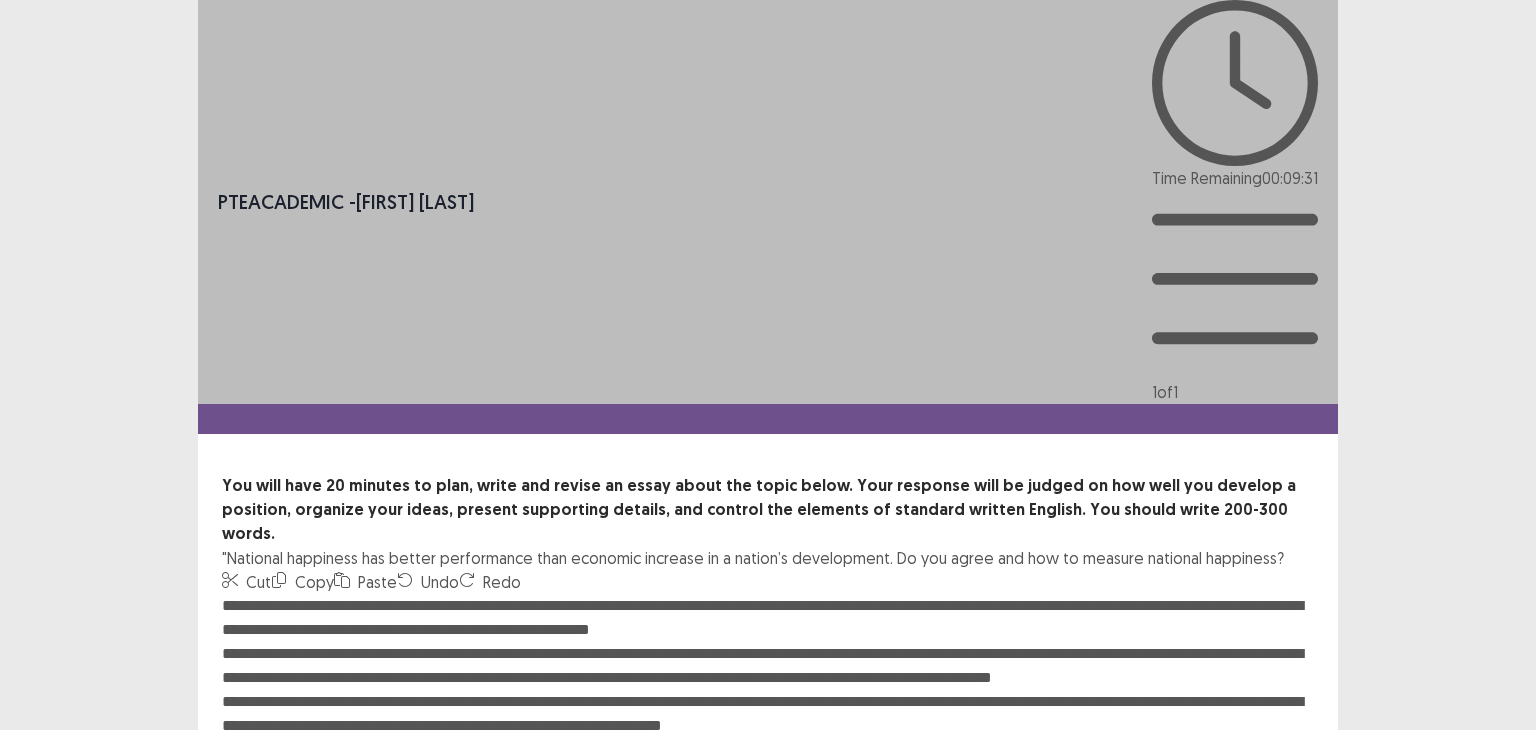 click on "**********" at bounding box center (768, 704) 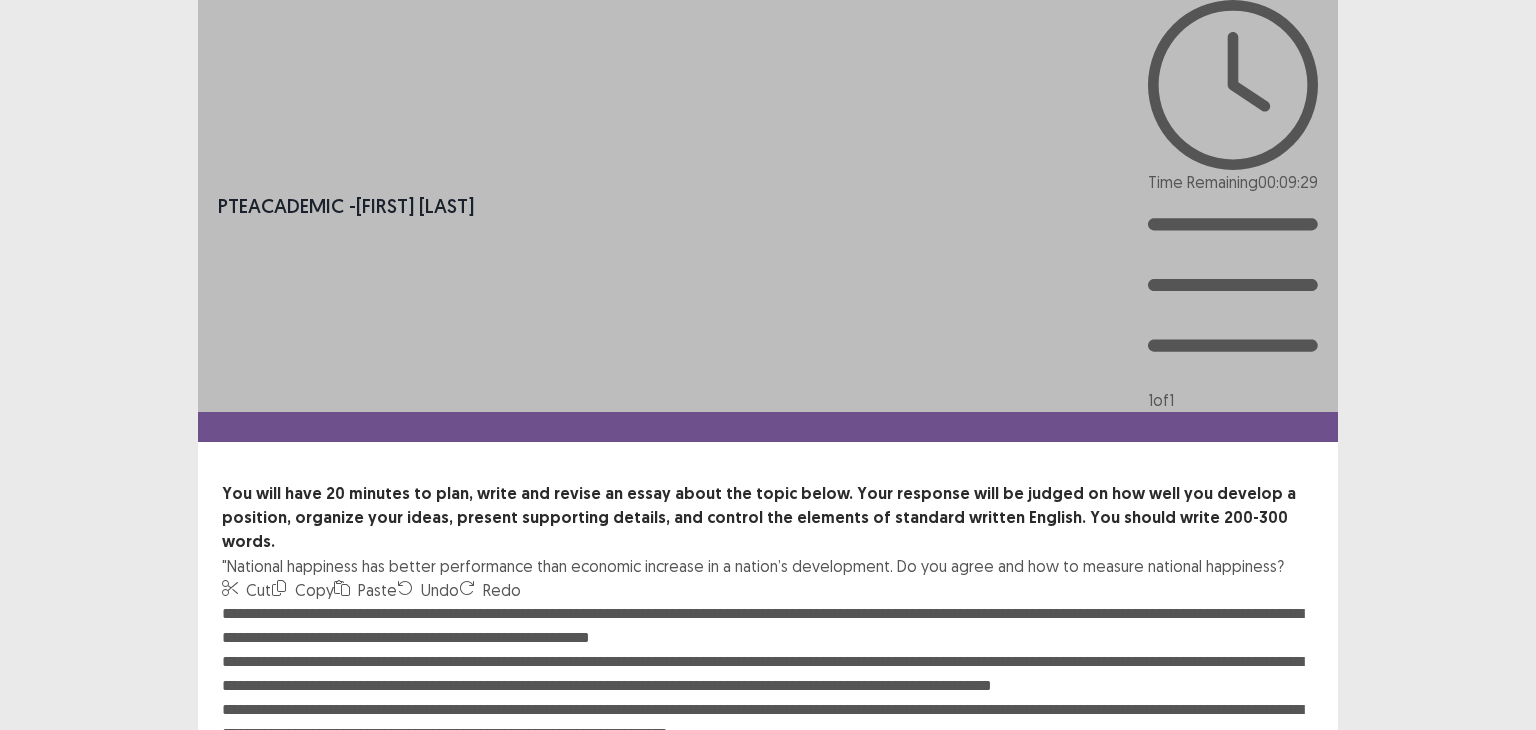 click on "**********" at bounding box center [768, 712] 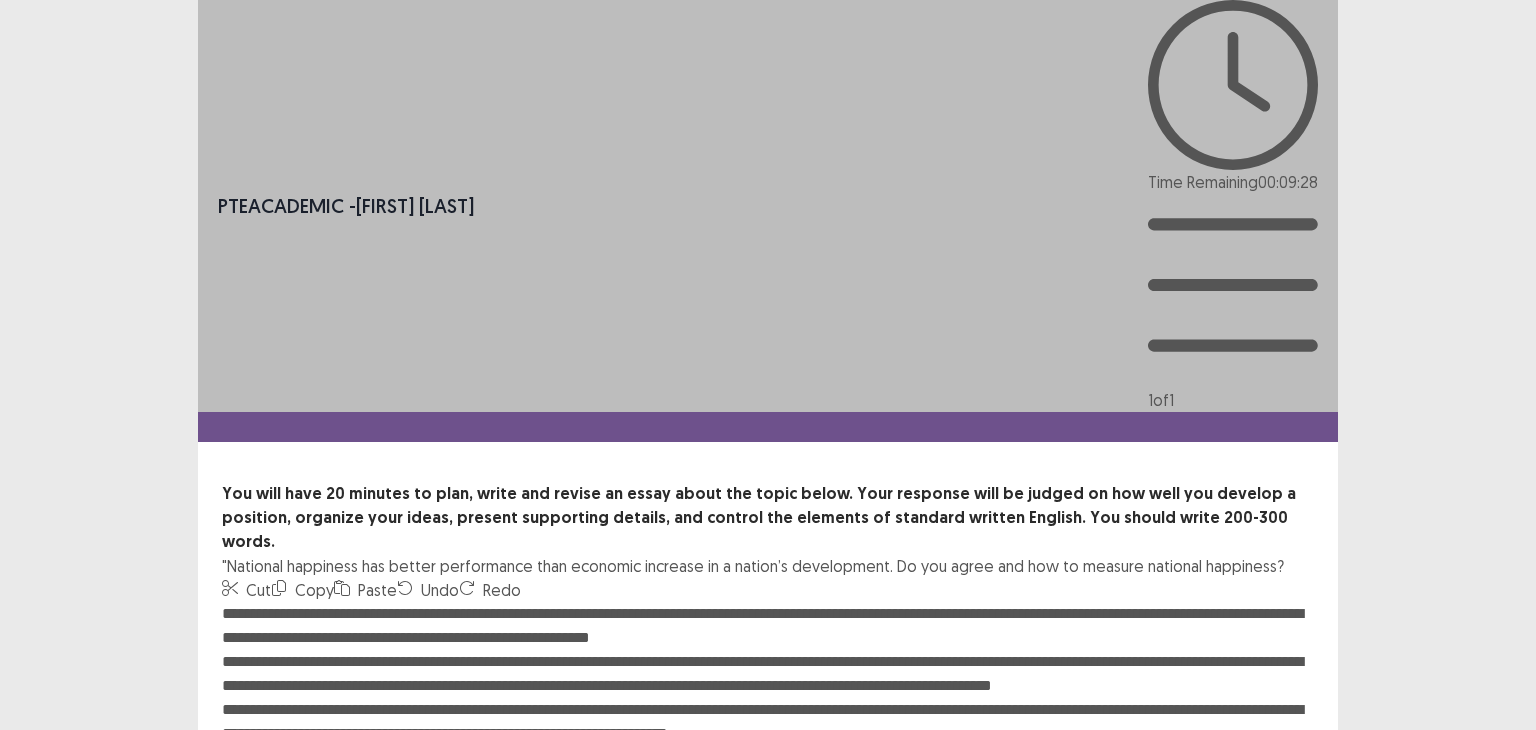 click on "**********" at bounding box center (768, 712) 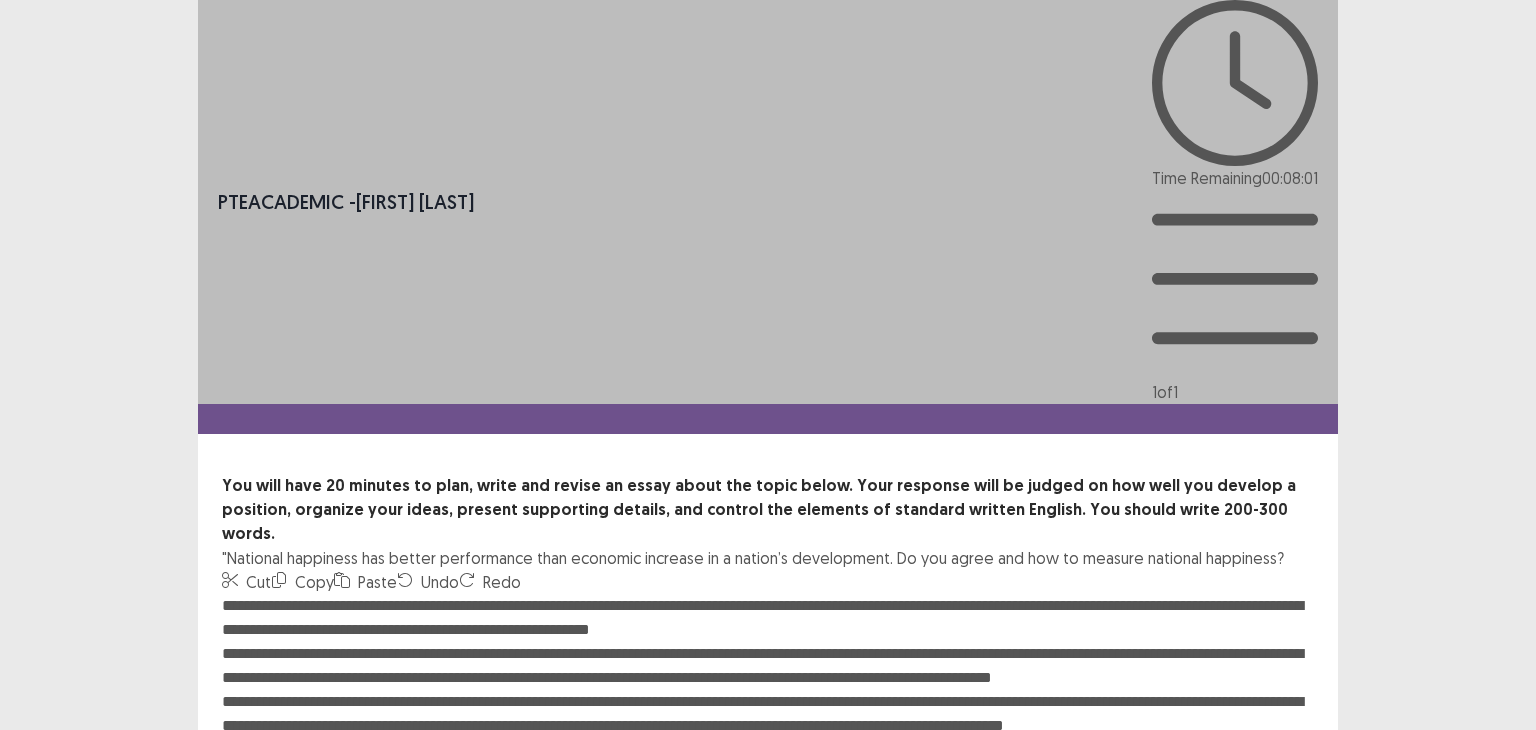 click on "**********" at bounding box center [768, 704] 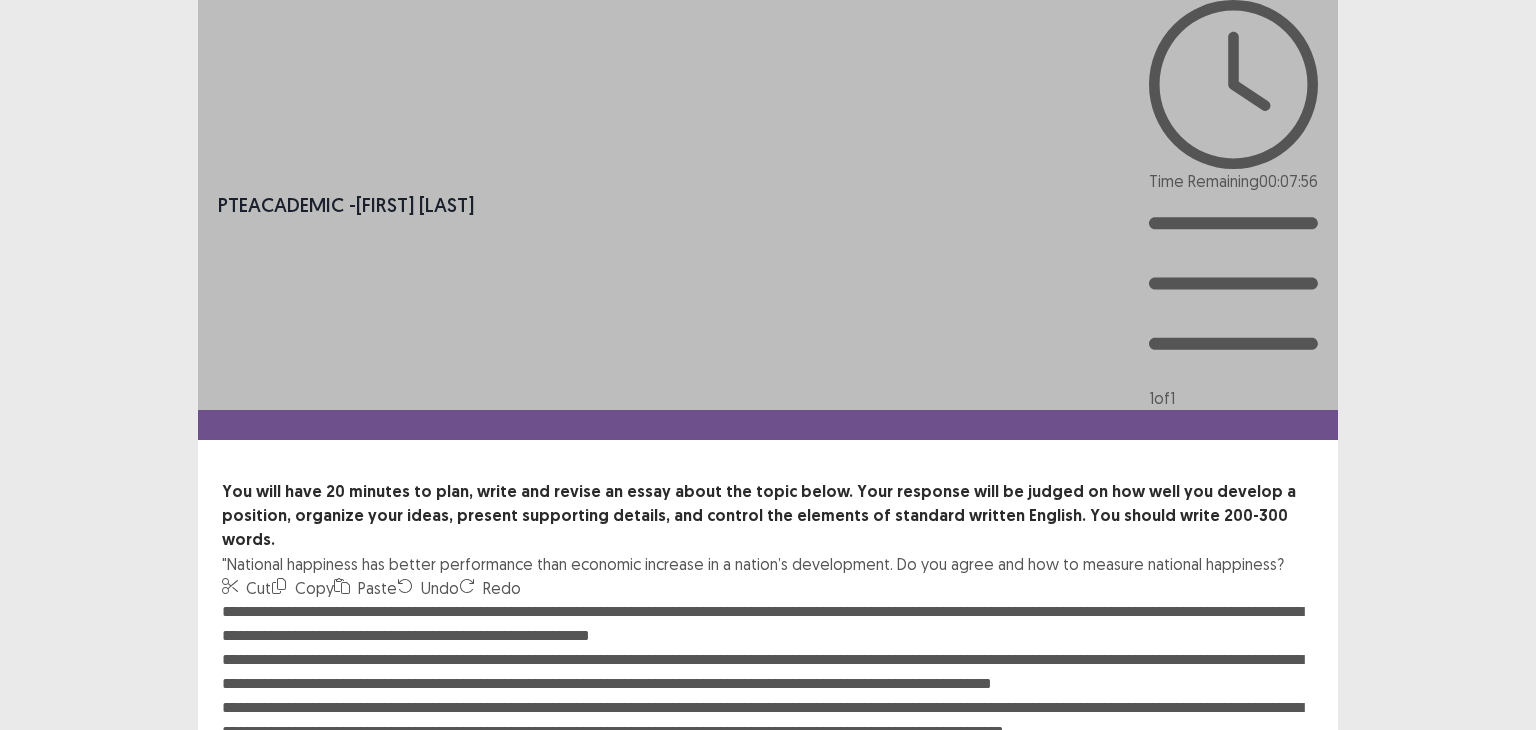 drag, startPoint x: 452, startPoint y: 439, endPoint x: 471, endPoint y: 449, distance: 21.470911 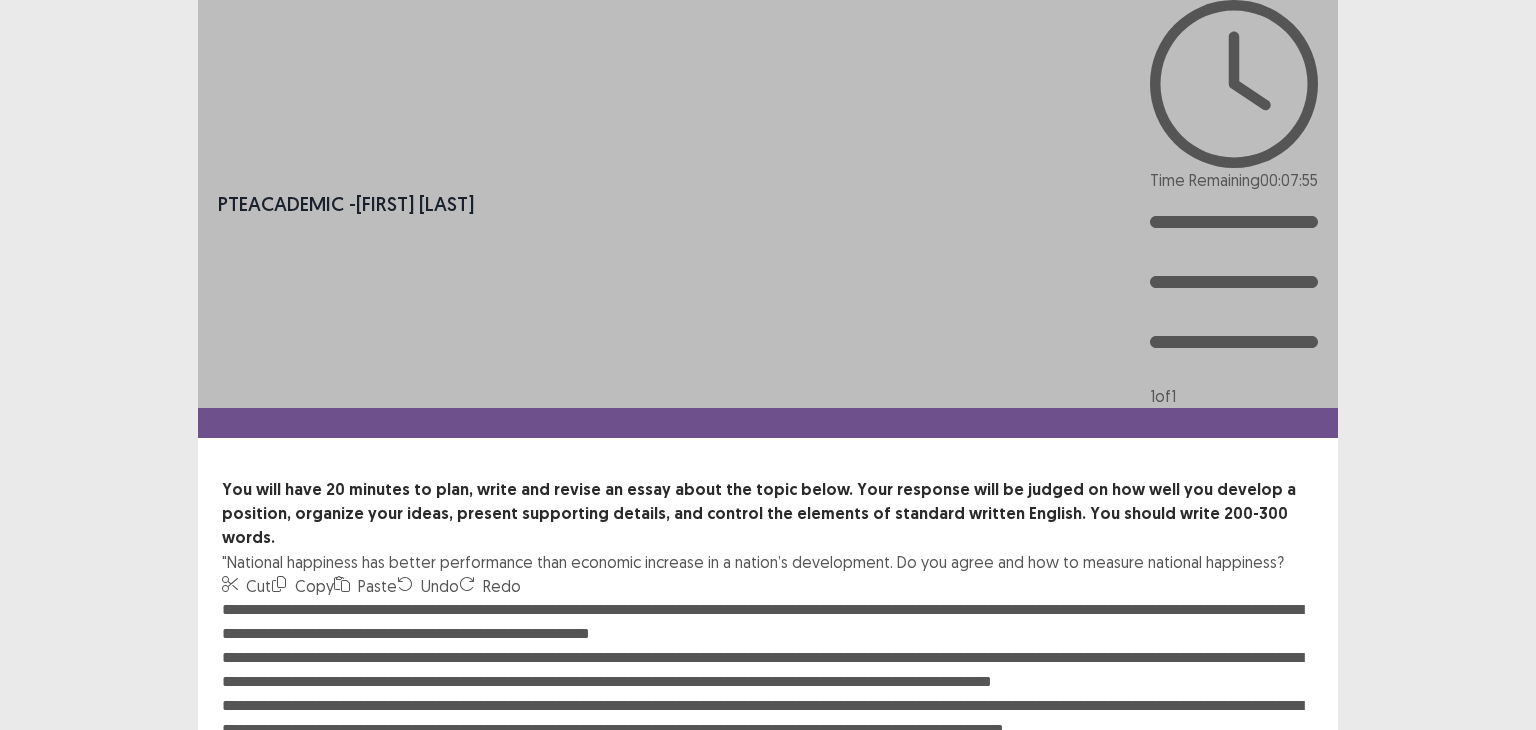 click on "**********" at bounding box center [768, 708] 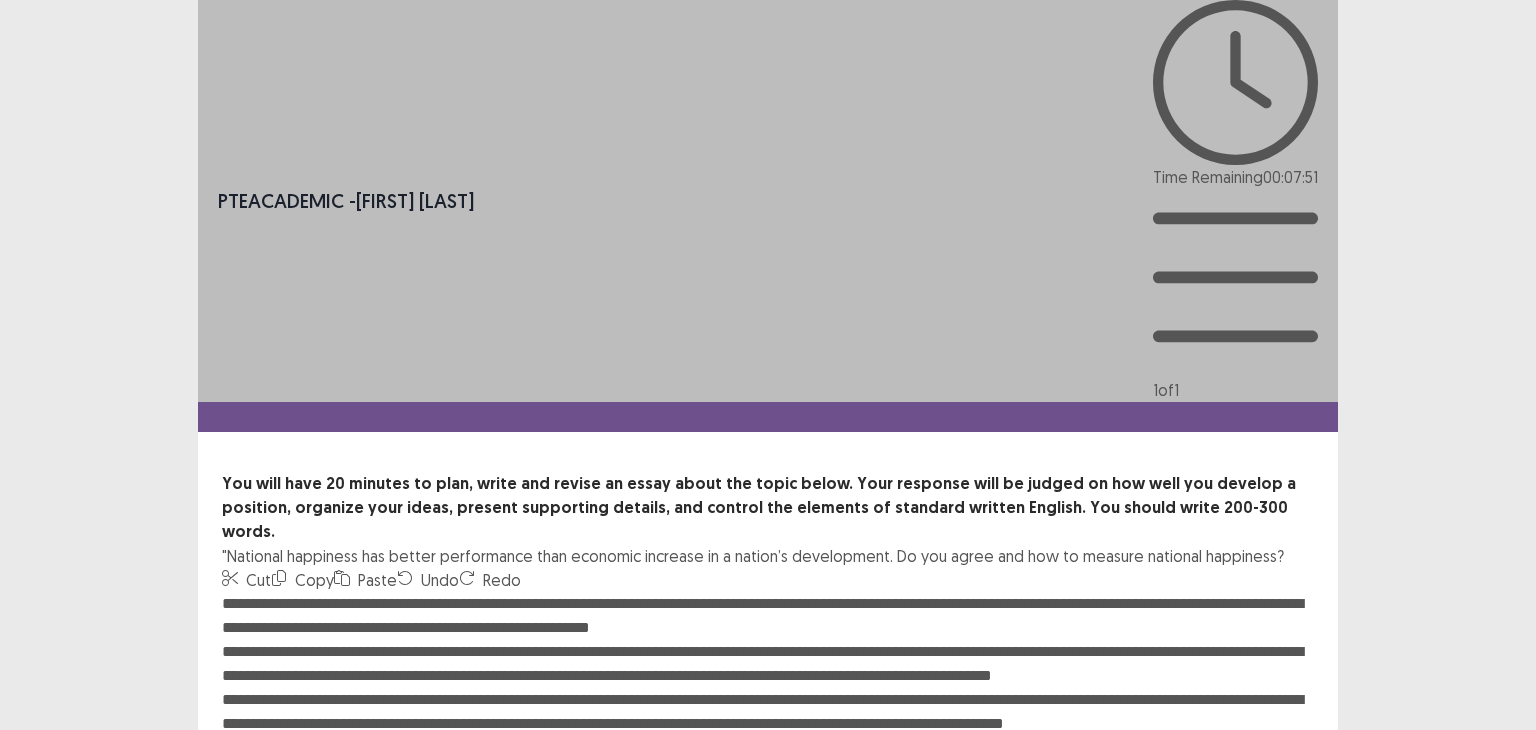click on "**********" at bounding box center (768, 702) 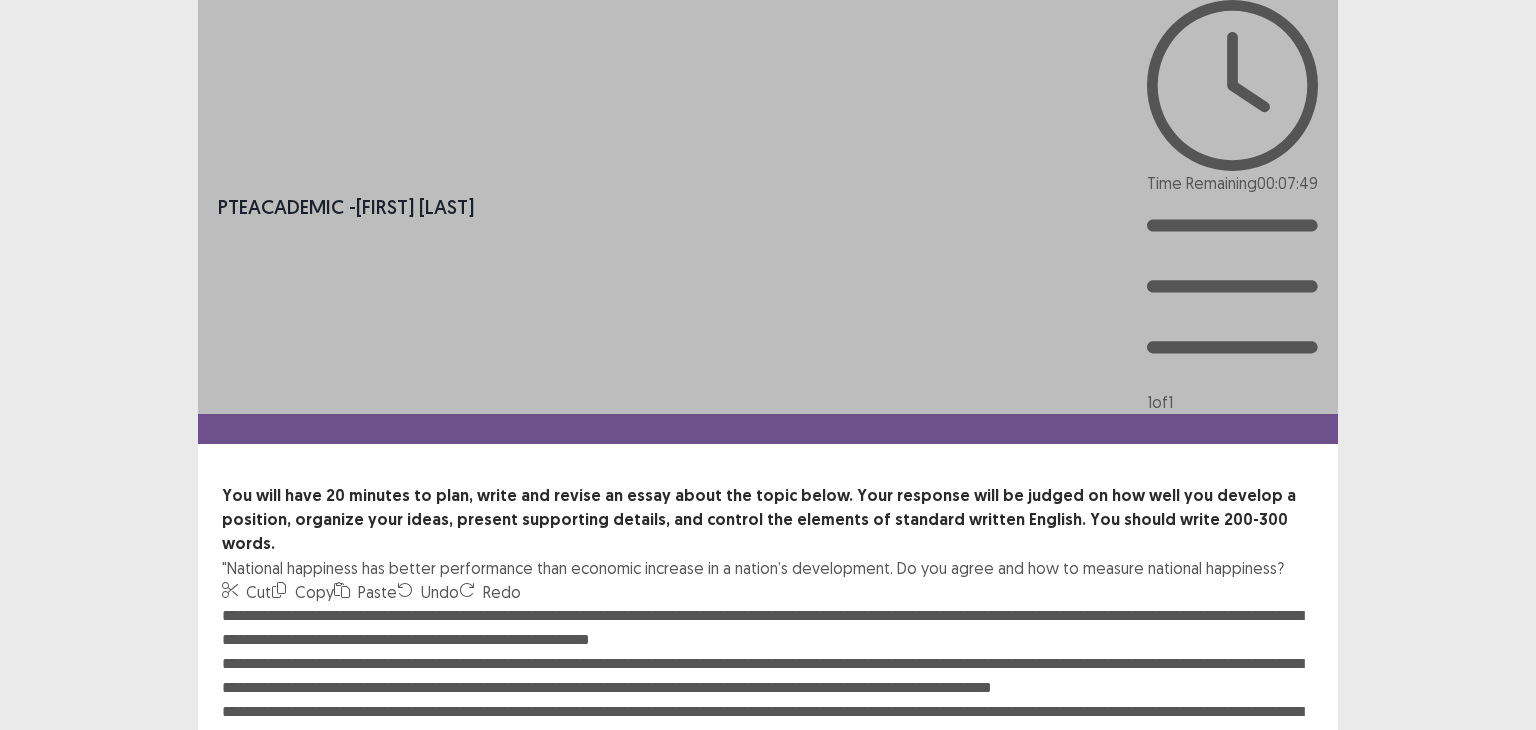 click on "**********" at bounding box center (768, 714) 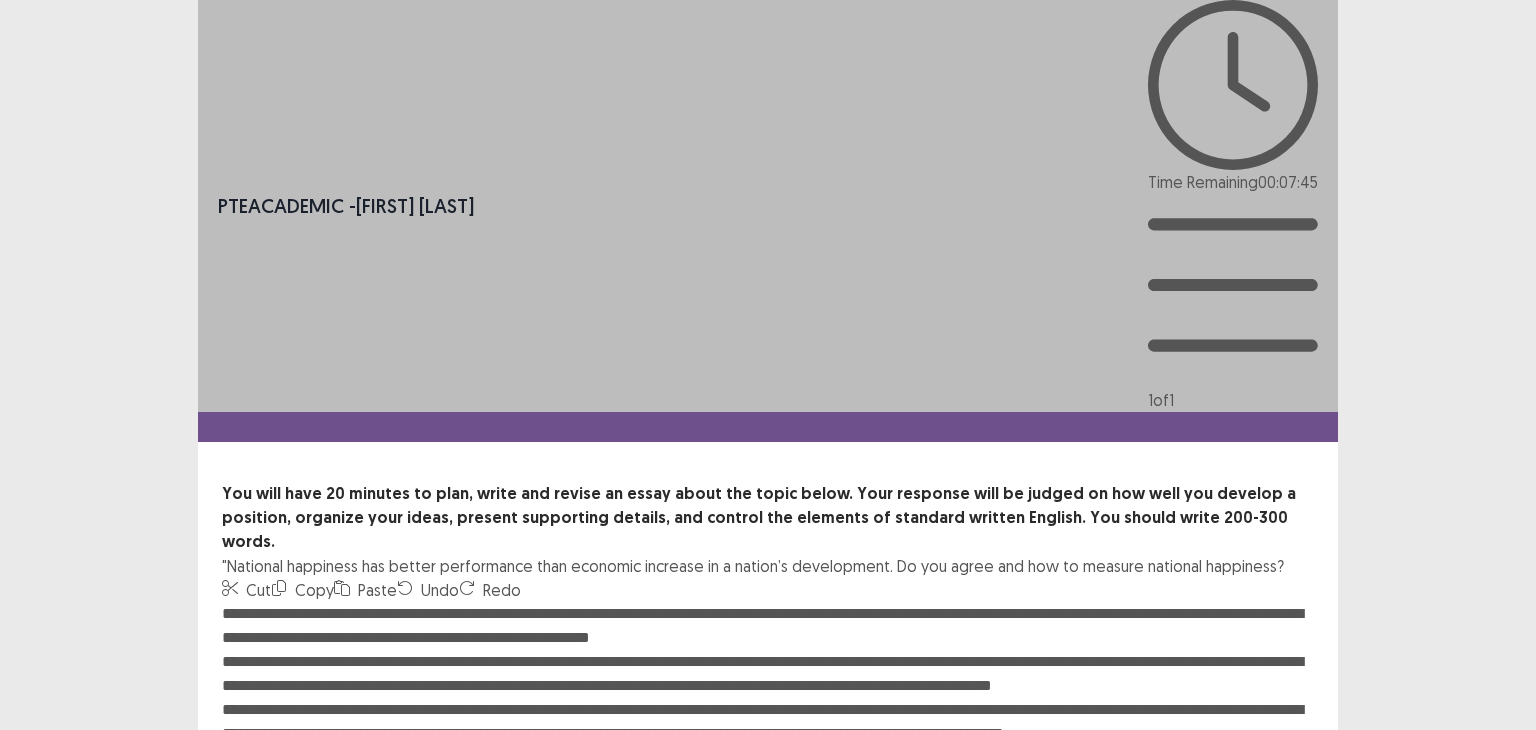 drag, startPoint x: 469, startPoint y: 433, endPoint x: 524, endPoint y: 497, distance: 84.38602 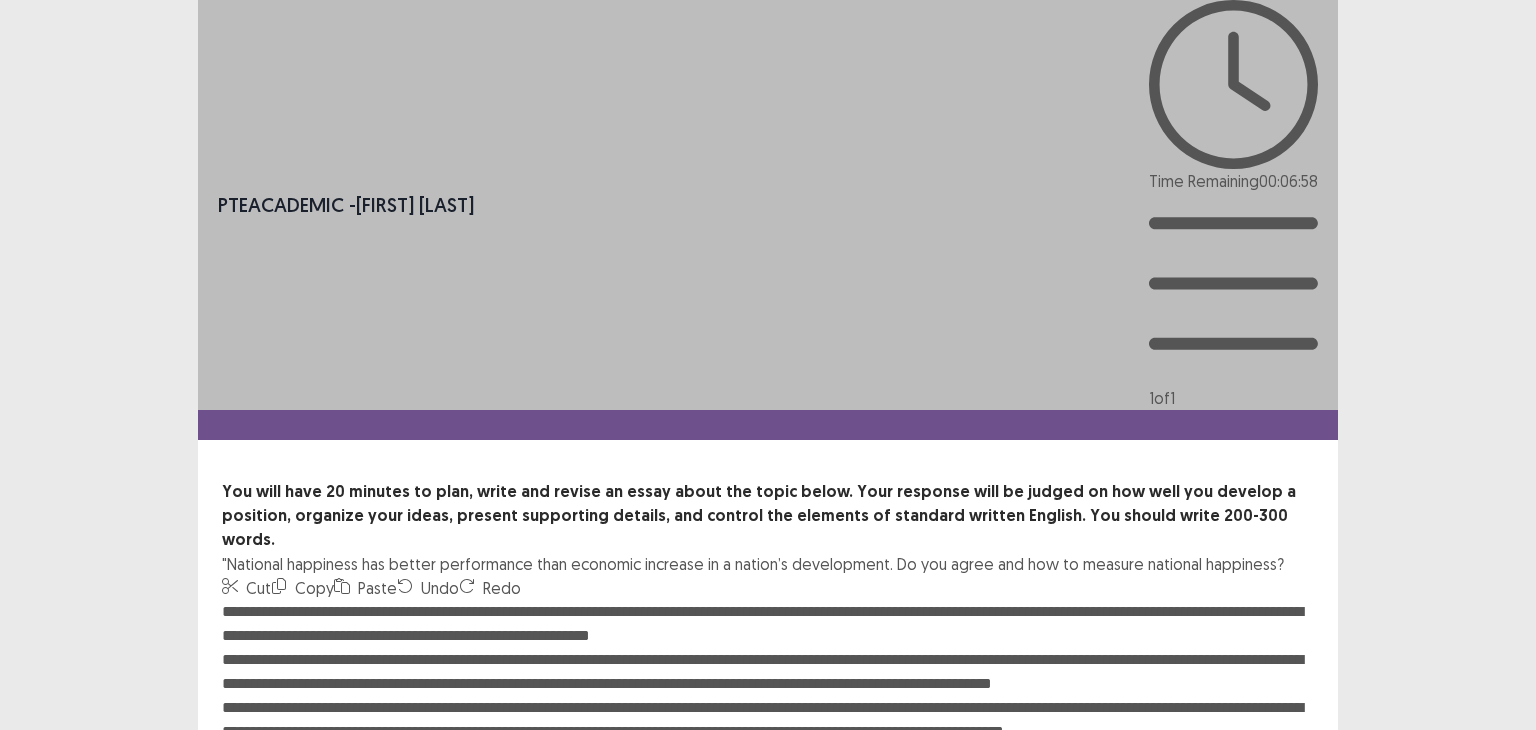 click on "**********" at bounding box center (768, 710) 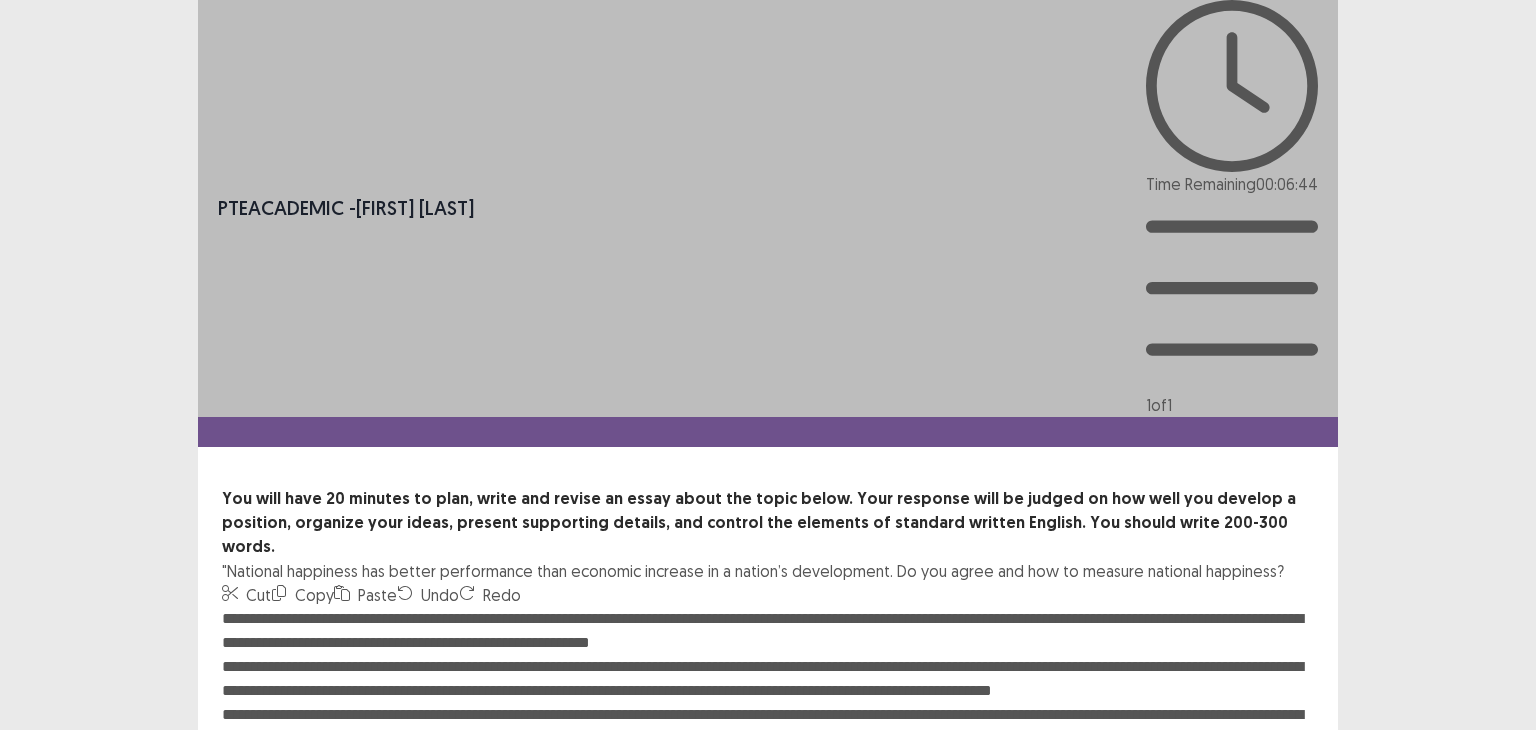 click on "**********" at bounding box center (768, 717) 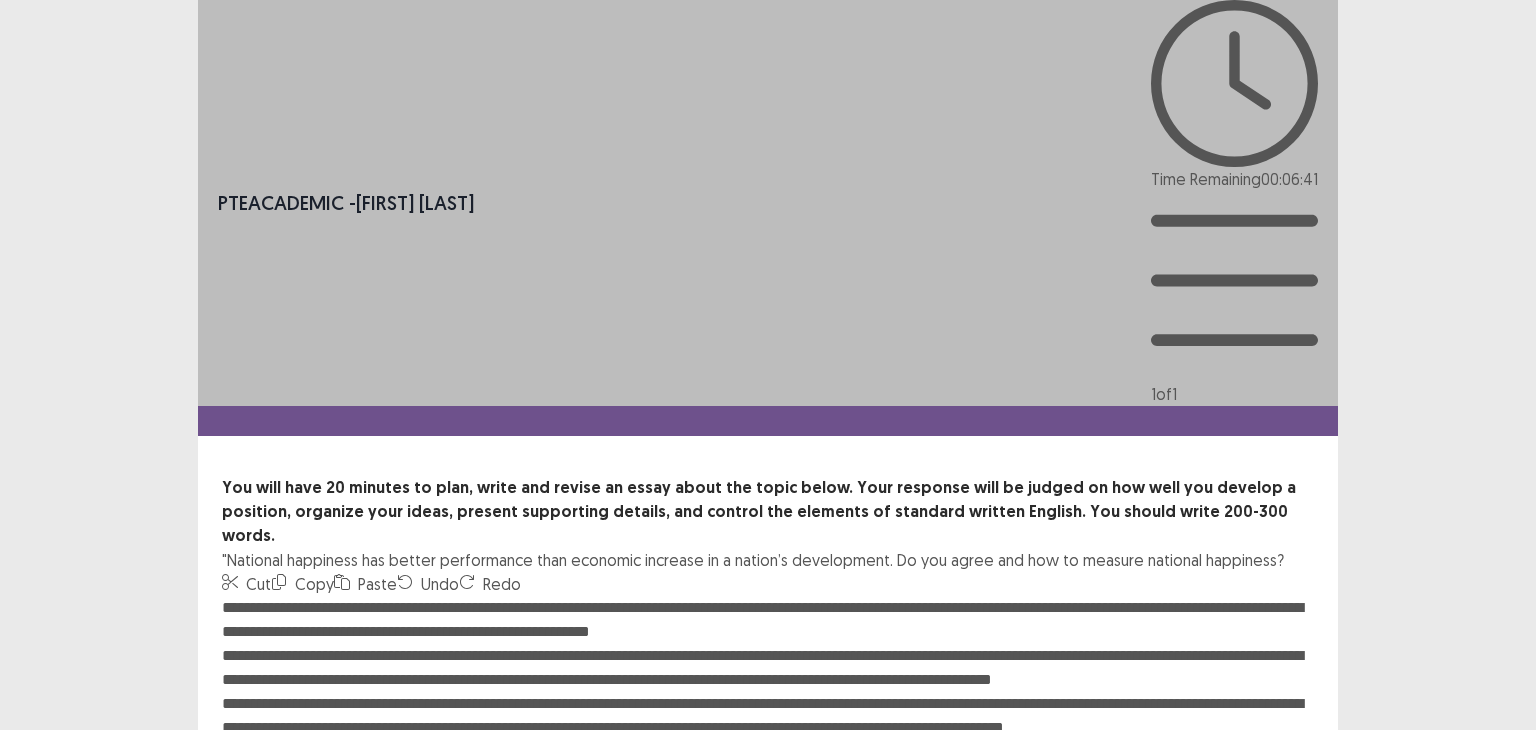 click on "**********" at bounding box center [768, 706] 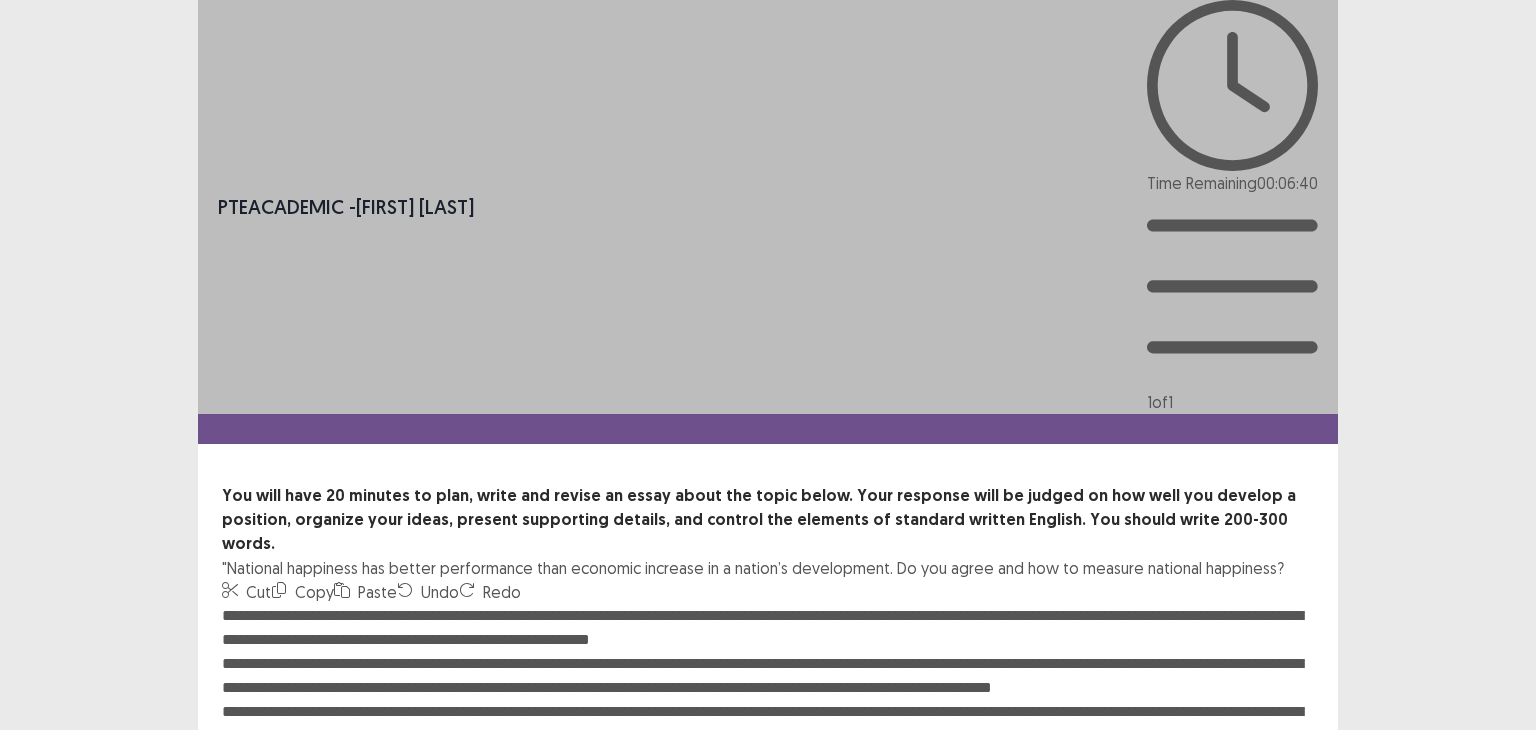 drag, startPoint x: 808, startPoint y: 445, endPoint x: 794, endPoint y: 444, distance: 14.035668 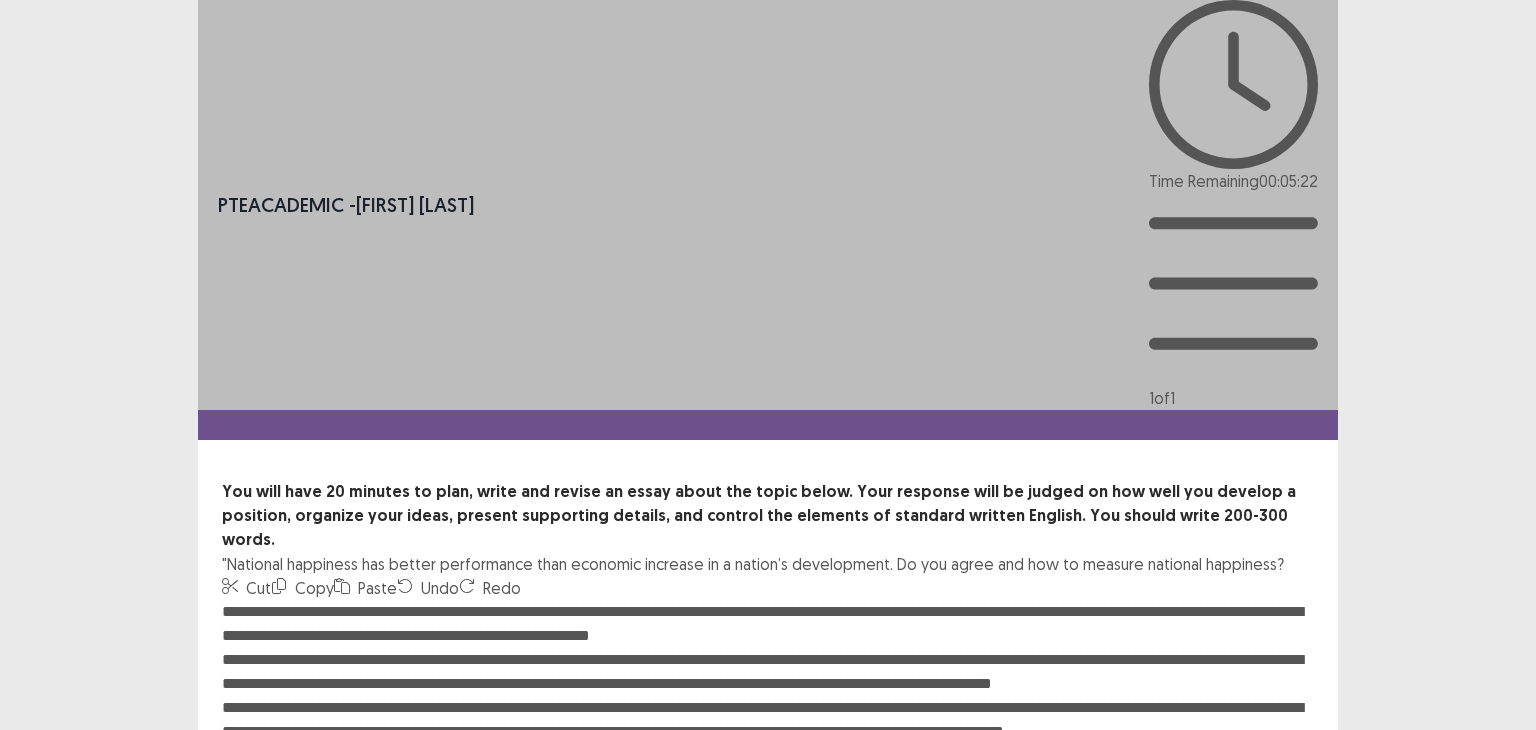 drag, startPoint x: 350, startPoint y: 323, endPoint x: 356, endPoint y: 333, distance: 11.661903 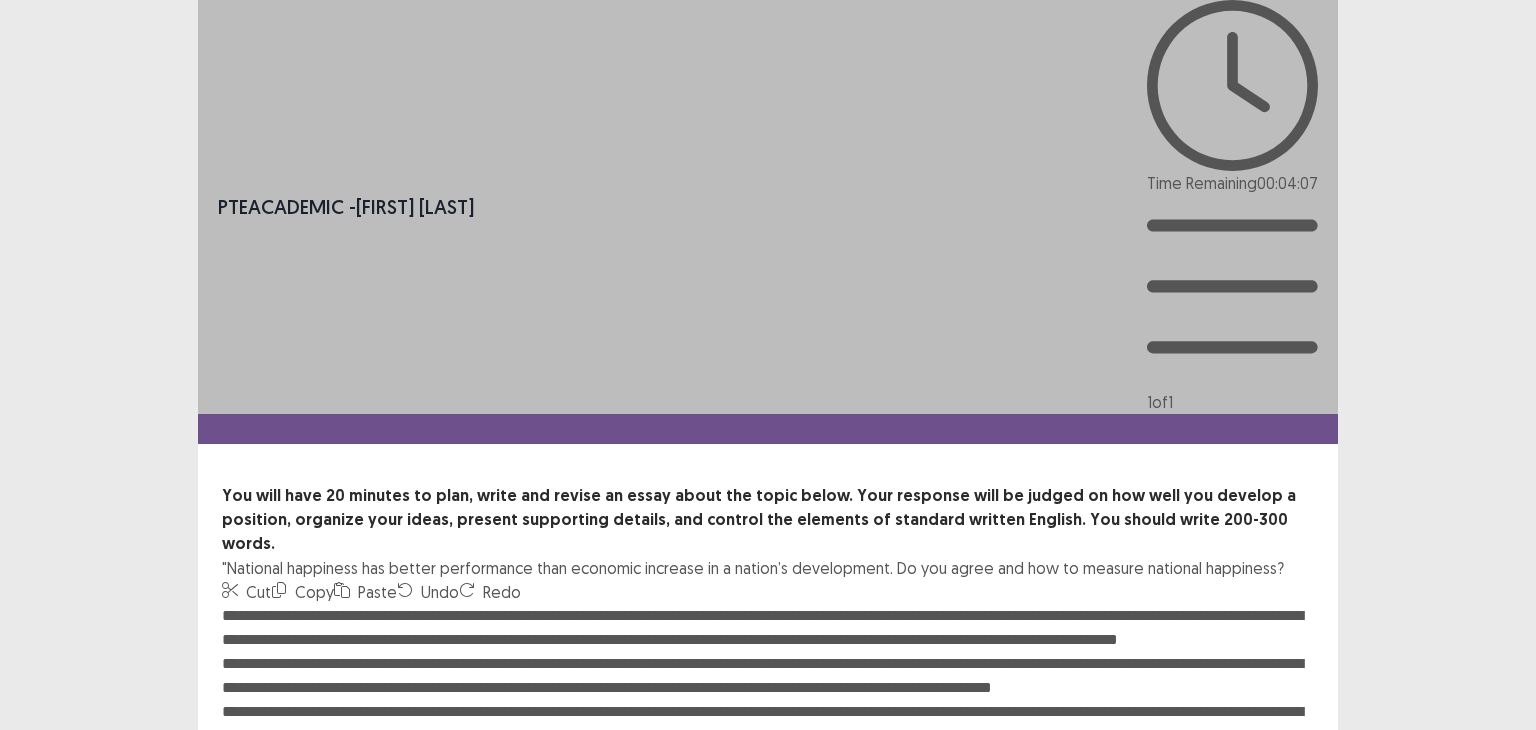 drag, startPoint x: 329, startPoint y: 319, endPoint x: 914, endPoint y: 313, distance: 585.03076 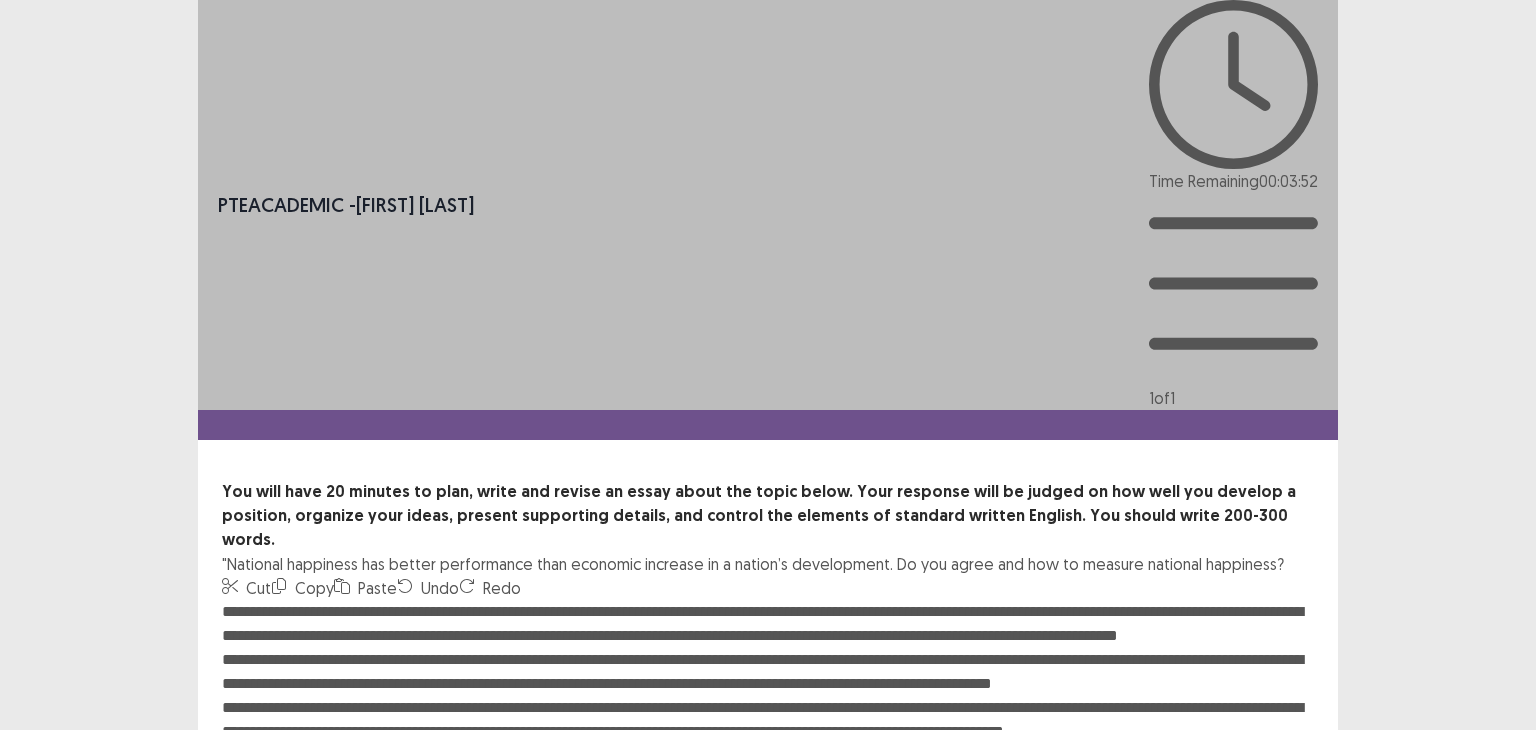 click at bounding box center [768, 710] 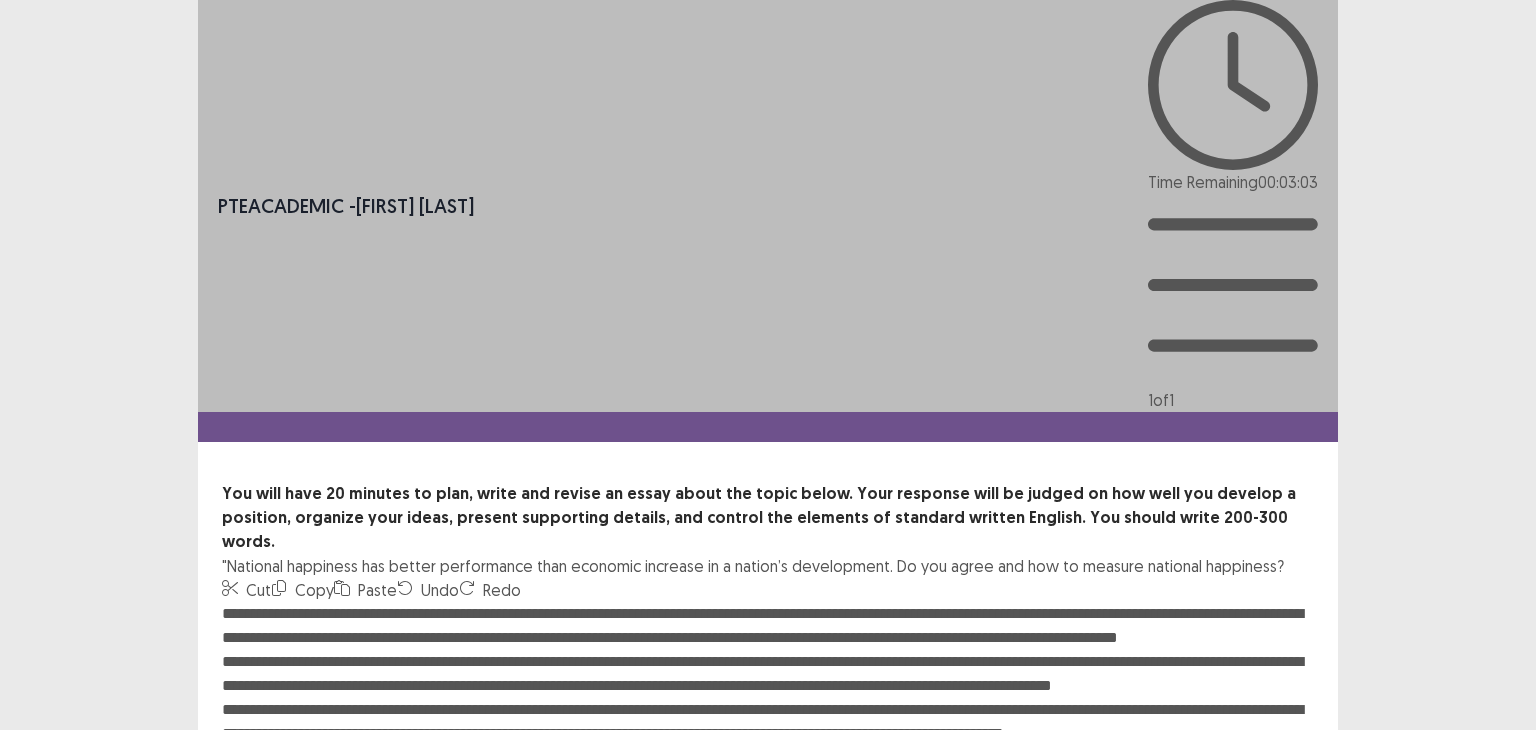 click at bounding box center [768, 712] 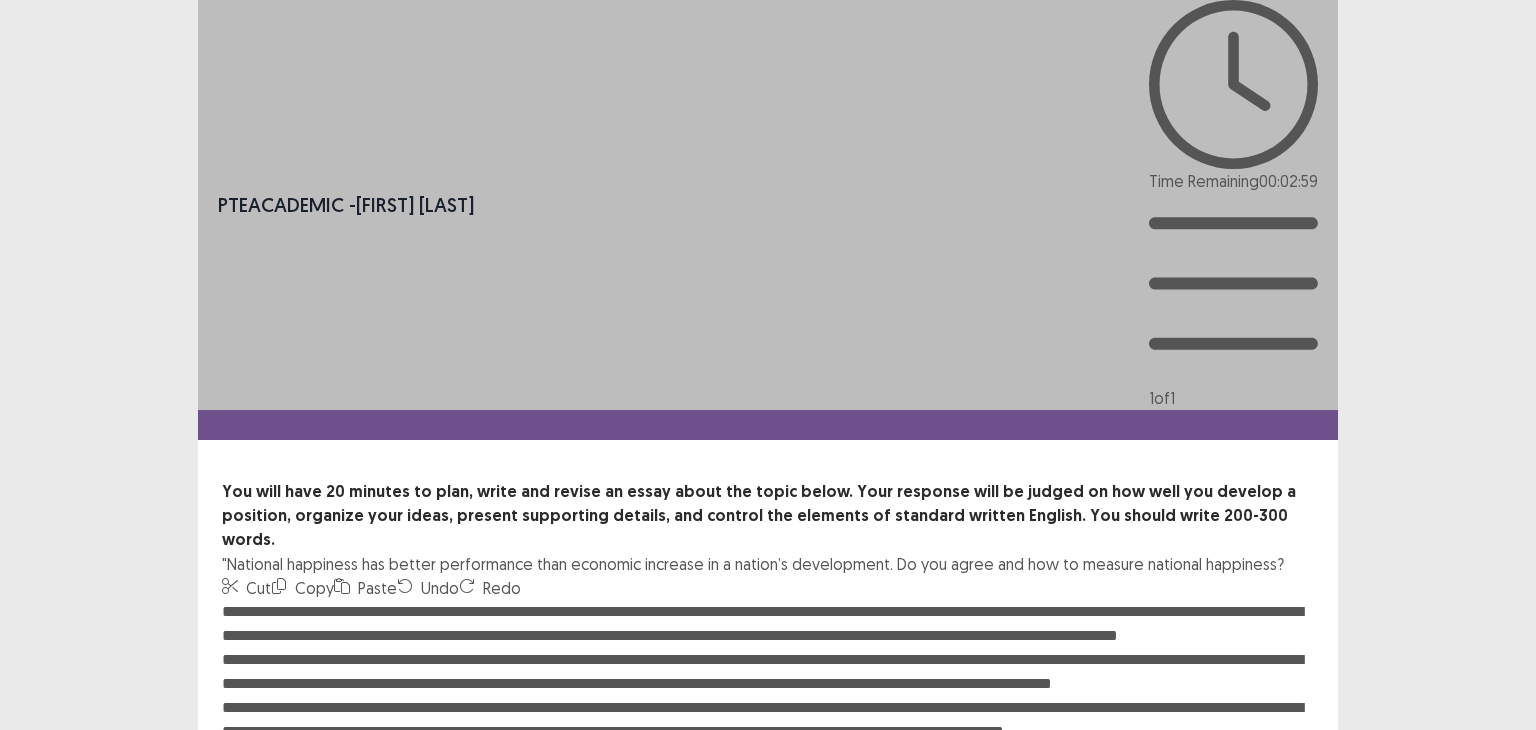 click at bounding box center [768, 710] 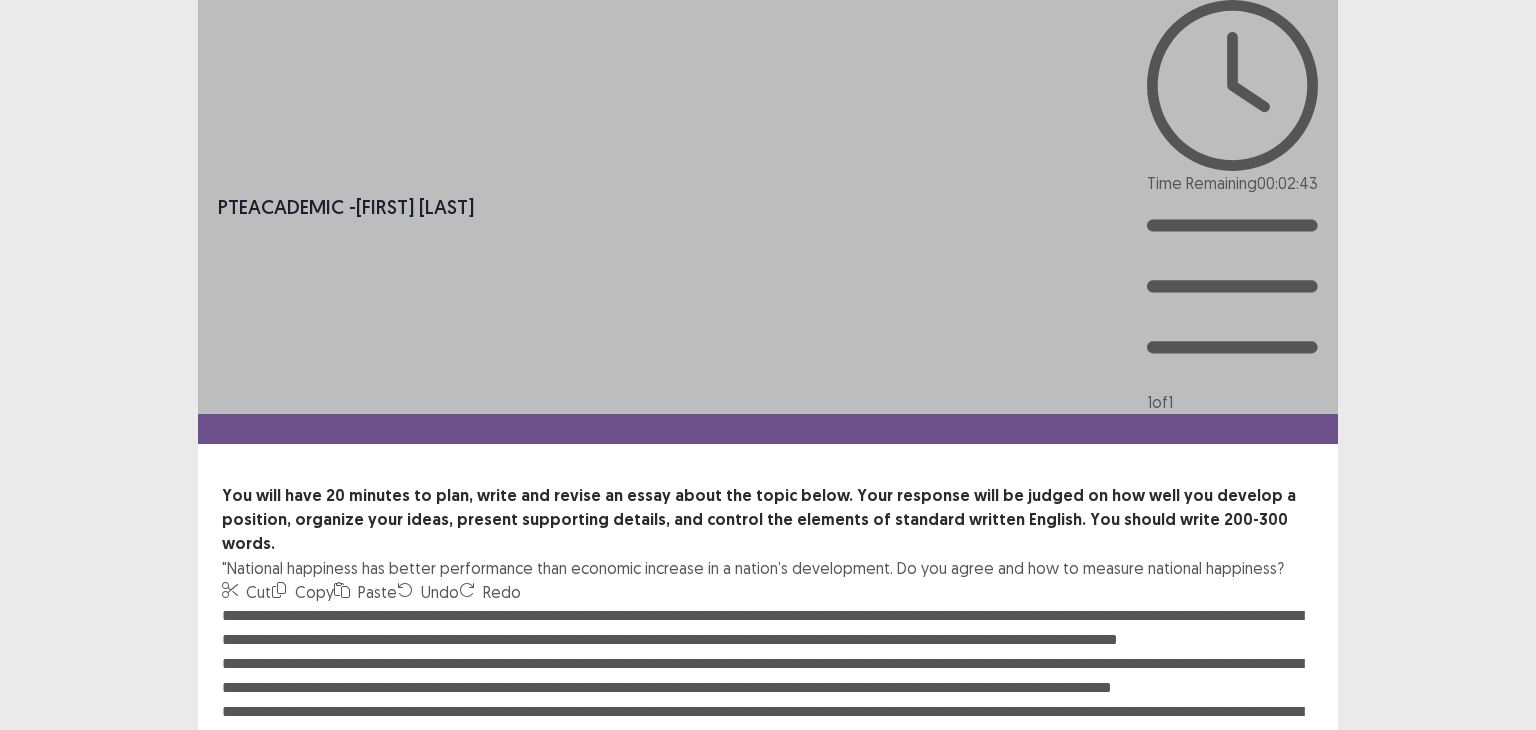 click at bounding box center [768, 714] 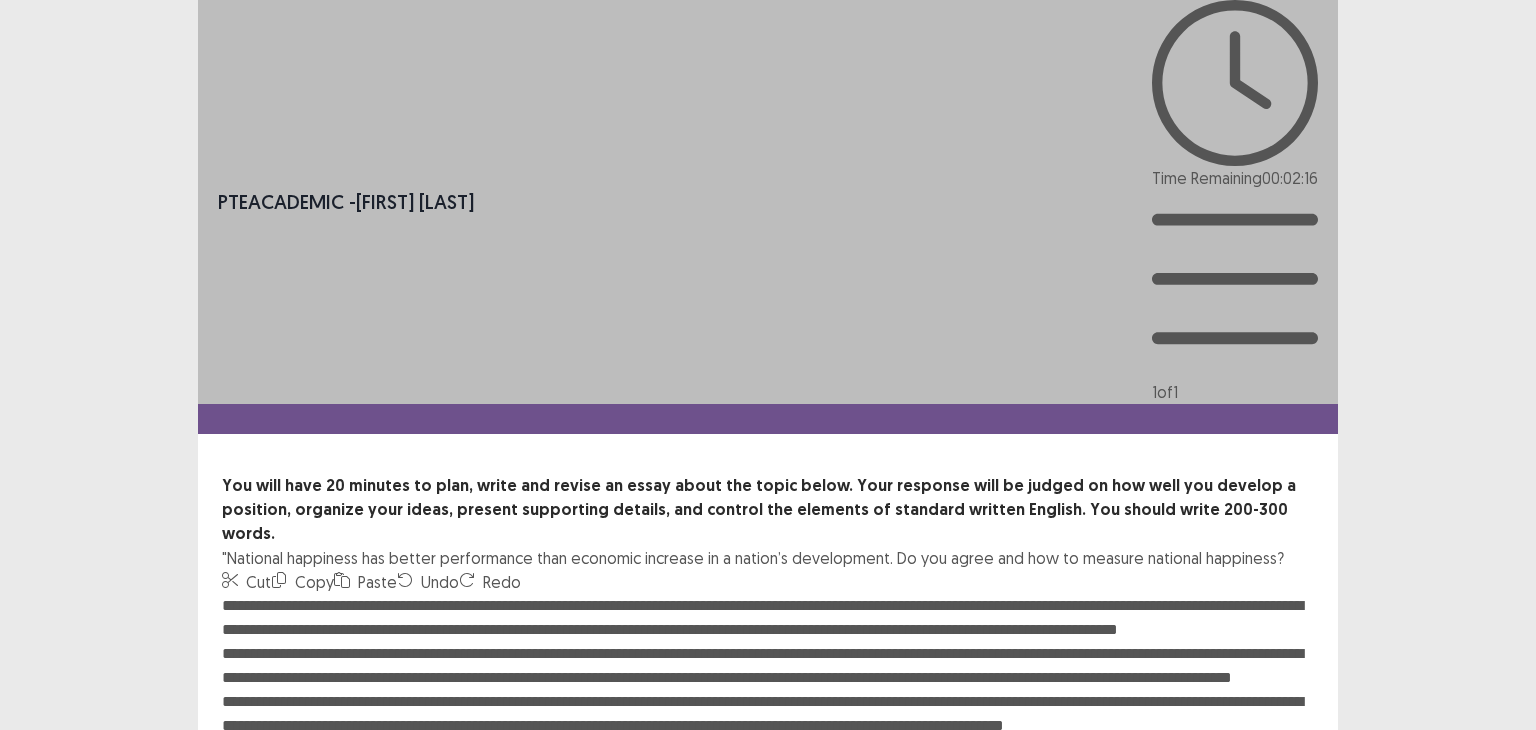 click at bounding box center [768, 704] 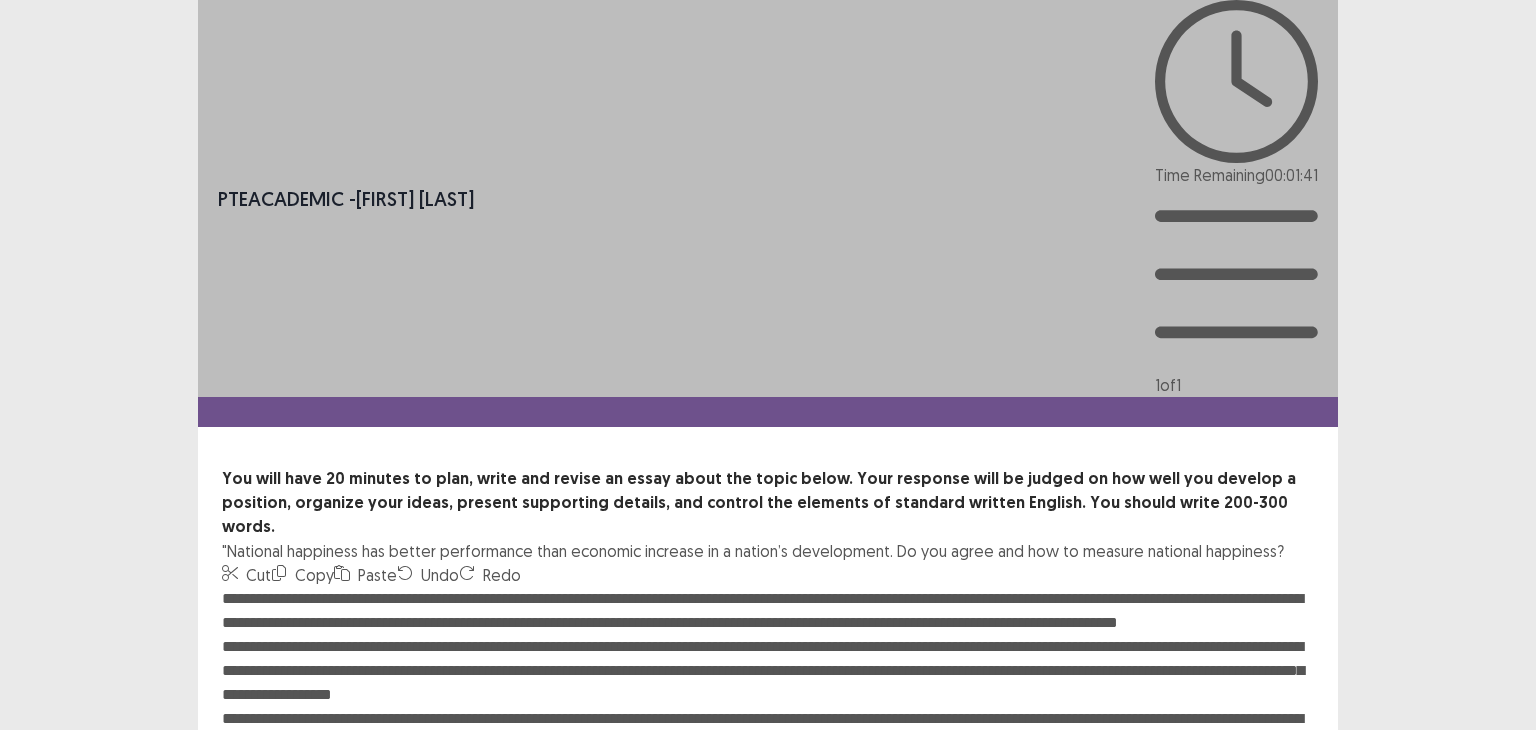 click at bounding box center [768, 697] 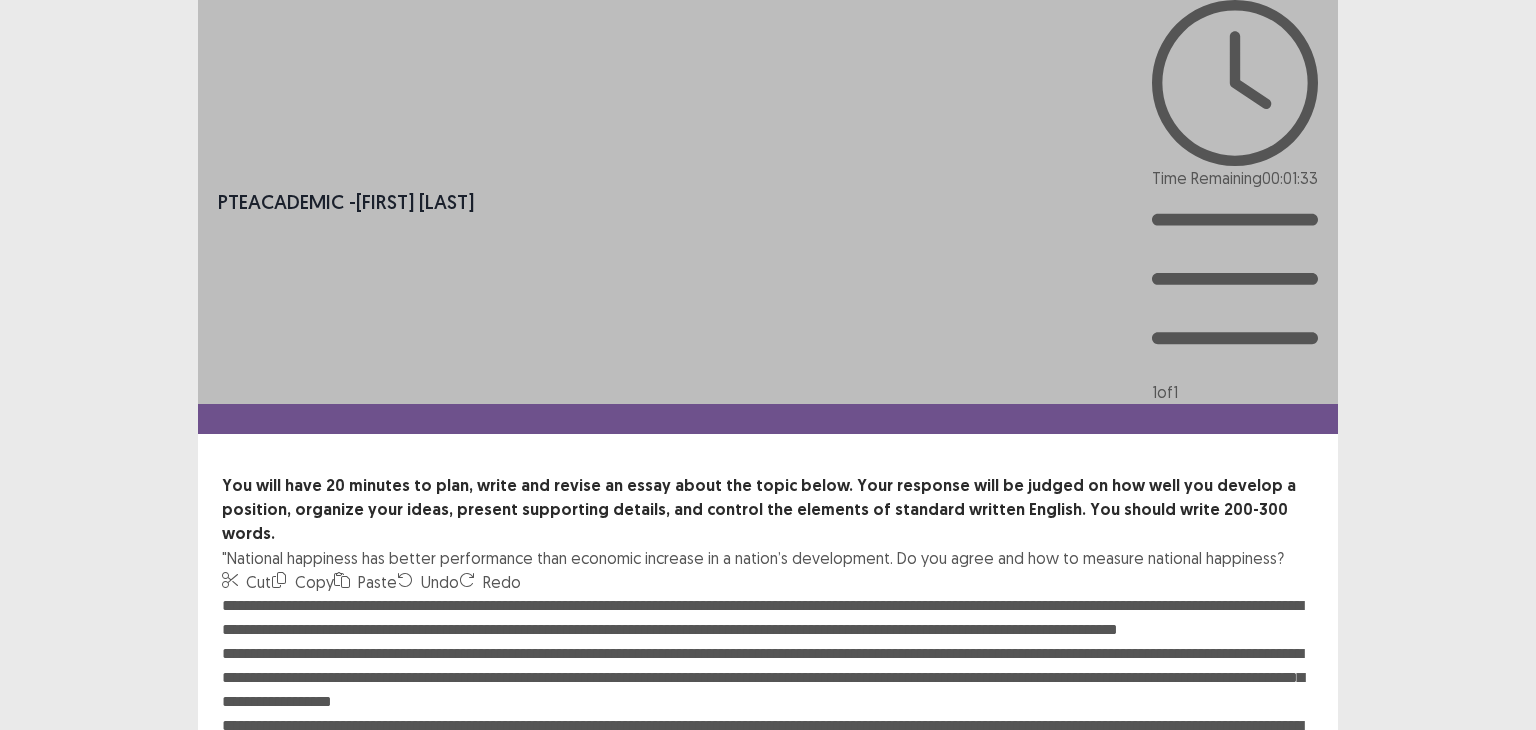 paste on "*" 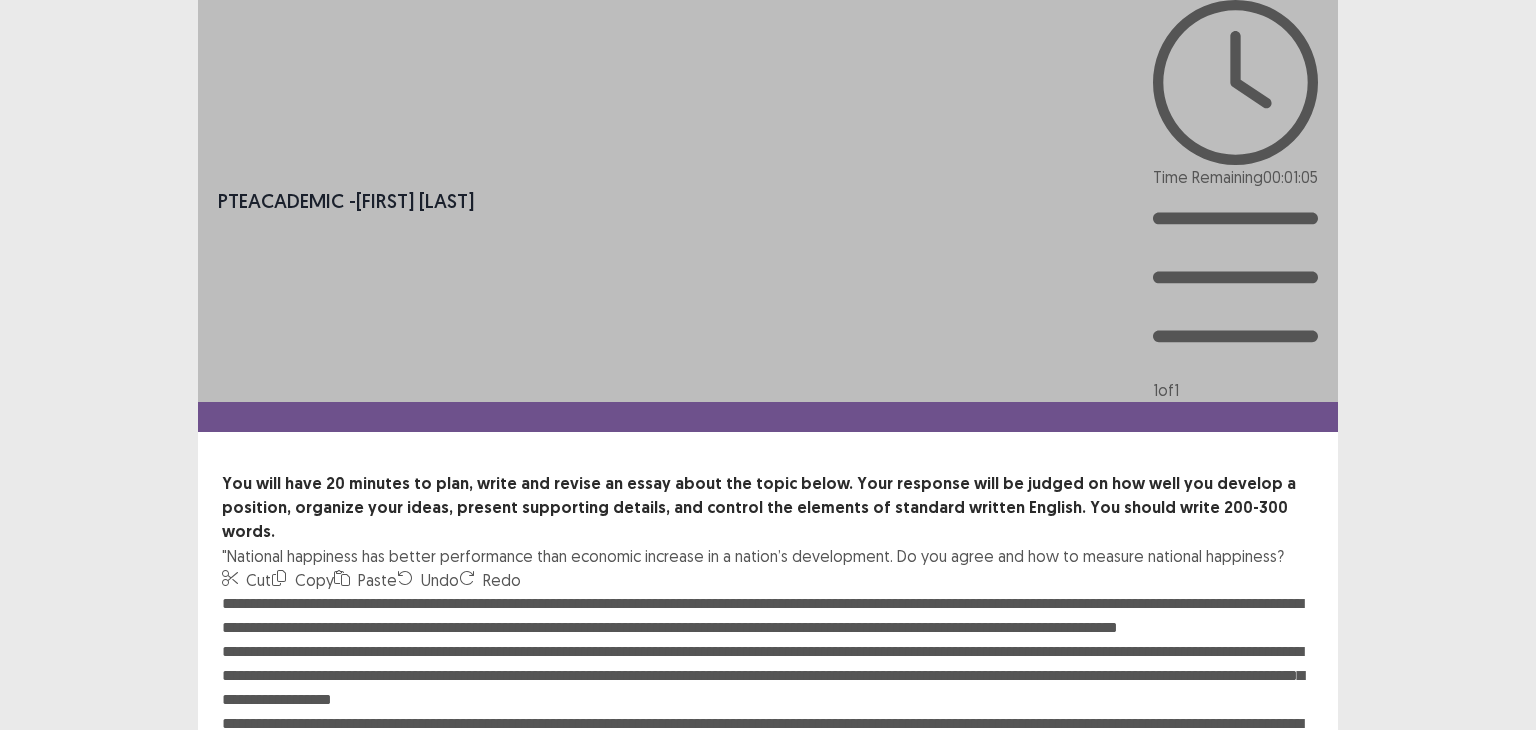 click at bounding box center [768, 702] 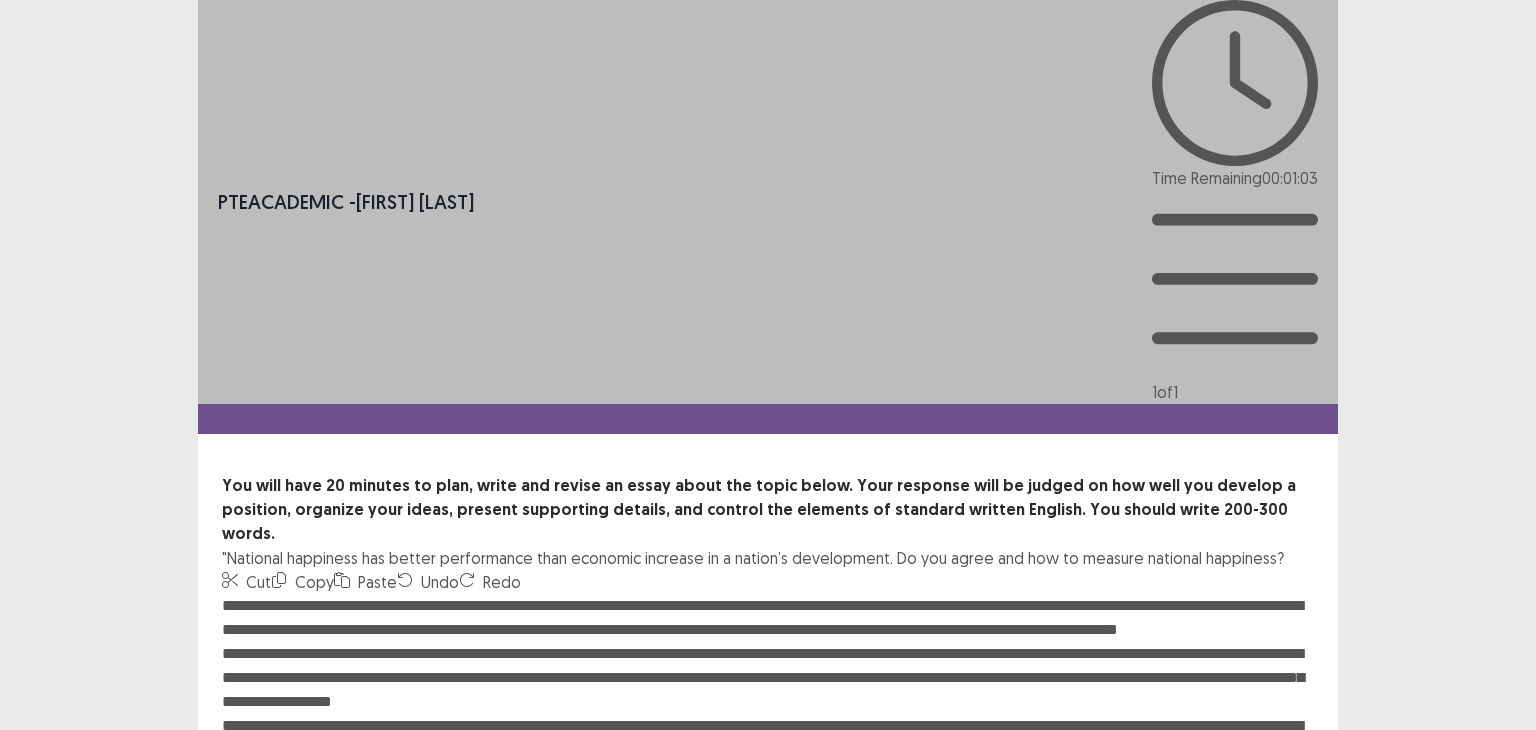 click at bounding box center (768, 704) 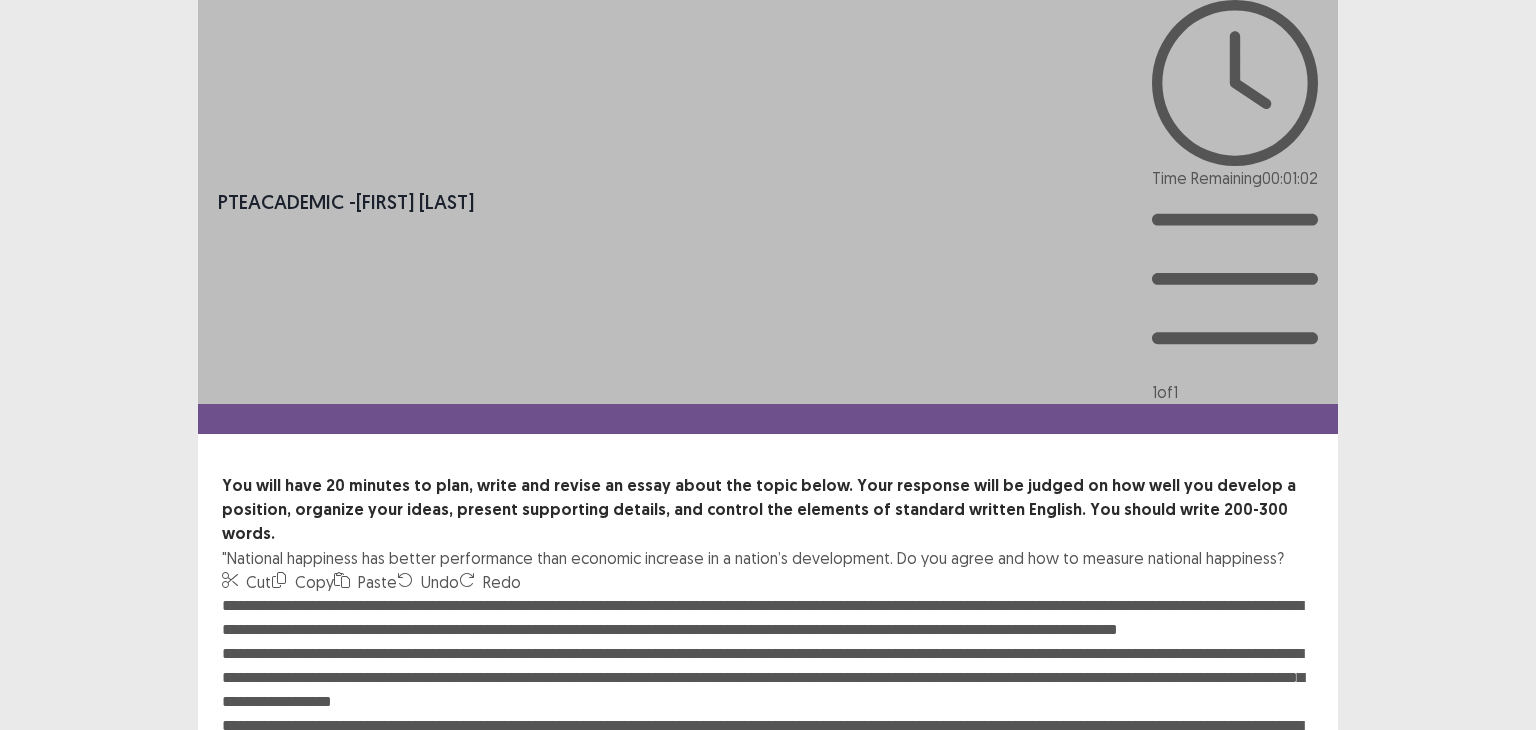 click at bounding box center (768, 704) 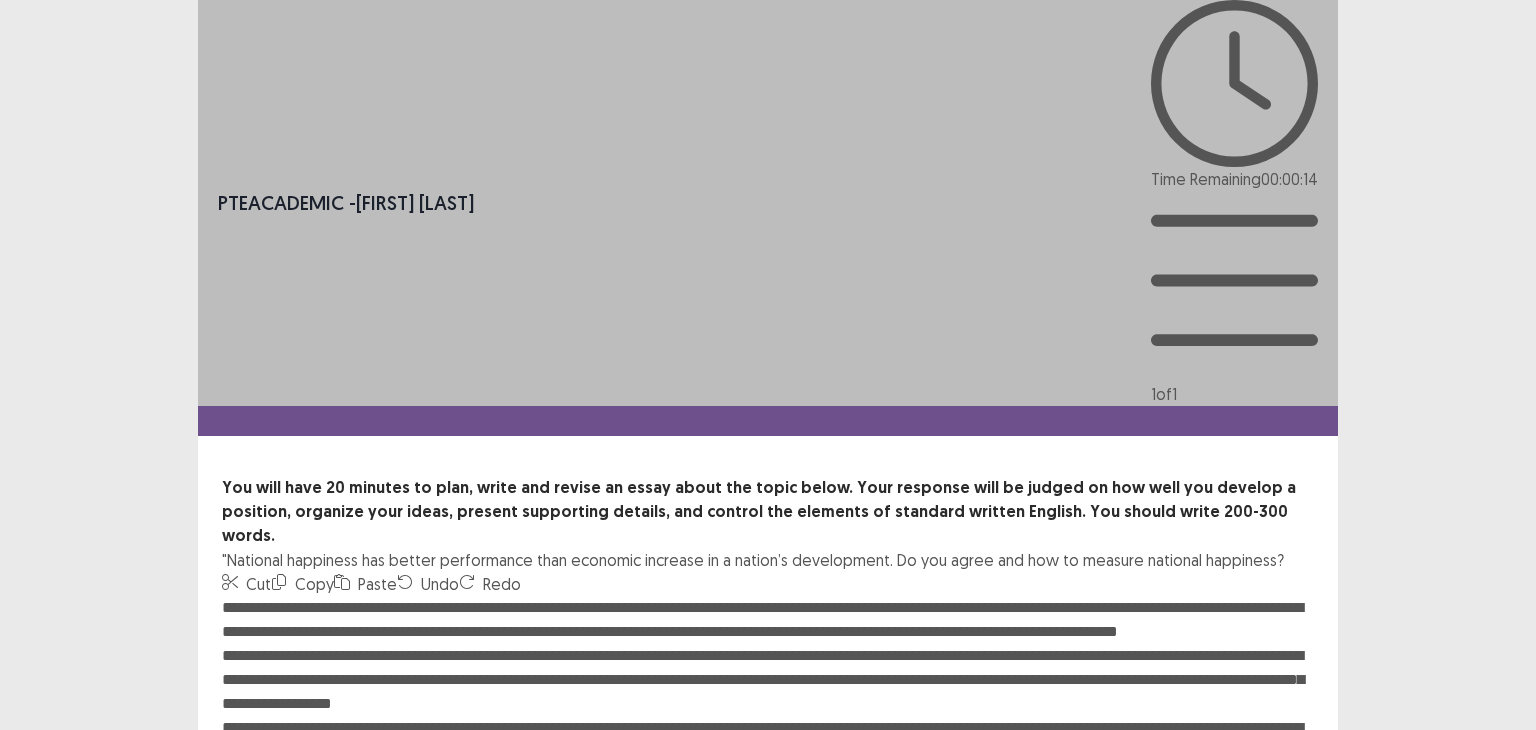click at bounding box center [768, 706] 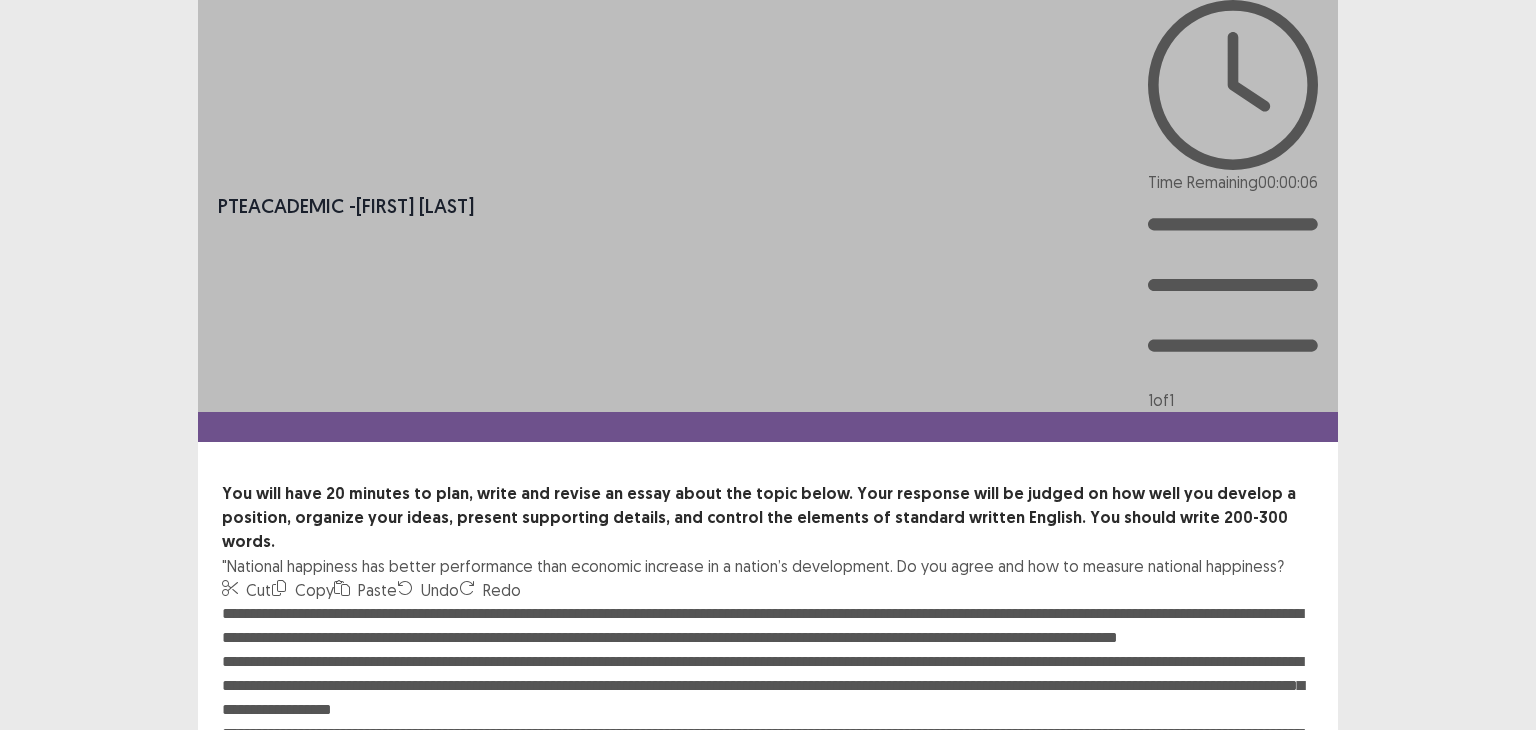 drag, startPoint x: 427, startPoint y: 460, endPoint x: 493, endPoint y: 474, distance: 67.46851 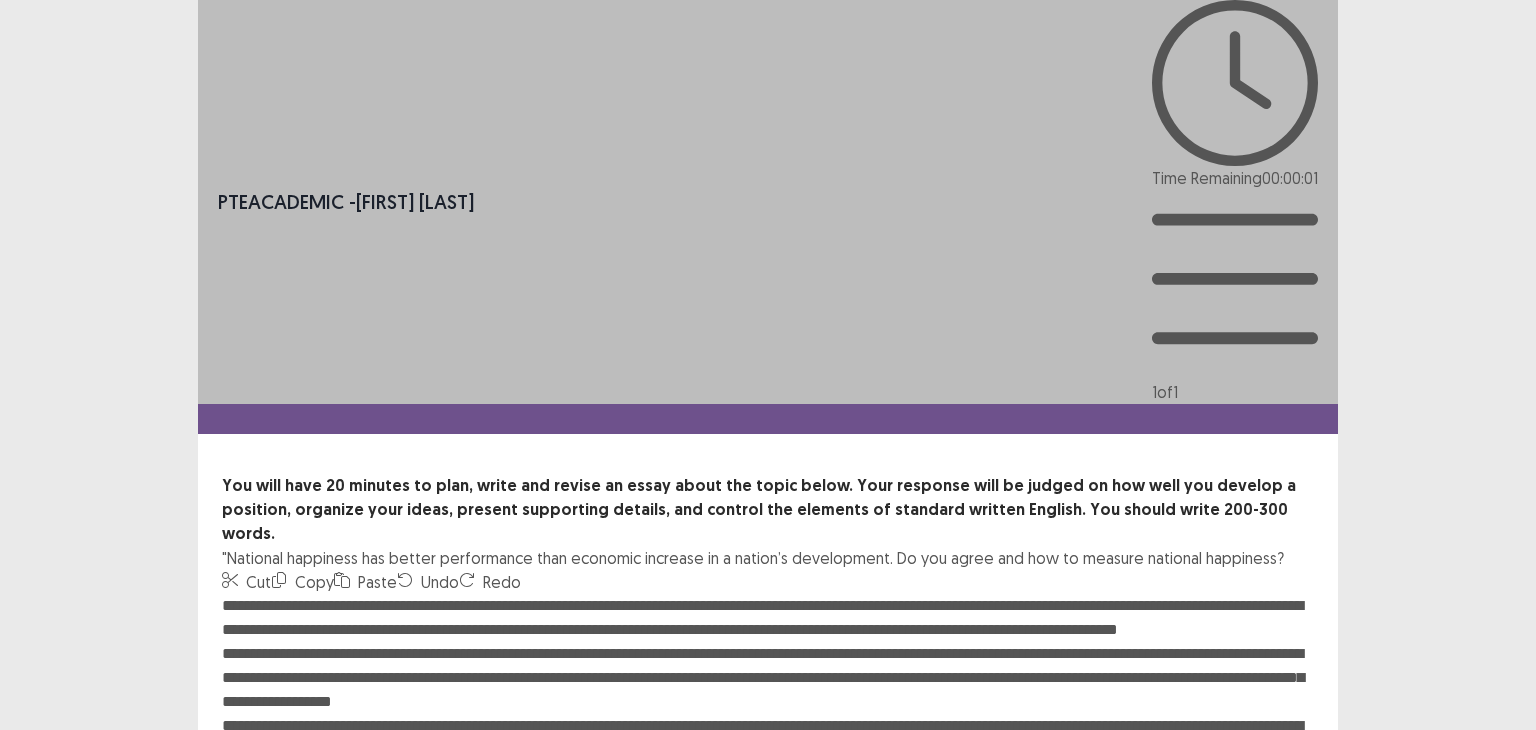 type on "**********" 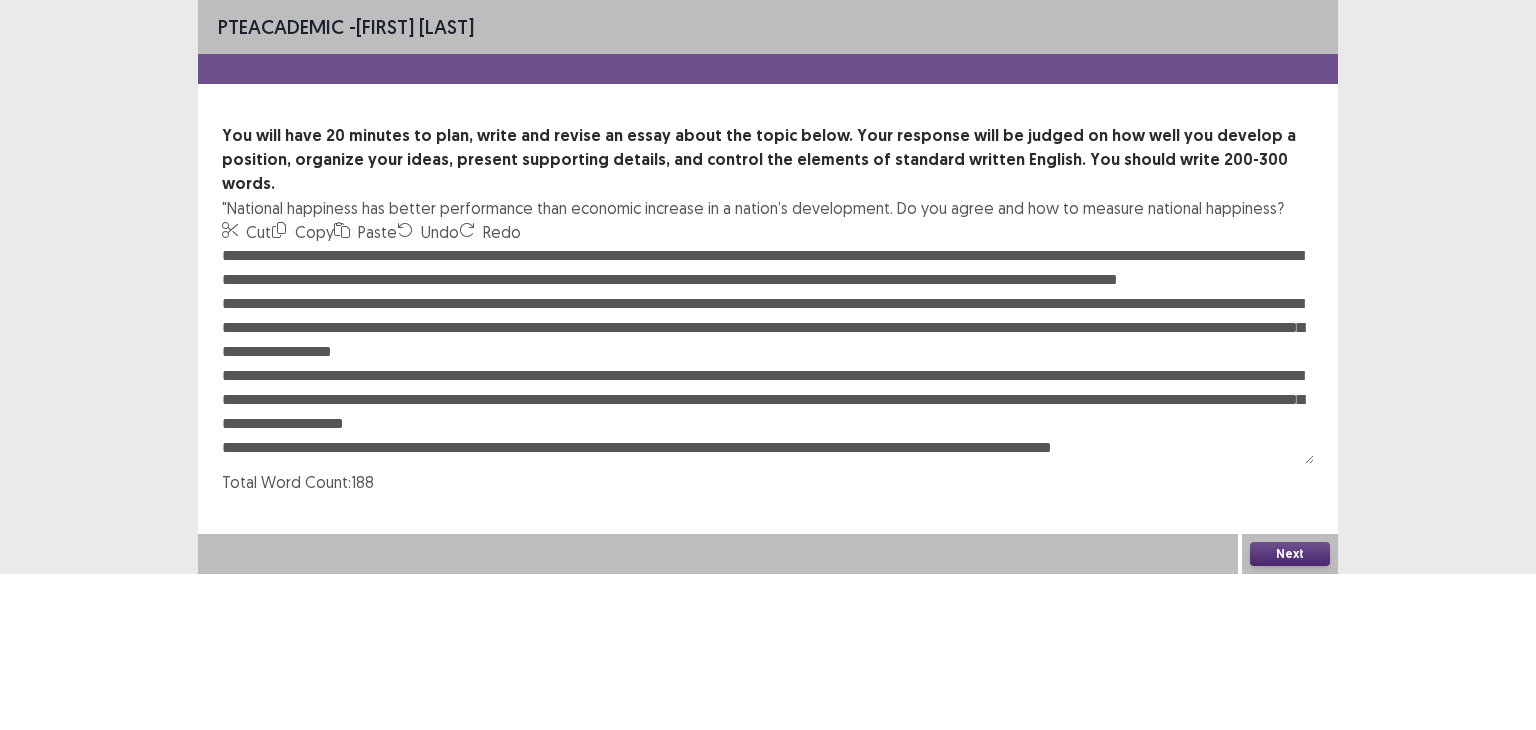 type 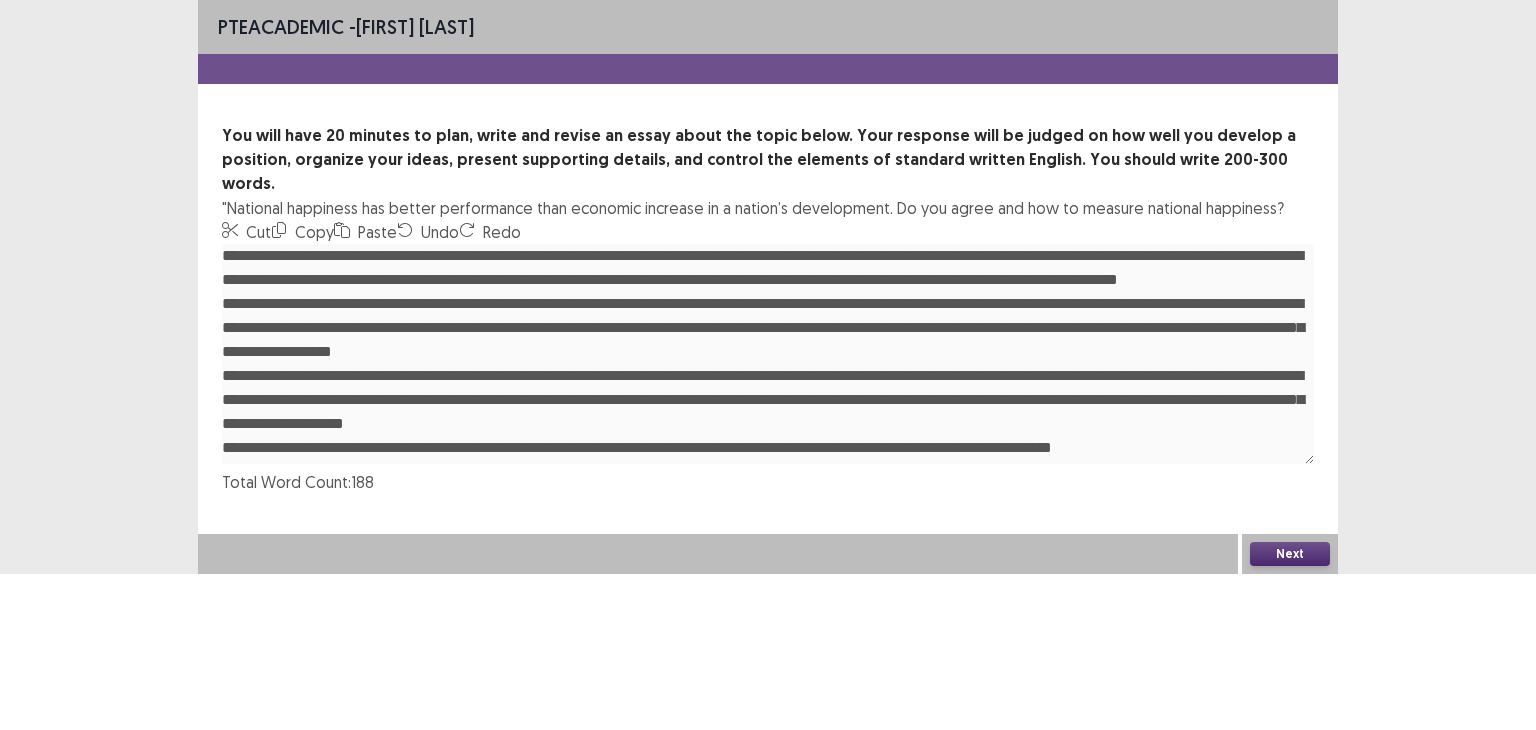 click on "Next" at bounding box center [1290, 554] 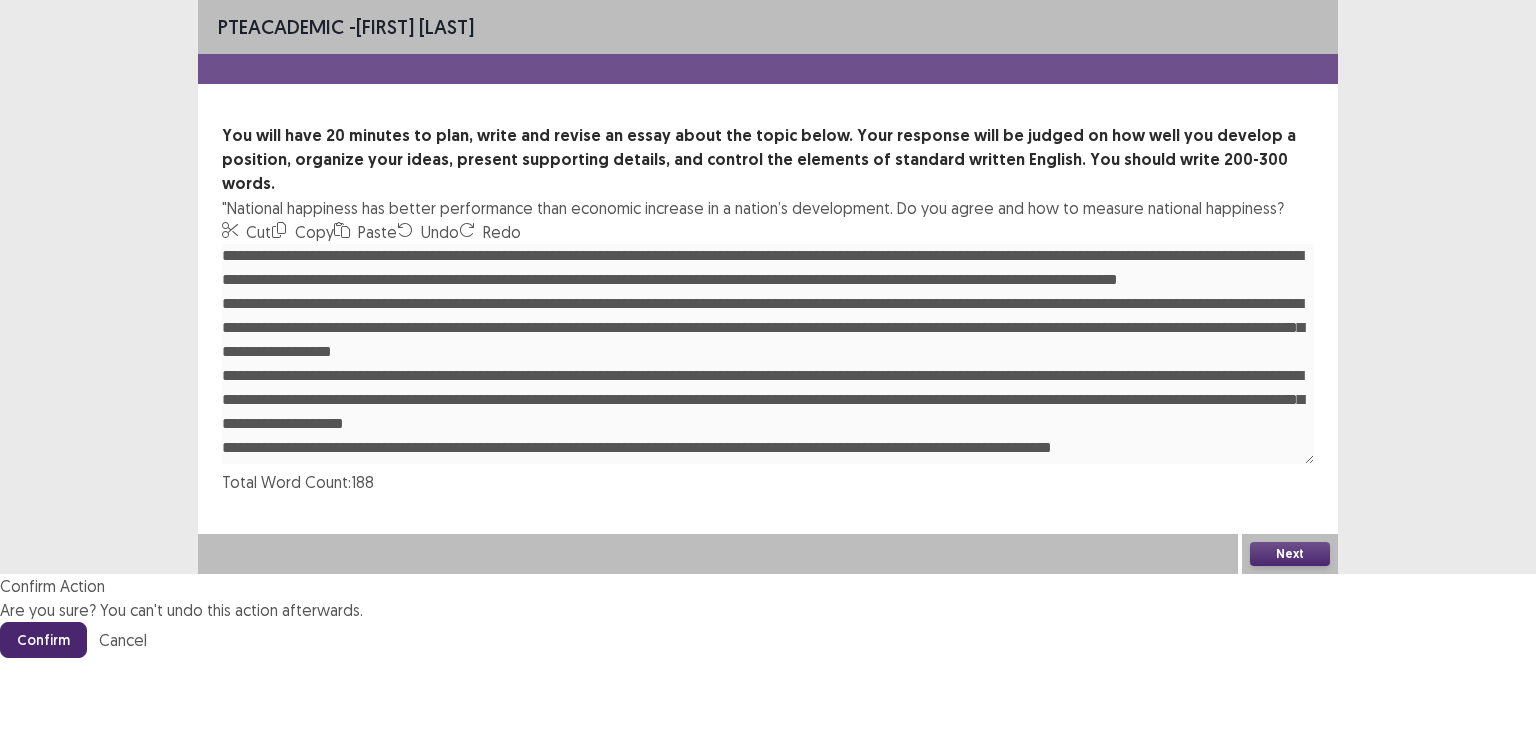 click on "Confirm" at bounding box center [43, 640] 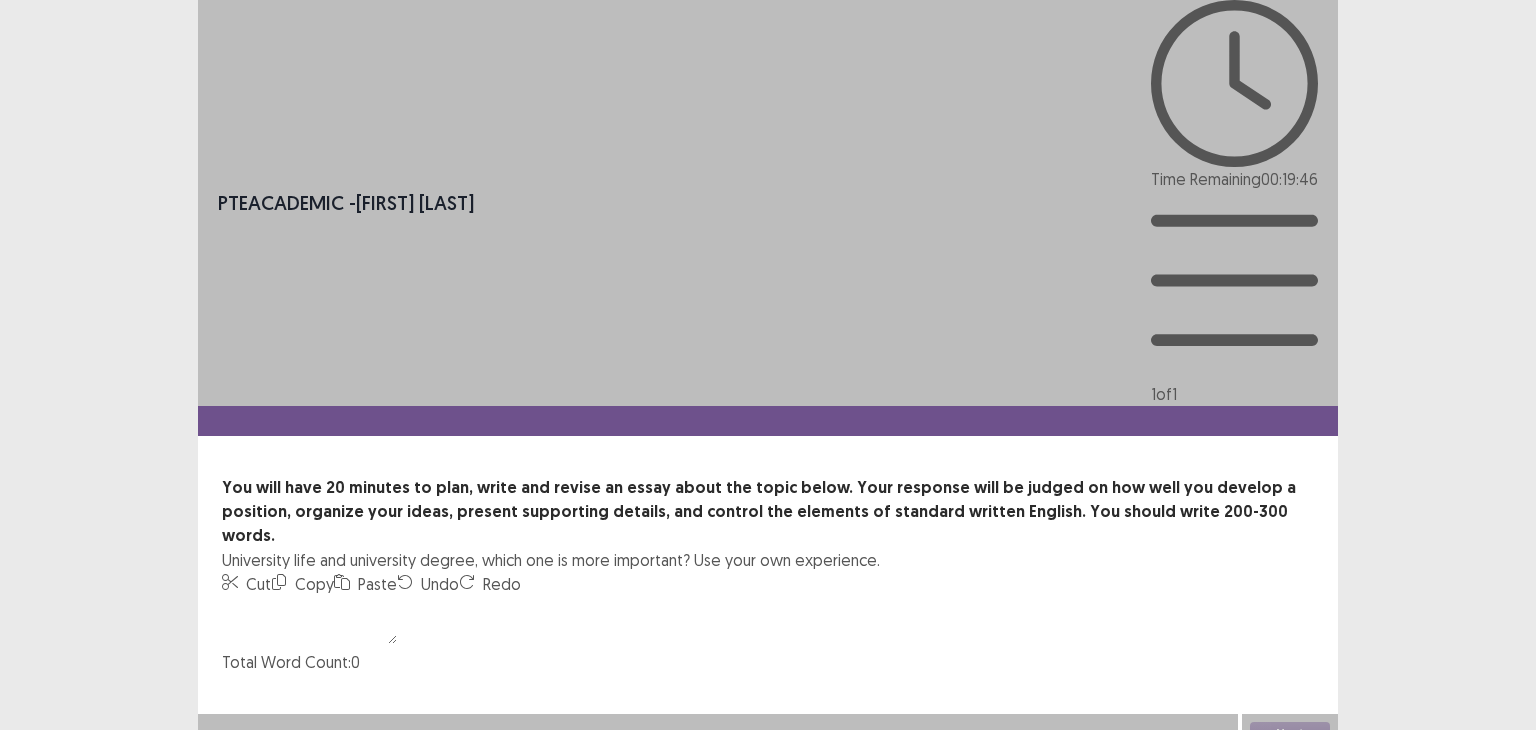 click at bounding box center (309, 620) 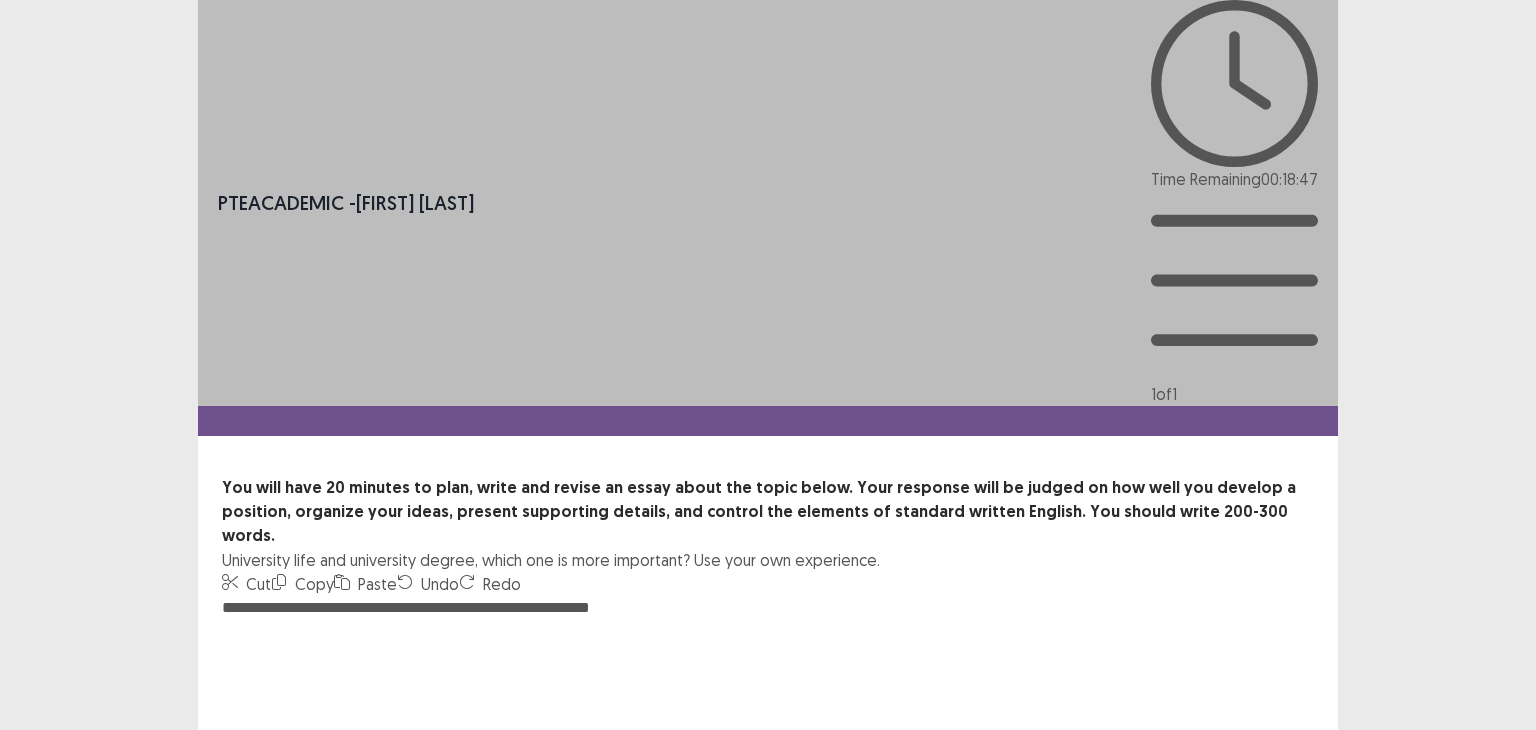 click on "**********" at bounding box center [768, 706] 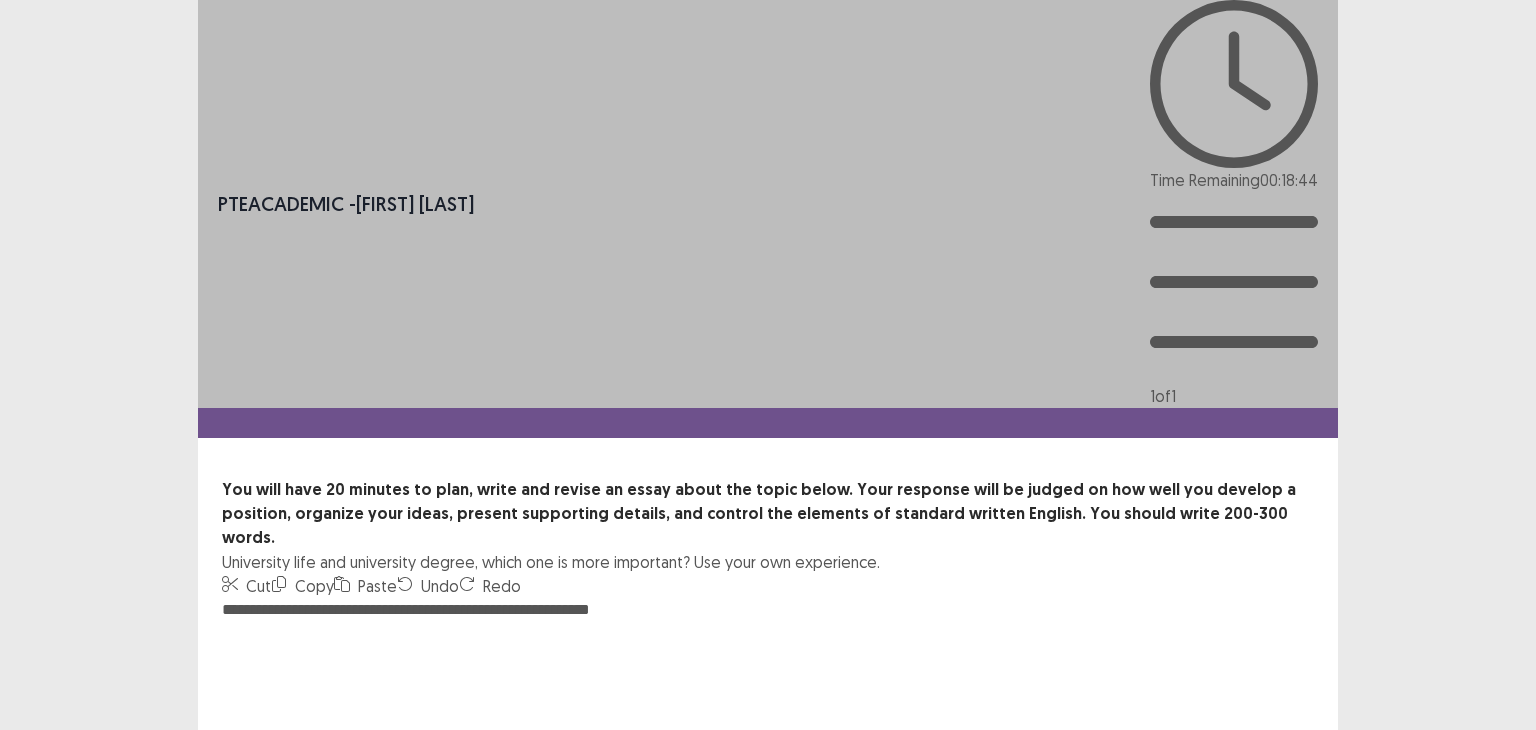 drag, startPoint x: 300, startPoint y: 323, endPoint x: 308, endPoint y: 336, distance: 15.264338 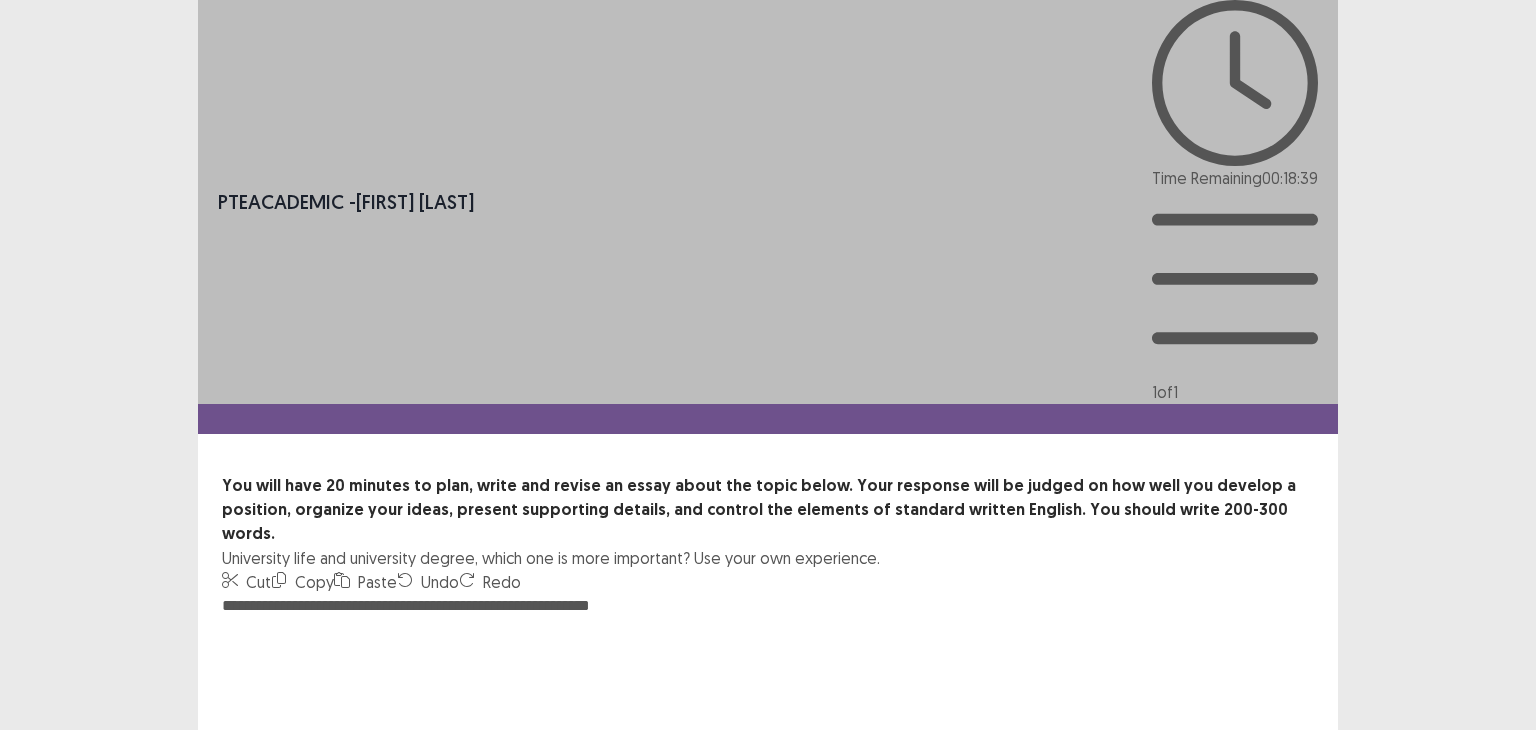 click on "**********" at bounding box center (768, 704) 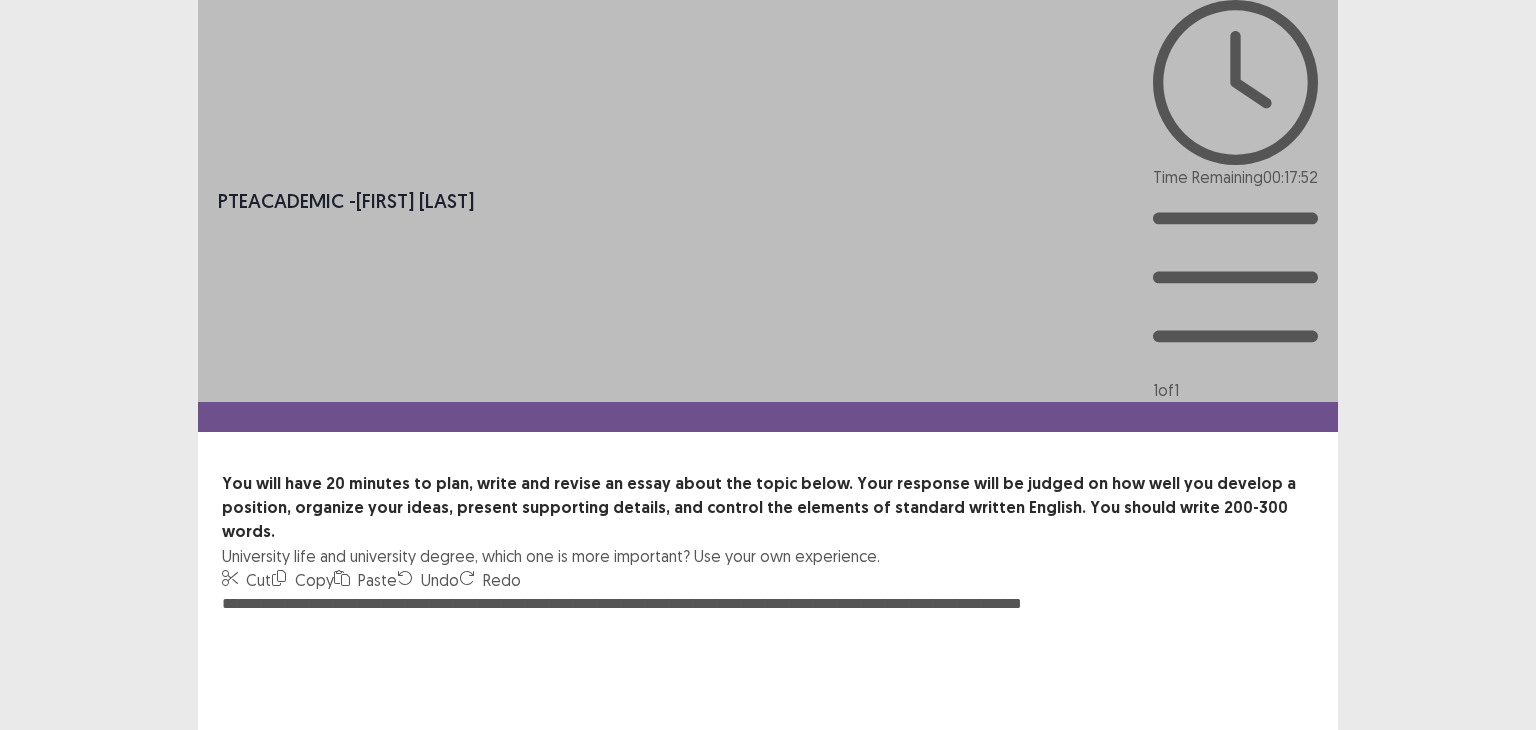 click on "**********" at bounding box center [768, 702] 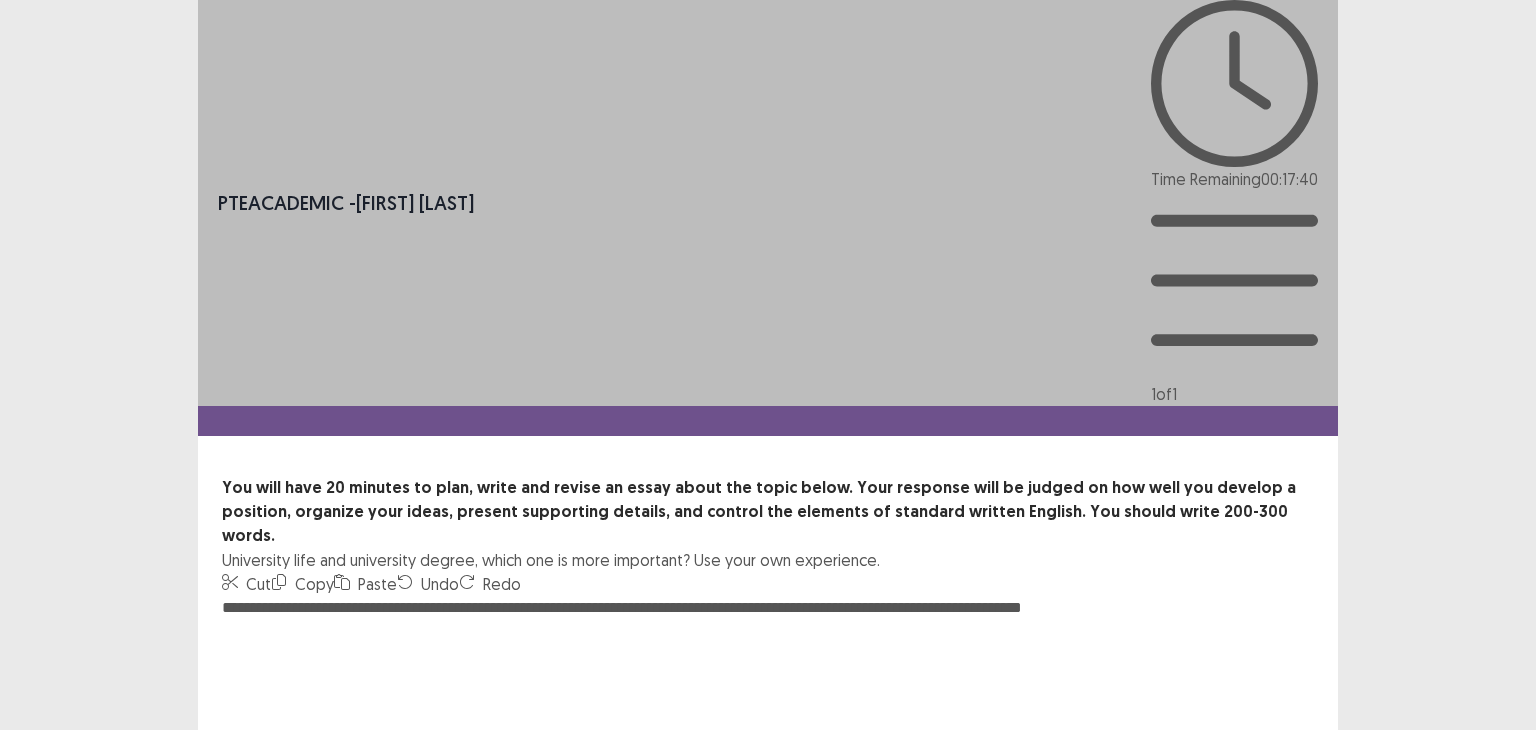 click on "**********" at bounding box center (768, 706) 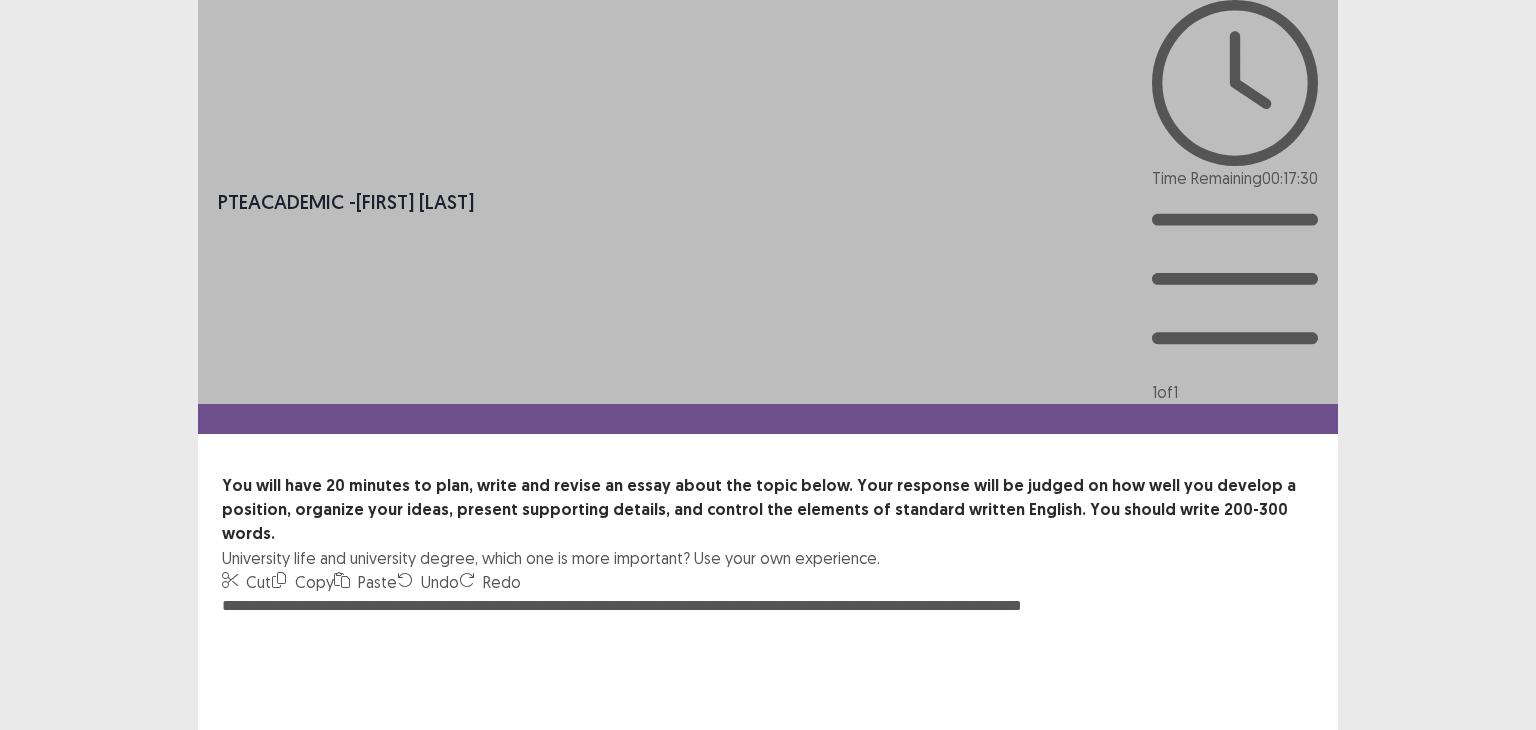 click on "**********" at bounding box center [768, 704] 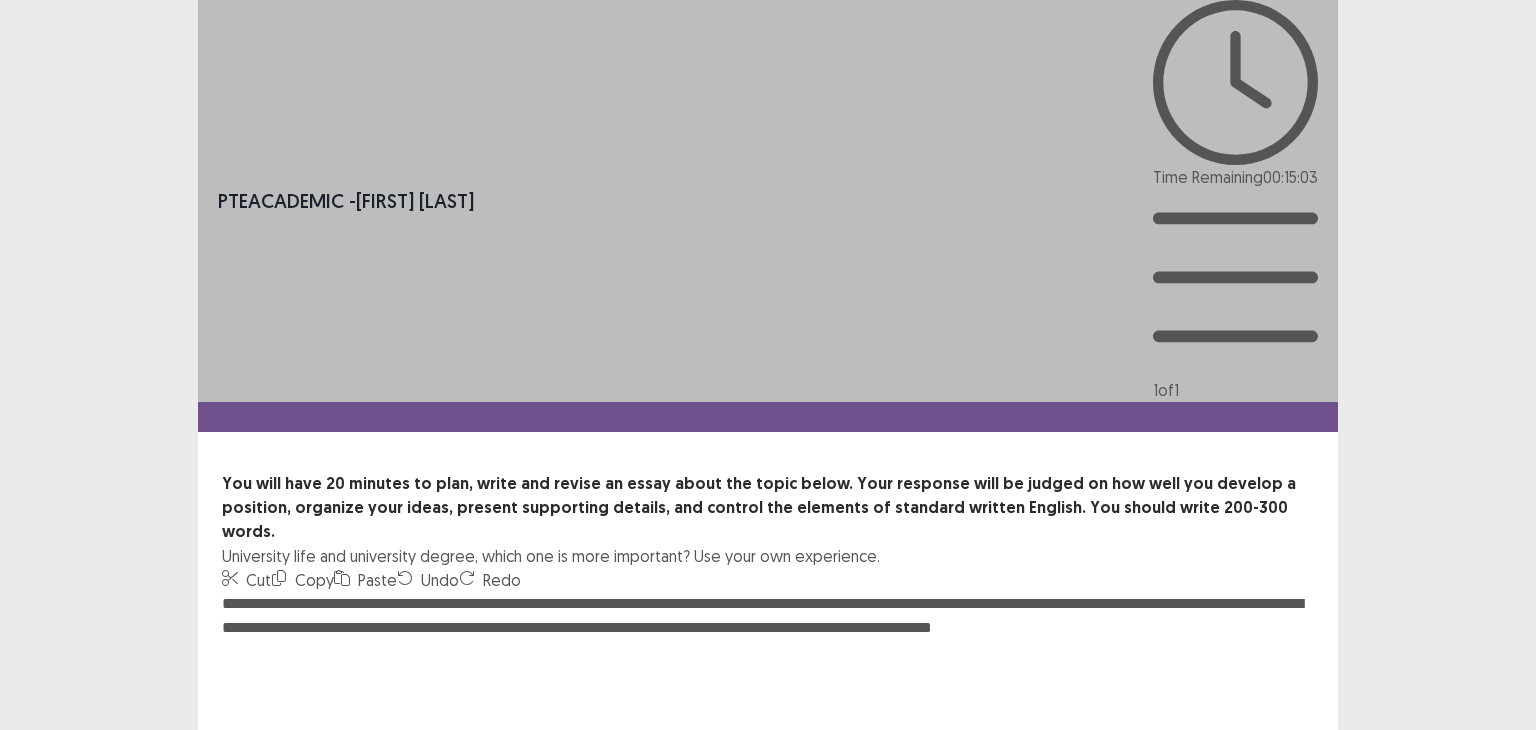 click on "**********" at bounding box center [768, 702] 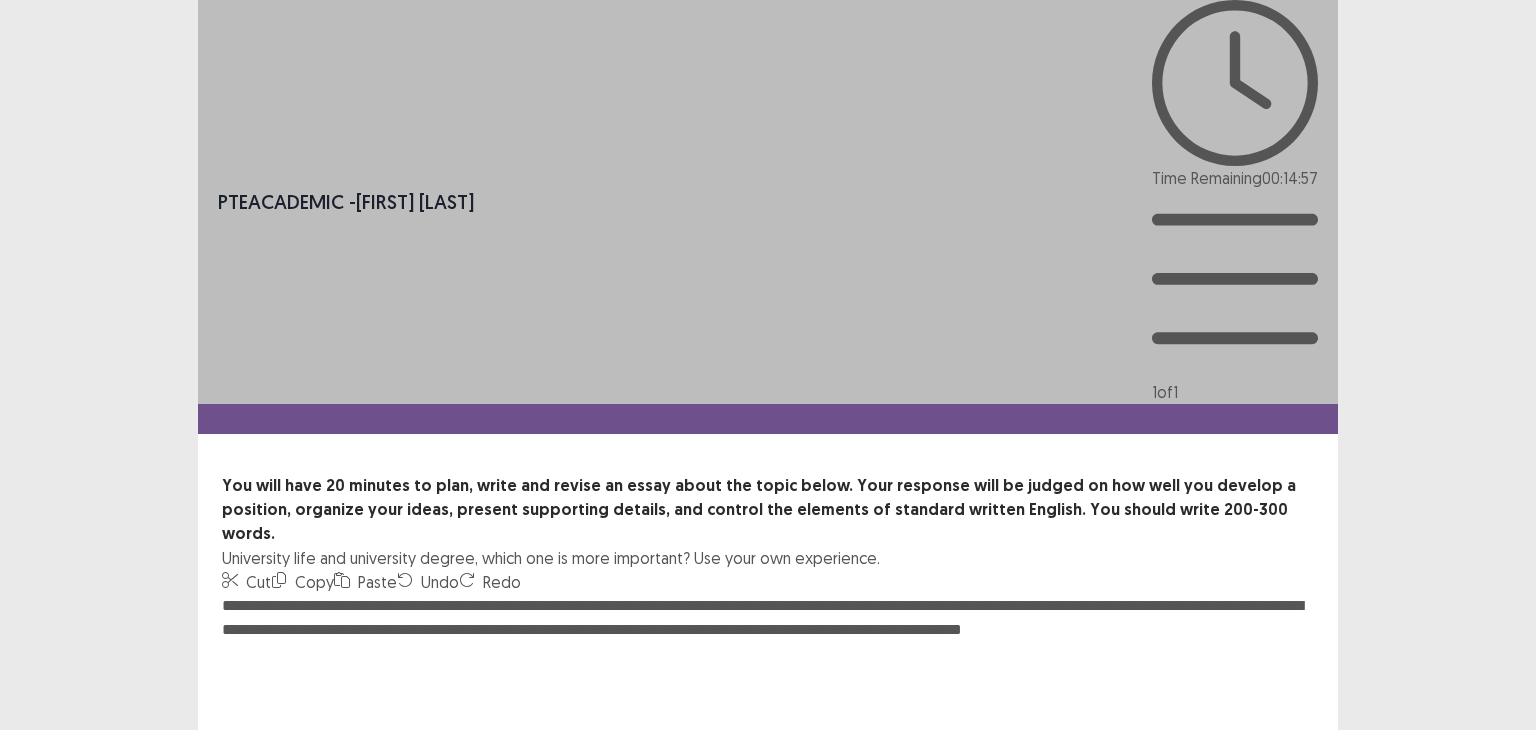 click on "**********" at bounding box center [768, 704] 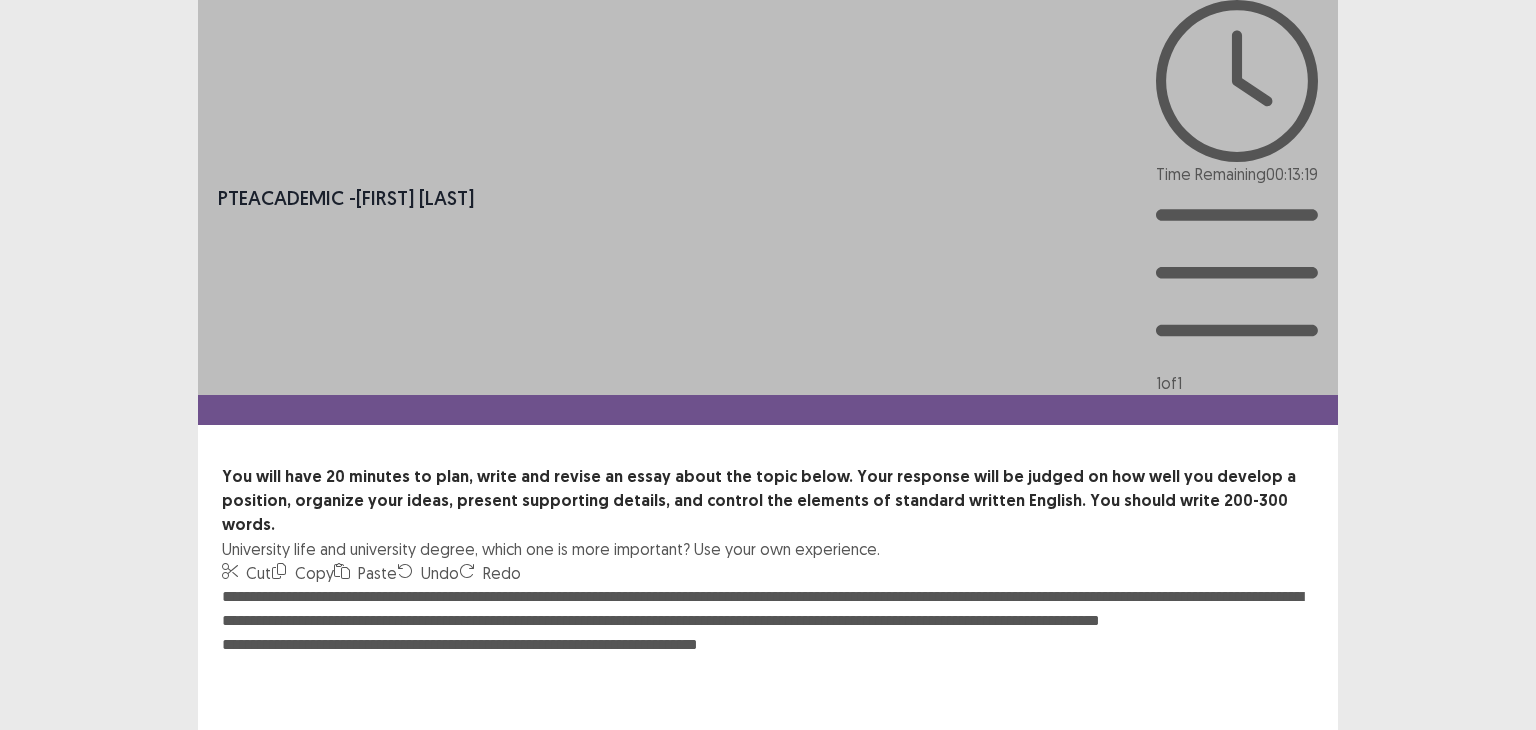 click on "**********" at bounding box center (768, 695) 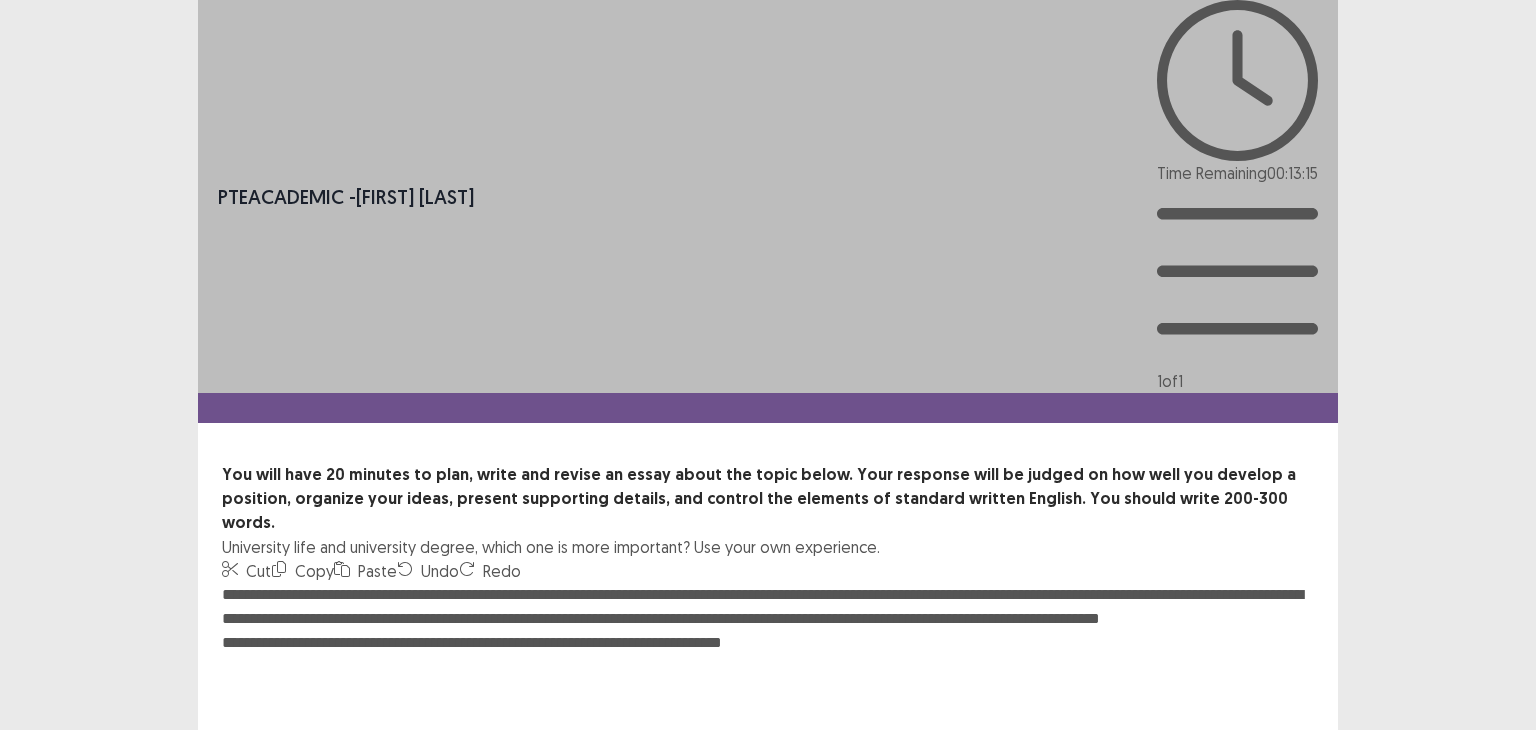 click on "**********" at bounding box center [768, 693] 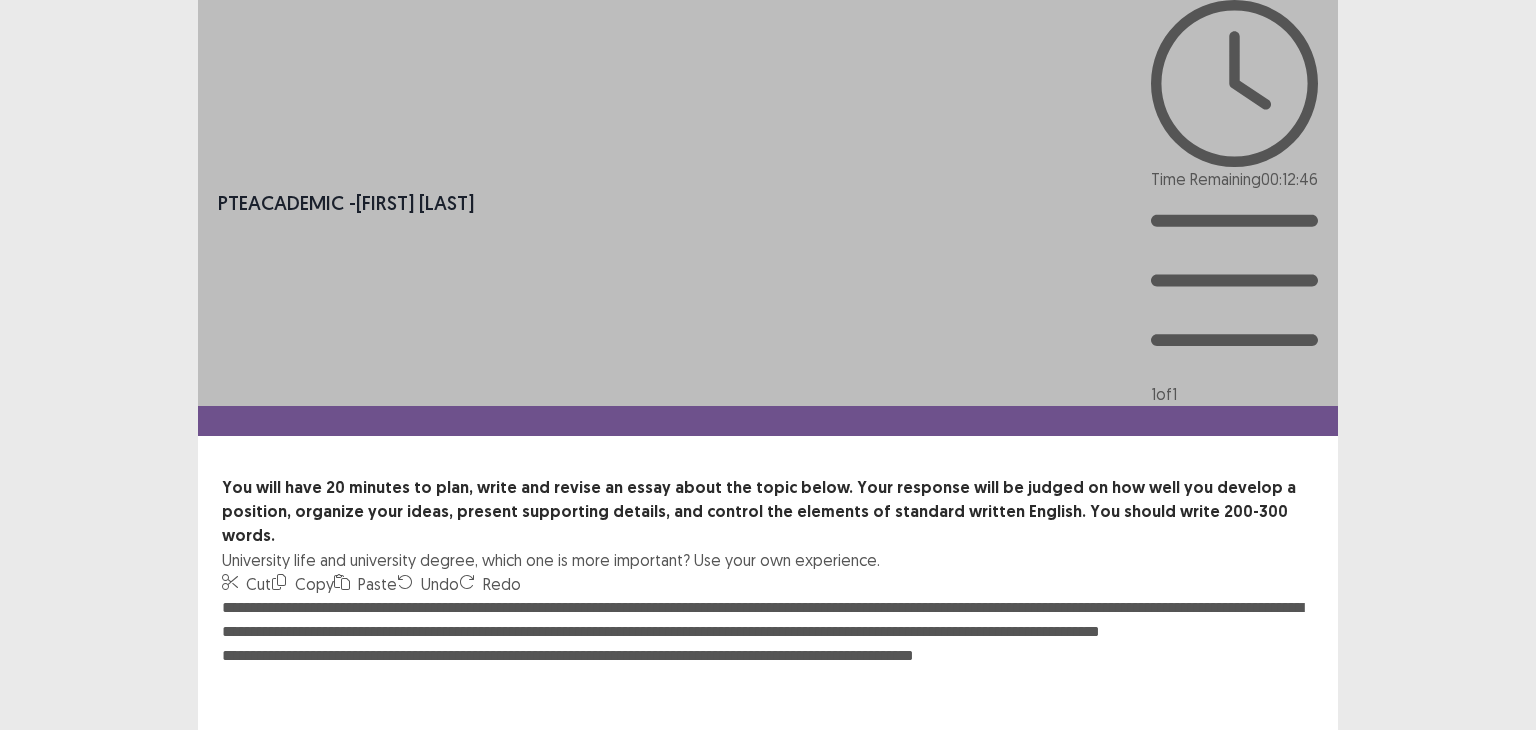 drag, startPoint x: 261, startPoint y: 409, endPoint x: 250, endPoint y: 416, distance: 13.038404 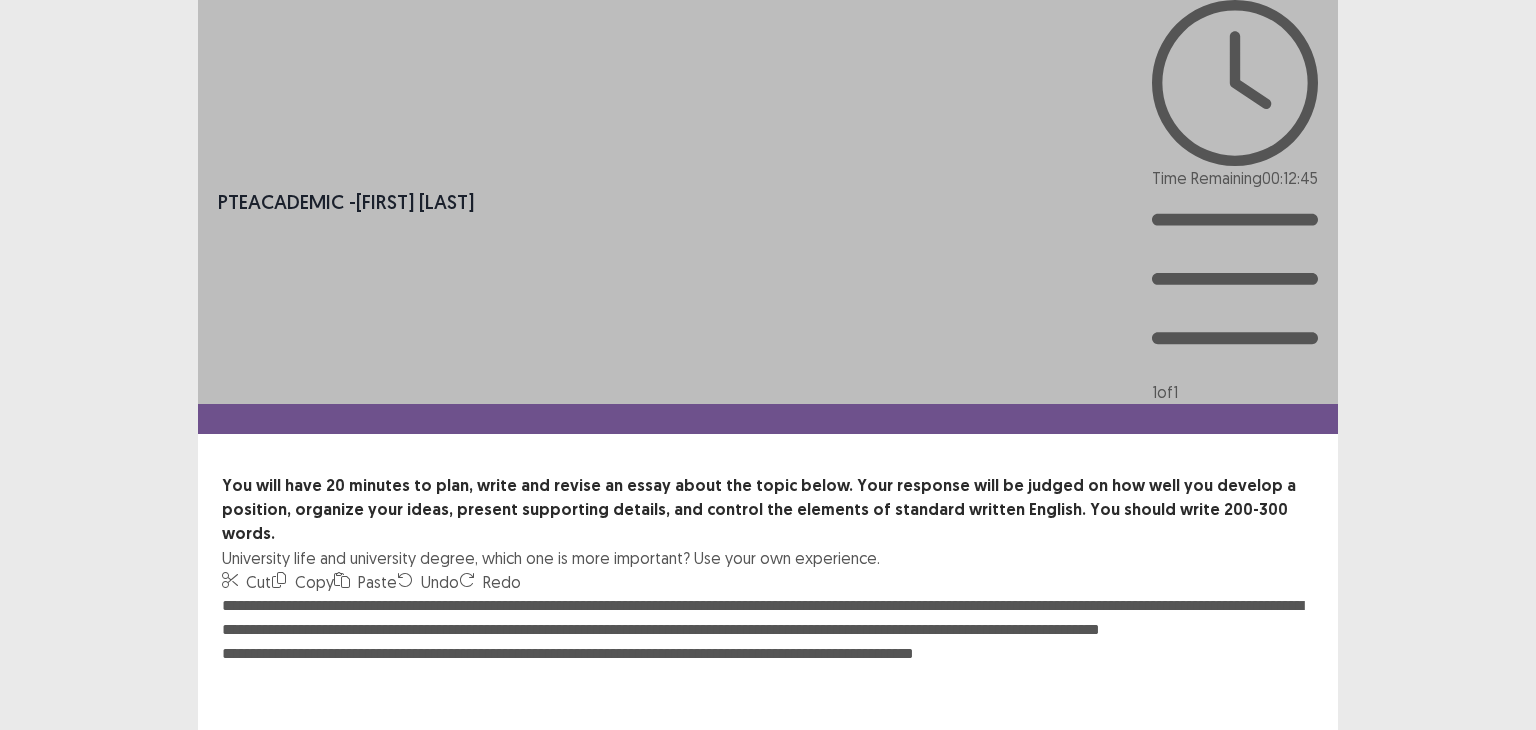 click on "**********" at bounding box center (768, 704) 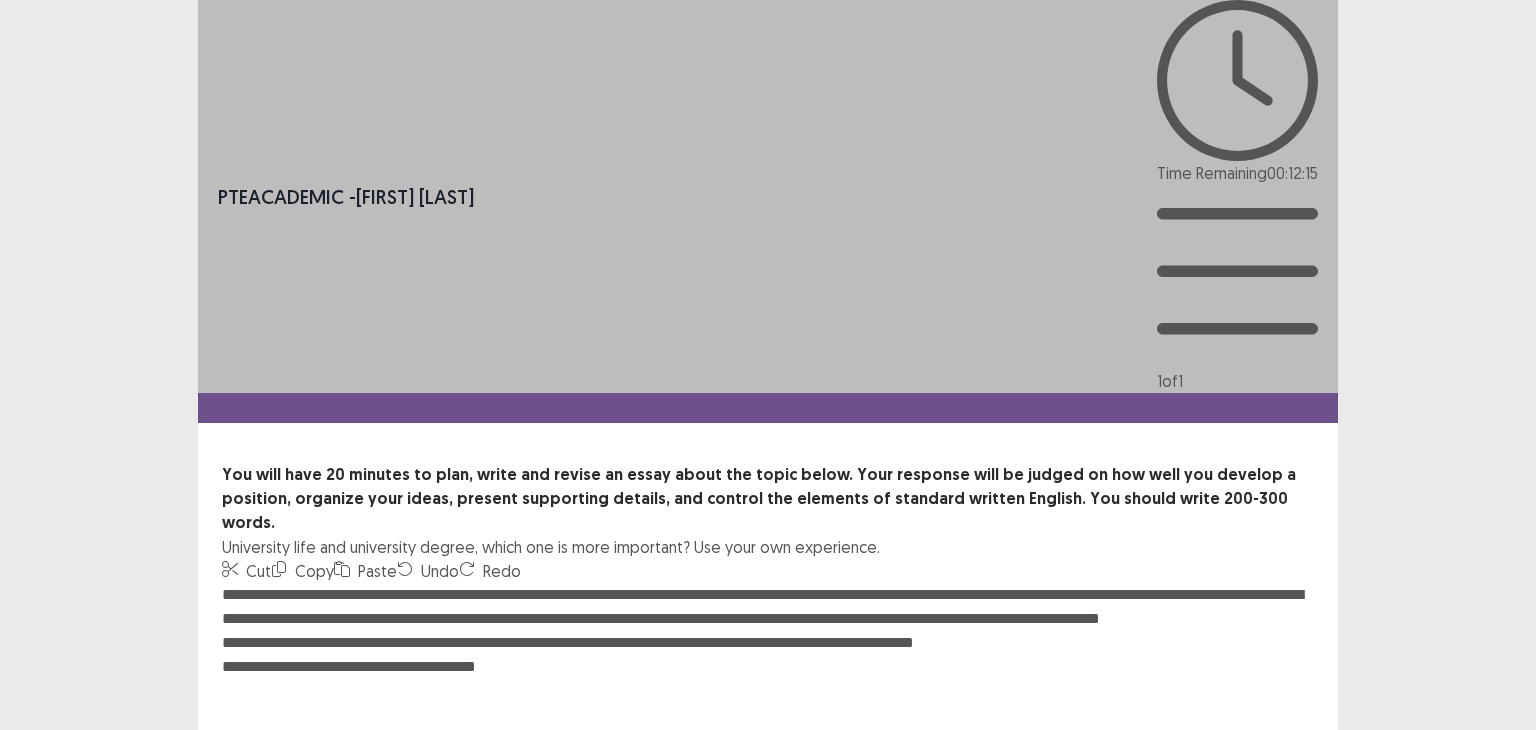 drag, startPoint x: 427, startPoint y: 377, endPoint x: 424, endPoint y: 420, distance: 43.104523 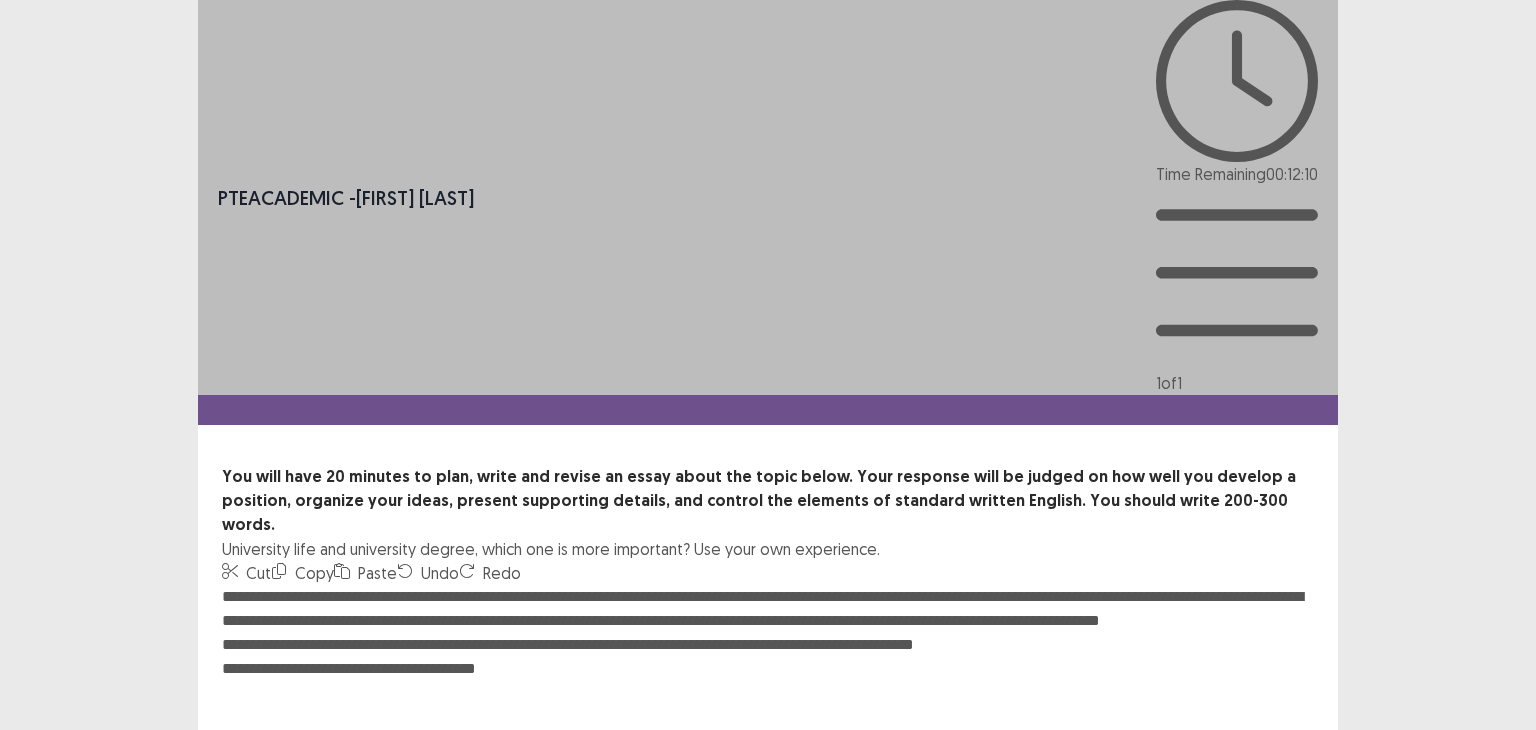 click on "**********" at bounding box center (768, 695) 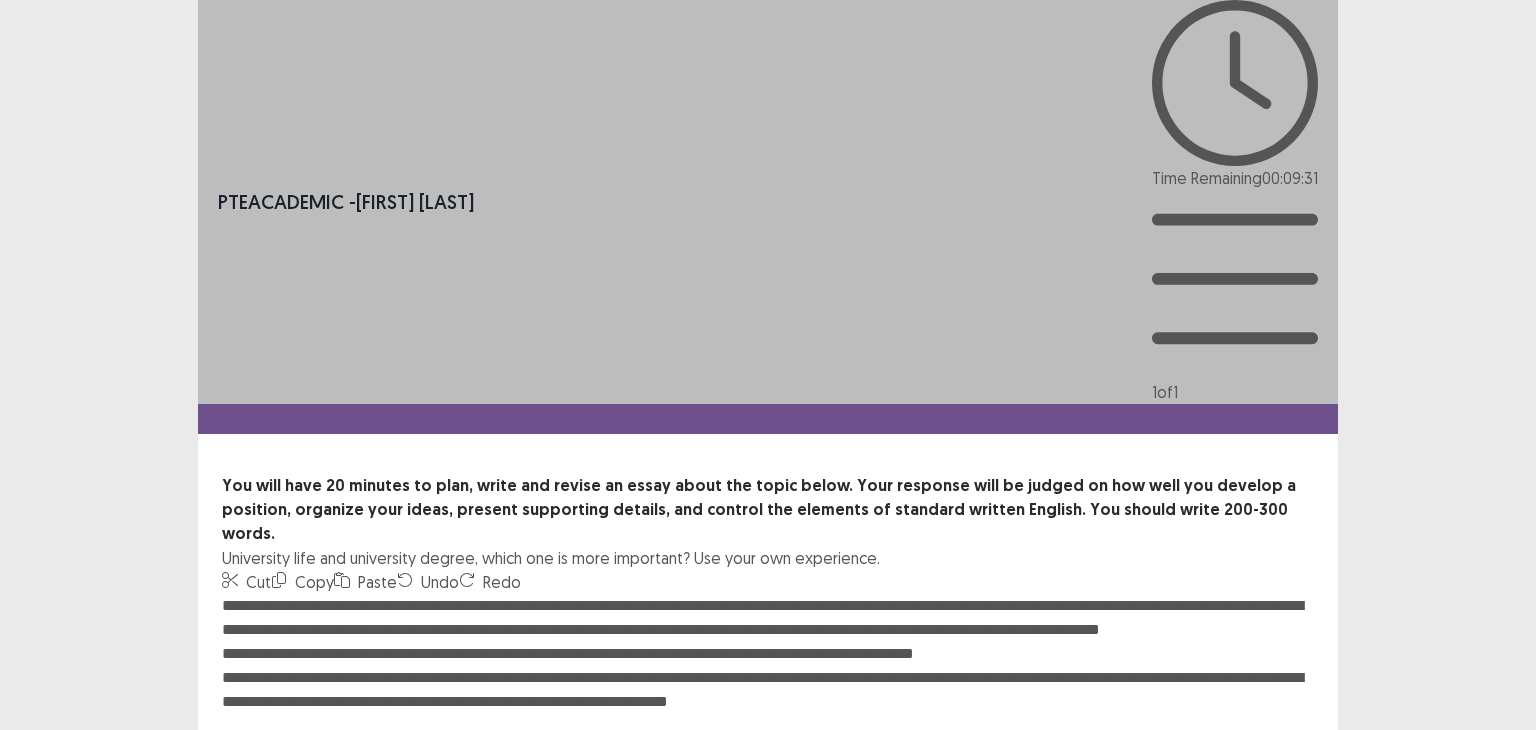 drag, startPoint x: 666, startPoint y: 401, endPoint x: 597, endPoint y: 405, distance: 69.115845 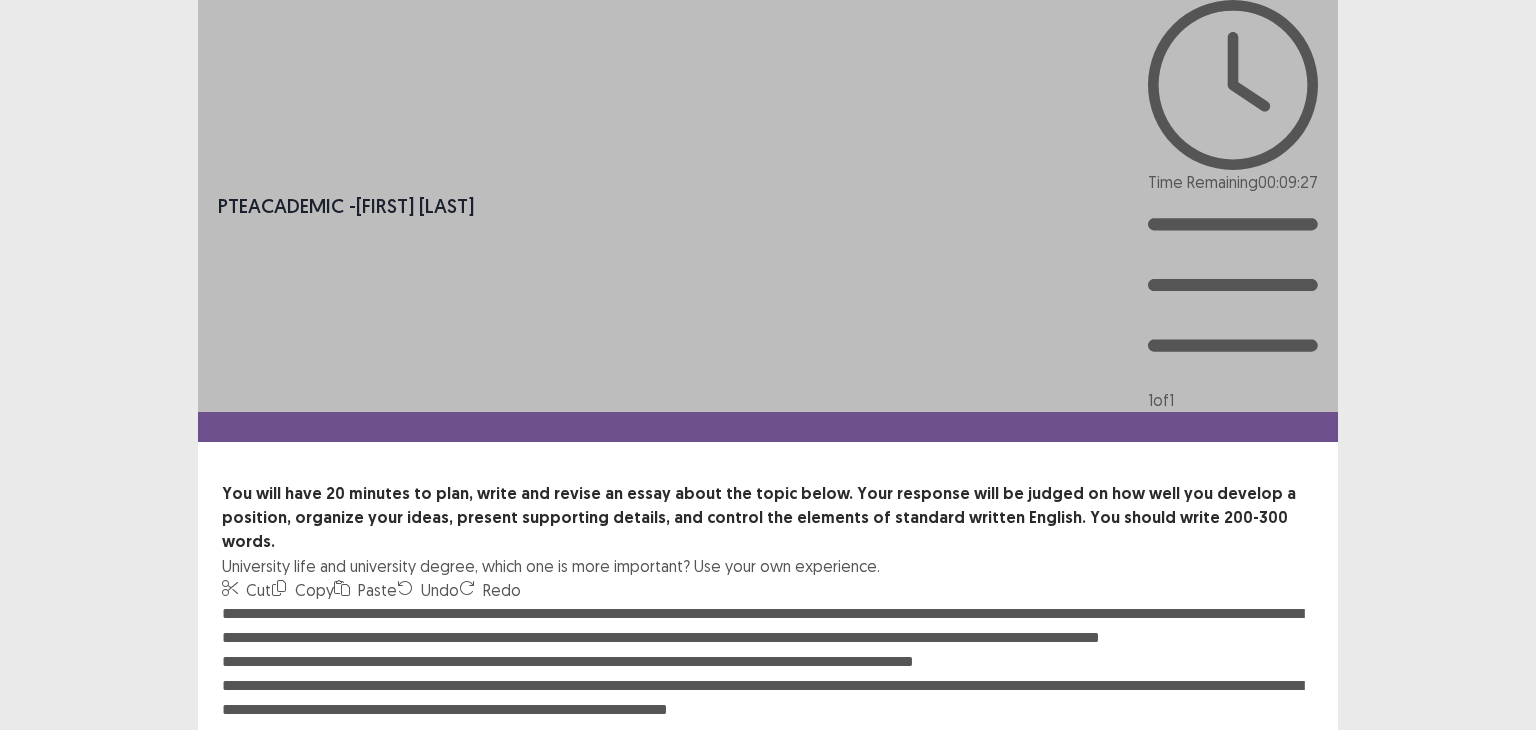 click on "**********" at bounding box center [768, 712] 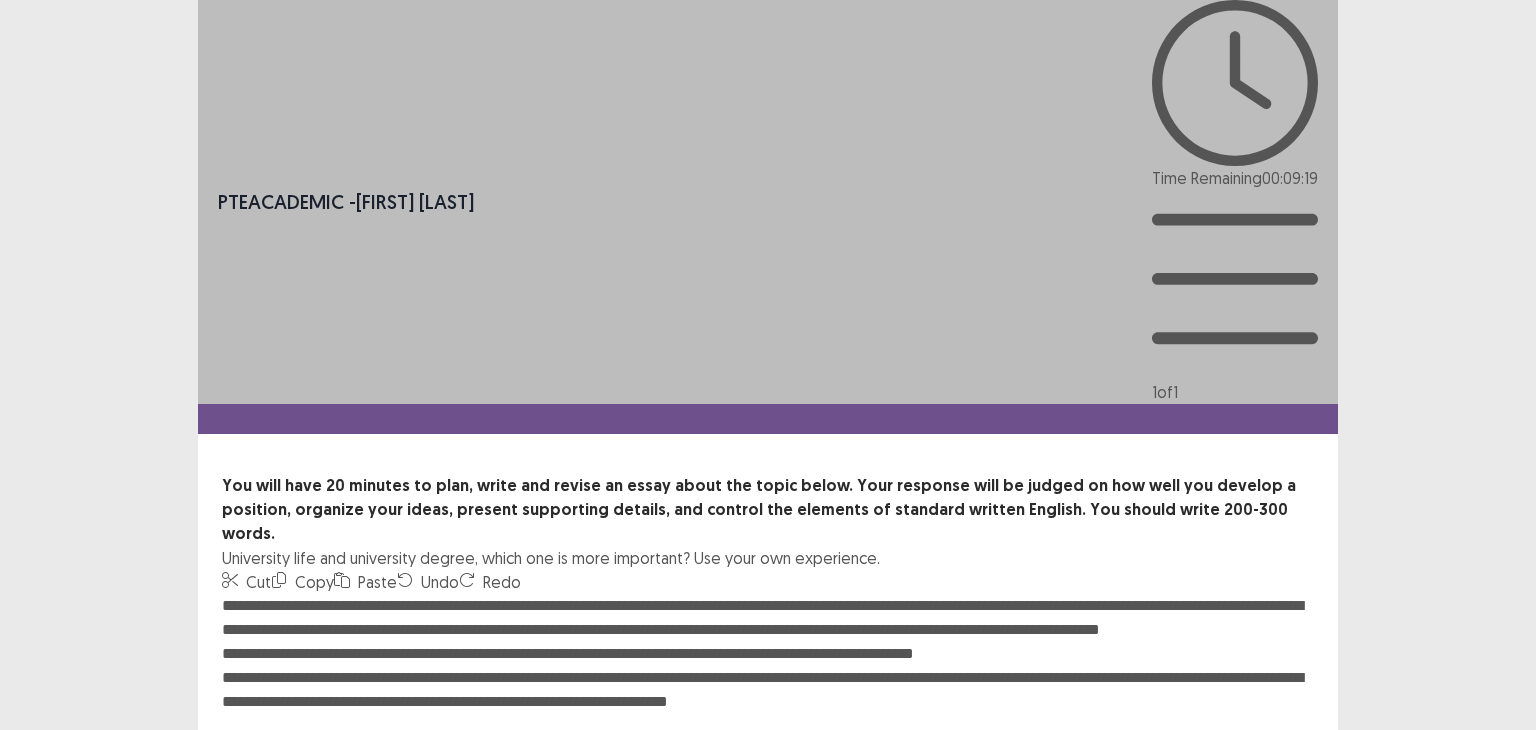 drag, startPoint x: 668, startPoint y: 403, endPoint x: 596, endPoint y: 413, distance: 72.691124 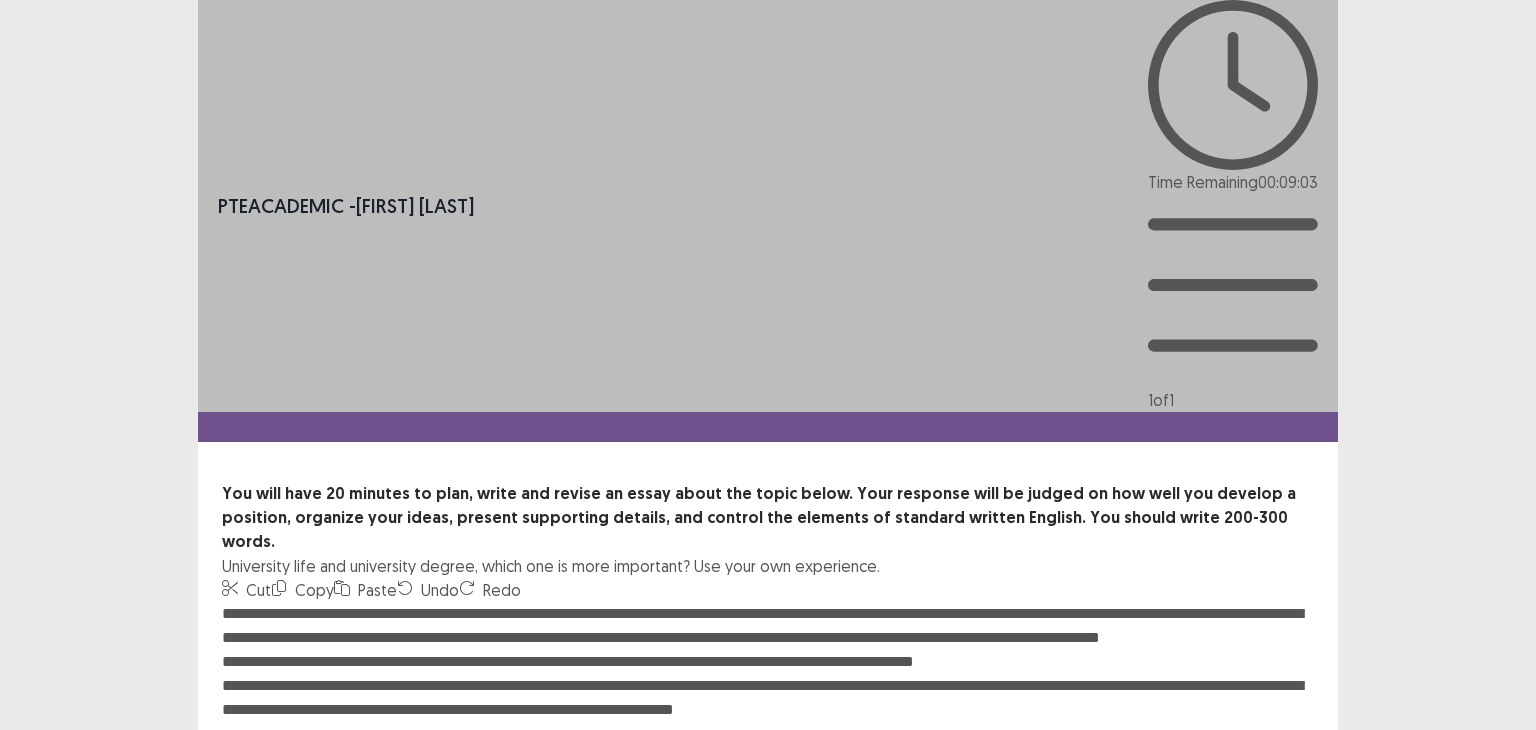 drag, startPoint x: 732, startPoint y: 401, endPoint x: 718, endPoint y: 395, distance: 15.231546 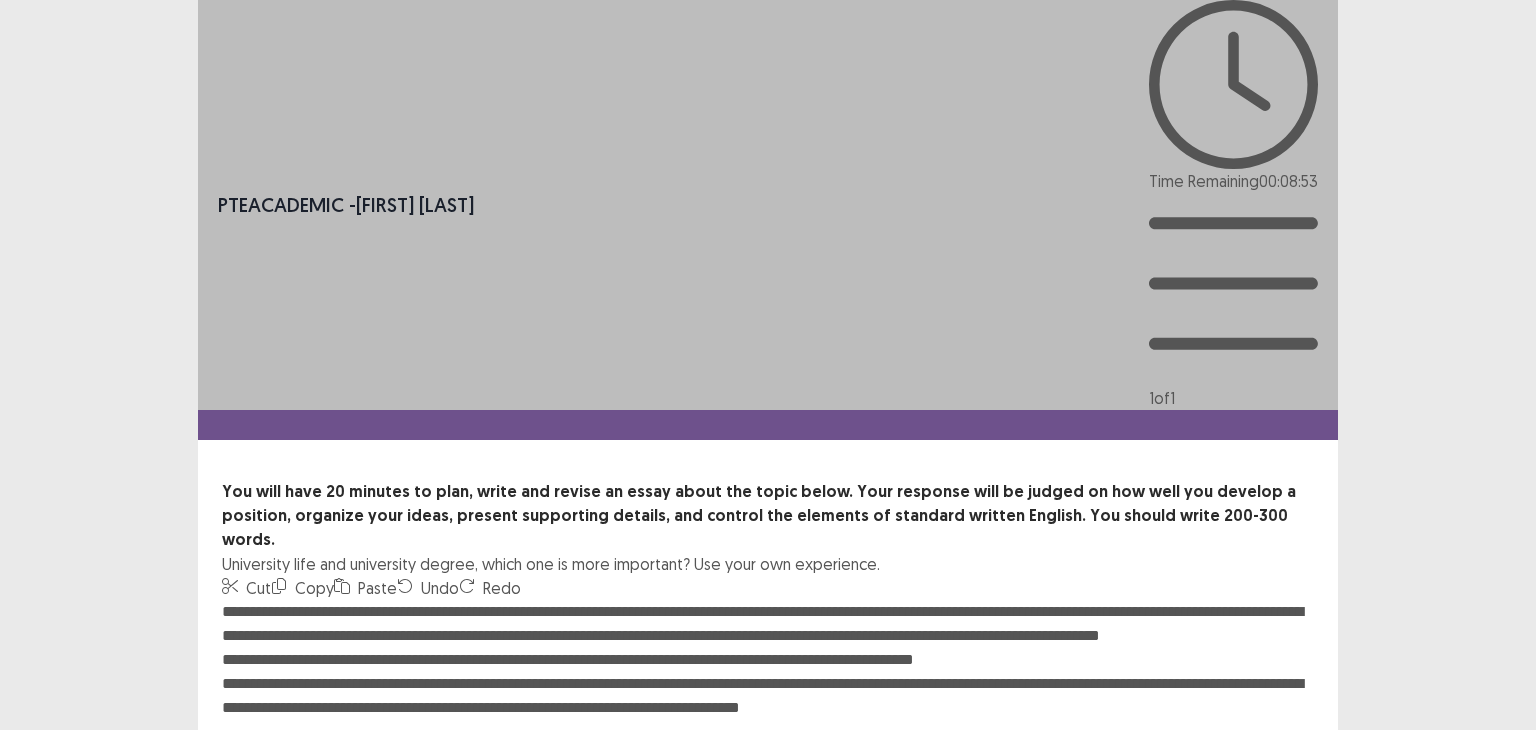 click on "**********" at bounding box center (768, 710) 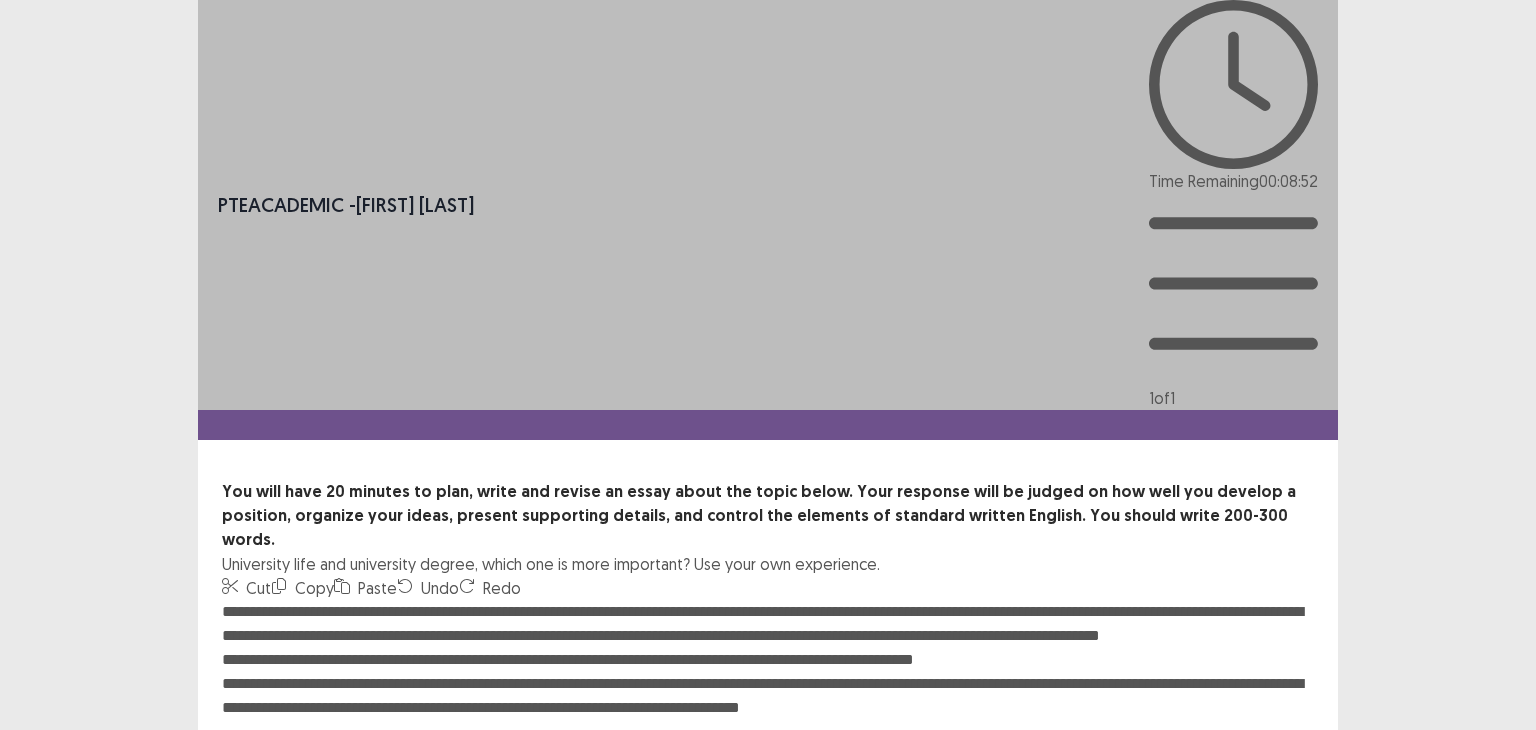 click on "**********" at bounding box center (768, 710) 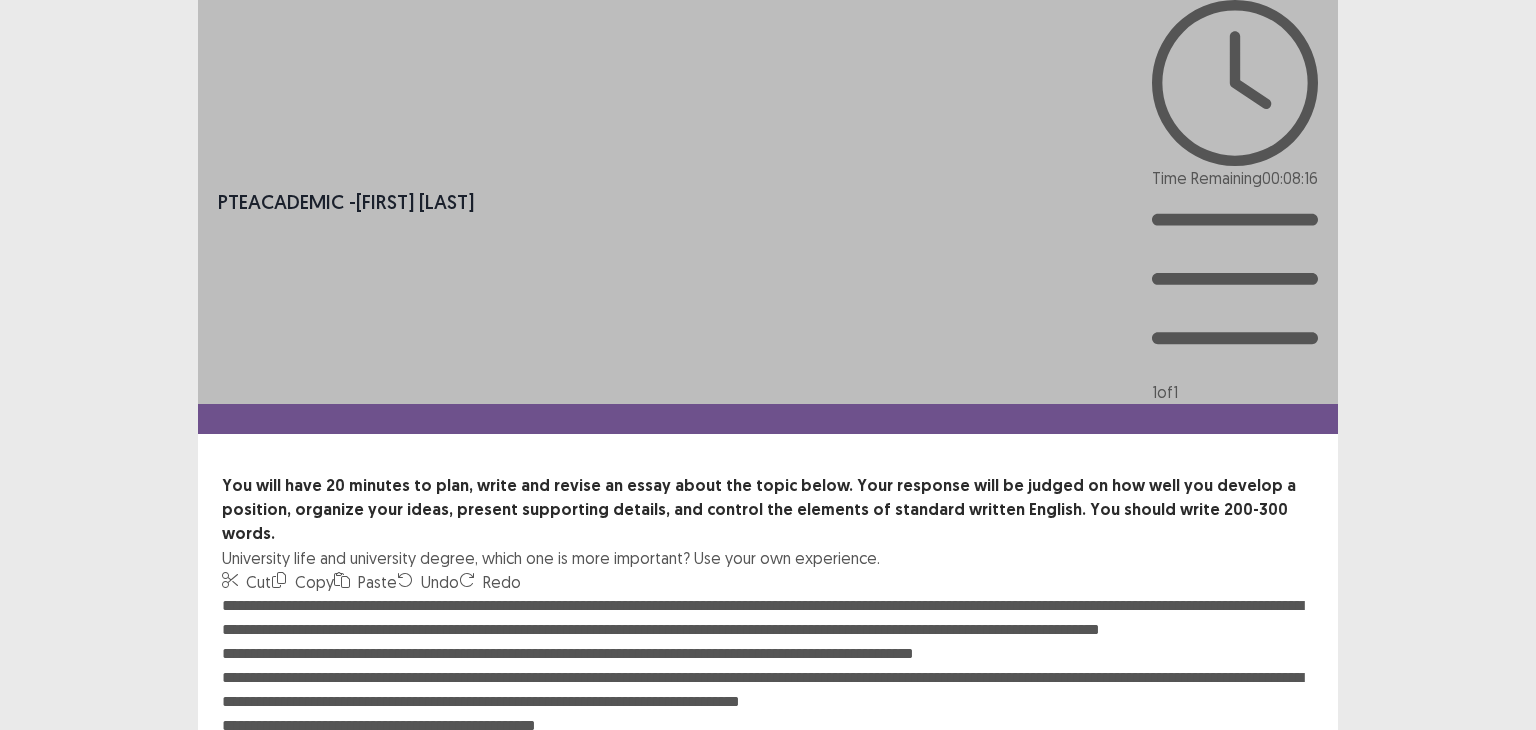 click on "**********" at bounding box center (768, 704) 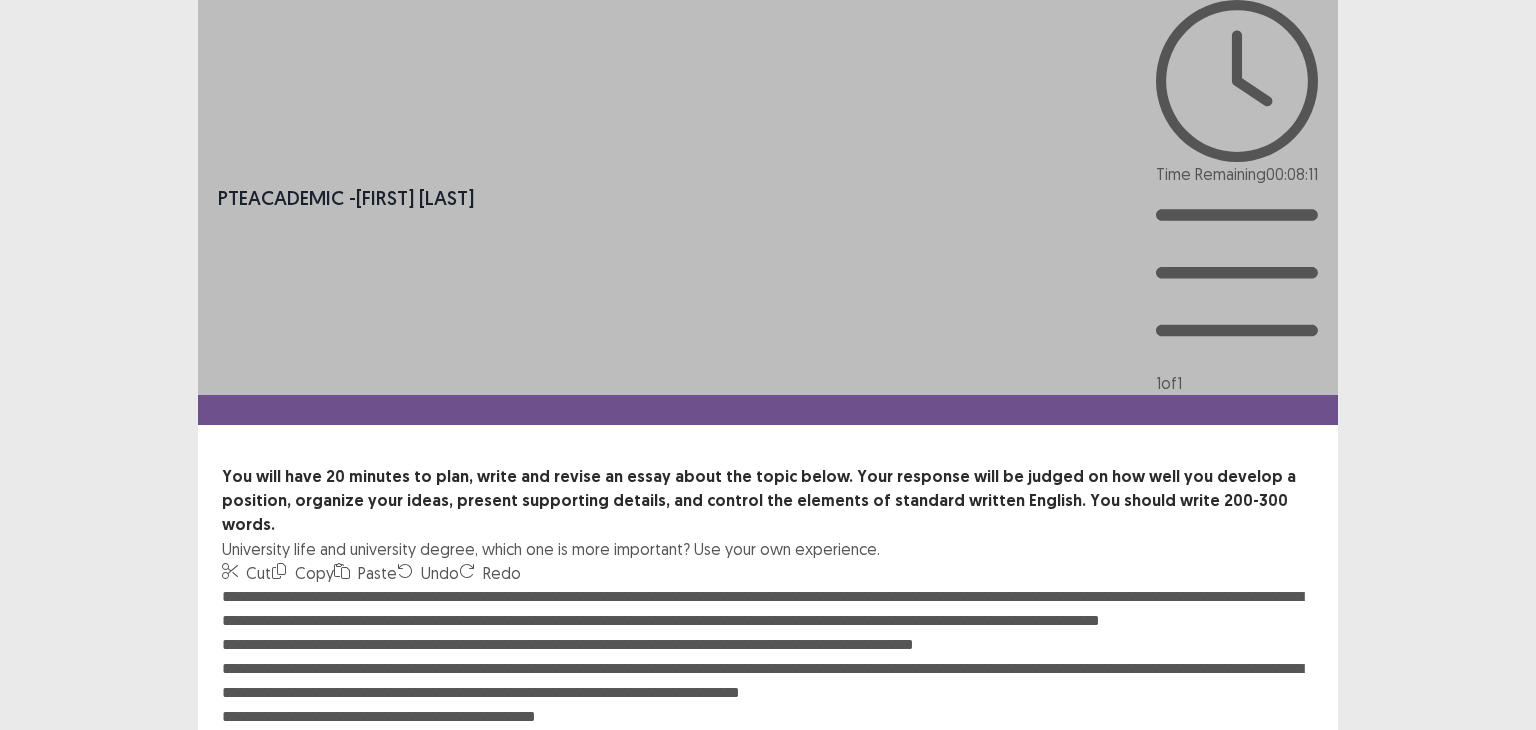 click on "**********" at bounding box center [768, 695] 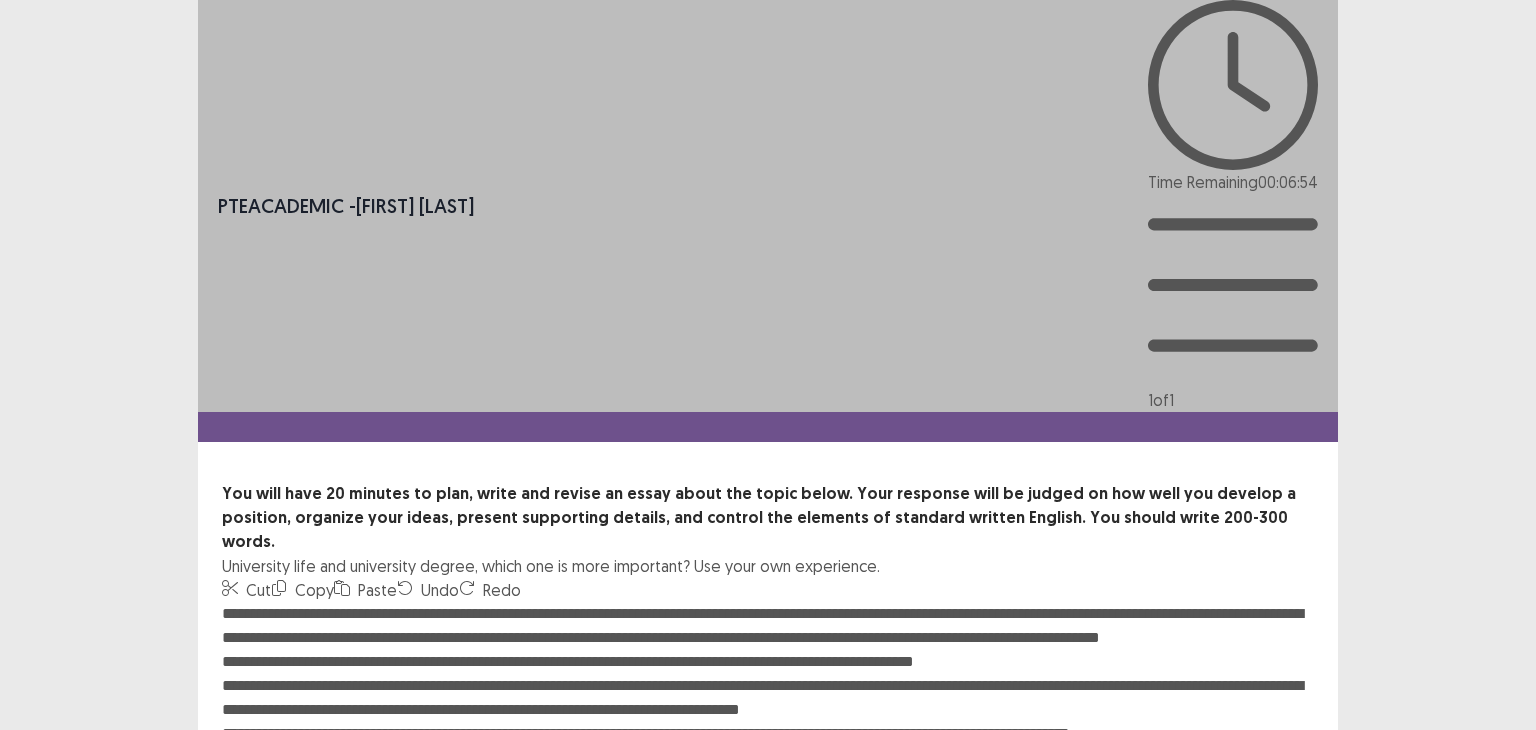 click on "**********" at bounding box center (768, 712) 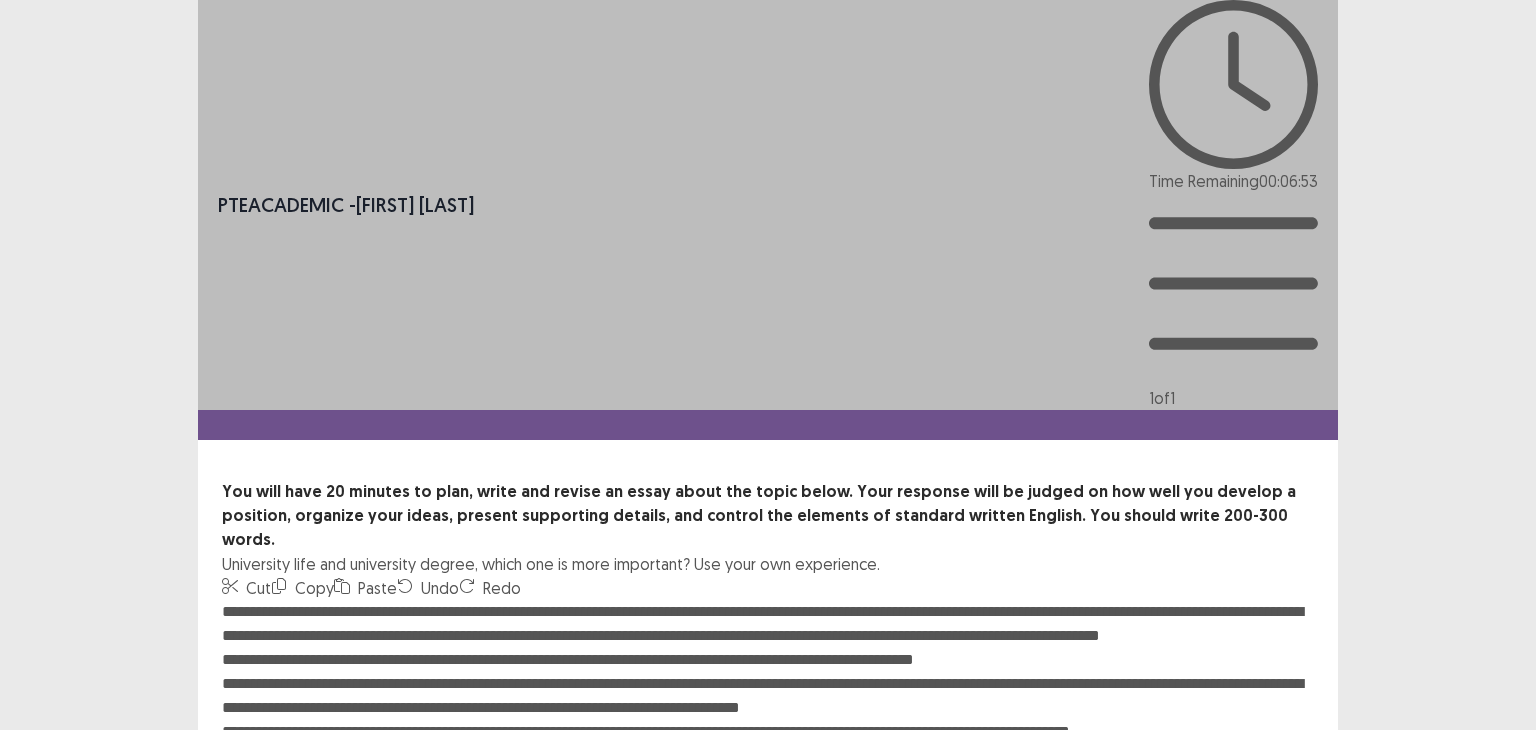 click on "**********" at bounding box center [768, 710] 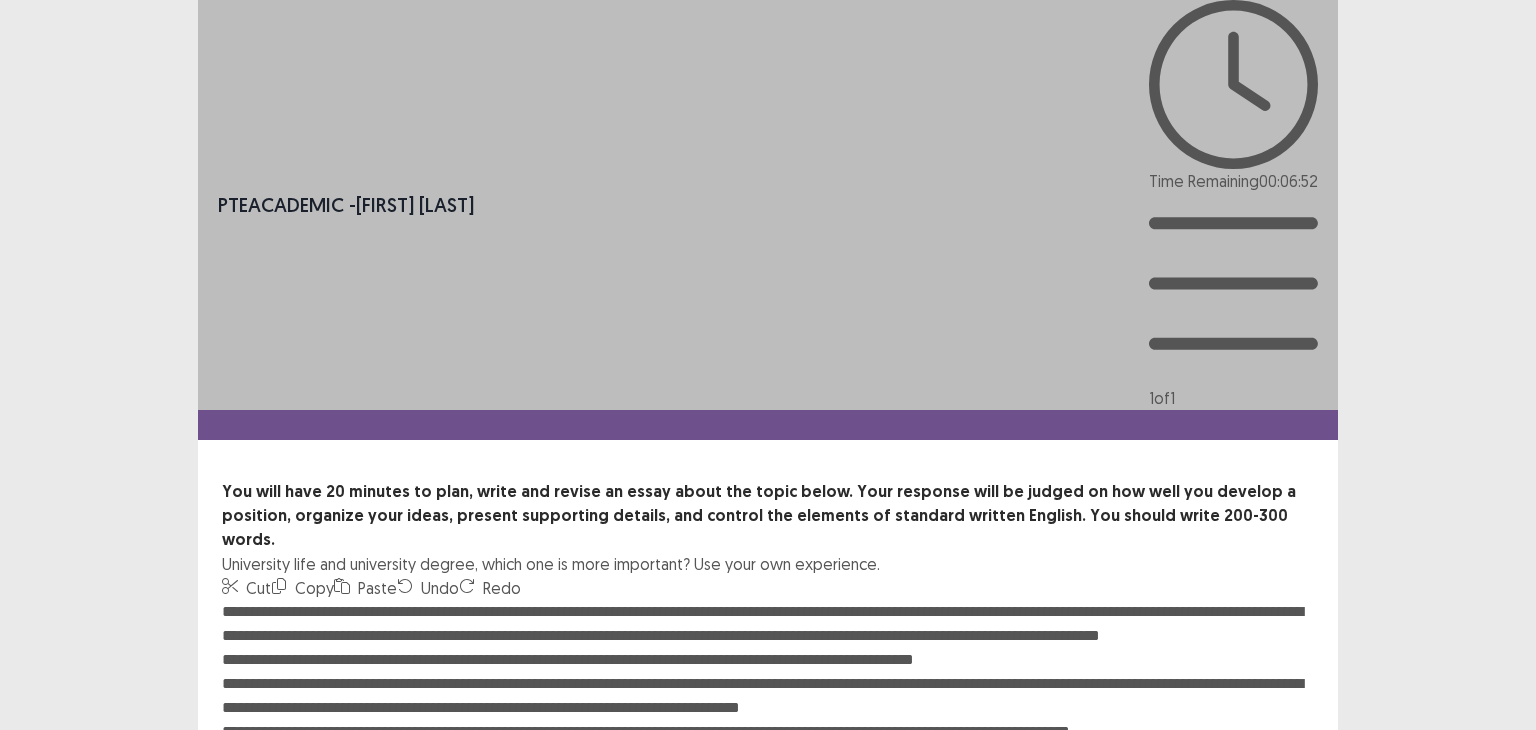 click on "**********" at bounding box center [768, 710] 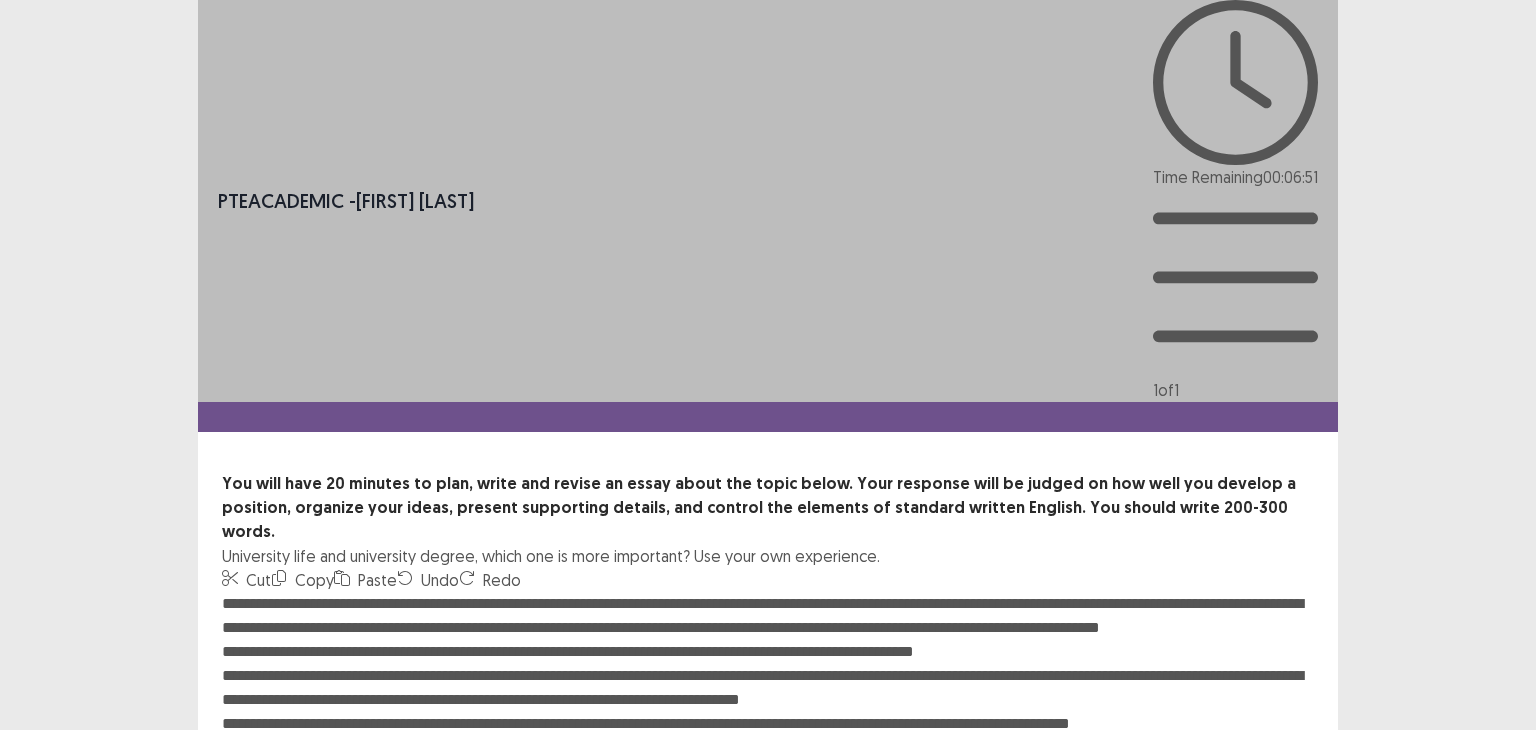click on "**********" at bounding box center [768, 702] 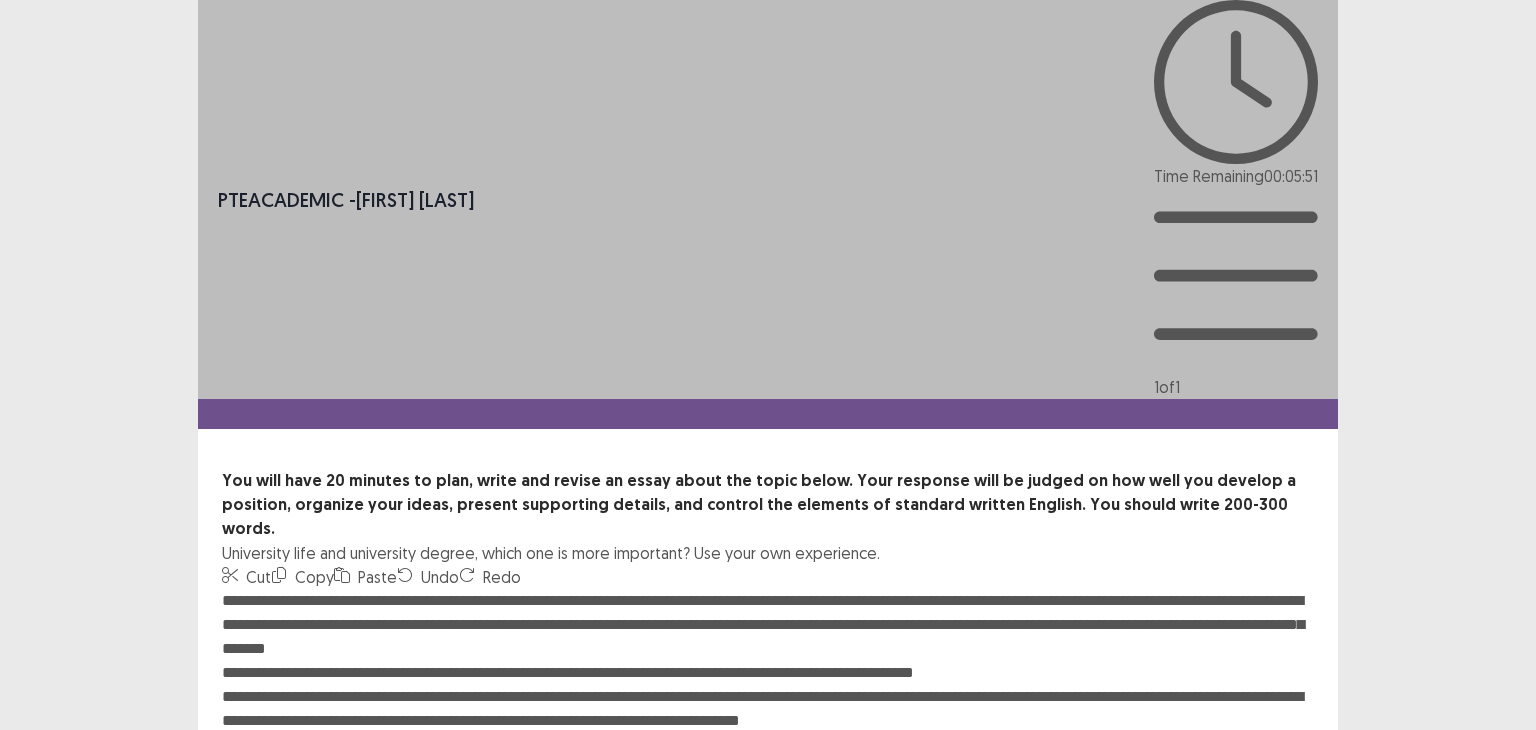 click on "**********" at bounding box center [768, 699] 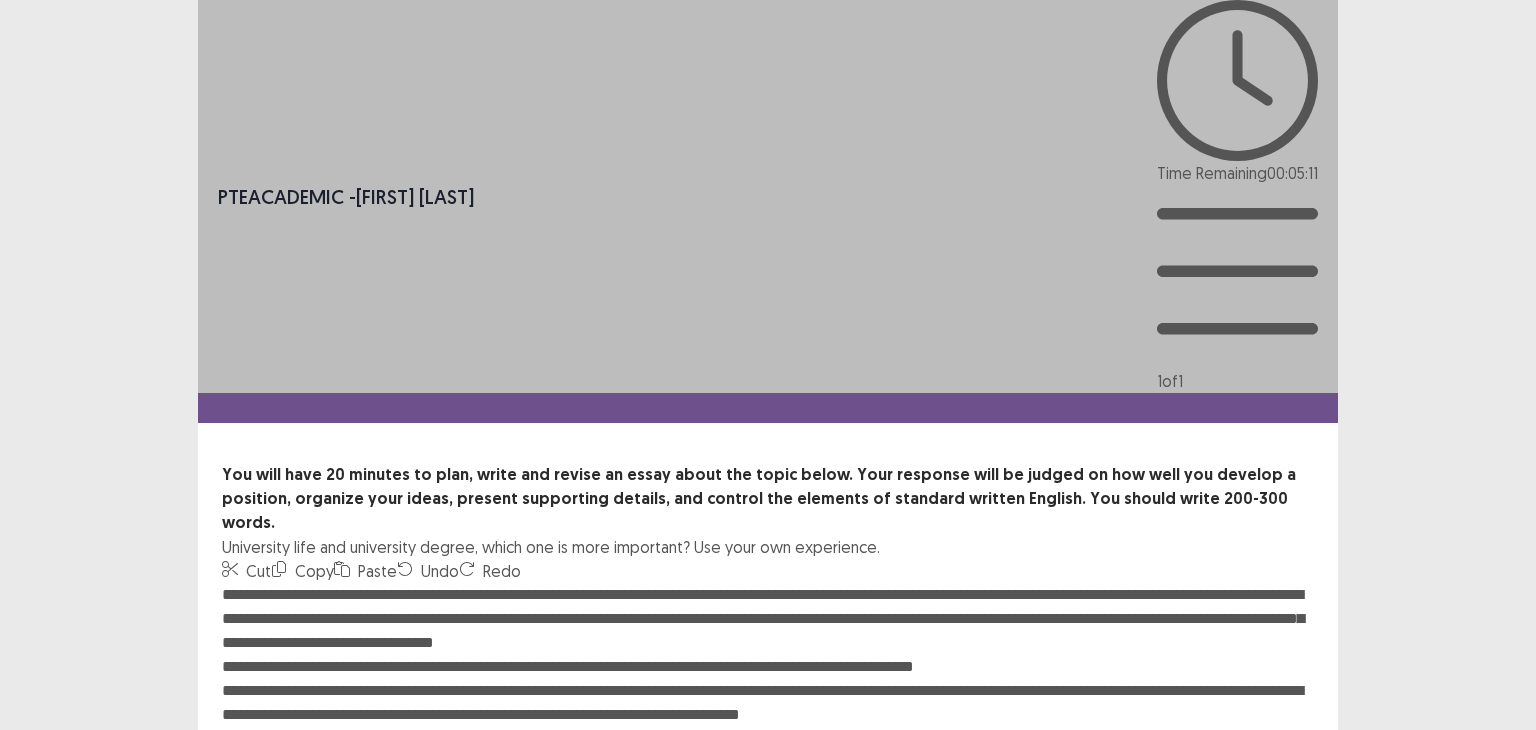 click on "**********" at bounding box center (768, 693) 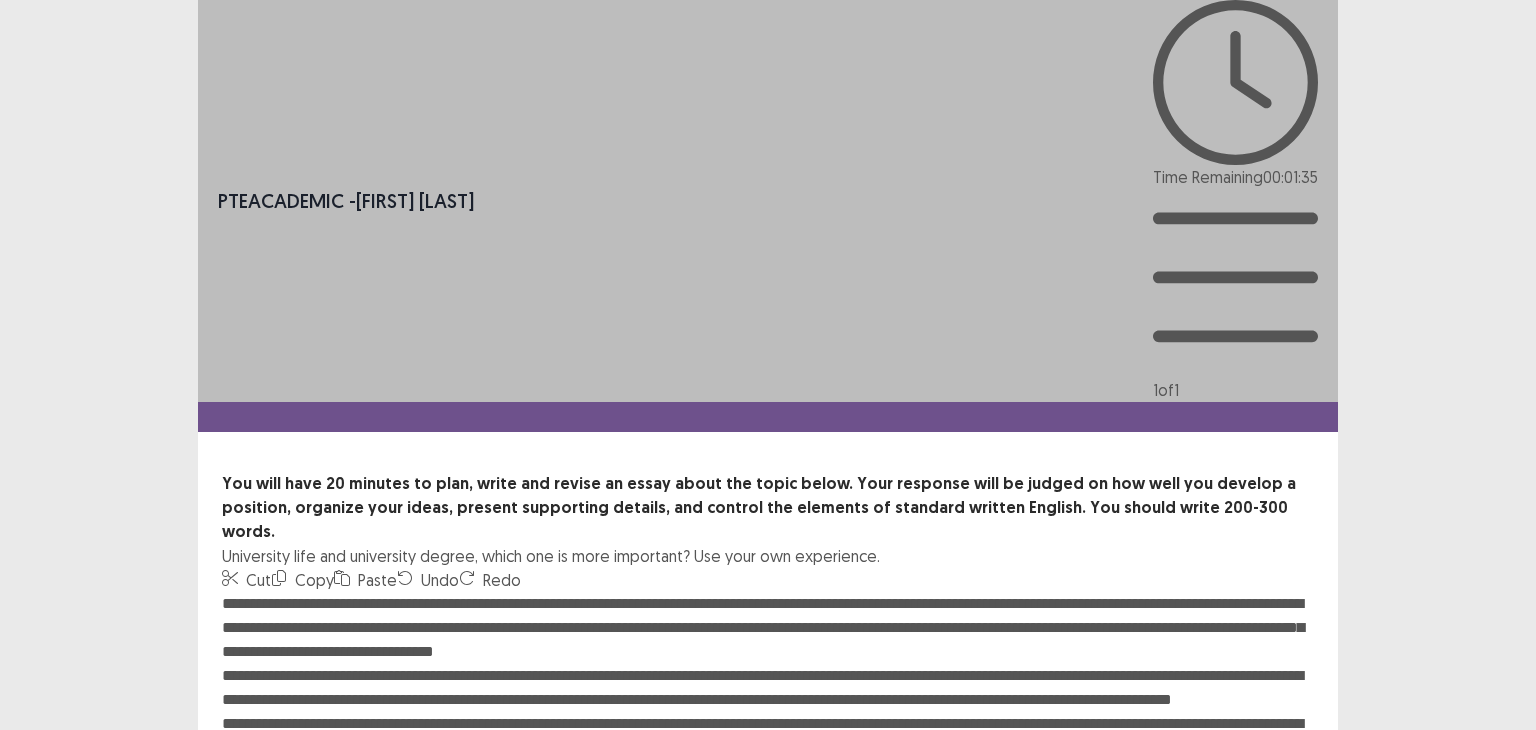 click at bounding box center [768, 702] 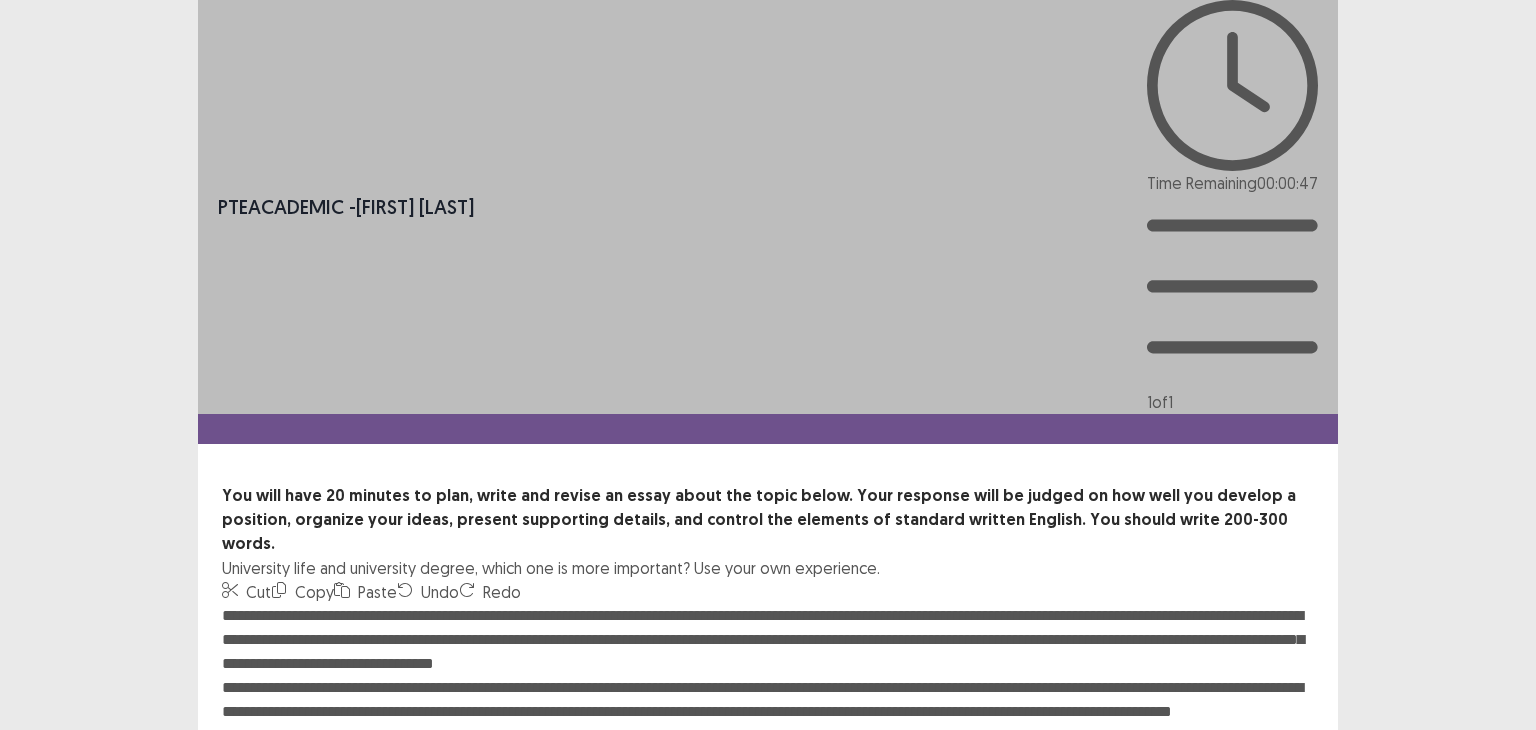 drag, startPoint x: 923, startPoint y: 459, endPoint x: 911, endPoint y: 486, distance: 29.546574 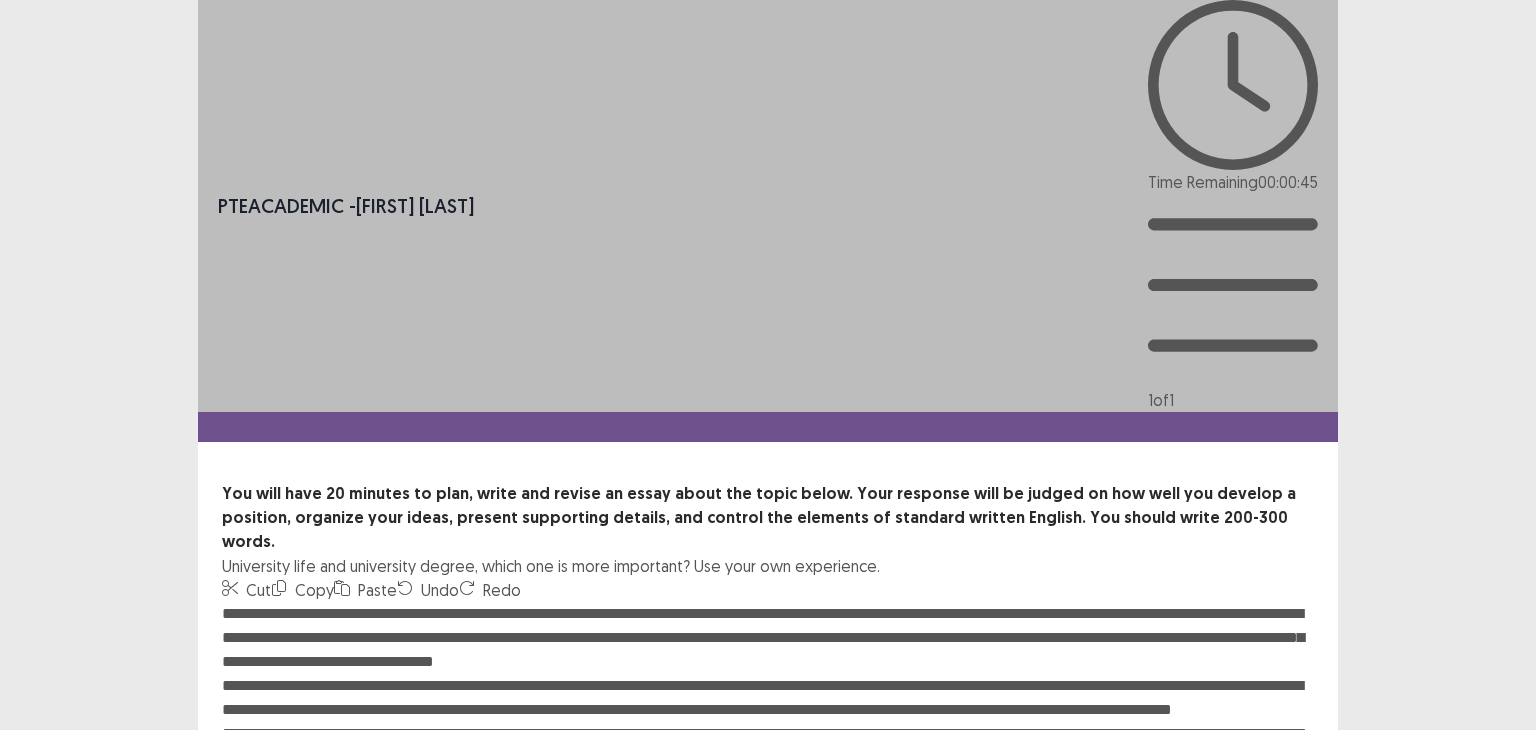 click at bounding box center [768, 712] 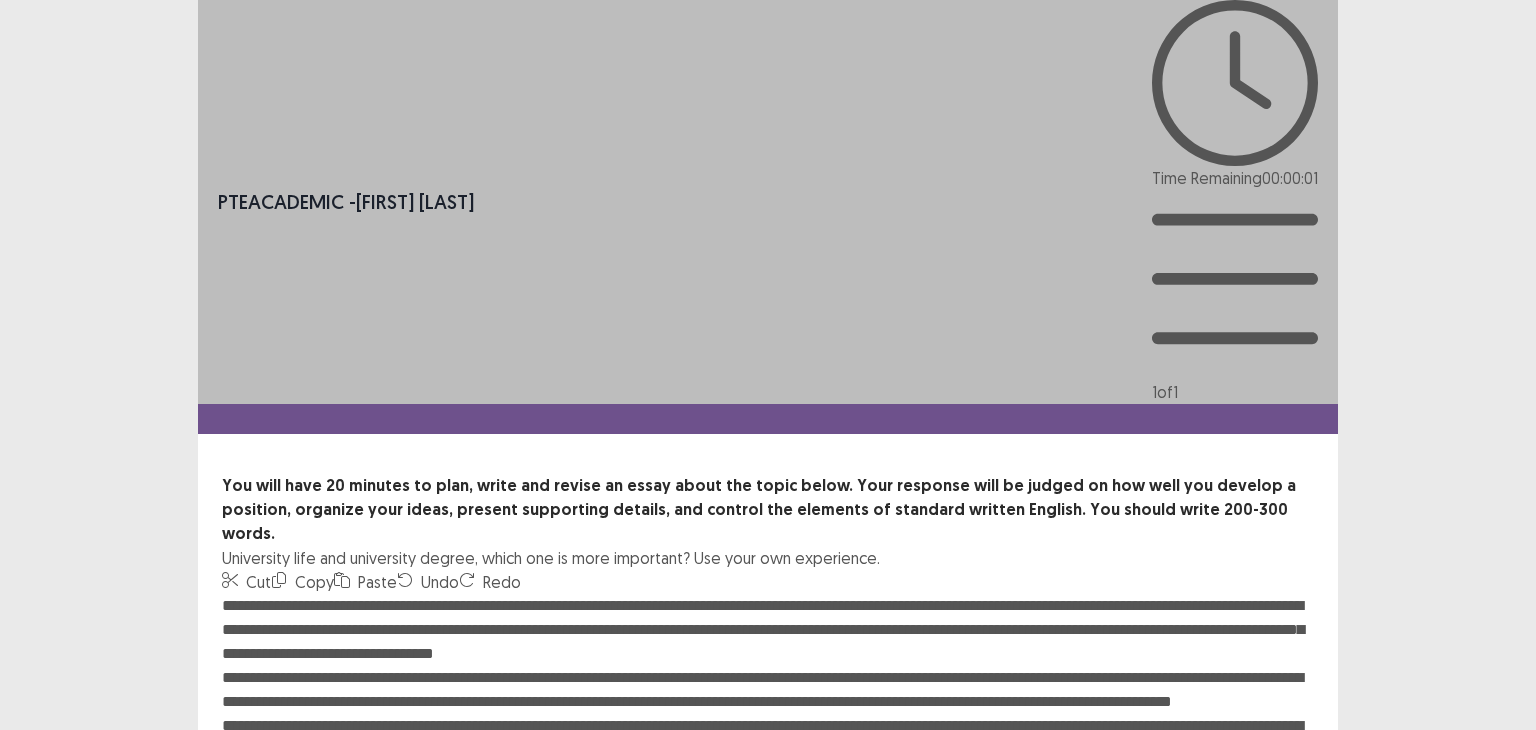 type on "**********" 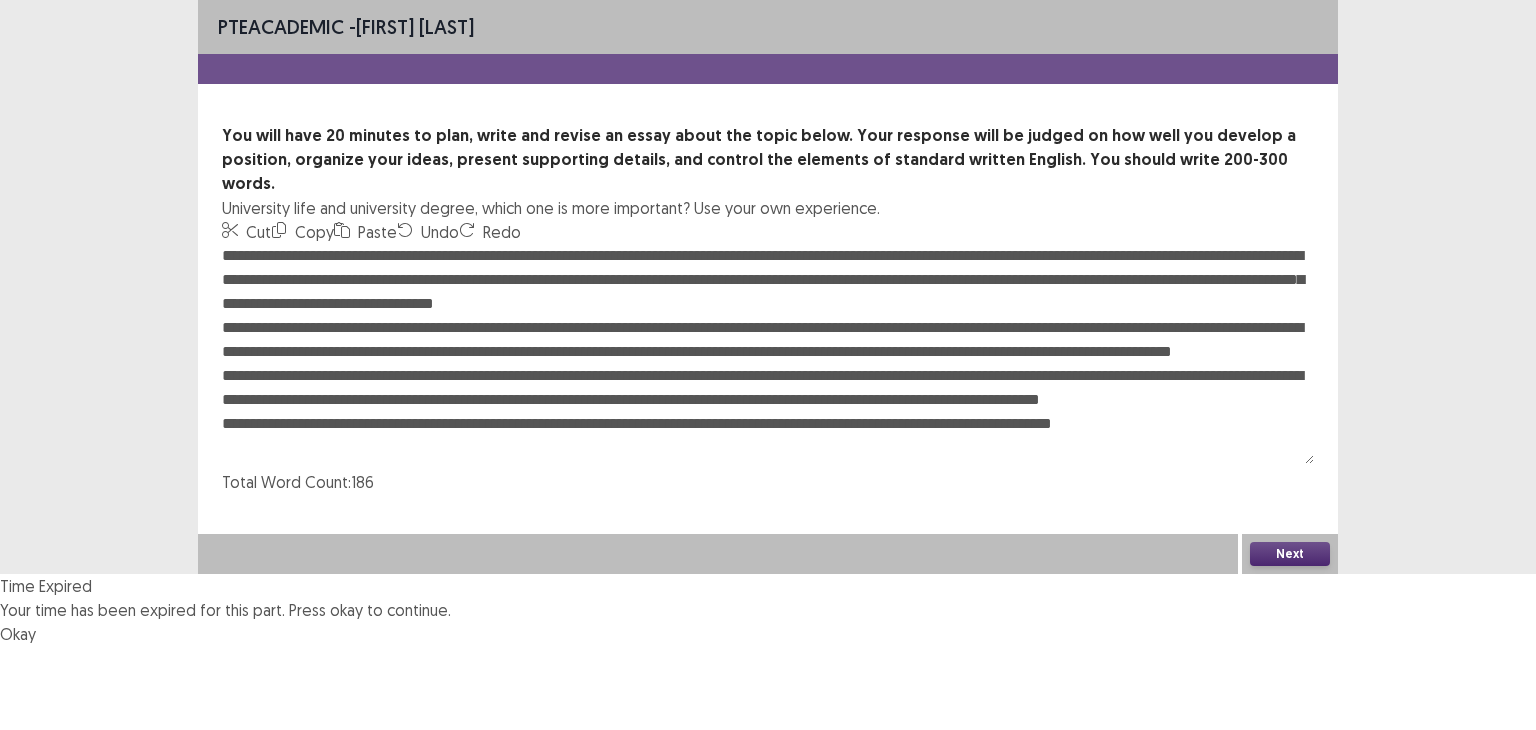 click on "Okay" at bounding box center [18, 634] 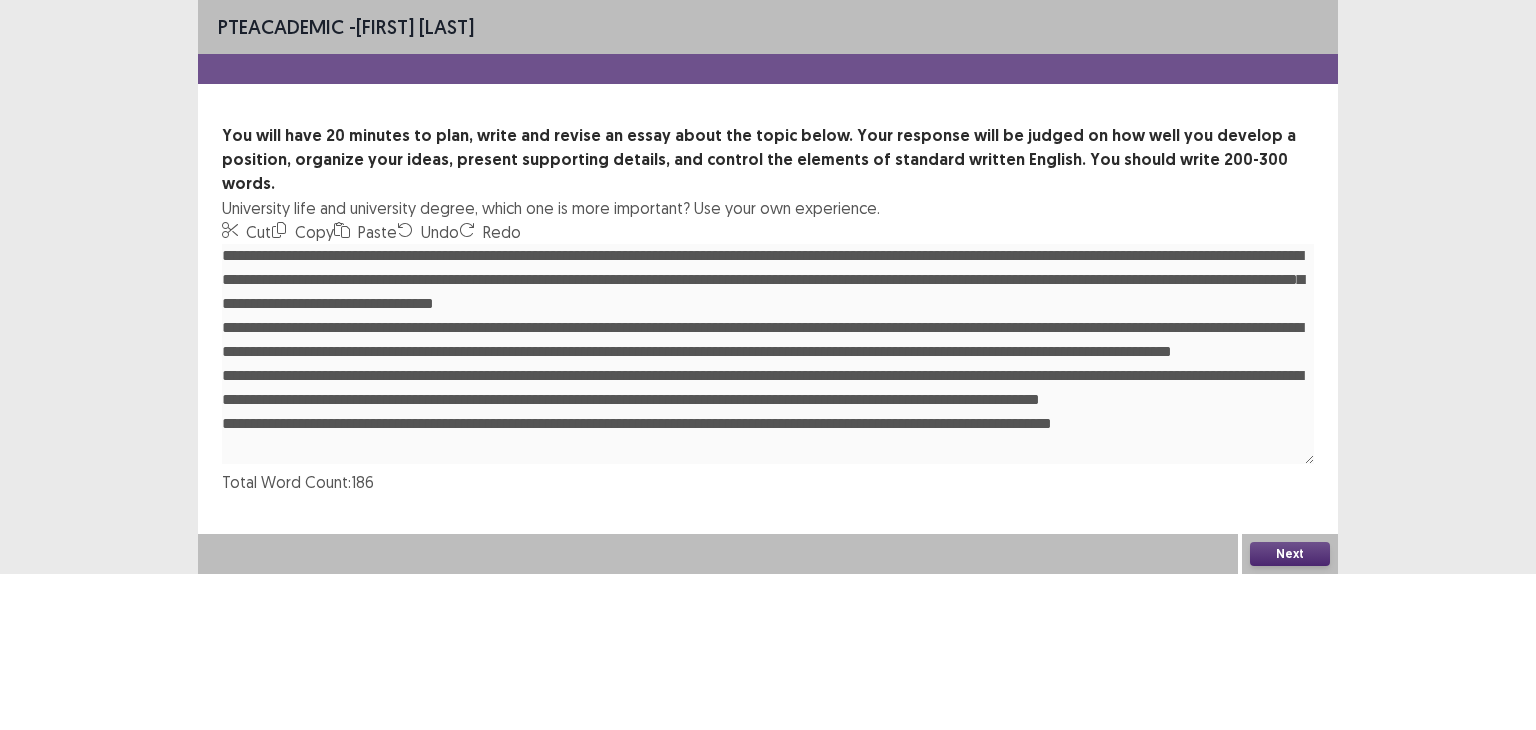 click on "Next" at bounding box center [1290, 554] 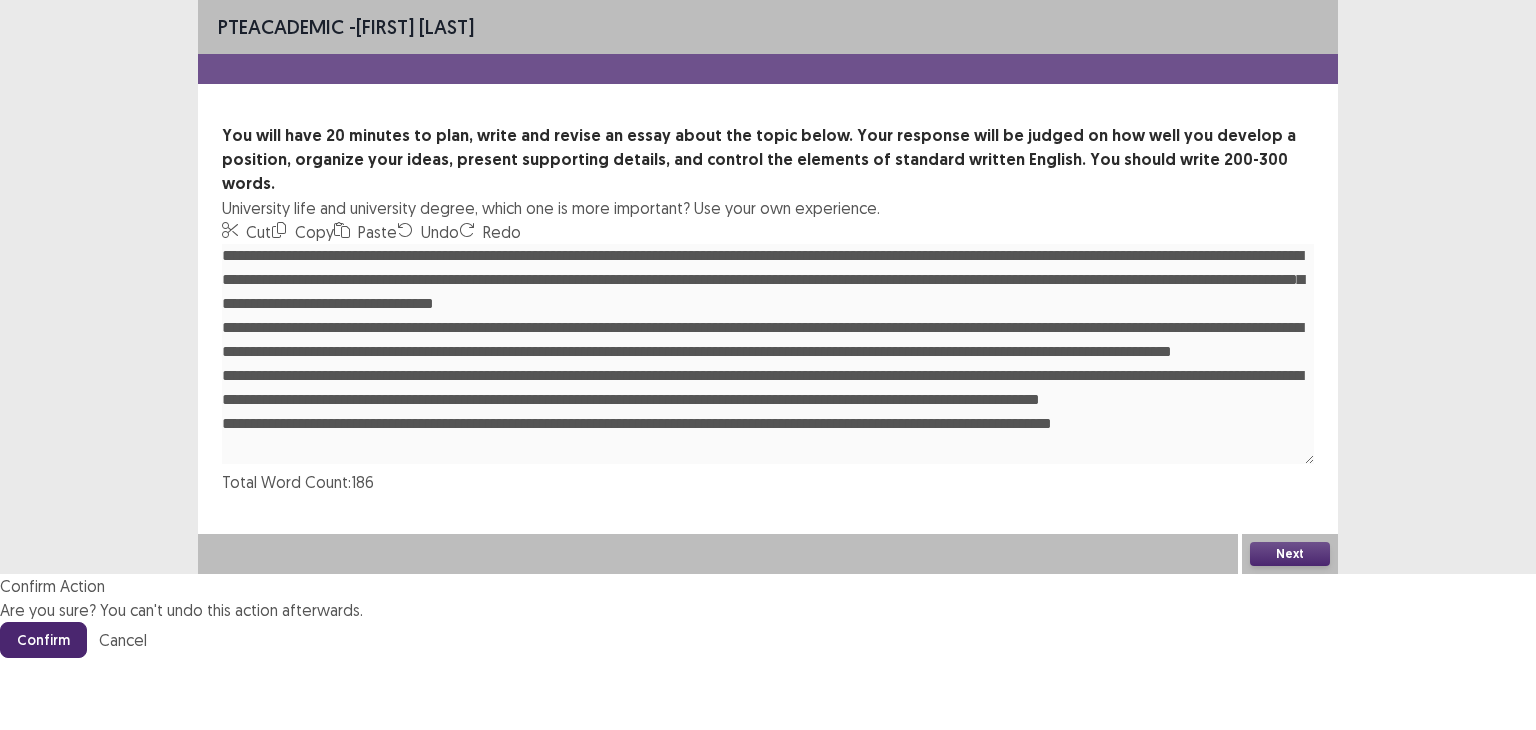 click on "Confirm" at bounding box center (43, 640) 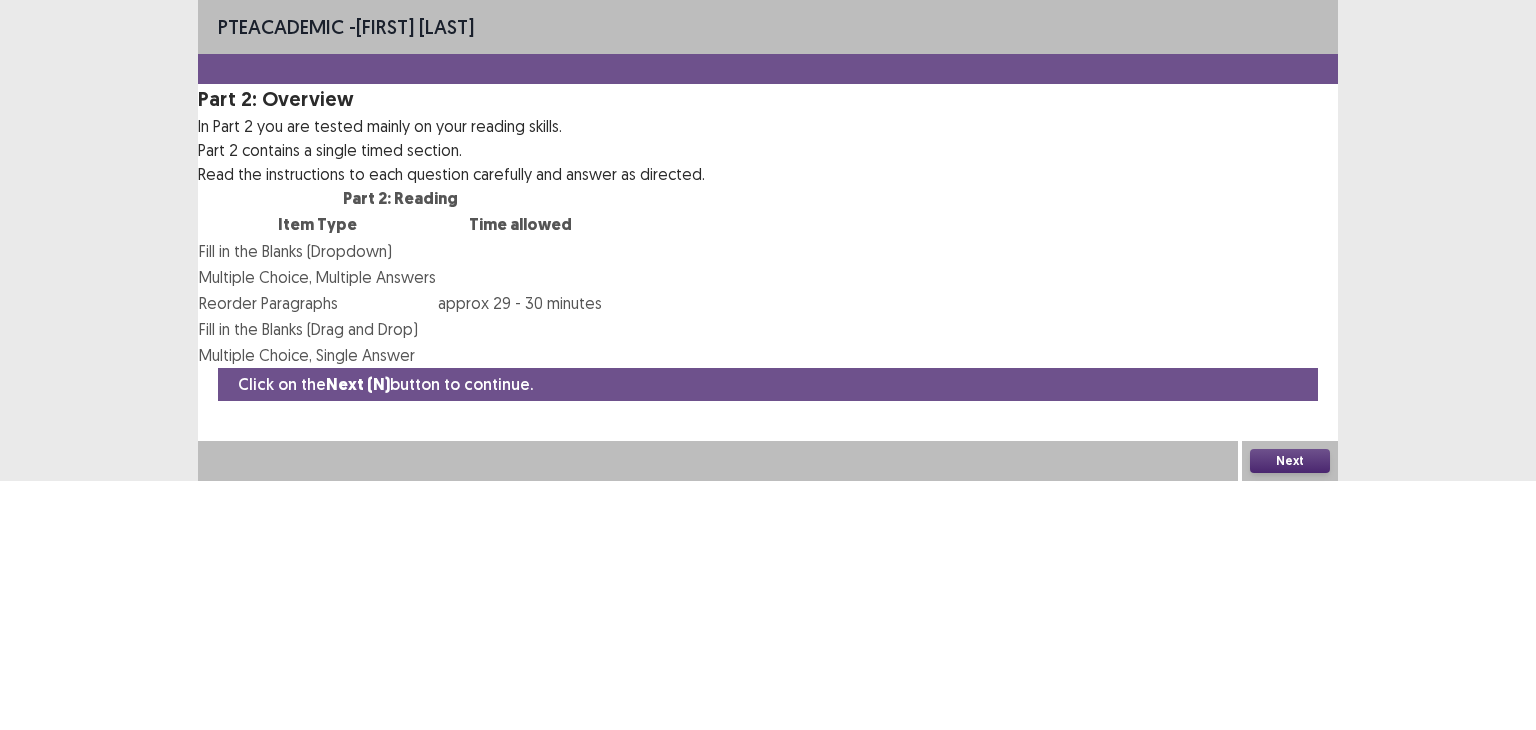 click on "Next" at bounding box center (1290, 461) 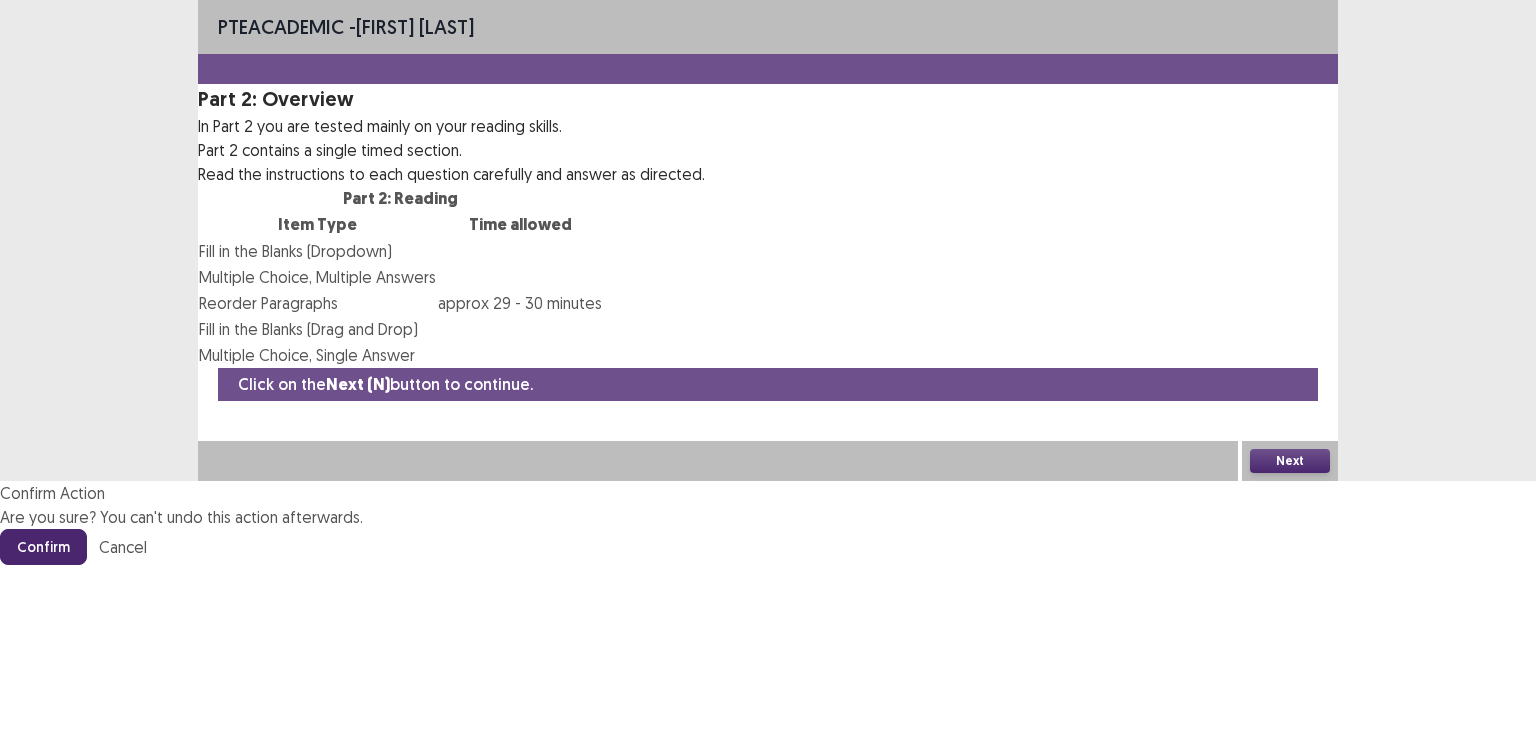 click on "Confirm" at bounding box center [43, 547] 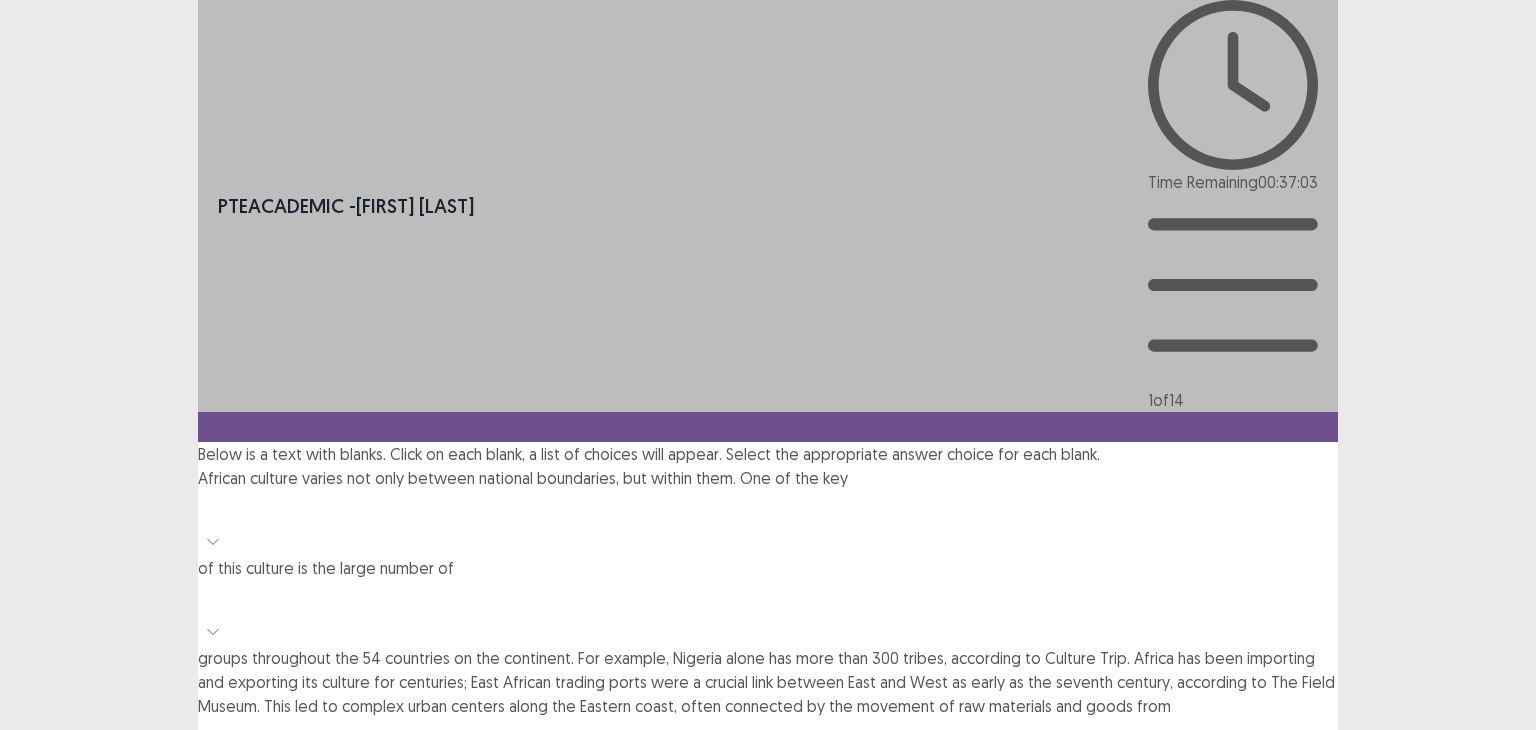 click 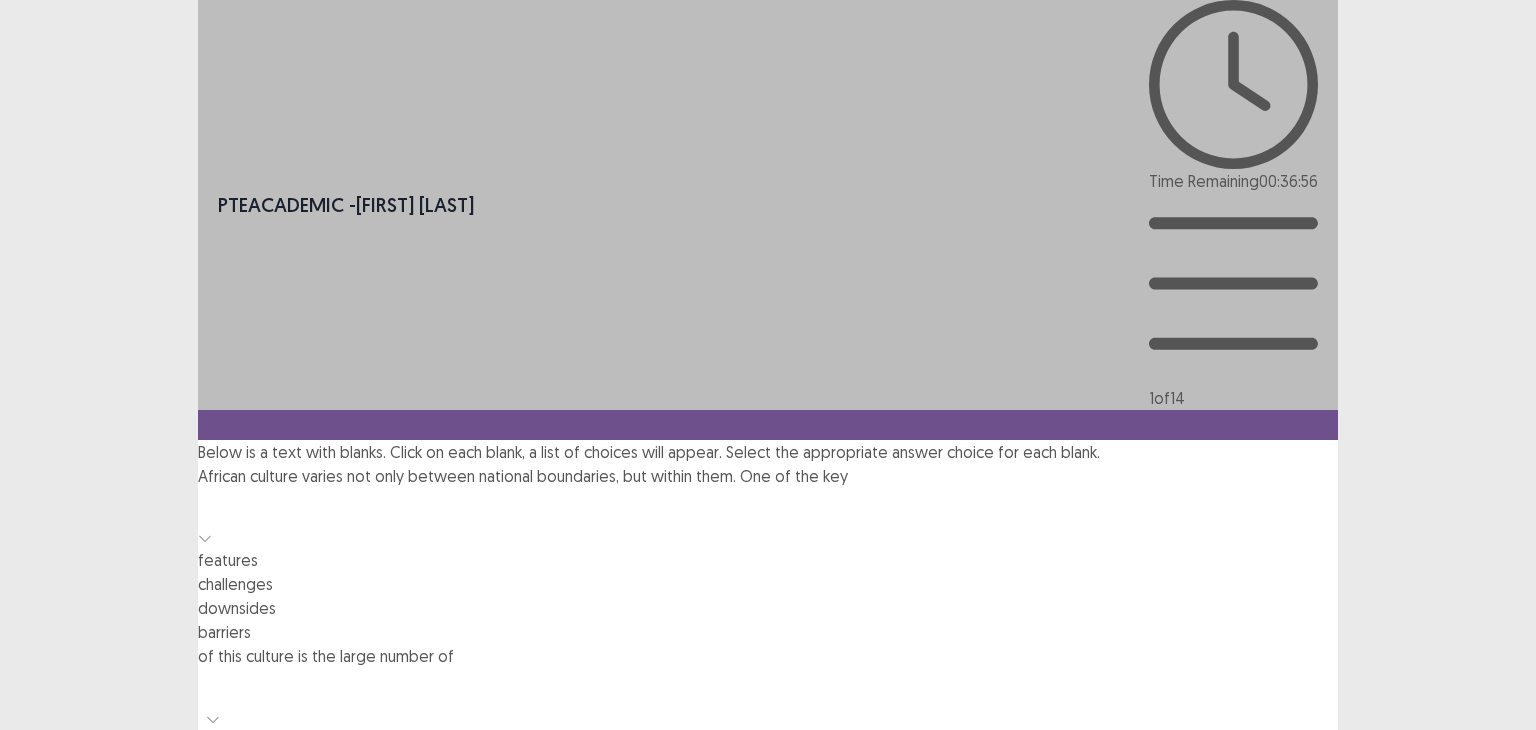 click on "features" at bounding box center [768, 560] 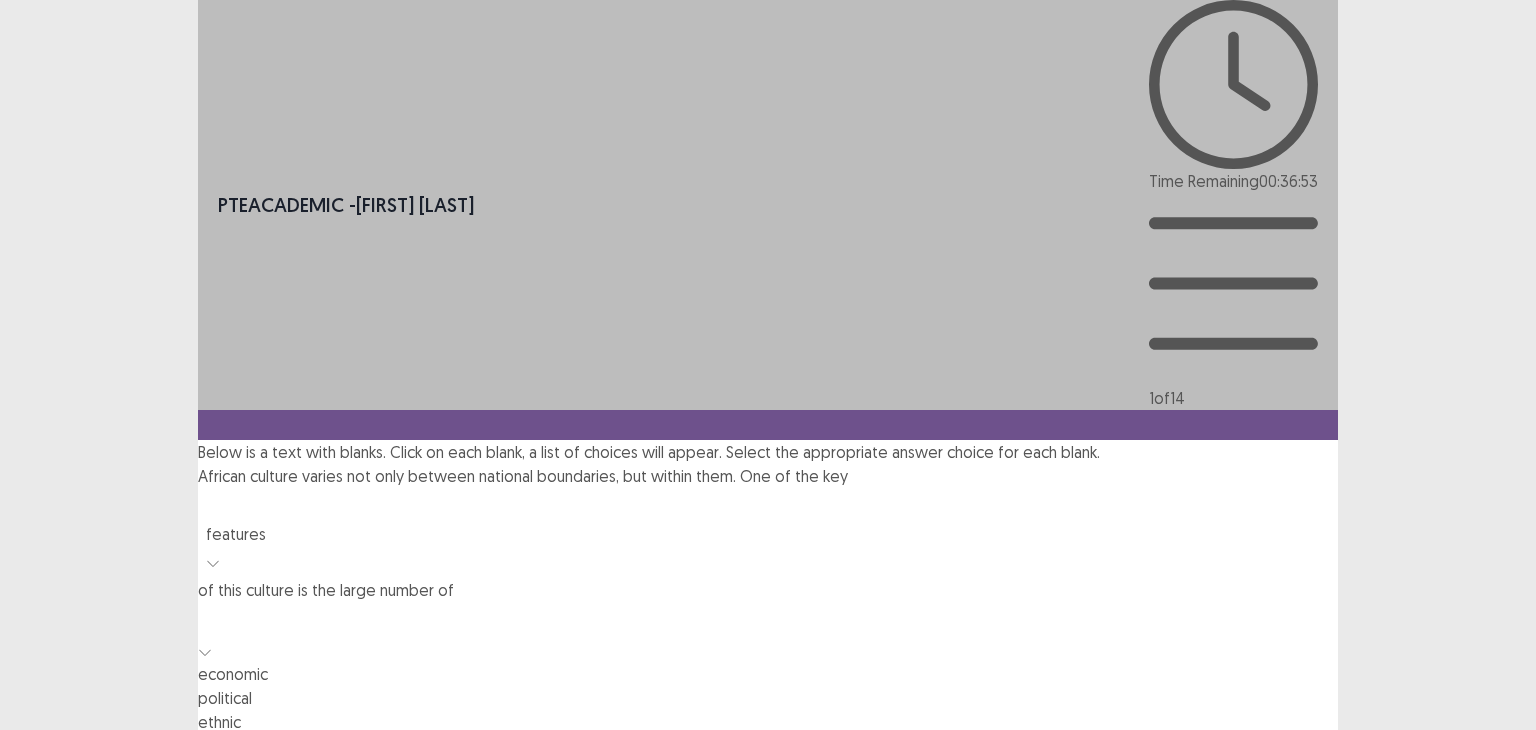 click 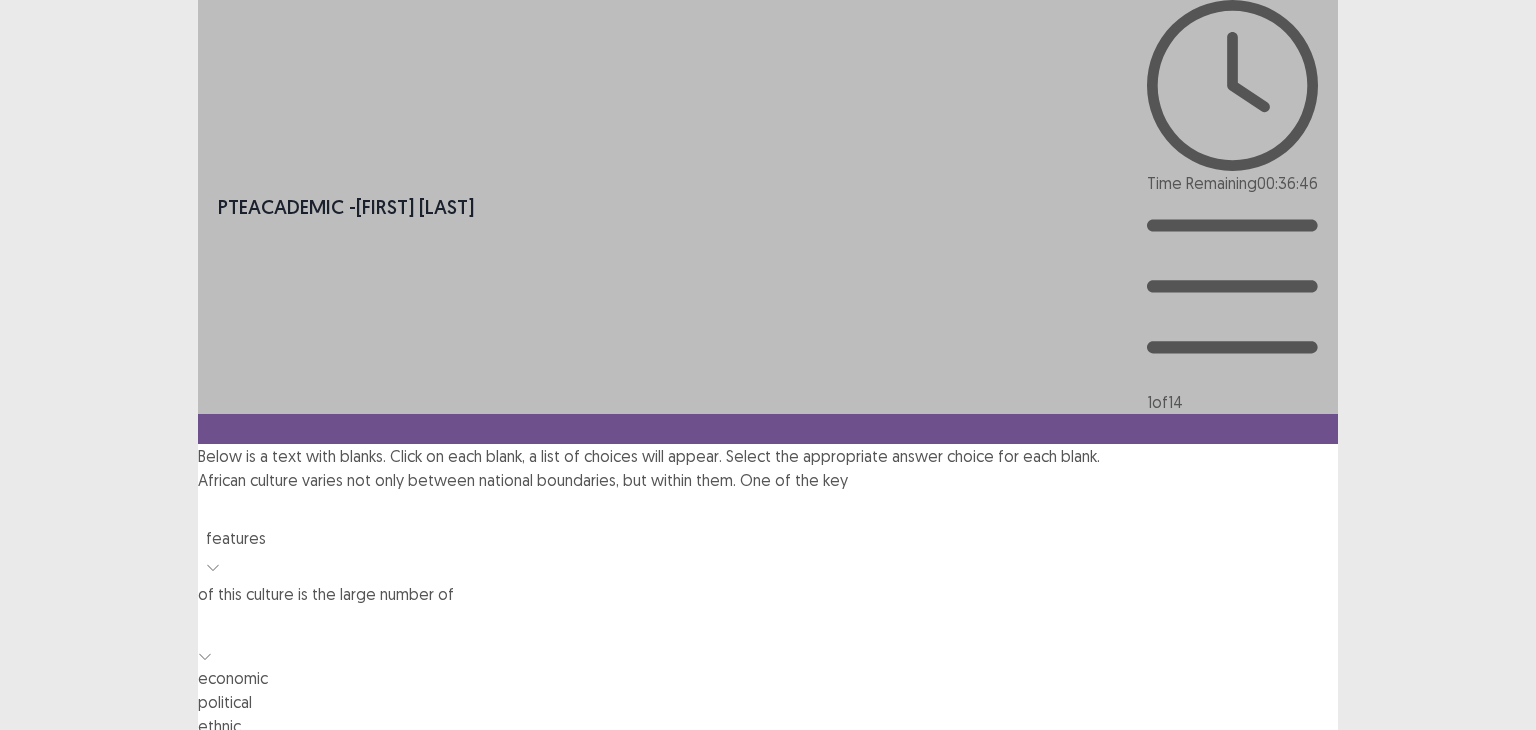 click on "religious" at bounding box center [768, 750] 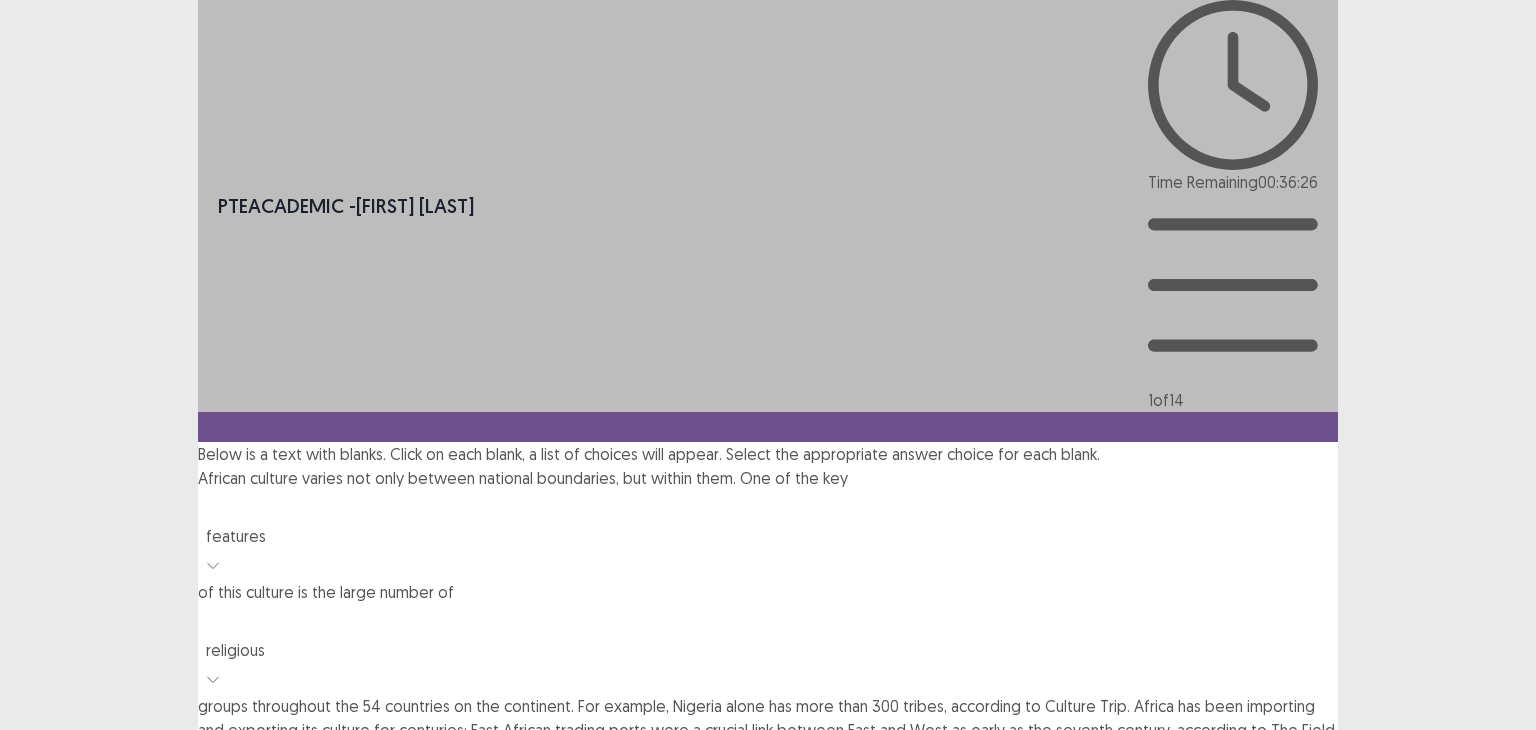 click 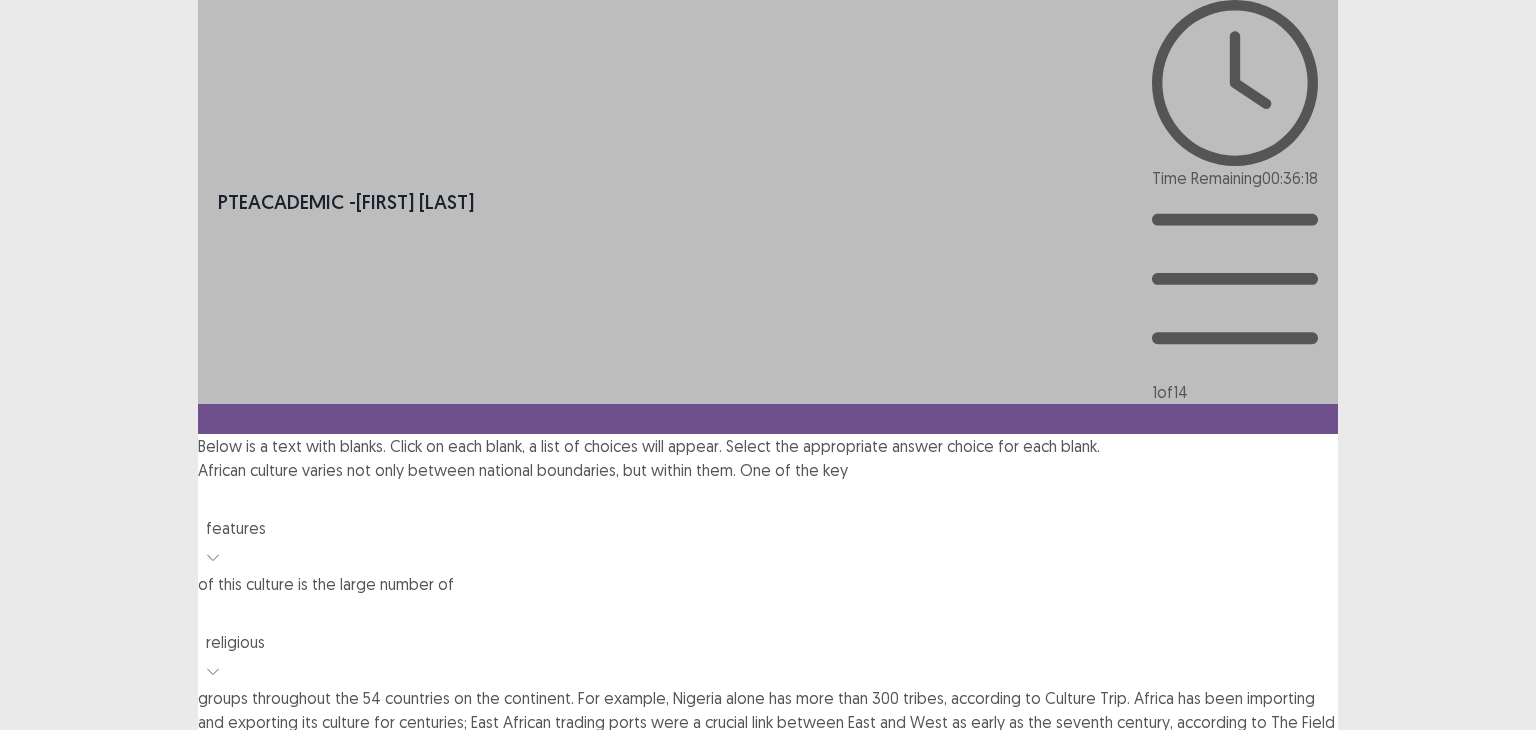click on "coastal" at bounding box center [768, 854] 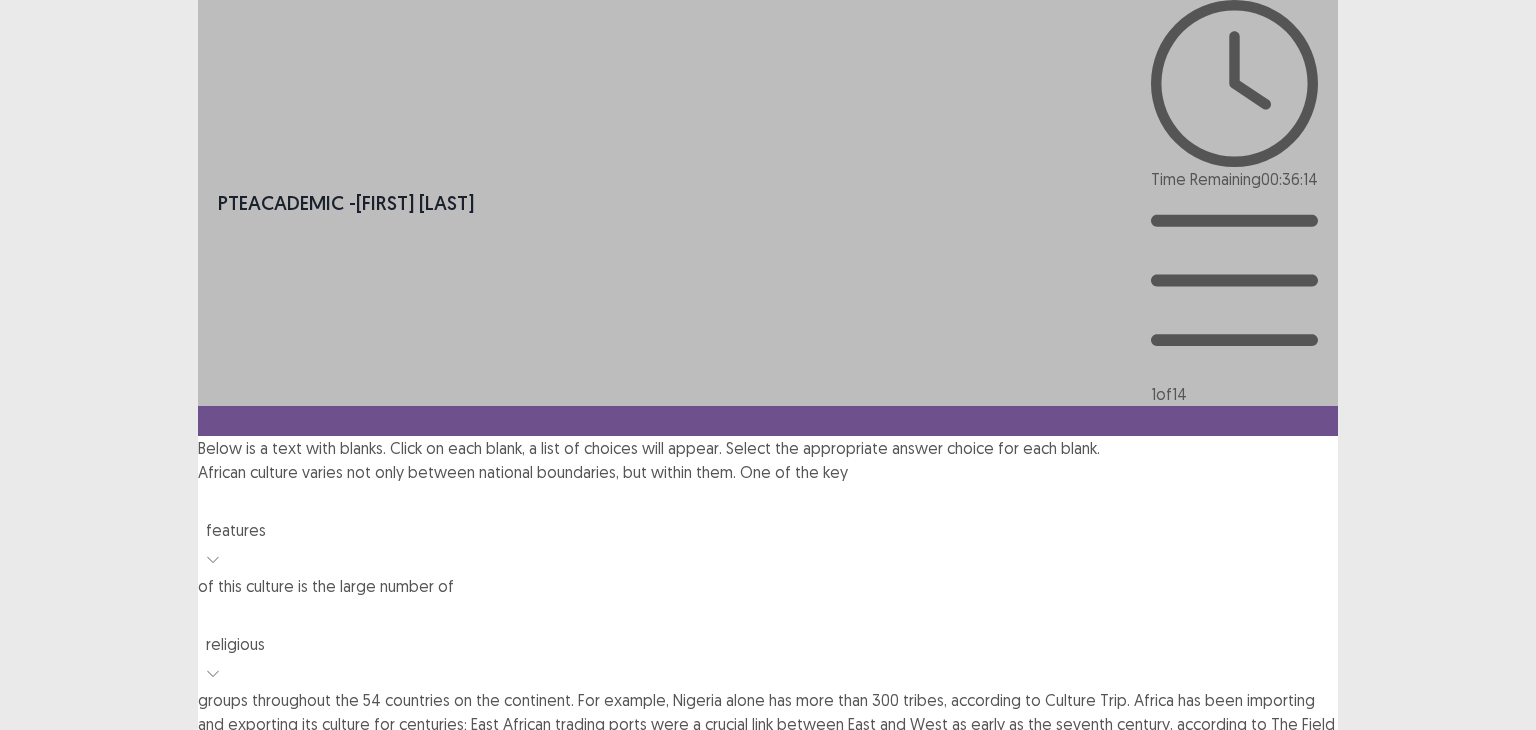 click at bounding box center (205, 922) 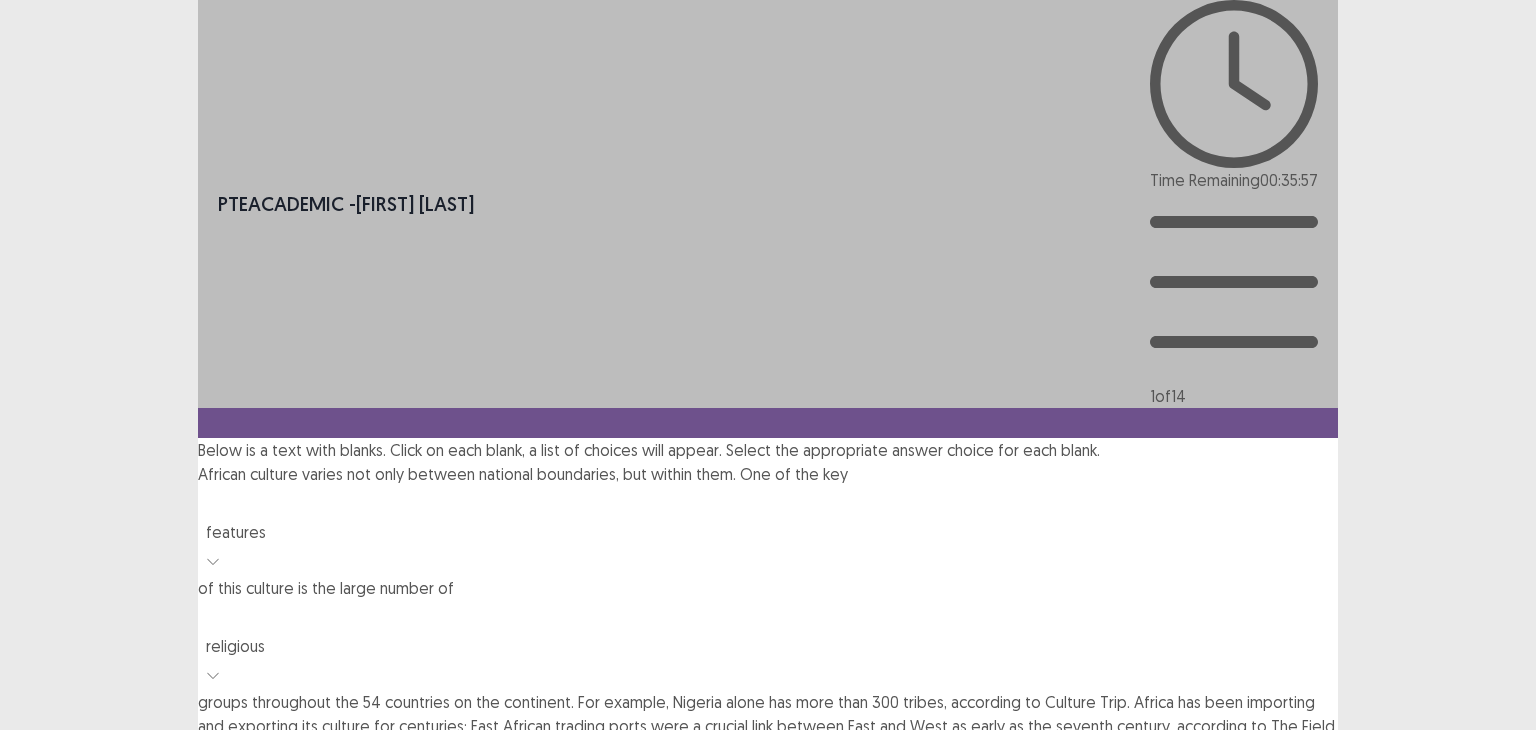 click on "characterize" at bounding box center (768, 1020) 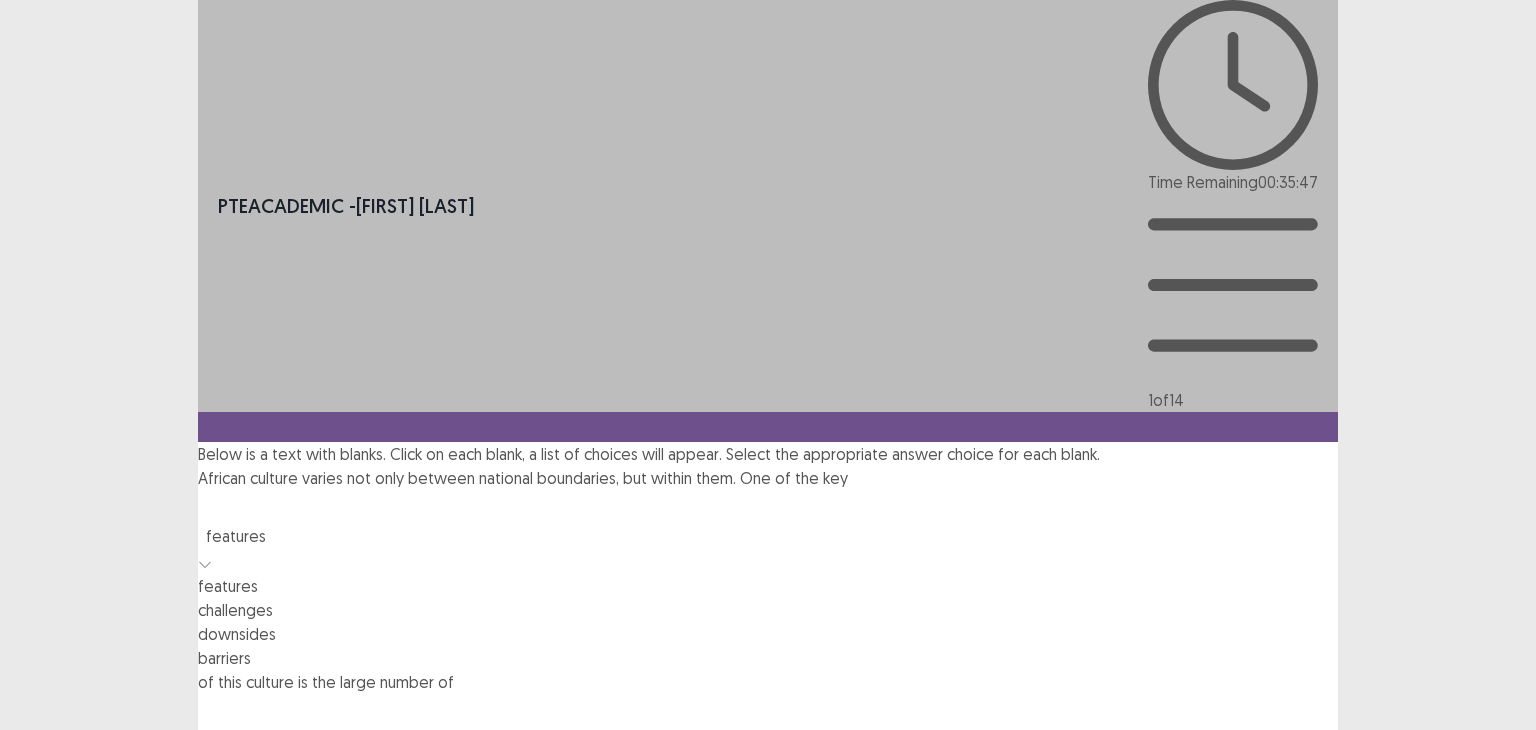 click 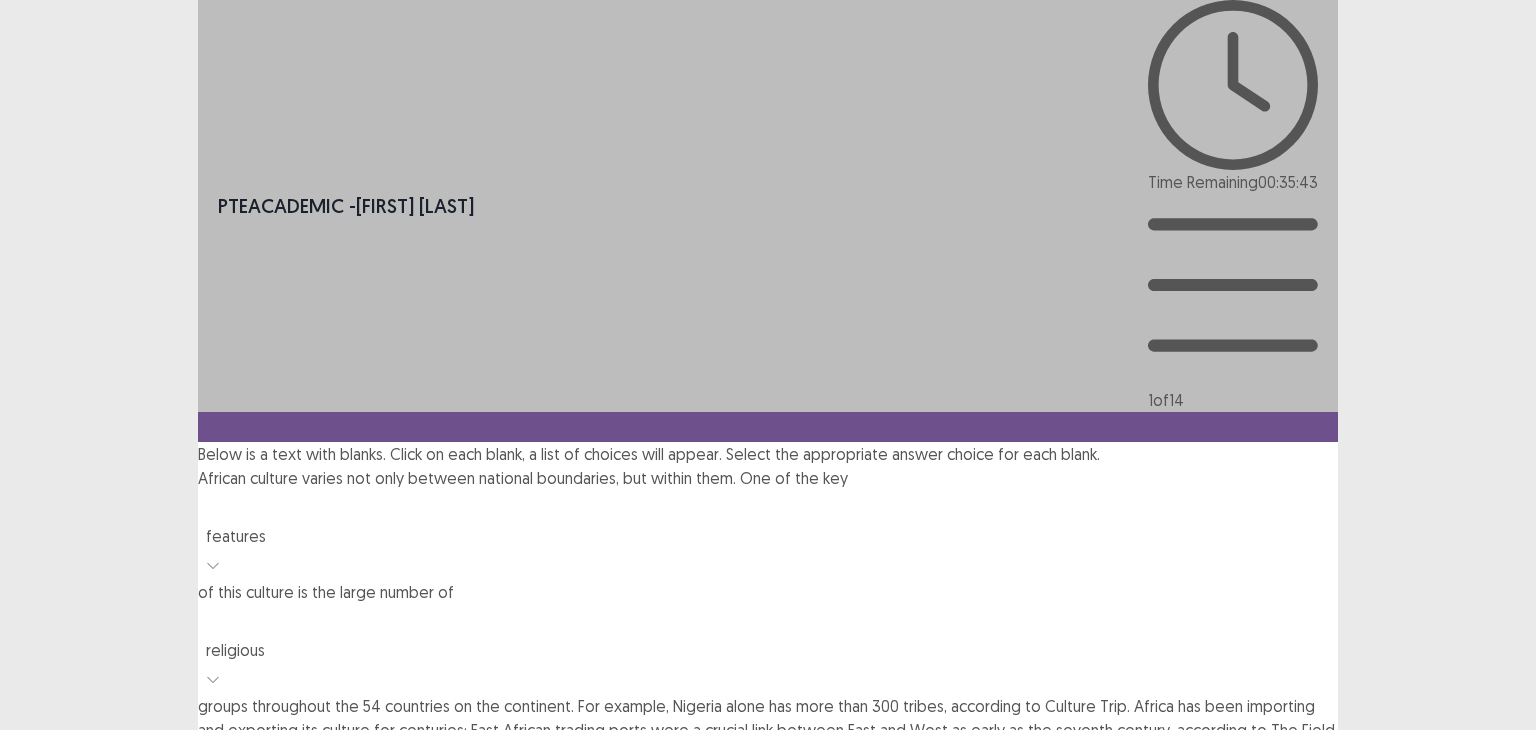 click on "African culture varies not only between national boundaries, but within them. One of the key  features  of this culture is the large number of  religious  groups throughout the 54 countries on the continent. For example, Nigeria alone has more than 300 tribes, according to Culture Trip. Africa has been importing and exporting its culture for centuries; East African trading ports were a crucial link between East and West as early as the seventh century, according to The Field Museum. This led to complex urban centers along the Eastern coast, often connected by the movement of raw materials and goods from  coastal  parts of the continent. It would be impossible to  characterize  all of African culture with one description. Northwest Africa has strong ties to the Middle East, while Sub-Saharan Africa shares historical, physical and social characteristics that are very different from North Africa, according to Britannica." at bounding box center [768, 742] 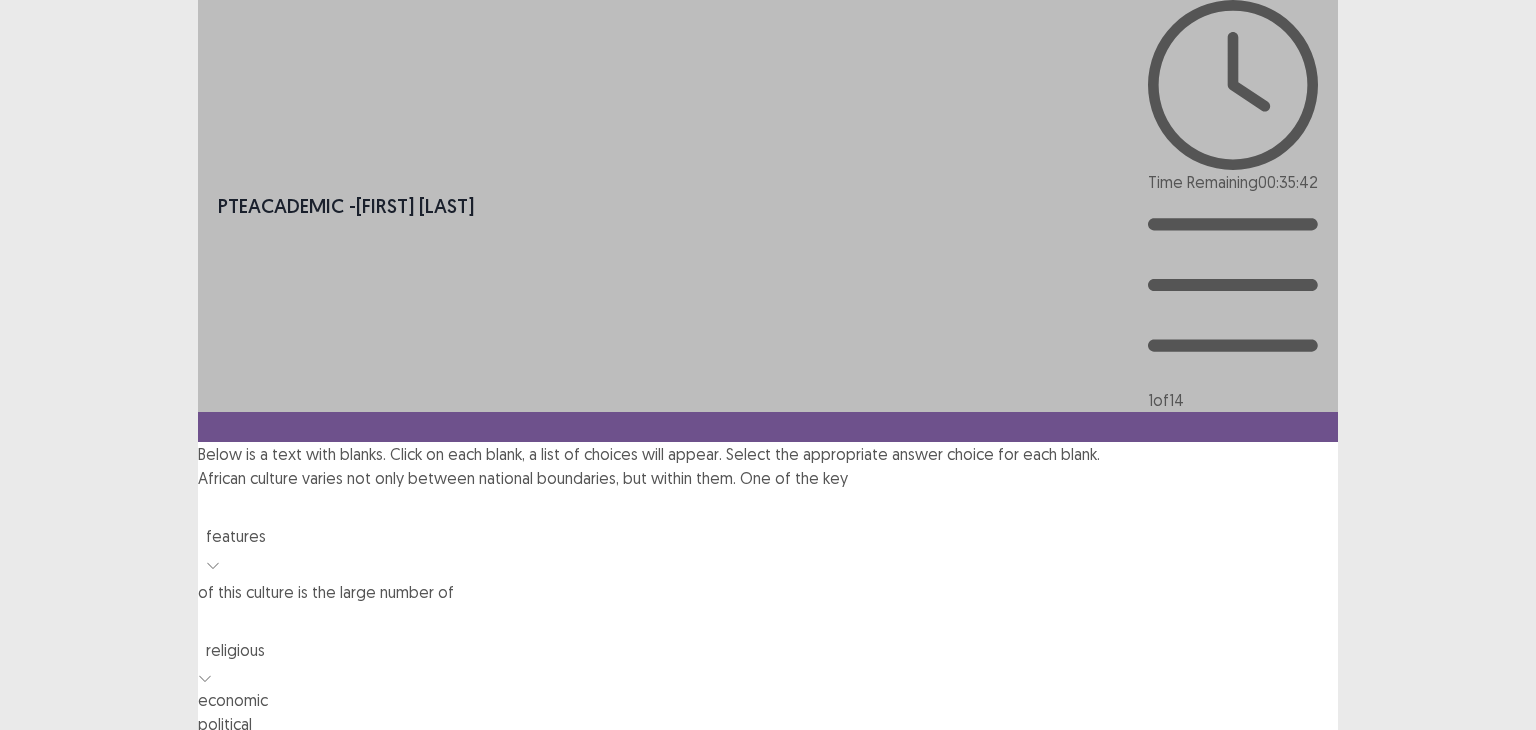 click 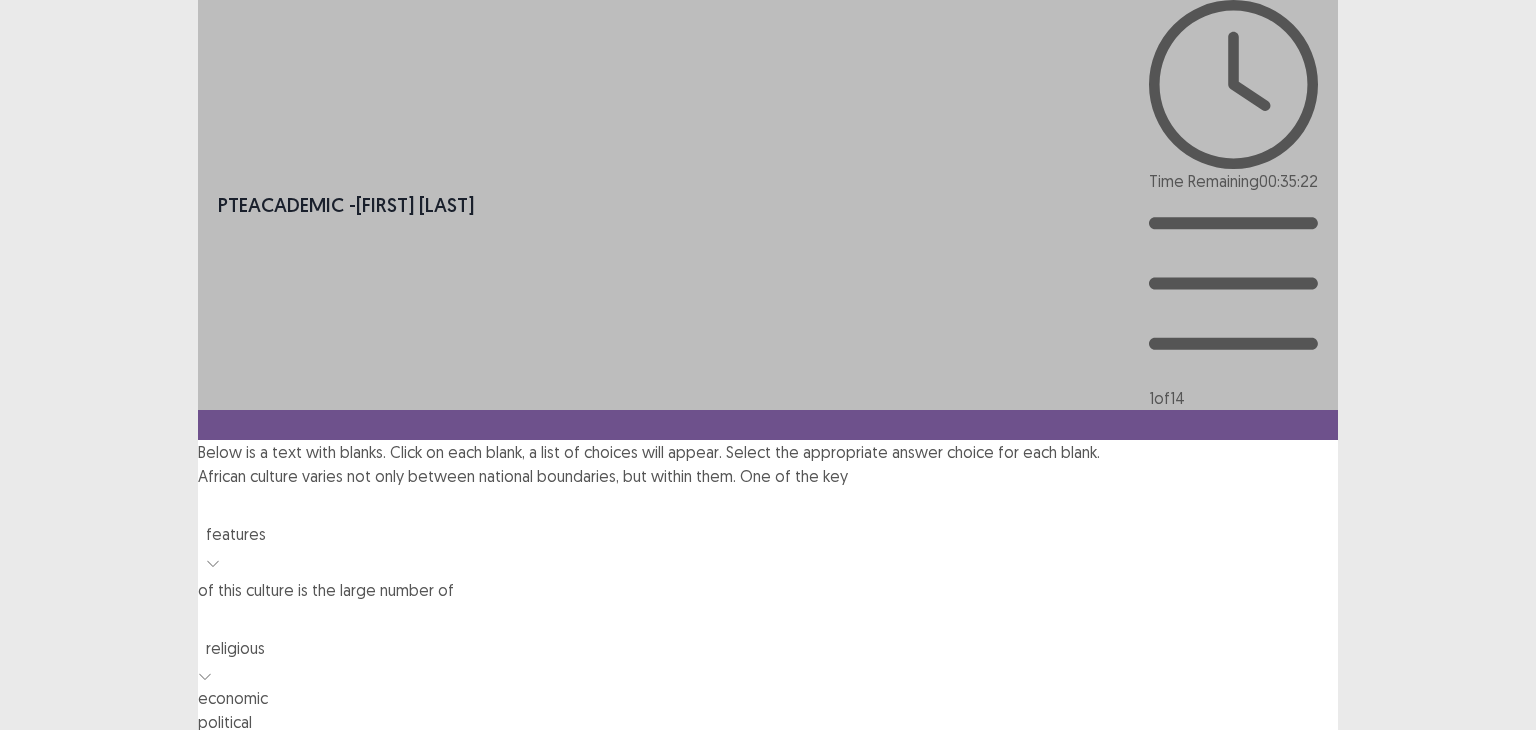 click on "ethnic" at bounding box center (768, 746) 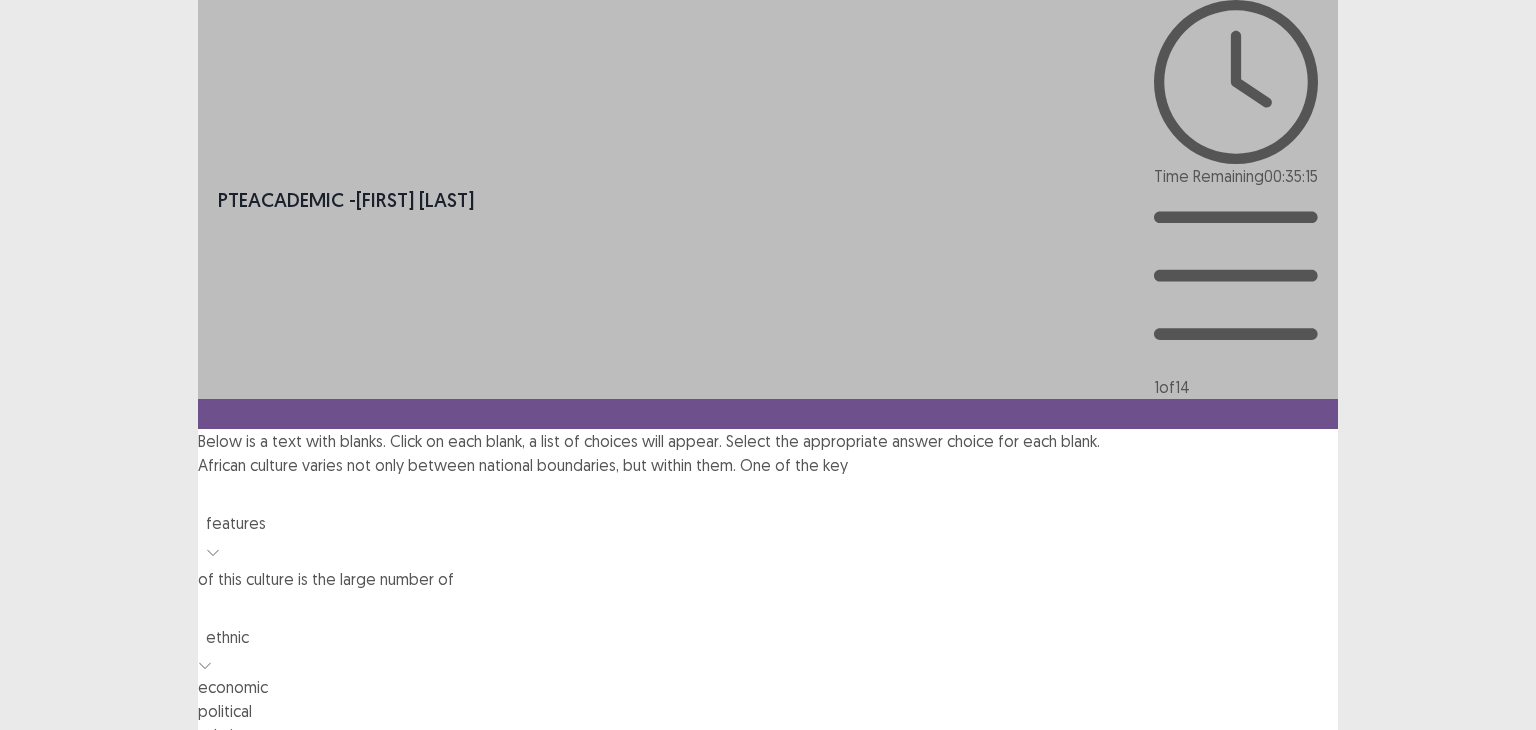 click 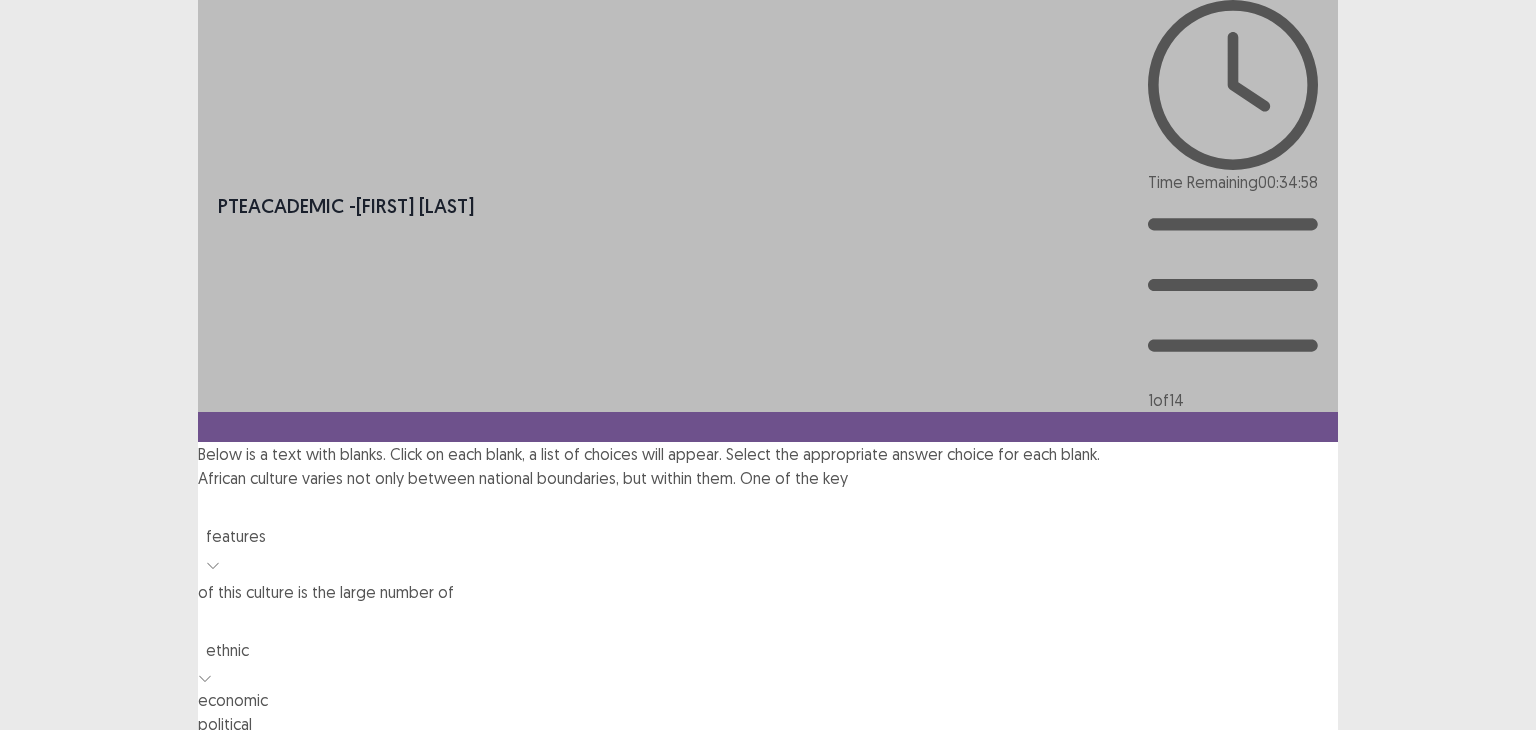 click on "PTE academic - [NAME] Time Remaining 00 : 34 : 58 1 of 14 Below is a text with blanks. Click on each blank, a list of choices will appear. Select the appropriate answer choice for each blank. African culture varies not only between national boundaries, but within them. One of the key features of this culture is the large number of option ethnic, selected. 4 results available. Use Up and Down to choose options, press Enter to select the currently focused option, press Escape to exit the menu, press Tab to select the option and exit the menu. ethnic economic political ethnic religious coastal parts of the continent. It would be impossible to characterize all of African culture with one description. Northwest Africa has strong ties to the Middle East, while Sub-Saharan Africa shares historical, physical and social characteristics that are very different from North Africa, according to Britannica." at bounding box center (768, 554) 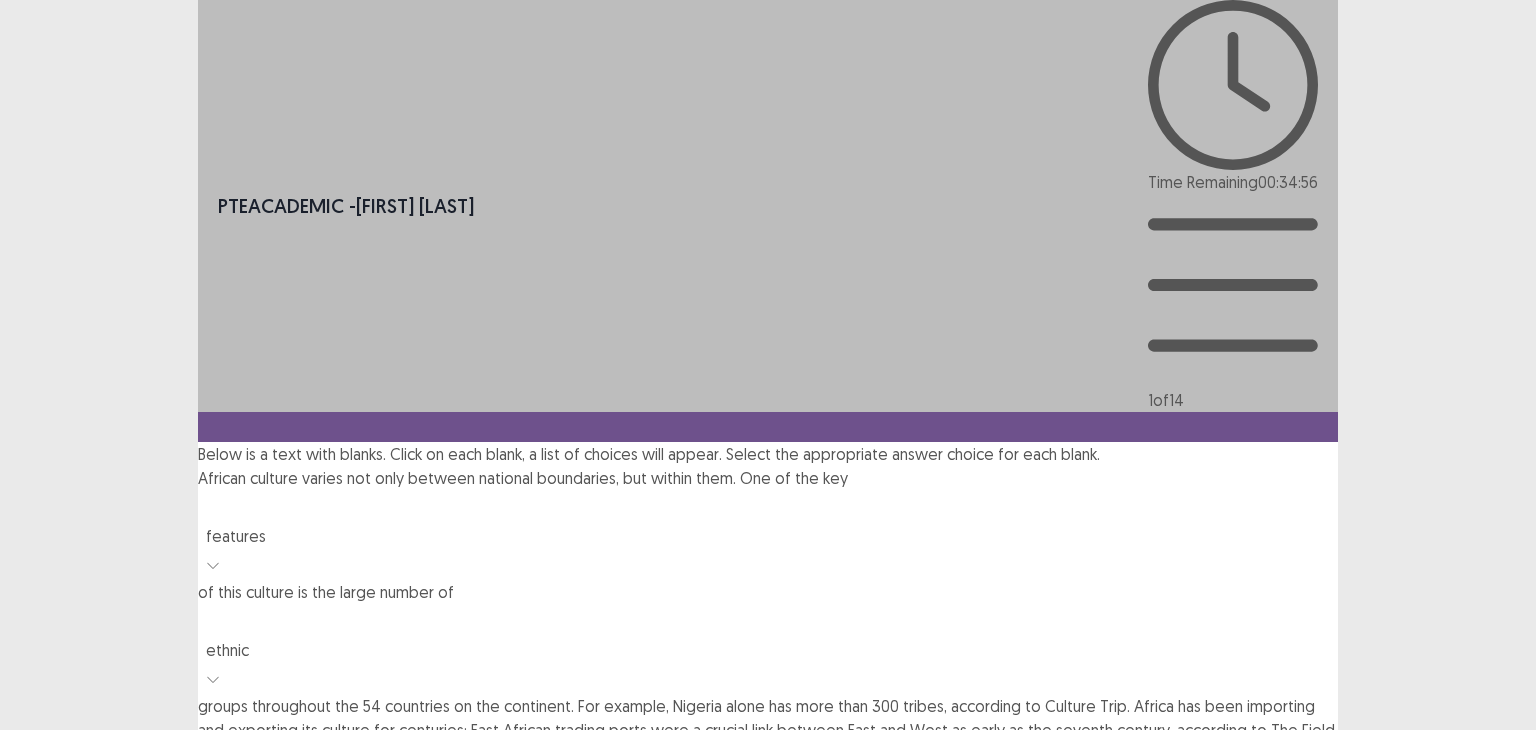 click on "Next" at bounding box center (1290, 1038) 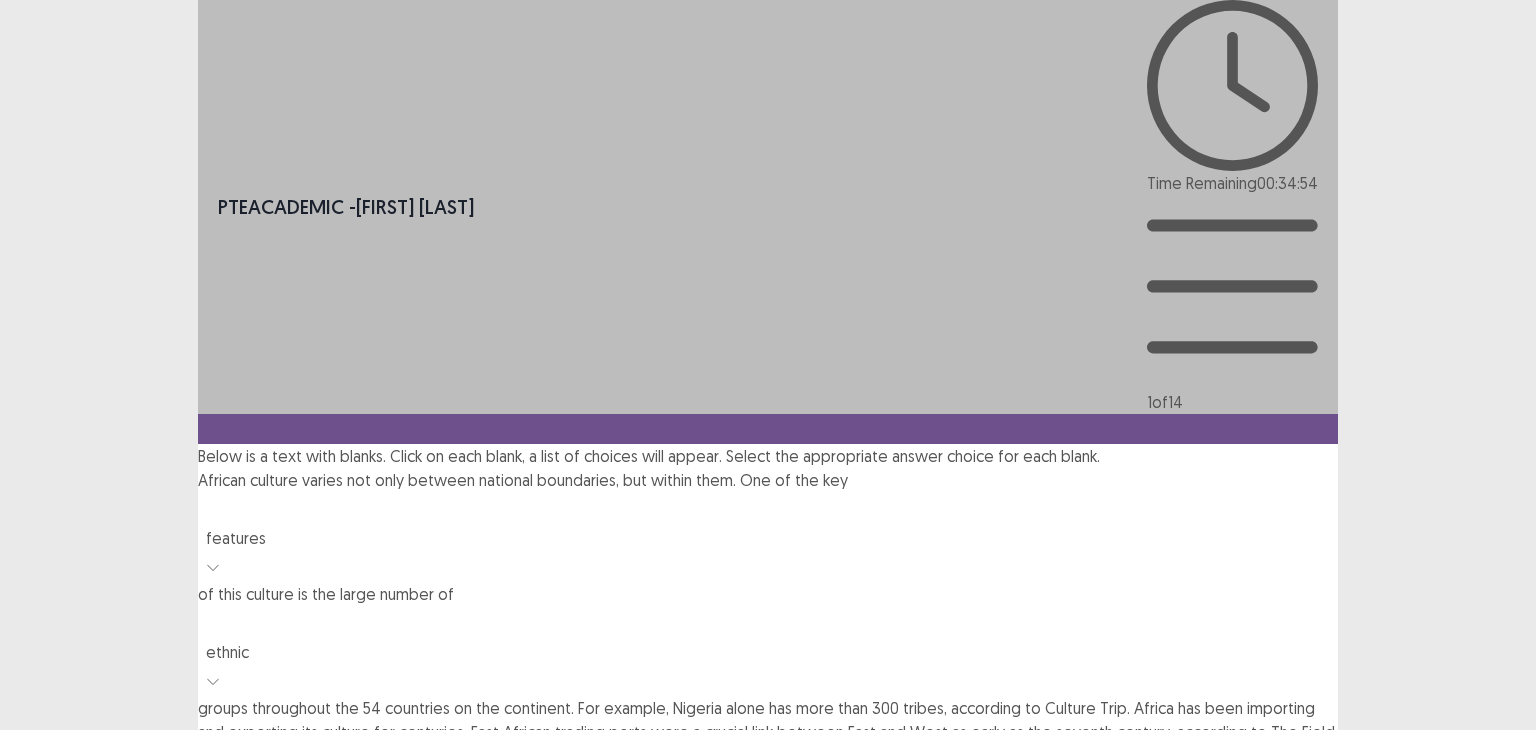 click on "Confirm" at bounding box center (43, 1126) 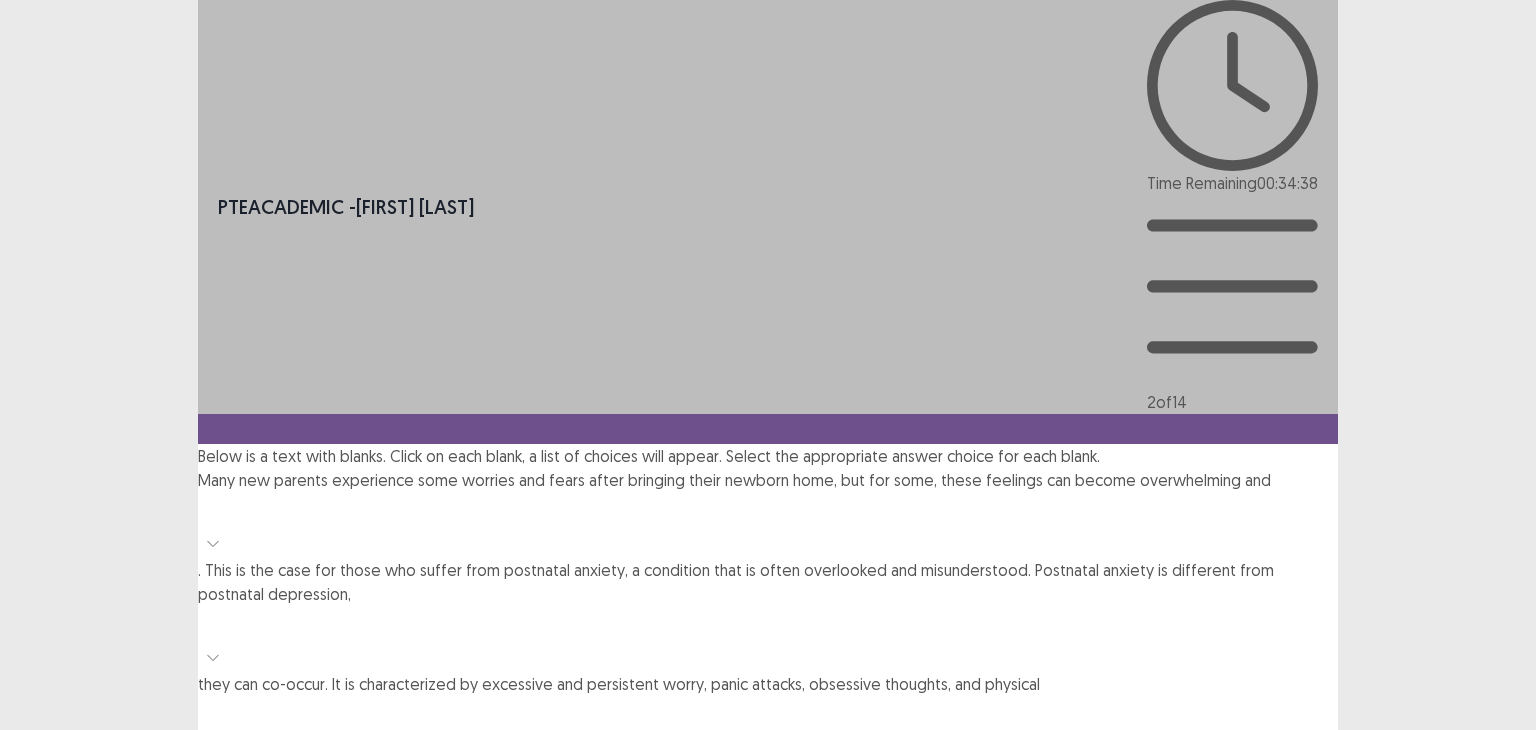 click 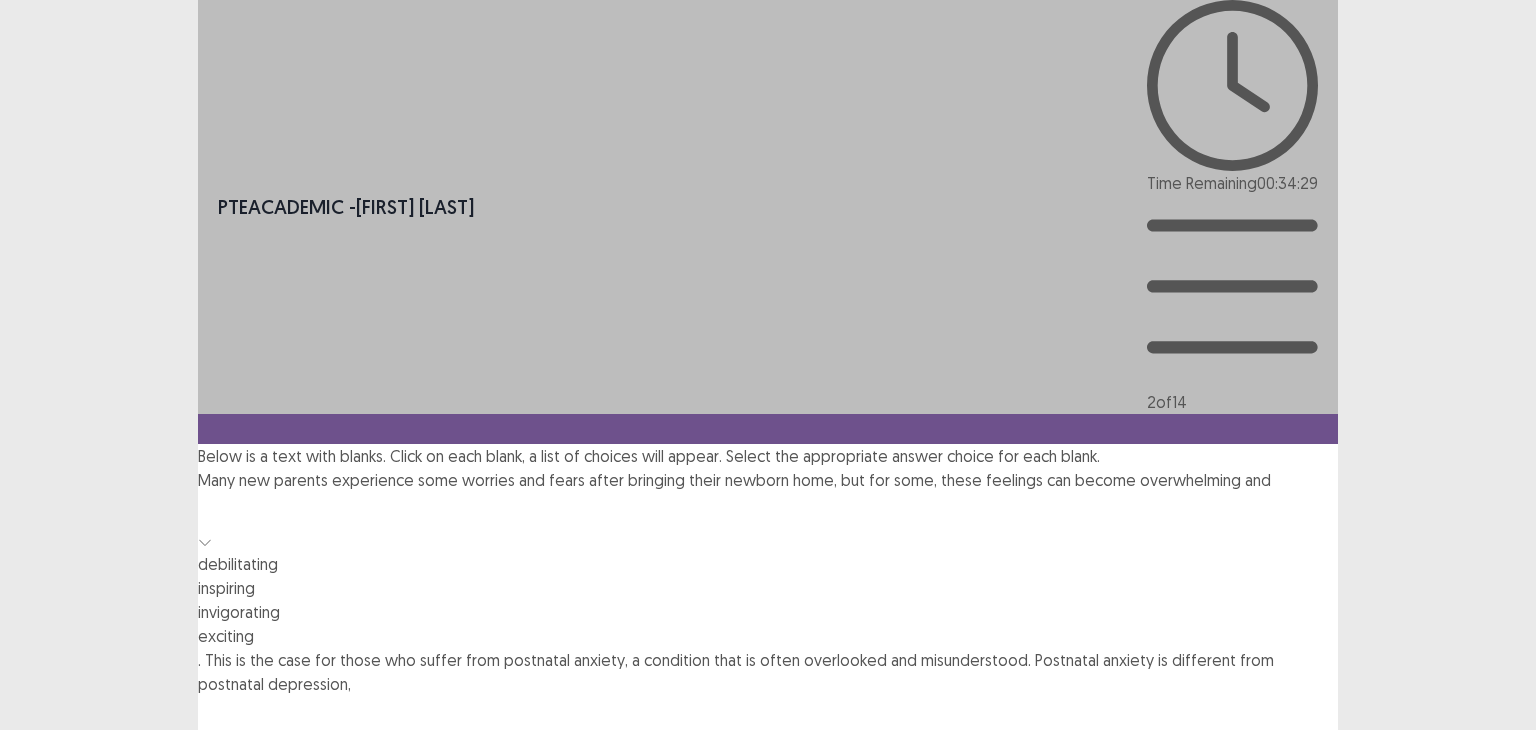 click on "exciting" at bounding box center (768, 636) 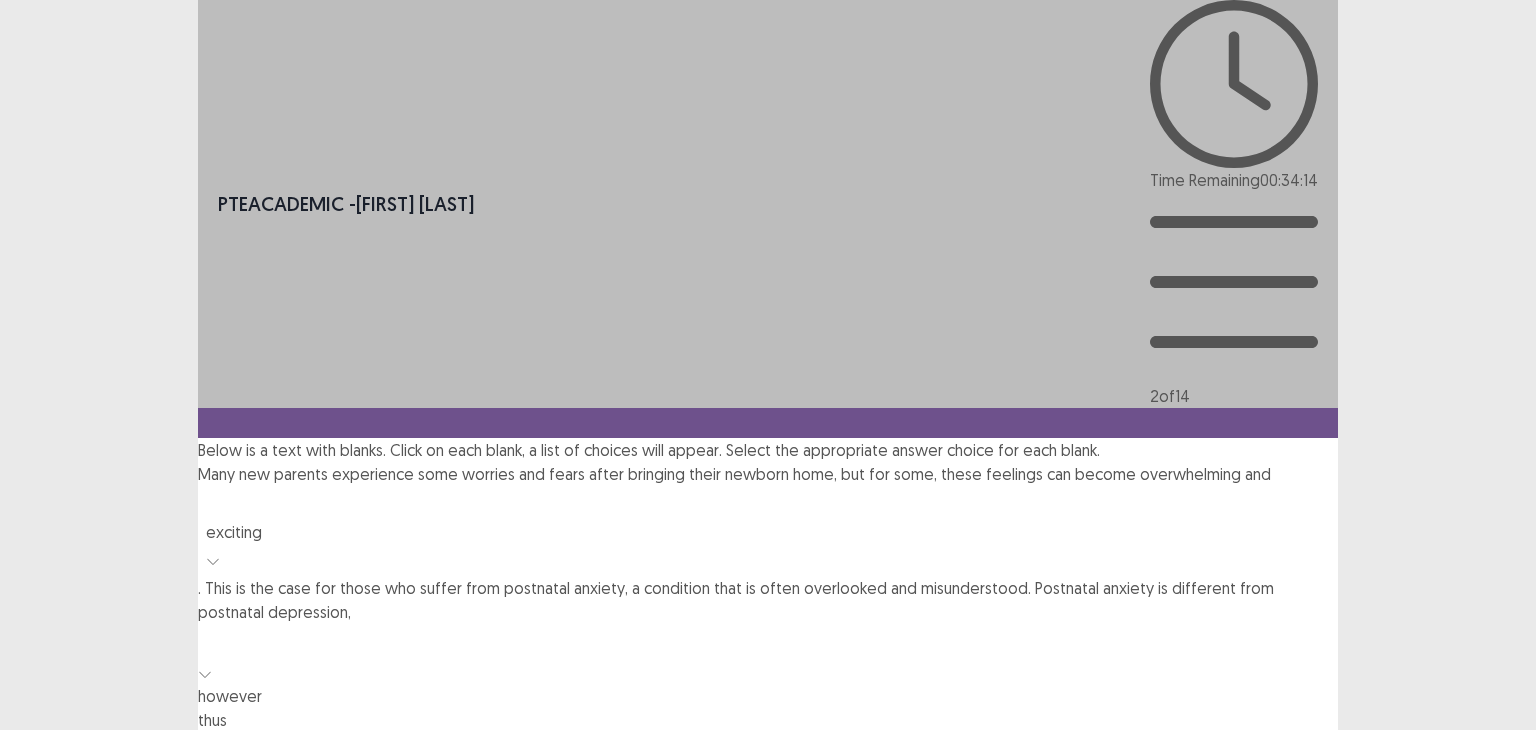 click 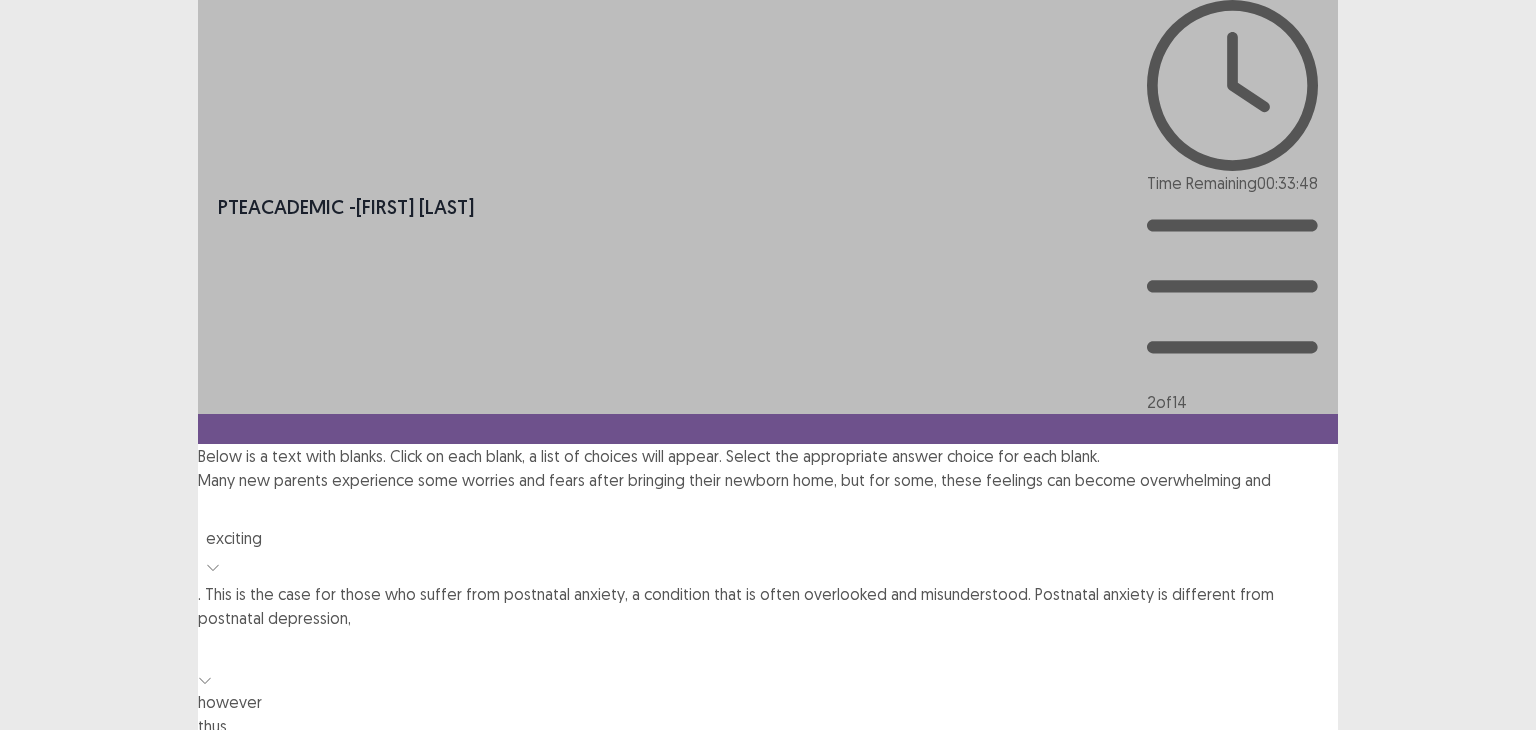 click on "although" at bounding box center [768, 750] 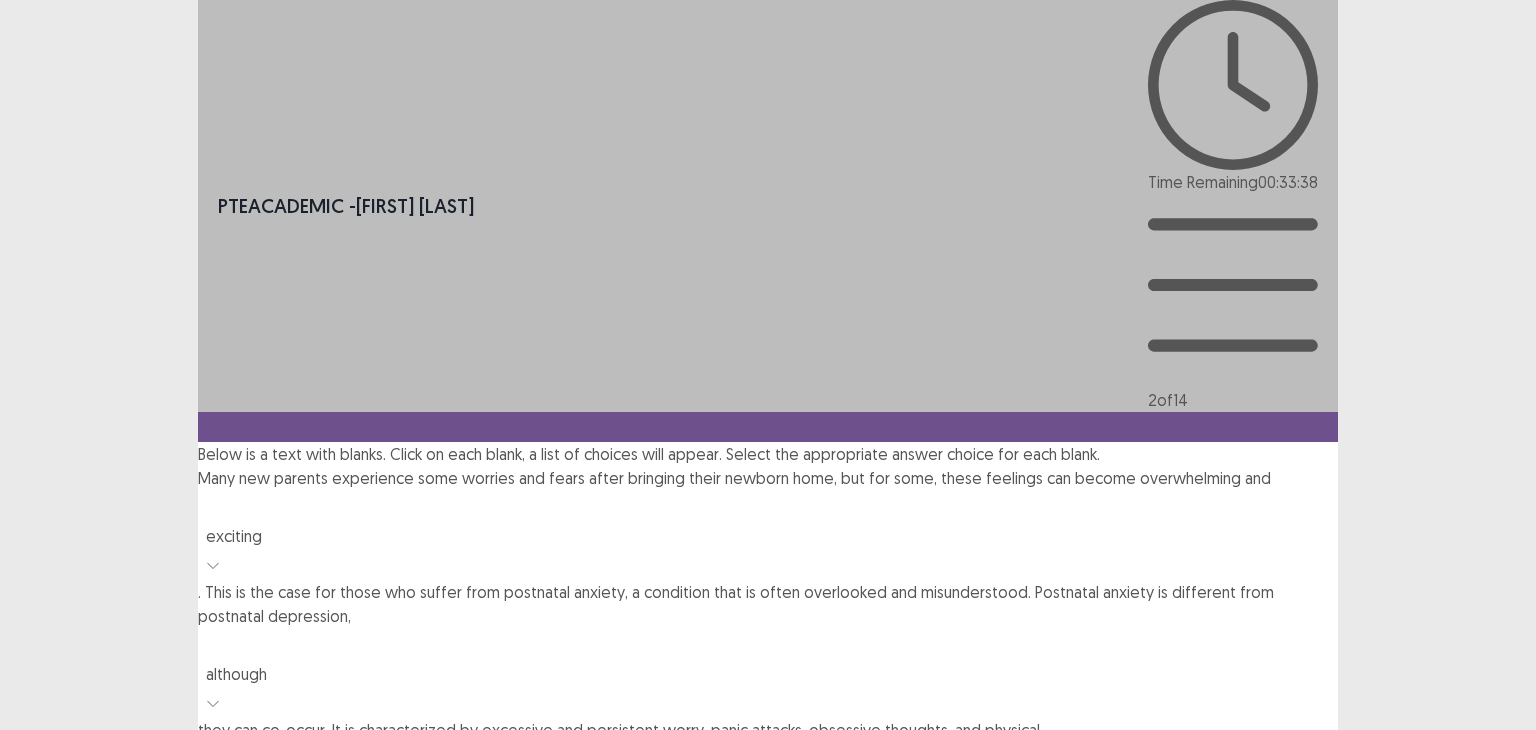 click 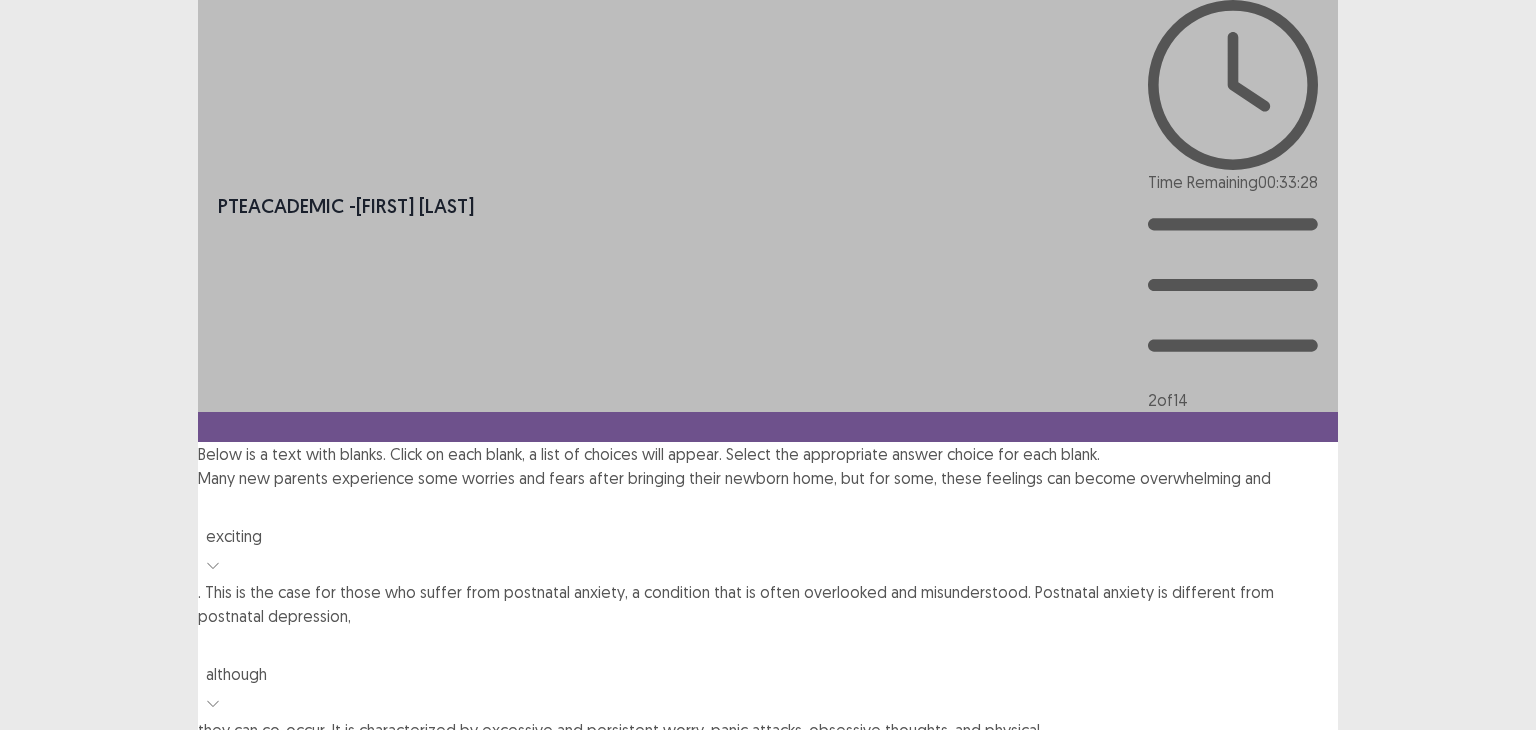 click on "symptoms" at bounding box center (768, 886) 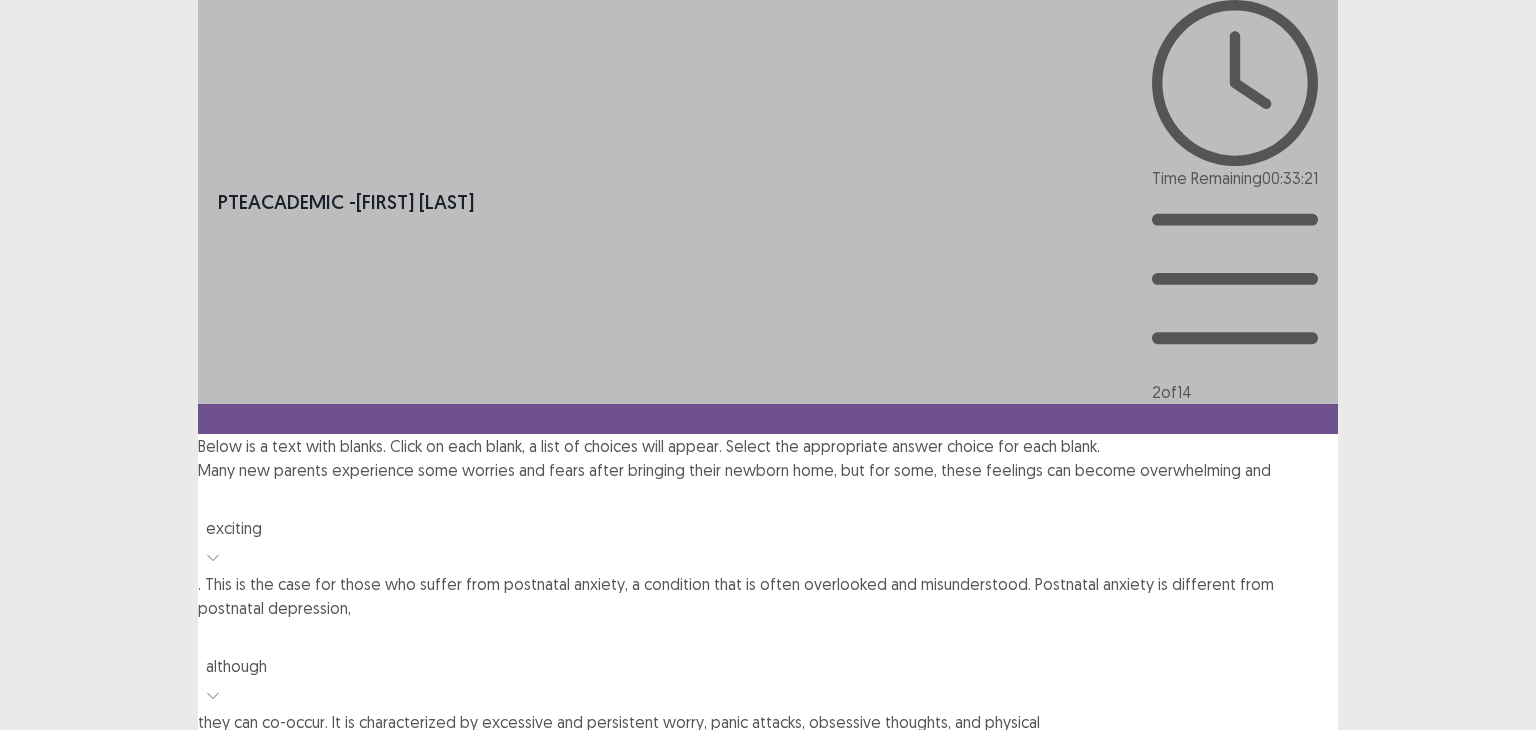 click 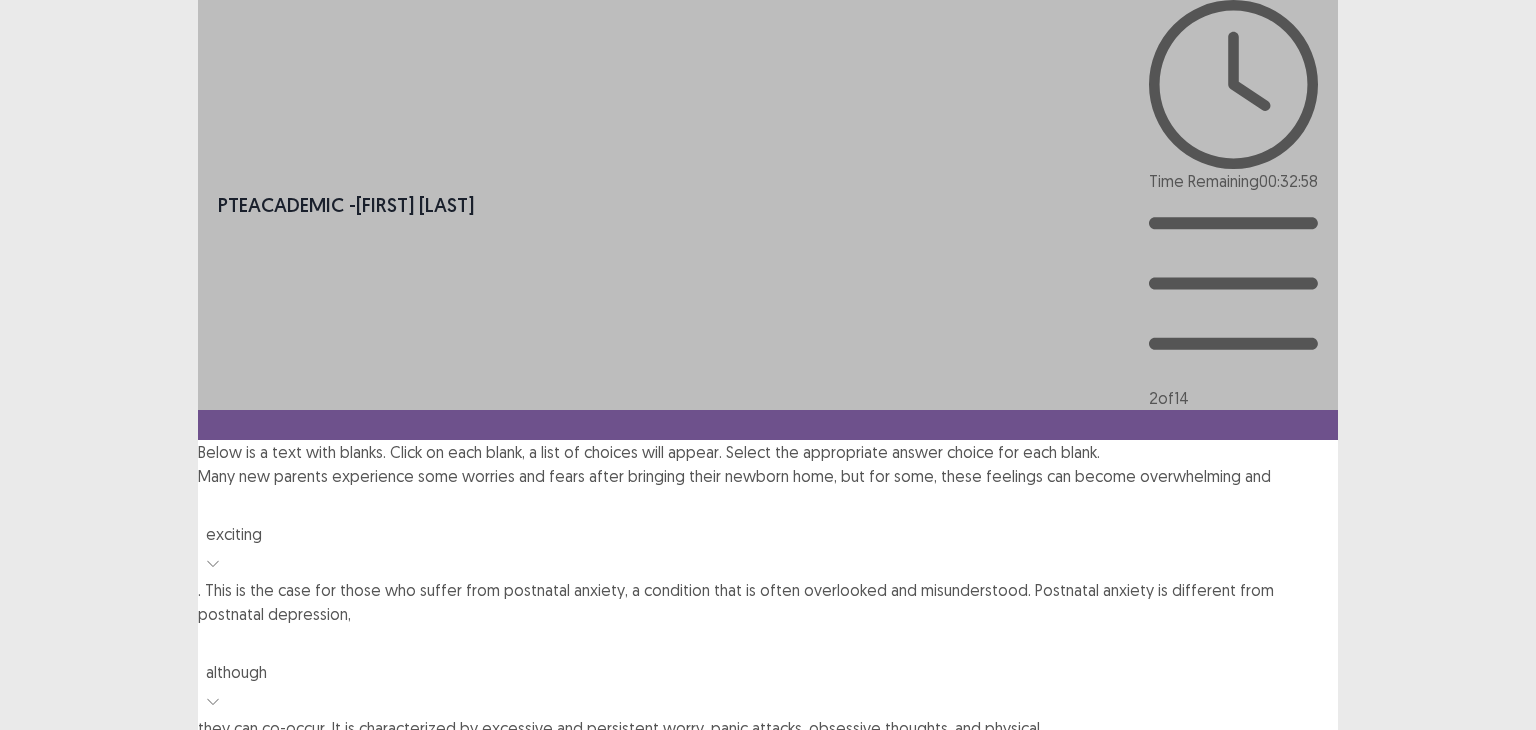click on "causes" at bounding box center [768, 1022] 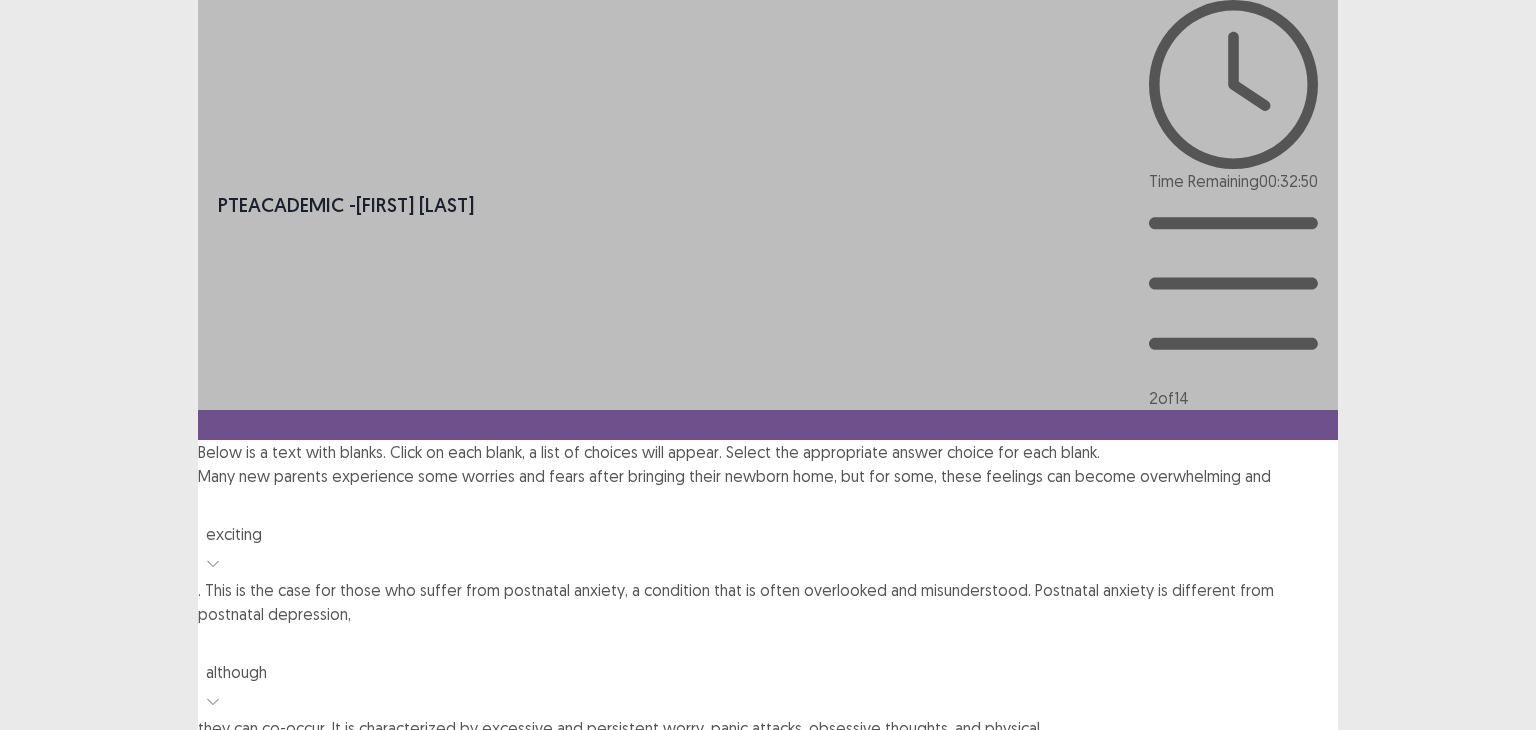 click 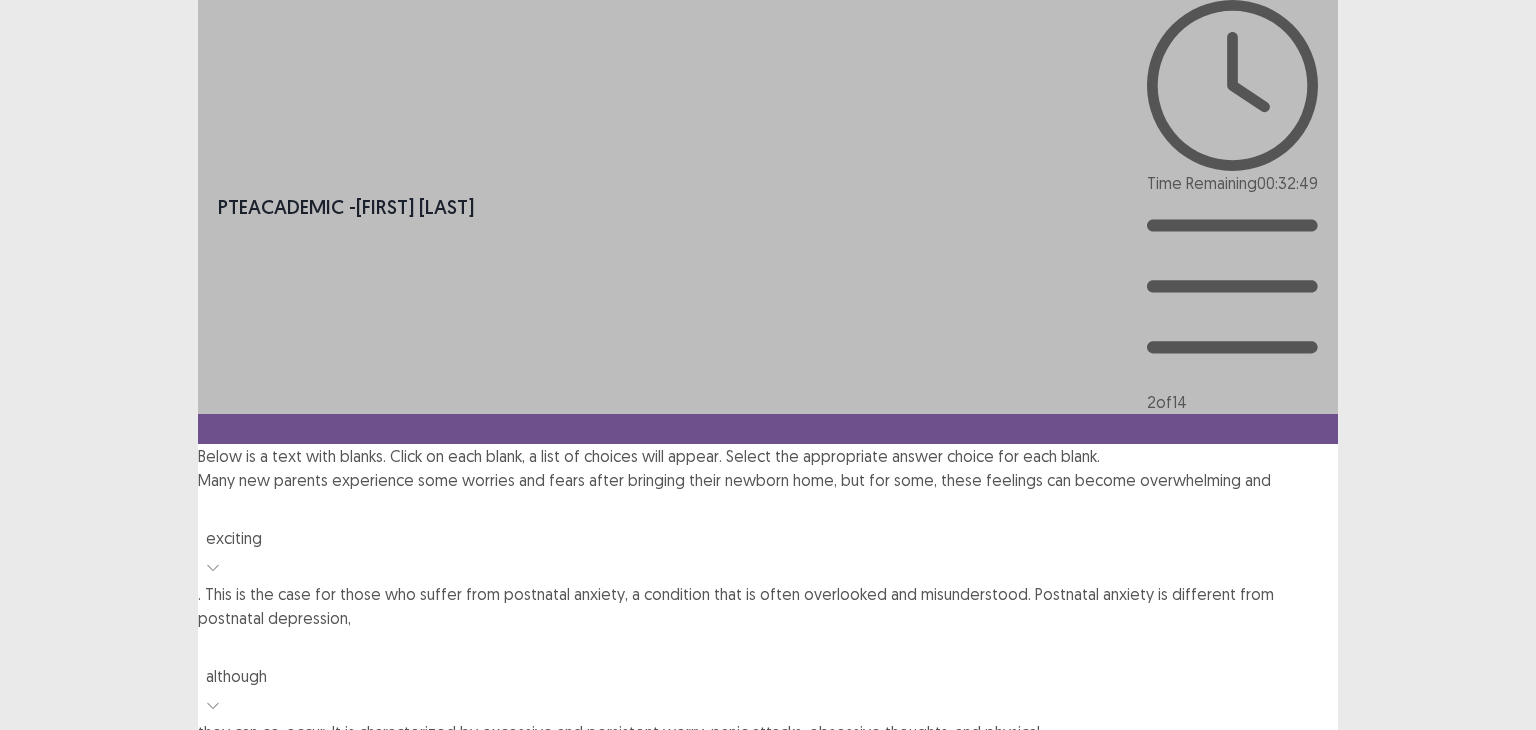 click on "causes" at bounding box center (768, 1050) 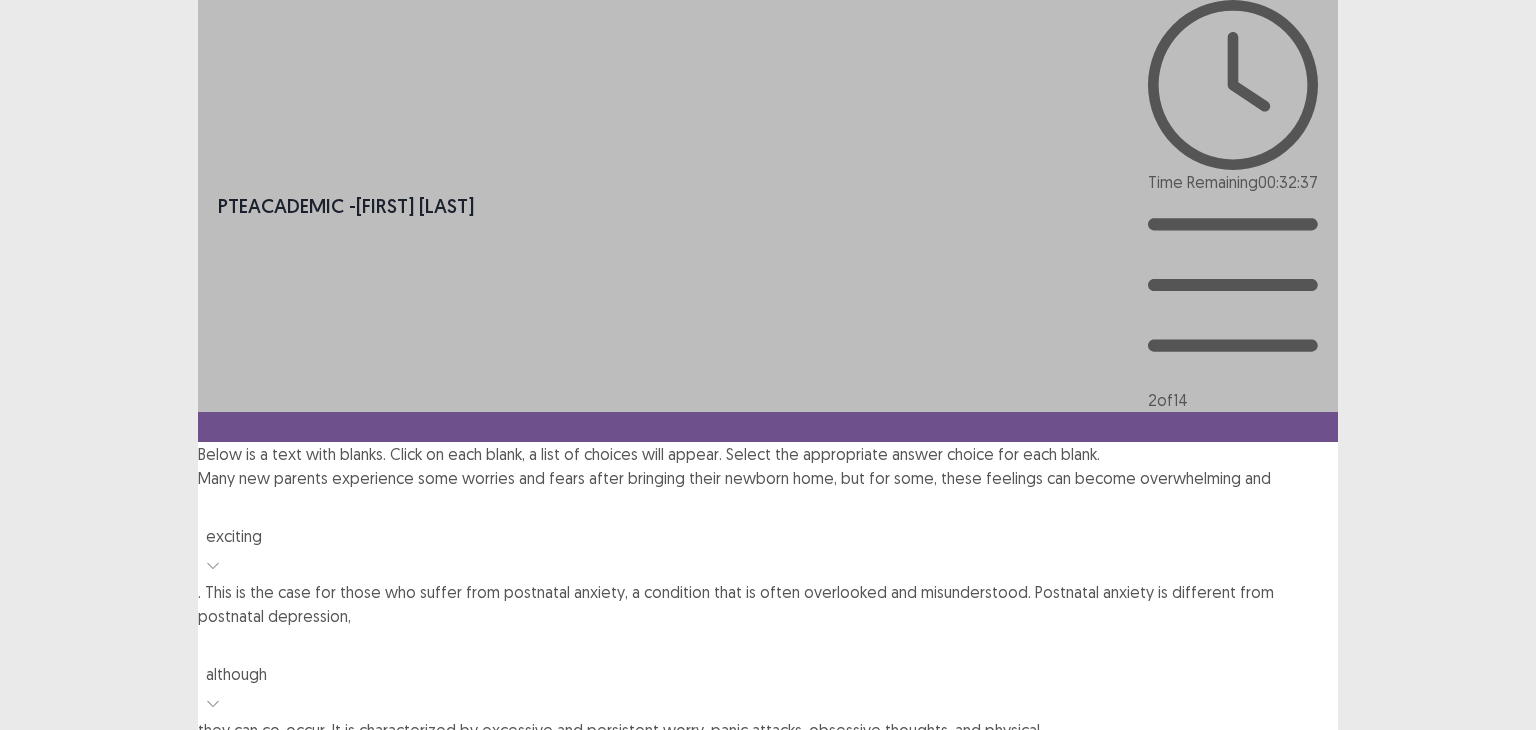 click 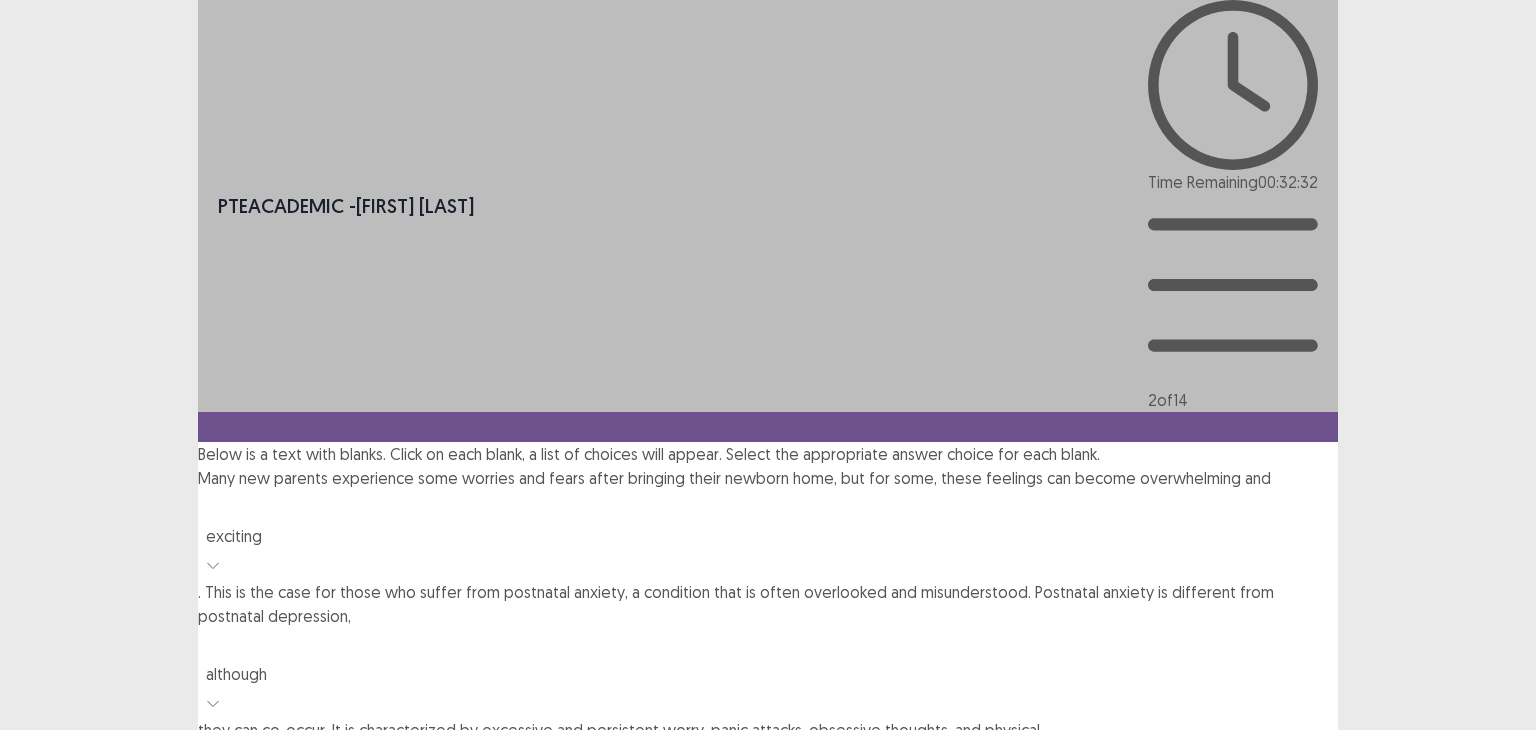 drag, startPoint x: 1136, startPoint y: 700, endPoint x: 1116, endPoint y: 696, distance: 20.396078 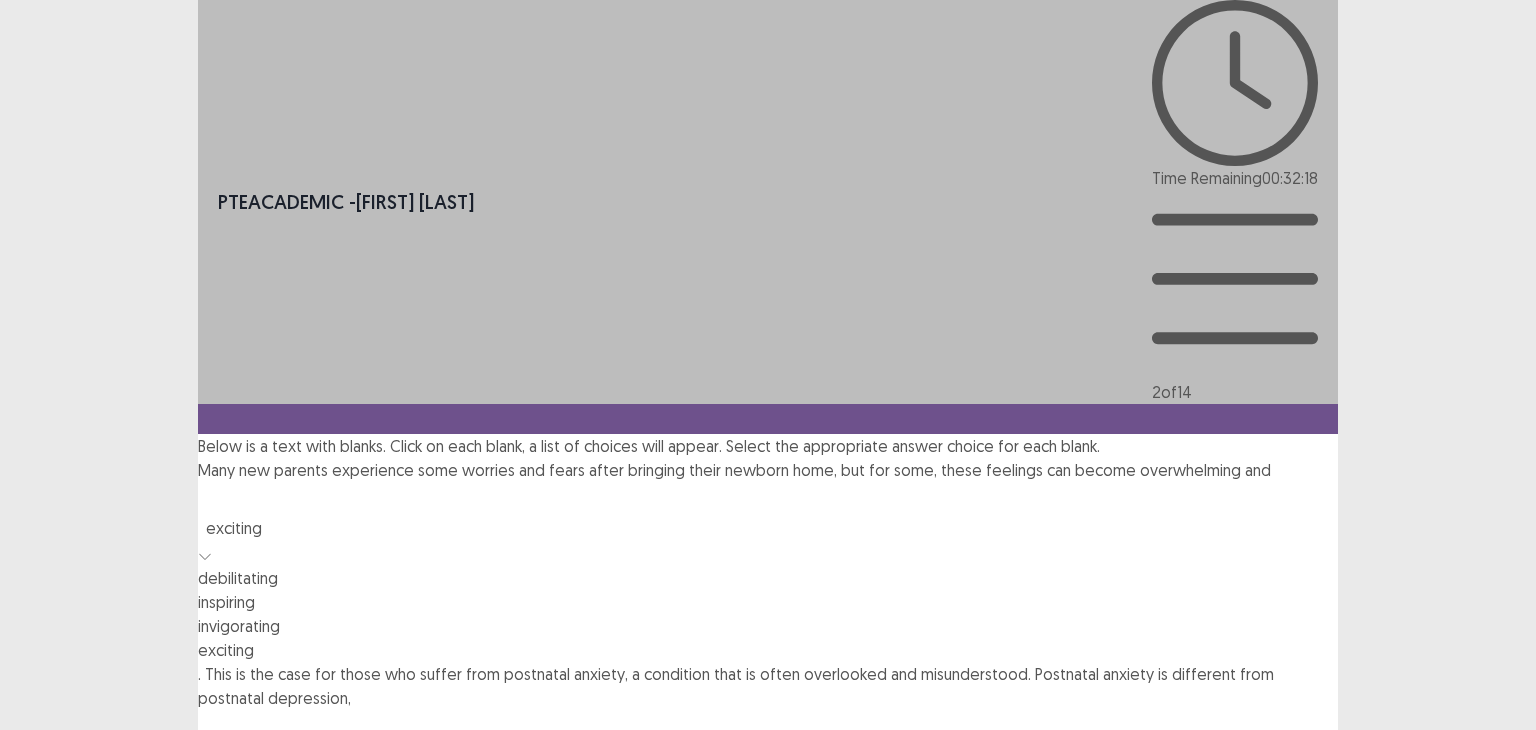 click at bounding box center [205, 554] 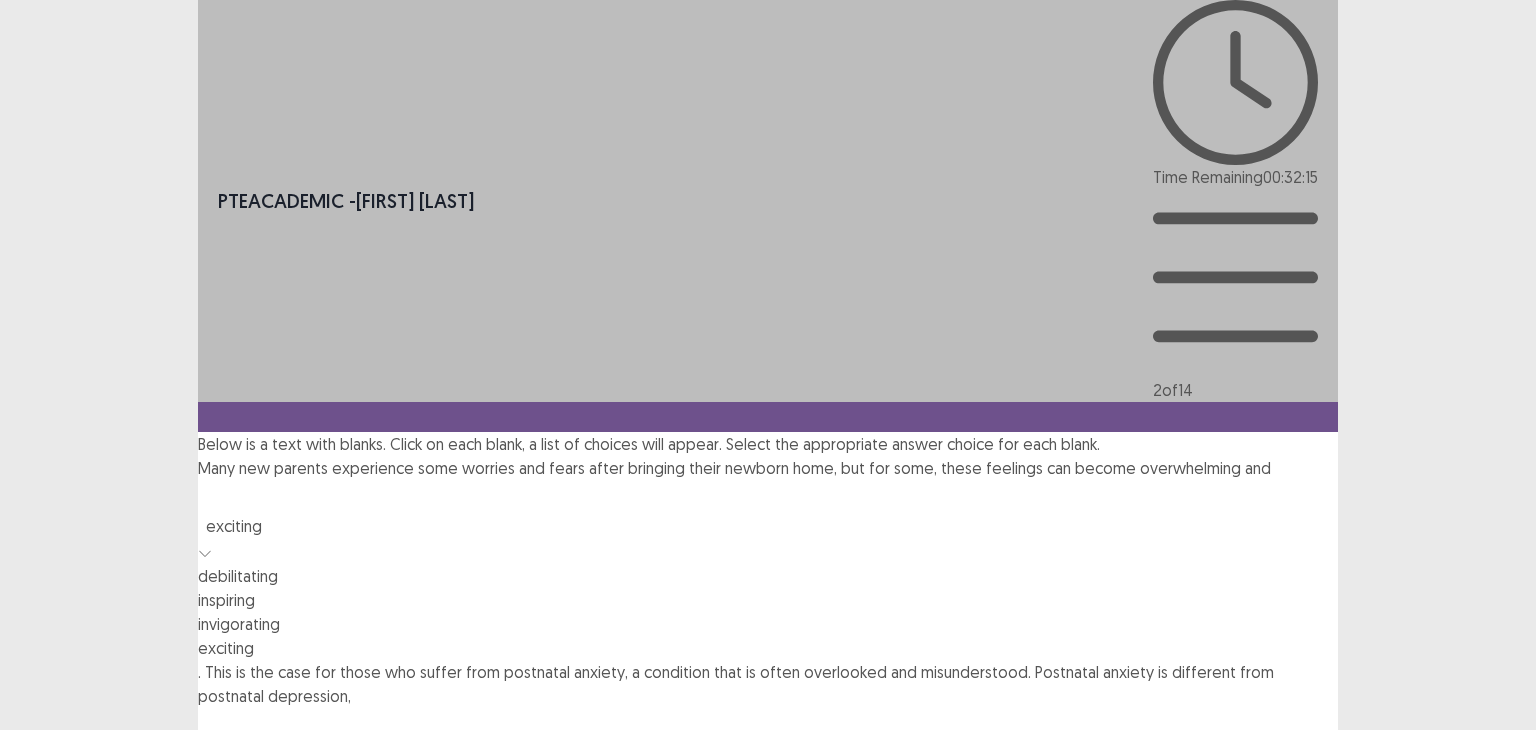 click at bounding box center [205, 552] 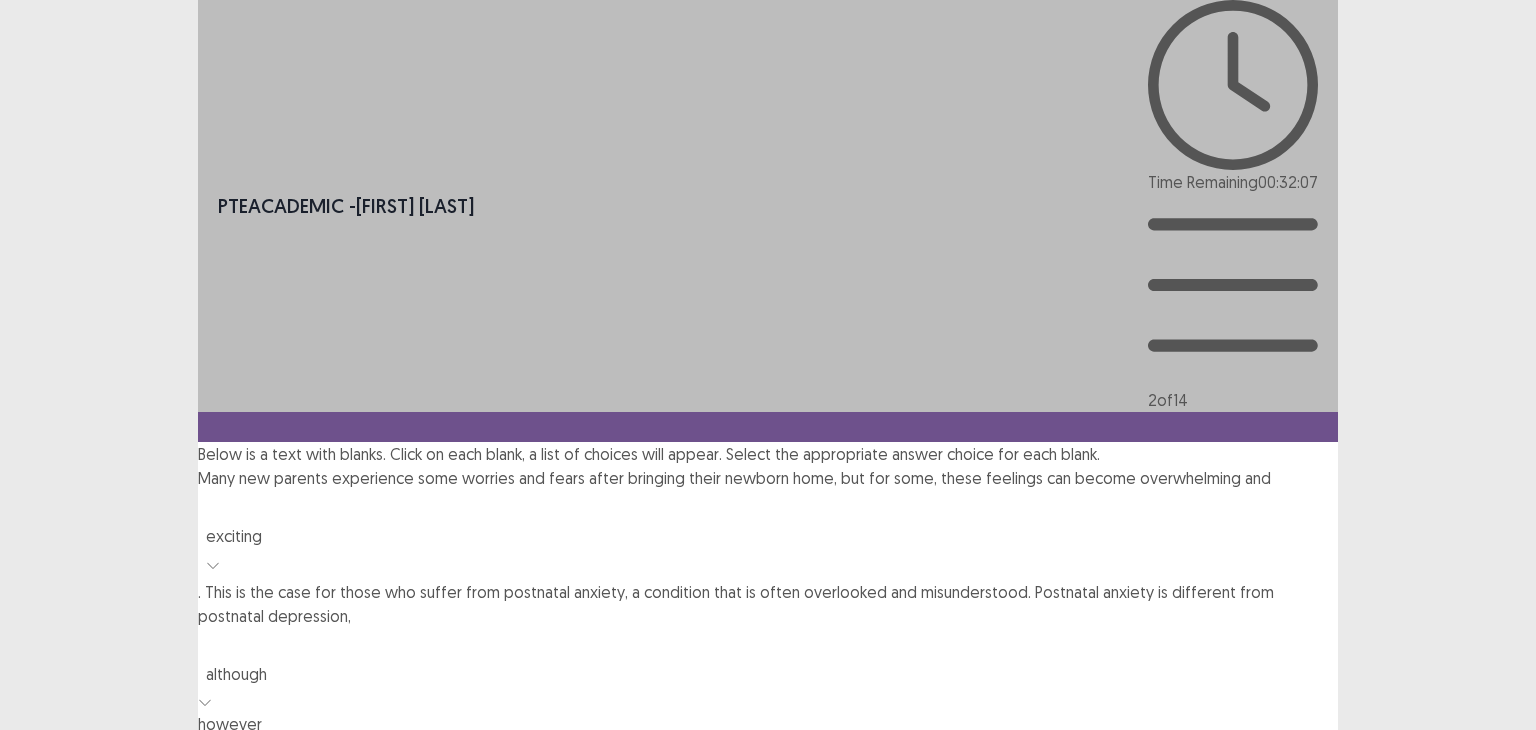 click 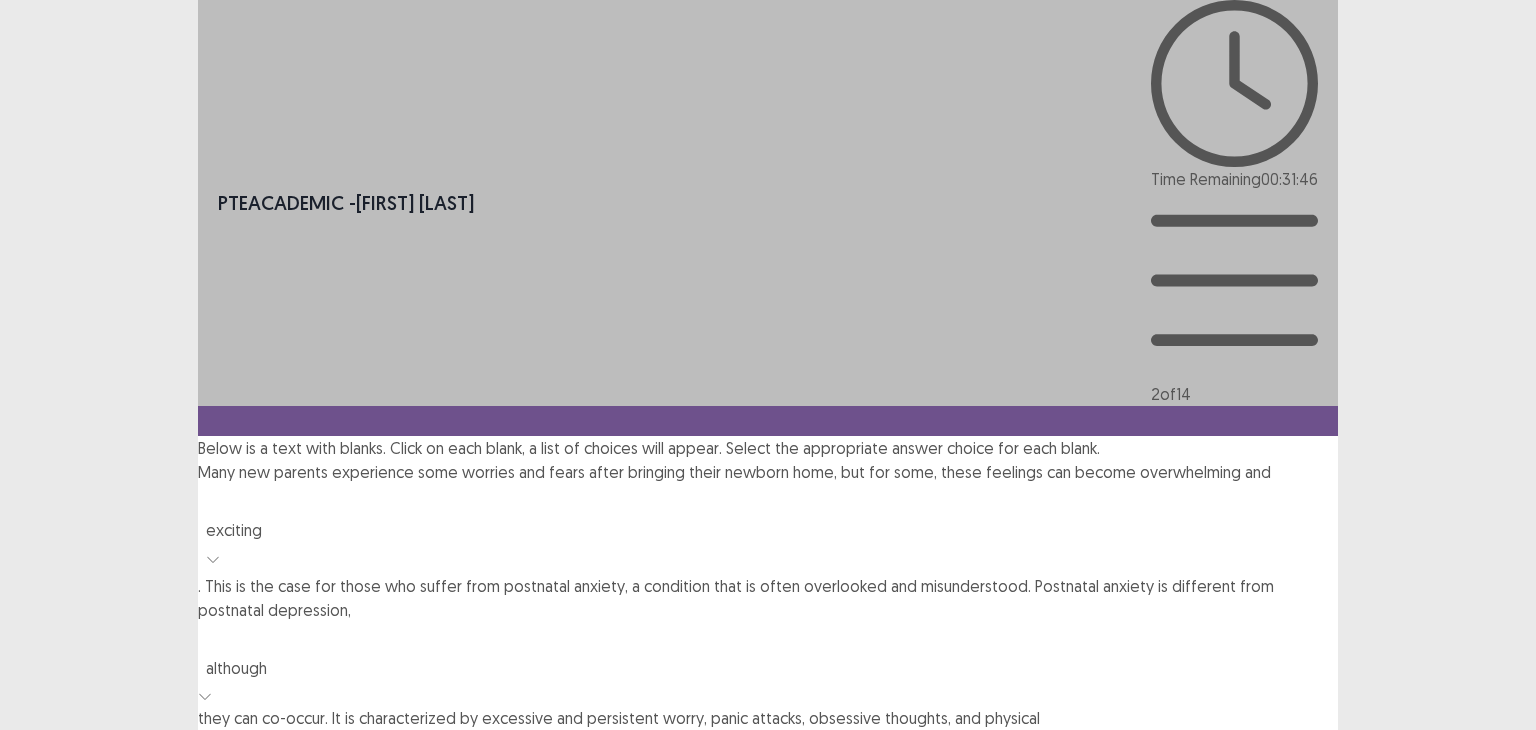 click 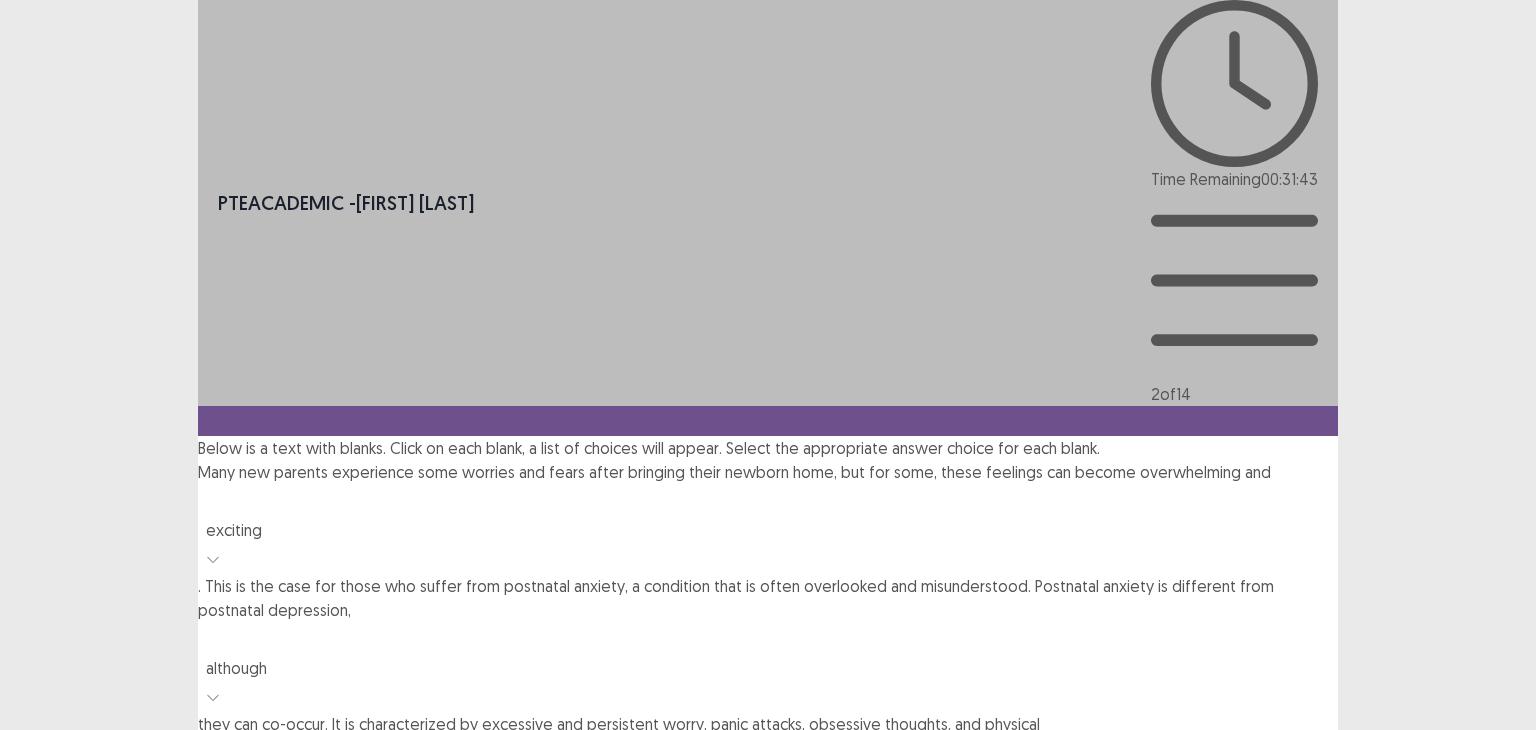 click on "Next" at bounding box center [1290, 1170] 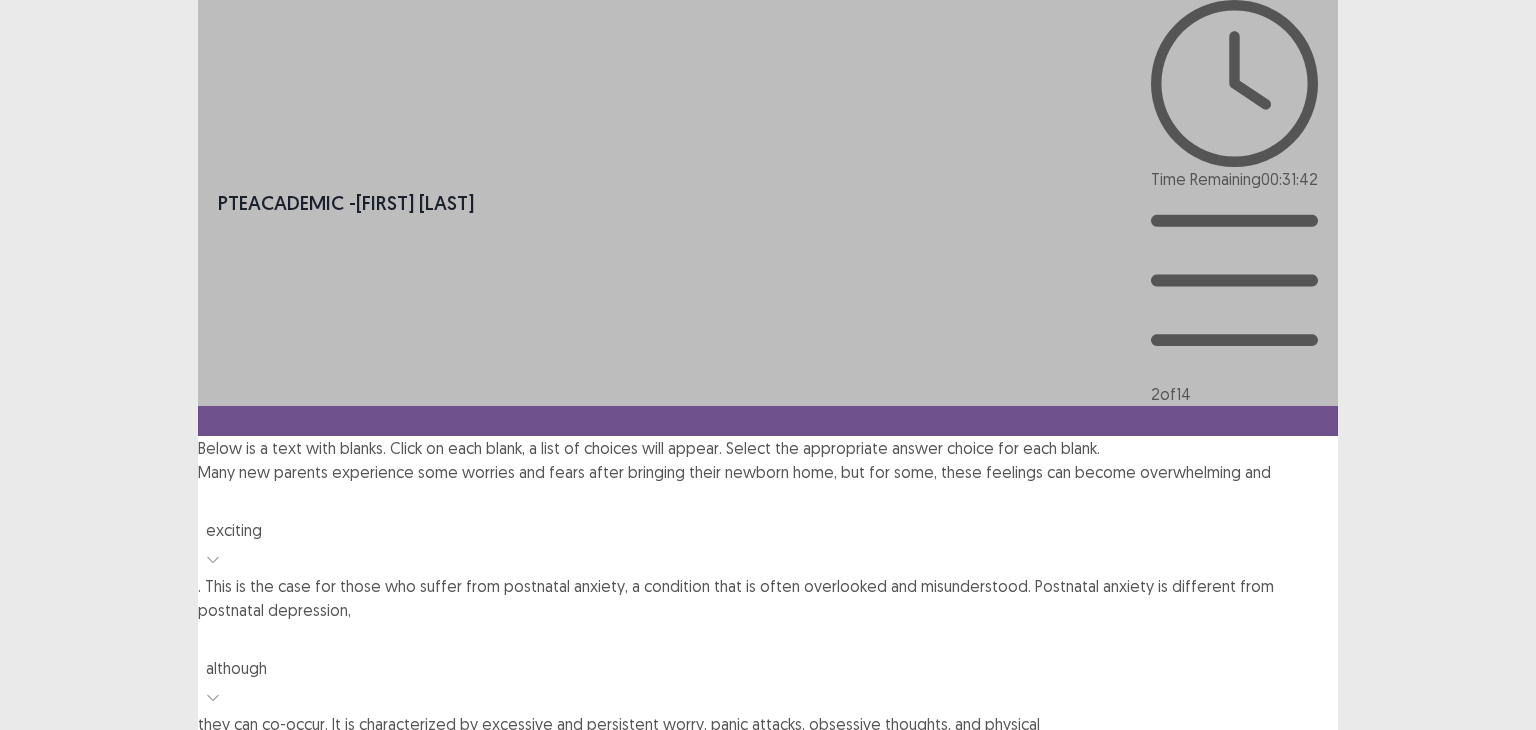 click on "Confirm" at bounding box center [43, 1256] 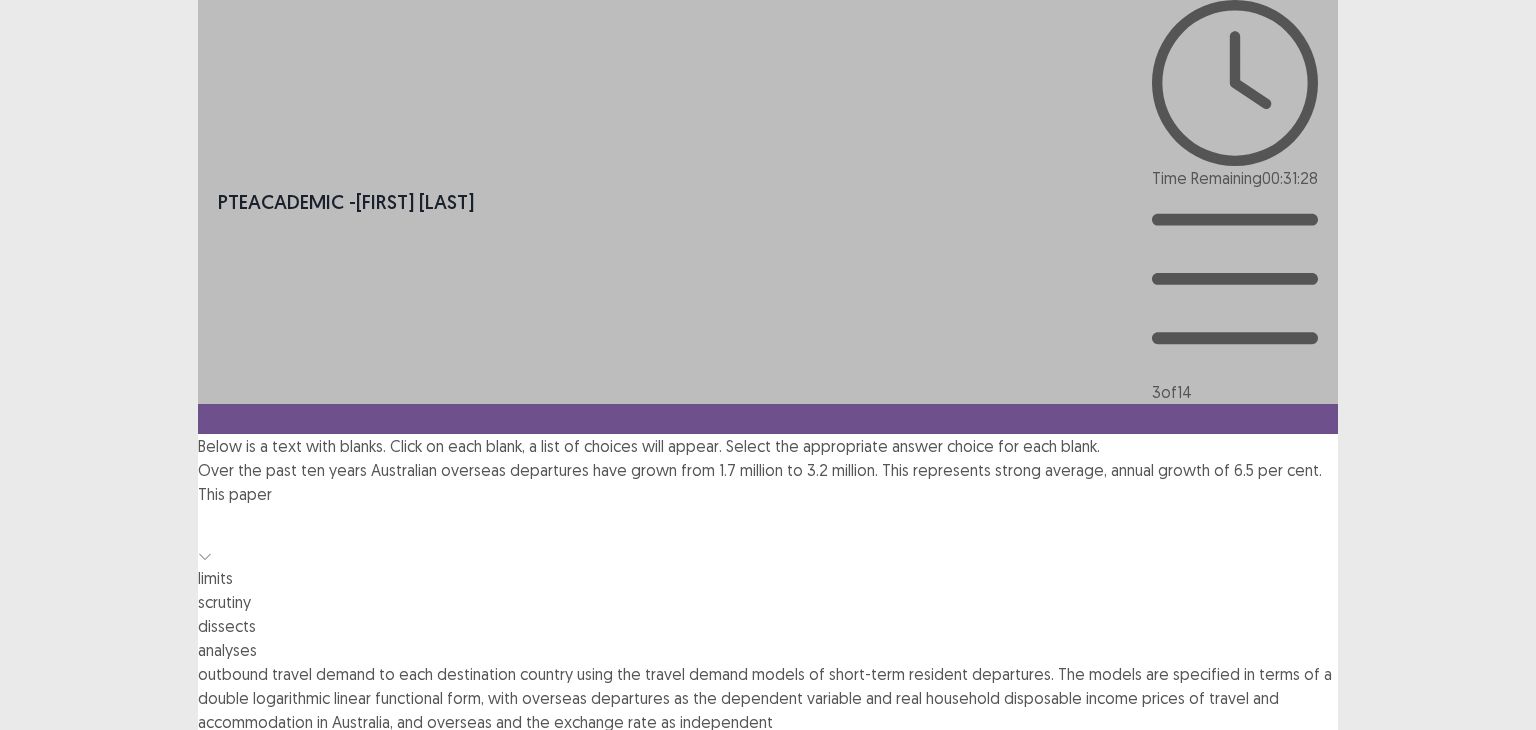 click 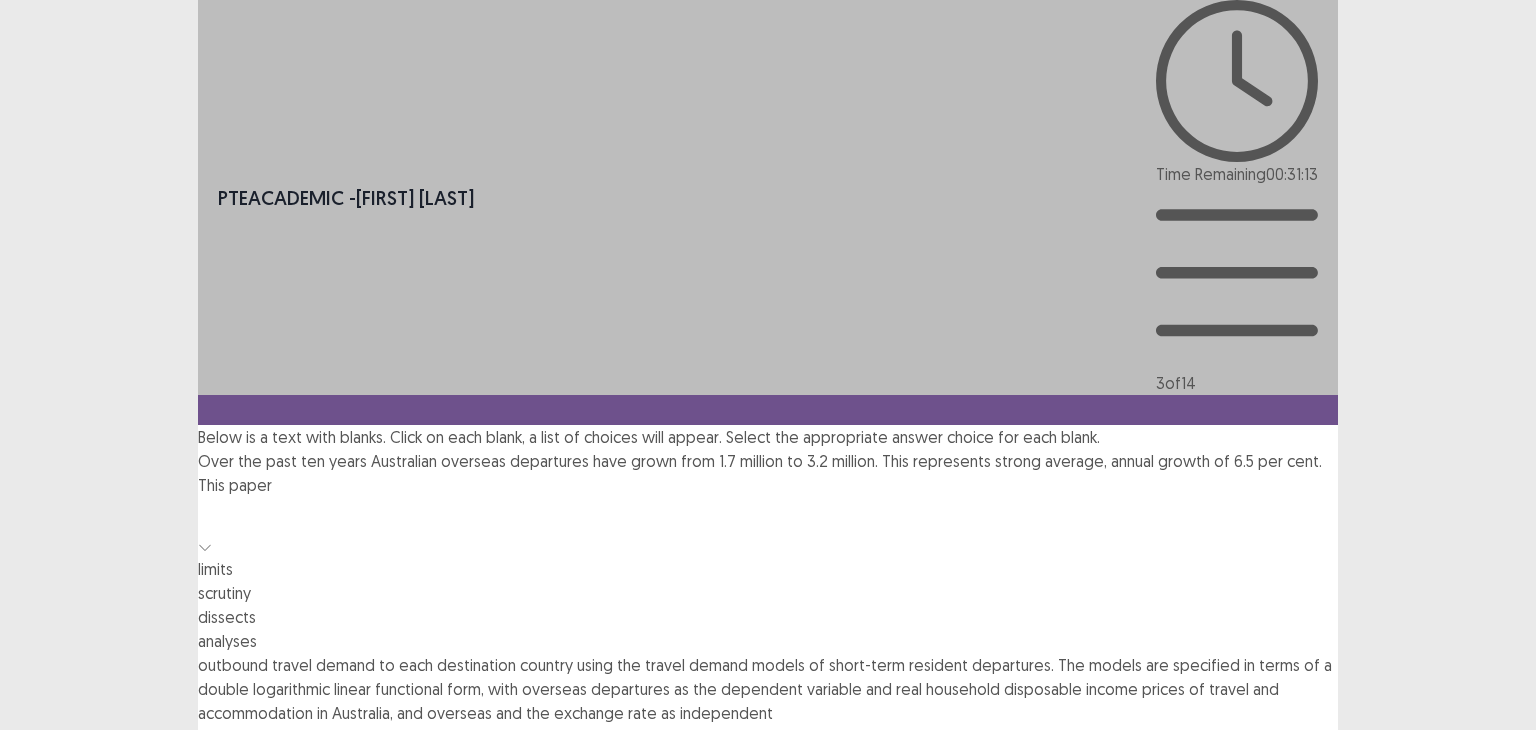 click on "analyses" at bounding box center [768, 641] 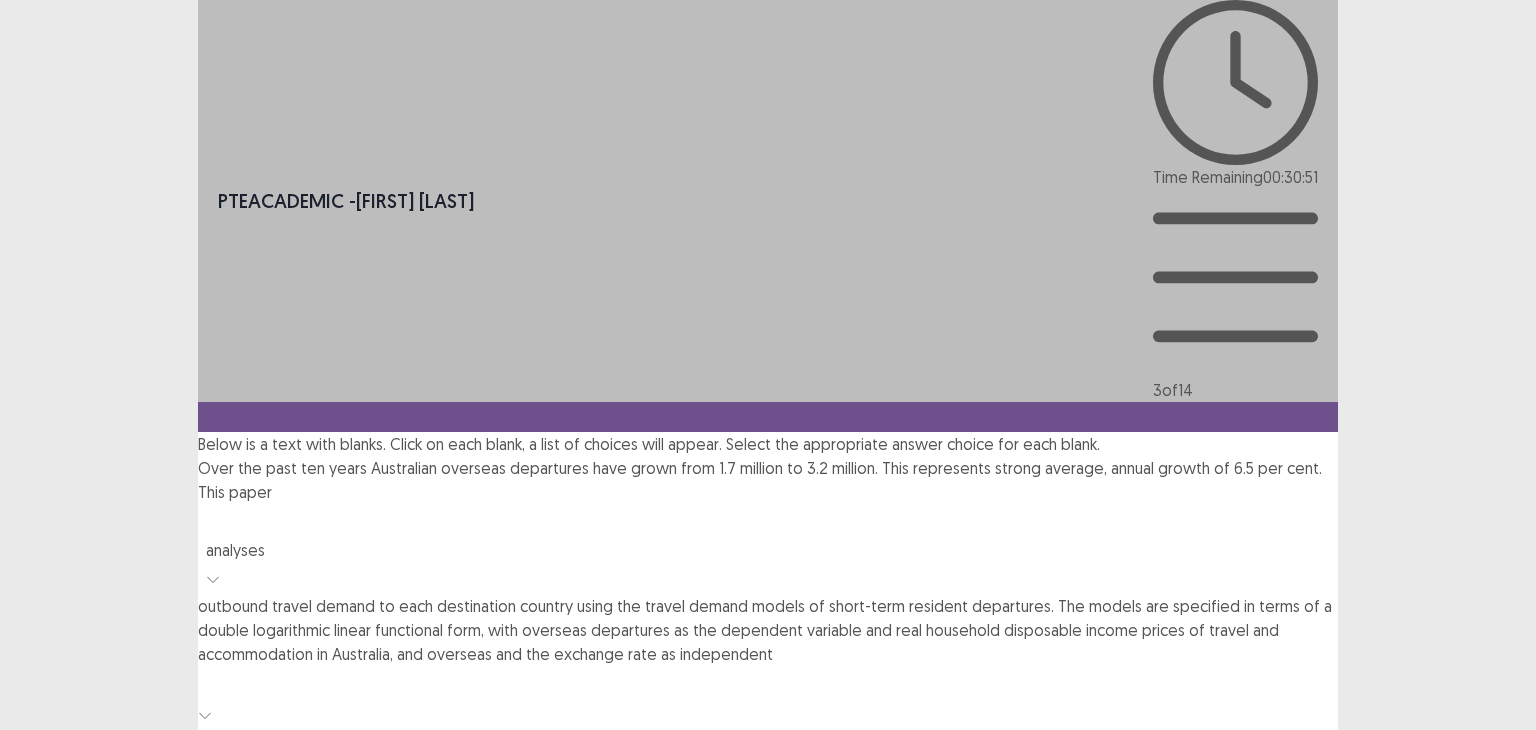 click 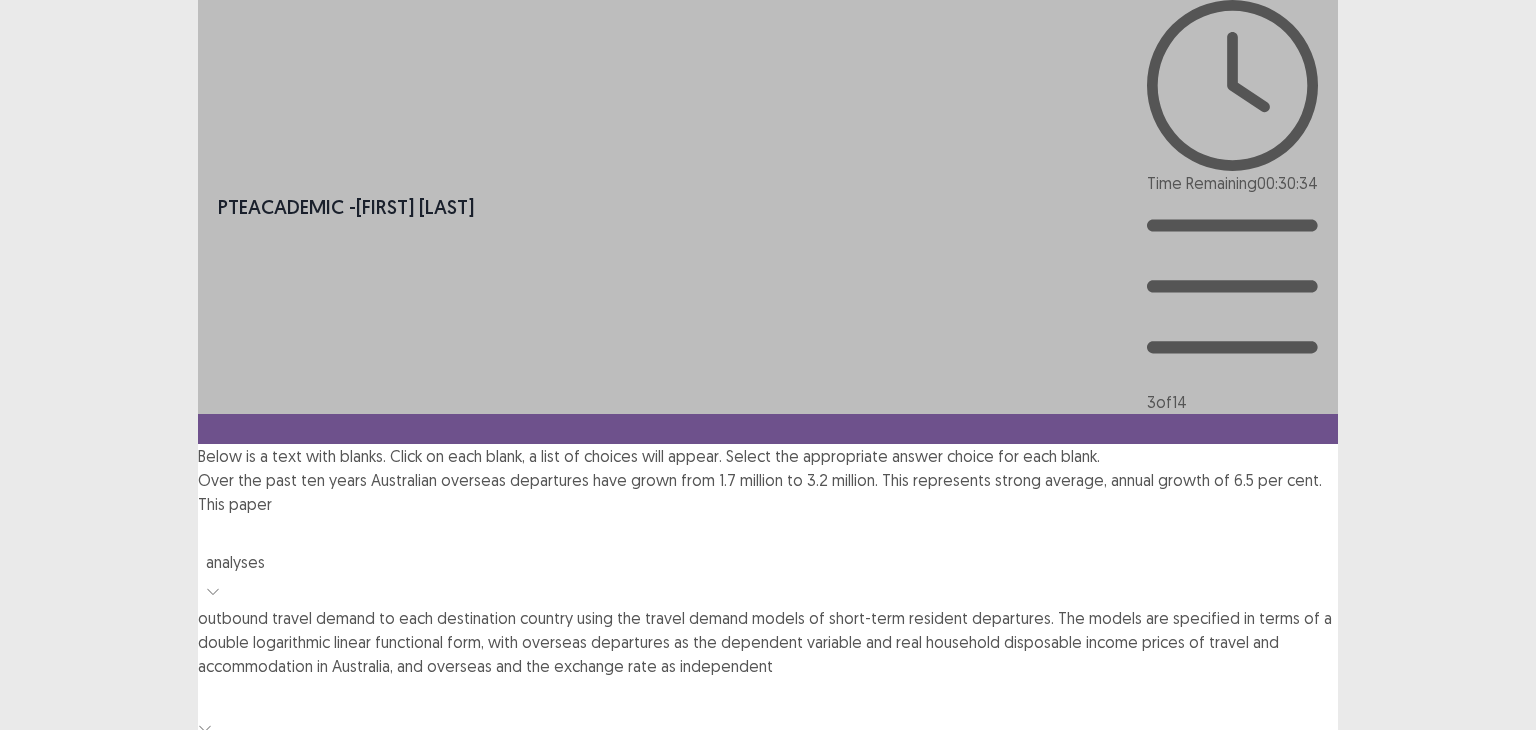 drag, startPoint x: 1197, startPoint y: 538, endPoint x: 1192, endPoint y: 517, distance: 21.587032 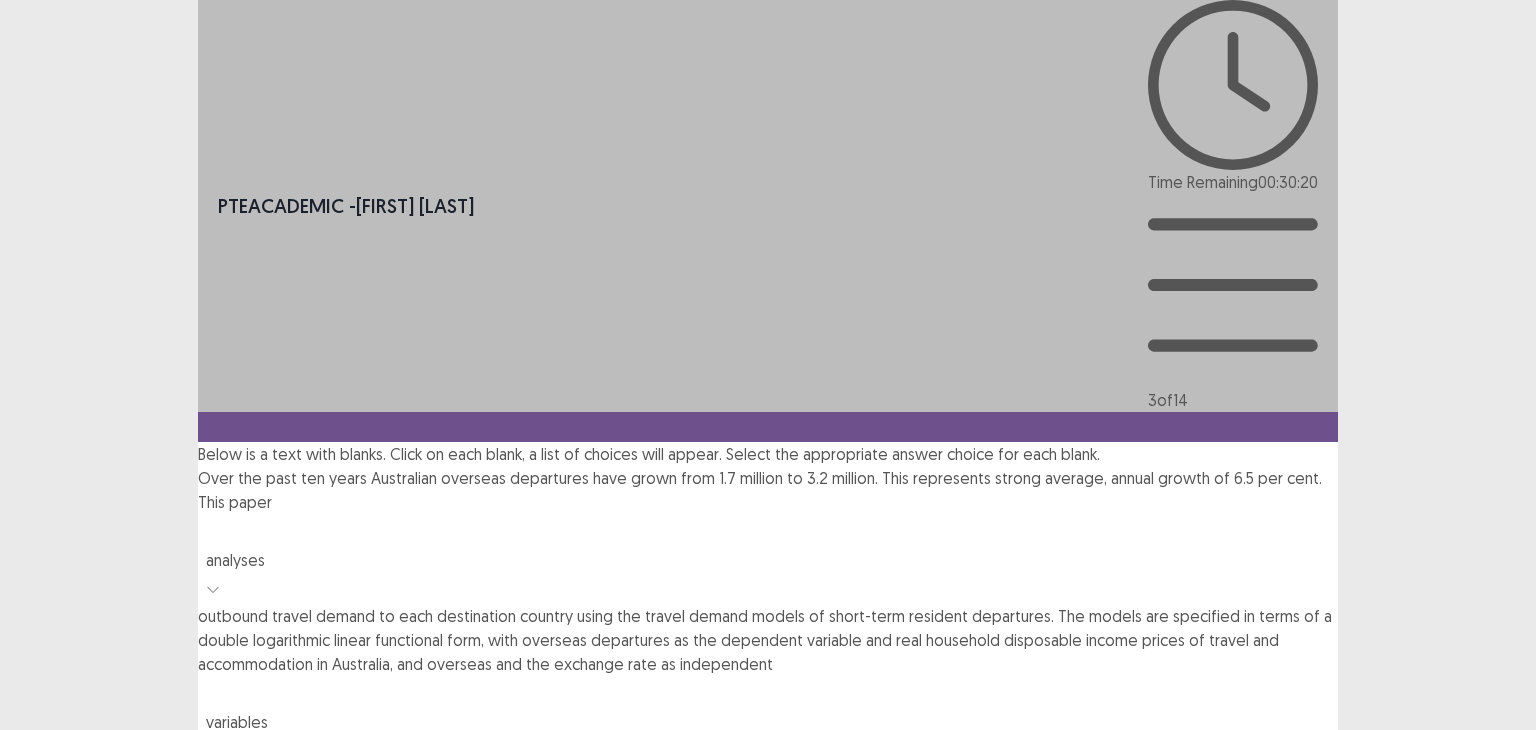 click 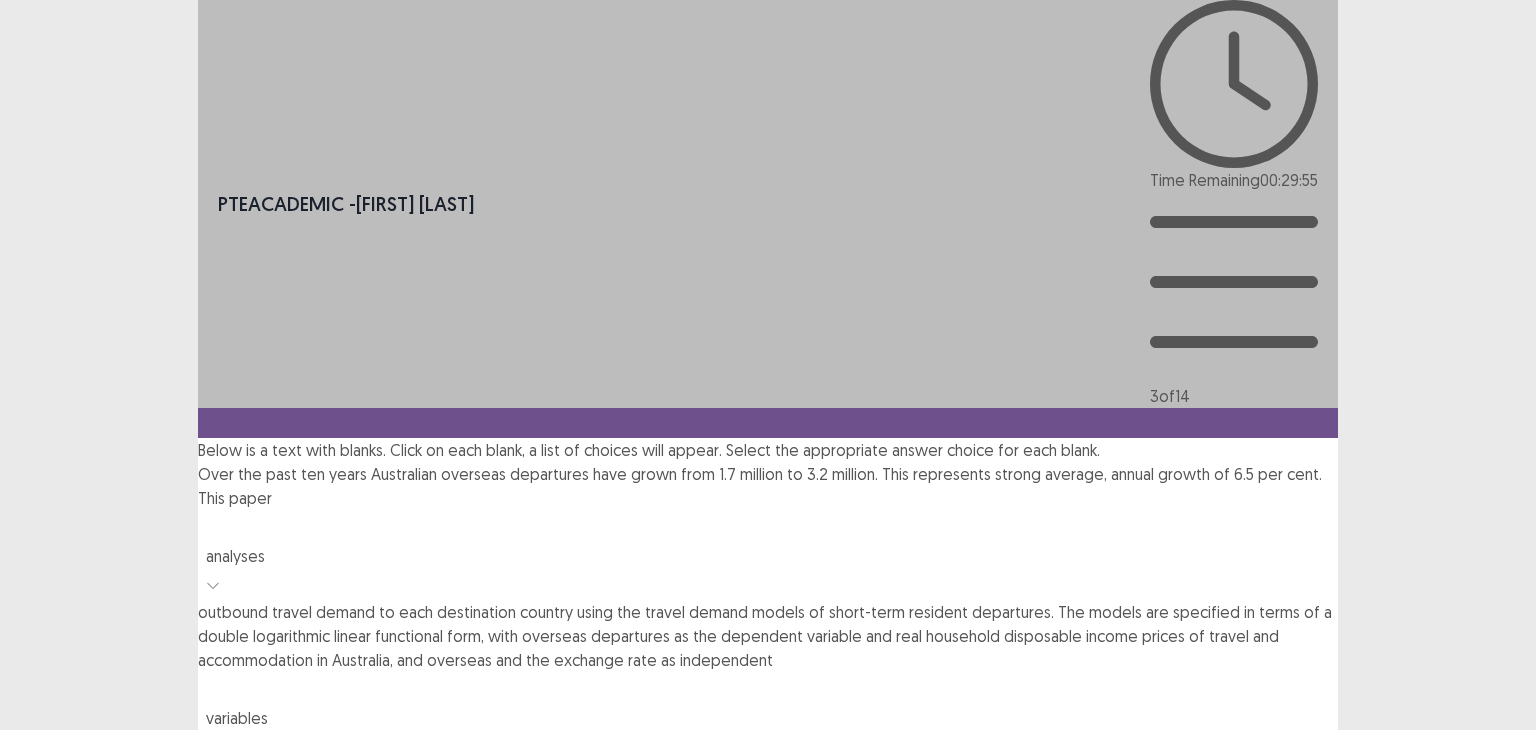 click on "sources" at bounding box center (768, 906) 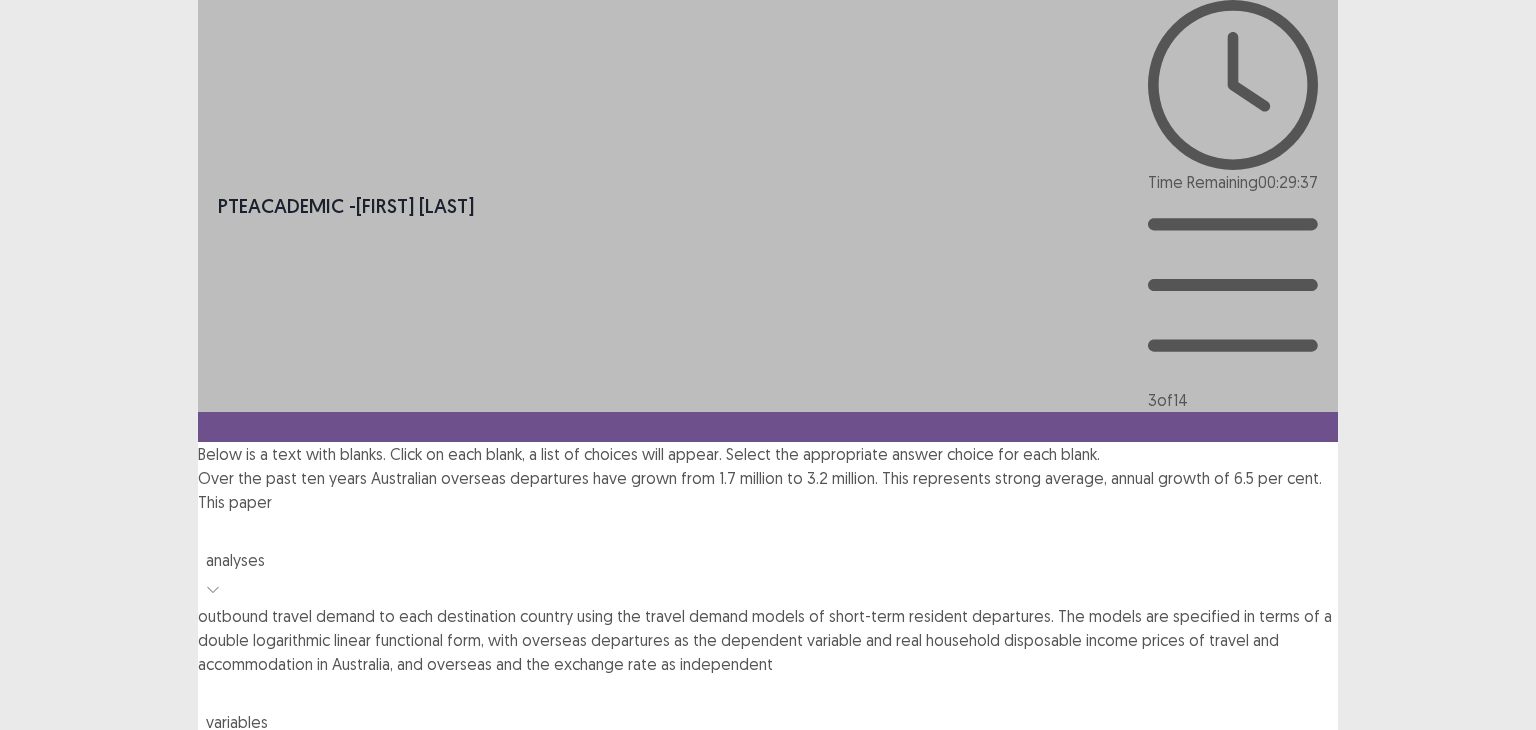 click 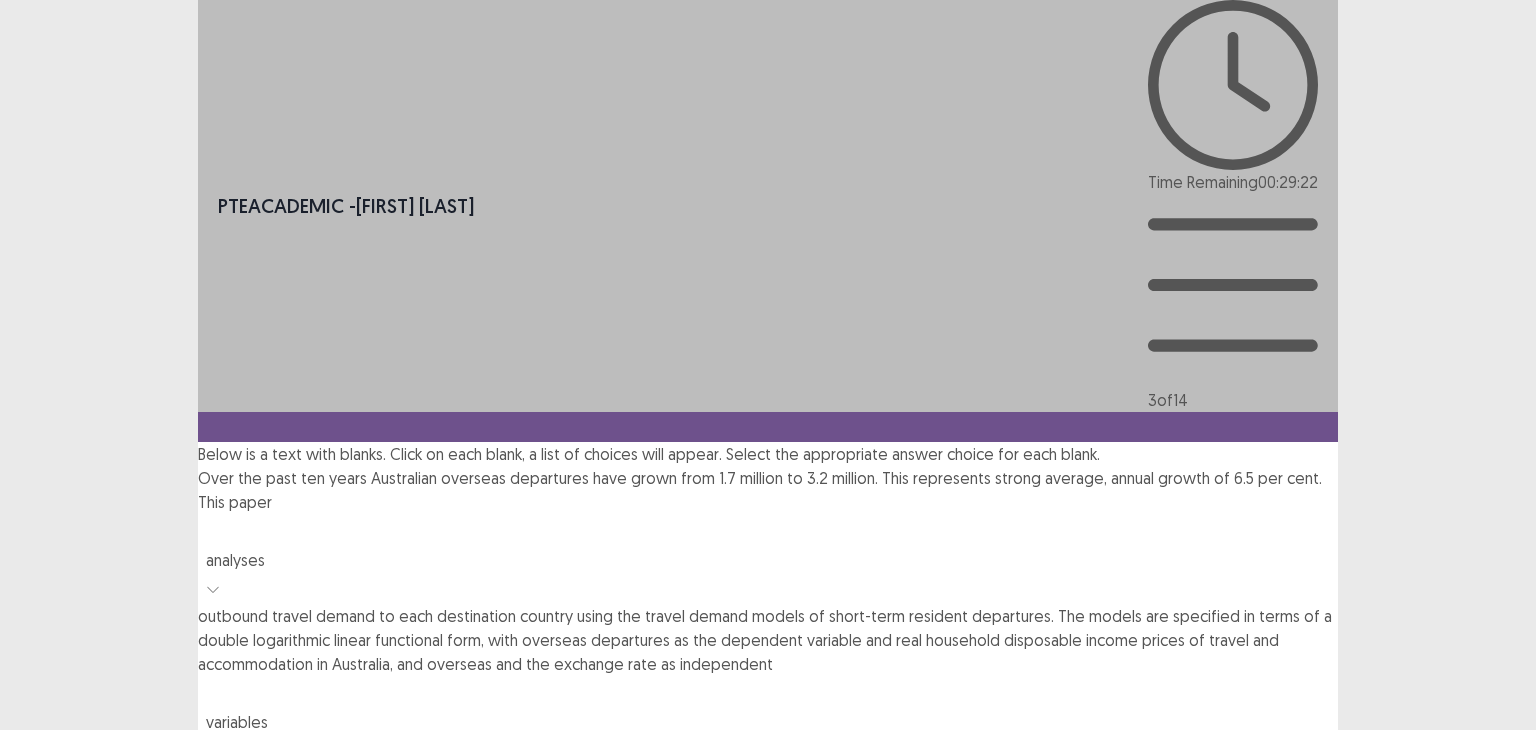 click on "negativism" at bounding box center [768, 1096] 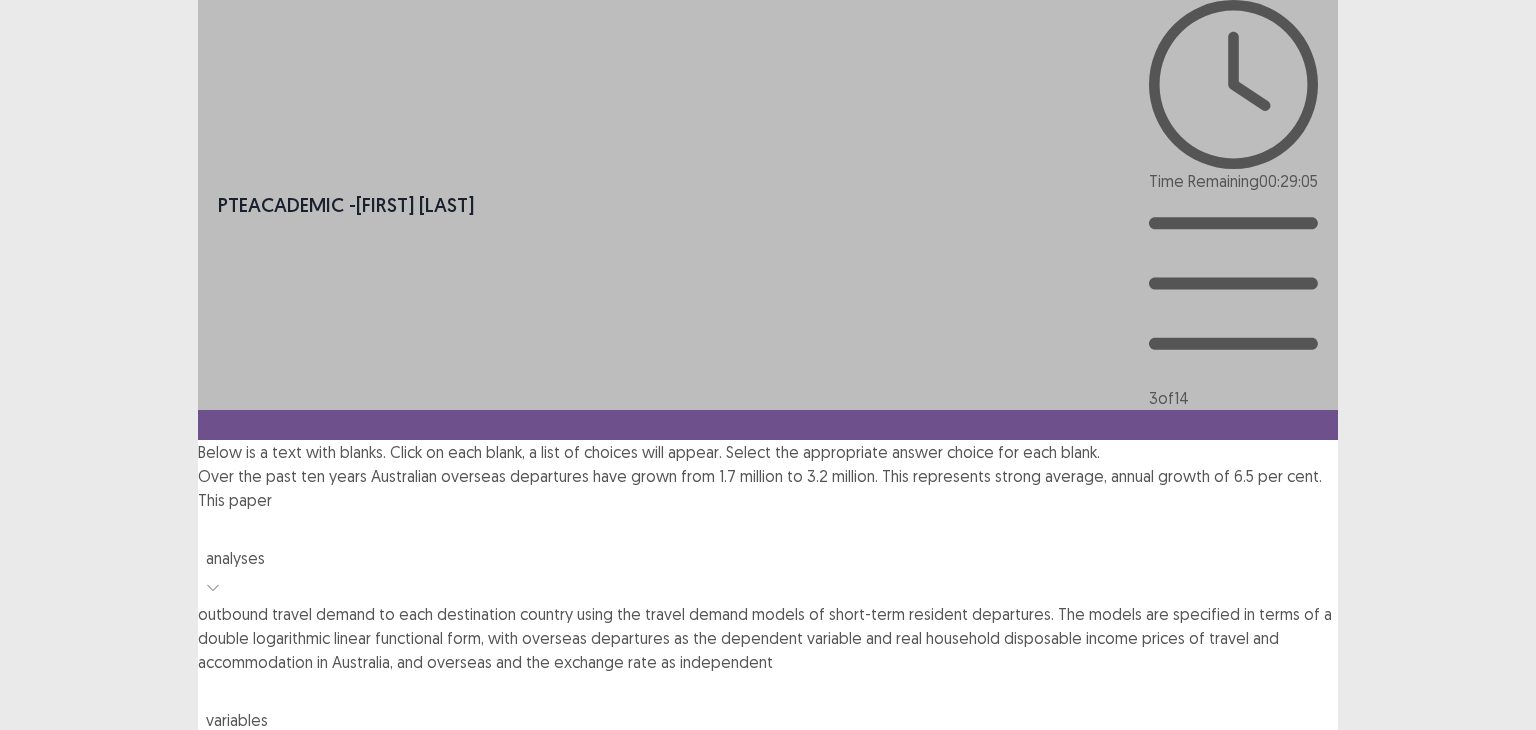 scroll, scrollTop: 127, scrollLeft: 0, axis: vertical 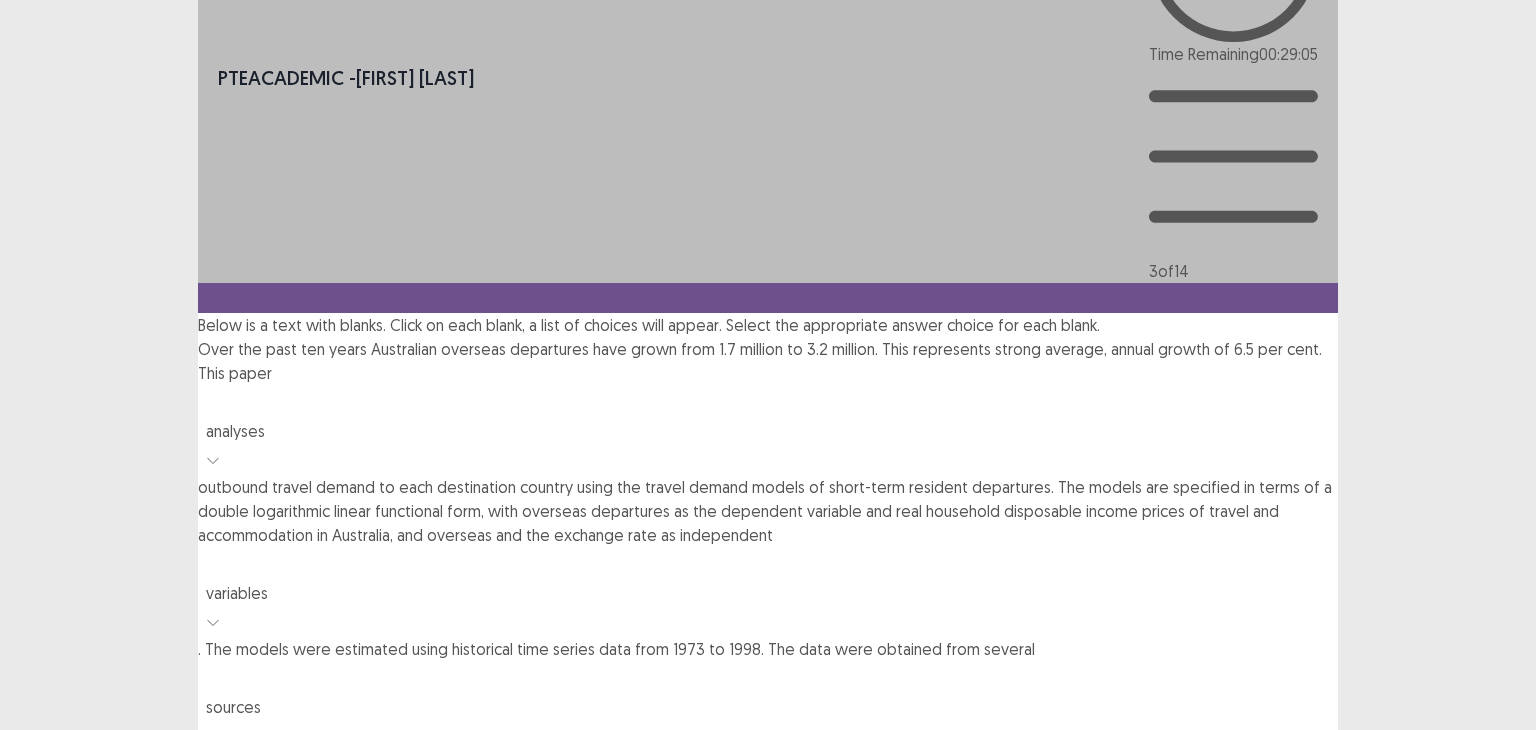 click on "4 results available. Use Up and Down to choose options, press Enter to select the currently focused option, press Escape to exit the menu, press Tab to select the option and exit the menu. familiarizing practicing experiencing knowing" at bounding box center (768, 1063) 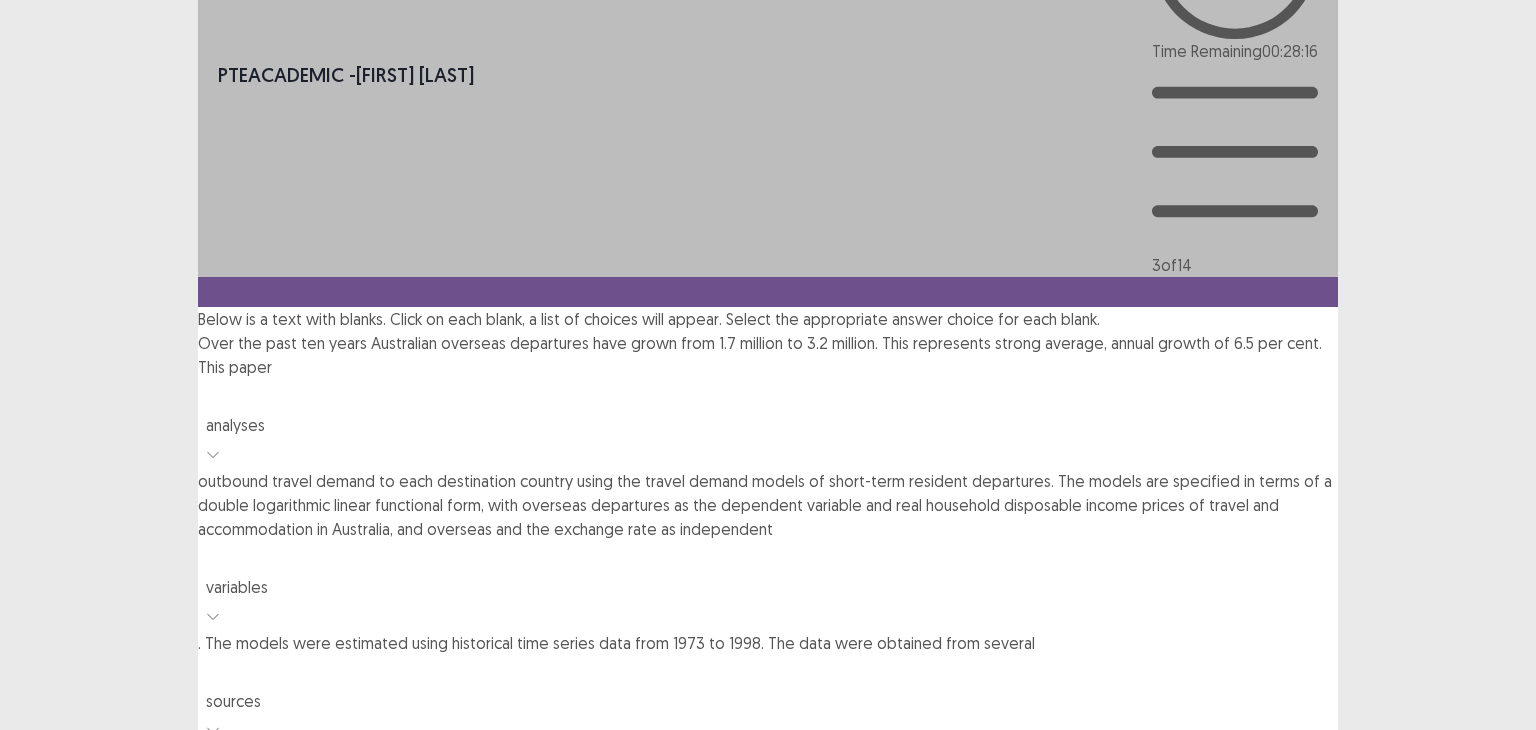 click on "practicing" at bounding box center [768, 1075] 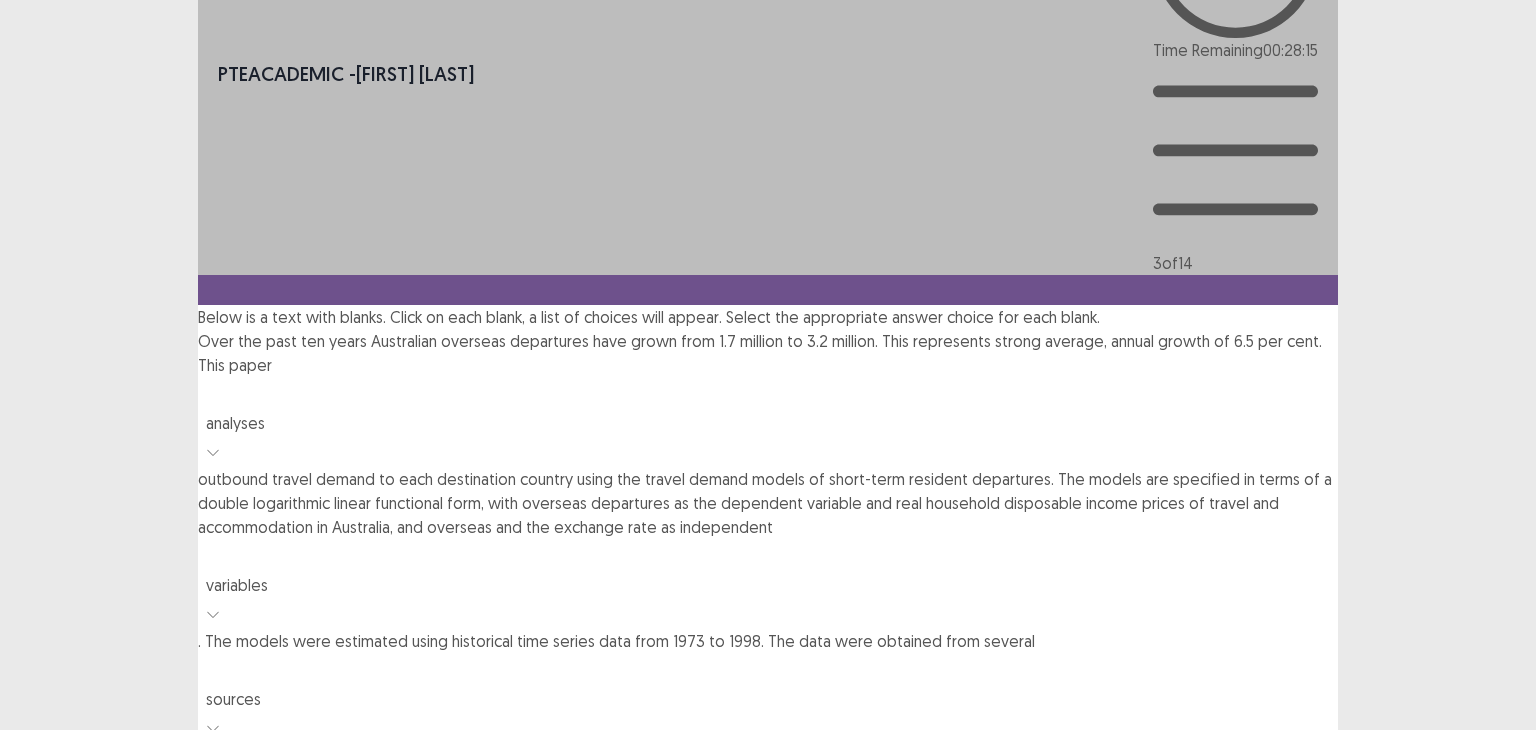 scroll, scrollTop: 0, scrollLeft: 0, axis: both 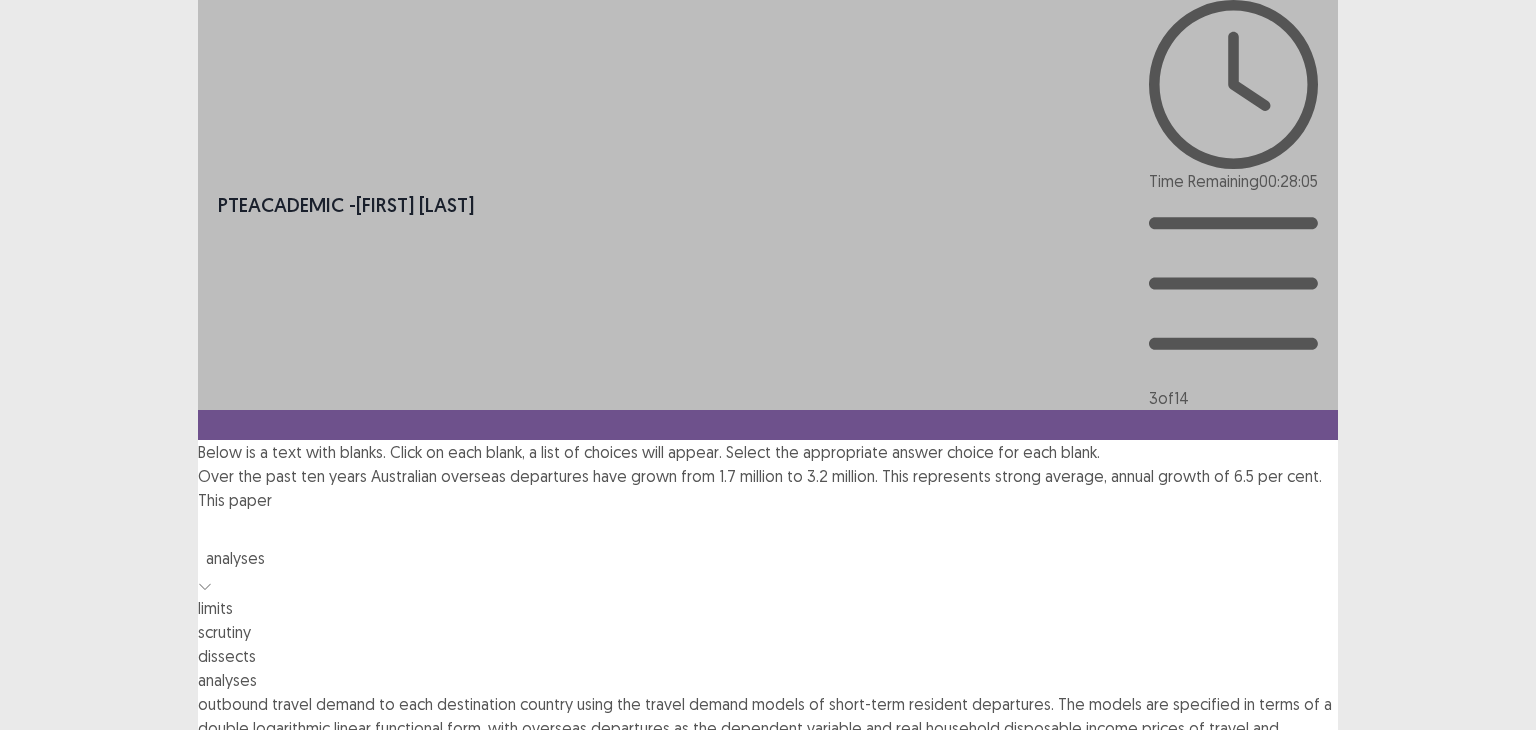 click at bounding box center (205, 584) 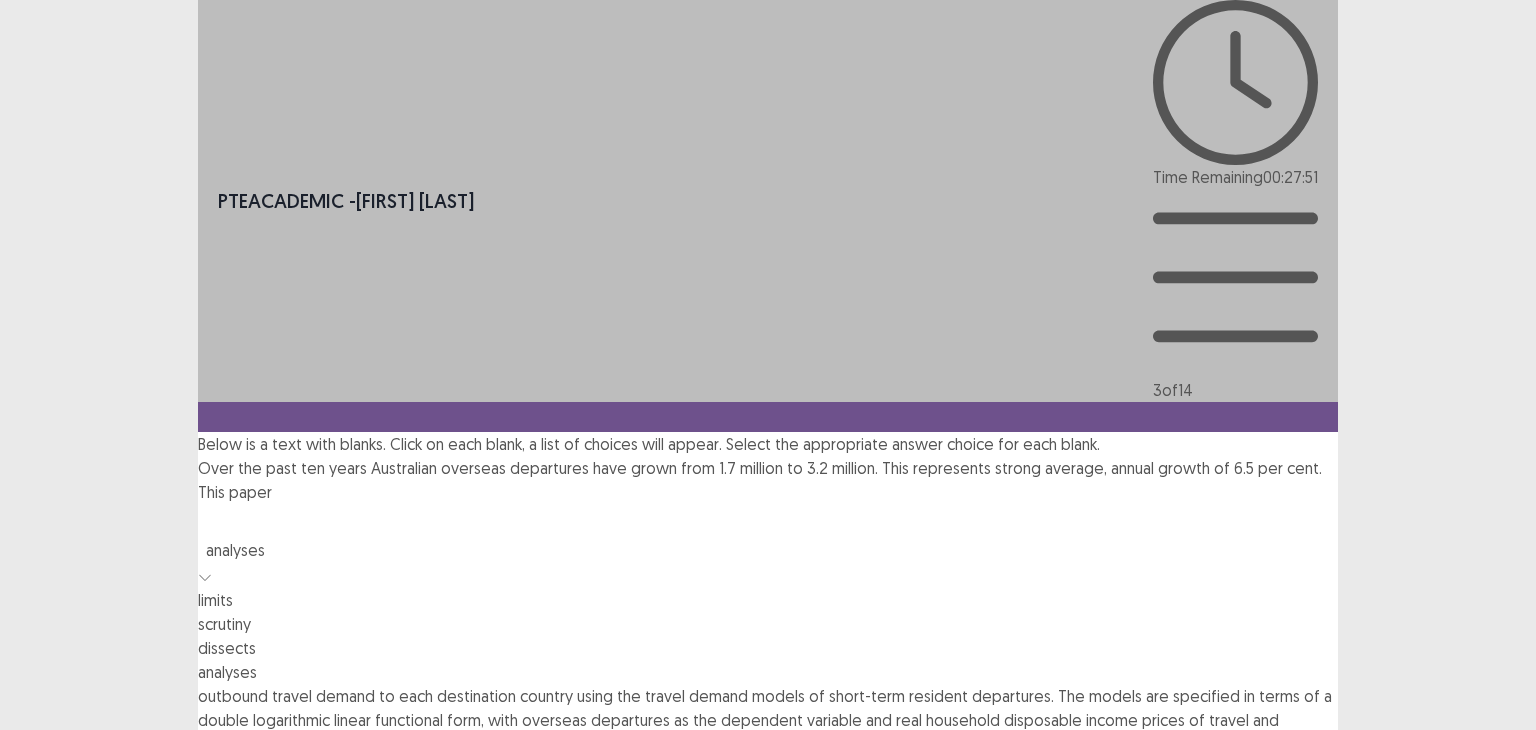 click on "limits" at bounding box center (768, 600) 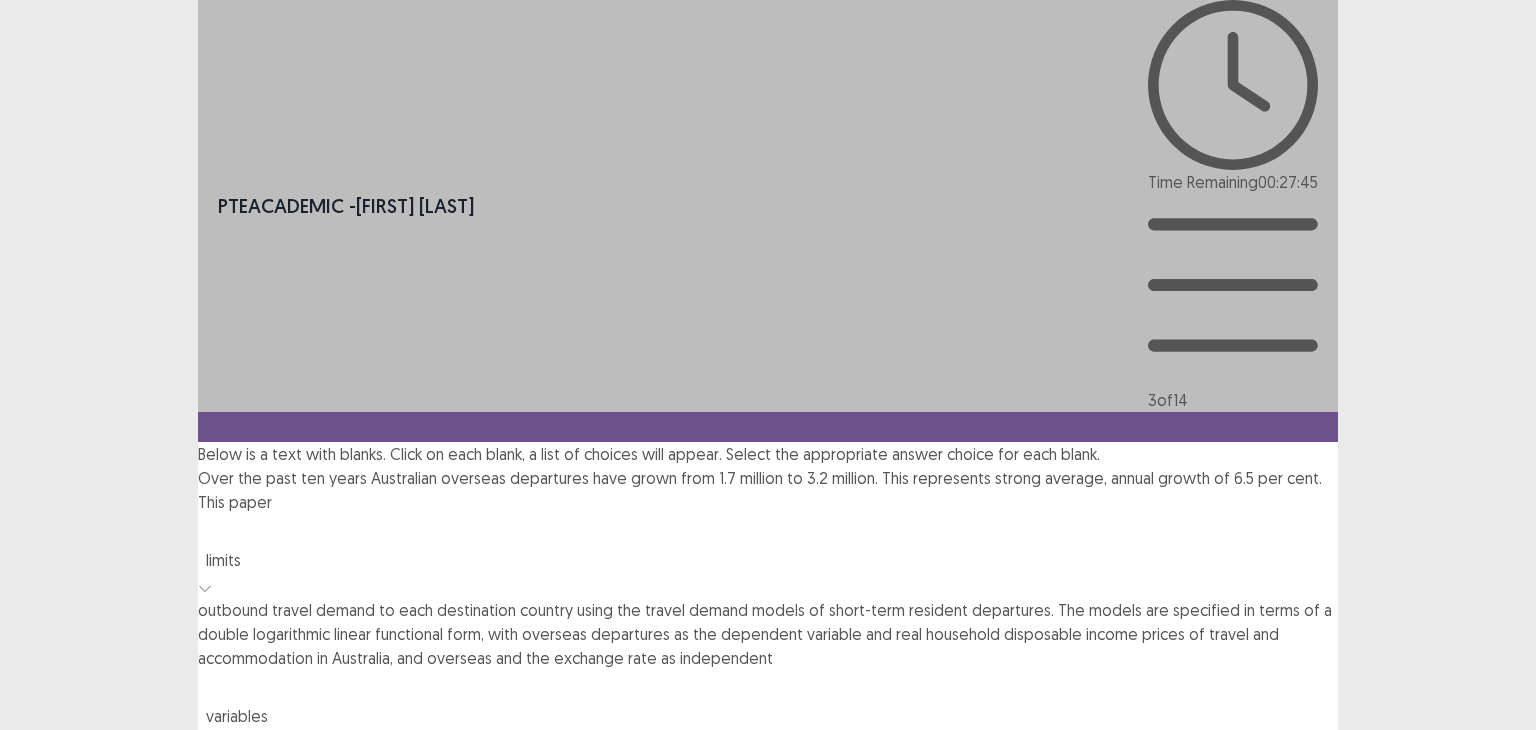 click 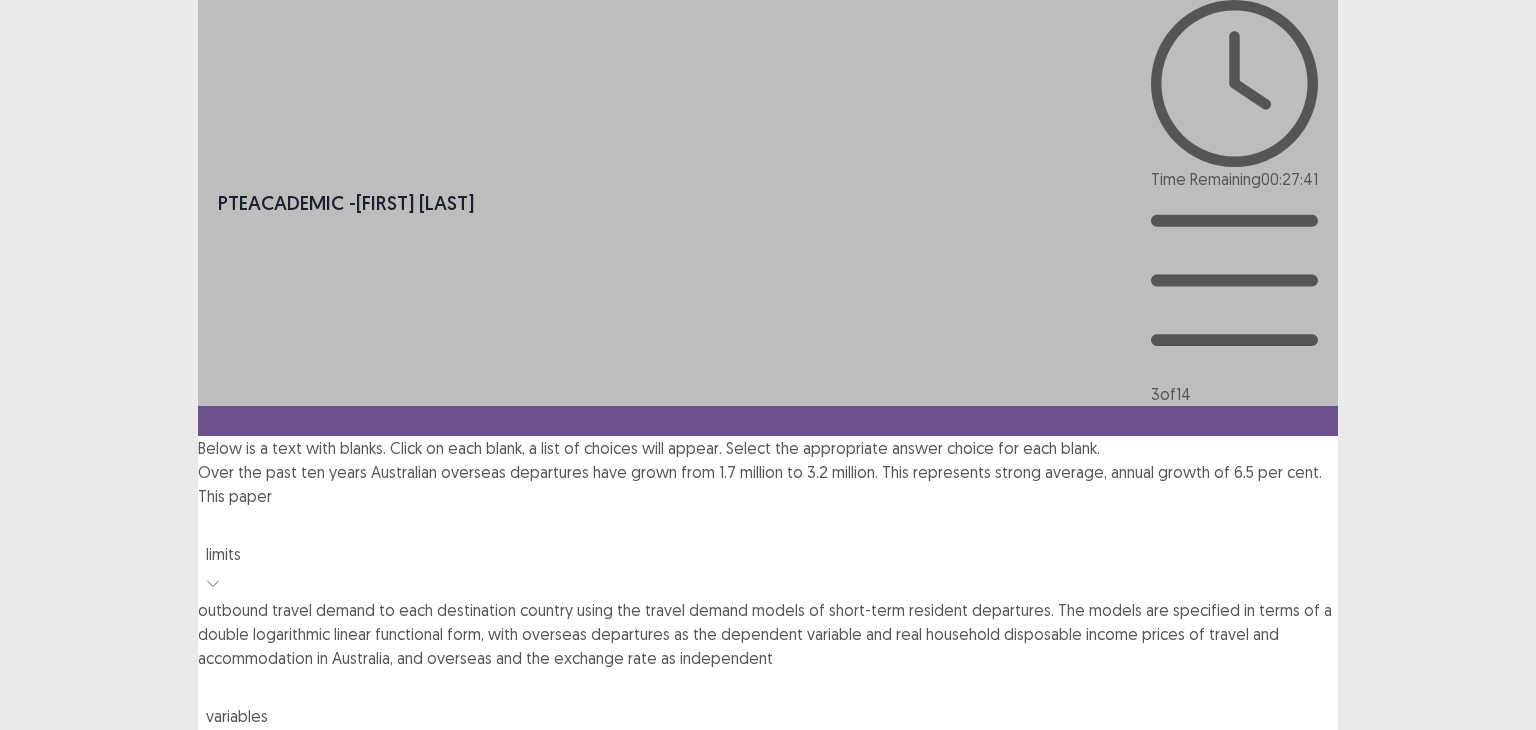 click on "Over the past ten years Australian overseas departures have grown from 1.7 million to 3.2 million. This represents strong average, annual growth of 6.5 per cent. This paper limits outbound travel demand to each destination country using the travel demand models of short-term resident departures. The models are specified in terms of a double logarithmic linear functional form, with overseas departures as the dependent variable and real household disposable income prices of travel and accommodation in Australia, and overseas and the exchange rate as independent variables. The models were estimated using historical time series data from 1973 to 1998. The data were obtained from several sources negativism practicing different cultures and lifestyles." at bounding box center [768, 841] 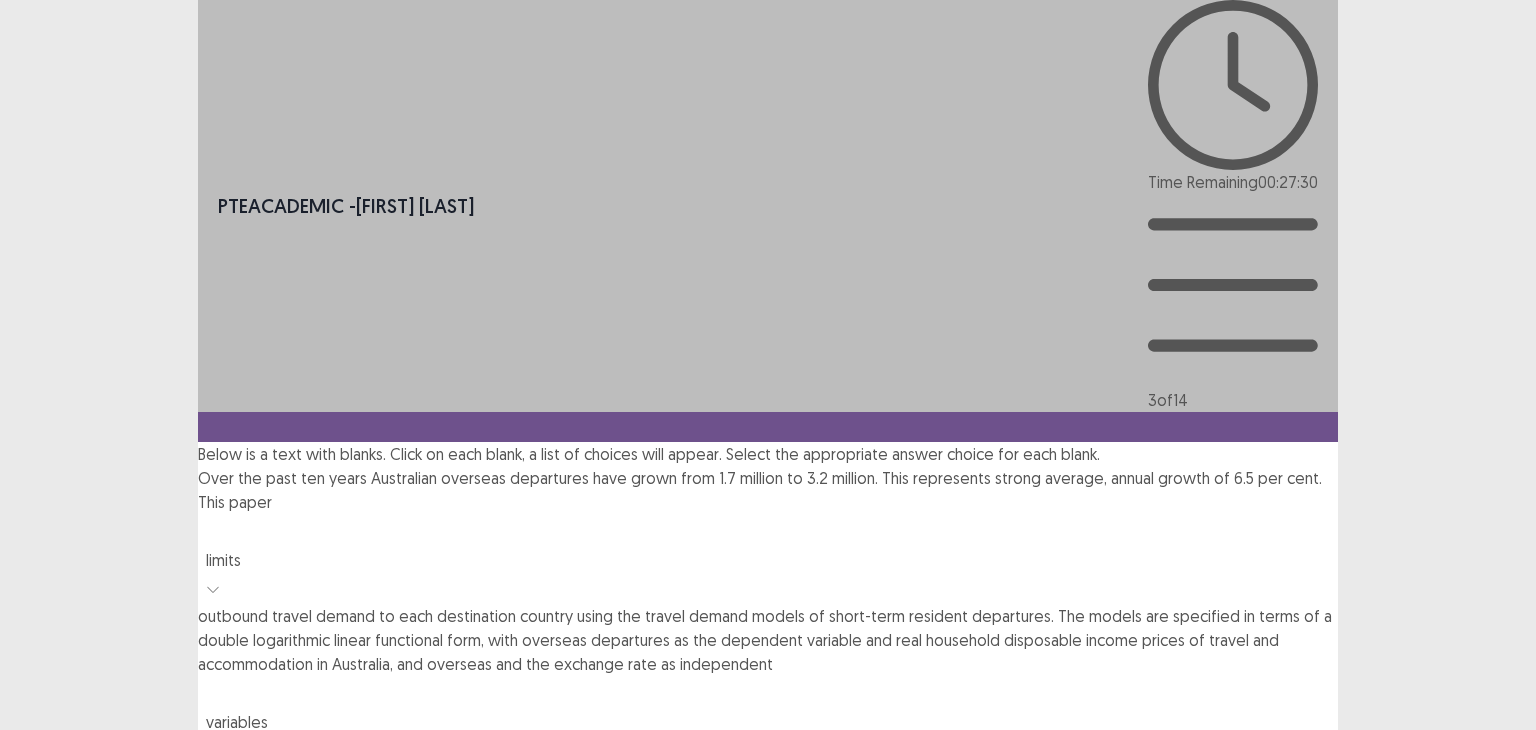 click 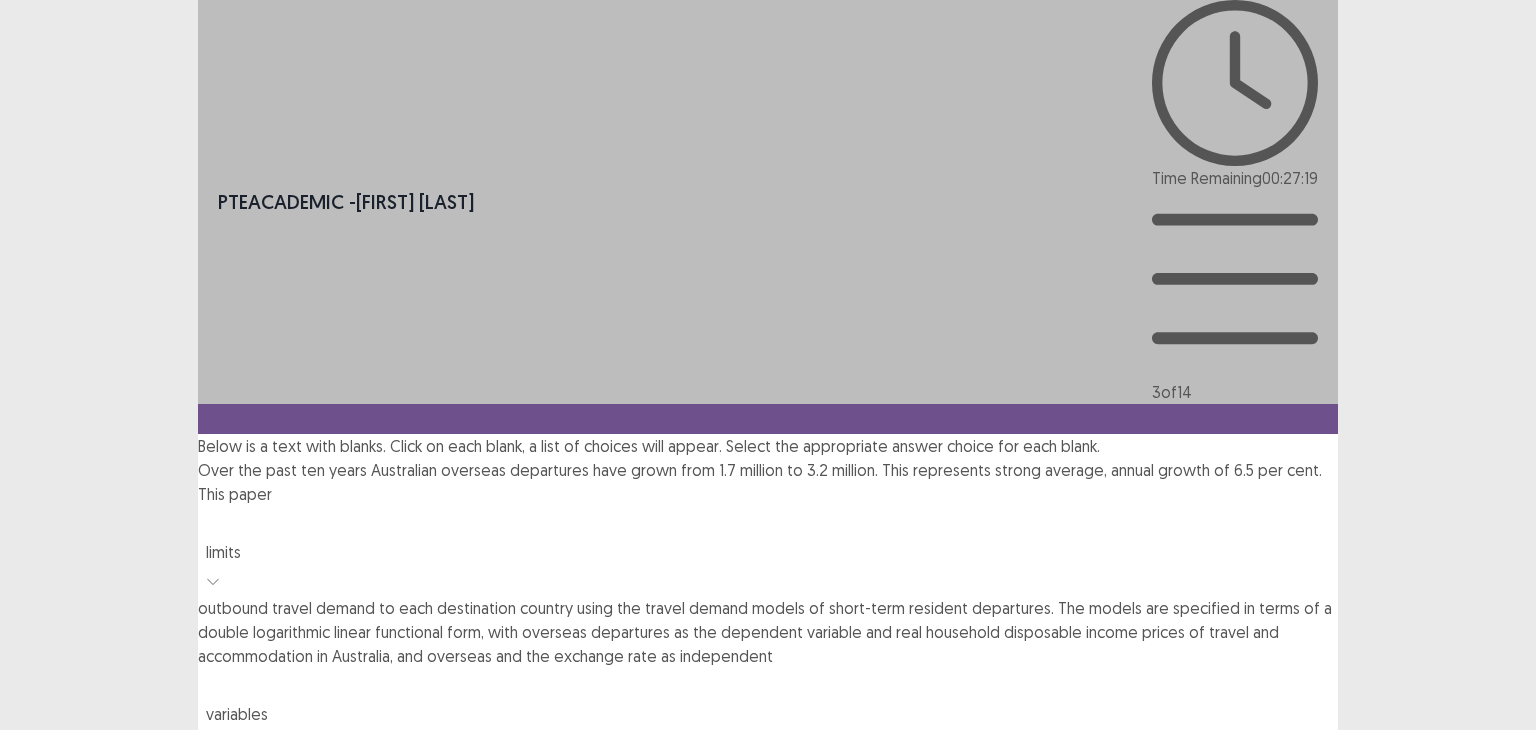 click 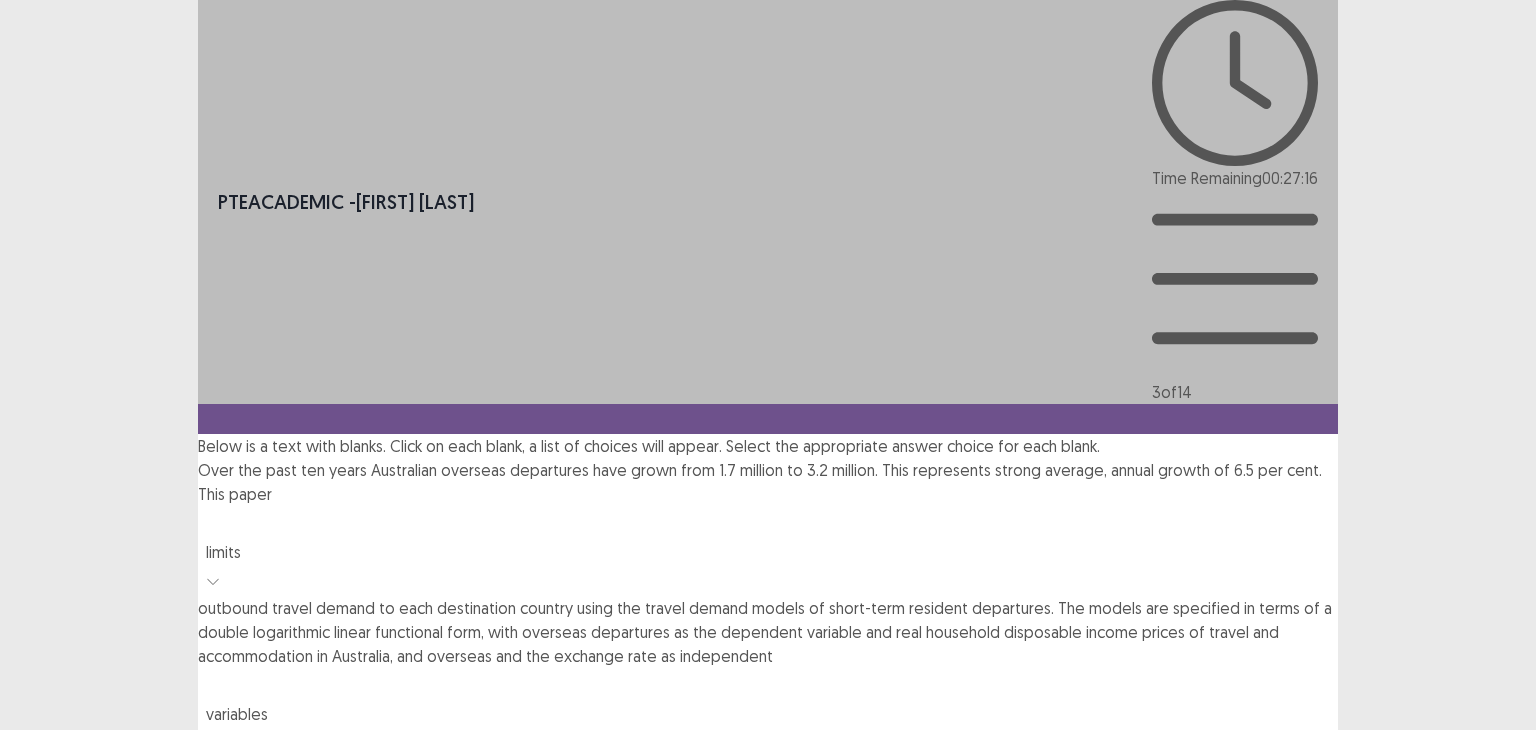 click on "Next" at bounding box center [1290, 1240] 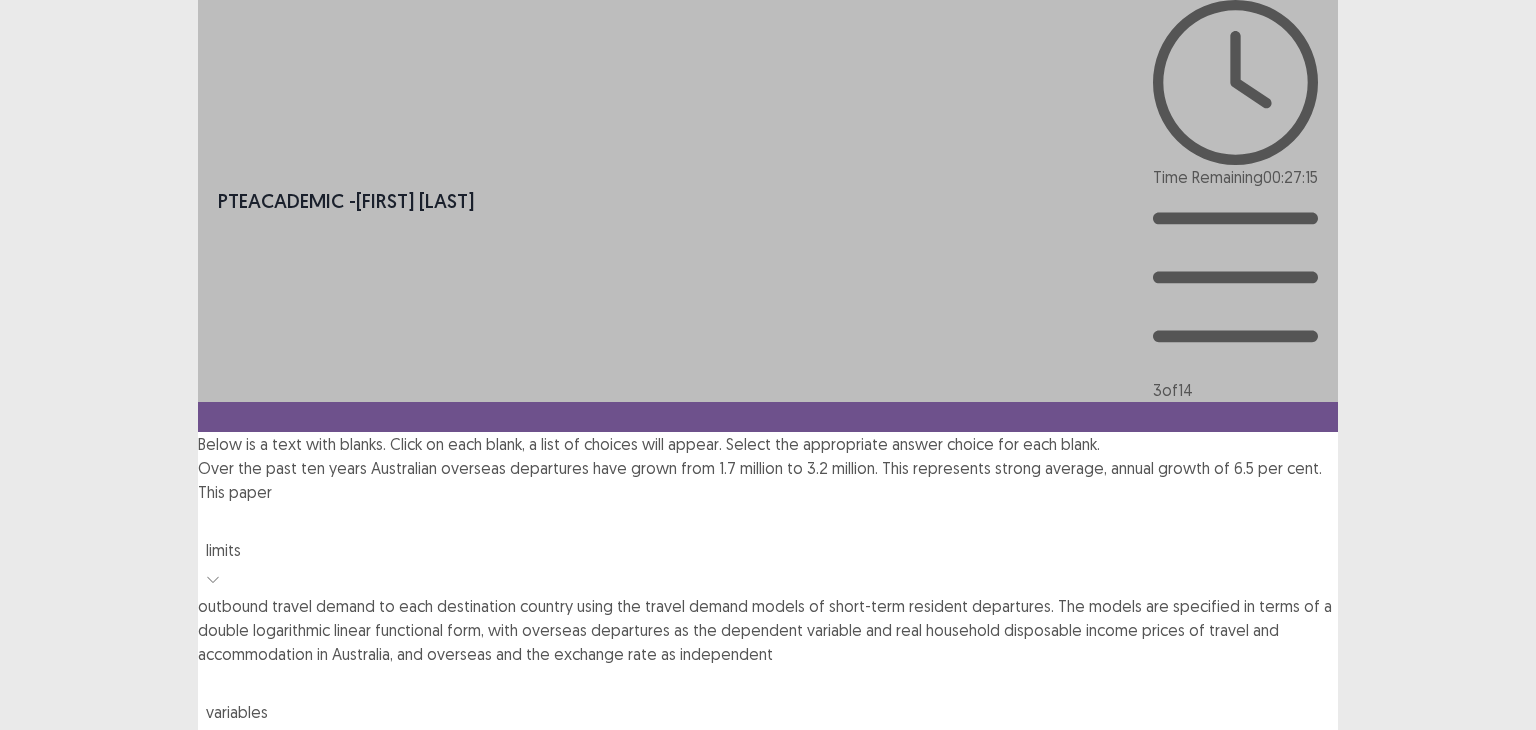 click on "Confirm" at bounding box center (43, 1324) 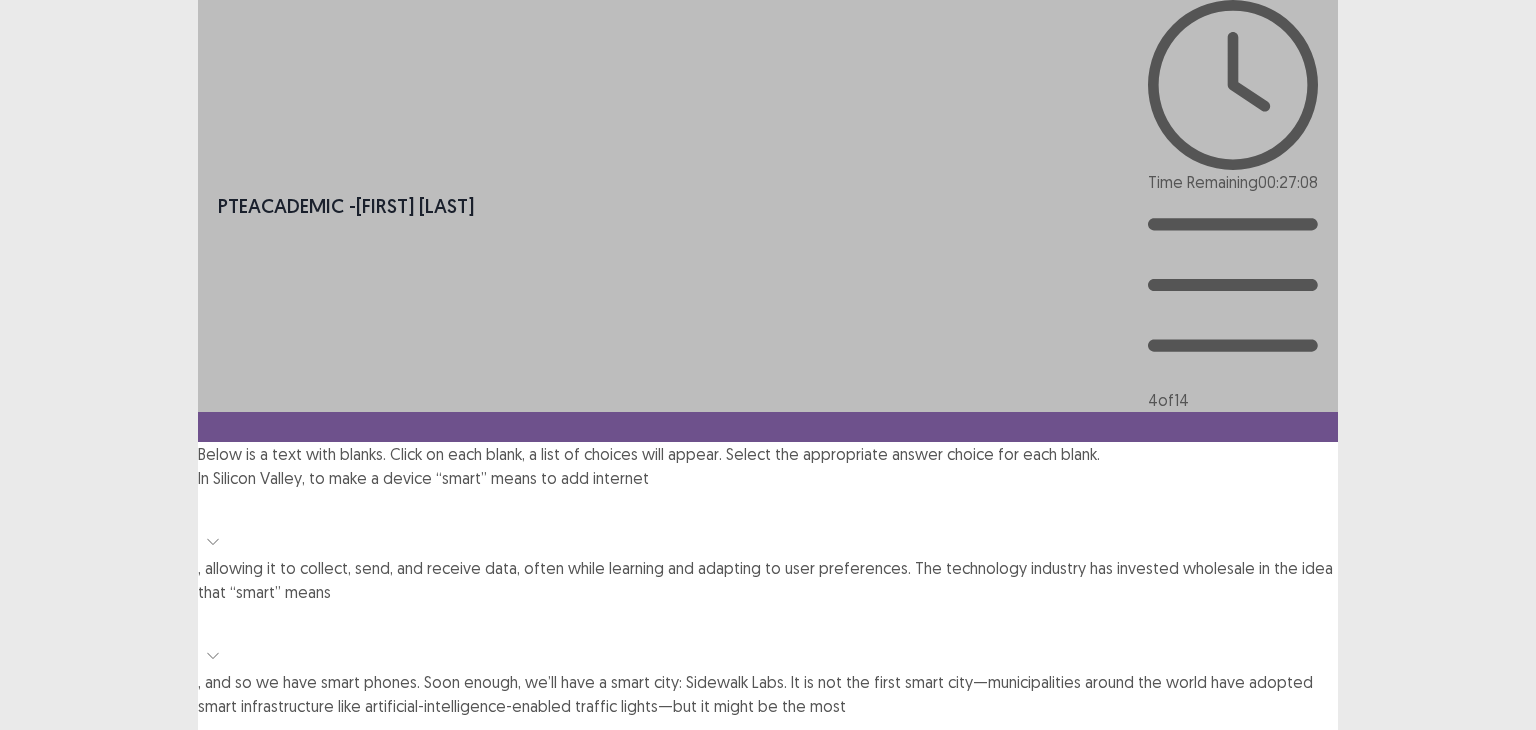 click 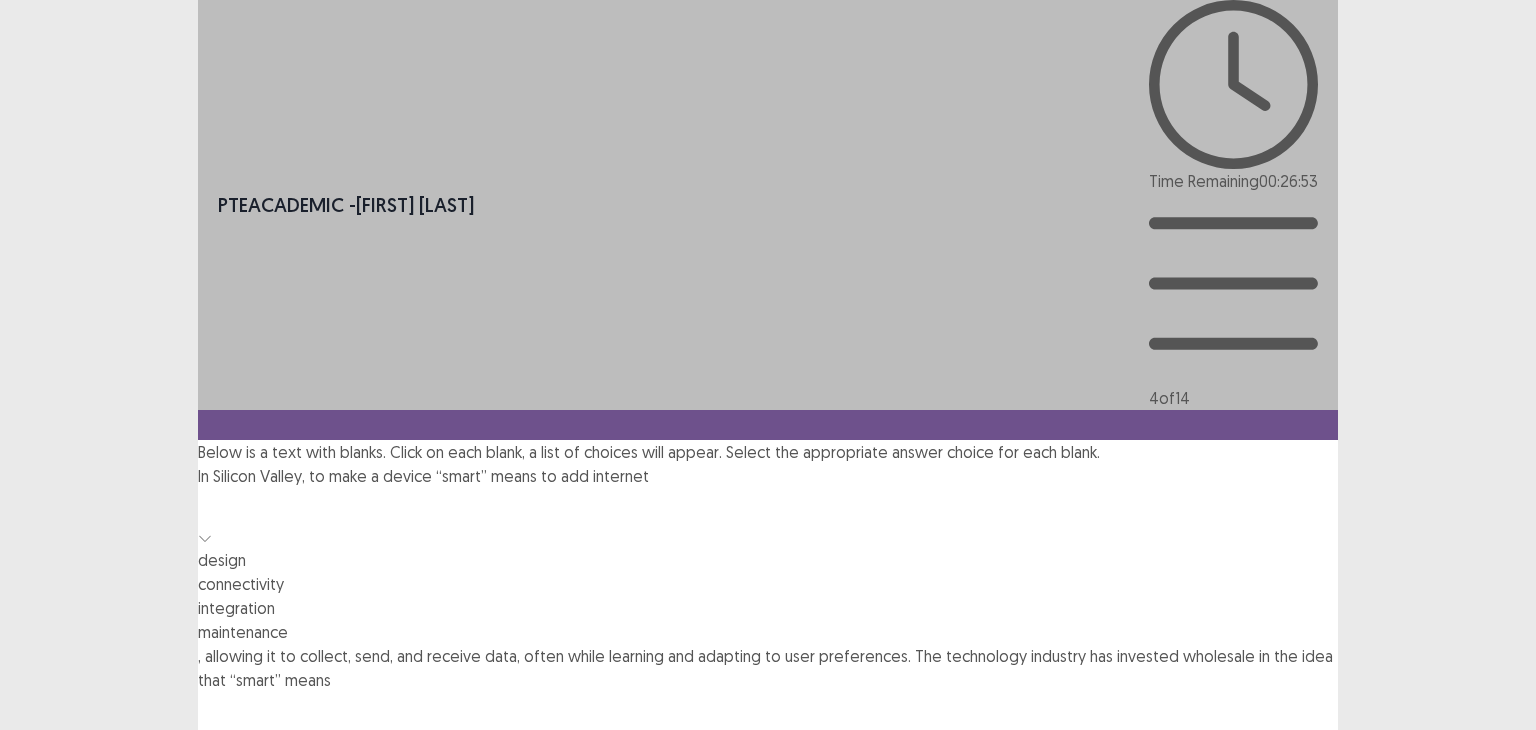 click on "design" at bounding box center (768, 560) 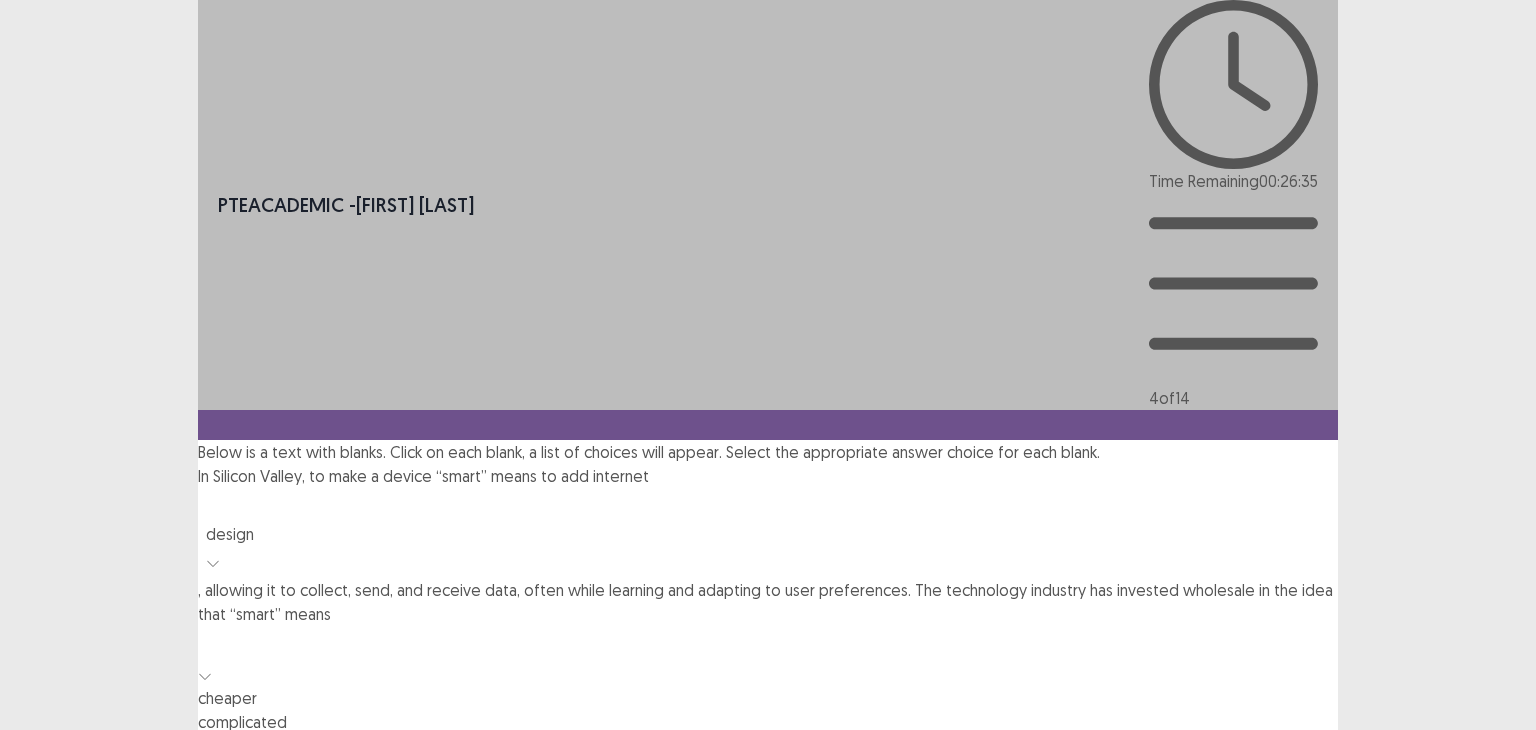 click 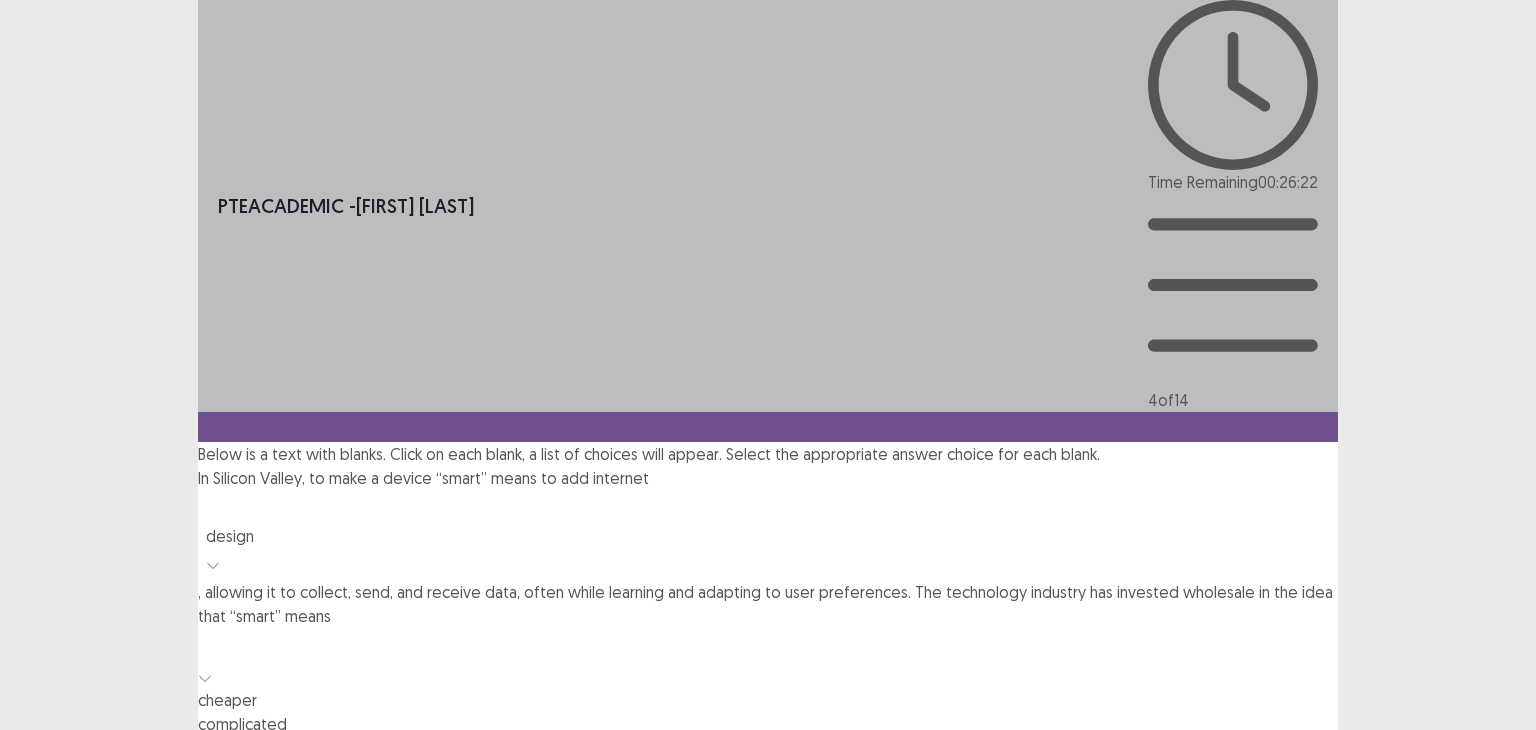 click on "better" at bounding box center [768, 748] 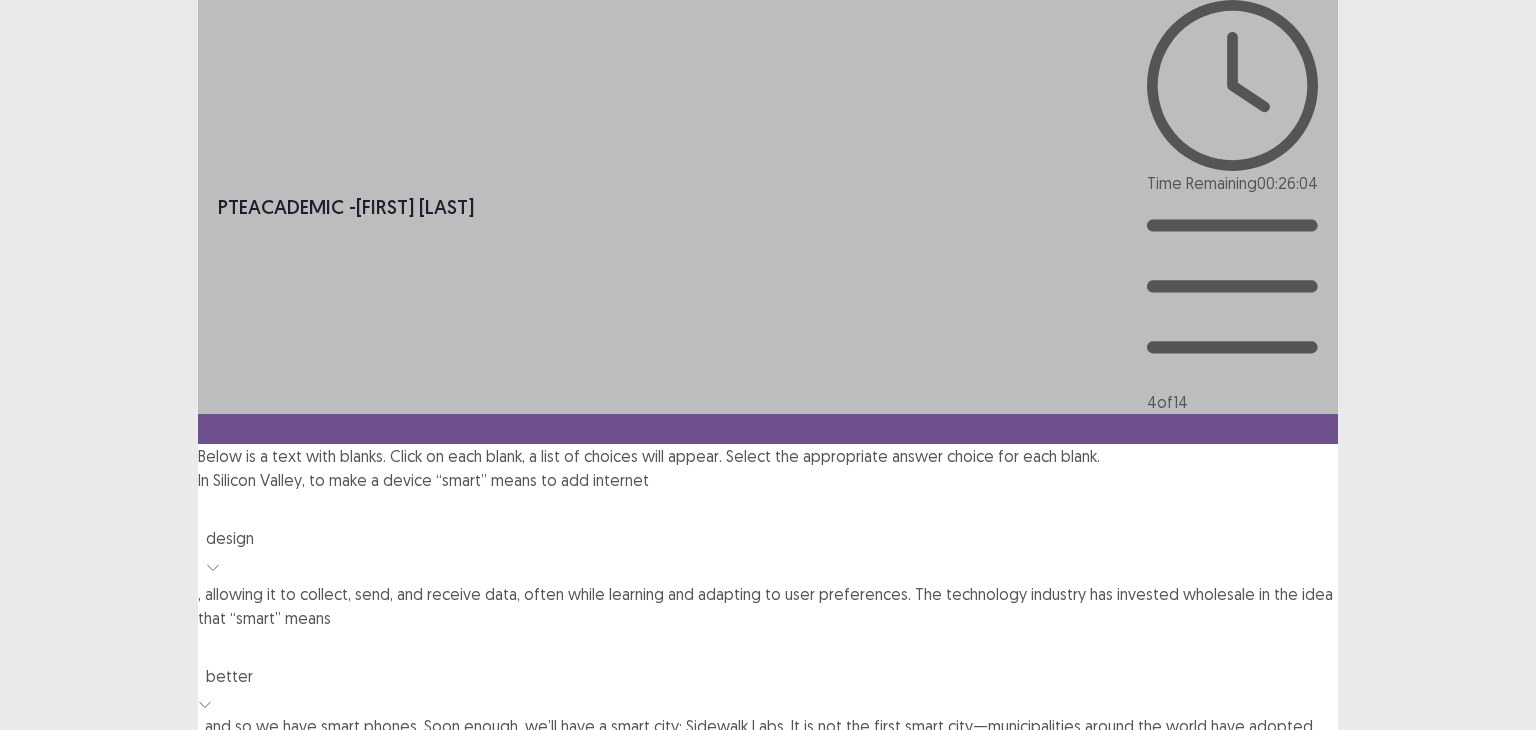 click 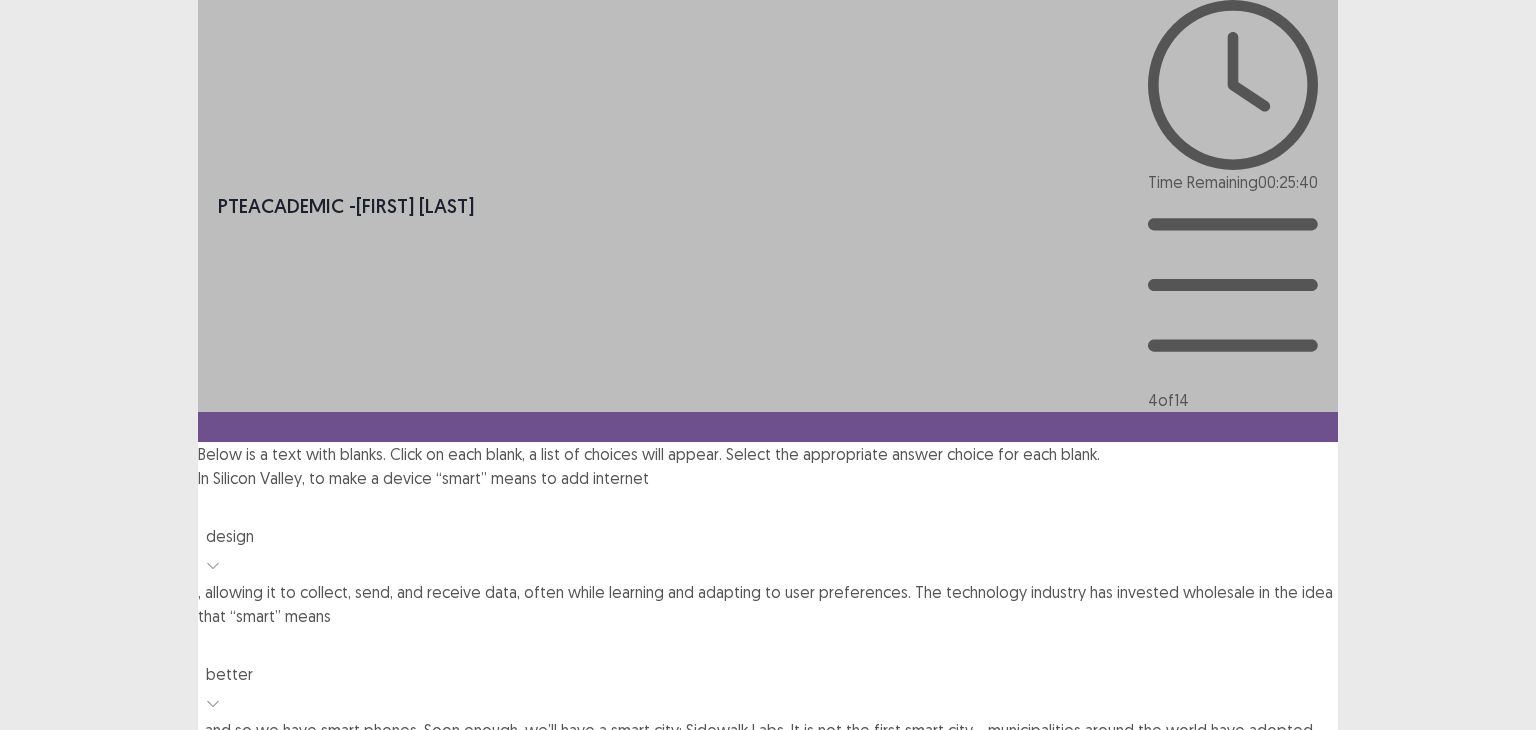 click on "challenging" at bounding box center (768, 910) 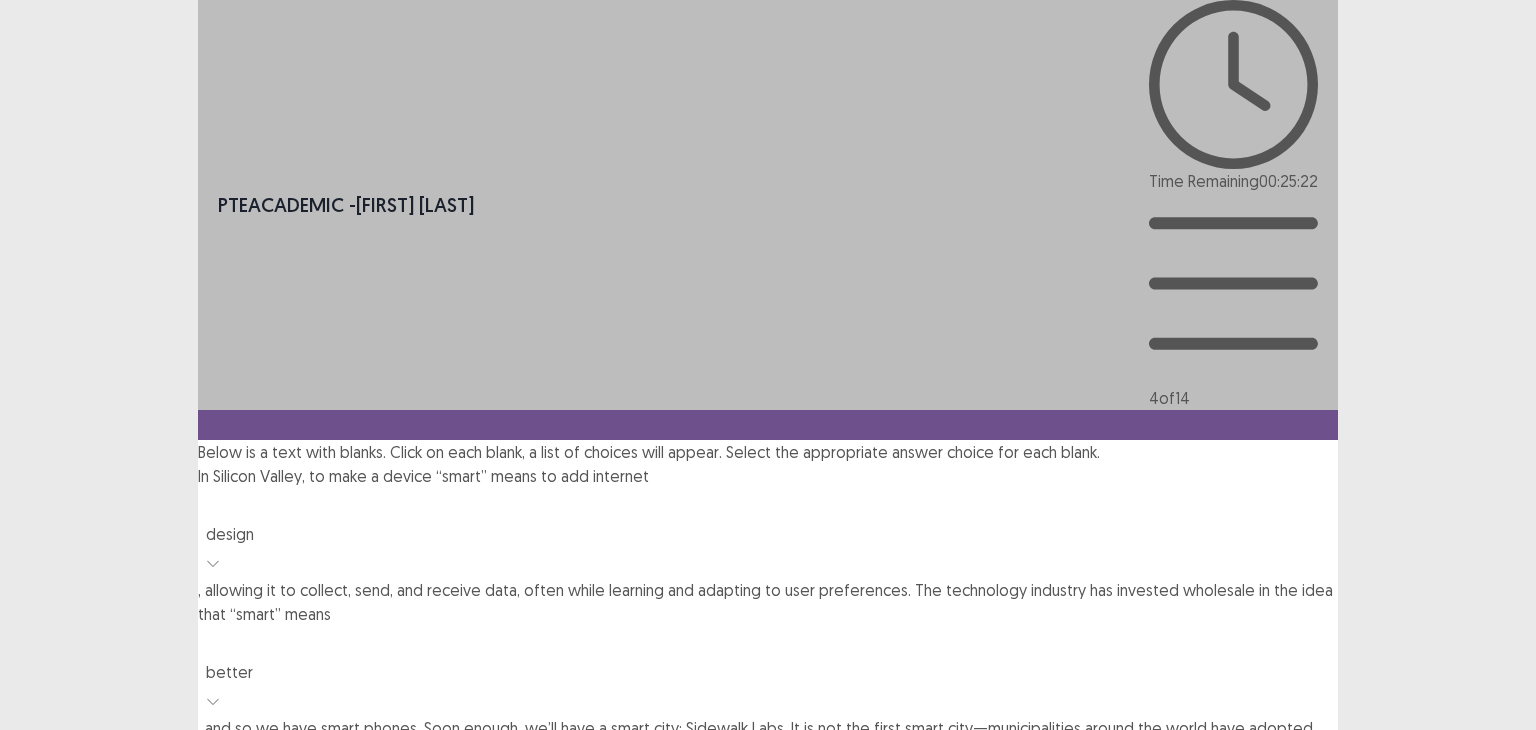 click 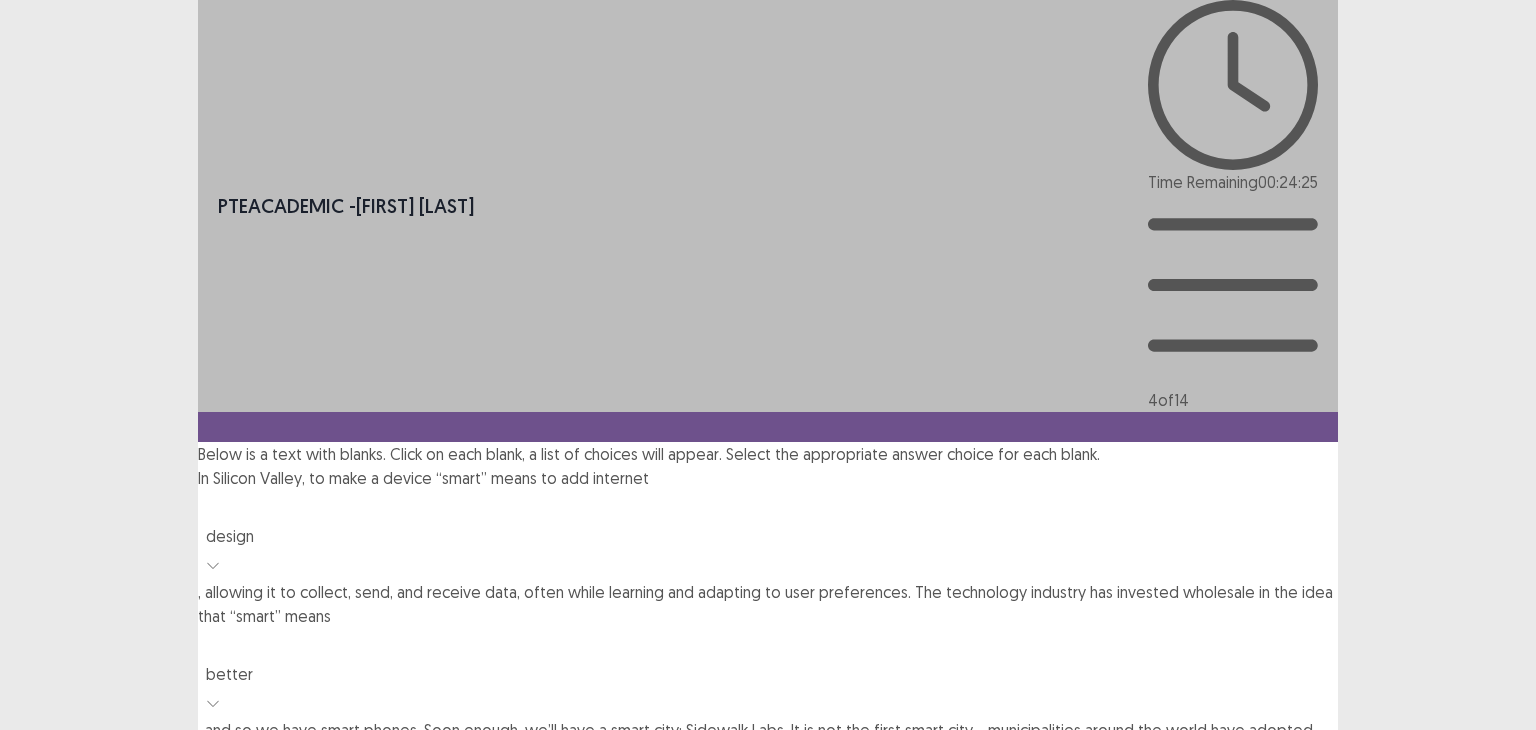 click on "education" at bounding box center [768, 1072] 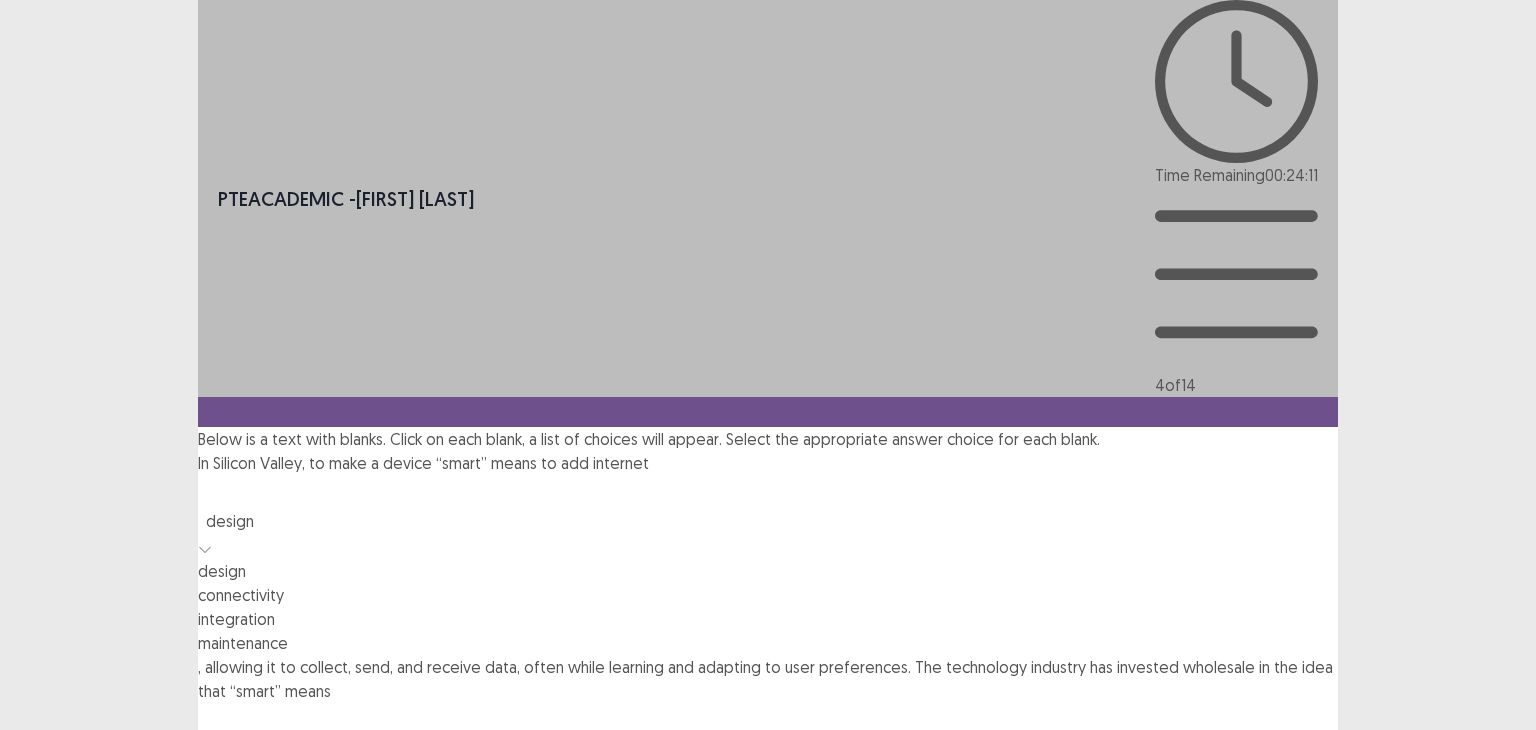click 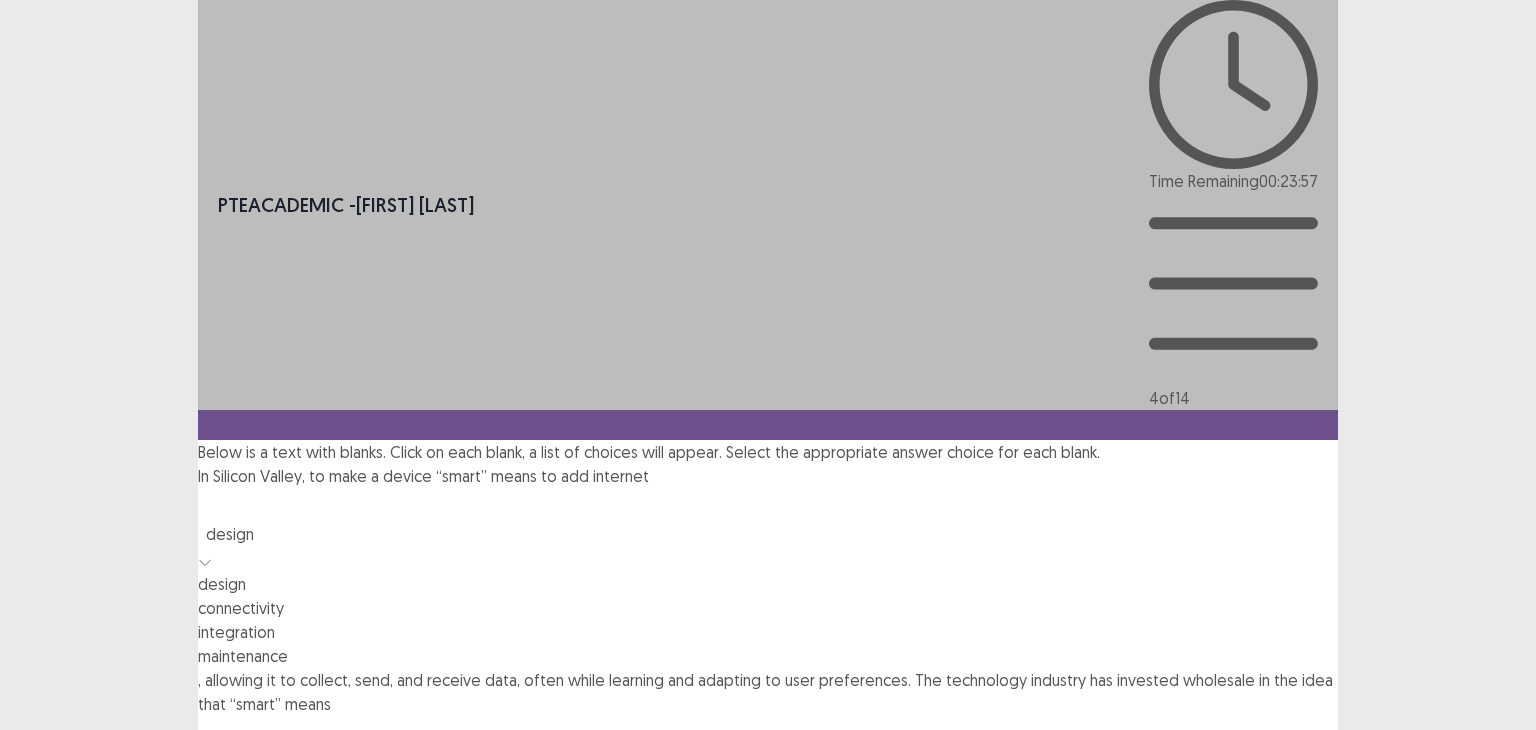 click on "connectivity" at bounding box center [768, 608] 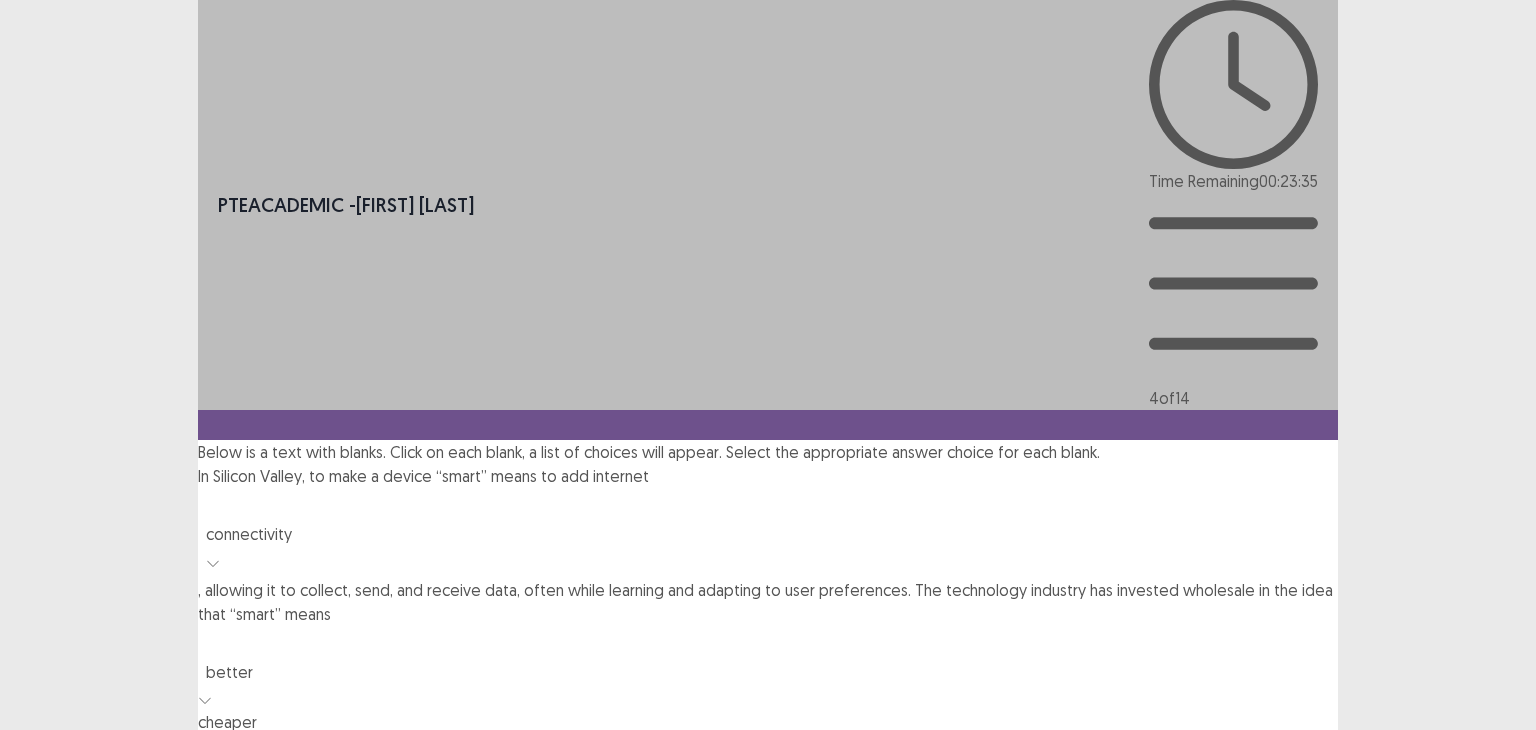 click 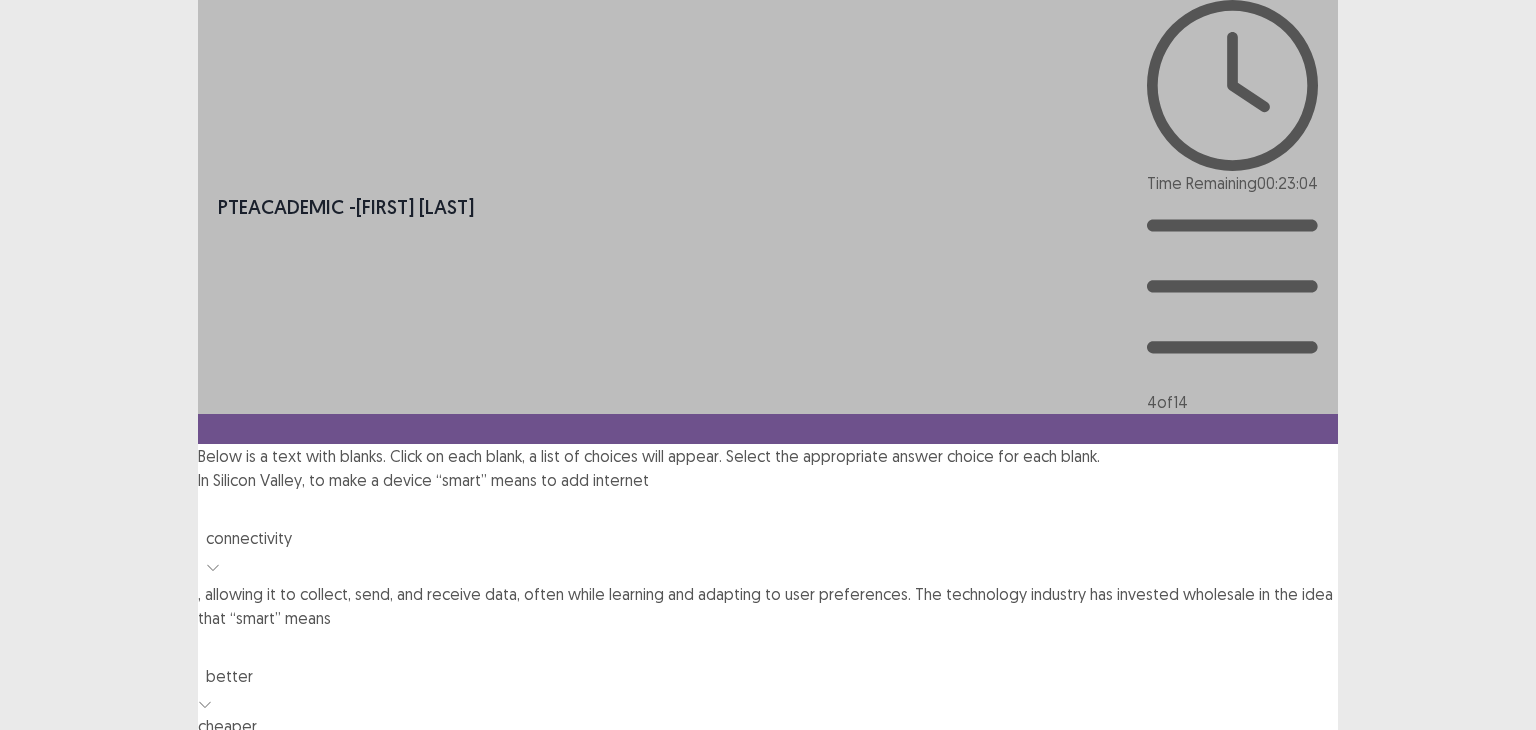 click on "cheaper" at bounding box center [768, 726] 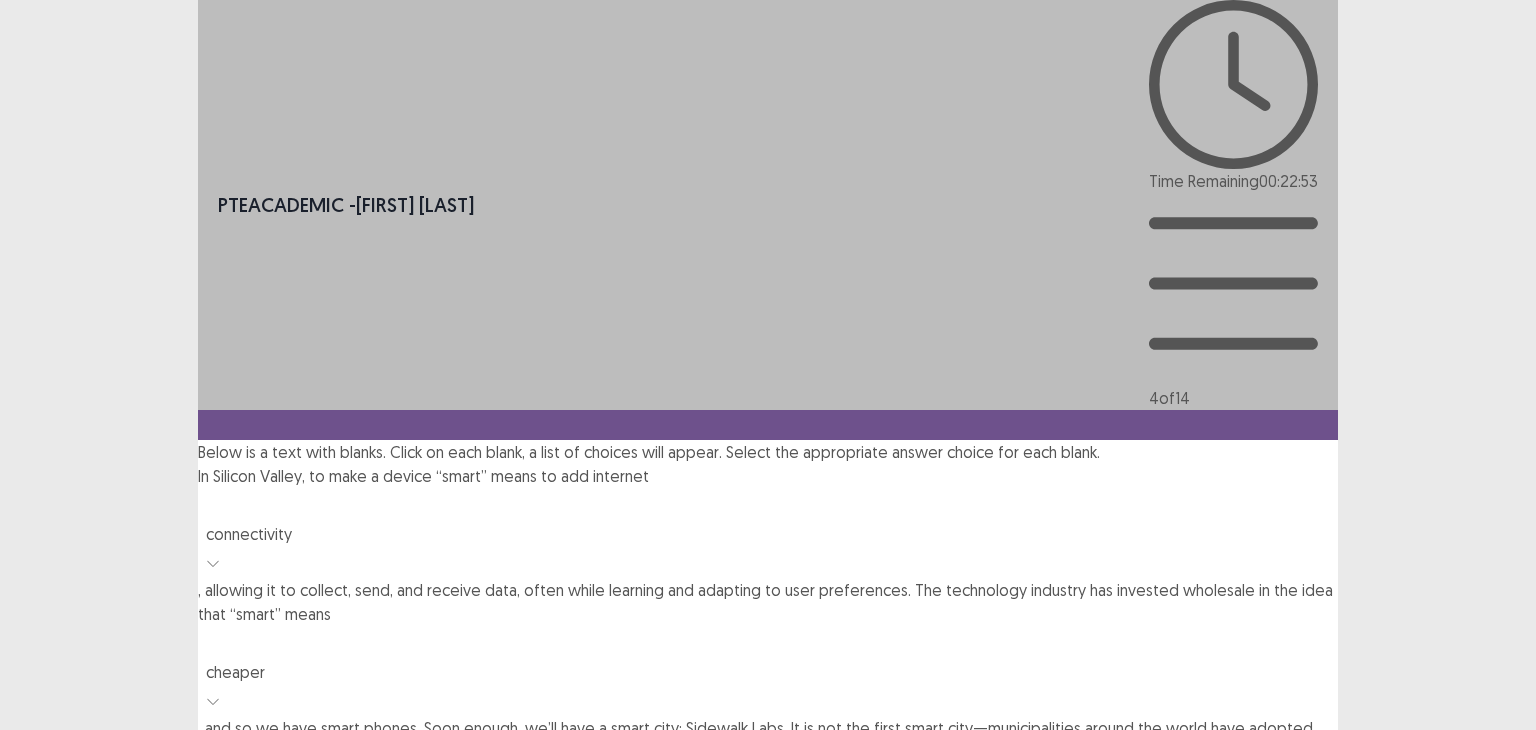 click on "Next" at bounding box center [1290, 1060] 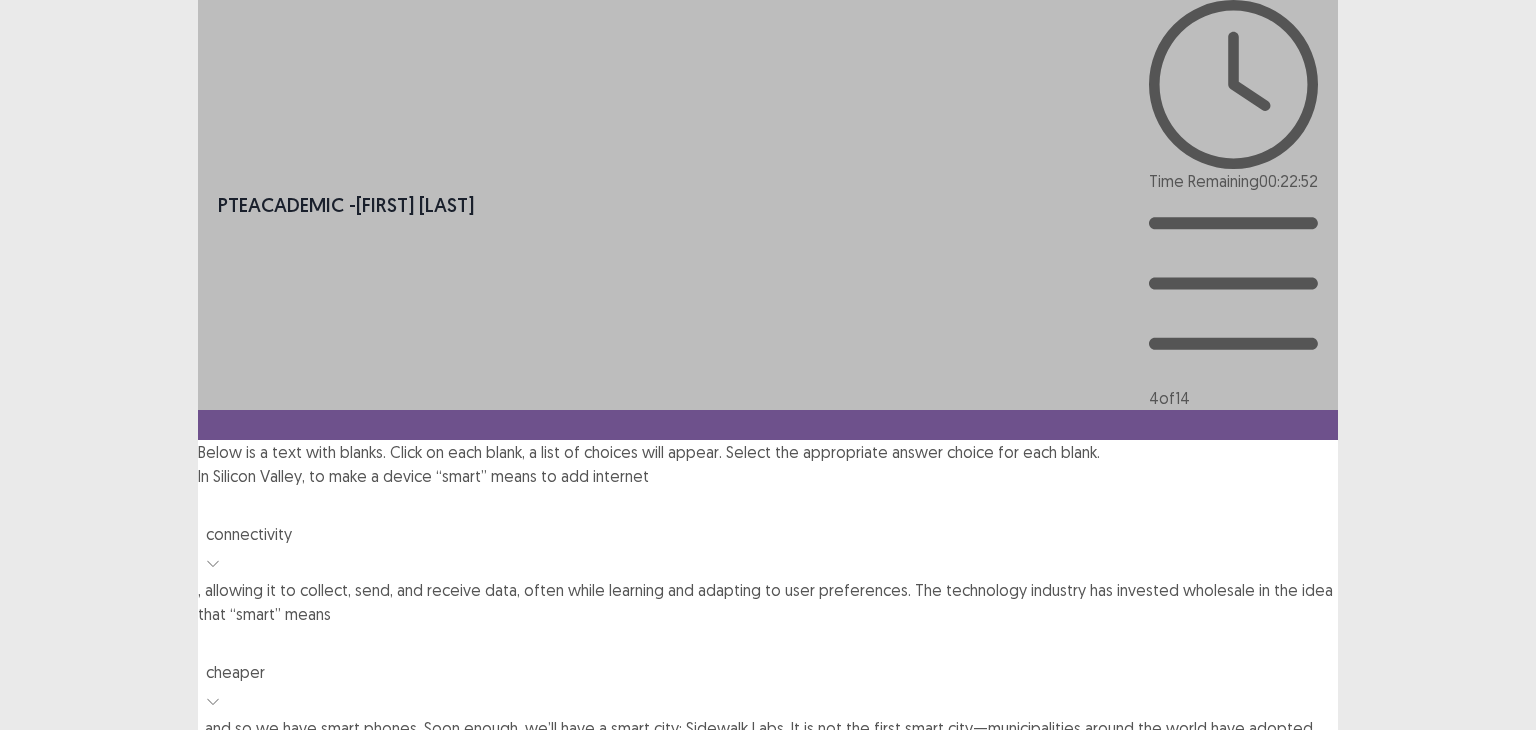 drag, startPoint x: 832, startPoint y: 406, endPoint x: 783, endPoint y: 401, distance: 49.25444 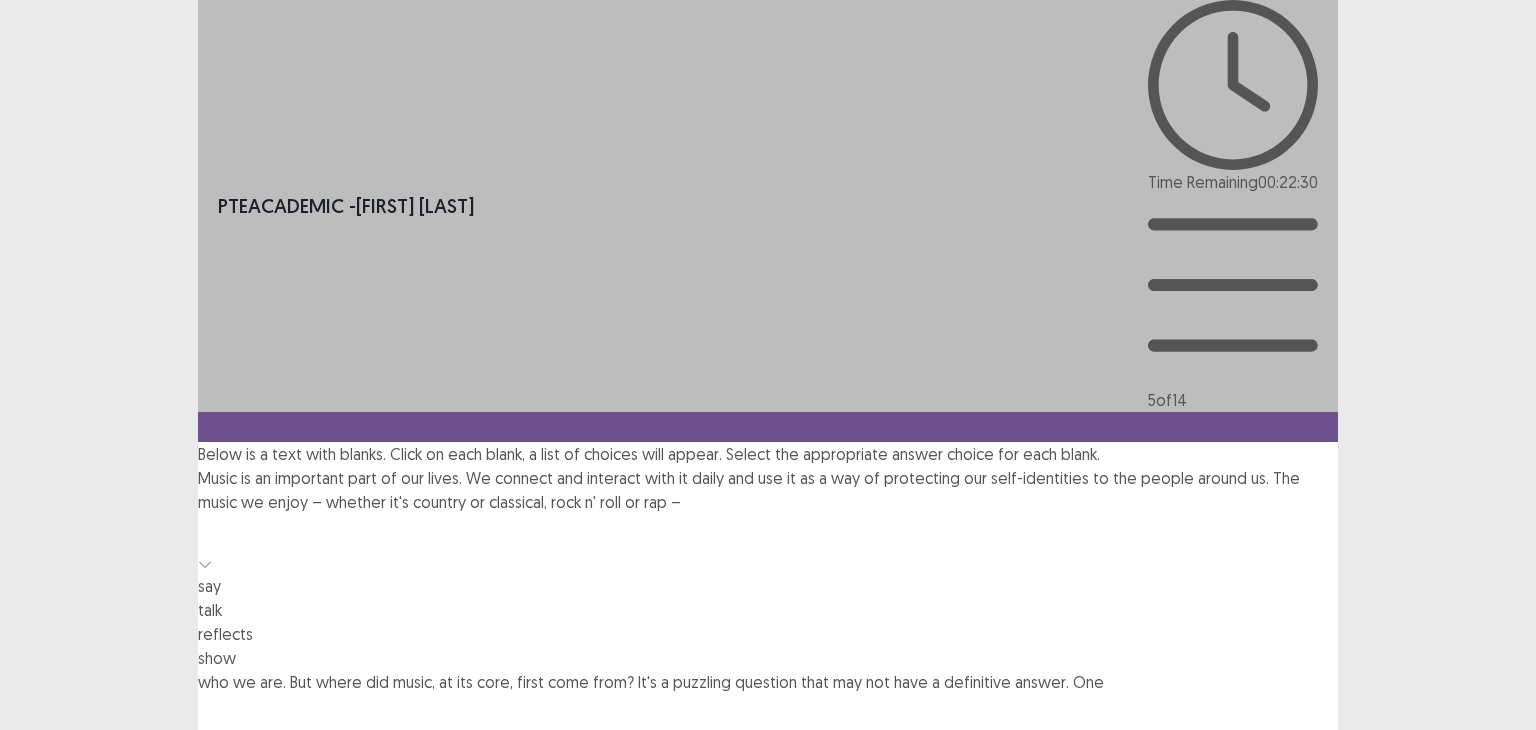 click 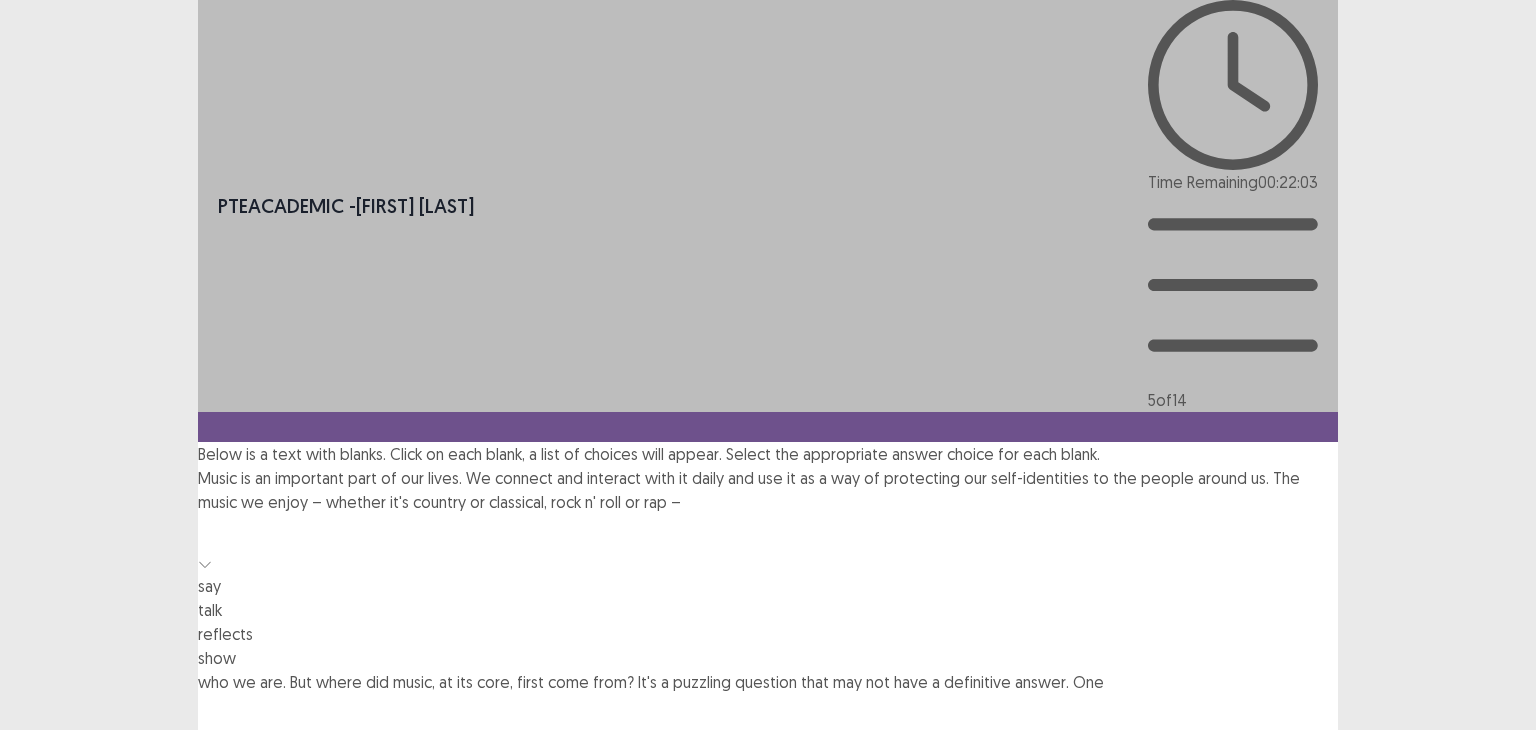 click on "say" at bounding box center (768, 586) 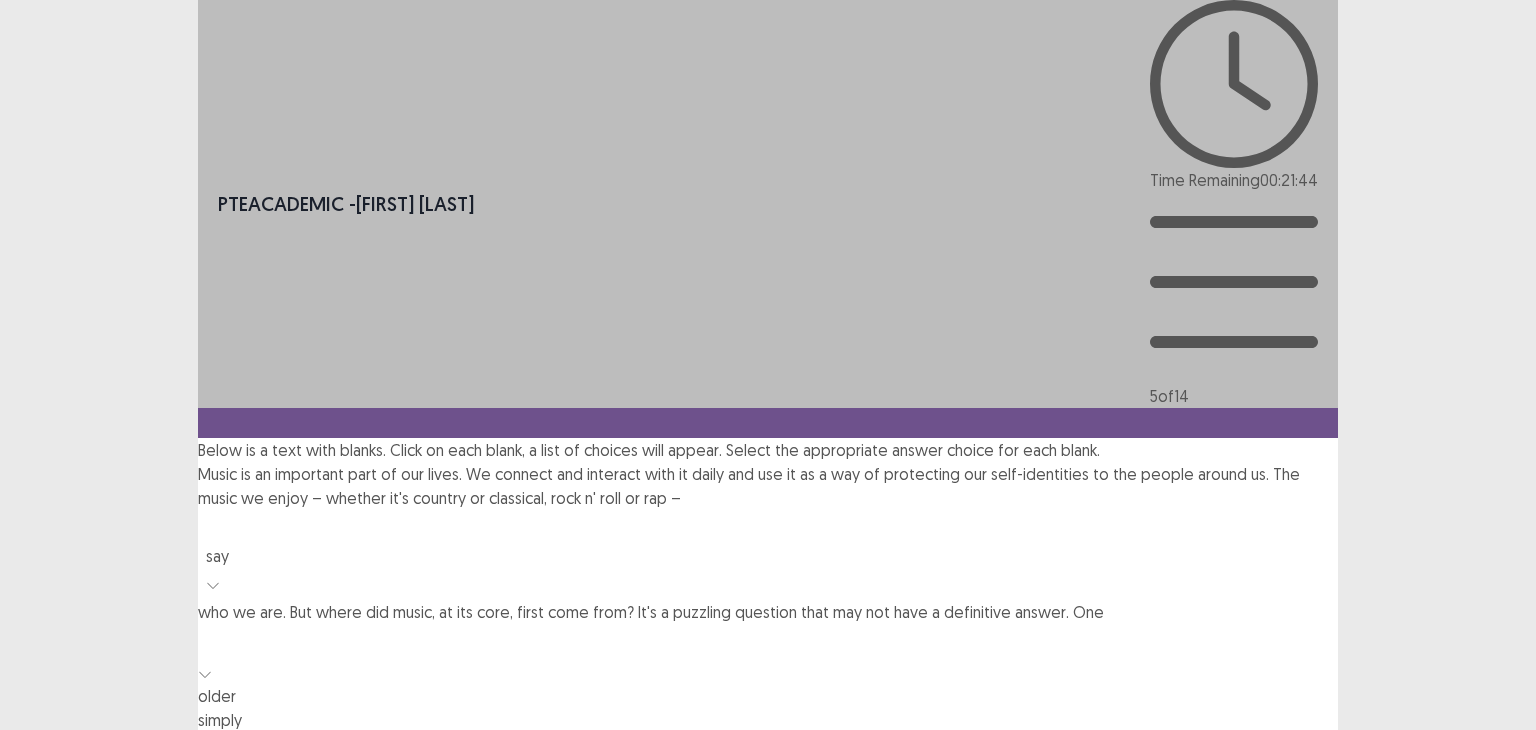 click 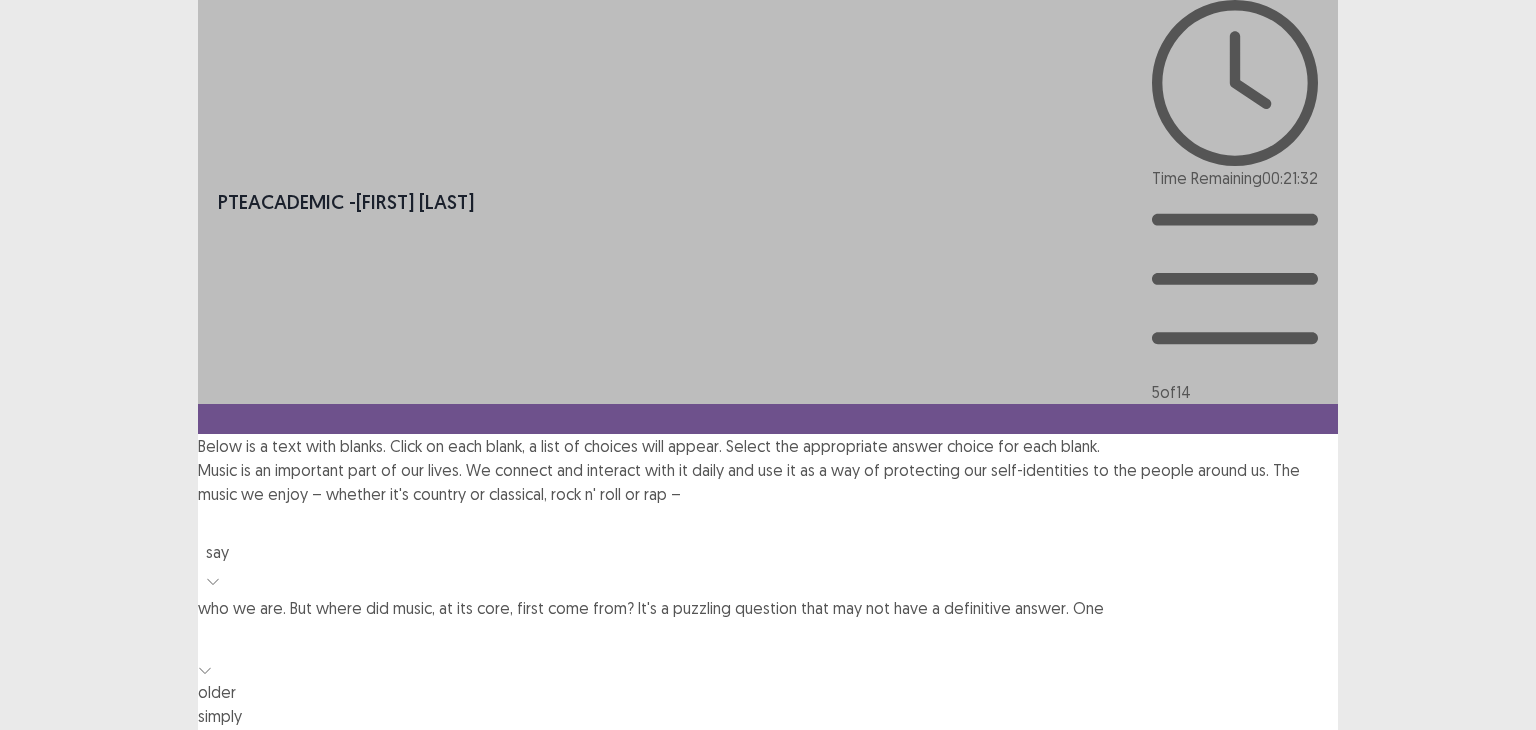 click on "leading" at bounding box center [768, 764] 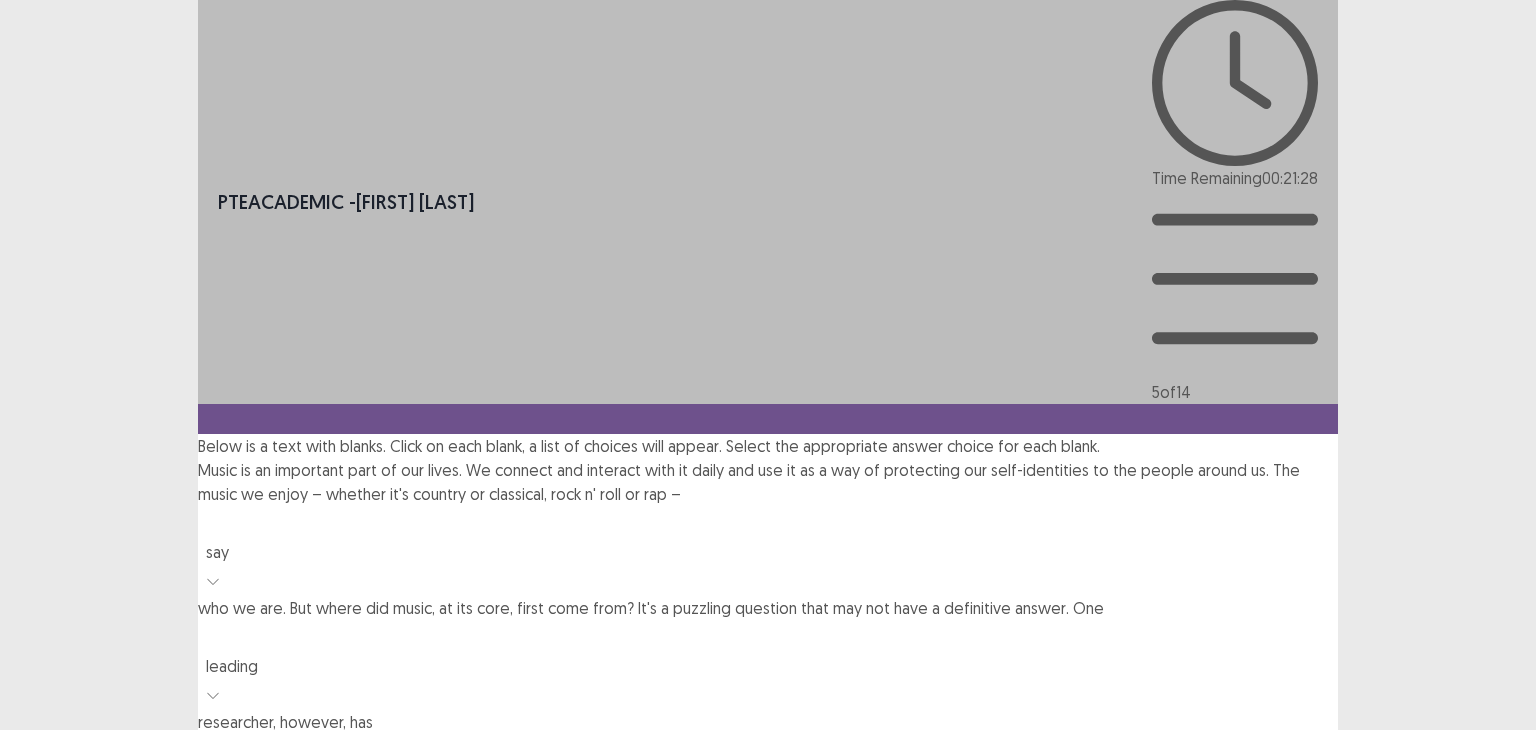 click 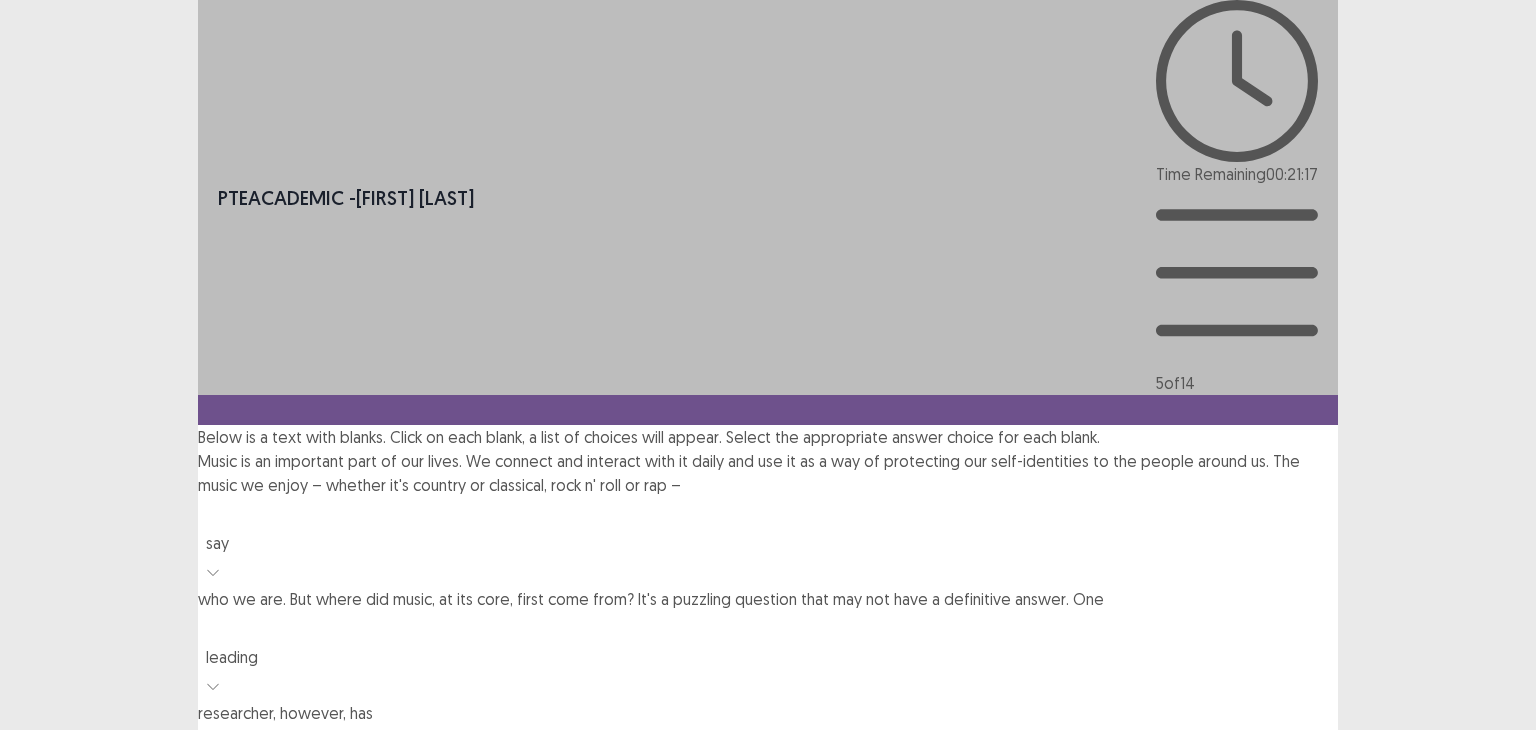 click on "proposed" at bounding box center [768, 845] 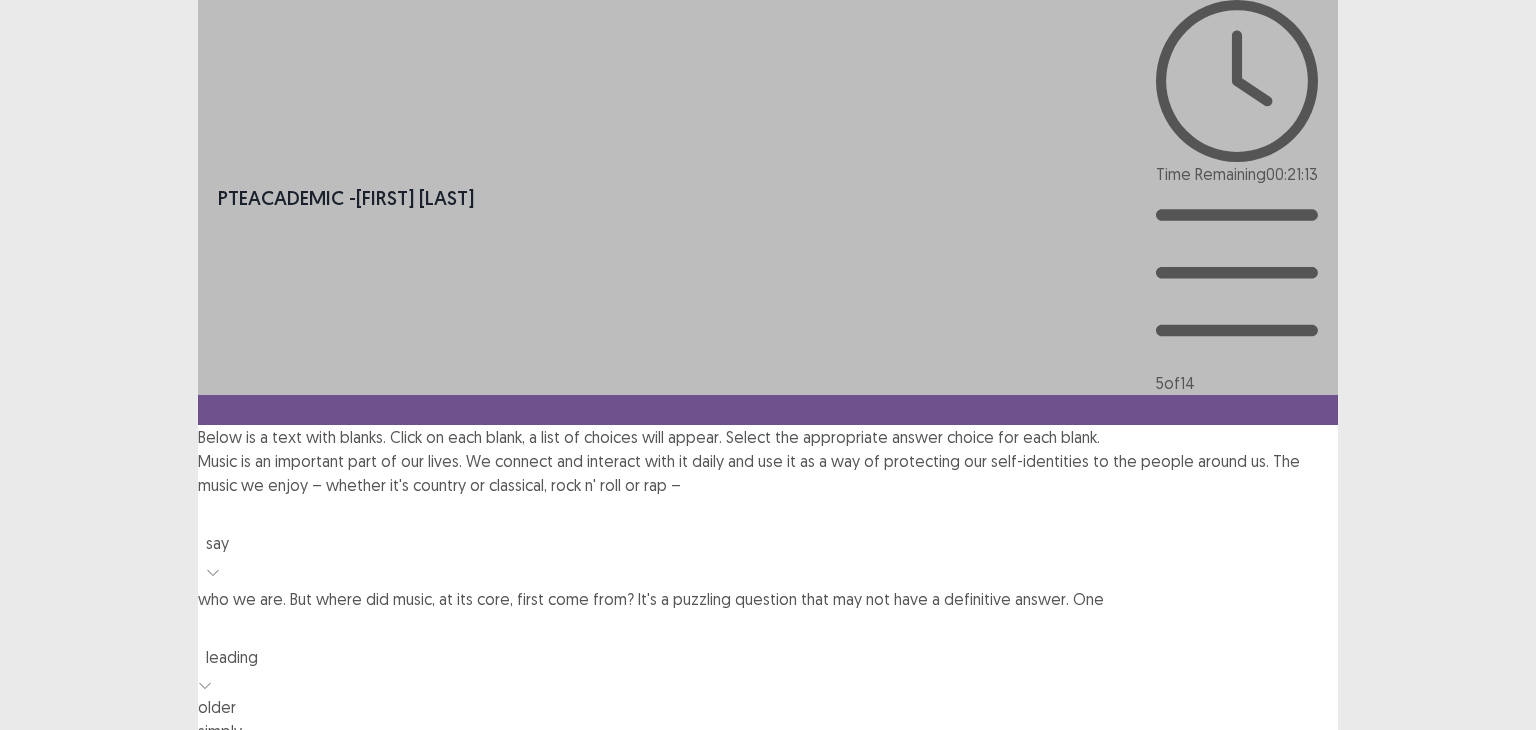 click 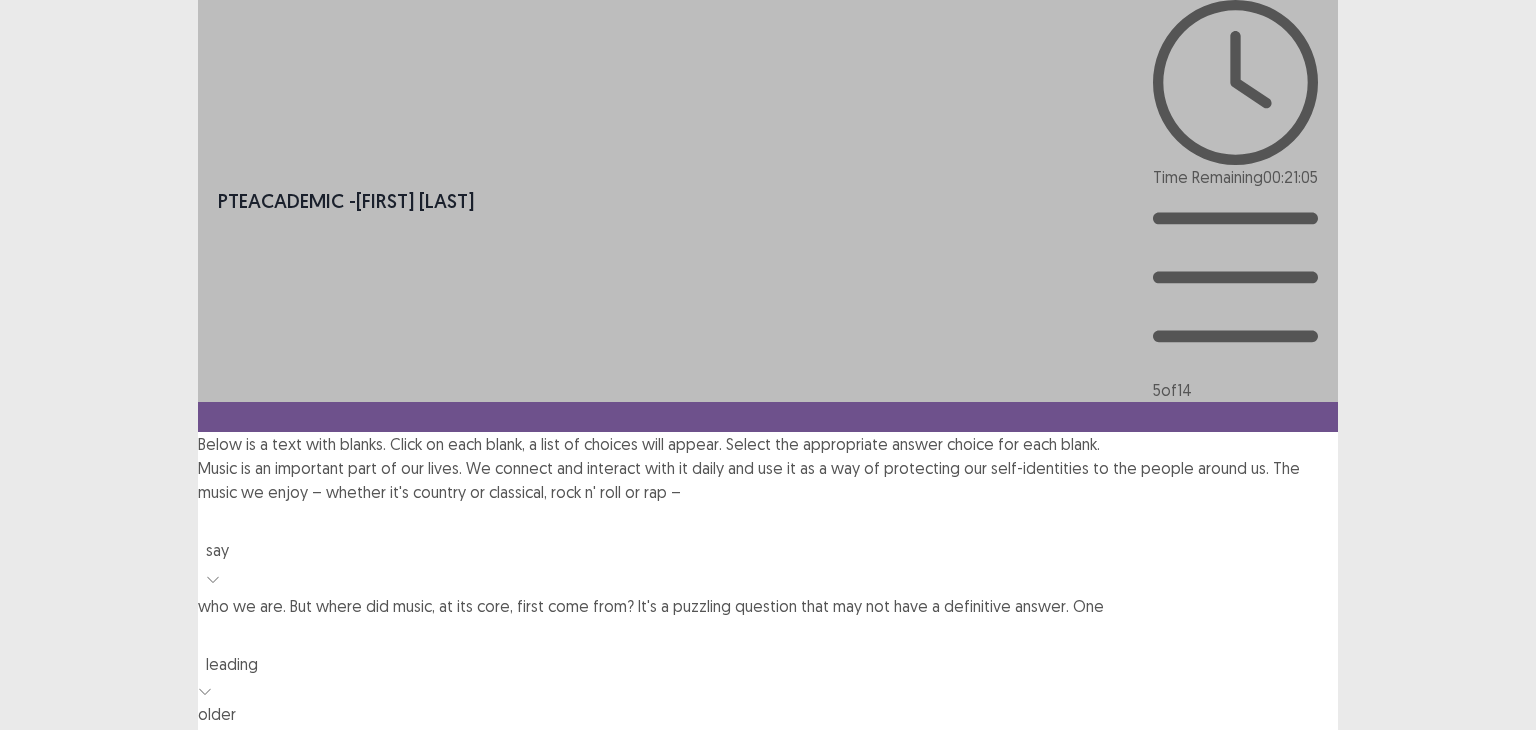 click on "older" at bounding box center (768, 714) 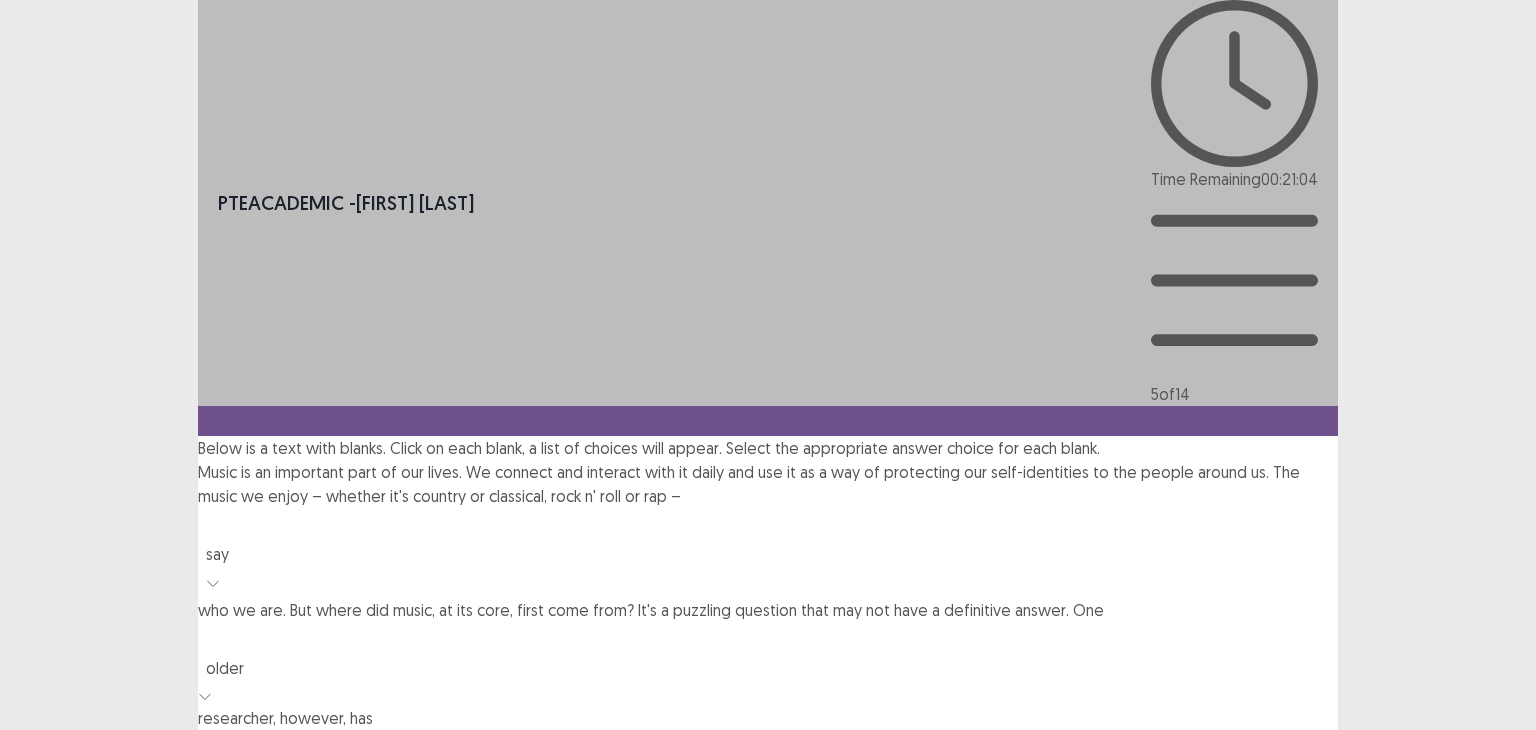 click 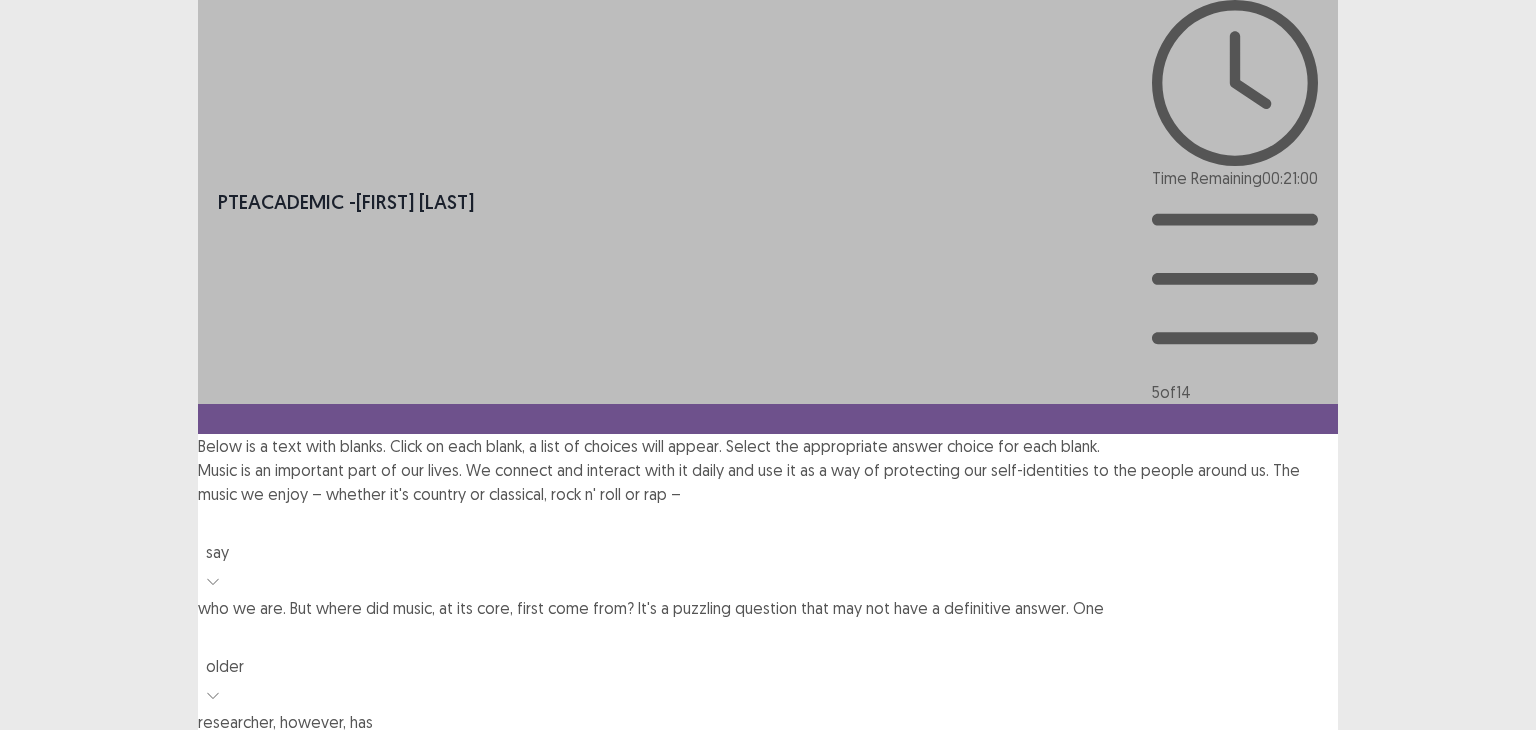 click on "Music is an important part of our lives. We connect and interact with it daily and use it as a way of protecting our self-identities to the people around us. The music we enjoy – whether it's country or classical, rock n' roll or rap –  say  who we are. But where did music, at its core, first come from? It's a puzzling question that may not have a definitive answer. One  older  researcher, however, has  proposed  that the key to understanding the origin of music is nestled snugly in the loving bond between mother and child. In a lecture at the University of Melbourne, Richard Parncutt, an Australian-born professor of systematic musicology, endorsed the idea that music originally spawned from 'motherese - the playful voices mothers adopt when speaking to   and toddlers." at bounding box center [768, 722] 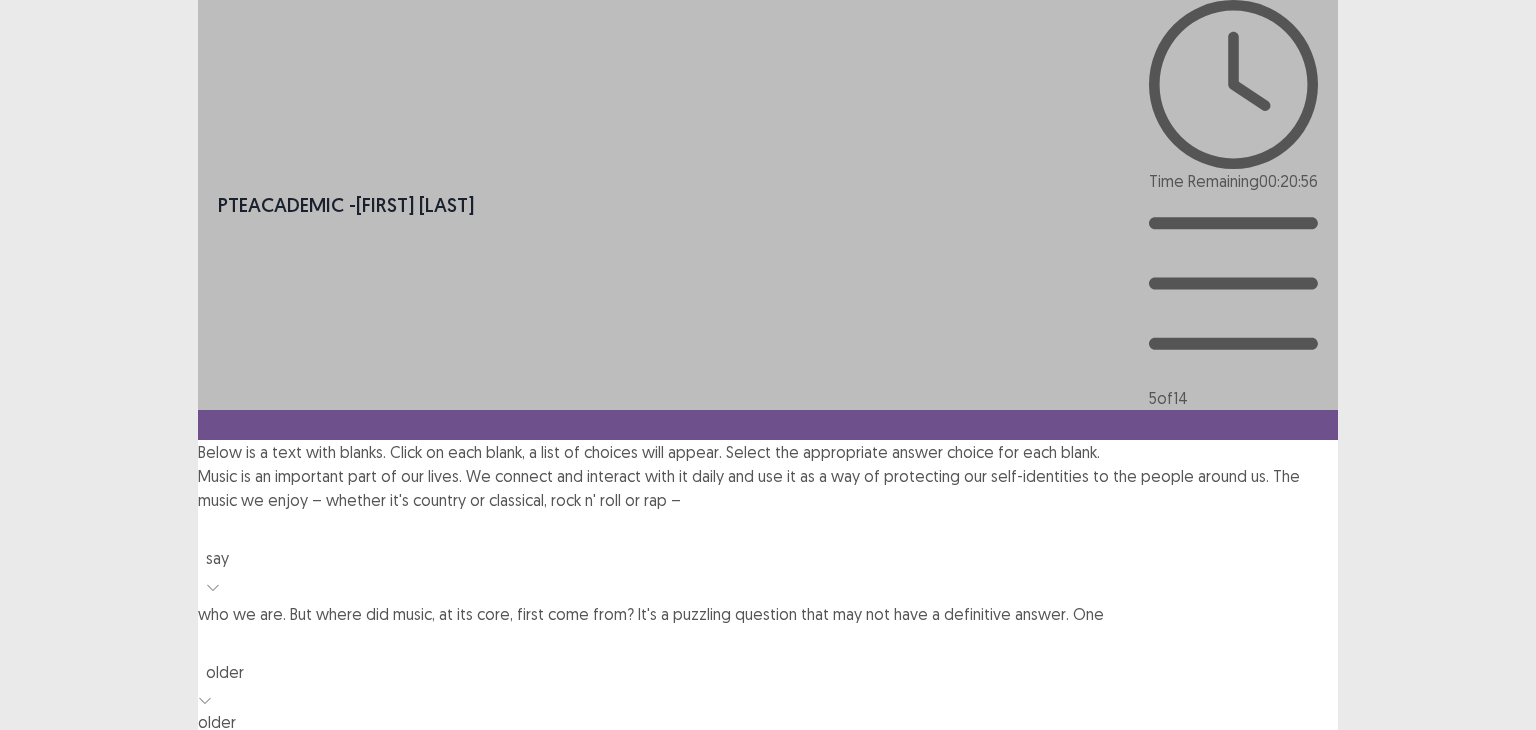 click 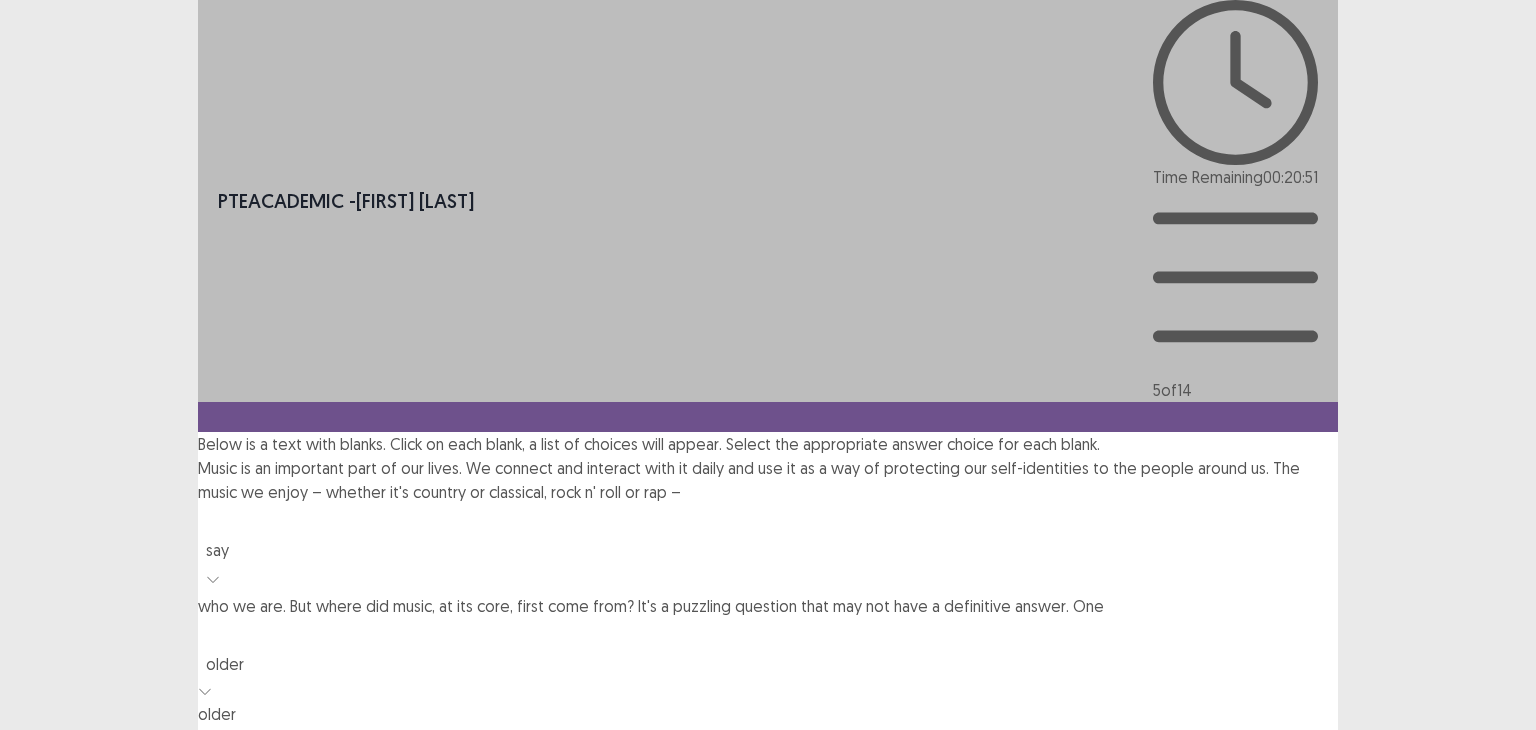 drag, startPoint x: 724, startPoint y: 510, endPoint x: 738, endPoint y: 407, distance: 103.947105 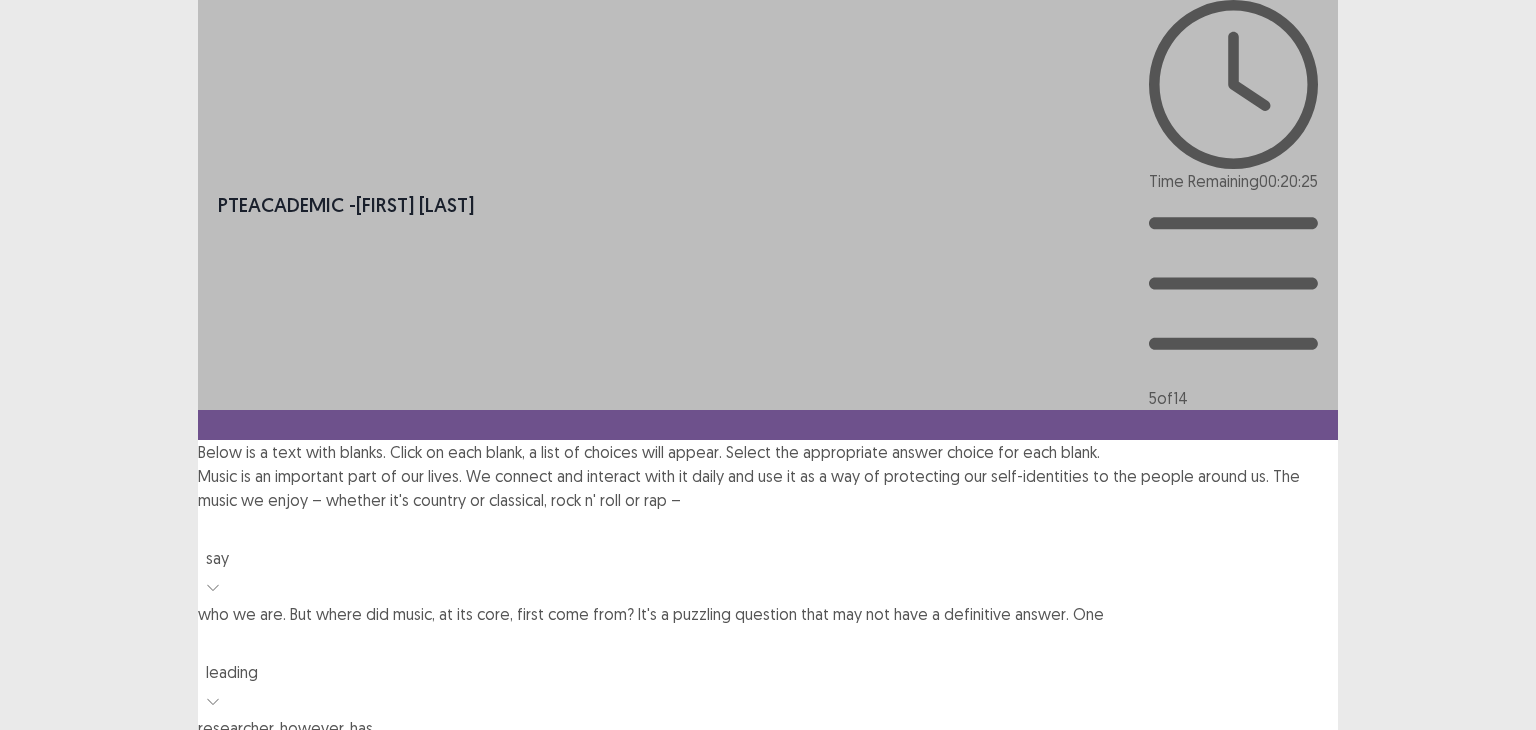 click 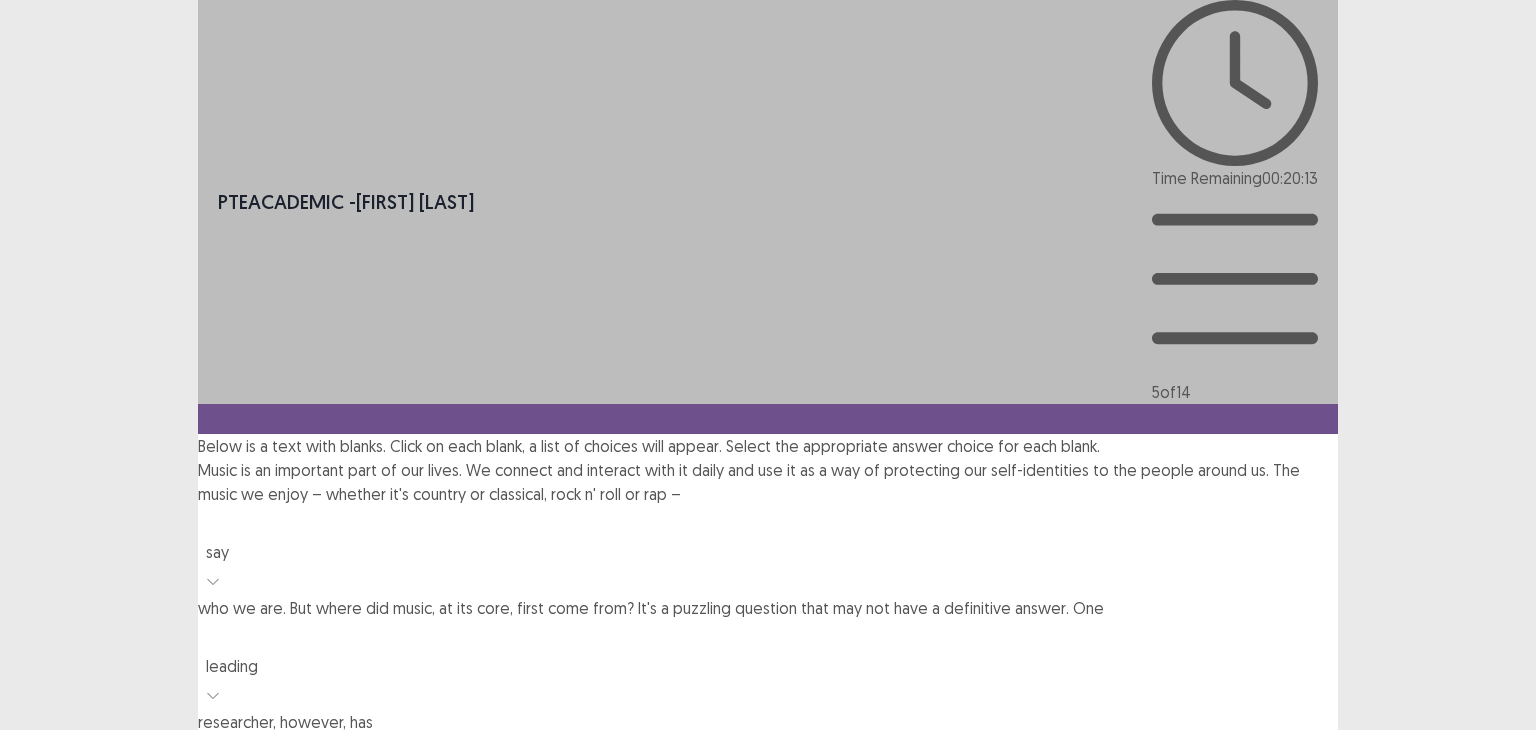 click on "infants" at bounding box center [768, 992] 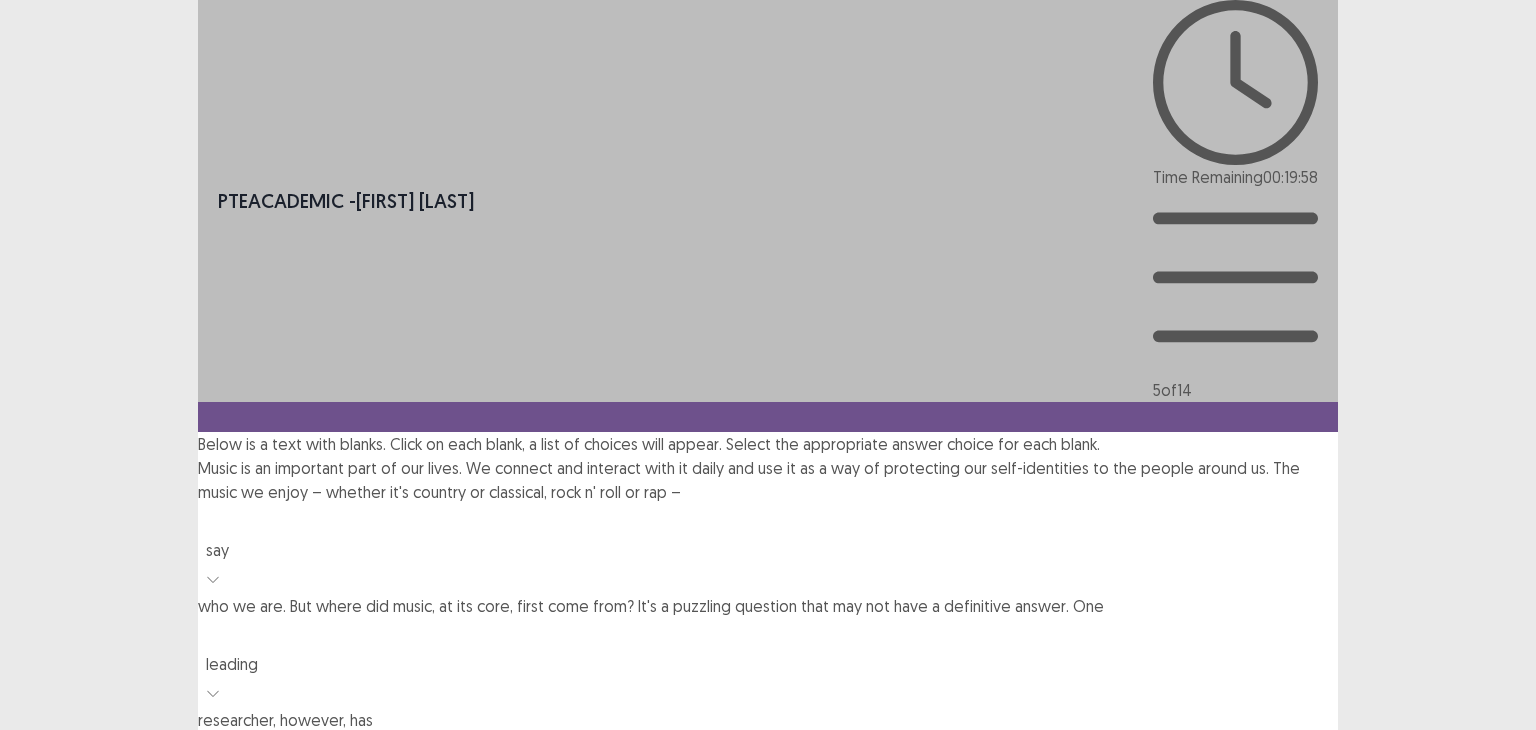 click 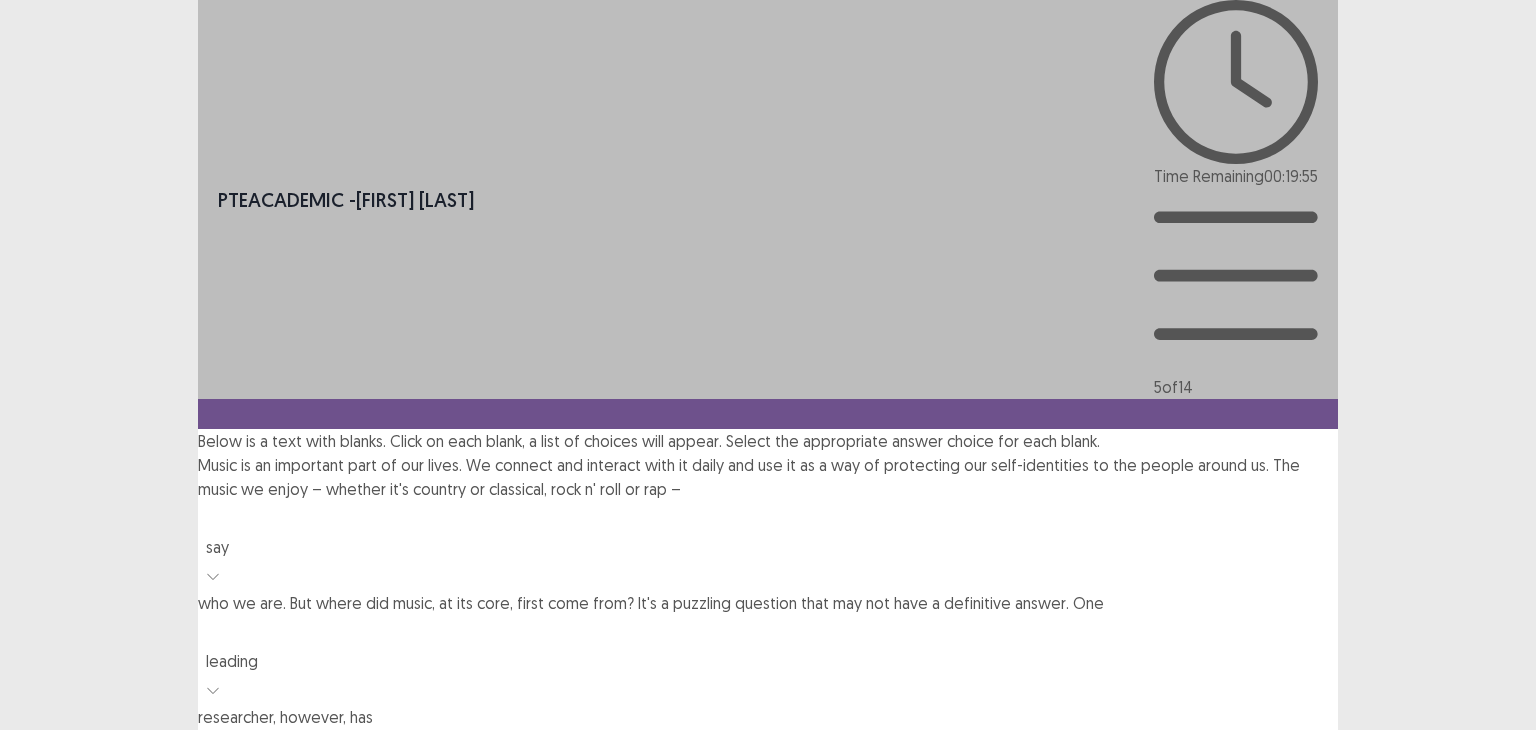 click on "PTE  academic   -  [FIRST] [LAST] Time Remaining  00 : 19 : 55 5  of  14 Below is a text with blanks. Click on each blank, a list of choices will appear. Select the appropriate answer choice for each blank. Music is an important part of our lives. We connect and interact with it daily and use it as a way of protecting our self-identities to the people around us. The music we enjoy – whether it's country or classical, rock n' roll or rap –  say  who we are. But where did music, at its core, first come from? It's a puzzling question that may not have a definitive answer. One  leading  researcher, however, has  proposed  that the key to understanding the origin of music is nestled snugly in the loving bond between mother and child. In a lecture at the University of [CITY], [STATE]-born professor of systematic musicology, Richard Parncutt, an Australian-born professor of systematic musicology, endorsed the idea that music originally spawned from 'motherese - the playful voices mothers adopt when speaking to  option infants, selected. infants female" at bounding box center (768, 567) 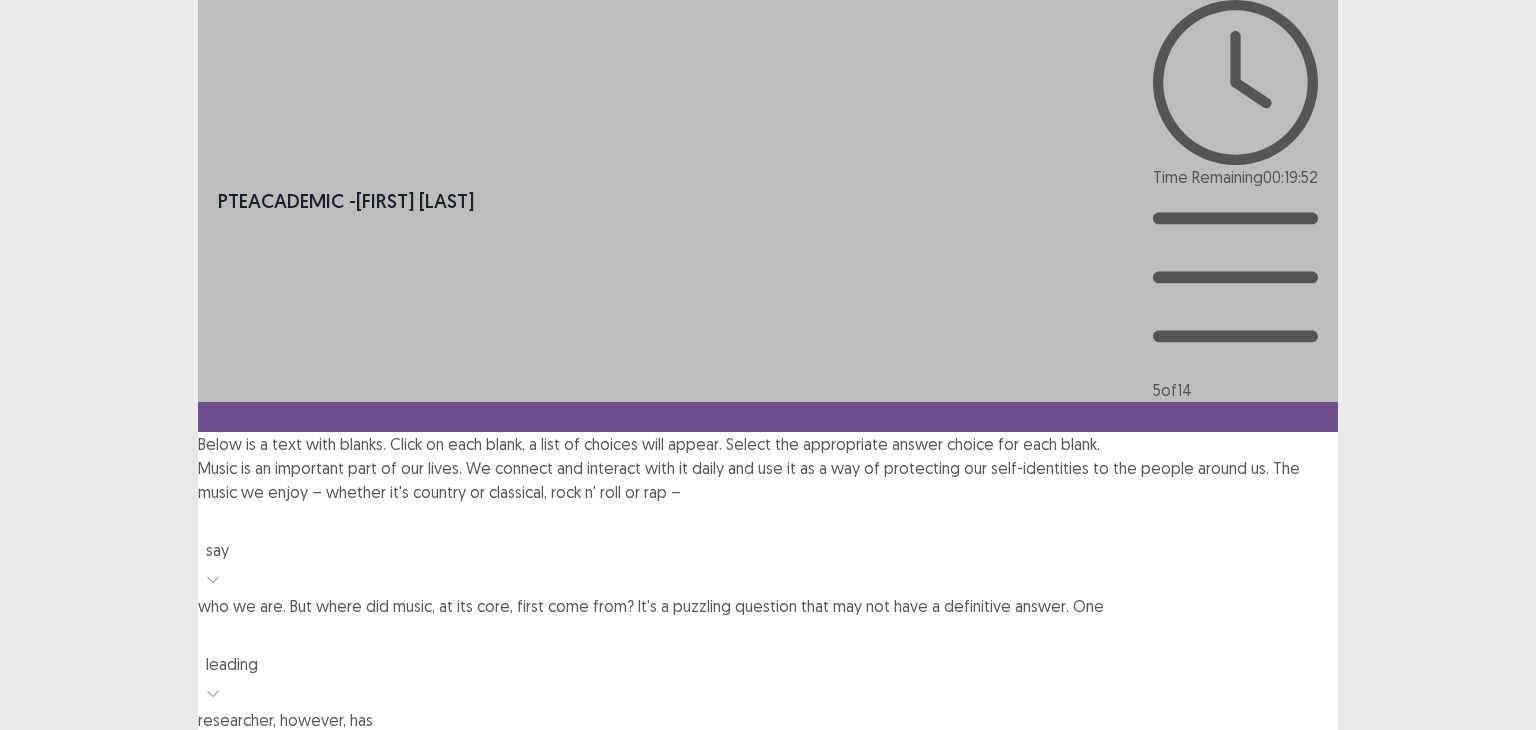 click on "Next" at bounding box center (1290, 1028) 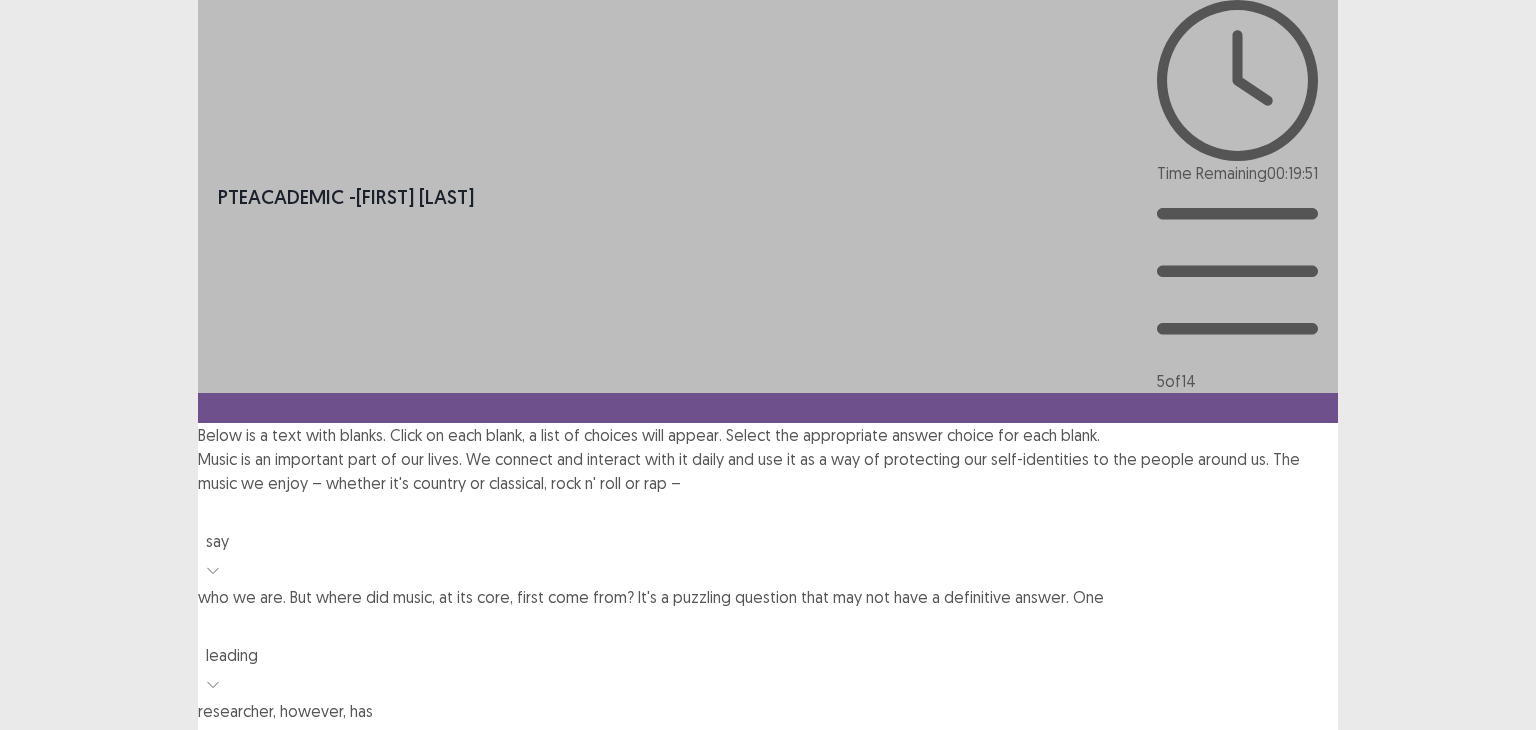 click on "Confirm" at bounding box center (43, 1105) 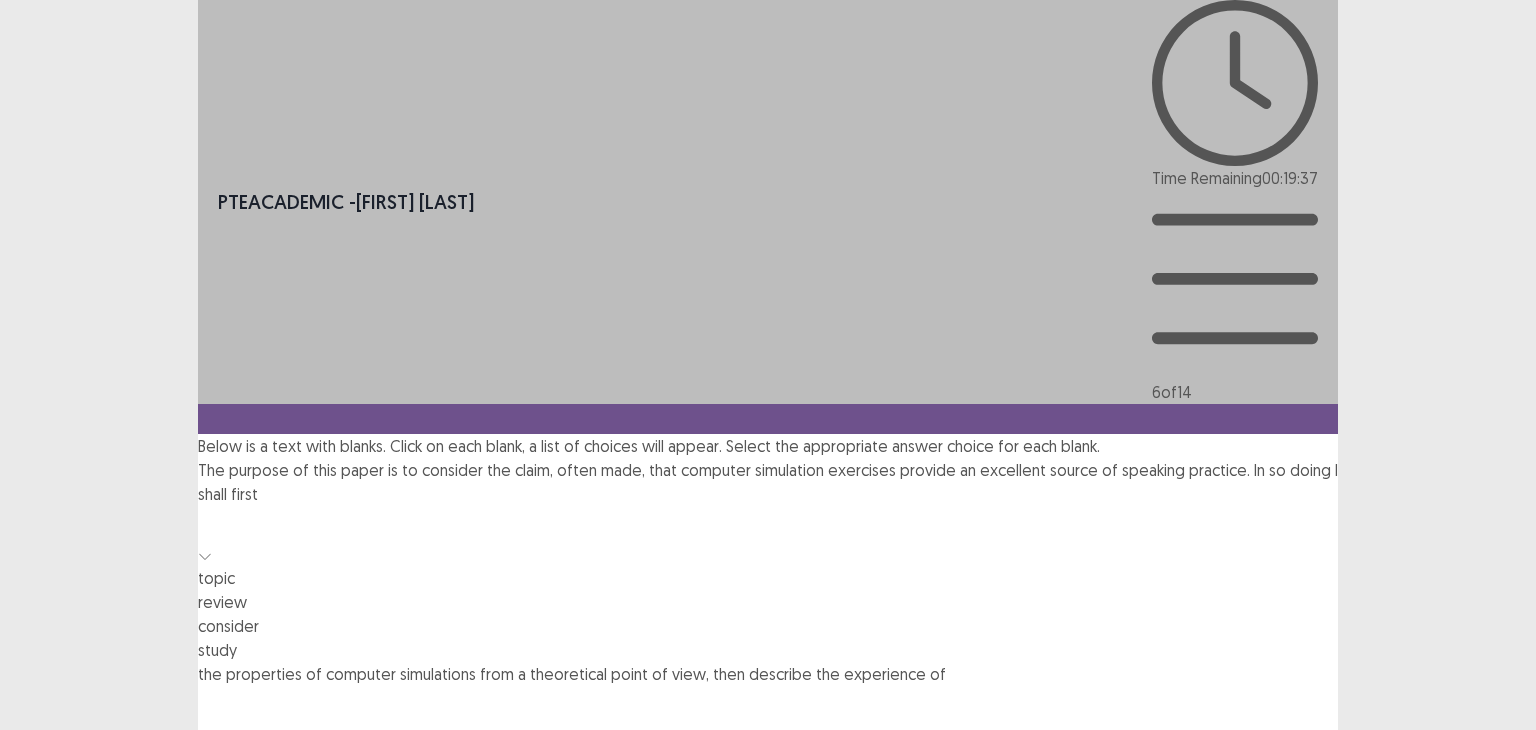 click 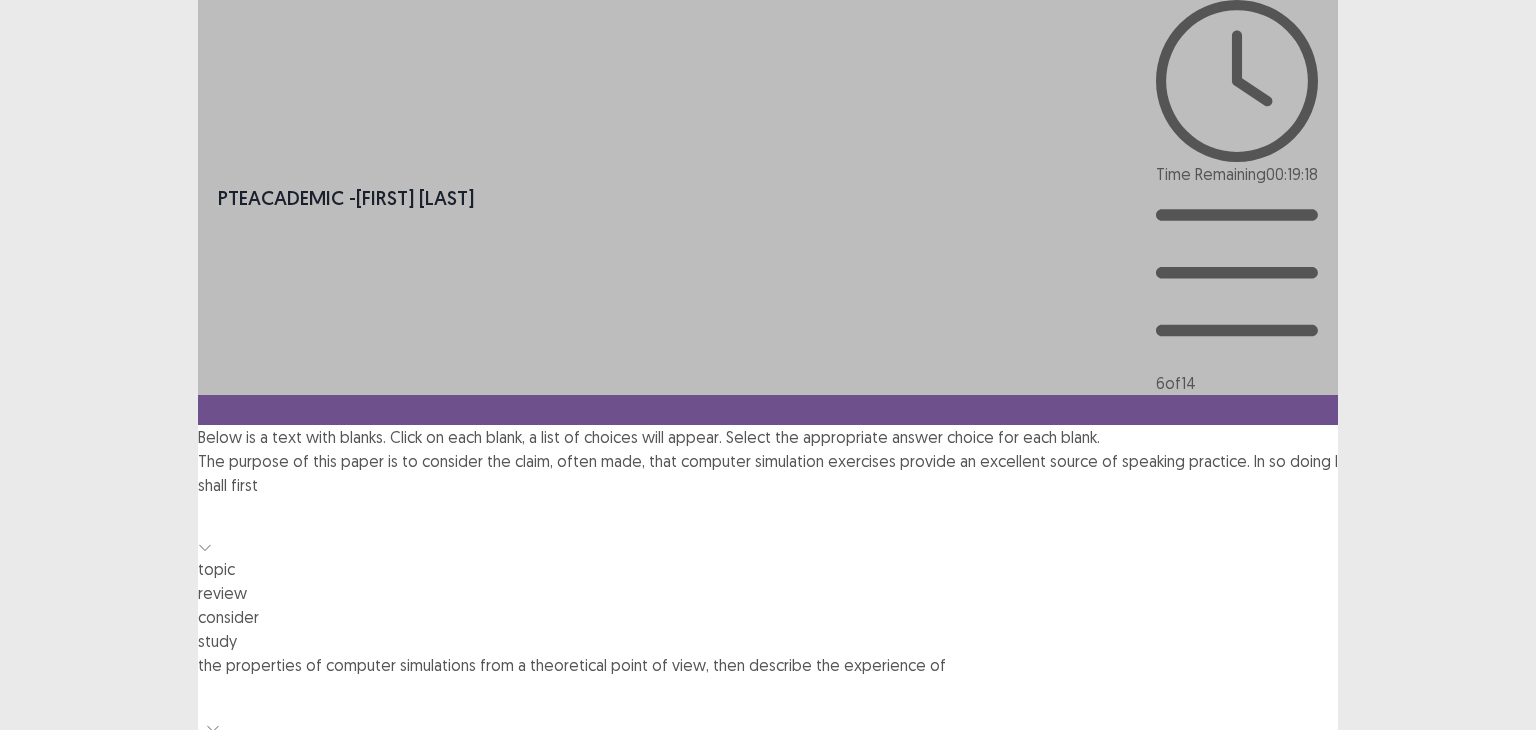click on "review" at bounding box center [768, 593] 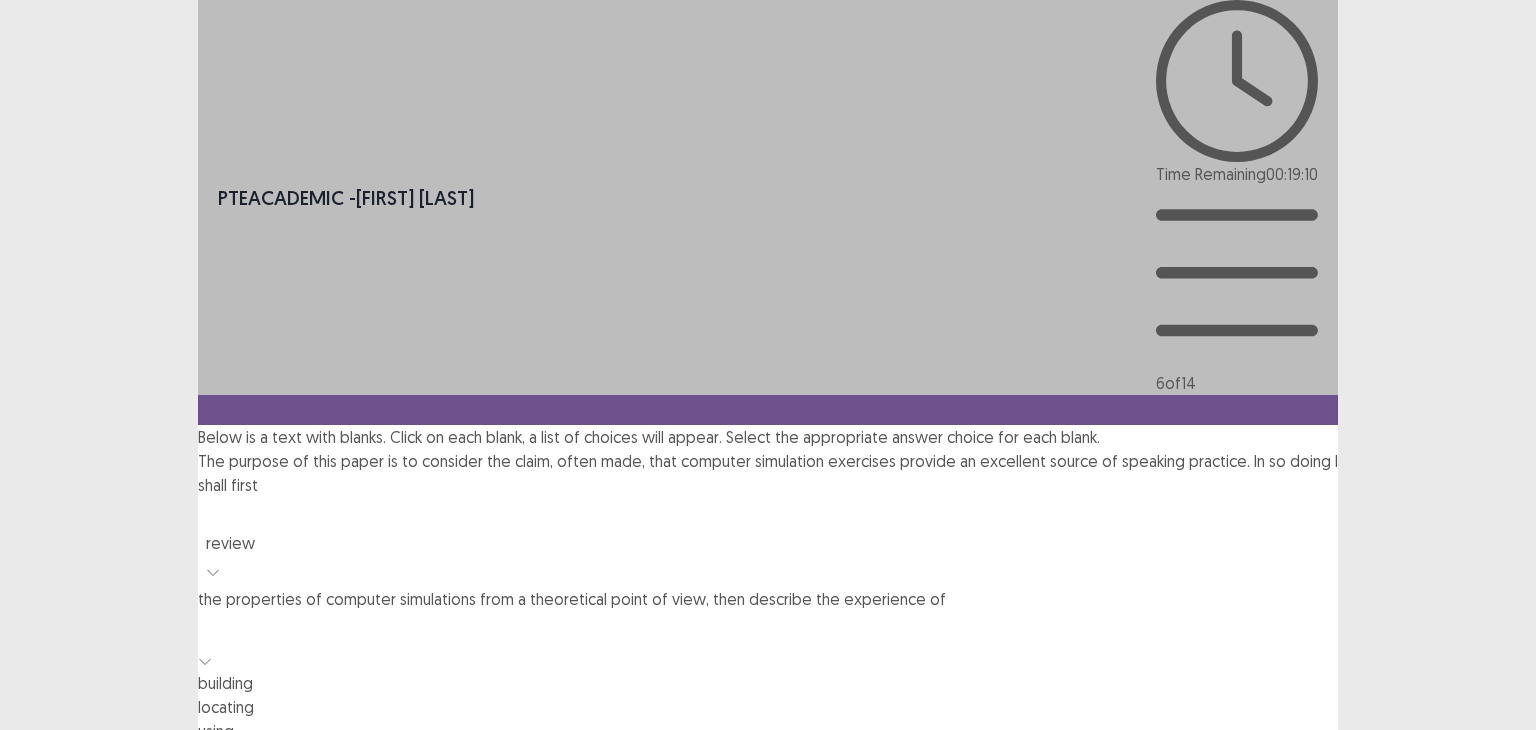 click 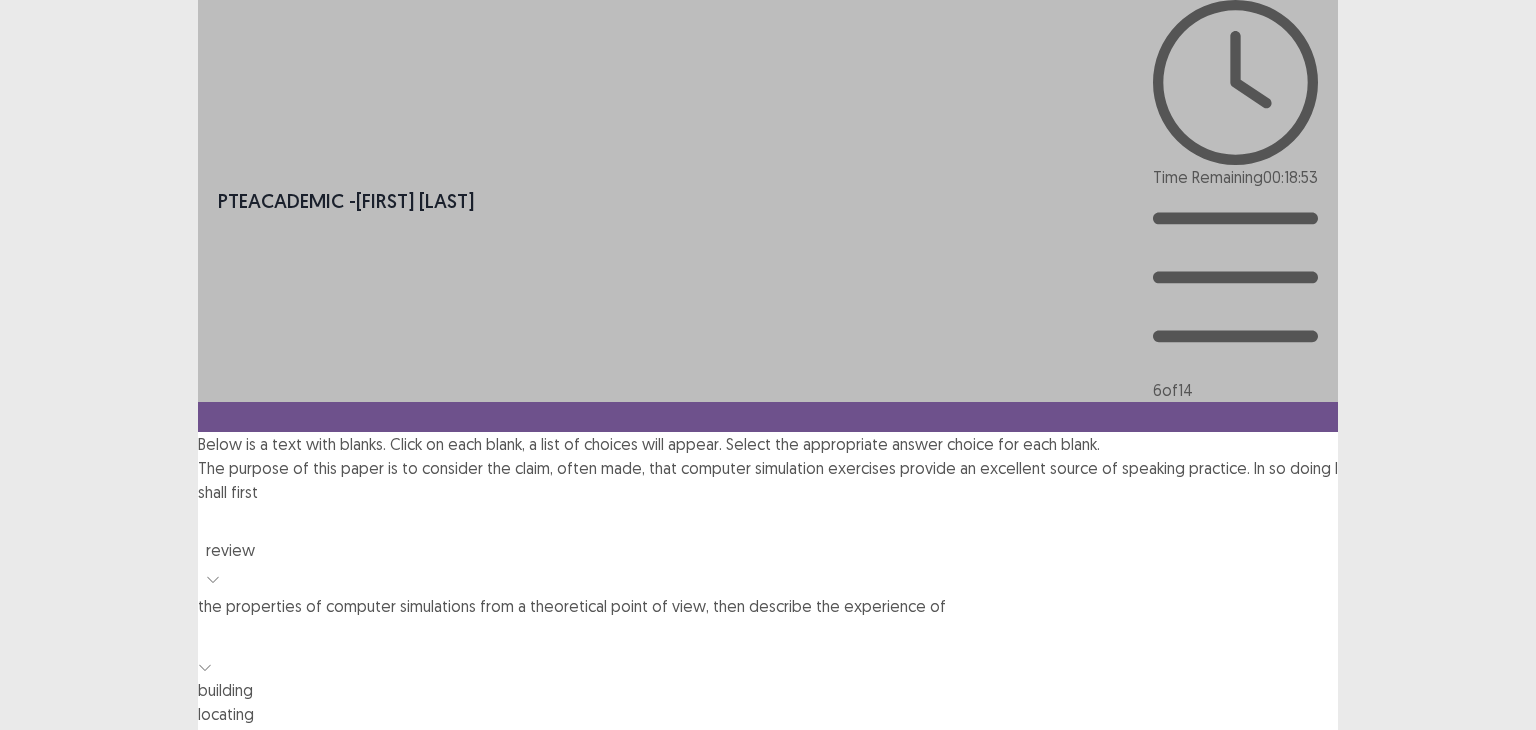 click on "using" at bounding box center [768, 738] 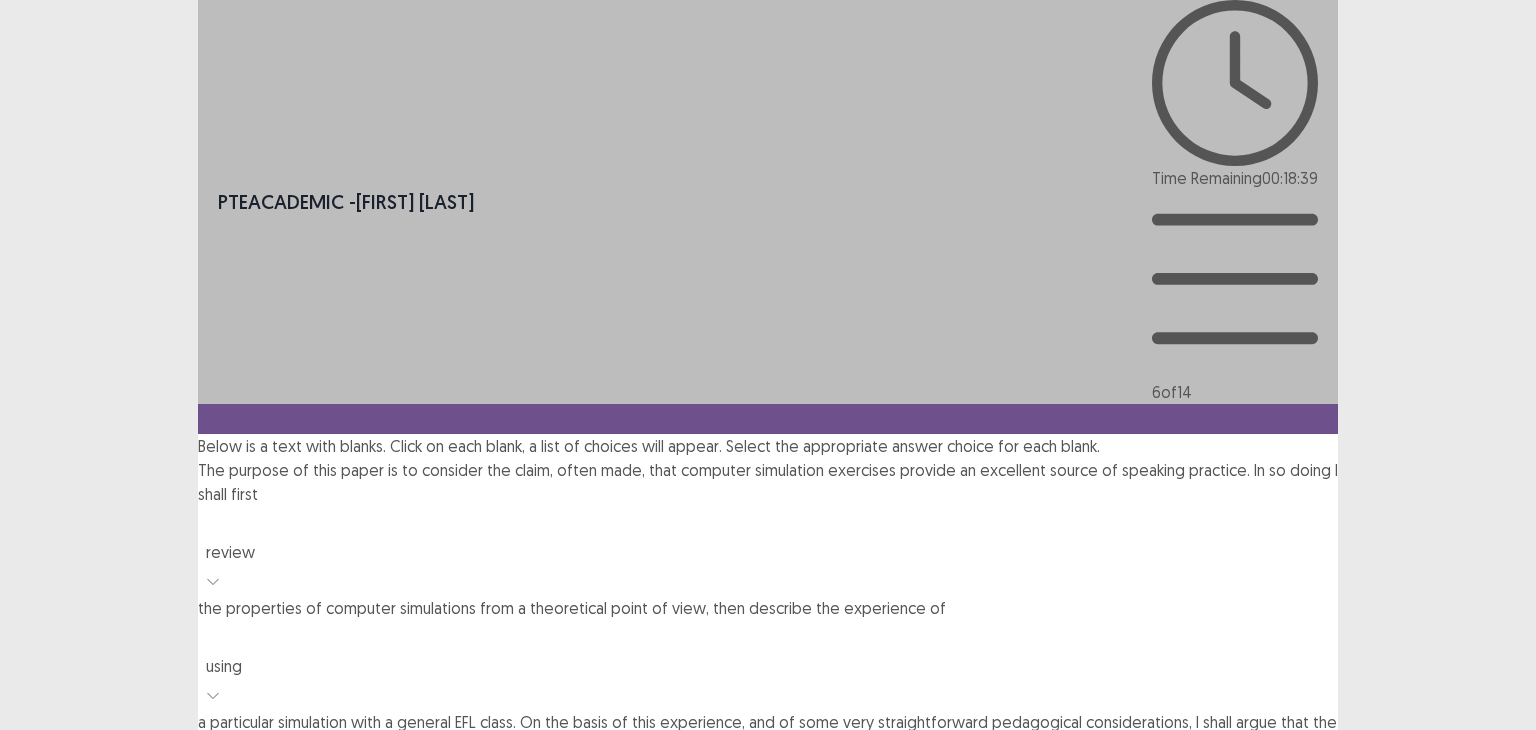click 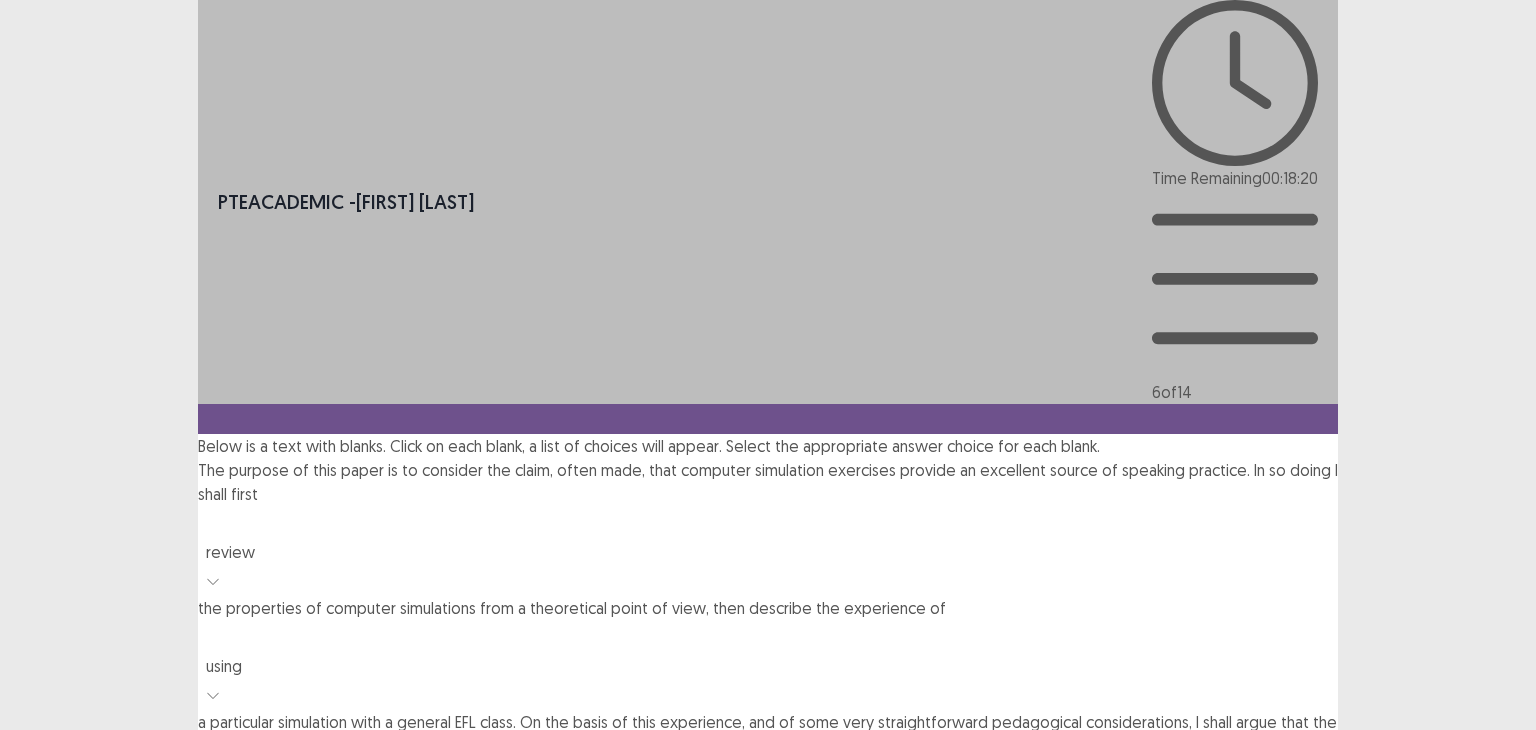 click on "theme" at bounding box center [768, 878] 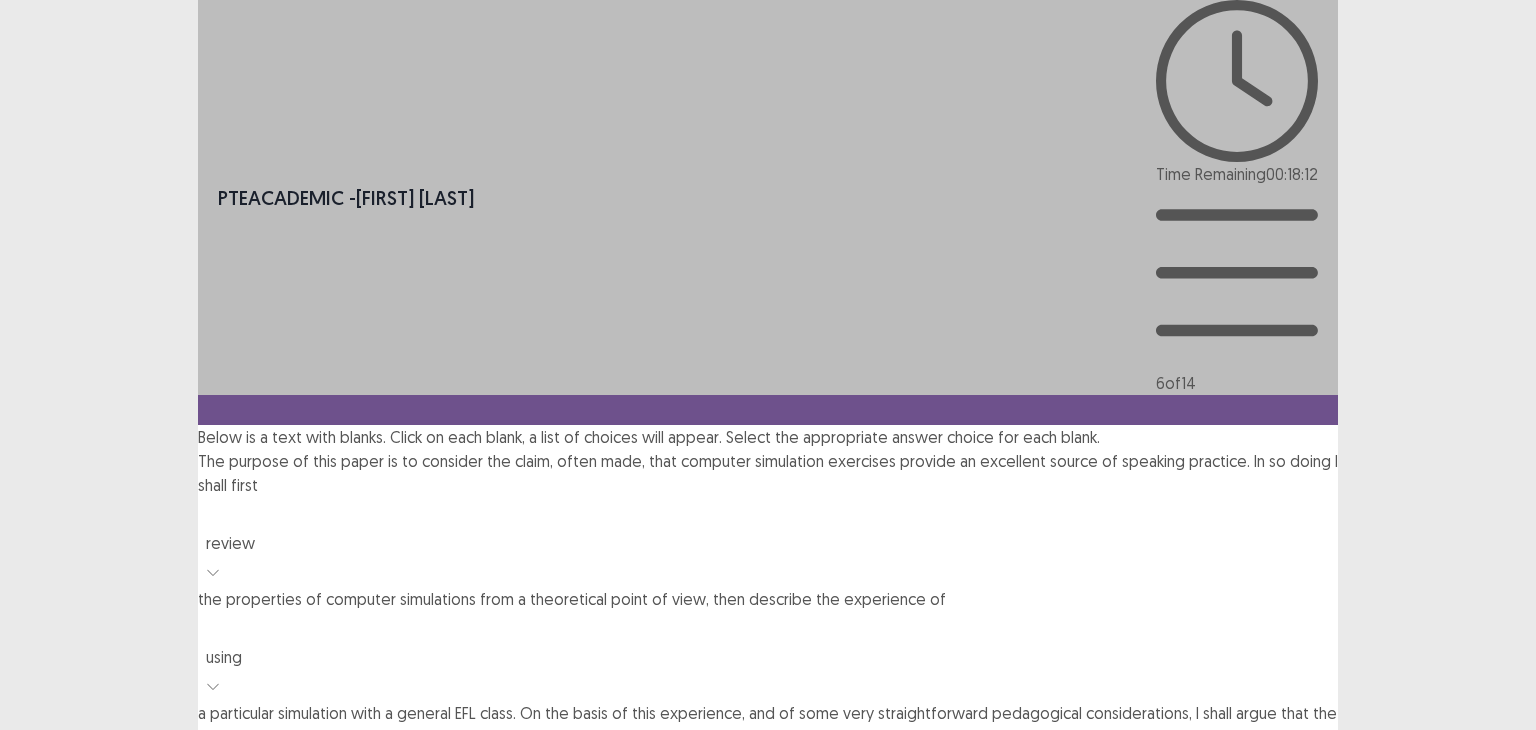 click at bounding box center (205, 821) 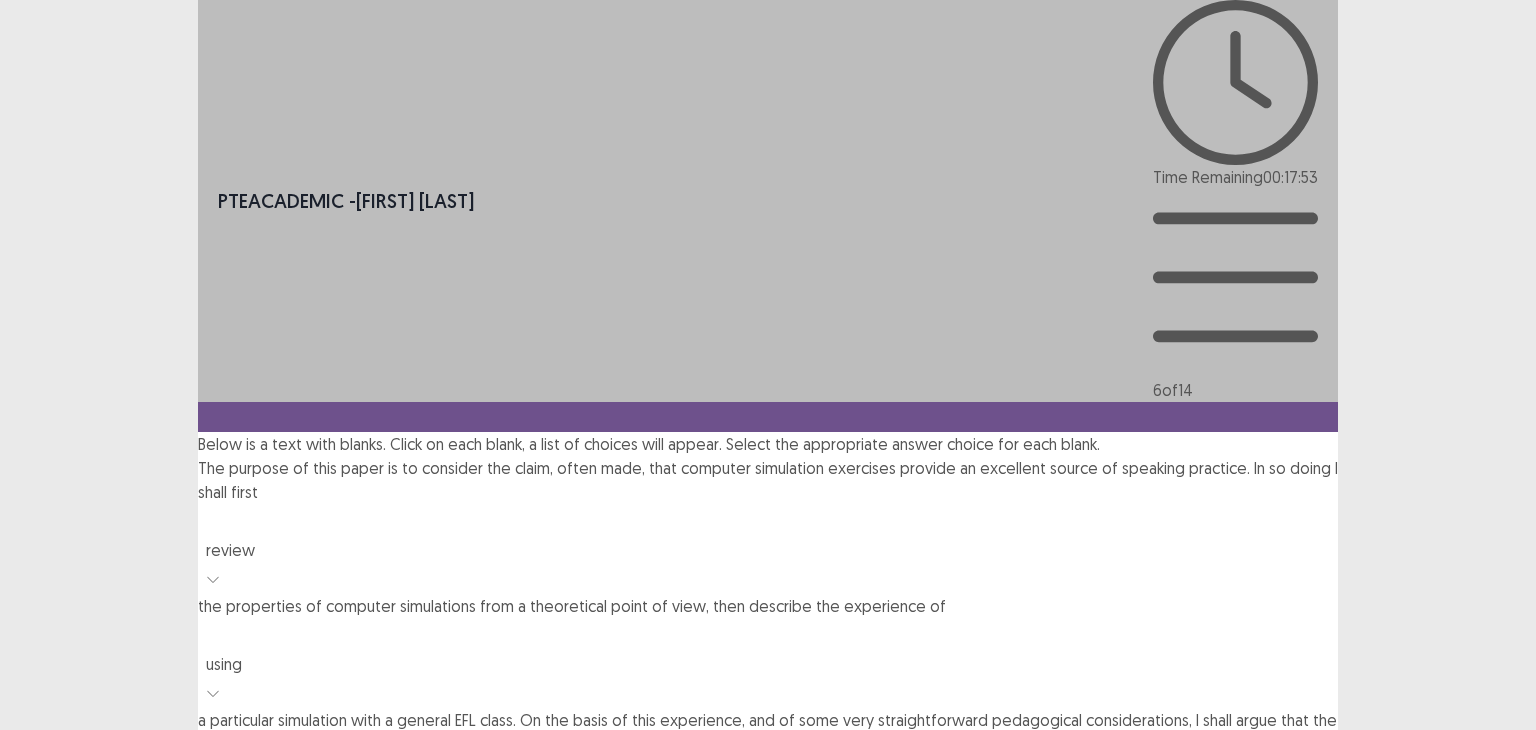 click on "subject" at bounding box center (768, 852) 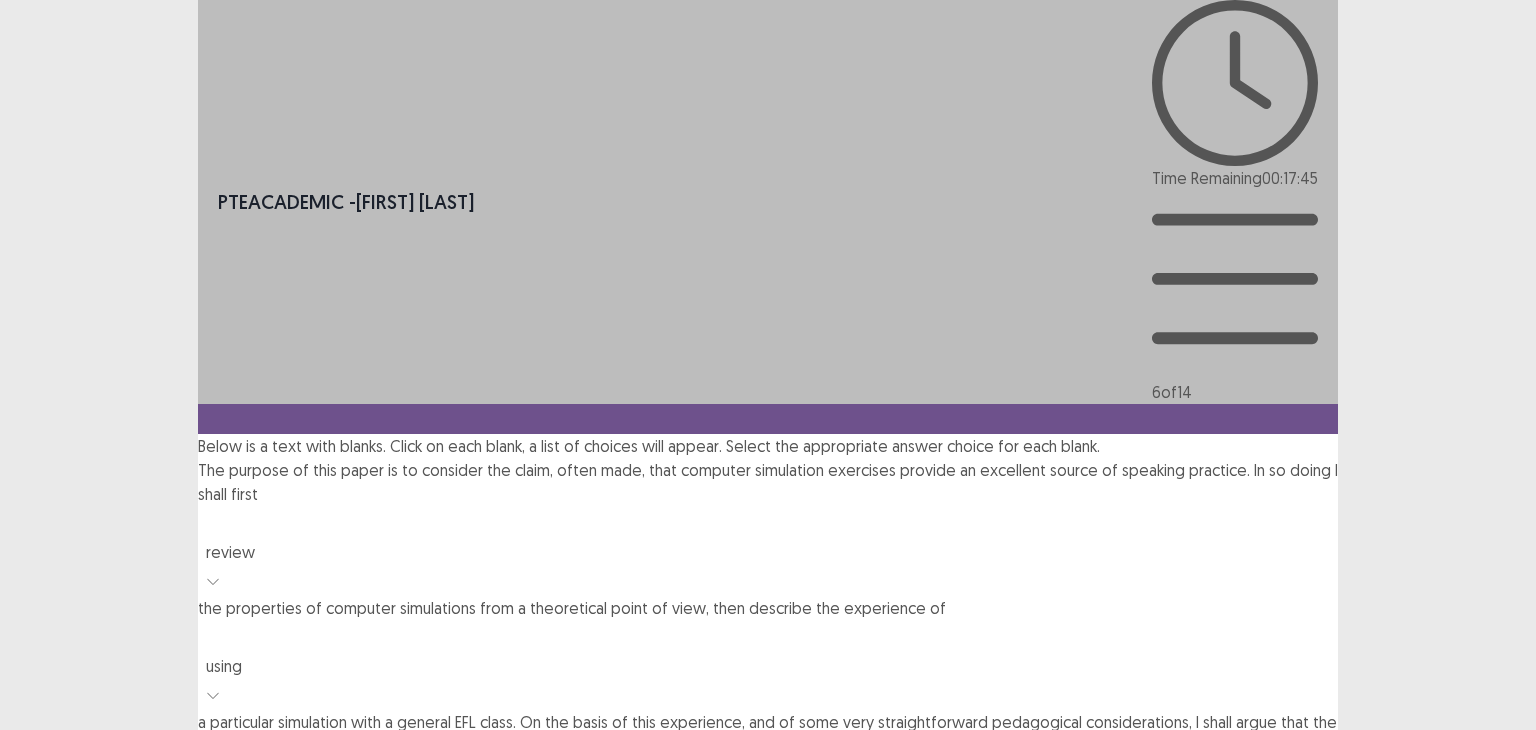 click 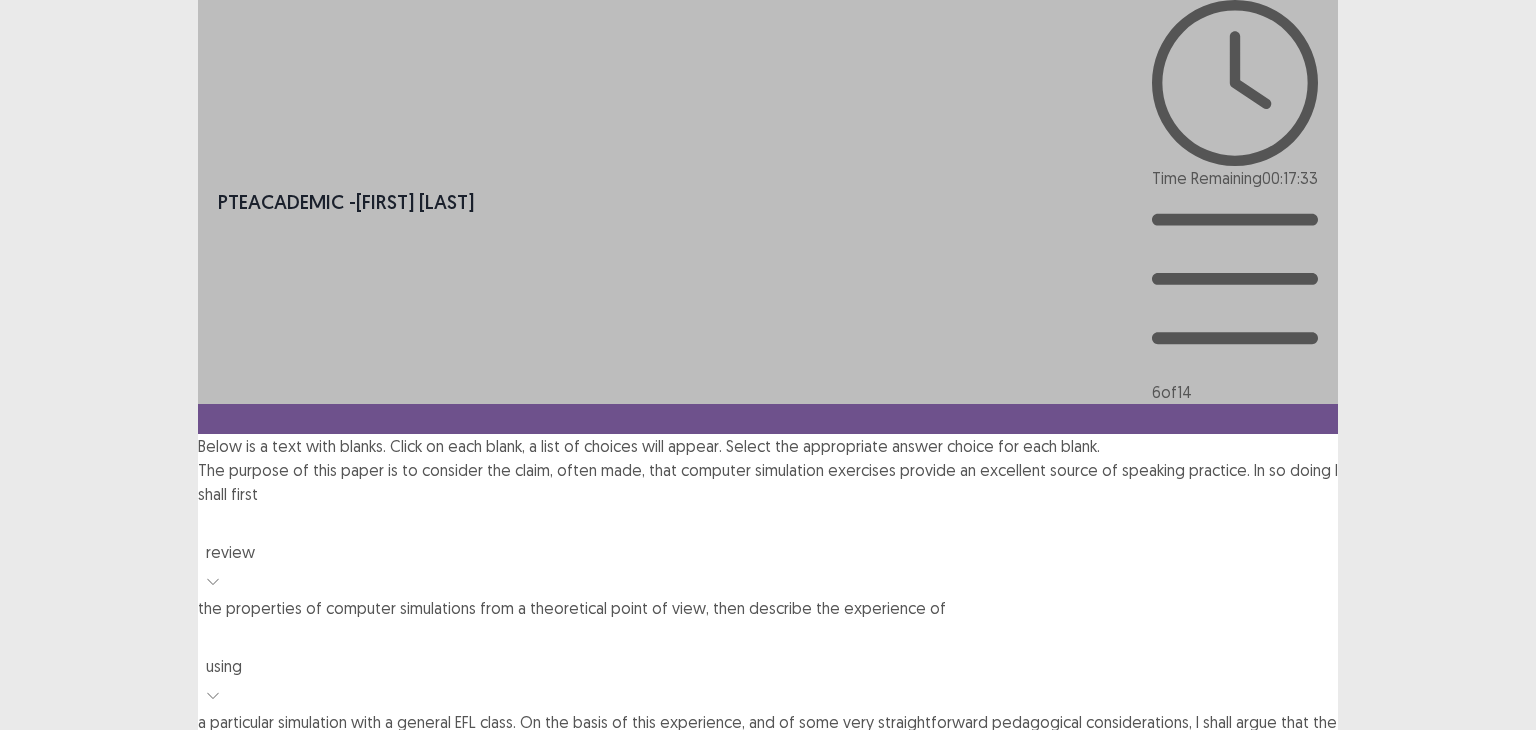 click on "attain" at bounding box center (768, 968) 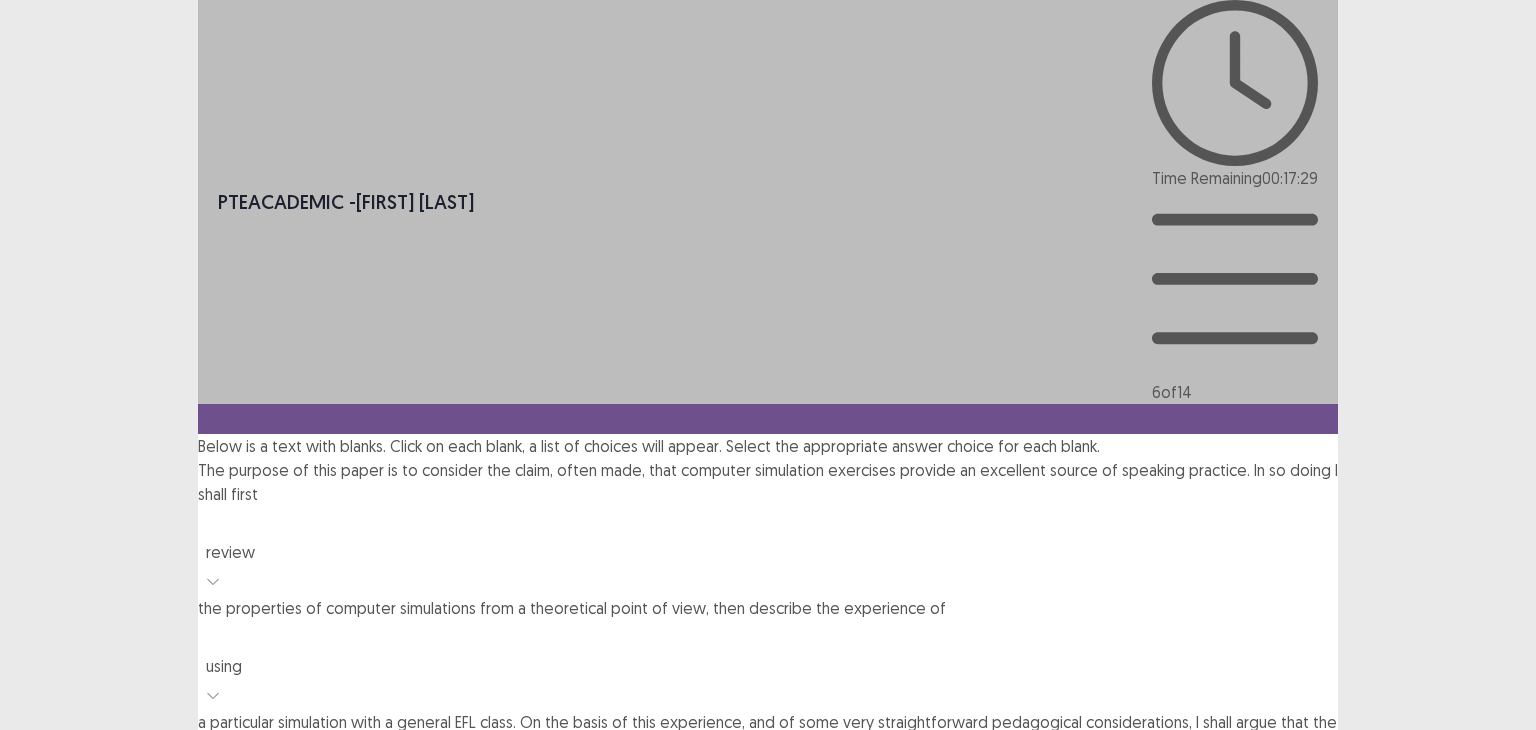 click 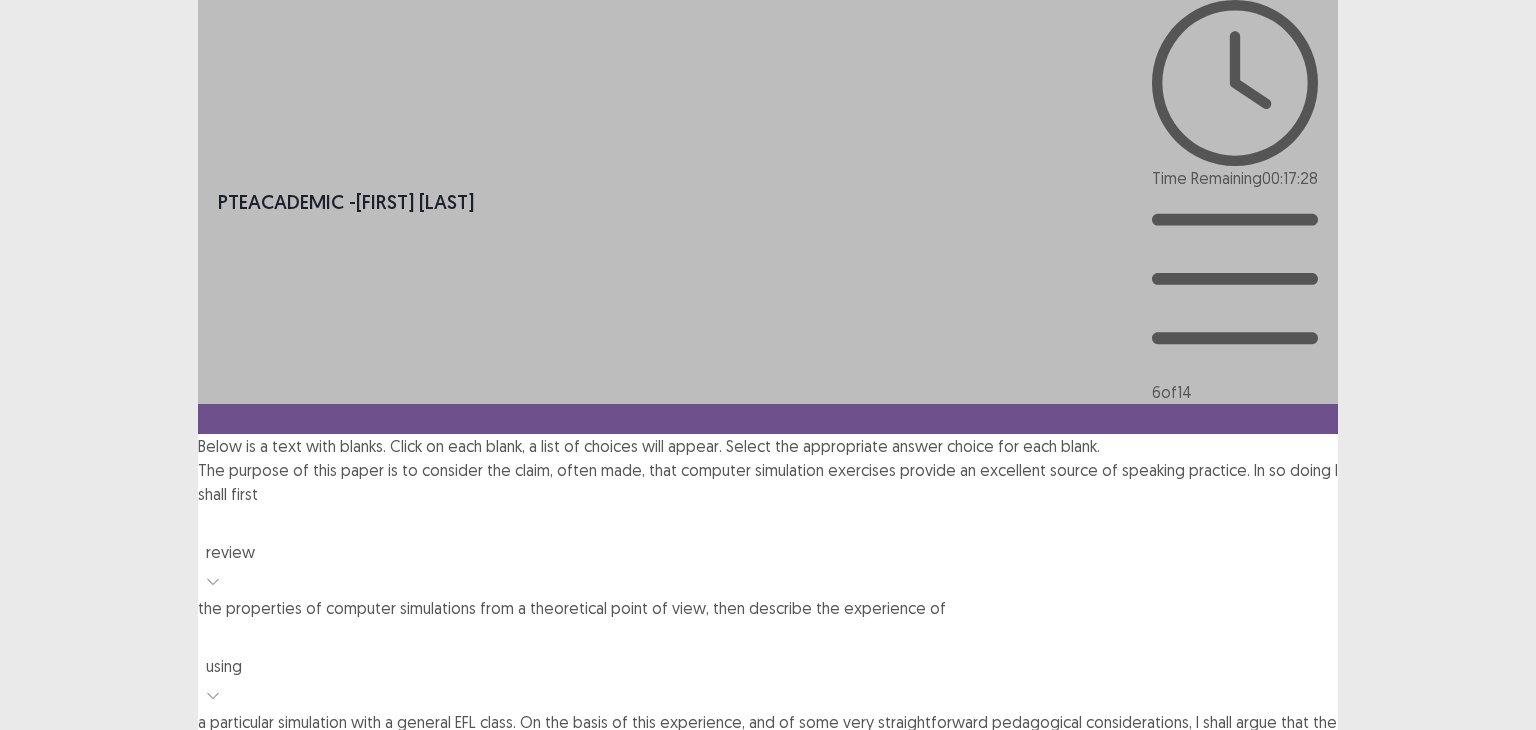 click on "collect" at bounding box center [768, 1016] 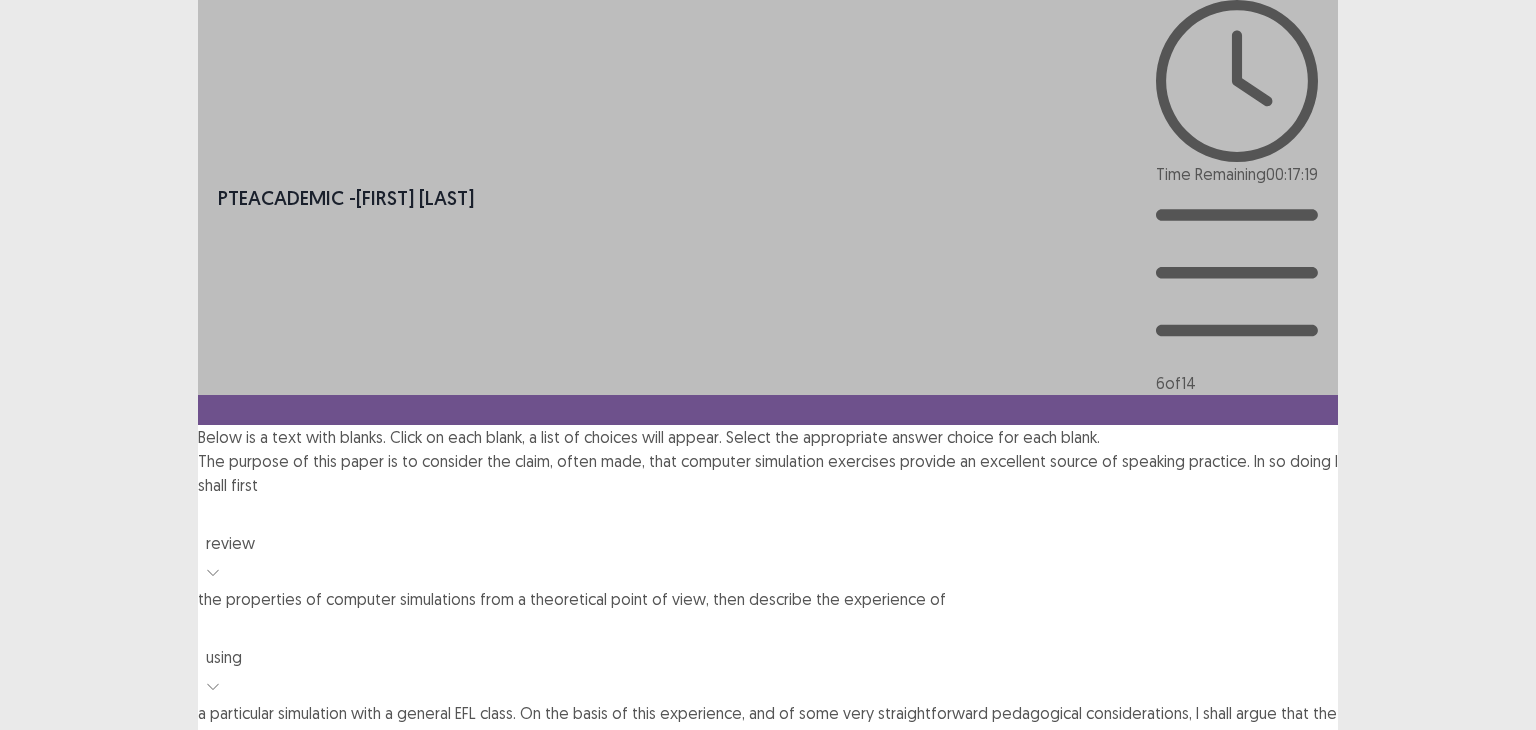 click 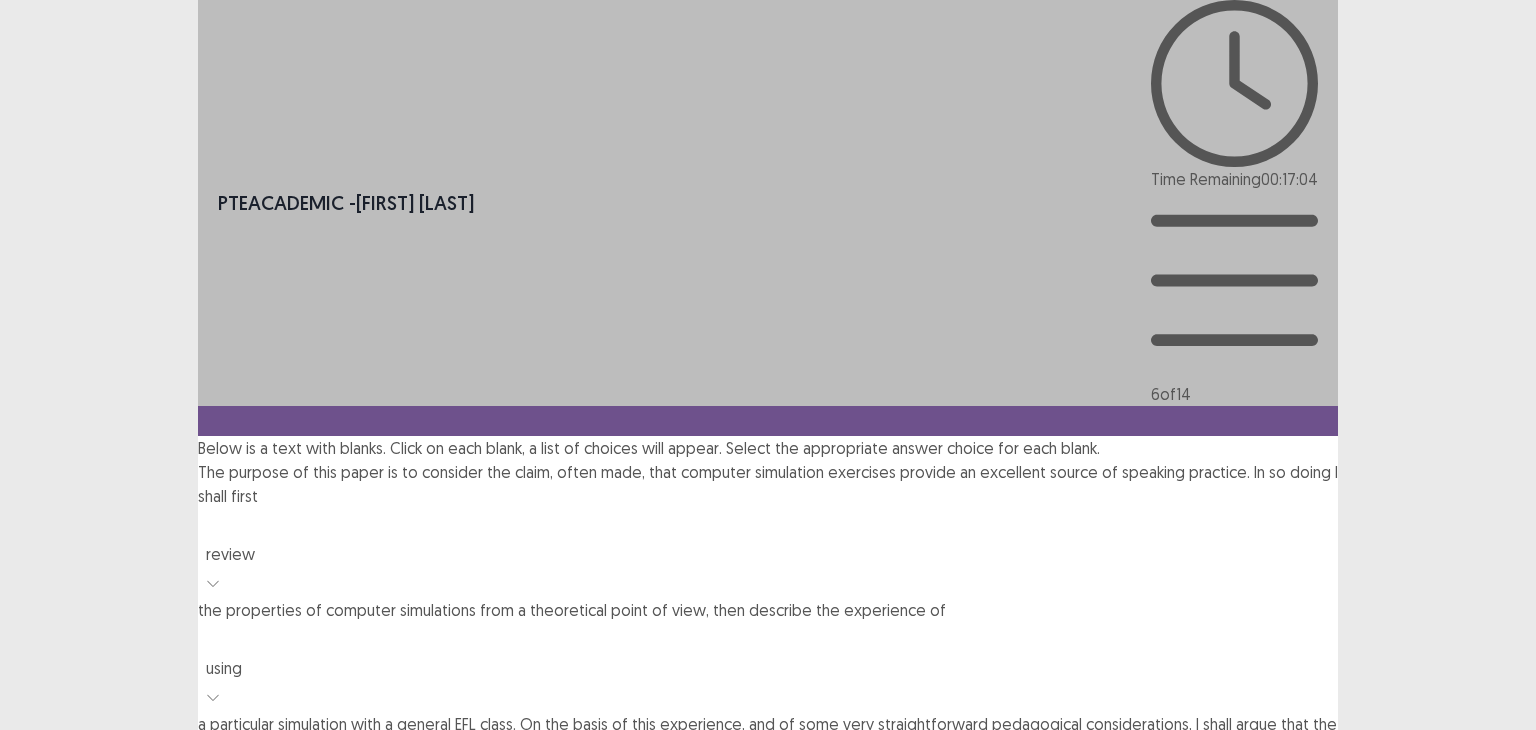 click on "integrated" at bounding box center (768, 1084) 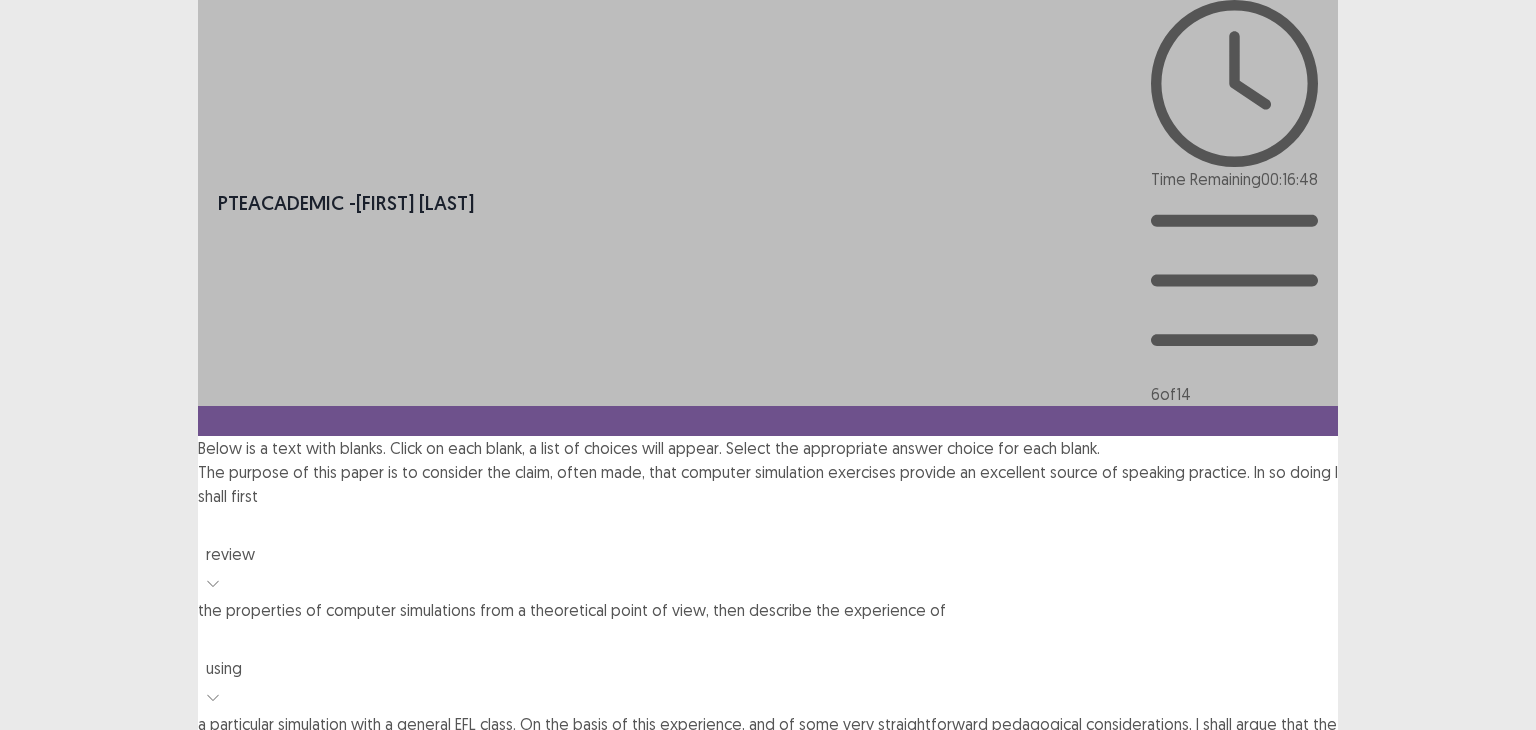 click 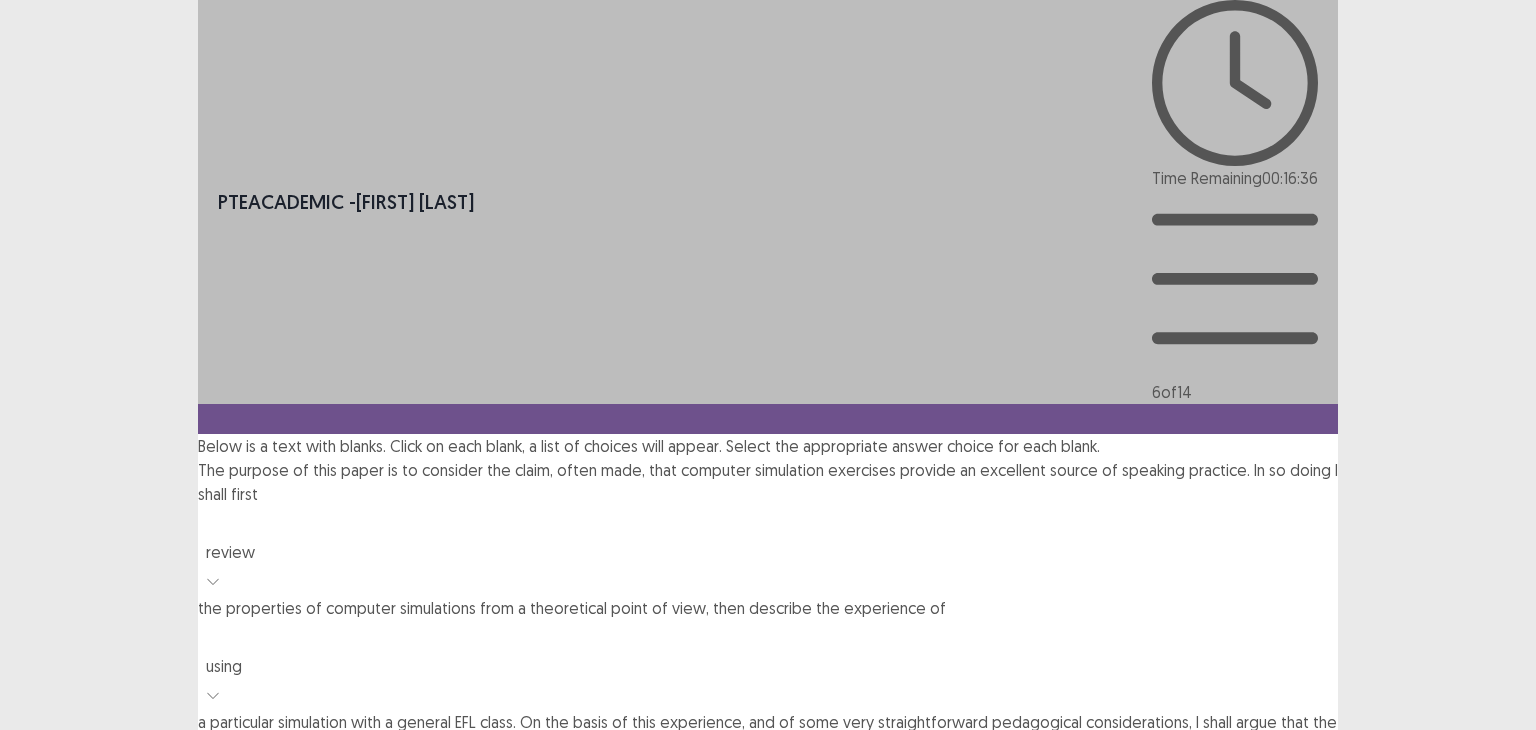 click on "content" at bounding box center [768, 878] 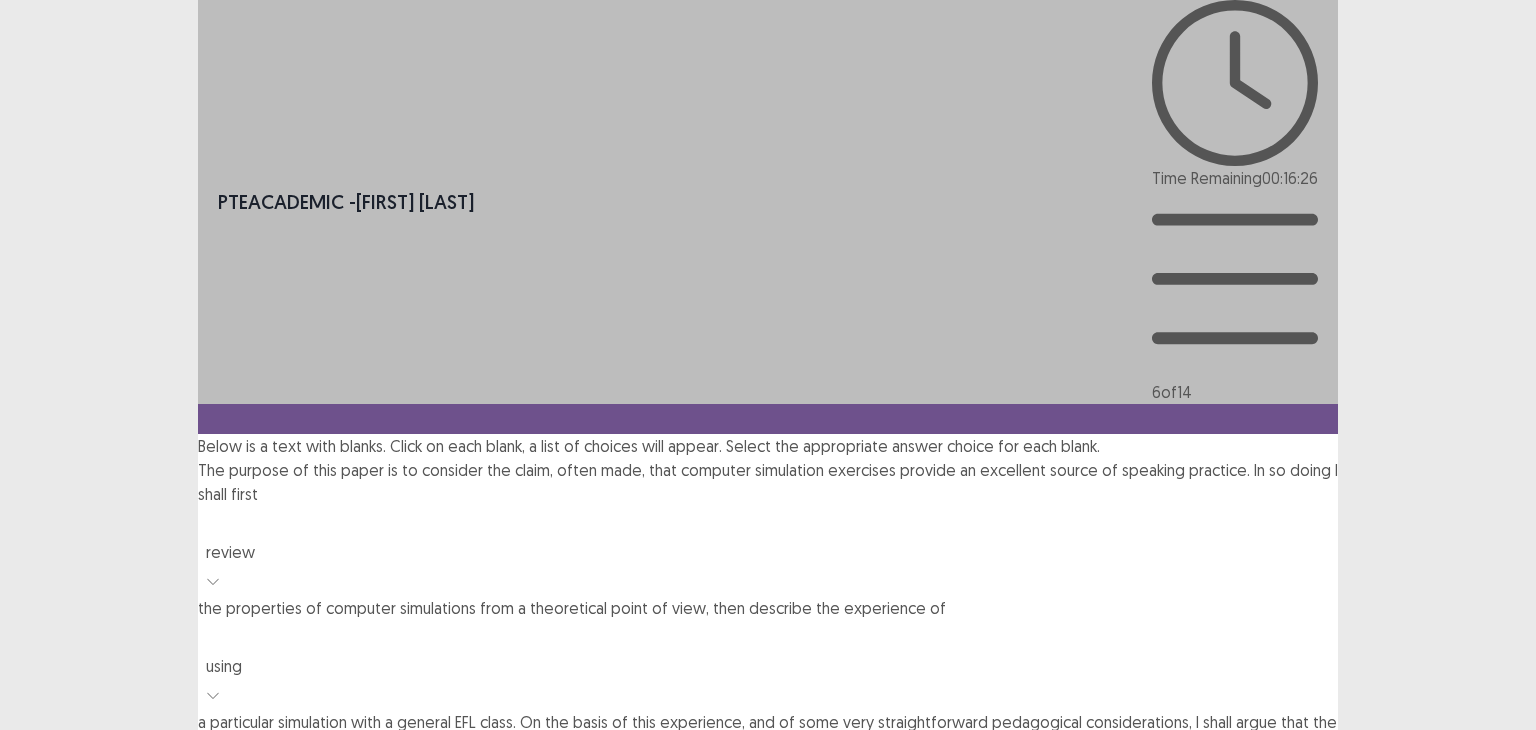 click at bounding box center (205, 968) 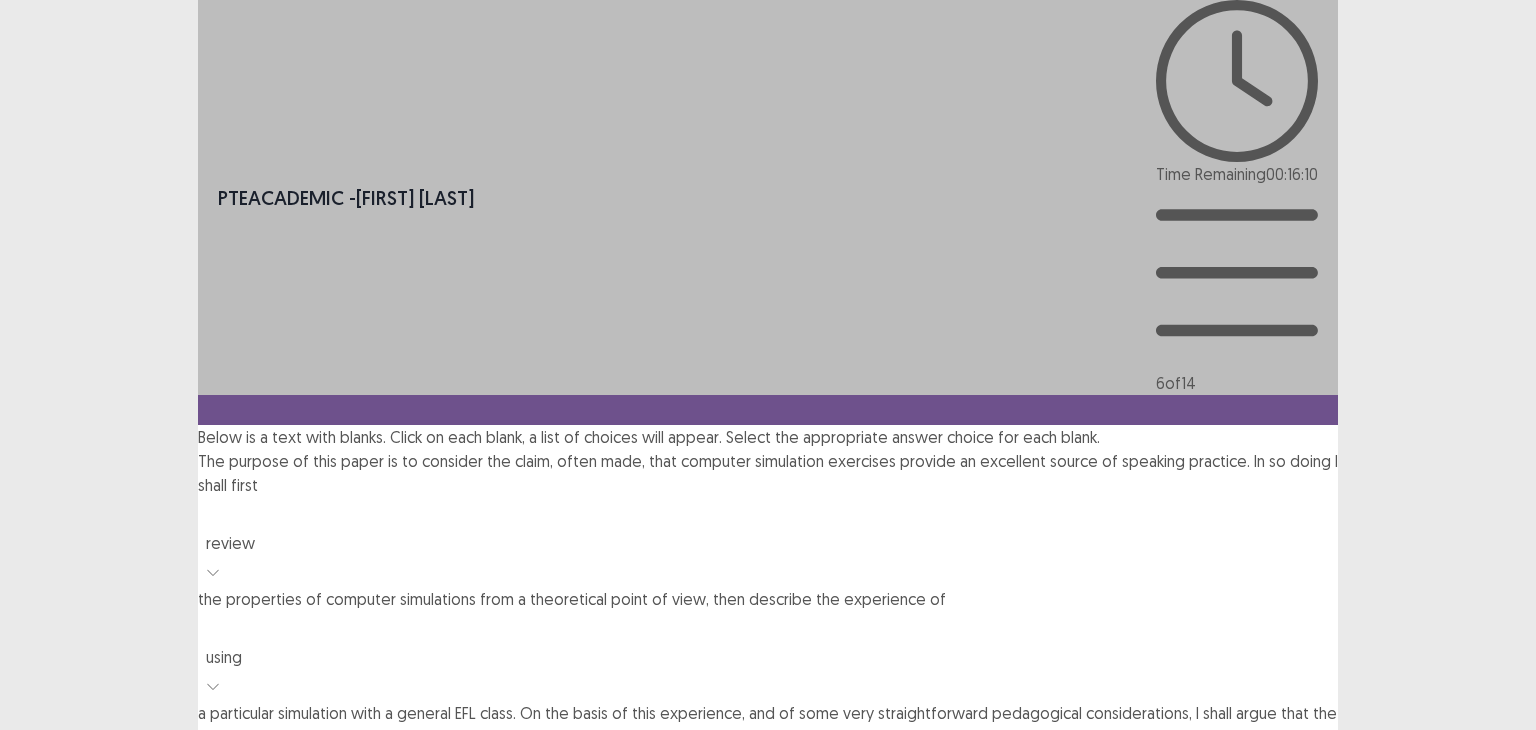click on "increase" at bounding box center (768, 1031) 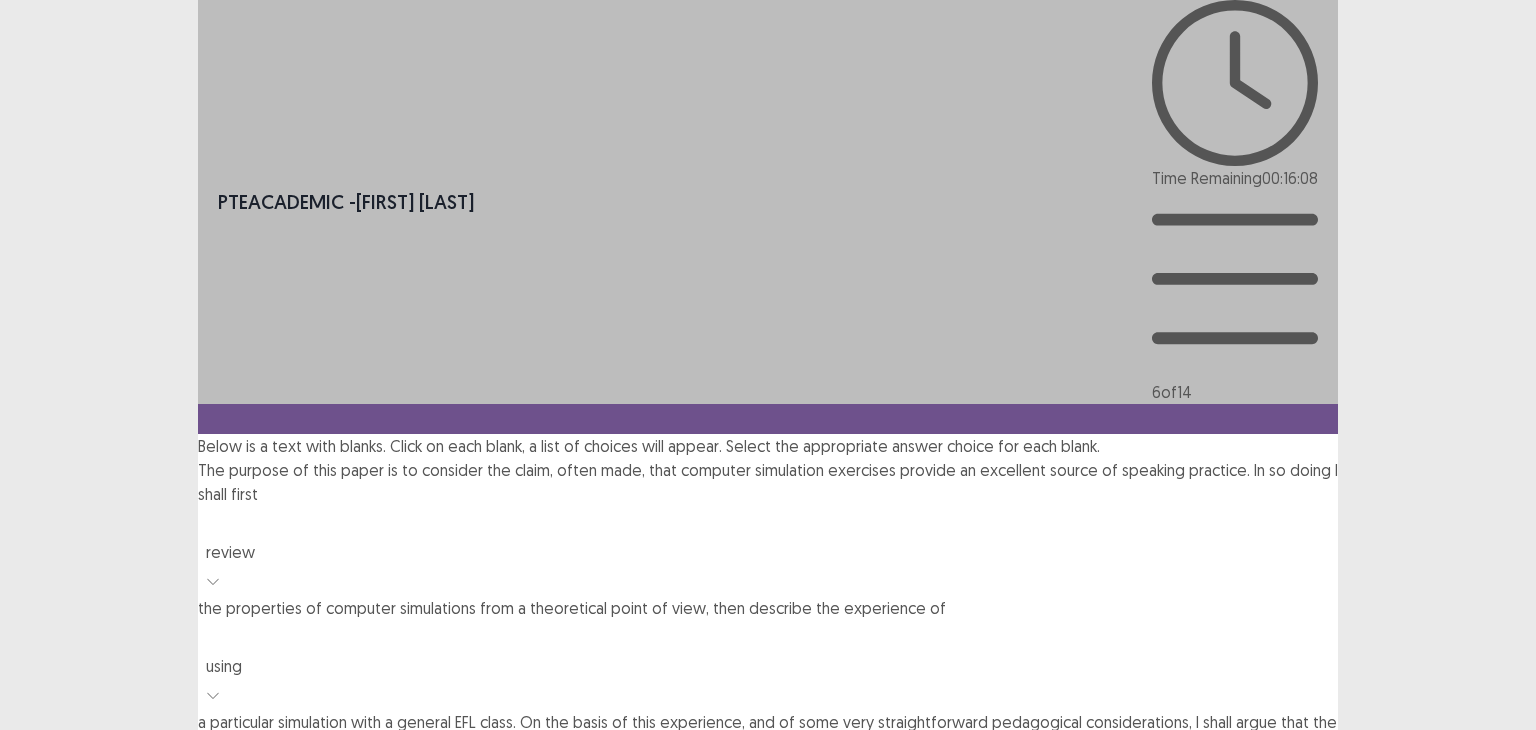 click on "Next" at bounding box center [1290, 1144] 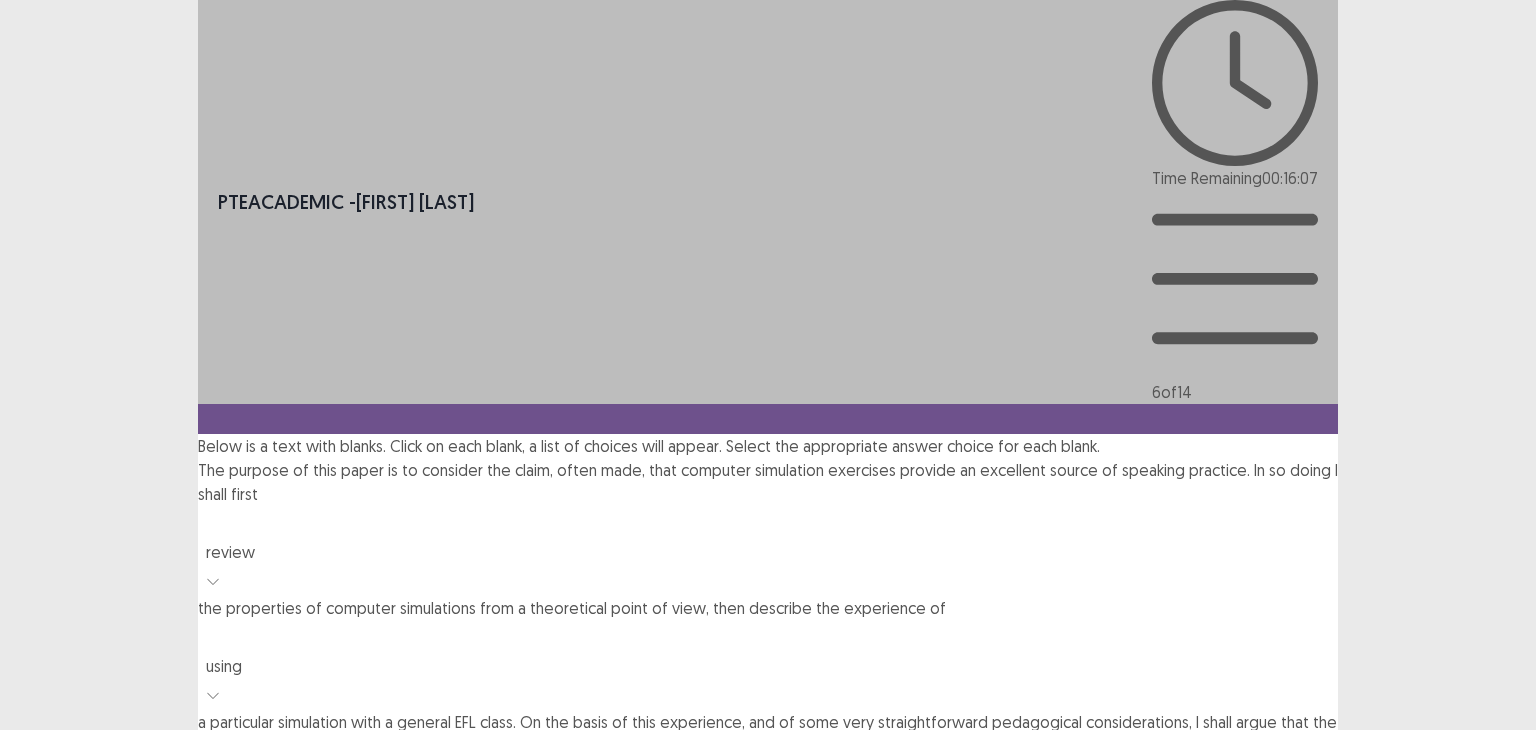 click on "Confirm" at bounding box center (43, 1230) 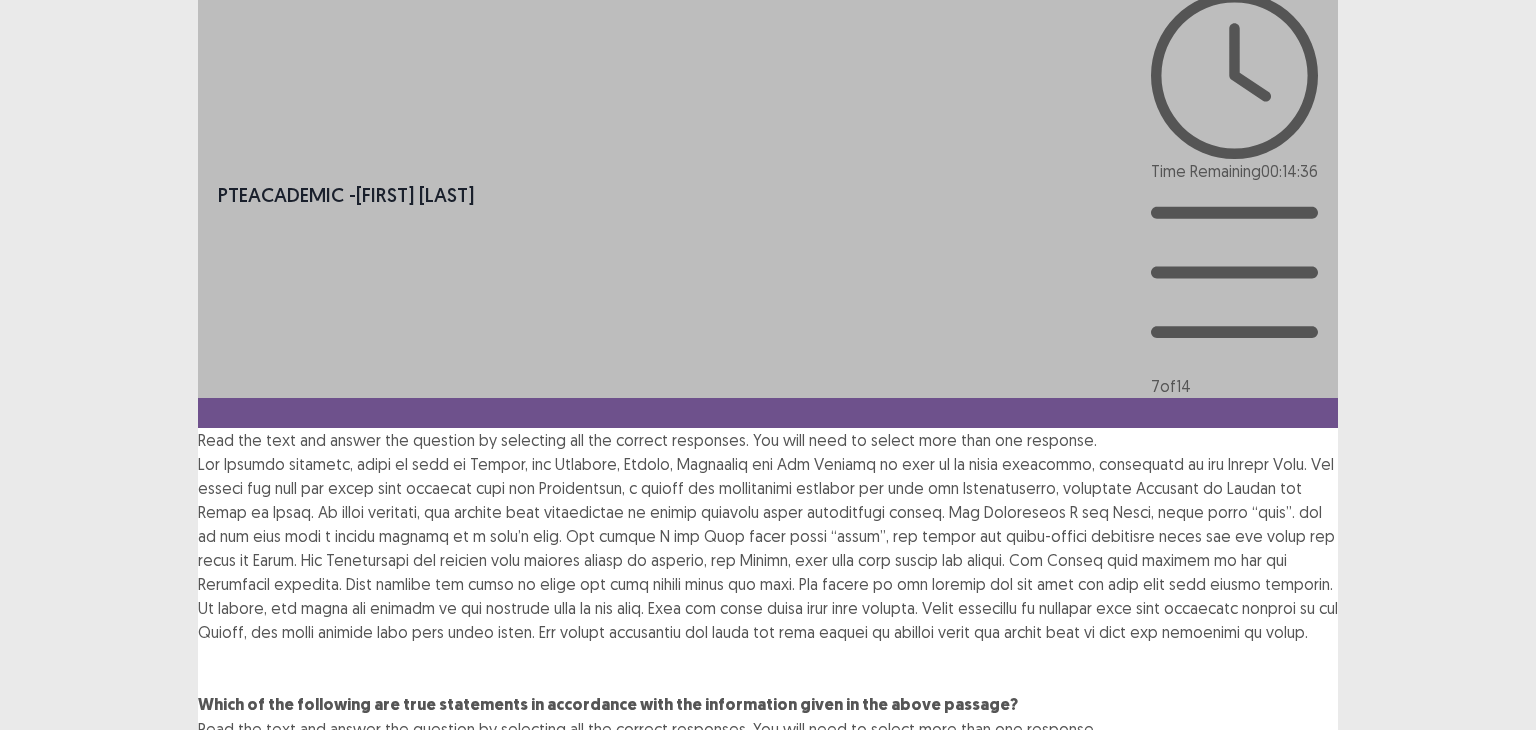 scroll, scrollTop: 10, scrollLeft: 0, axis: vertical 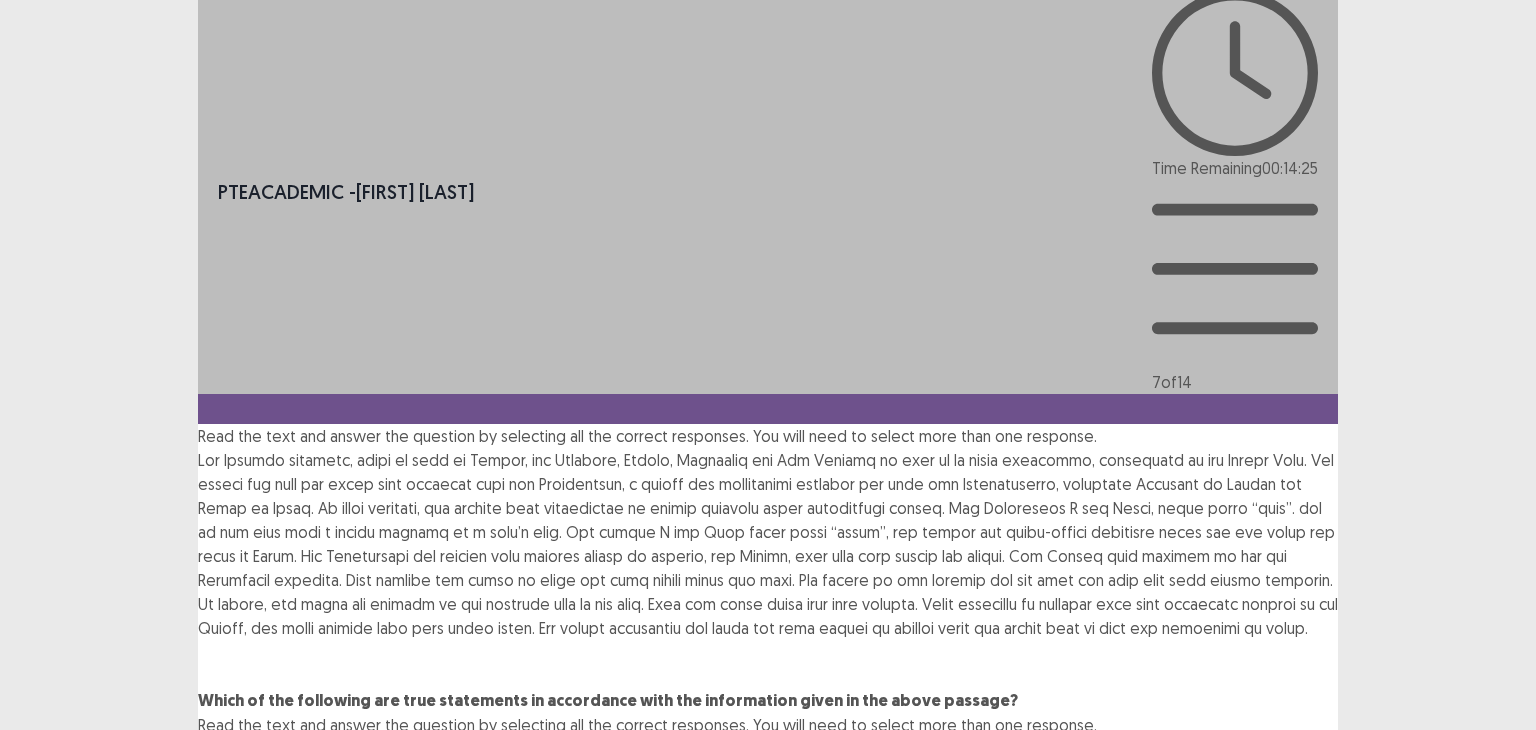 click at bounding box center (198, 845) 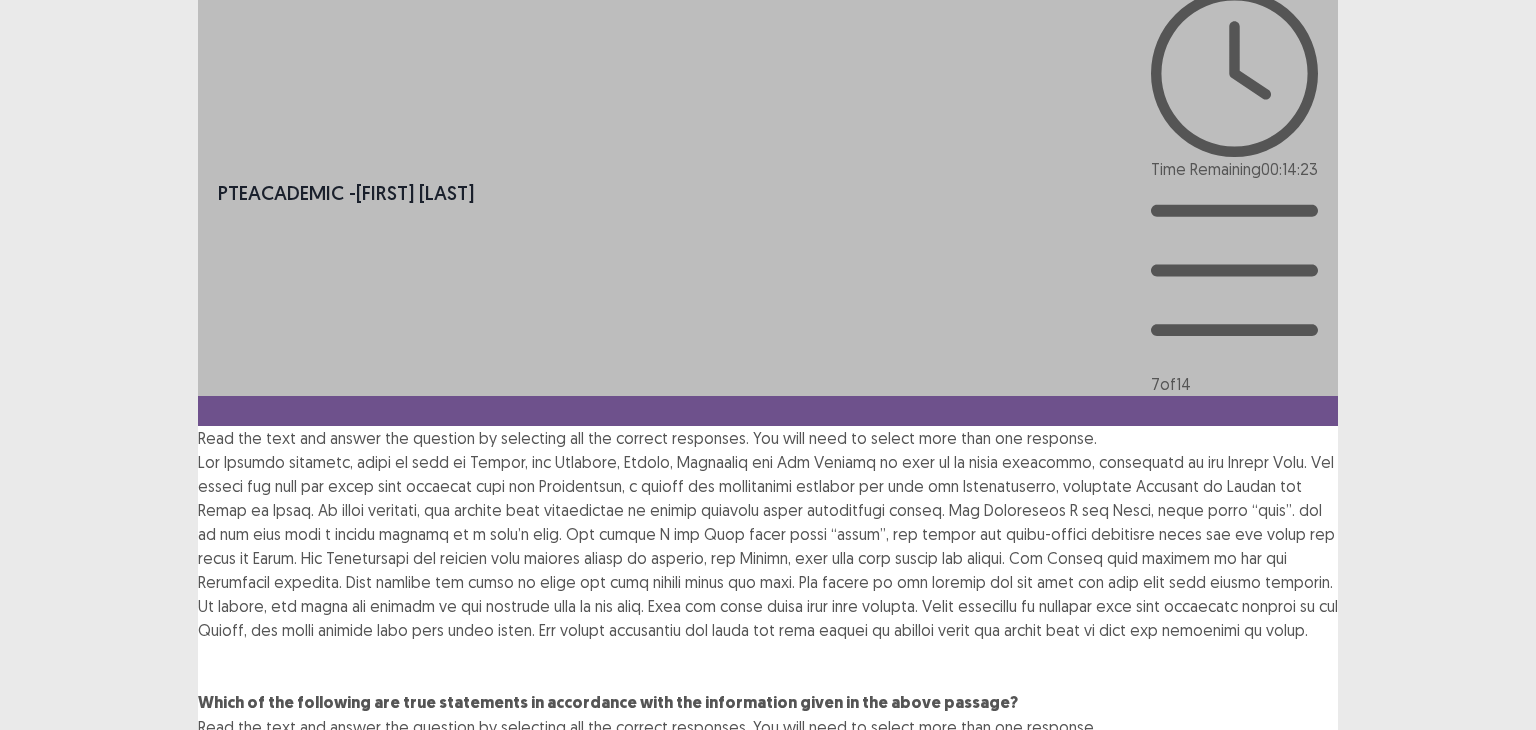 click on "Next" at bounding box center [1290, 1829] 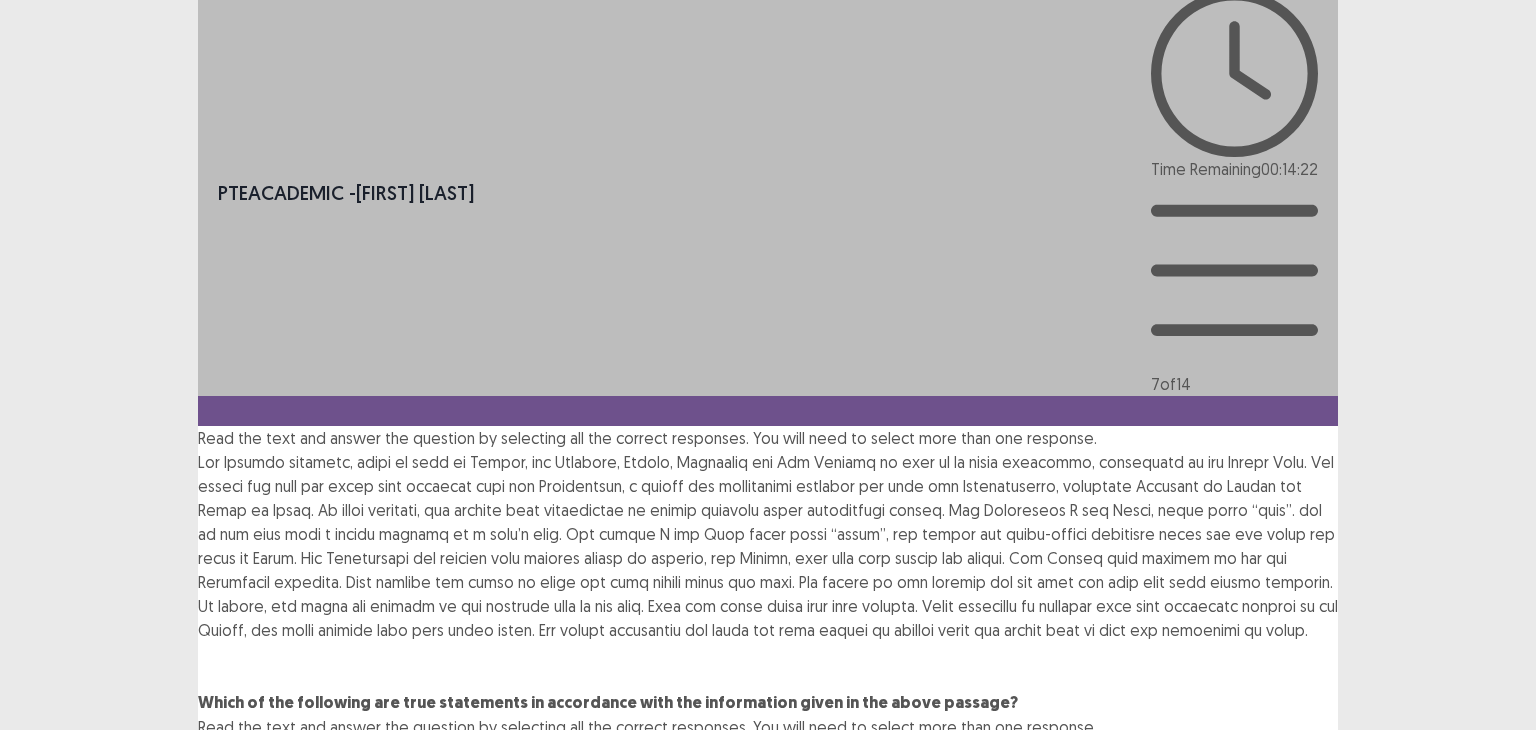 click on "Confirm" at bounding box center (43, 1915) 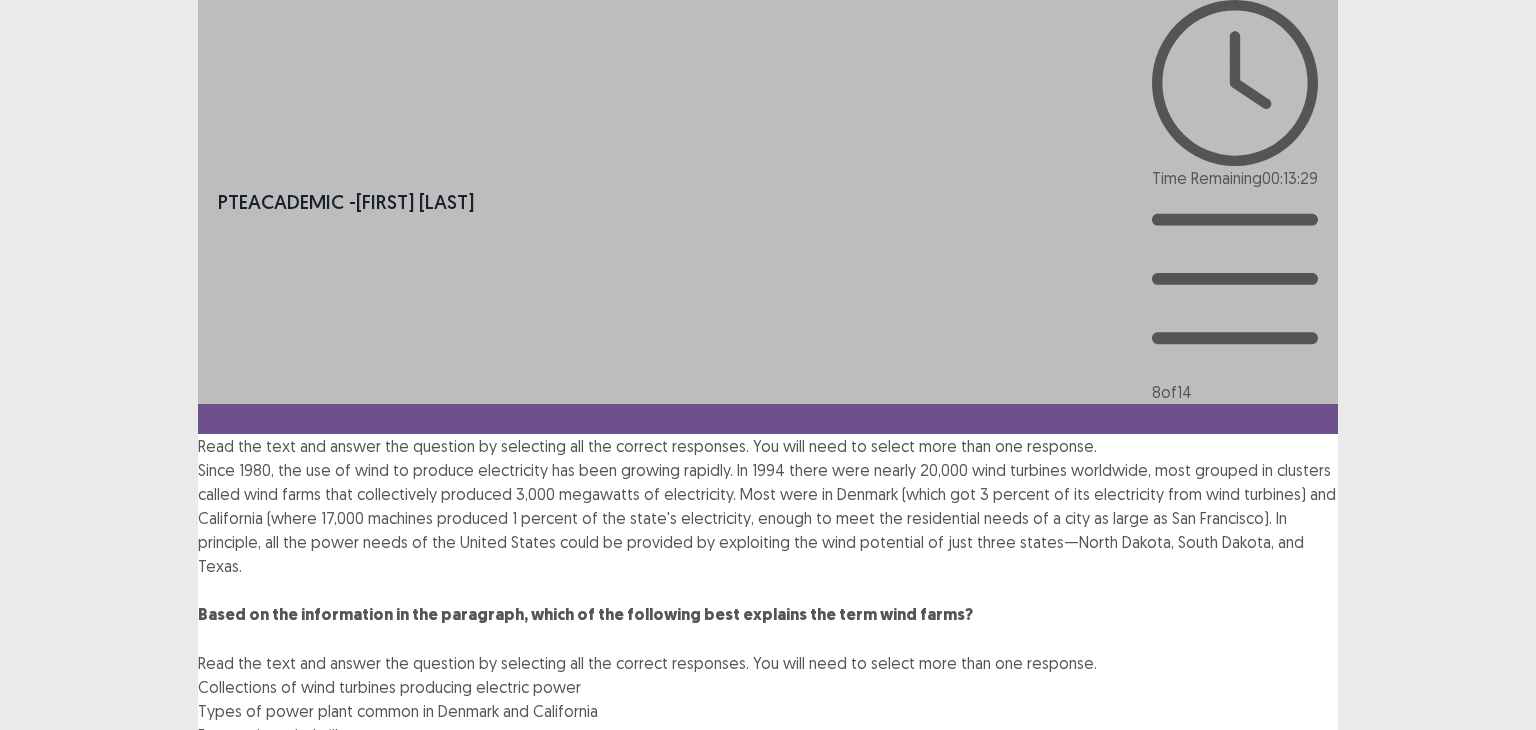 drag, startPoint x: 788, startPoint y: 233, endPoint x: 765, endPoint y: 224, distance: 24.698177 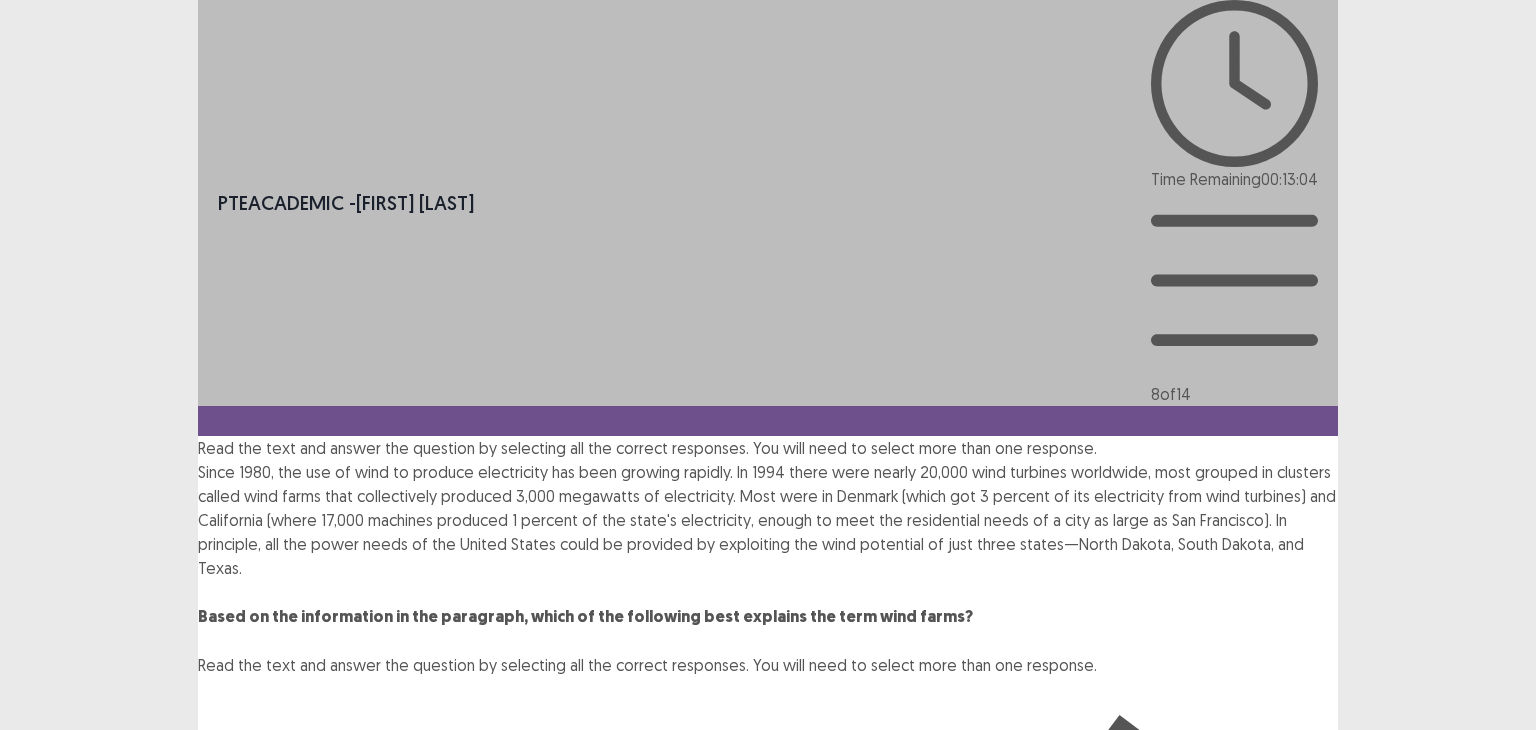 click at bounding box center (198, 1663) 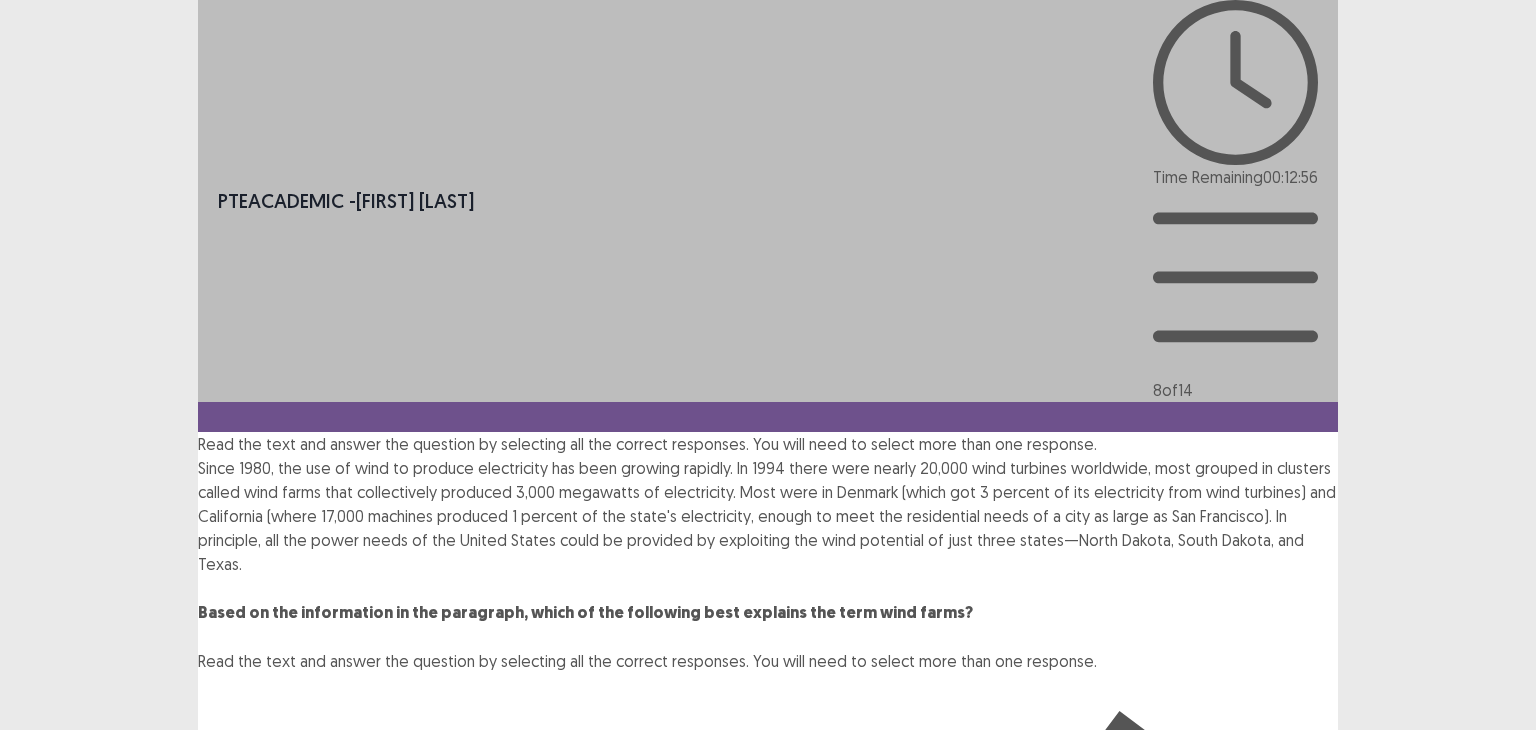 click on "Next" at bounding box center (1290, 2689) 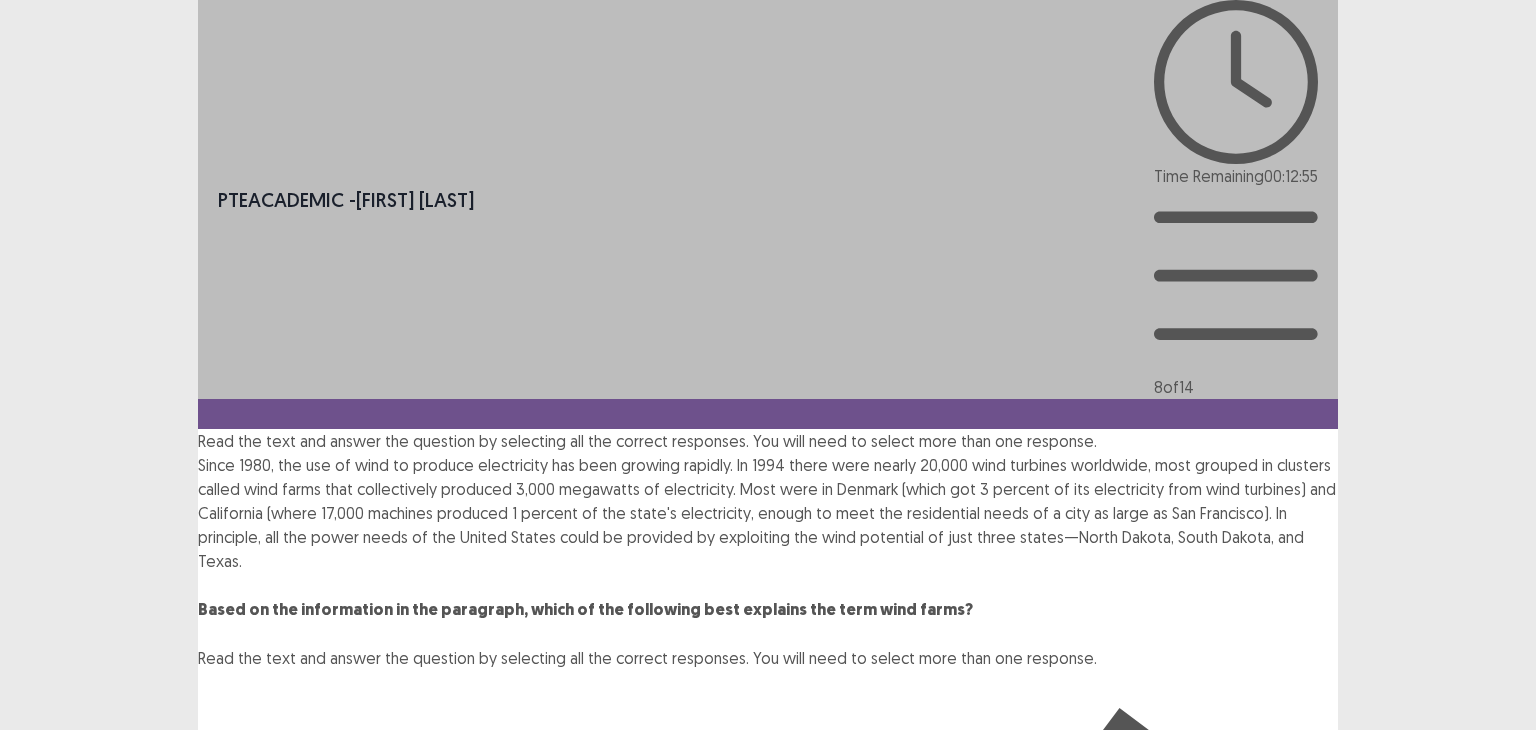 drag, startPoint x: 841, startPoint y: 413, endPoint x: 310, endPoint y: 705, distance: 605.9909 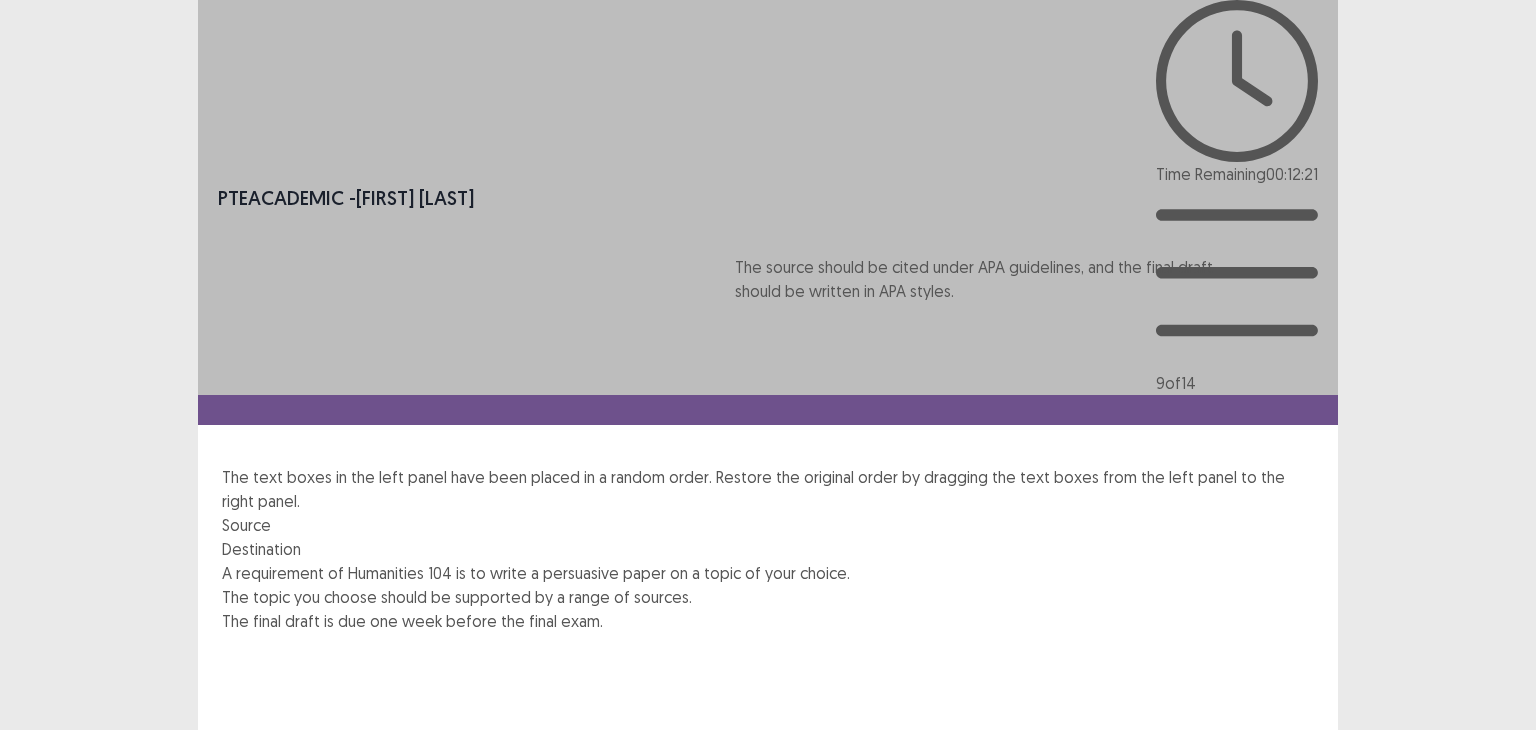 drag, startPoint x: 402, startPoint y: 296, endPoint x: 504, endPoint y: 250, distance: 111.89281 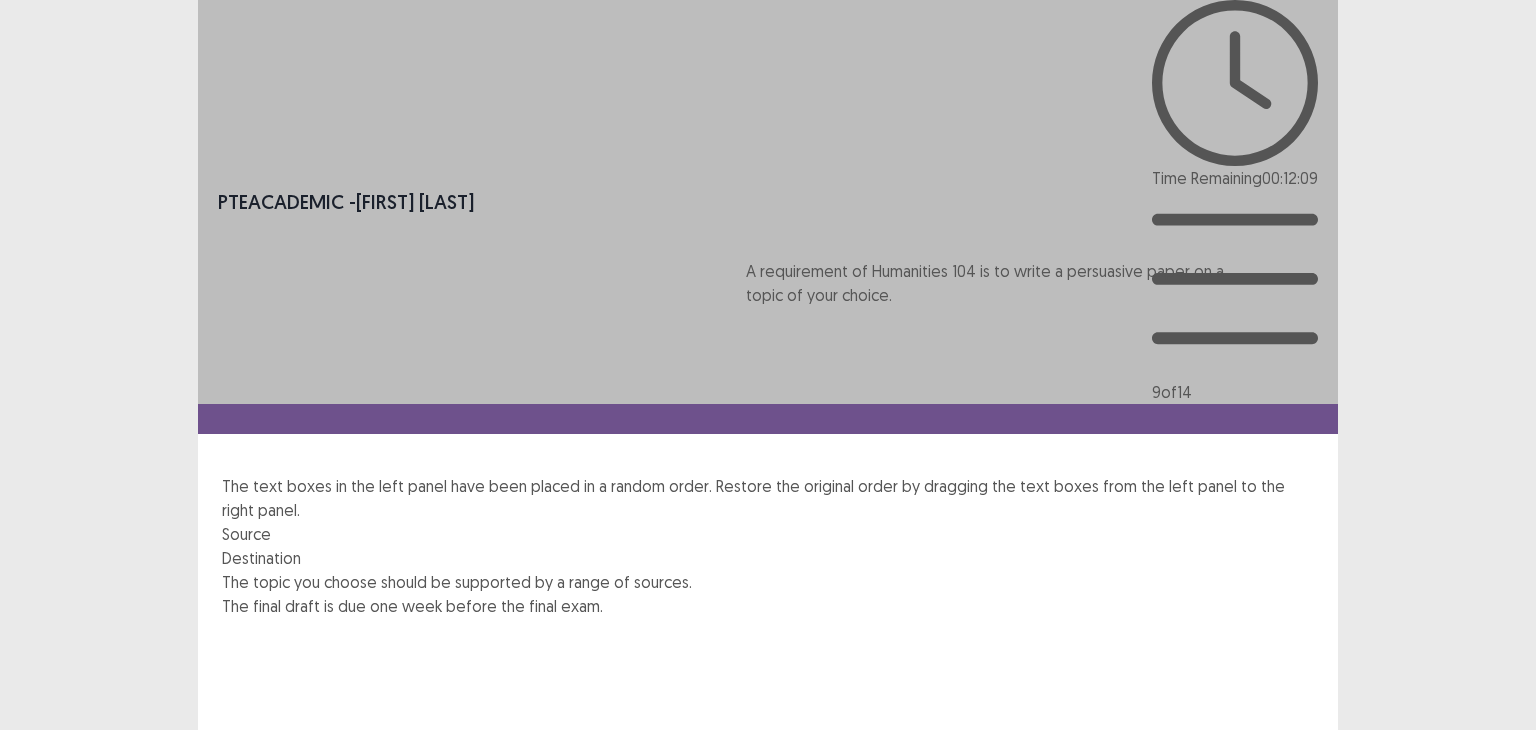 drag, startPoint x: 416, startPoint y: 309, endPoint x: 902, endPoint y: 281, distance: 486.8059 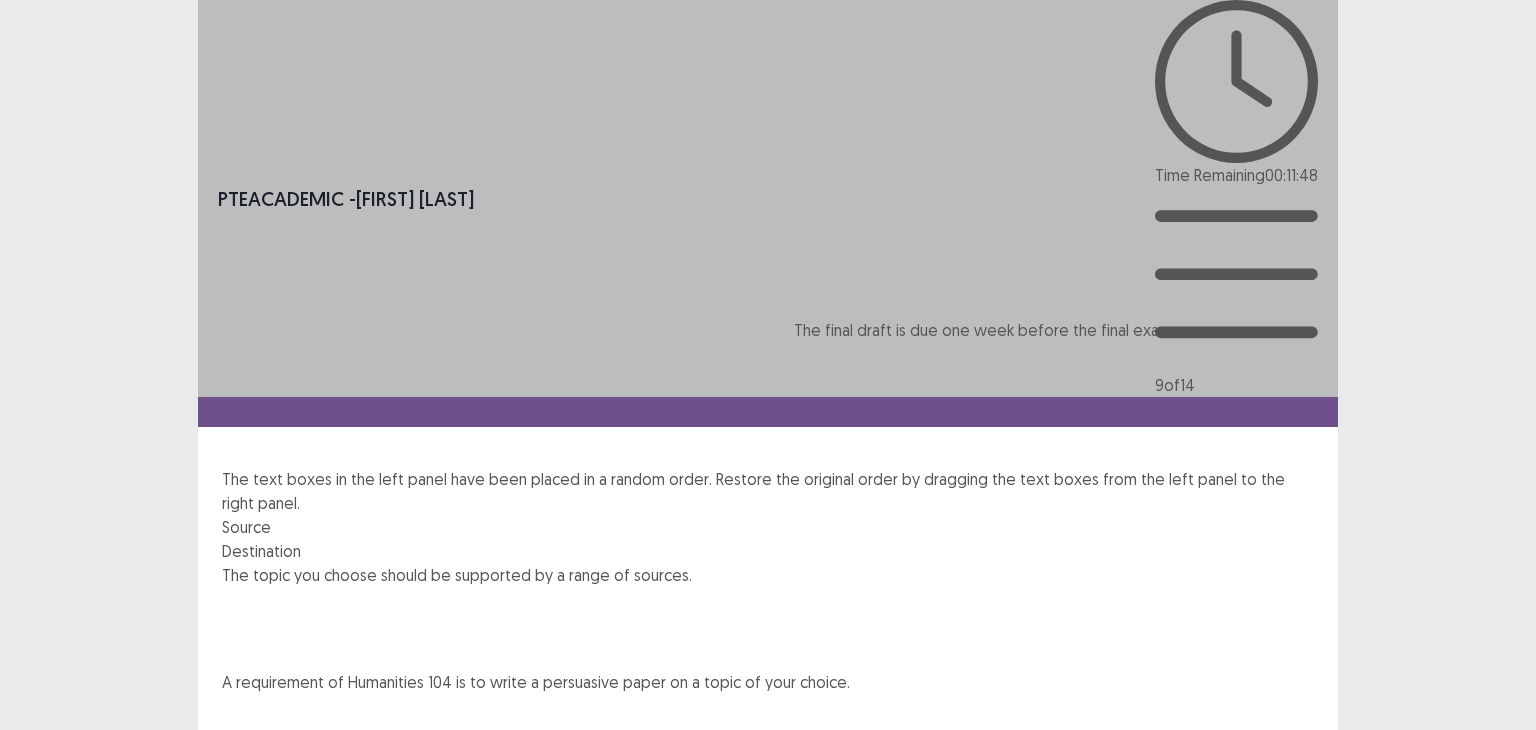 drag, startPoint x: 344, startPoint y: 372, endPoint x: 882, endPoint y: 342, distance: 538.83575 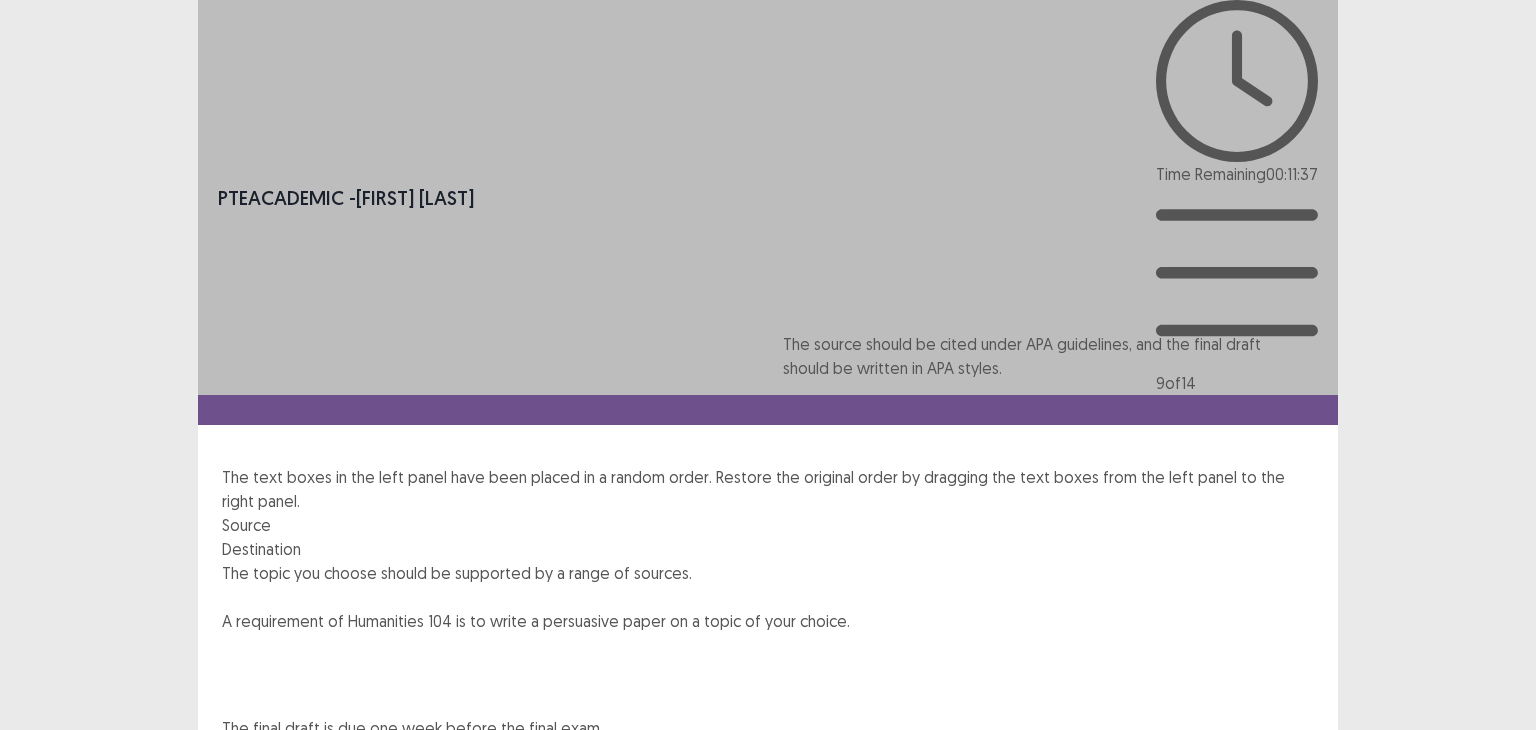 drag, startPoint x: 1050, startPoint y: 452, endPoint x: 908, endPoint y: 363, distance: 167.5858 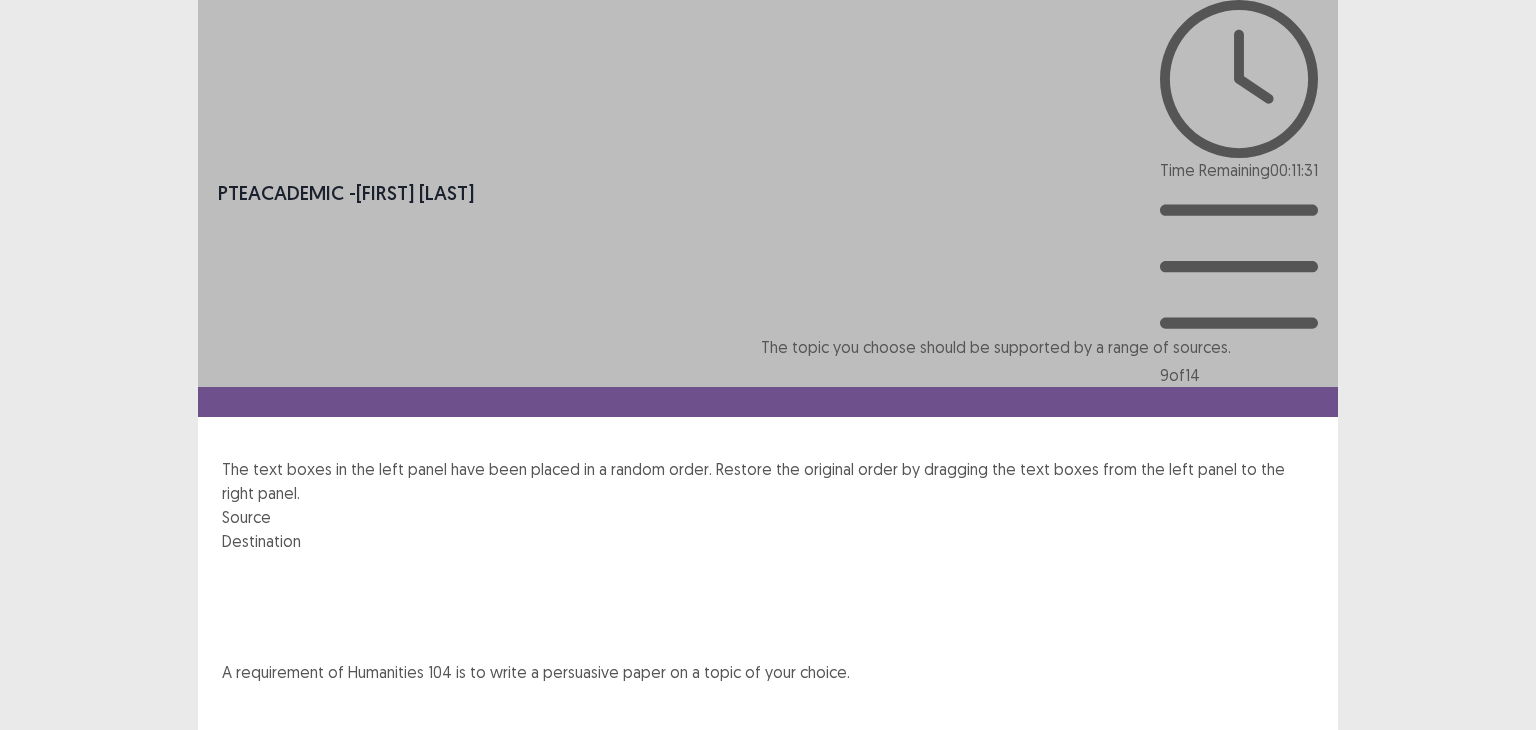 drag, startPoint x: 598, startPoint y: 317, endPoint x: 1142, endPoint y: 377, distance: 547.2988 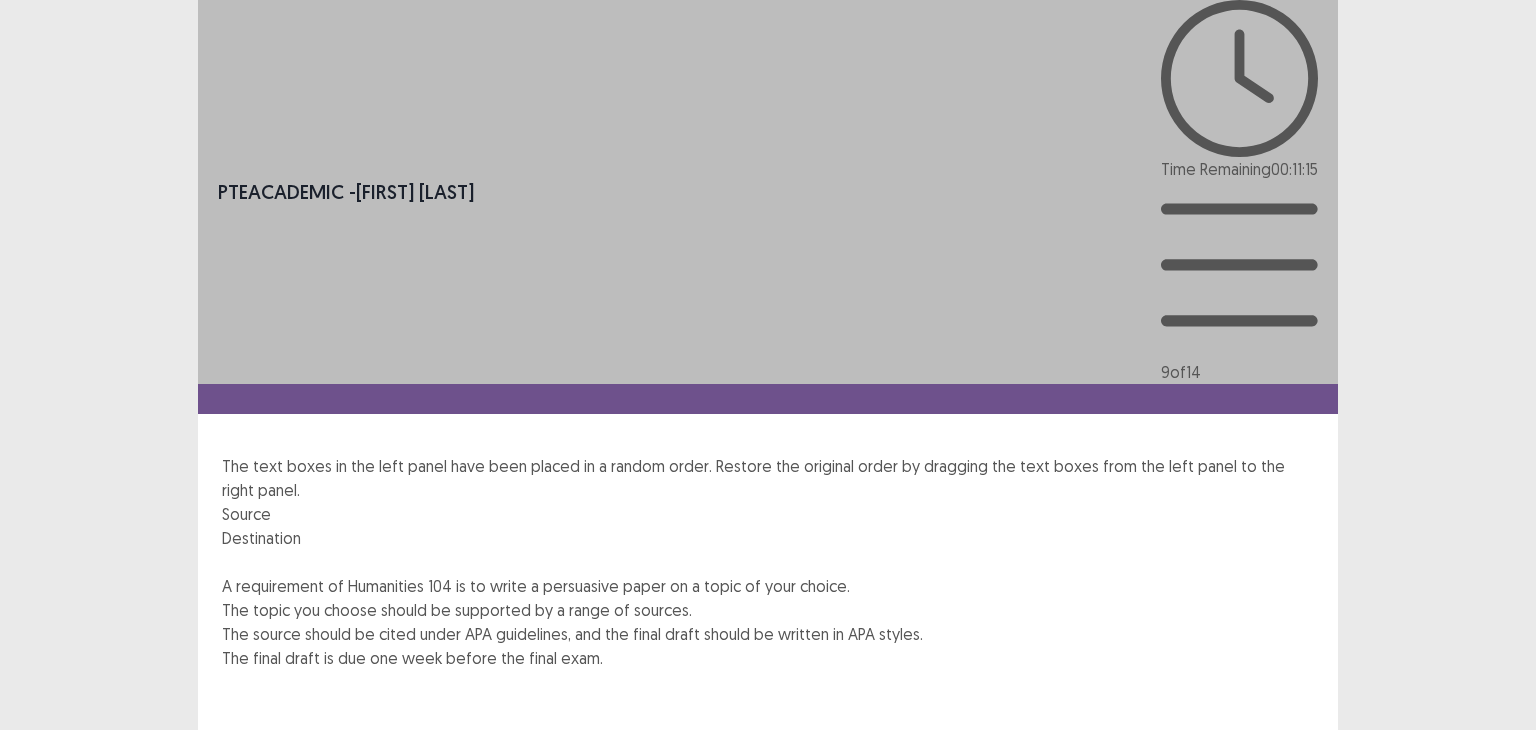 click on "Next" at bounding box center [1290, 754] 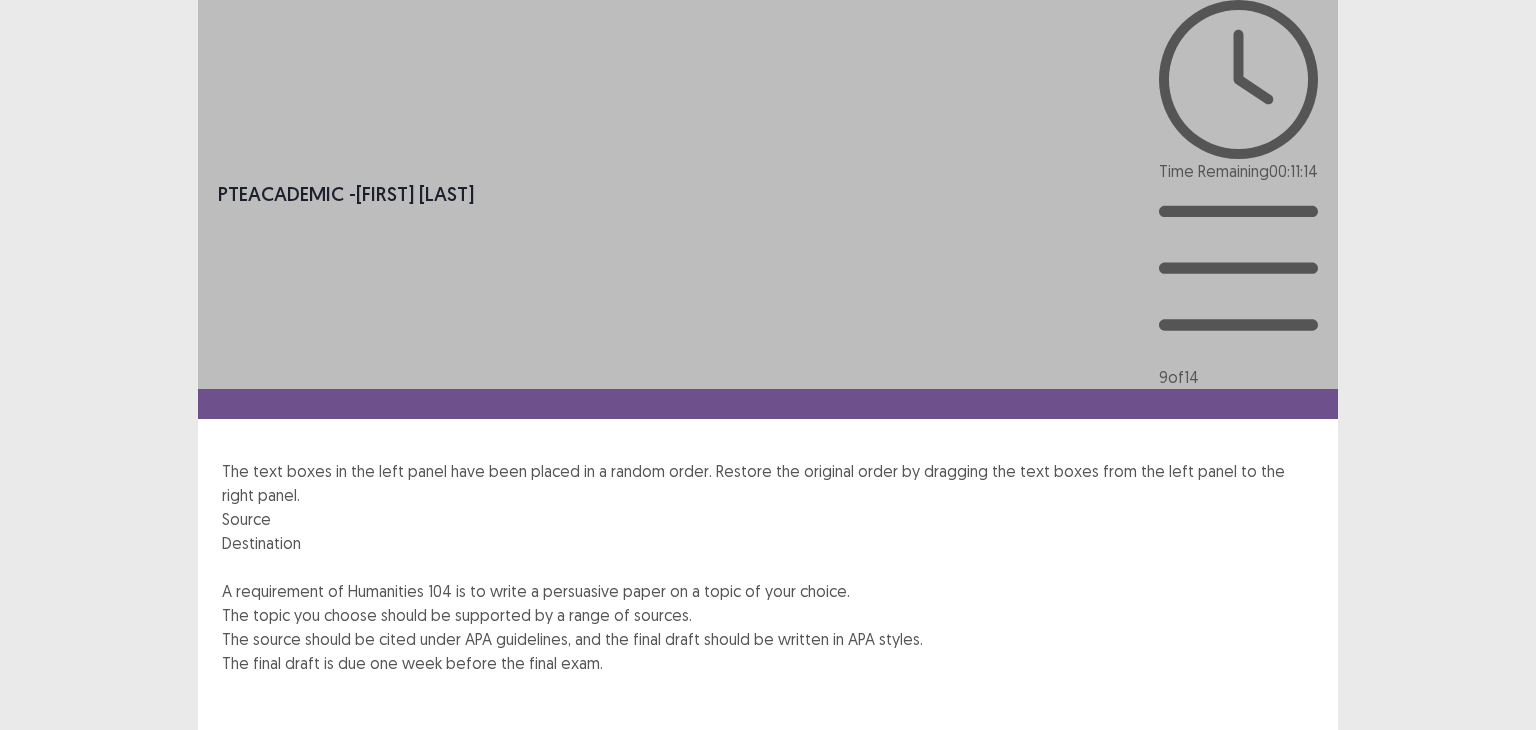 click on "Confirm" at bounding box center (43, 845) 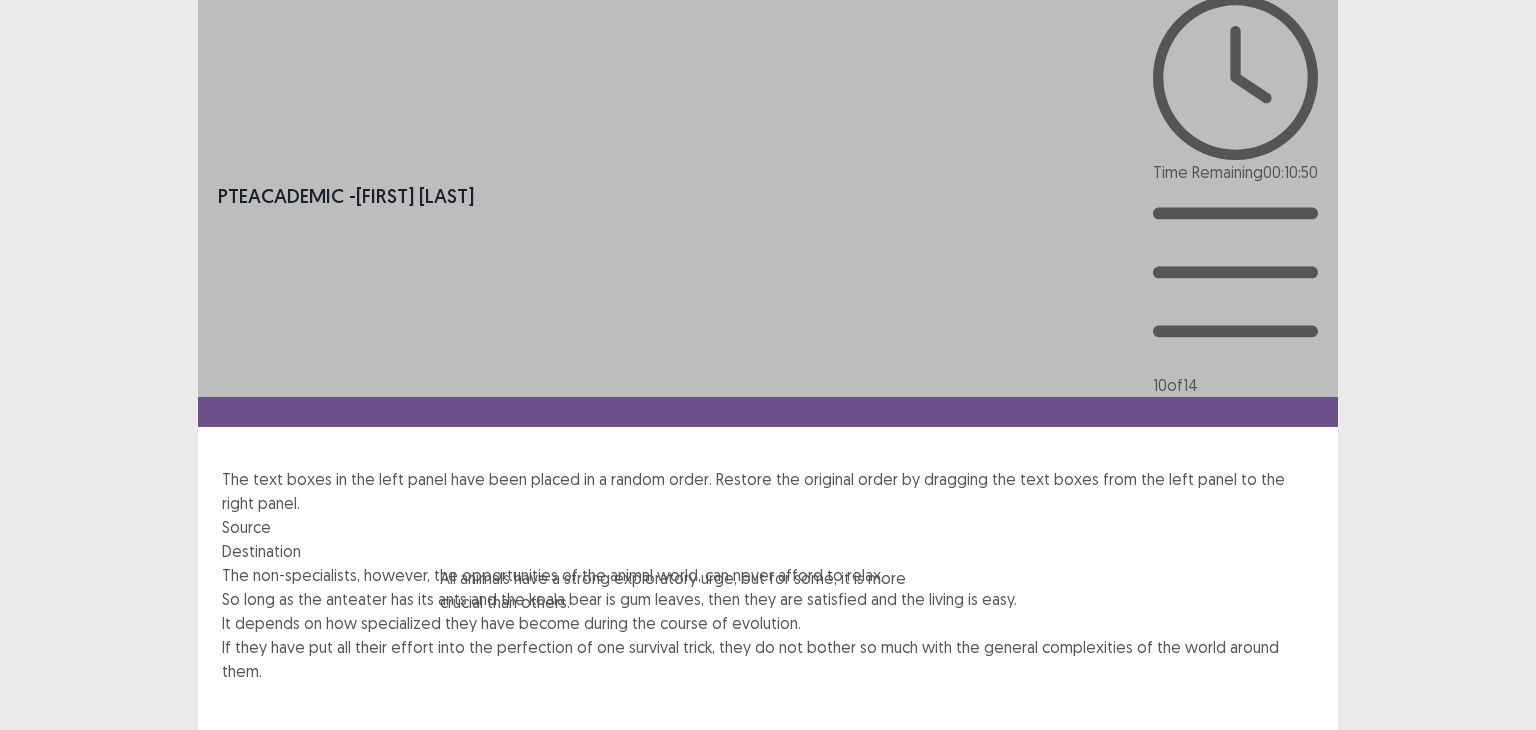 scroll, scrollTop: 11, scrollLeft: 0, axis: vertical 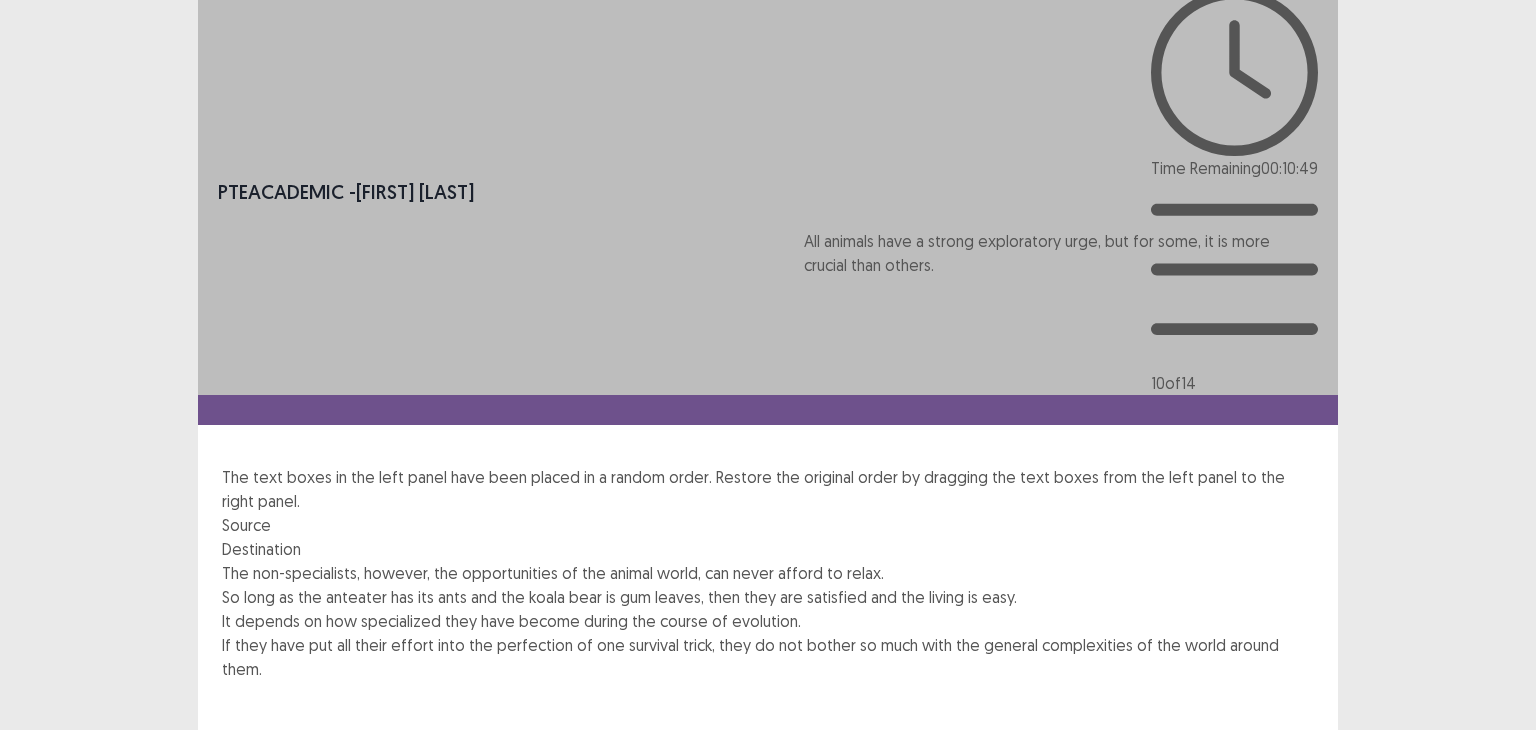 drag, startPoint x: 501, startPoint y: 653, endPoint x: 998, endPoint y: 285, distance: 618.4117 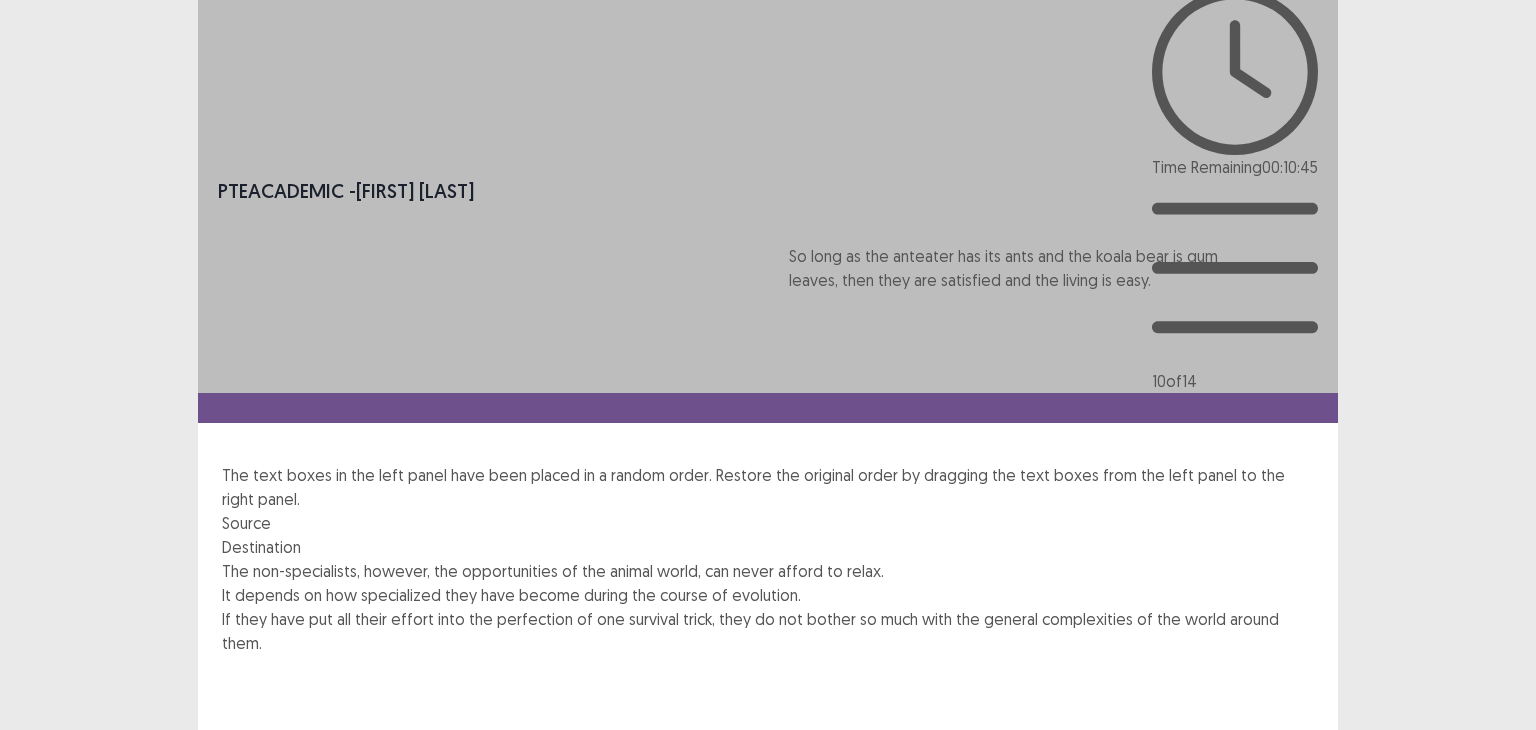 drag, startPoint x: 484, startPoint y: 384, endPoint x: 1055, endPoint y: 296, distance: 577.7413 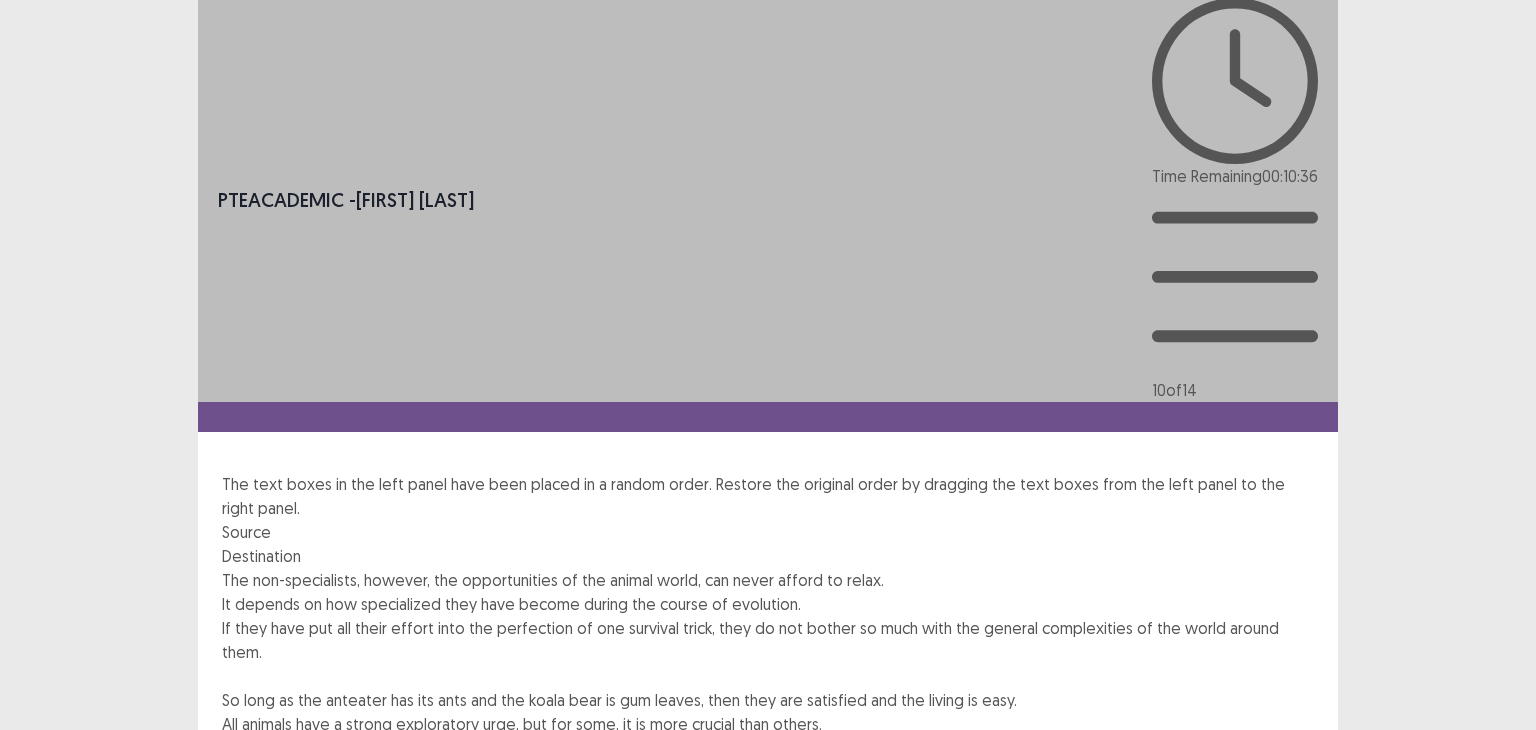 scroll, scrollTop: 0, scrollLeft: 0, axis: both 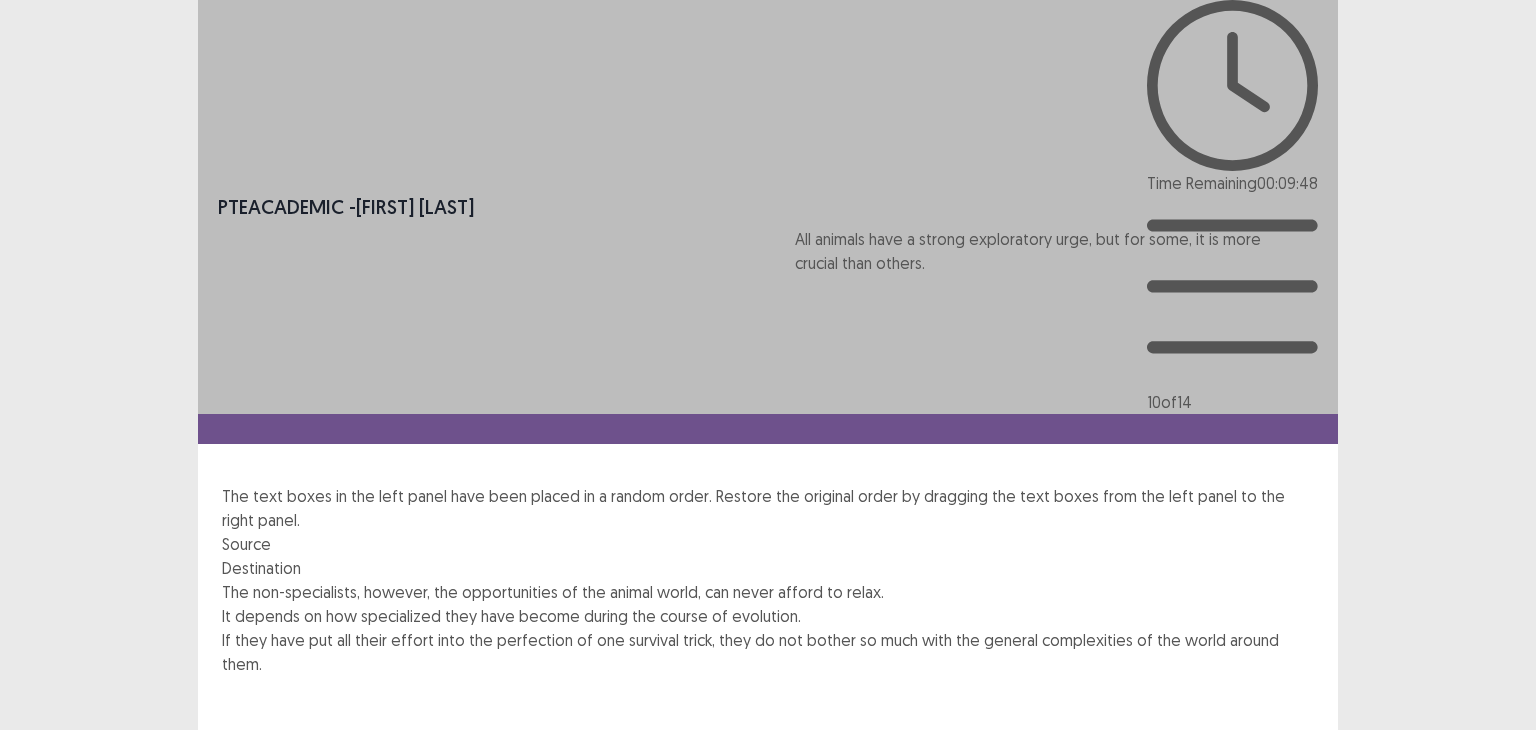 drag, startPoint x: 975, startPoint y: 402, endPoint x: 975, endPoint y: 281, distance: 121 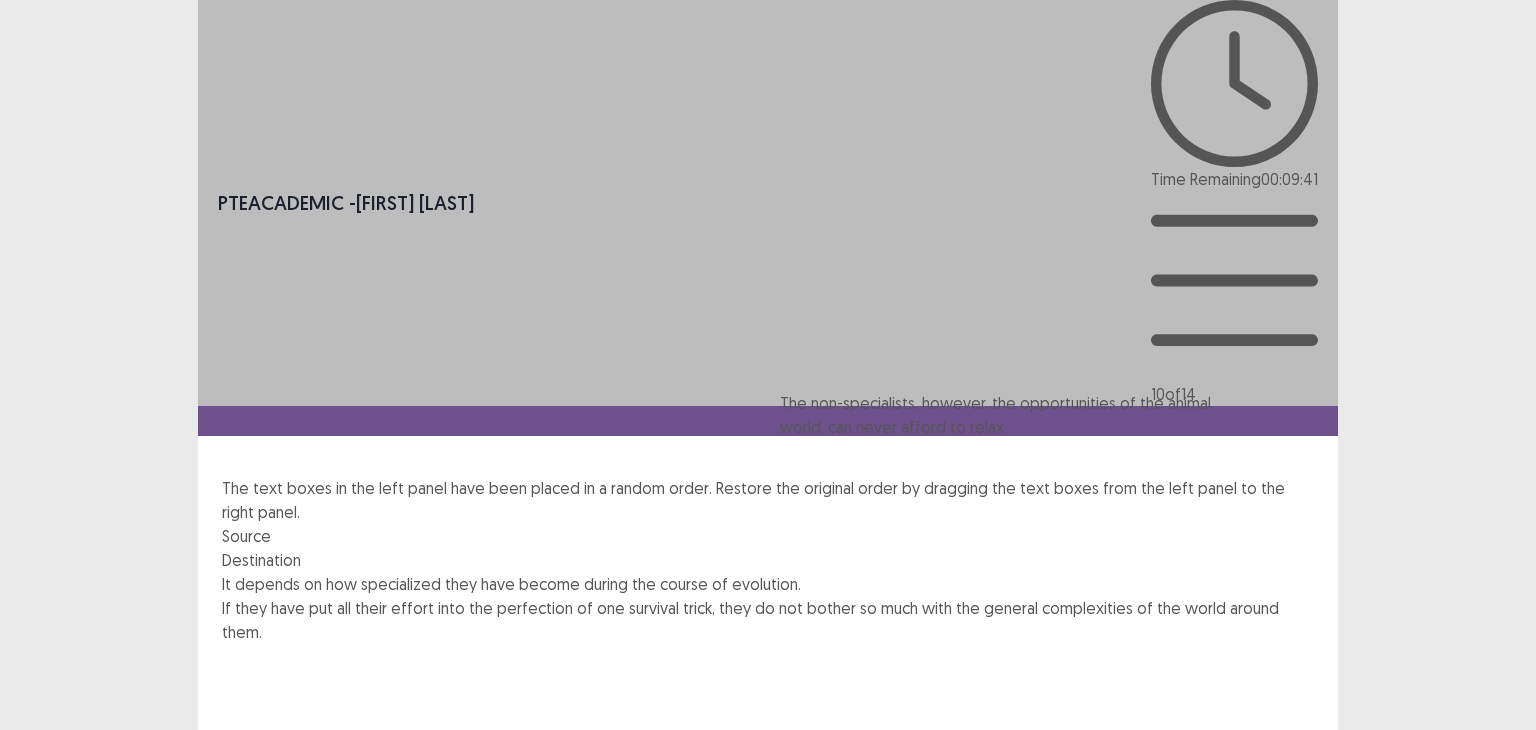 drag, startPoint x: 354, startPoint y: 318, endPoint x: 691, endPoint y: 439, distance: 358.06424 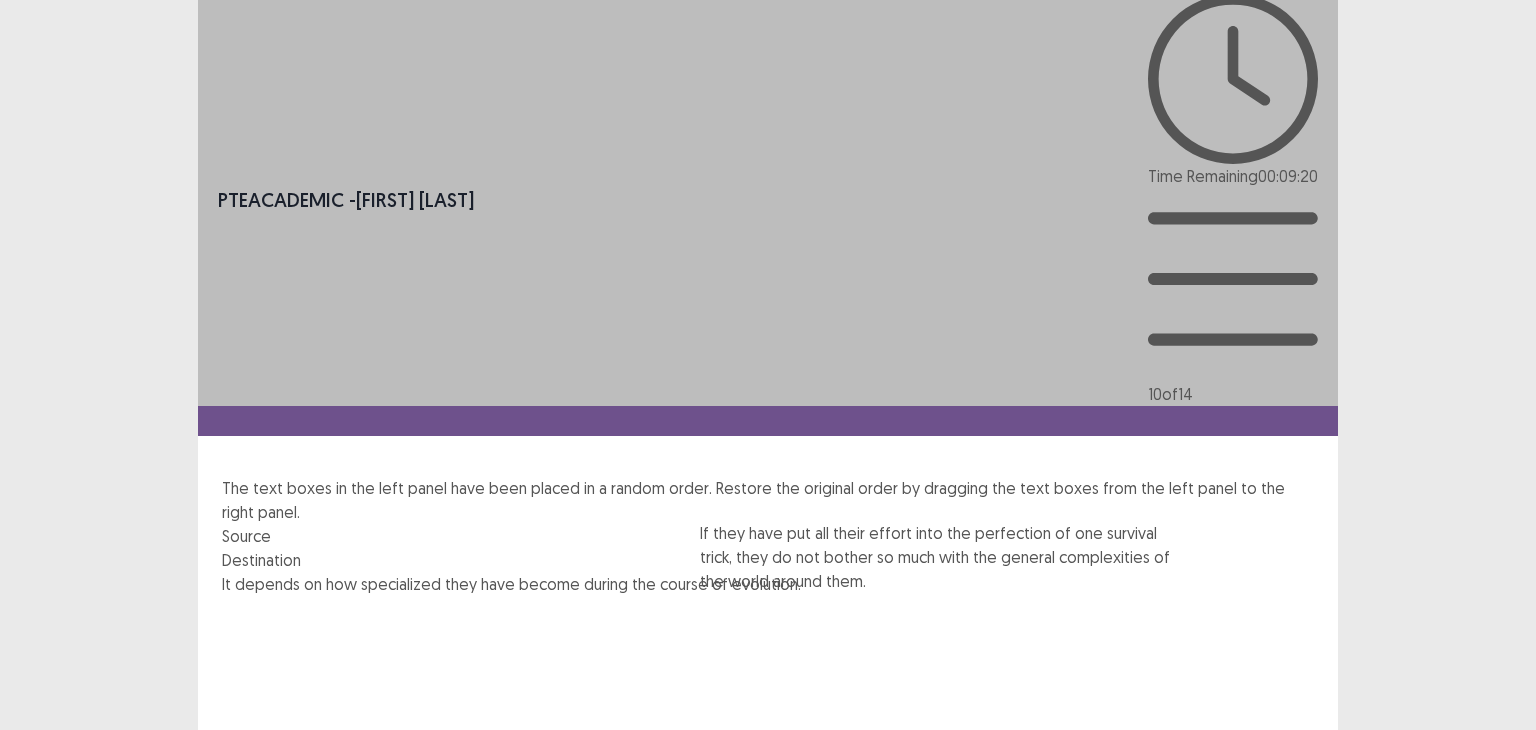 scroll, scrollTop: 14, scrollLeft: 0, axis: vertical 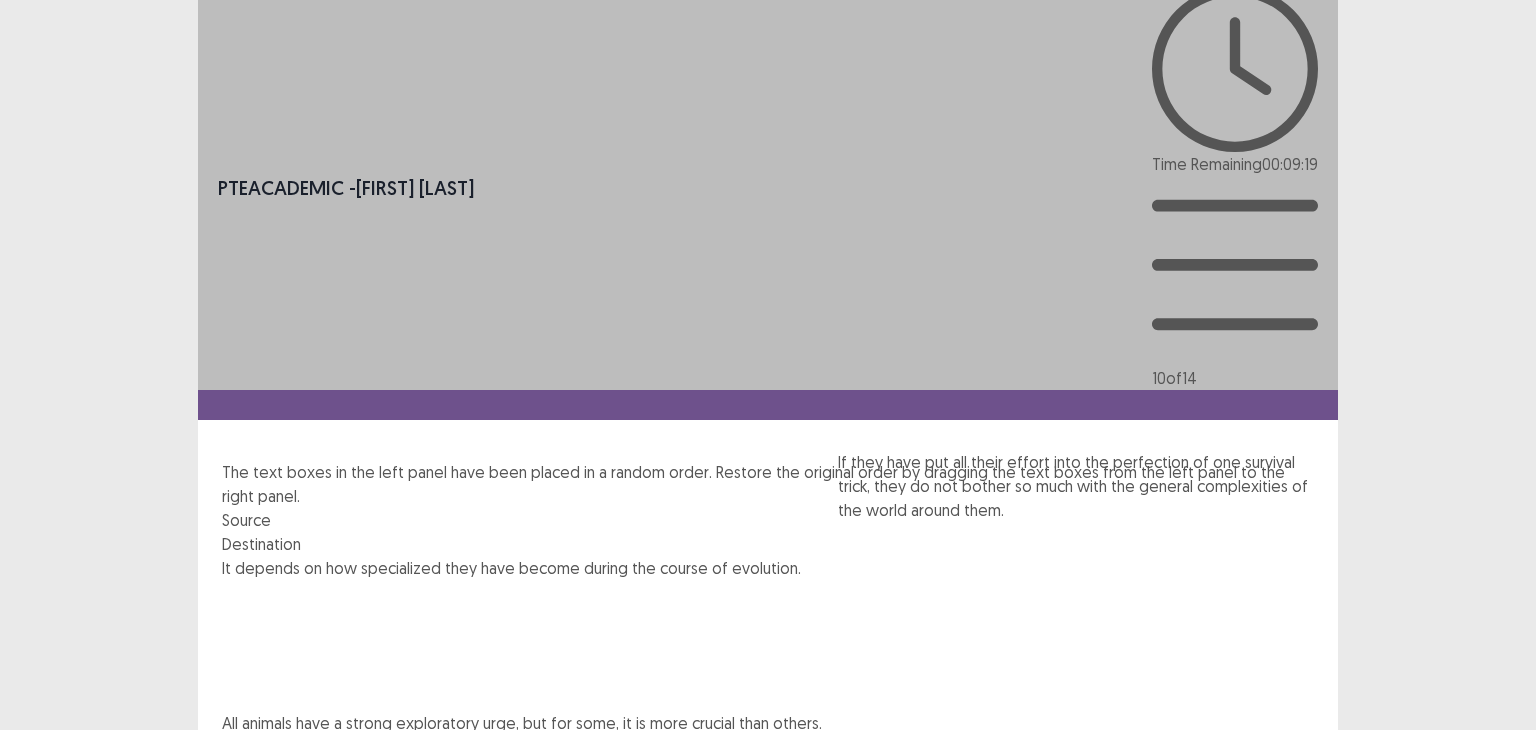 drag, startPoint x: 439, startPoint y: 384, endPoint x: 1058, endPoint y: 502, distance: 630.1468 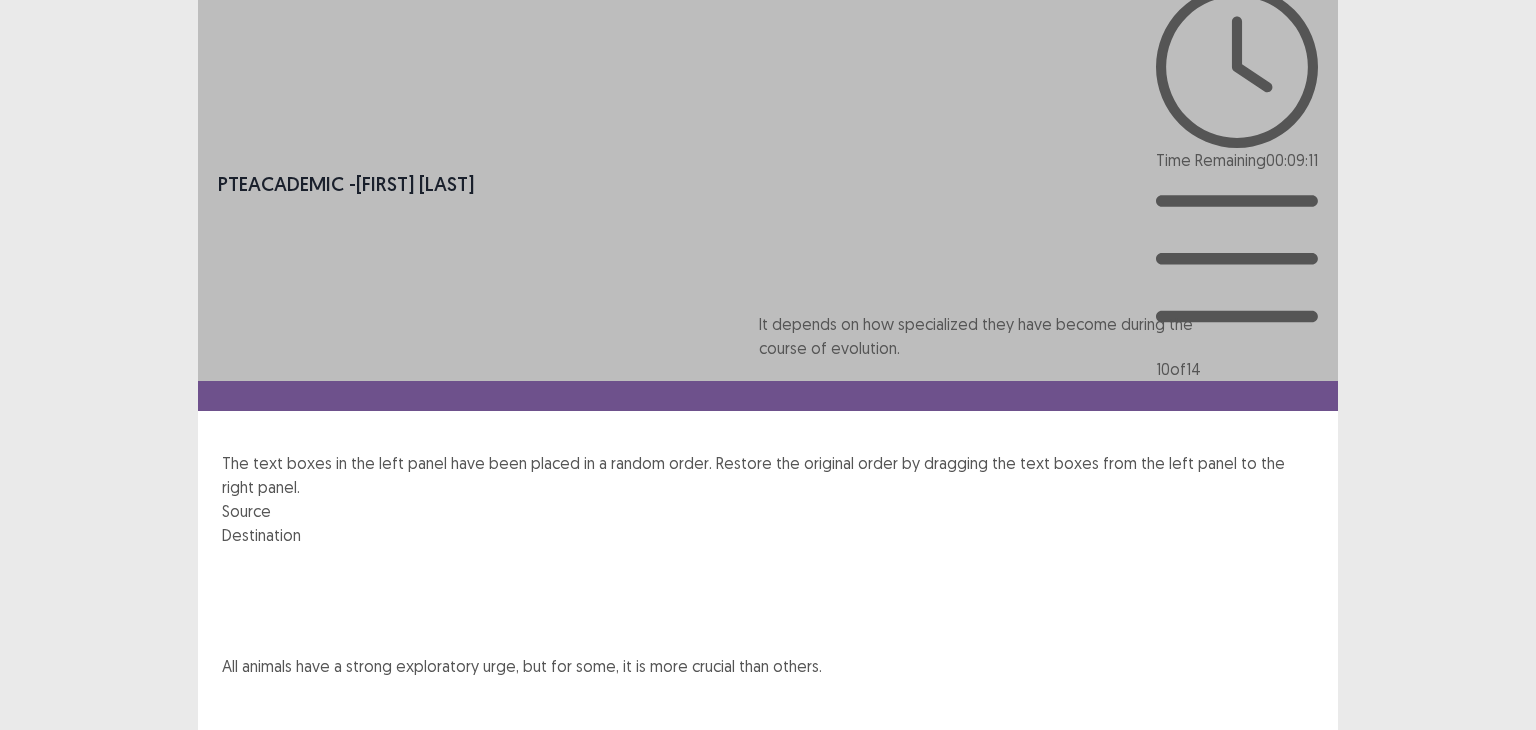 drag, startPoint x: 583, startPoint y: 283, endPoint x: 1073, endPoint y: 385, distance: 500.50375 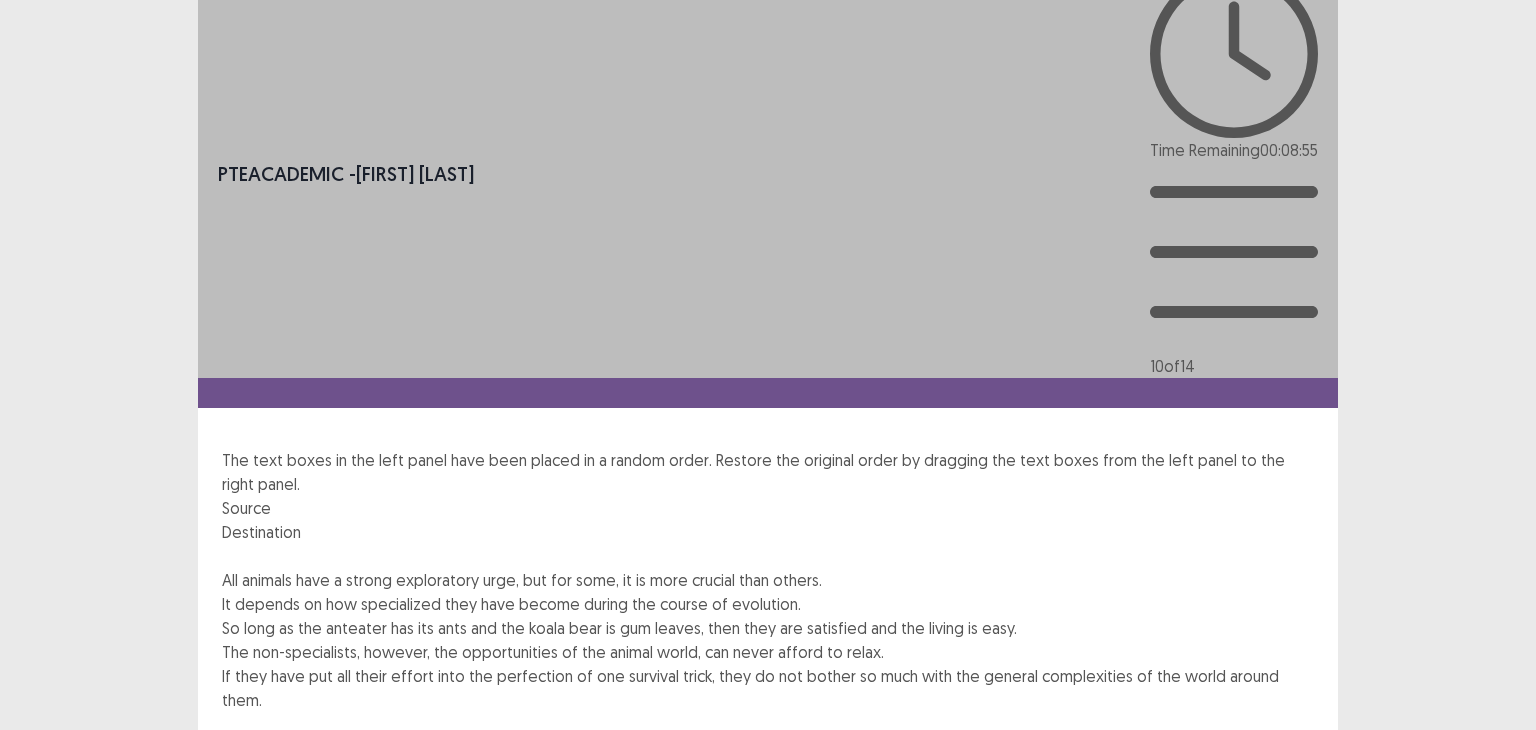 scroll, scrollTop: 45, scrollLeft: 0, axis: vertical 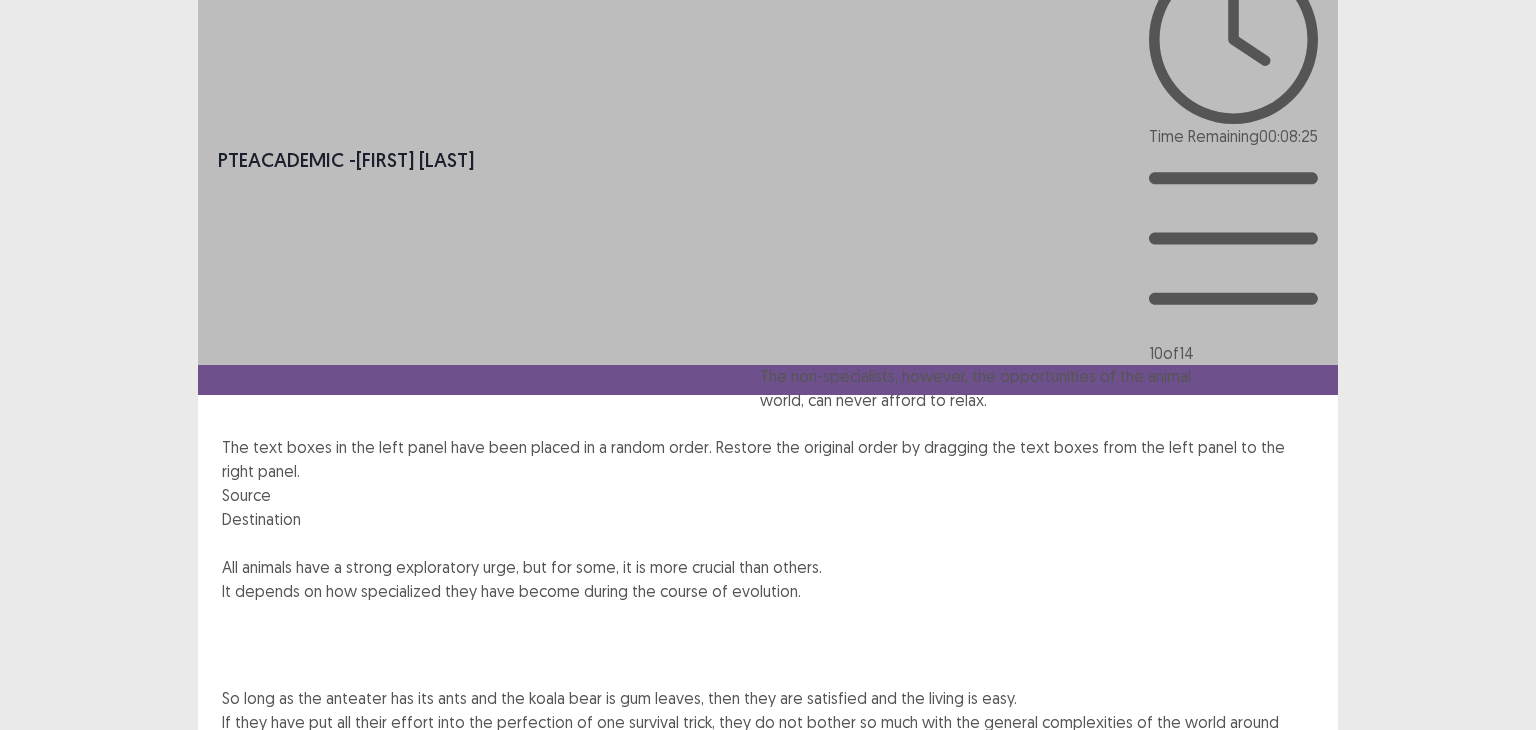 drag, startPoint x: 863, startPoint y: 507, endPoint x: 841, endPoint y: 414, distance: 95.566734 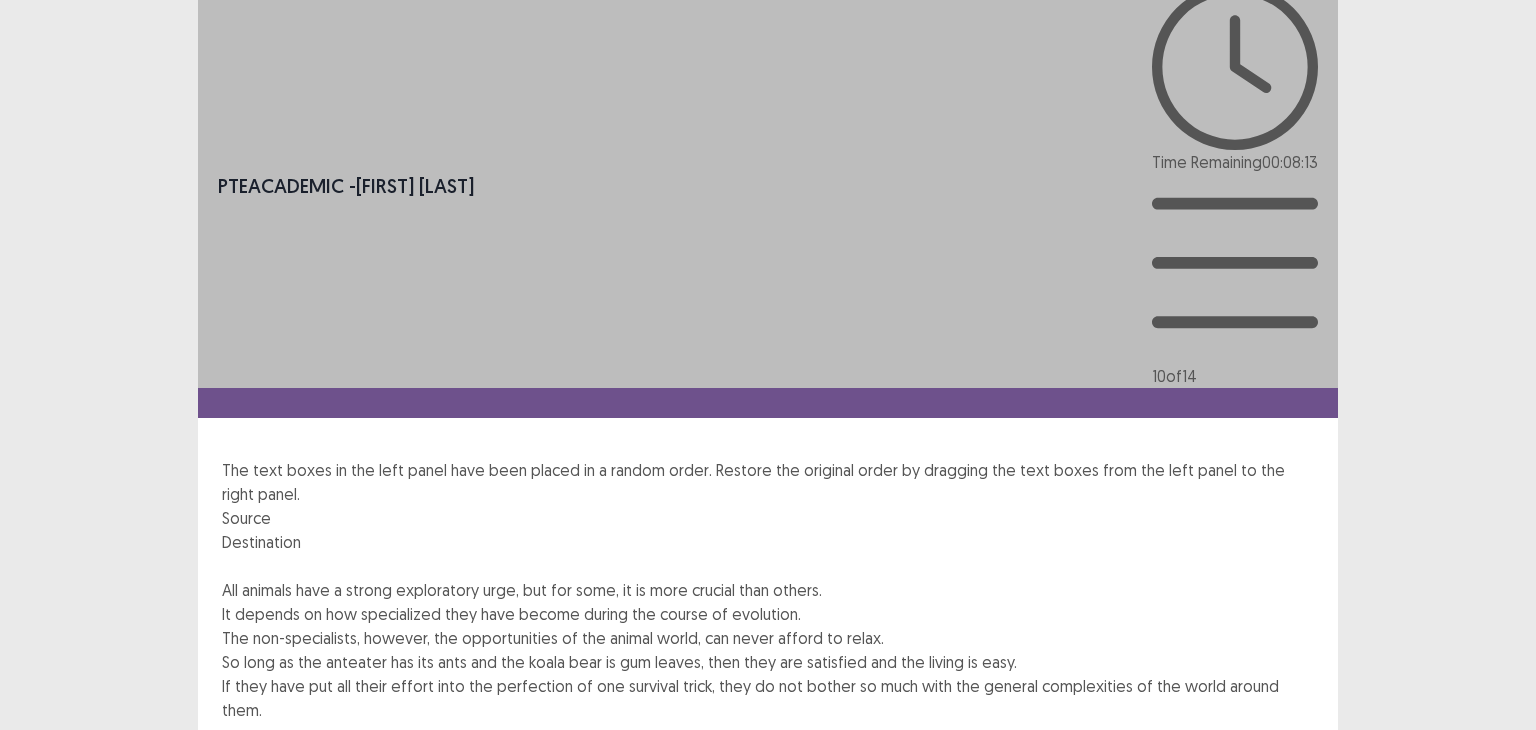 scroll, scrollTop: 0, scrollLeft: 0, axis: both 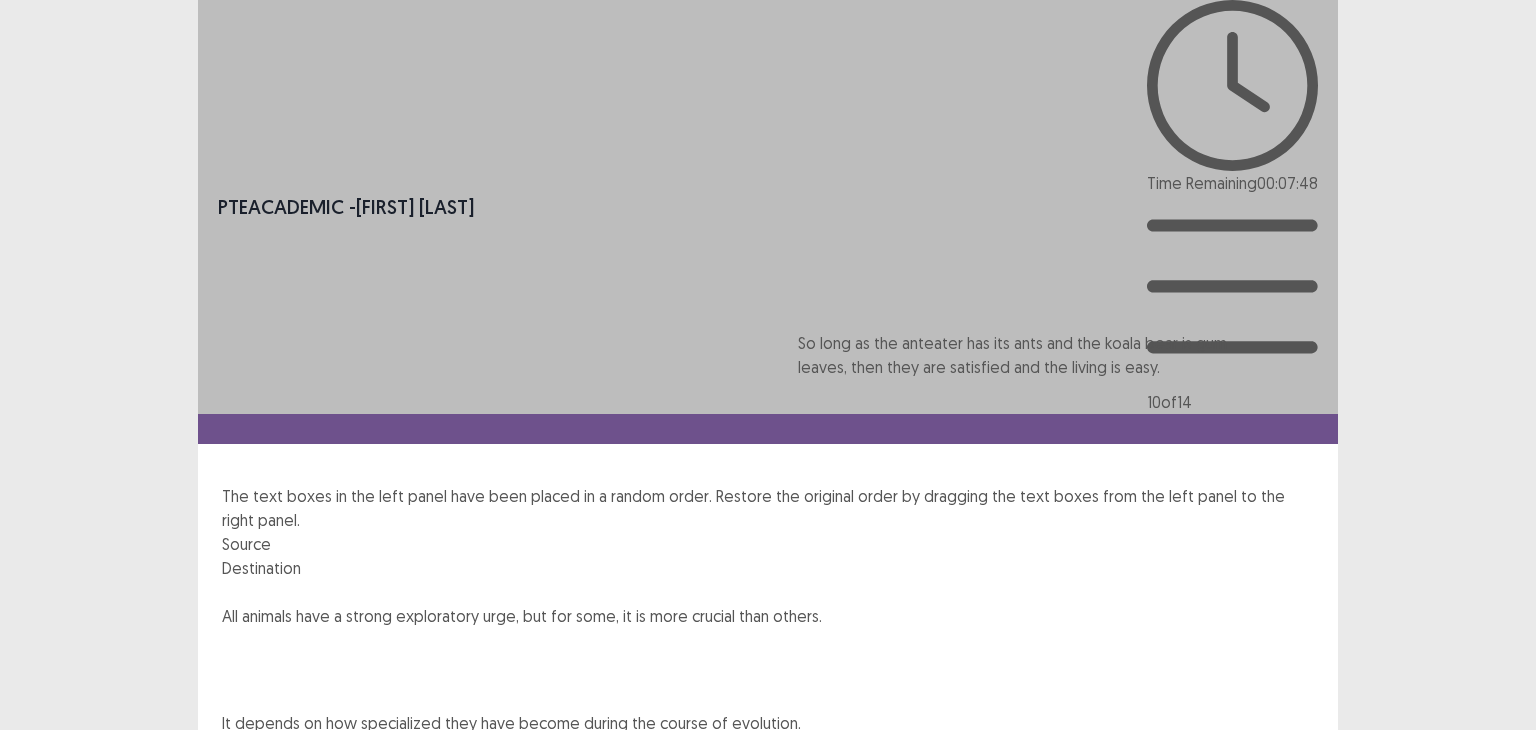 drag, startPoint x: 903, startPoint y: 549, endPoint x: 907, endPoint y: 385, distance: 164.04877 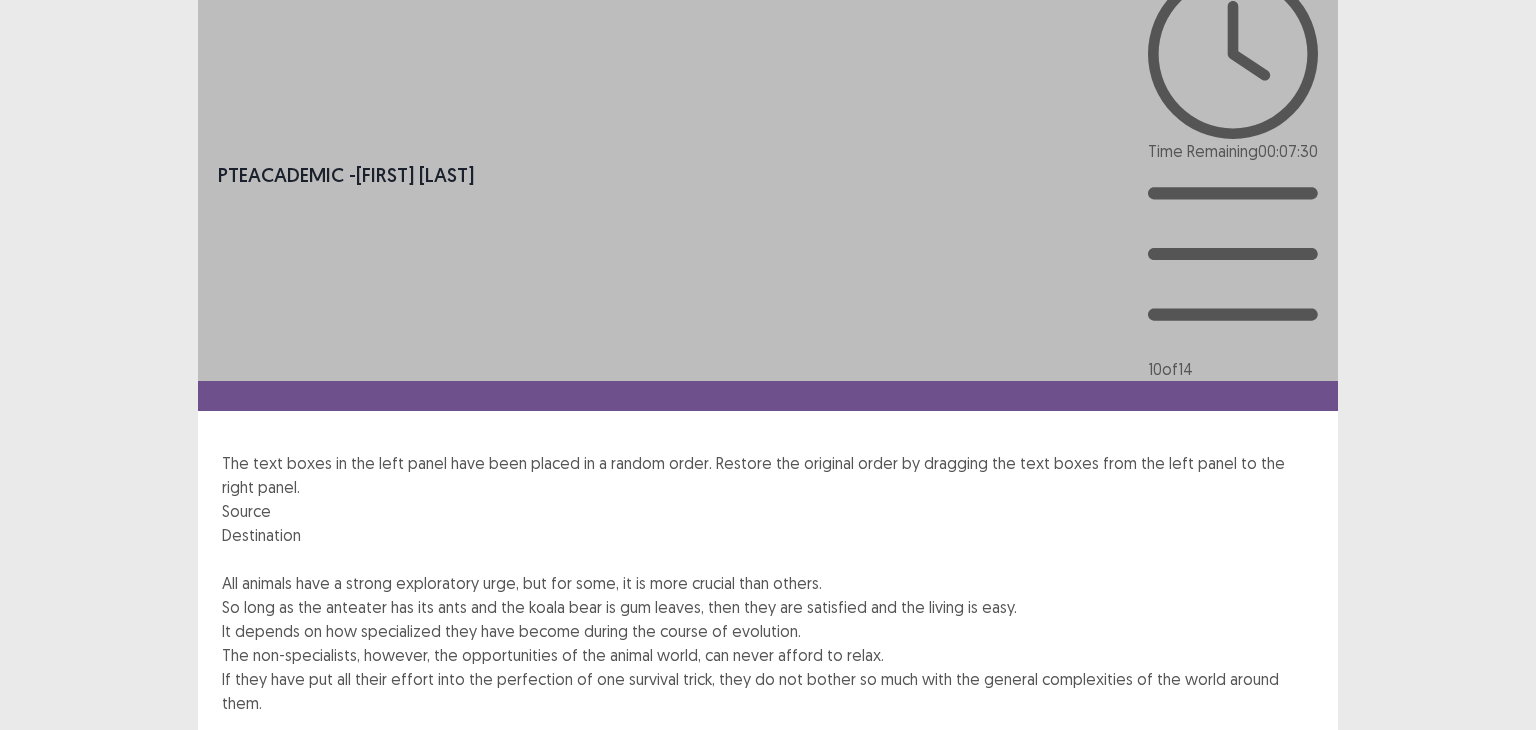 scroll, scrollTop: 45, scrollLeft: 0, axis: vertical 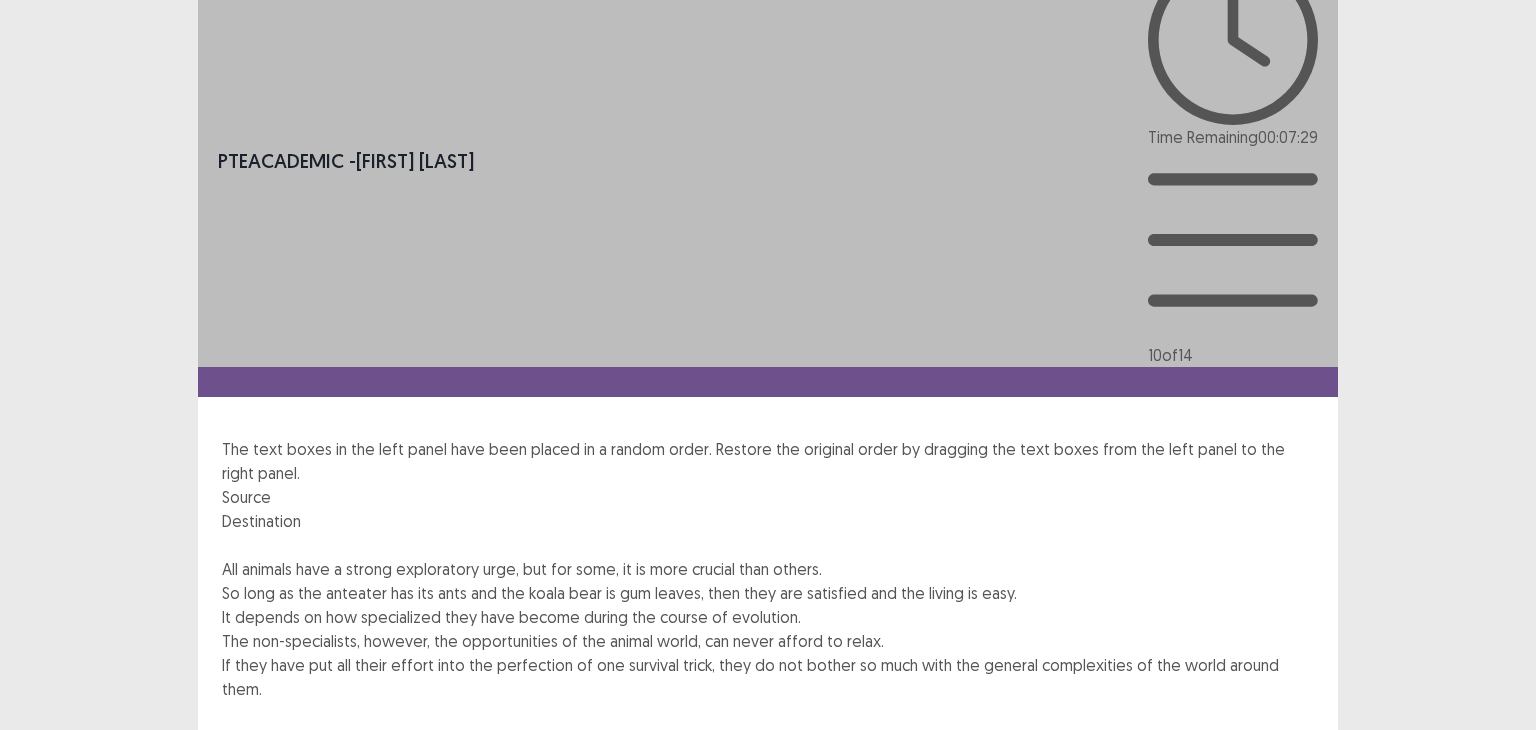 click on "Next" at bounding box center [1290, 785] 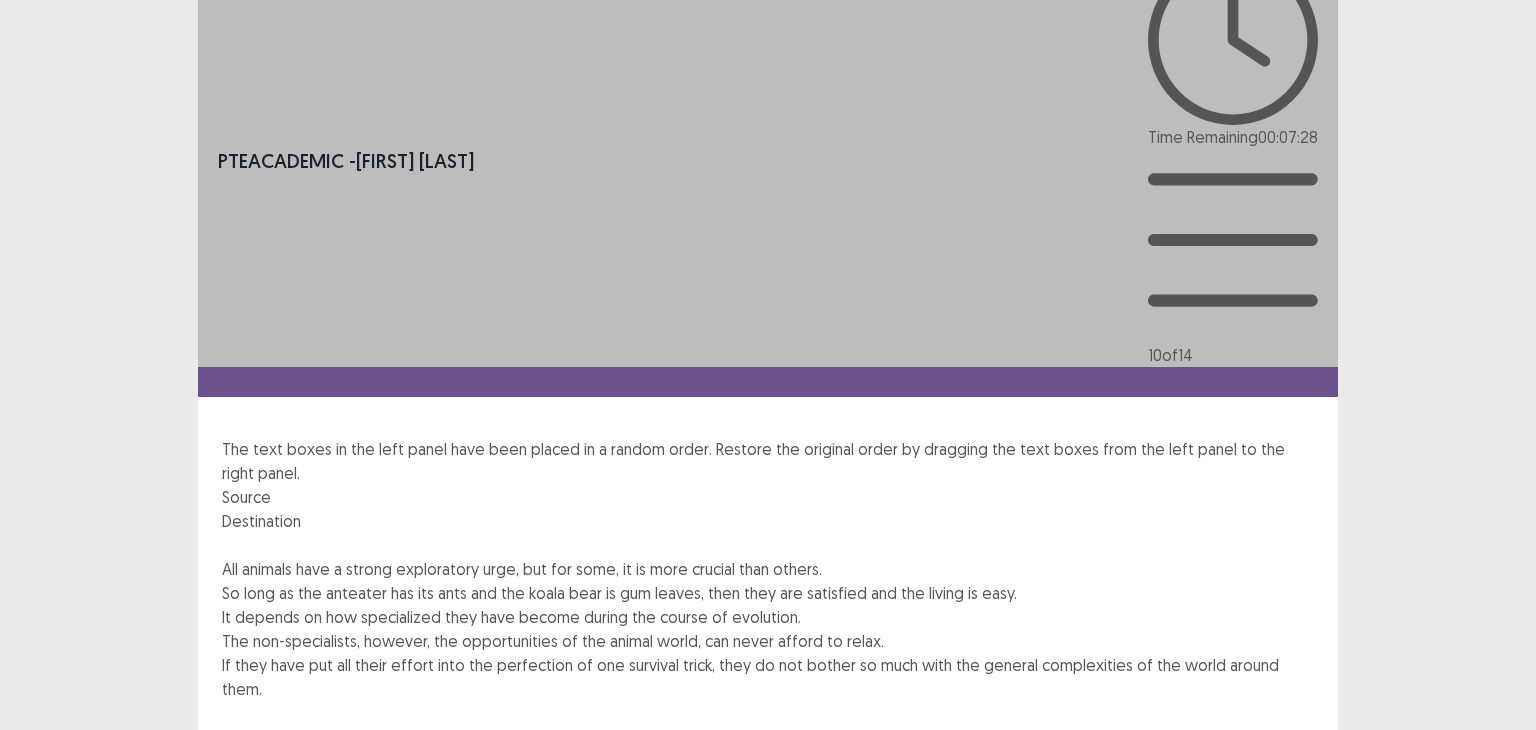 click on "Confirm" at bounding box center (43, 871) 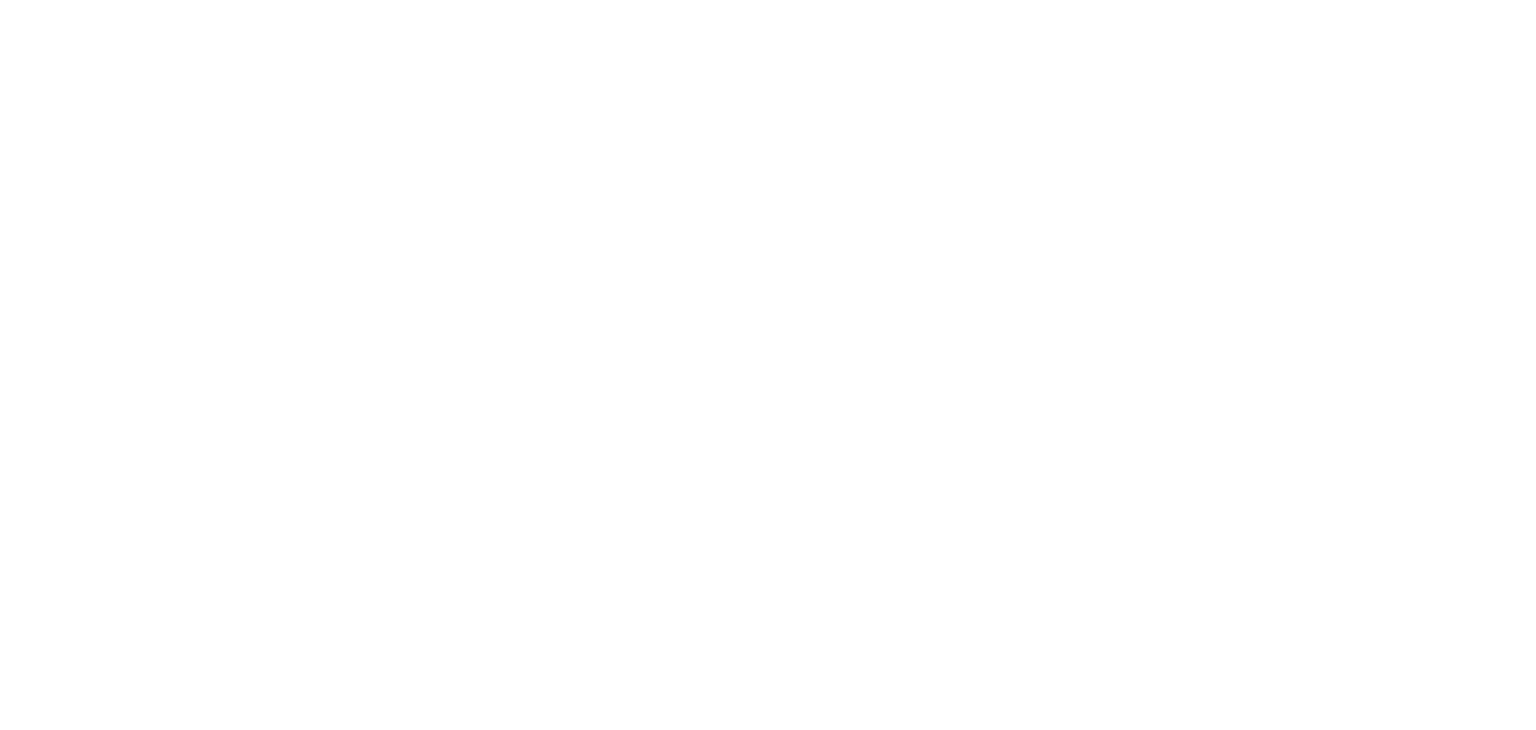 scroll, scrollTop: 0, scrollLeft: 0, axis: both 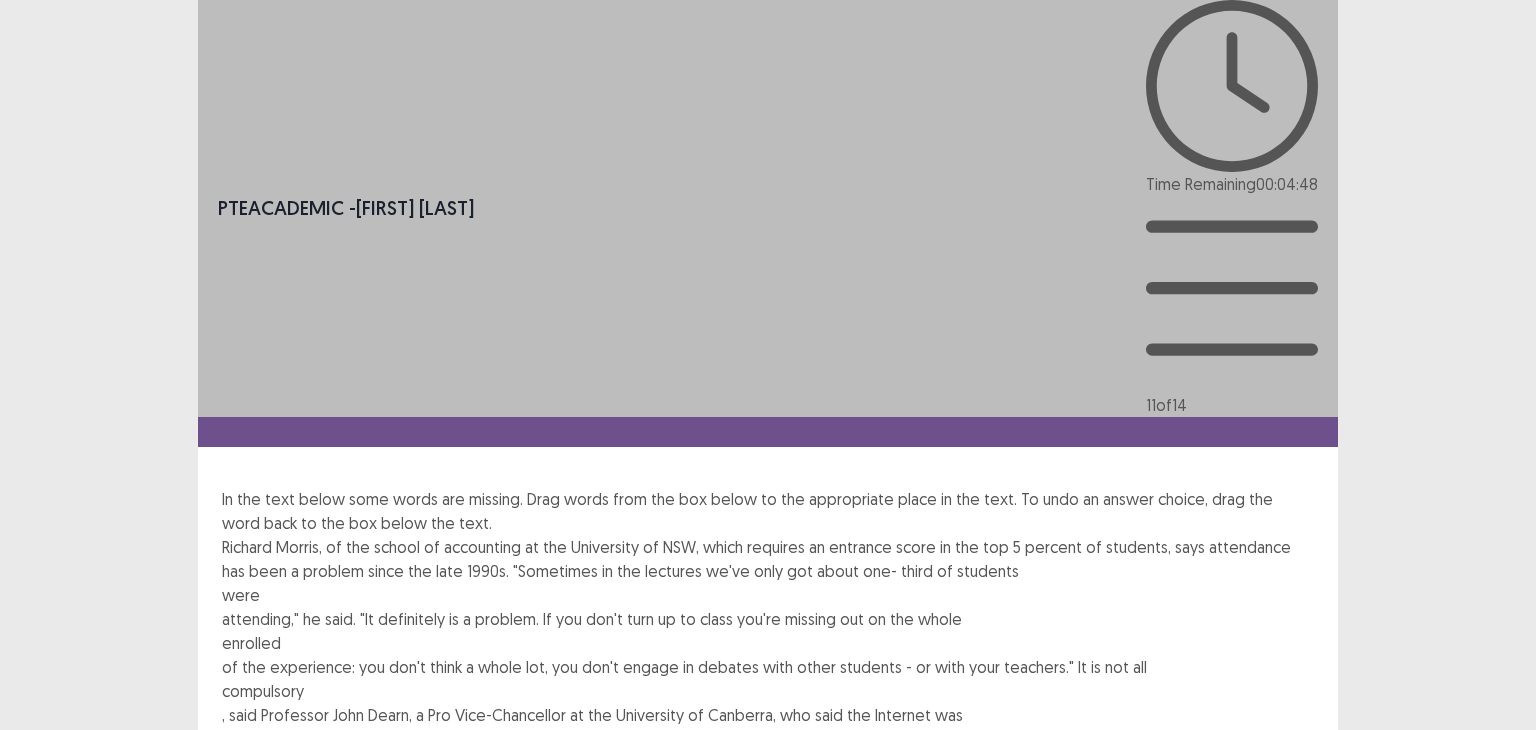 click on "Next" at bounding box center [1290, 907] 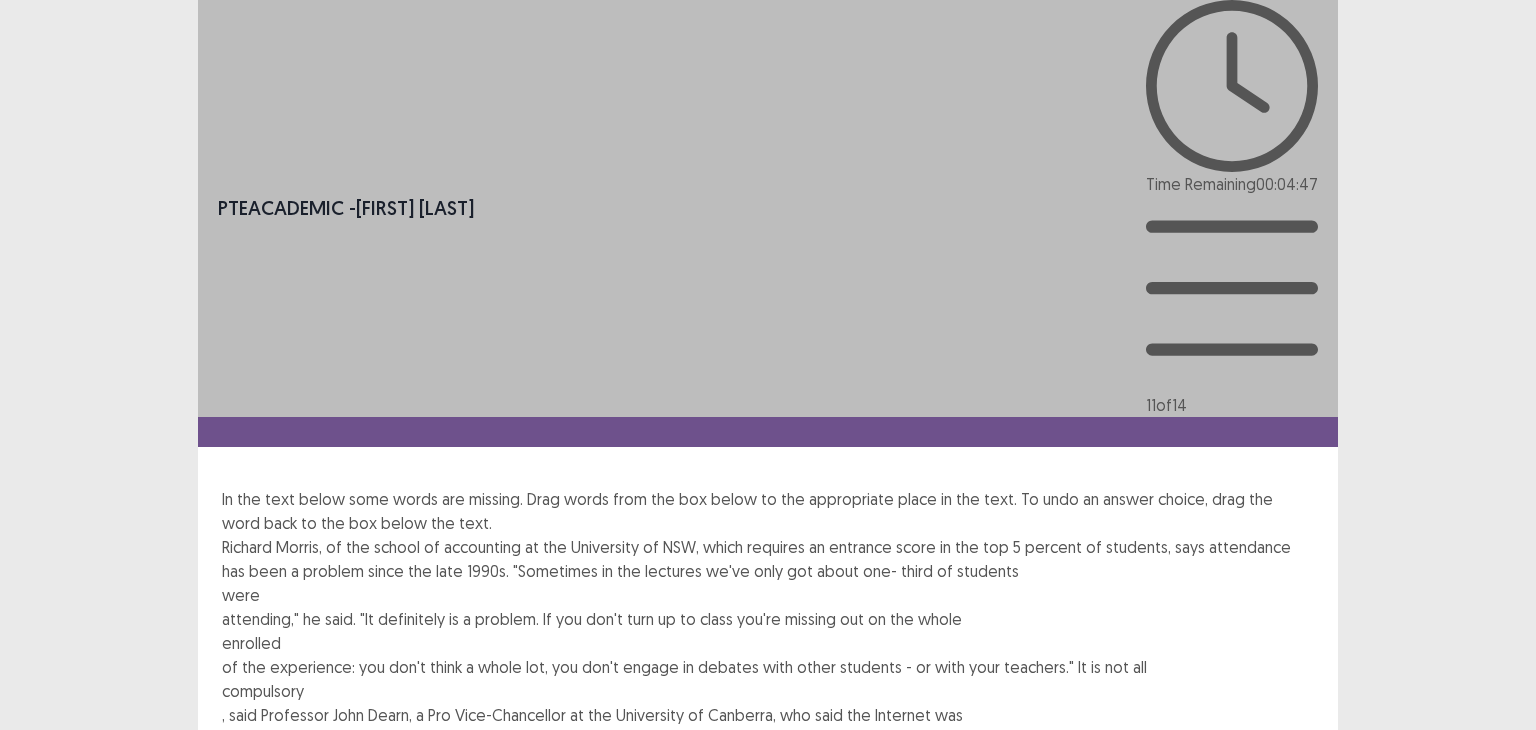 click on "Confirm" at bounding box center (43, 993) 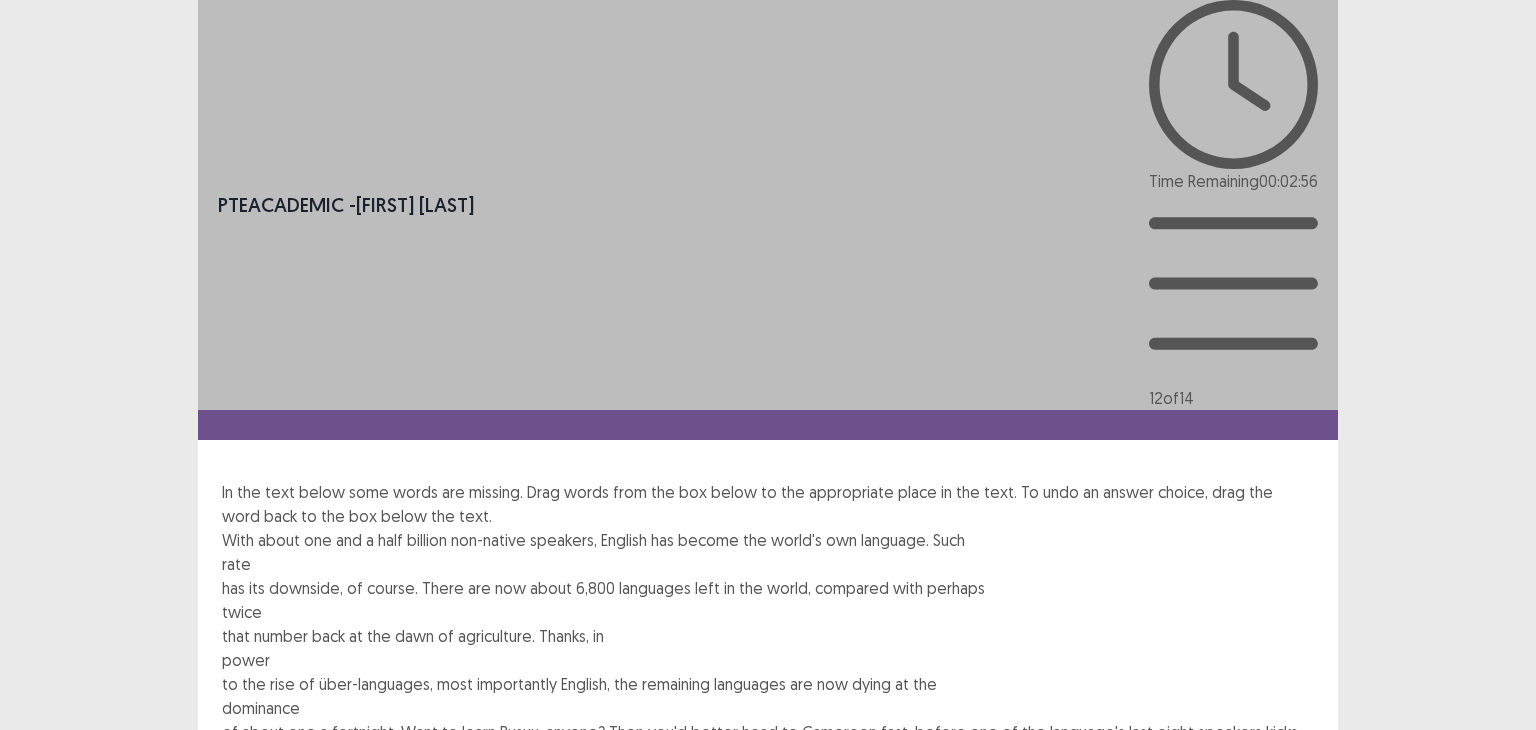 drag, startPoint x: 1286, startPoint y: 711, endPoint x: 1276, endPoint y: 703, distance: 12.806249 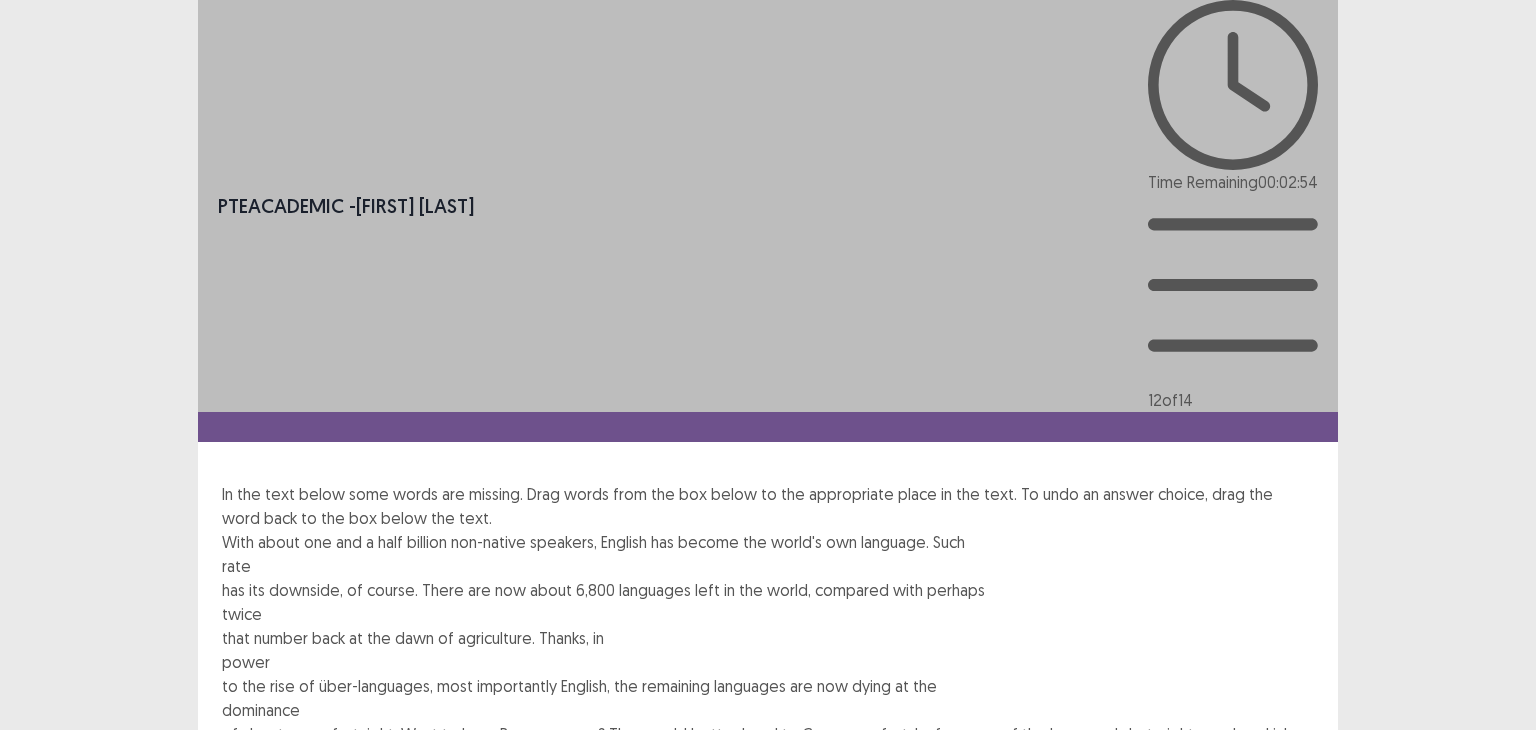 click on "Confirm" at bounding box center (43, 940) 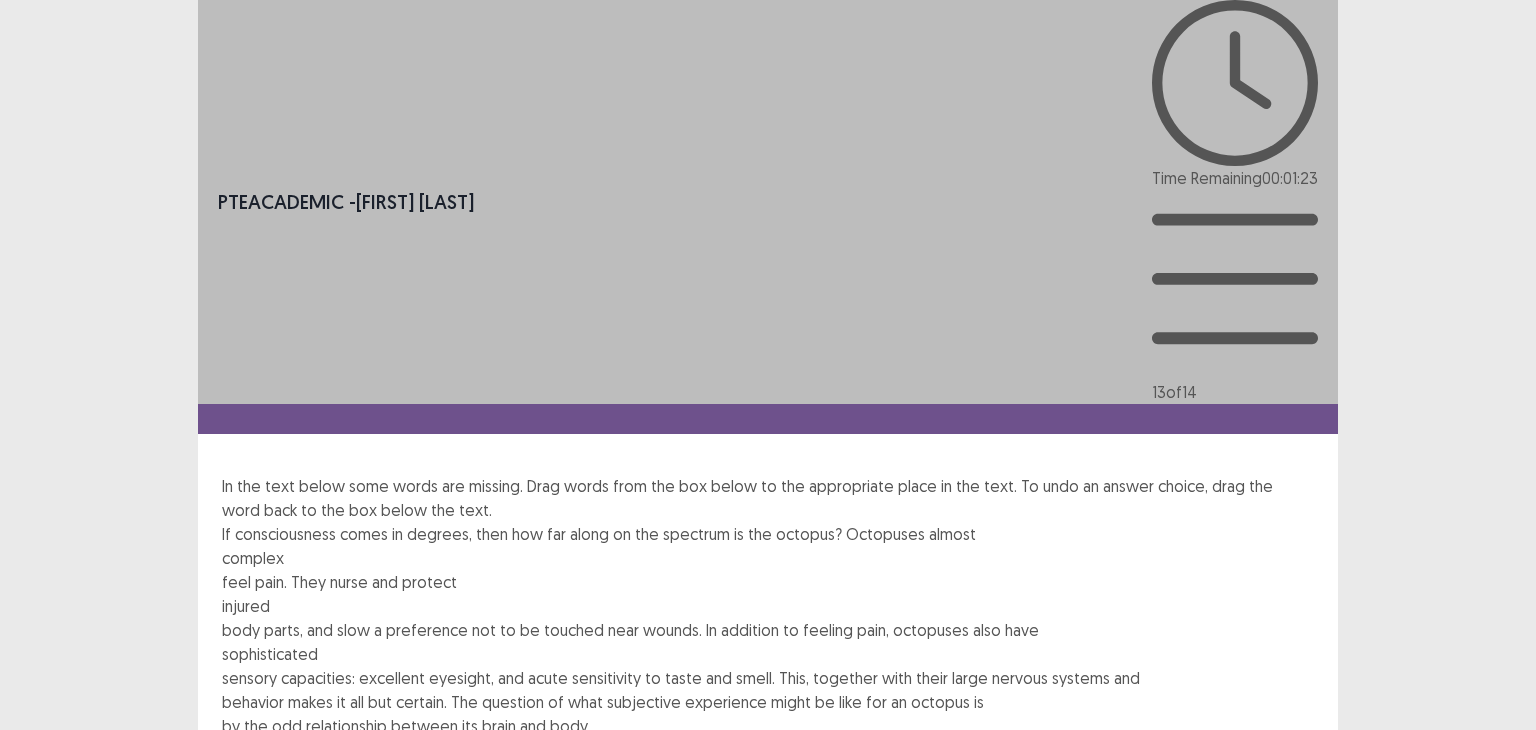 click on "assessment" at bounding box center [540, 750] 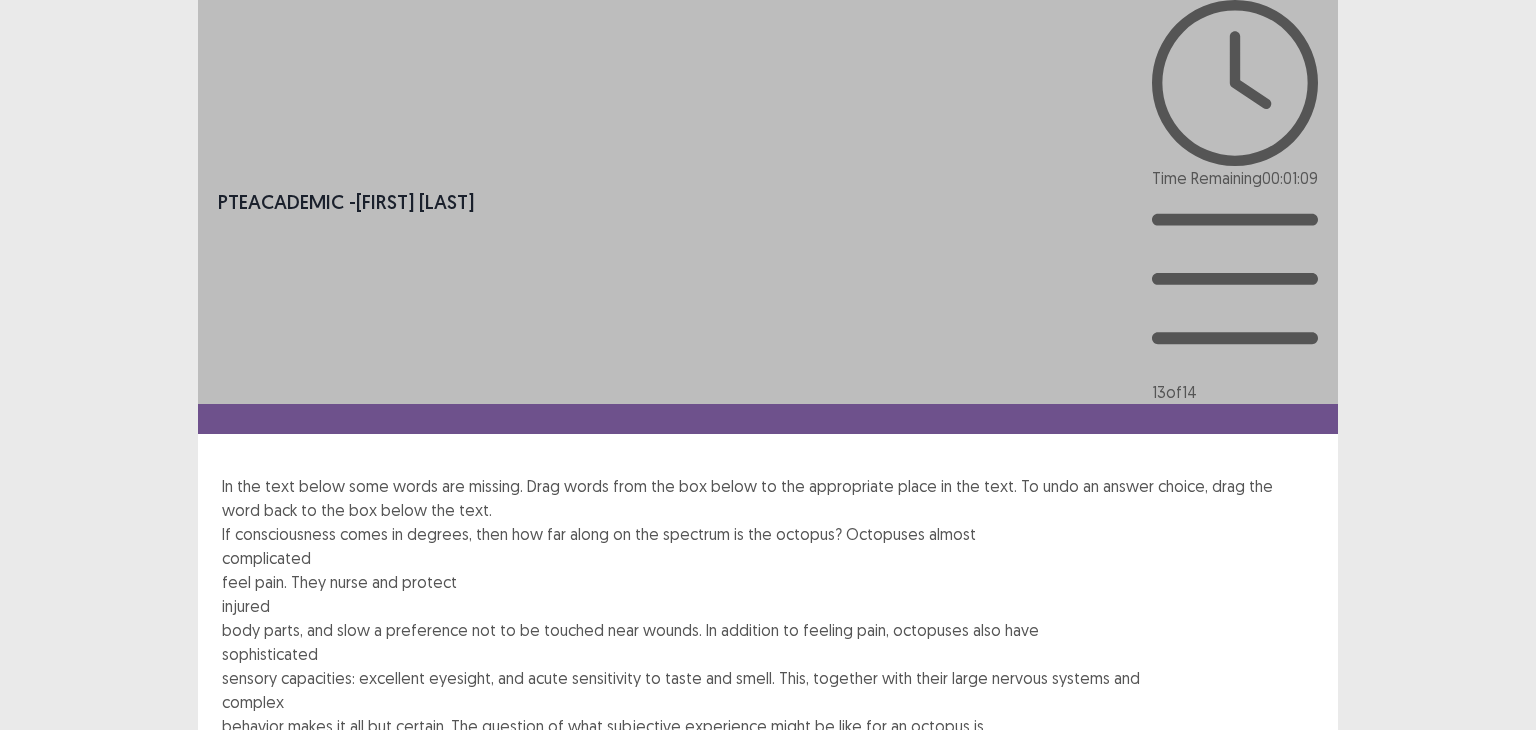 click on "ideally" at bounding box center (303, 774) 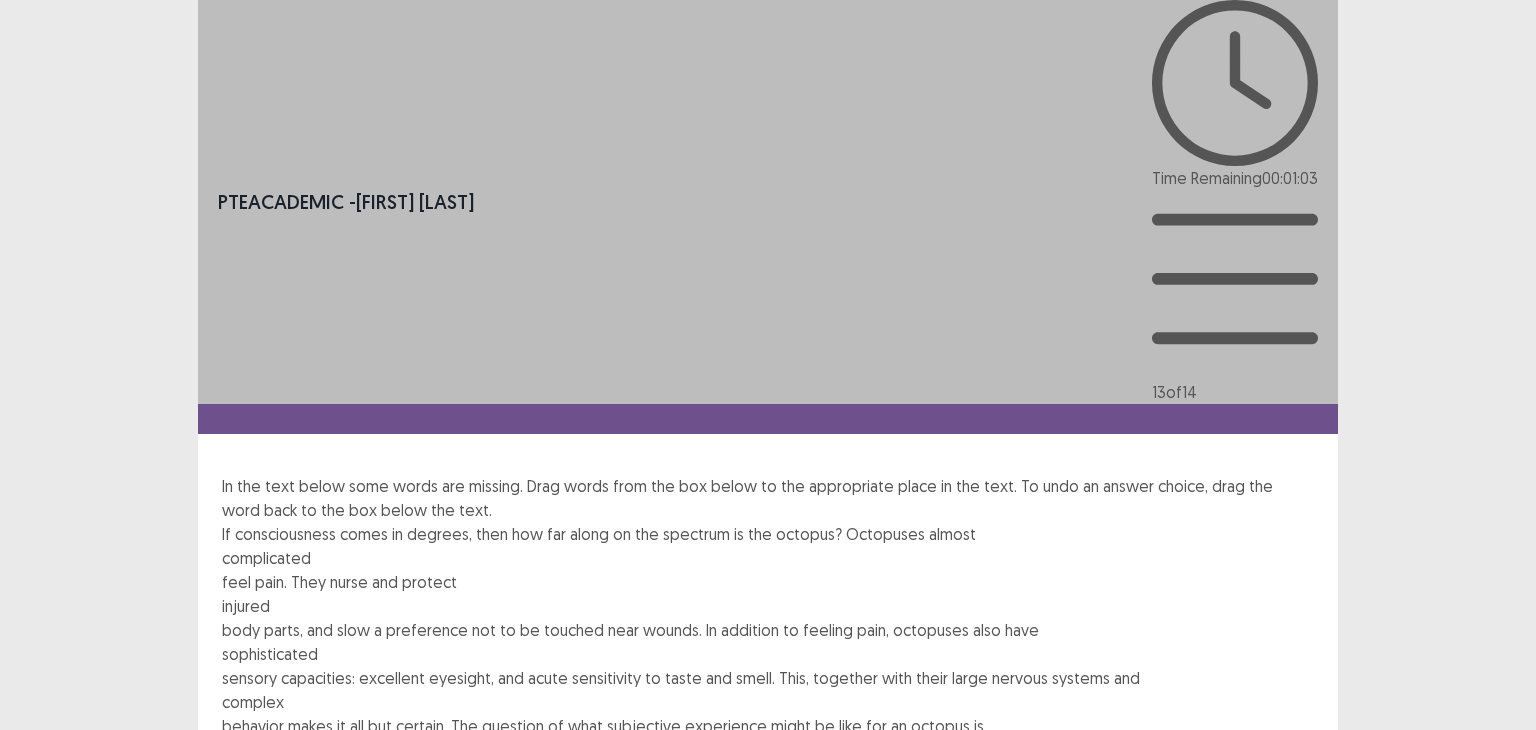 drag, startPoint x: 1276, startPoint y: 709, endPoint x: 1267, endPoint y: 697, distance: 15 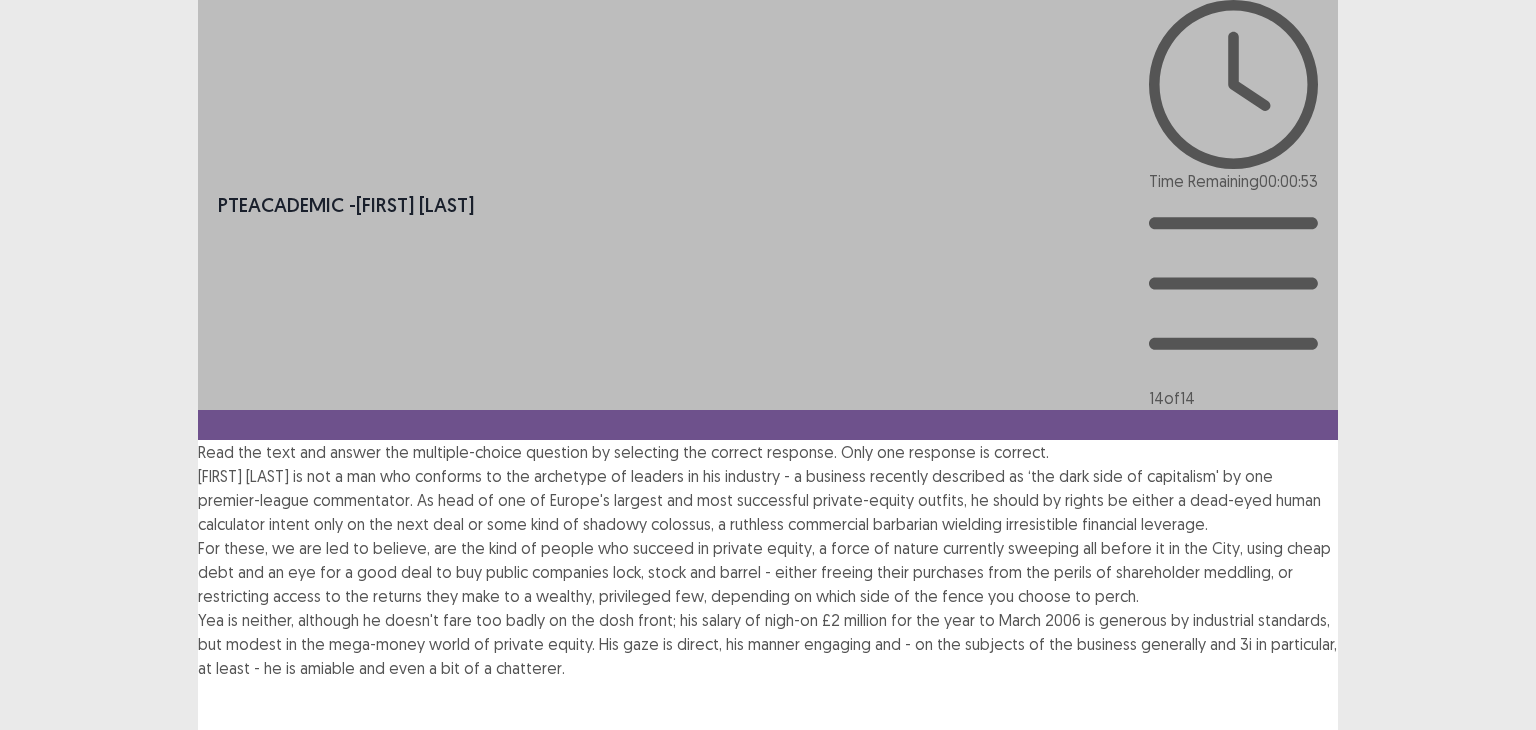 click at bounding box center [198, 789] 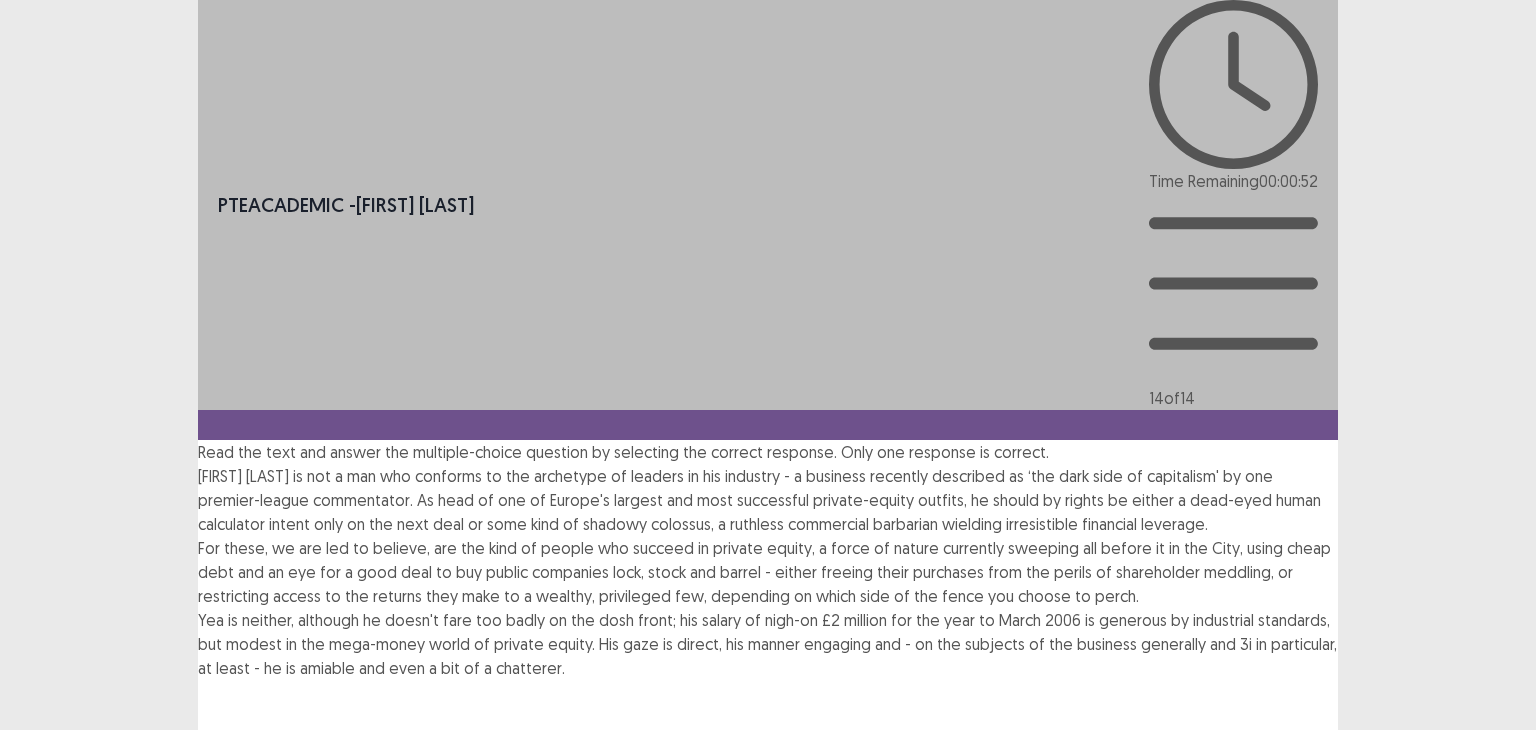 drag, startPoint x: 778, startPoint y: 273, endPoint x: 776, endPoint y: 289, distance: 16.124516 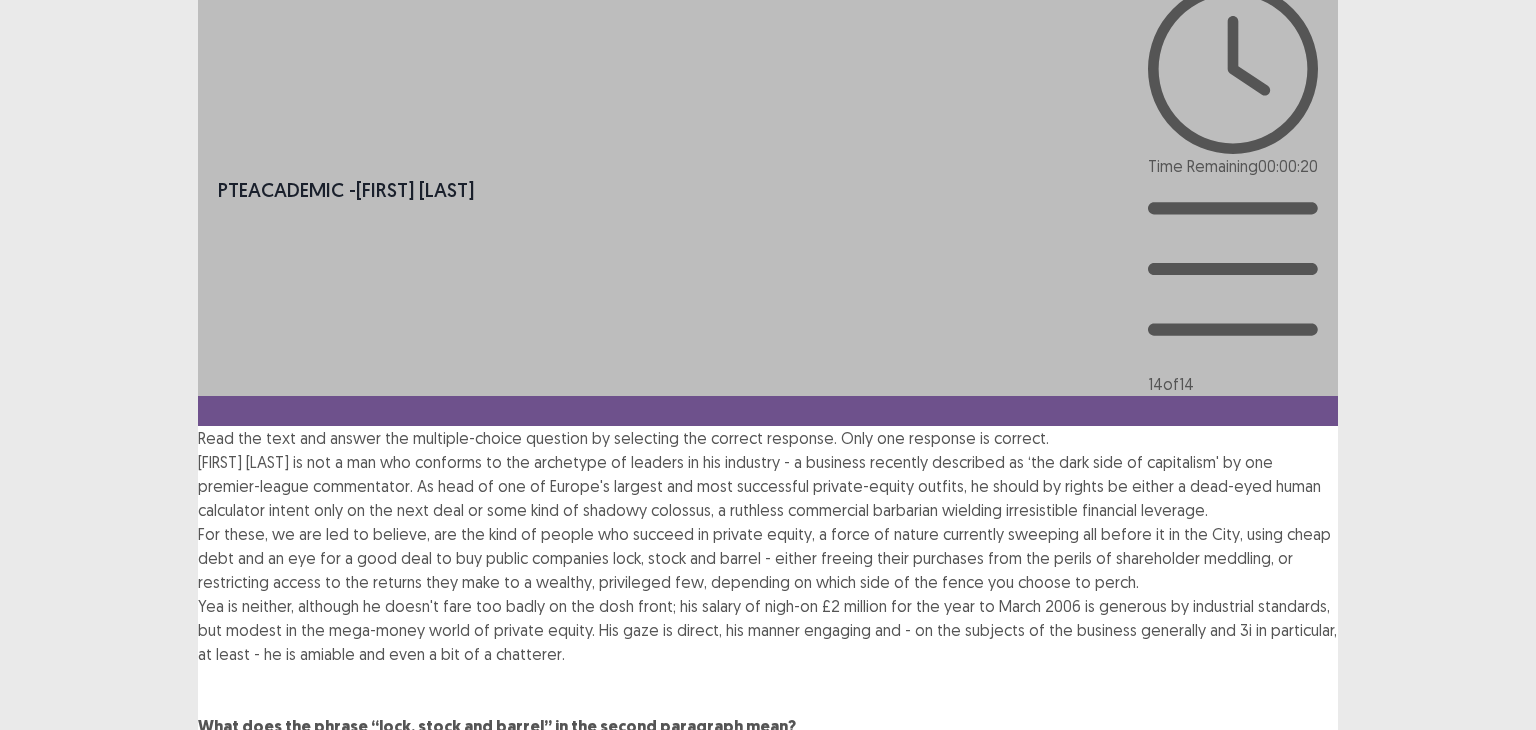 scroll, scrollTop: 0, scrollLeft: 0, axis: both 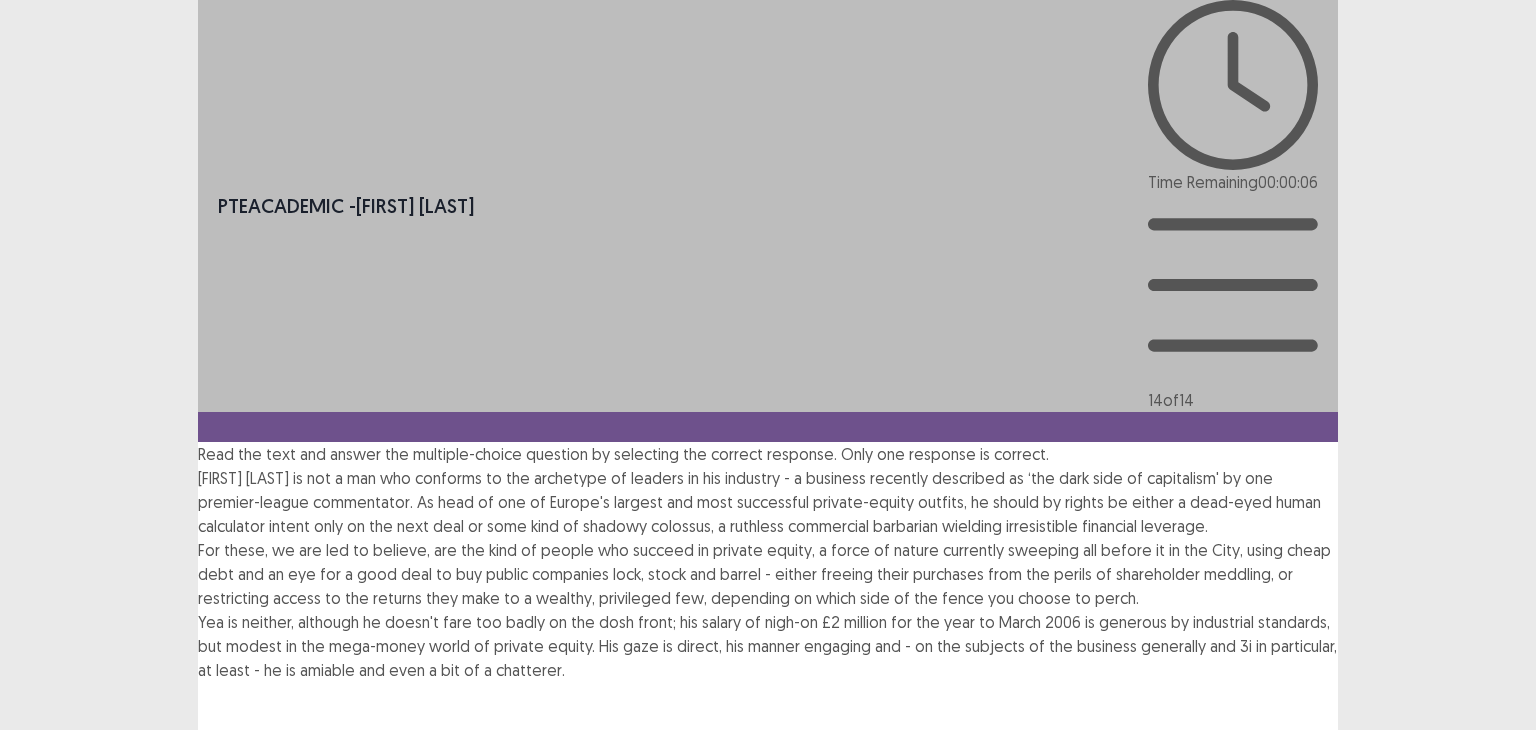 click at bounding box center (198, 791) 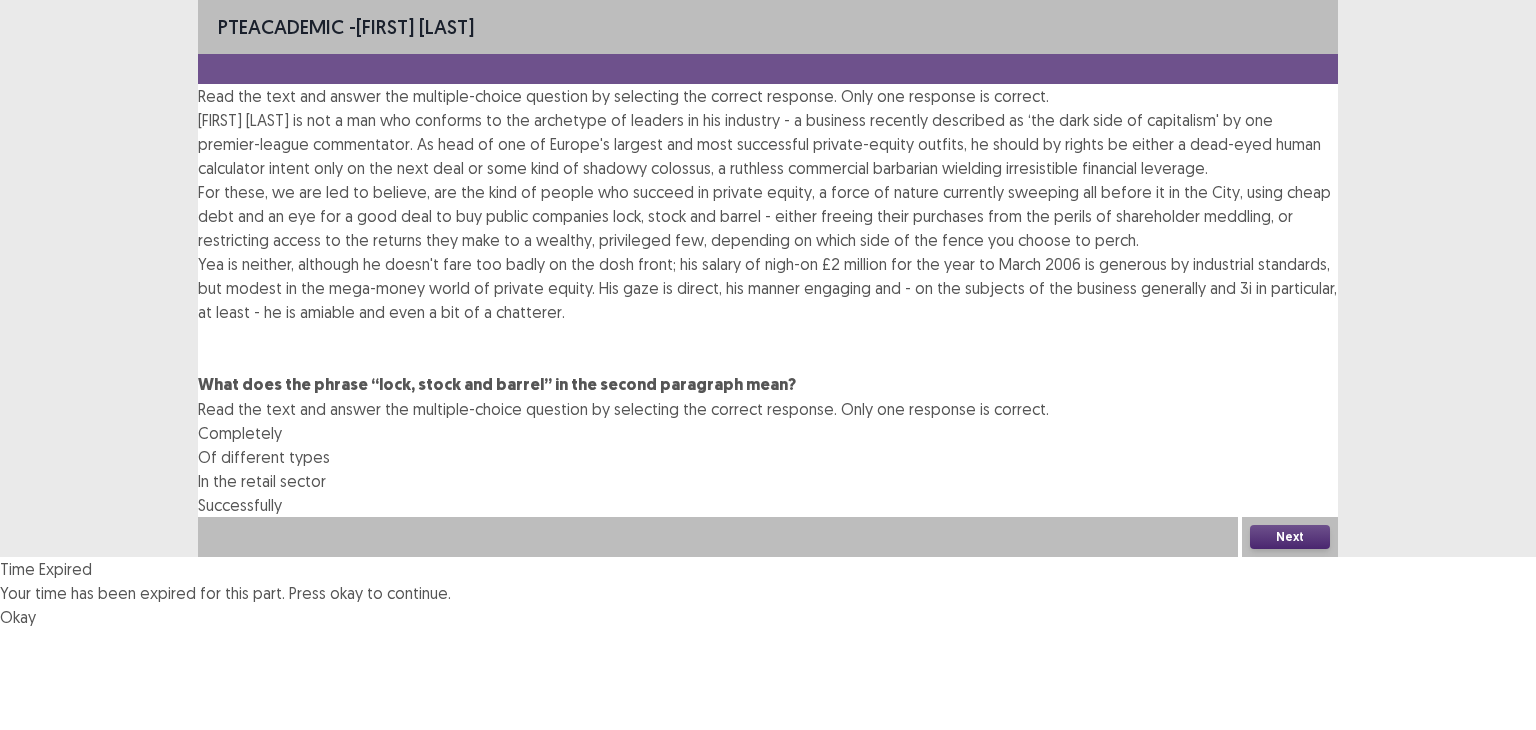 click on "Okay" at bounding box center [18, 617] 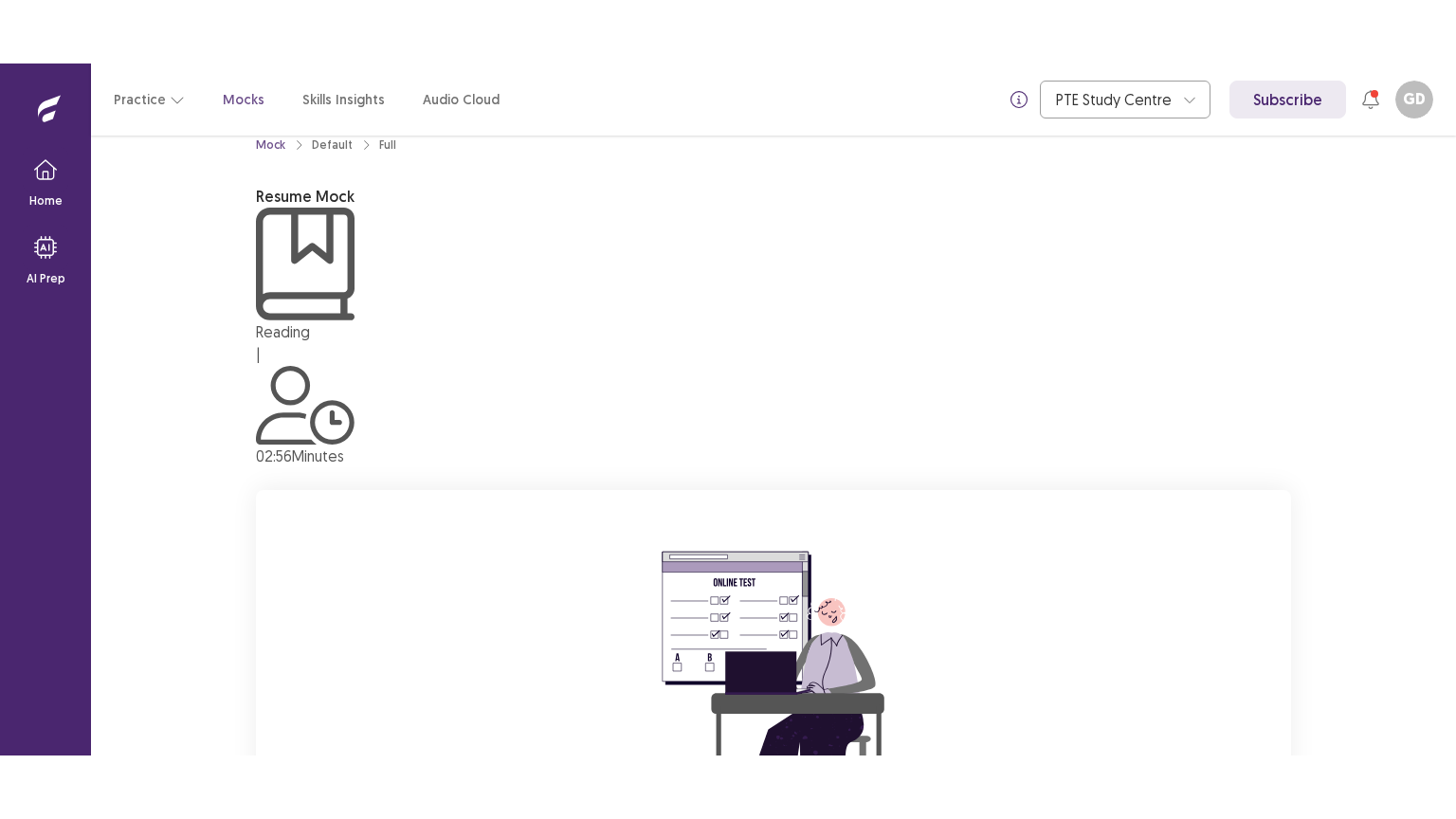 scroll, scrollTop: 57, scrollLeft: 0, axis: vertical 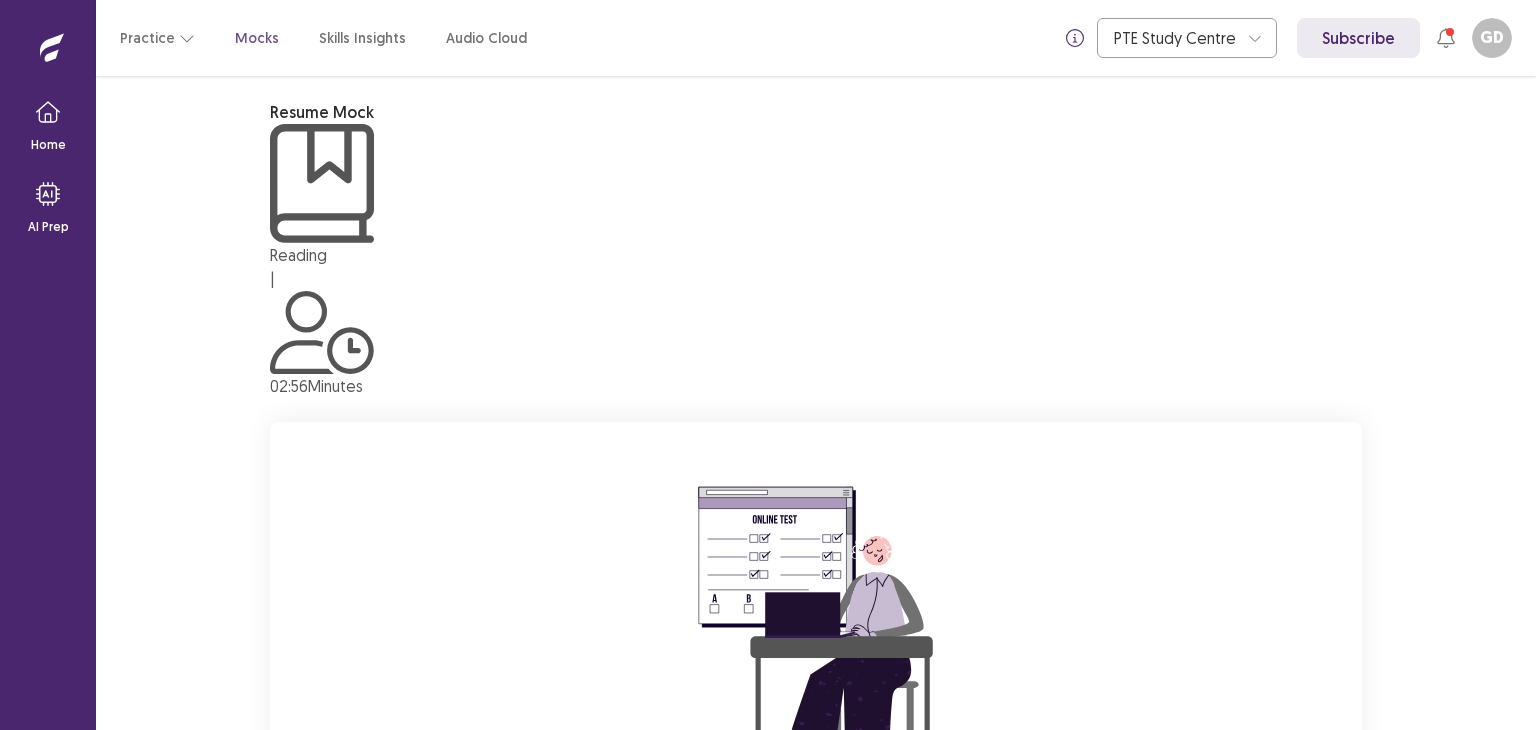 click on "Resume" at bounding box center [852, 914] 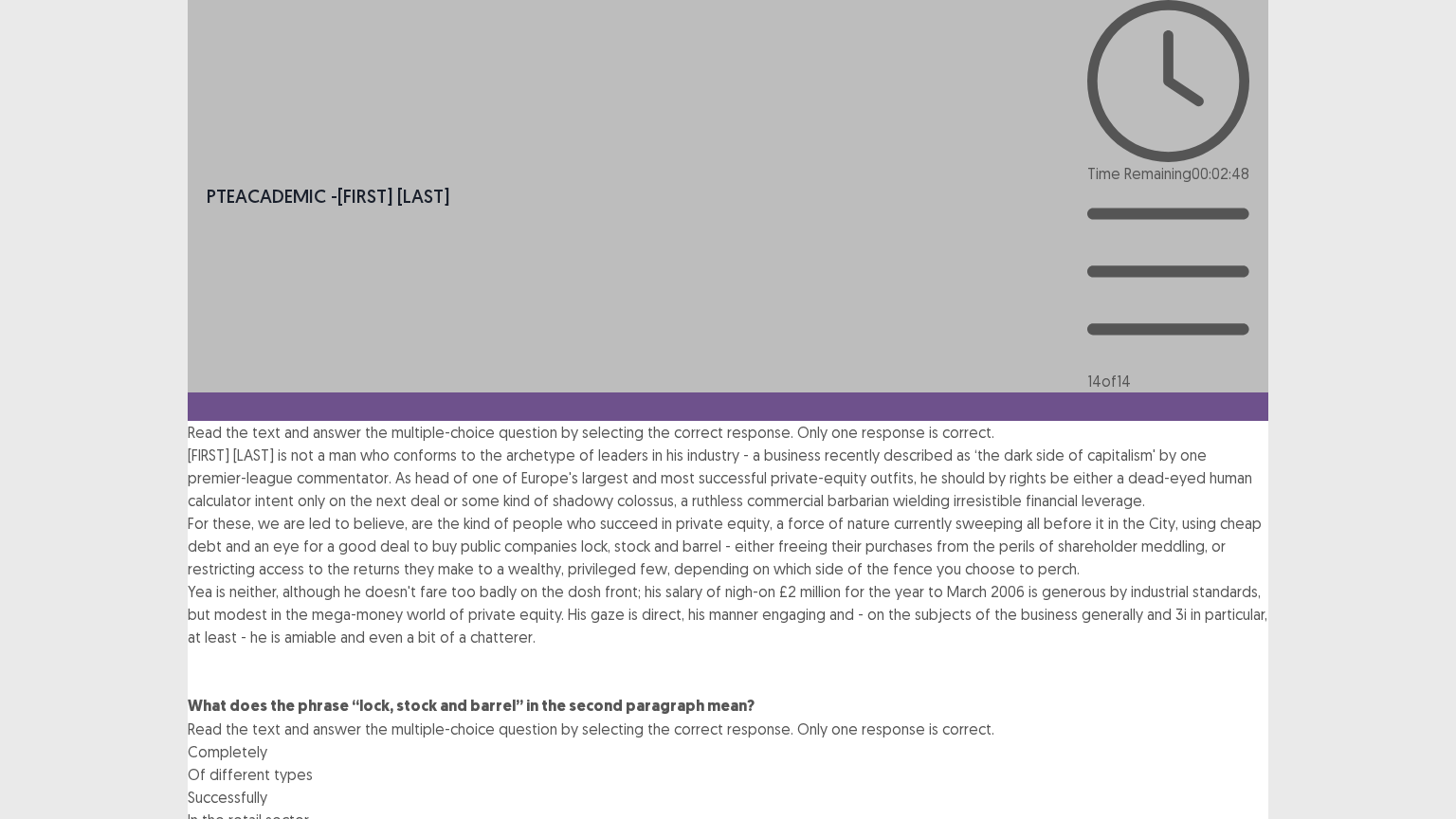 click at bounding box center (188, 752) 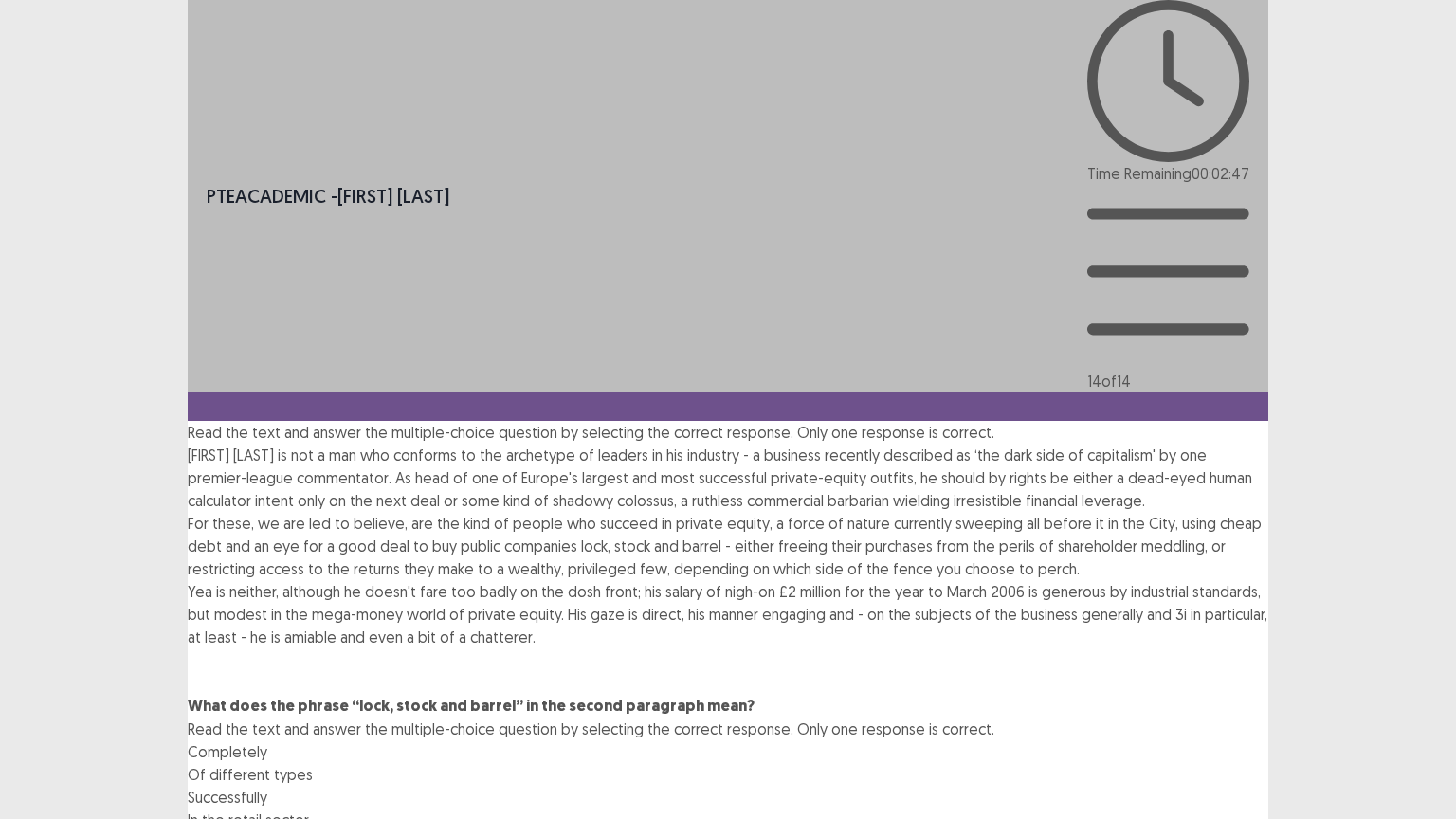 click on "Next" at bounding box center [1223, 850] 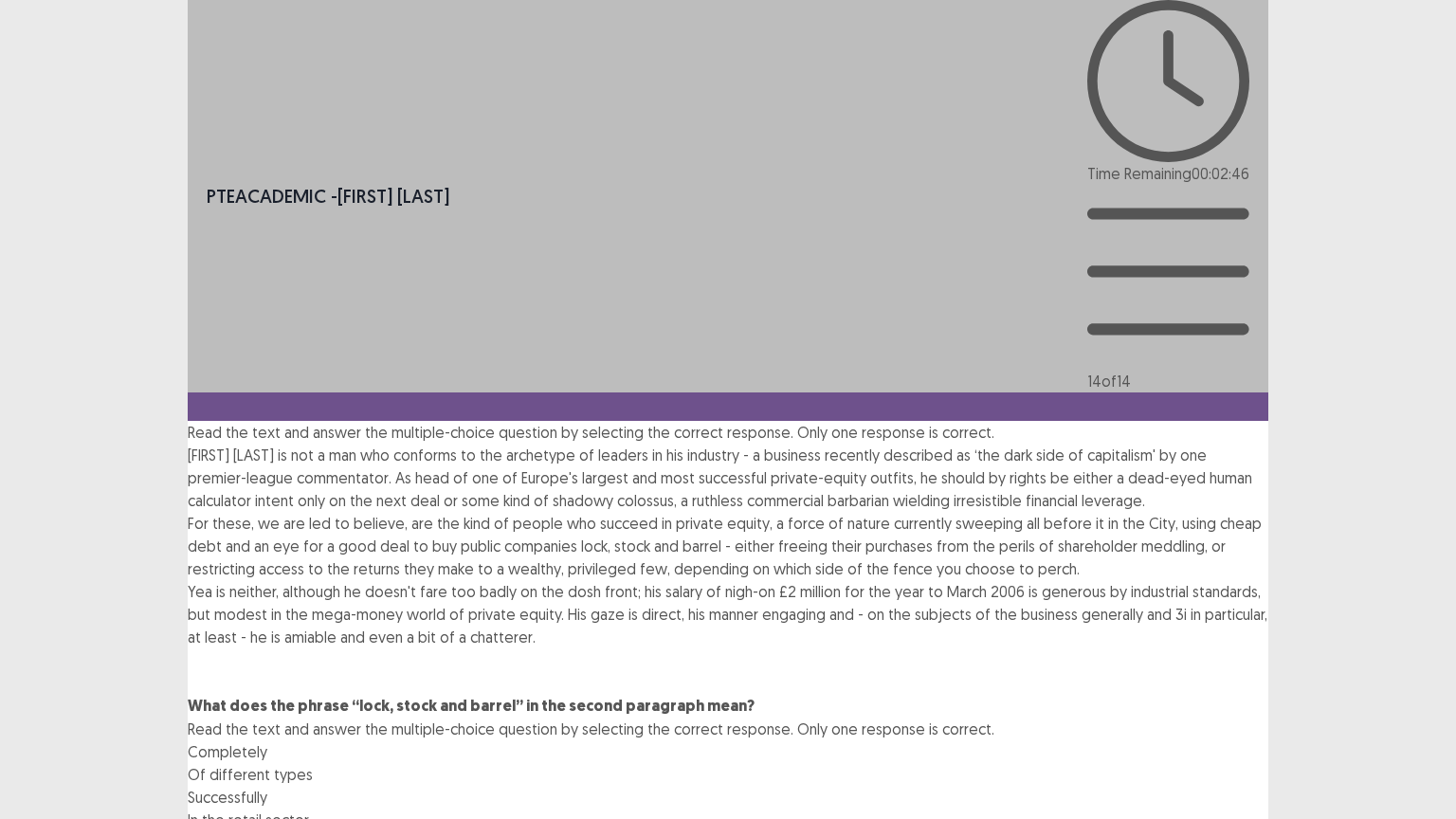 click on "Confirm" at bounding box center [41, 932] 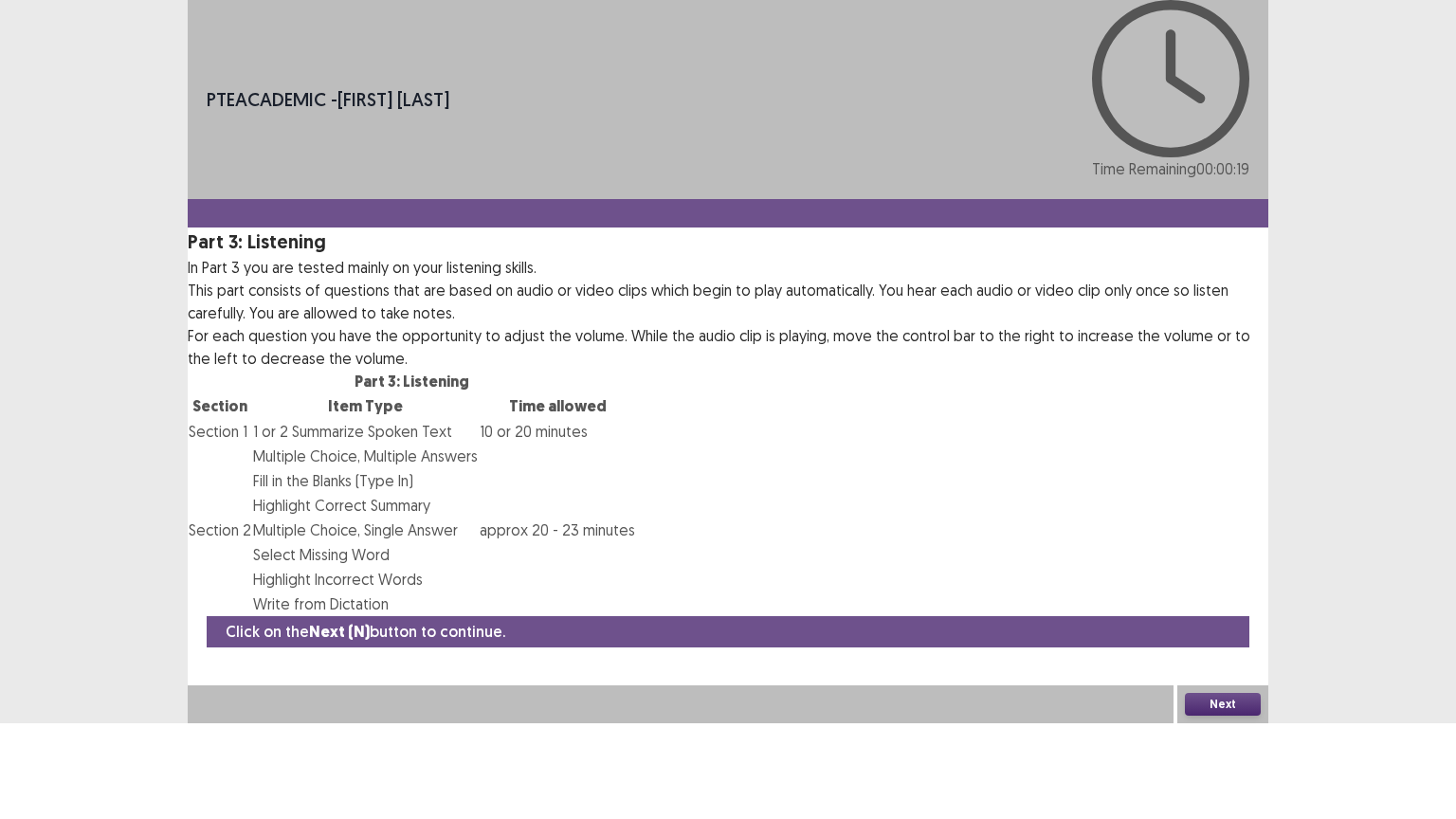 click on "Next" at bounding box center [1223, 704] 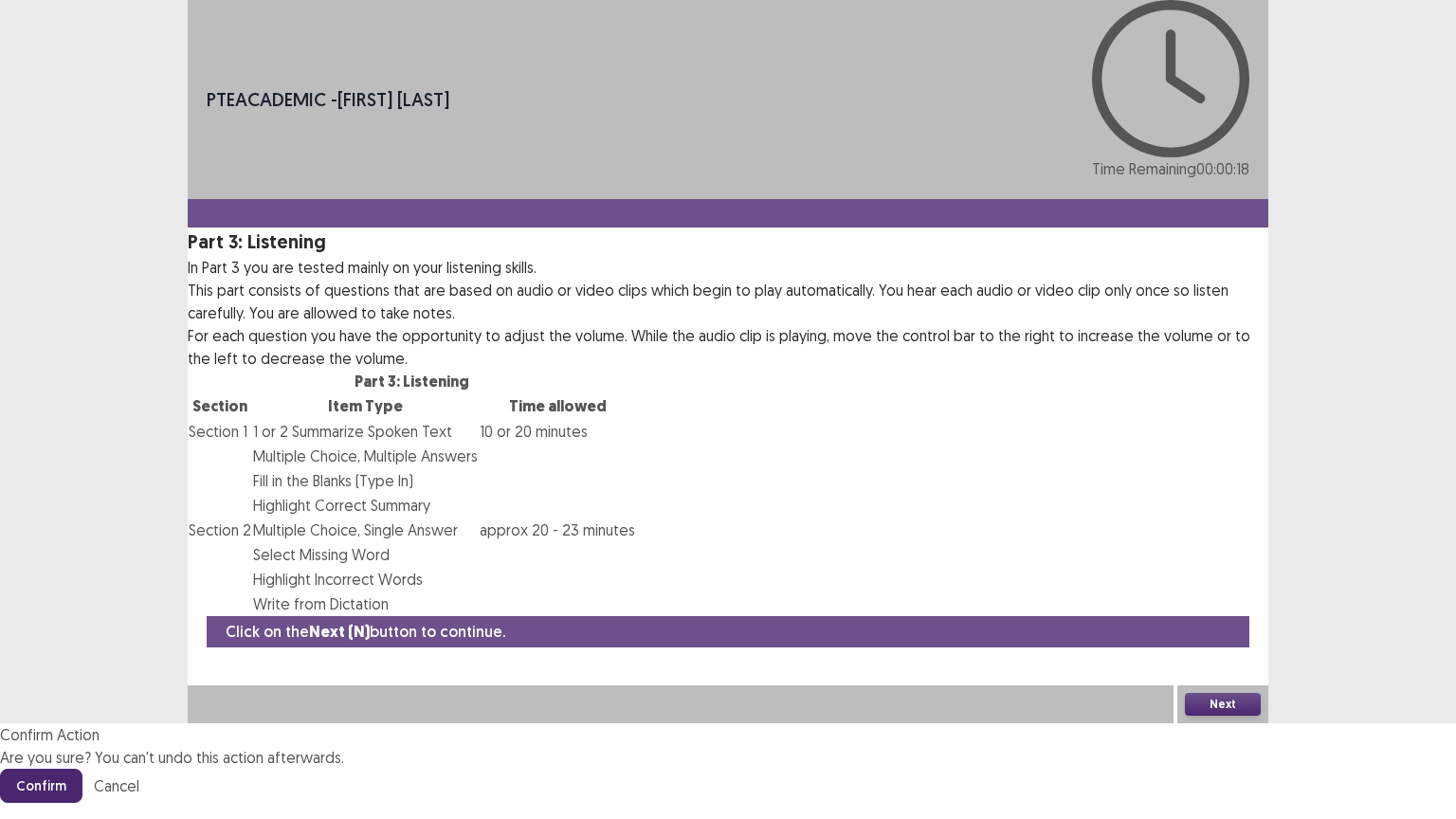 click on "Confirm" at bounding box center (41, 786) 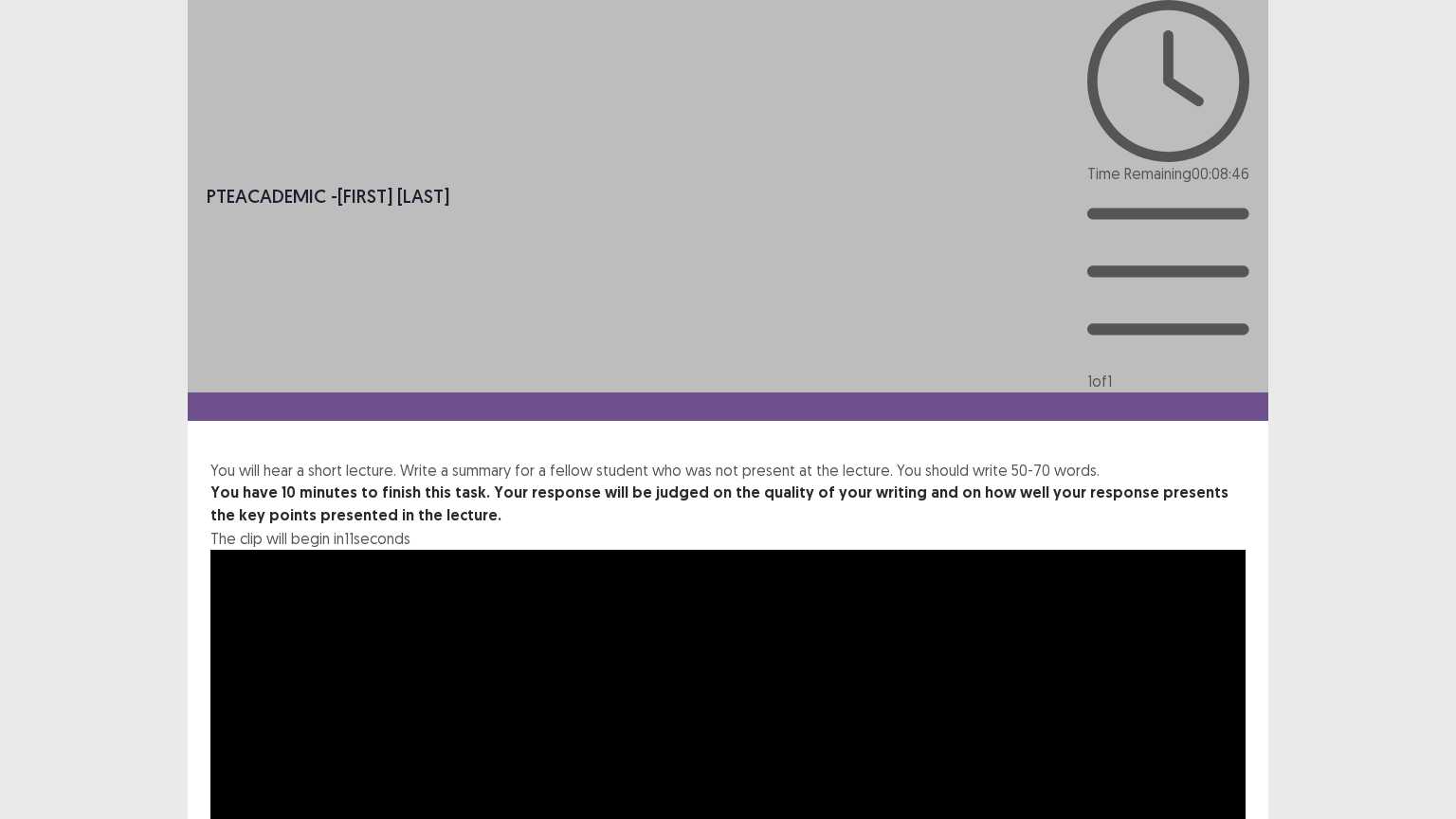 click at bounding box center (293, 1178) 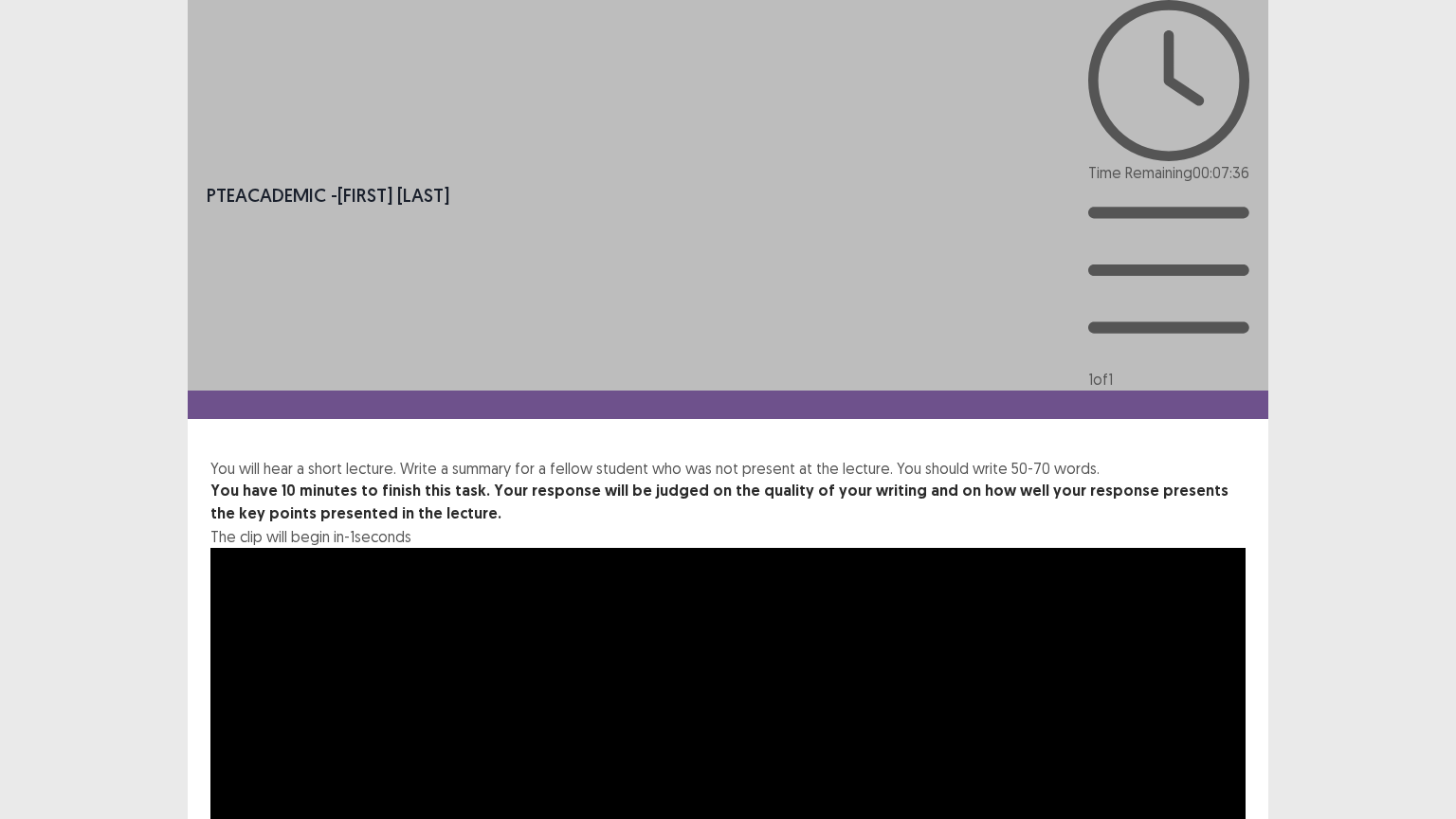 scroll, scrollTop: 95, scrollLeft: 0, axis: vertical 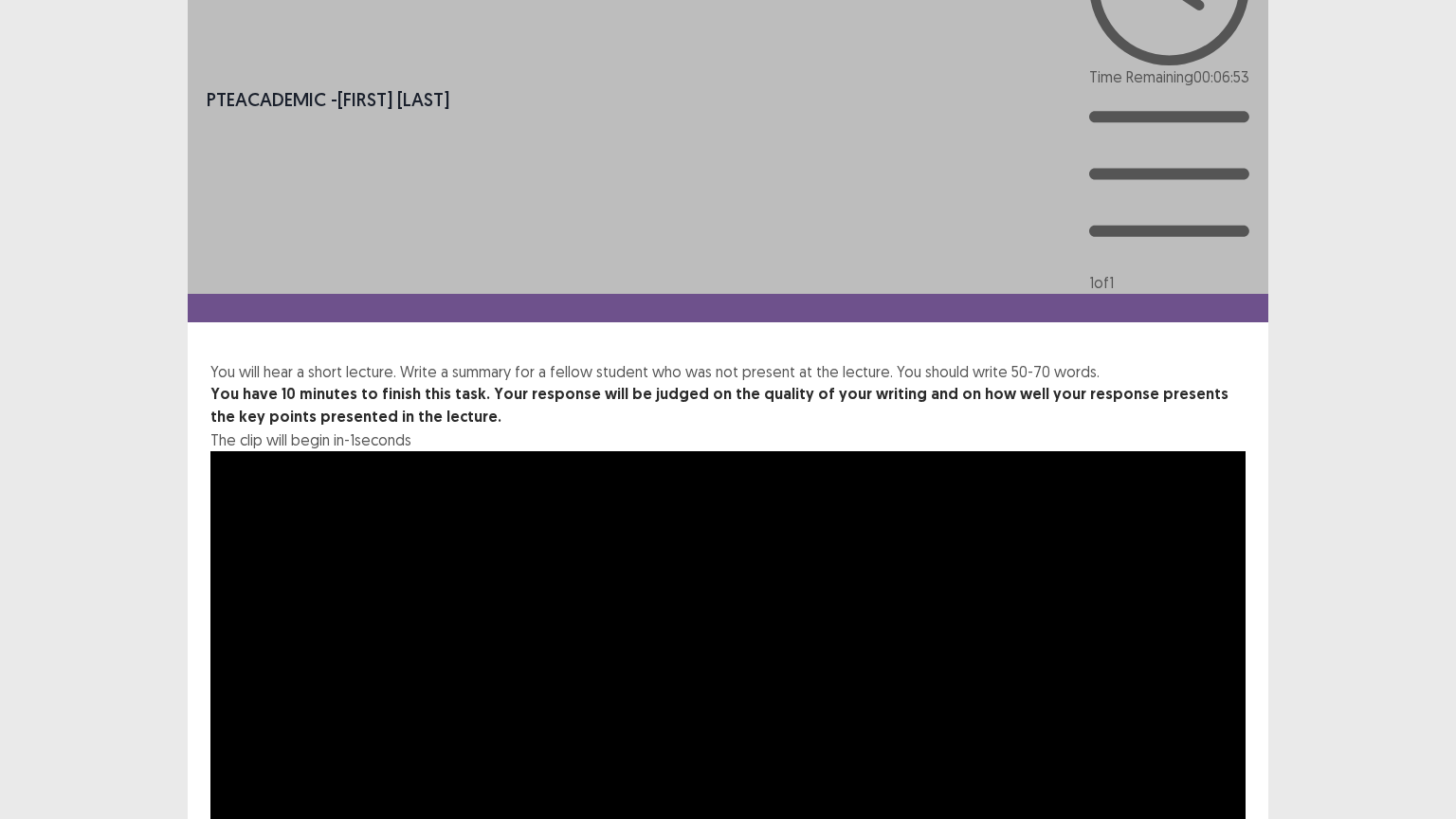 drag, startPoint x: 492, startPoint y: 543, endPoint x: 506, endPoint y: 550, distance: 15.652476 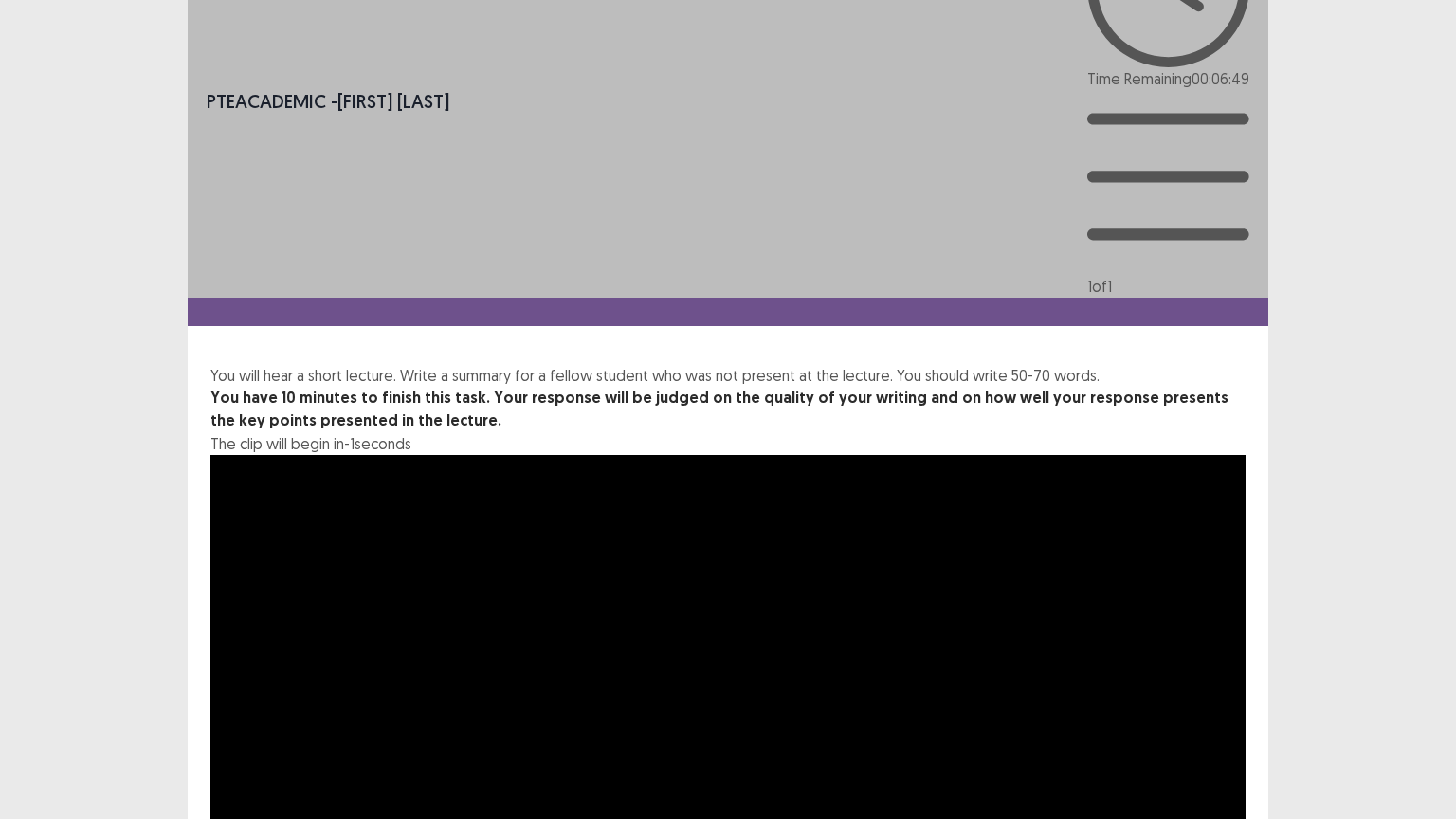 drag, startPoint x: 545, startPoint y: 542, endPoint x: 564, endPoint y: 539, distance: 19.23538 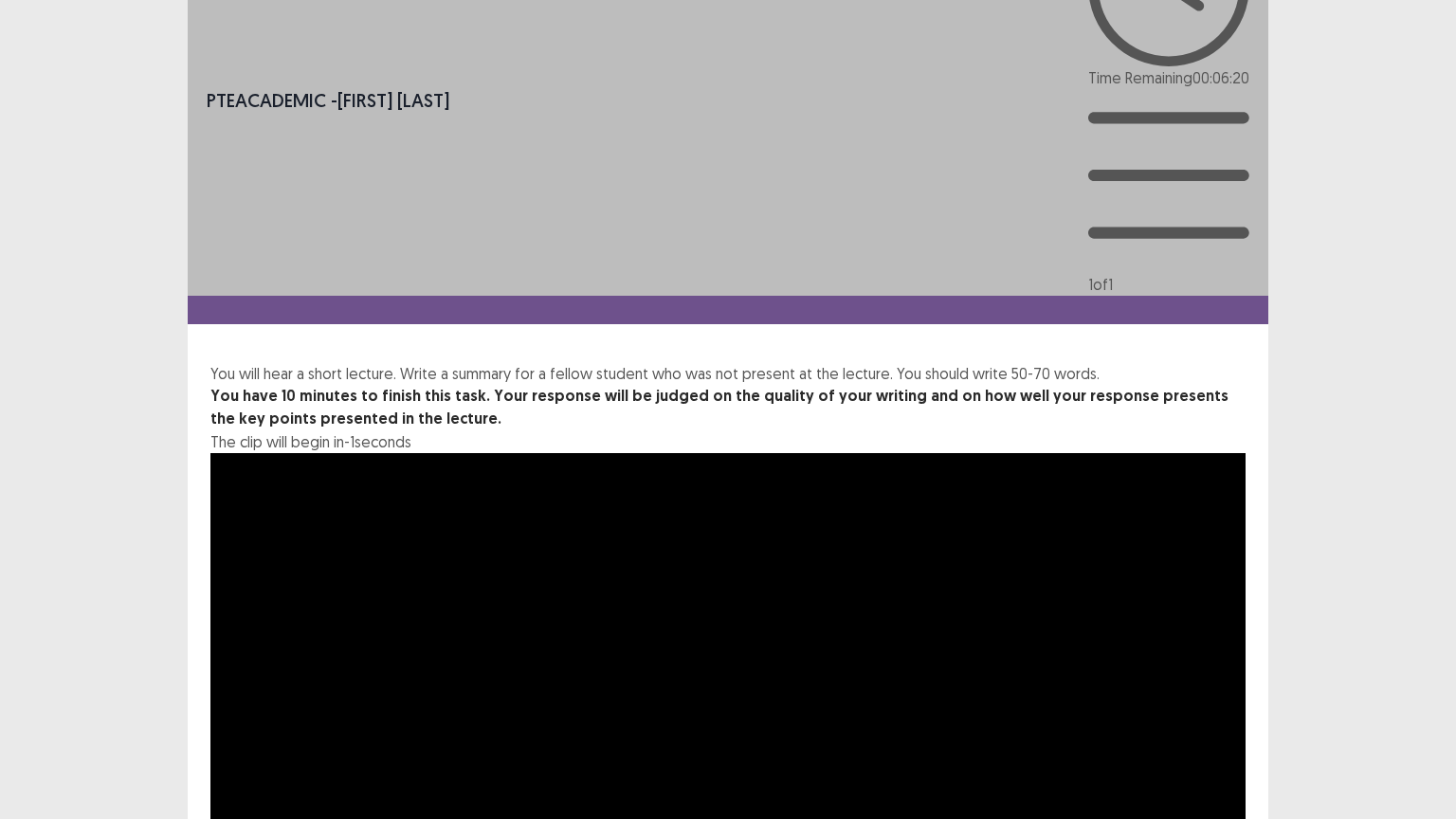click on "**********" at bounding box center (728, 1163) 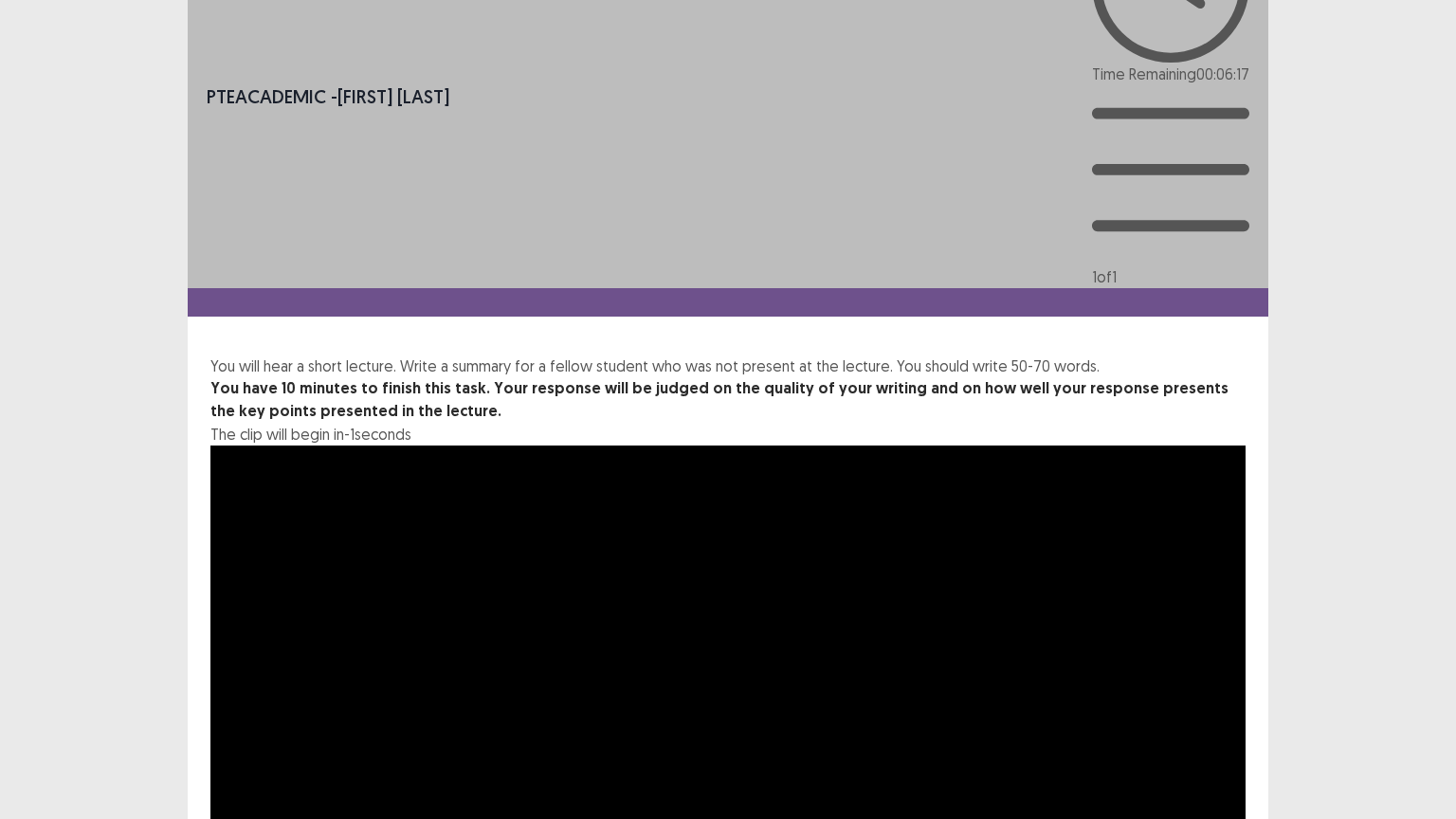 click on "**********" at bounding box center (728, 1155) 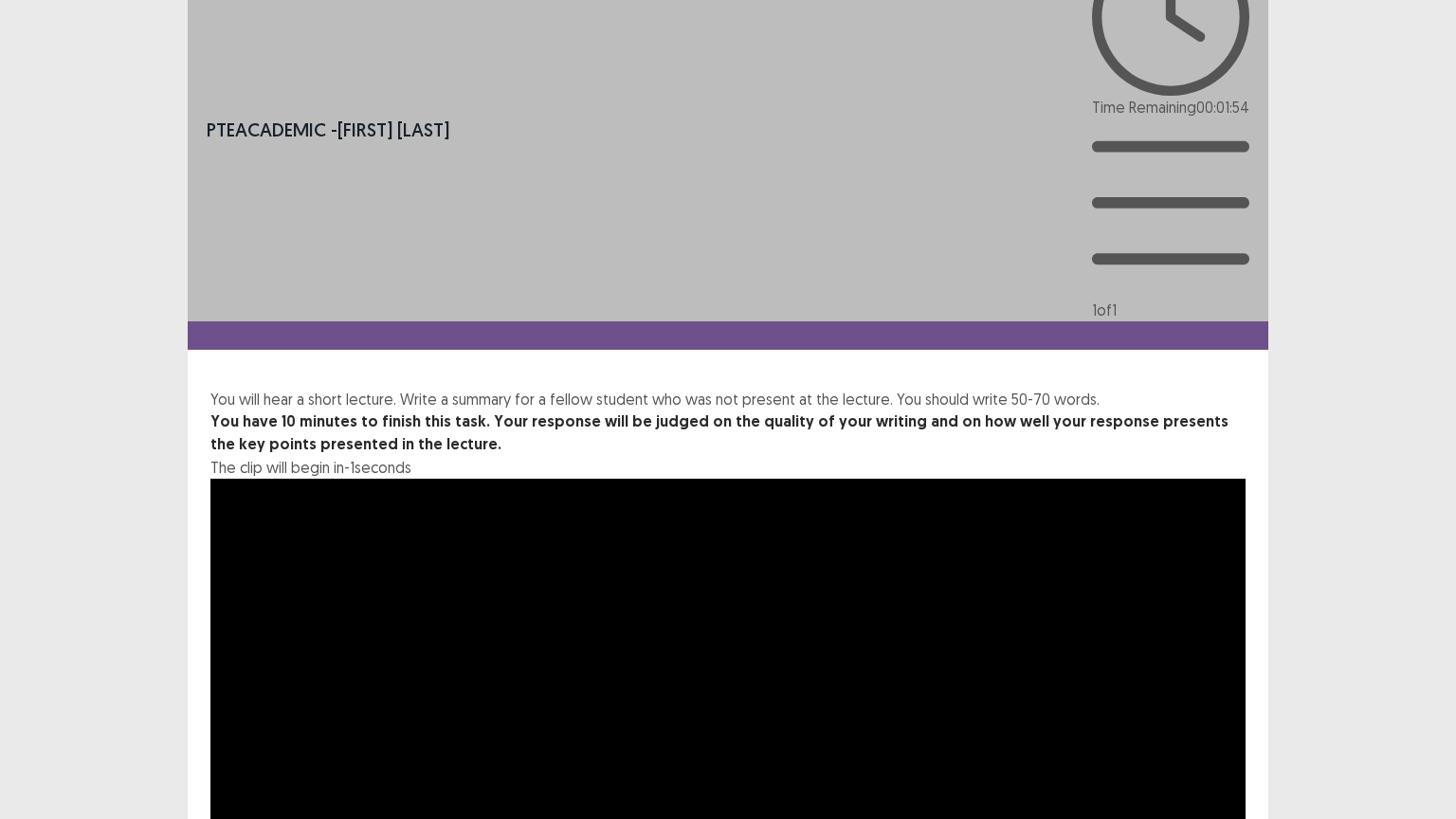 scroll, scrollTop: 28, scrollLeft: 0, axis: vertical 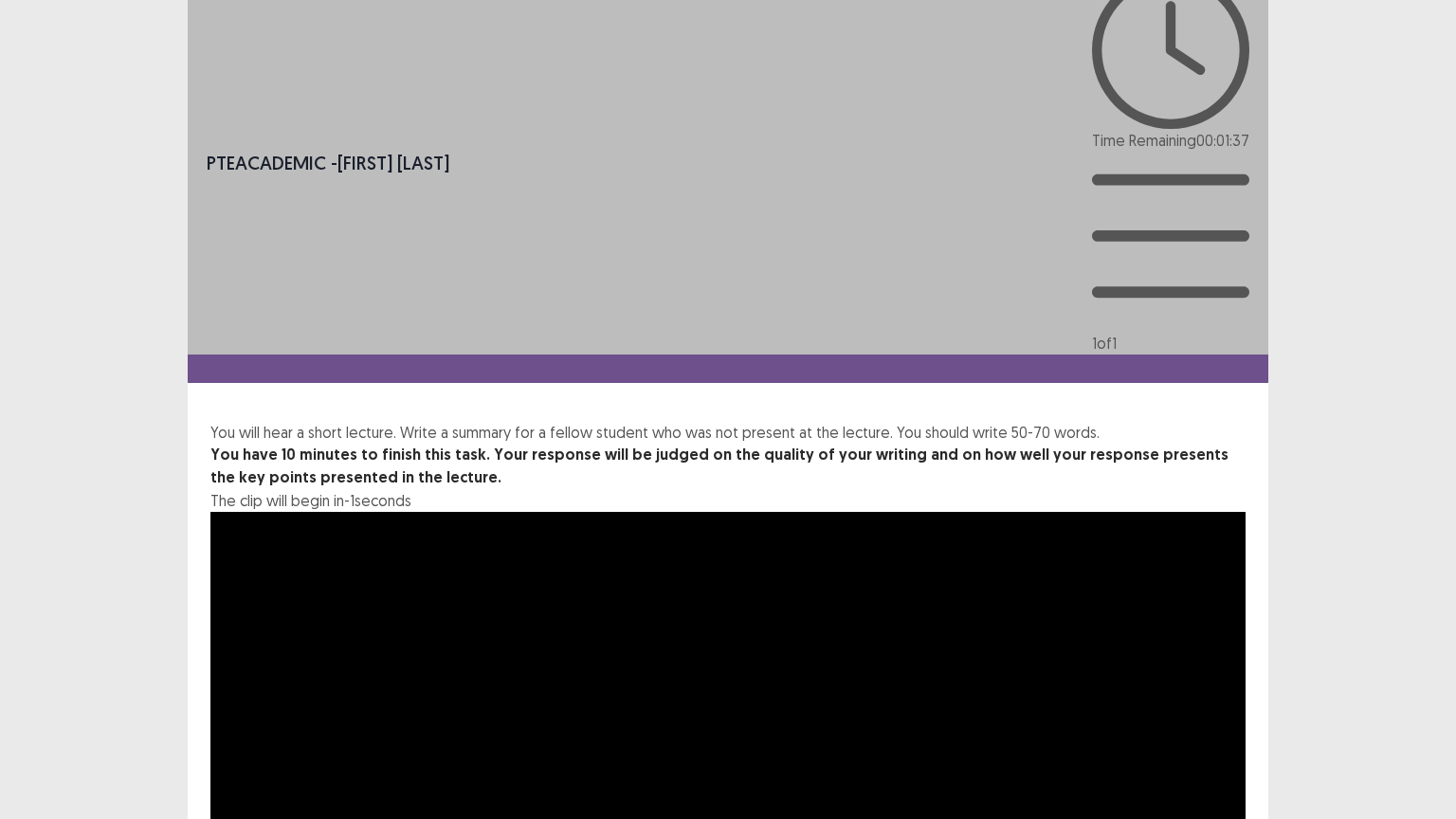 drag, startPoint x: 329, startPoint y: 625, endPoint x: 350, endPoint y: 632, distance: 22.135944 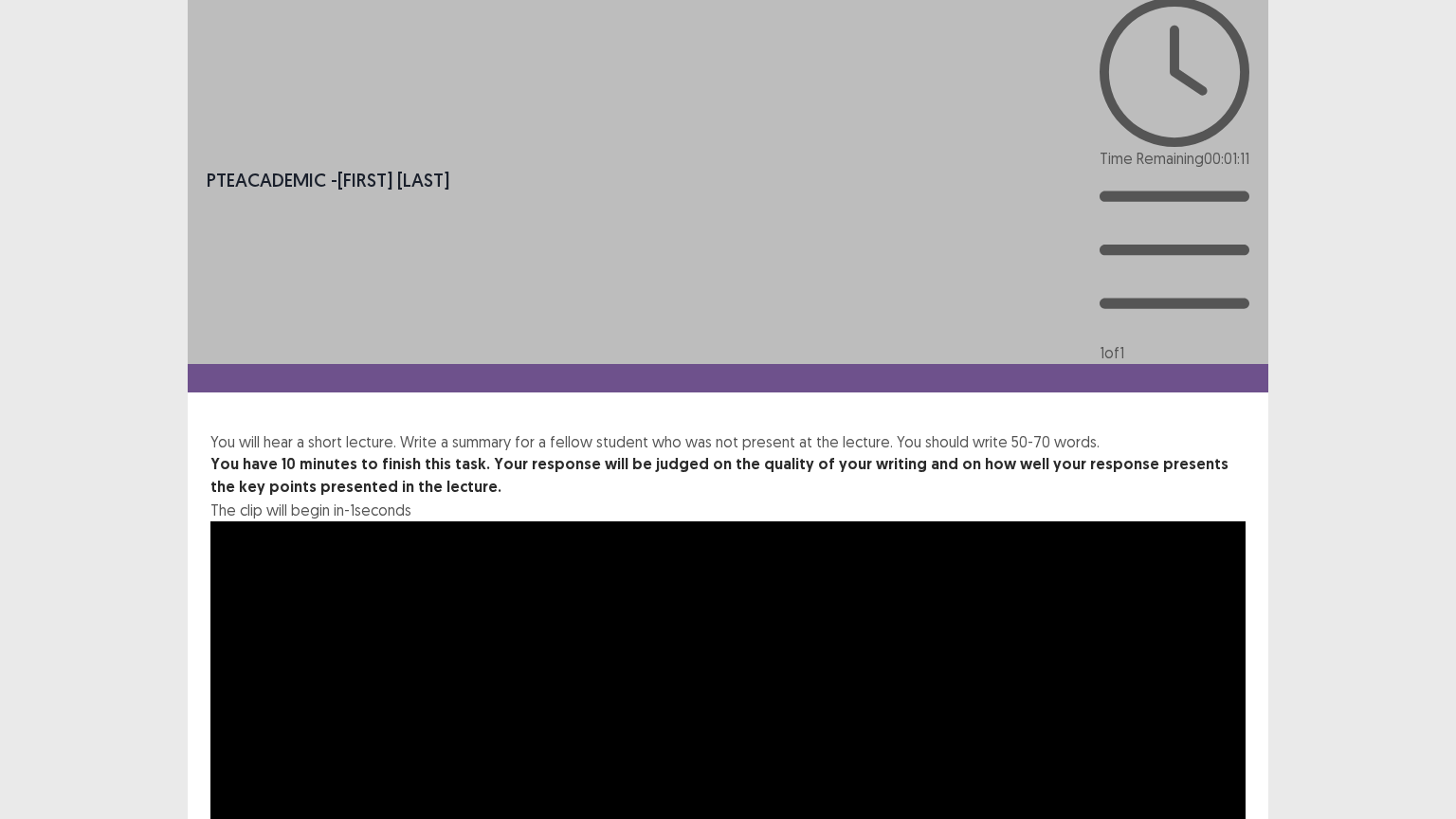 scroll, scrollTop: 0, scrollLeft: 0, axis: both 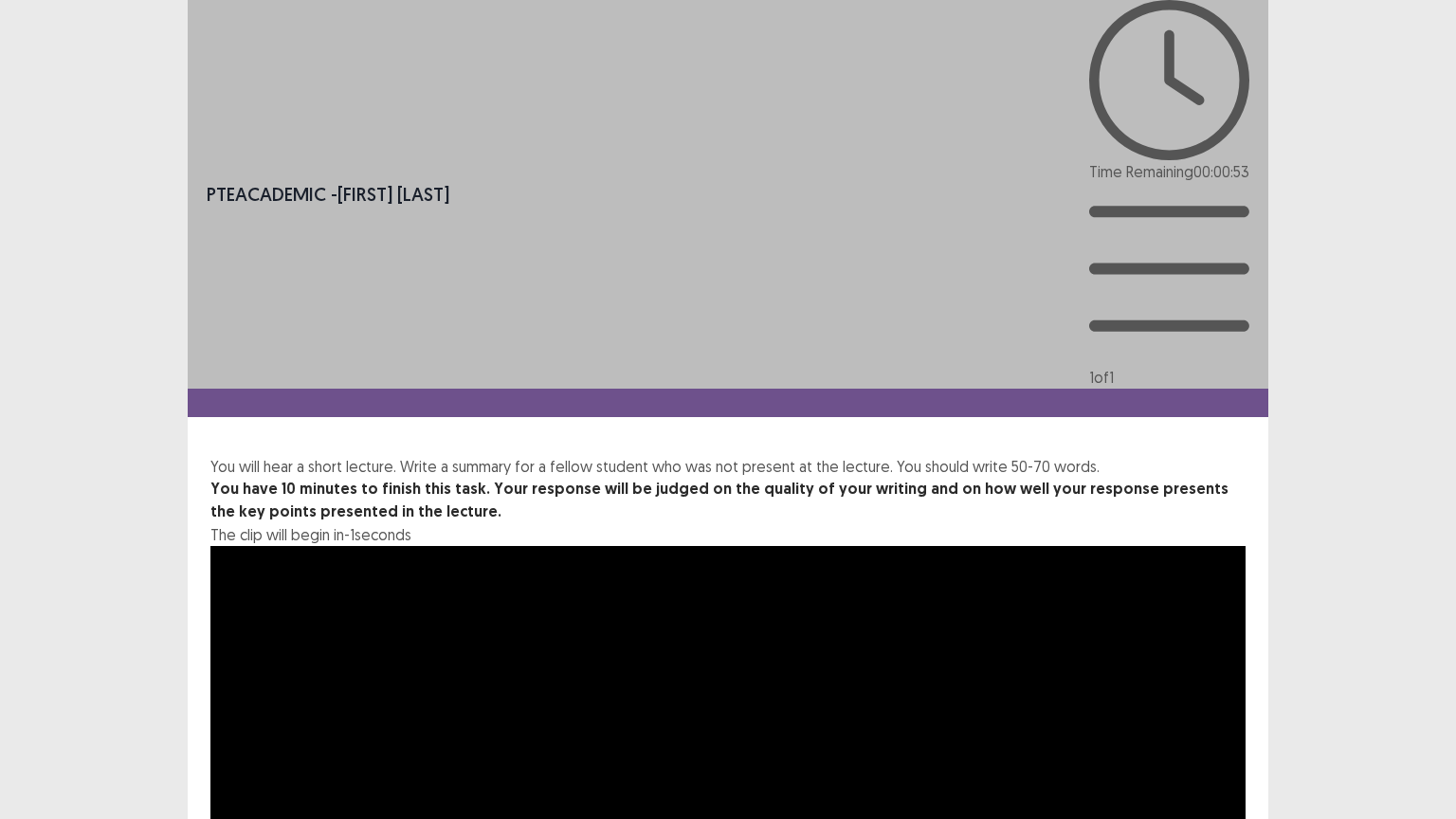 click on "**********" at bounding box center (728, 1255) 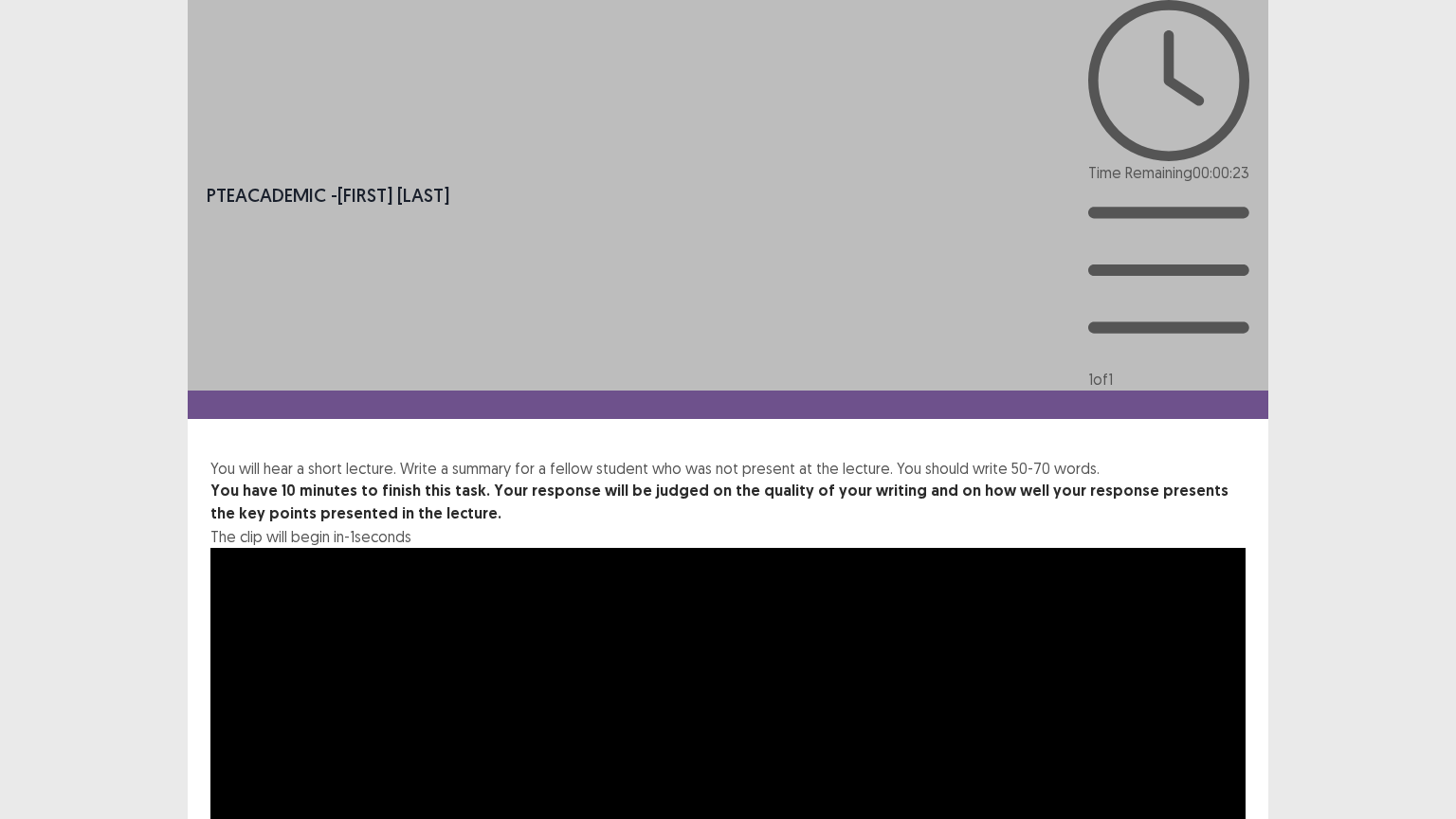drag, startPoint x: 360, startPoint y: 671, endPoint x: 391, endPoint y: 701, distance: 43.139309 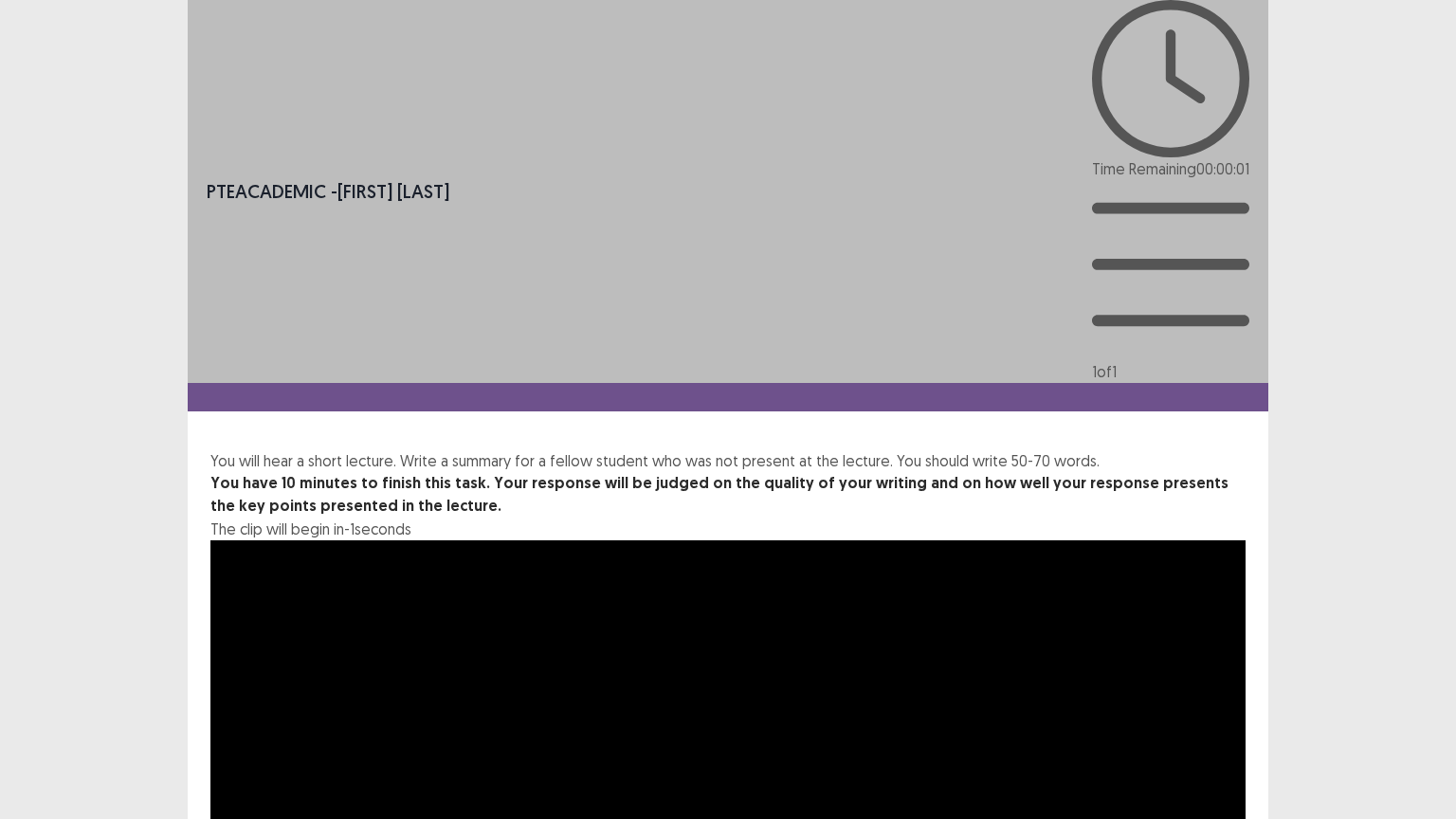 type on "**********" 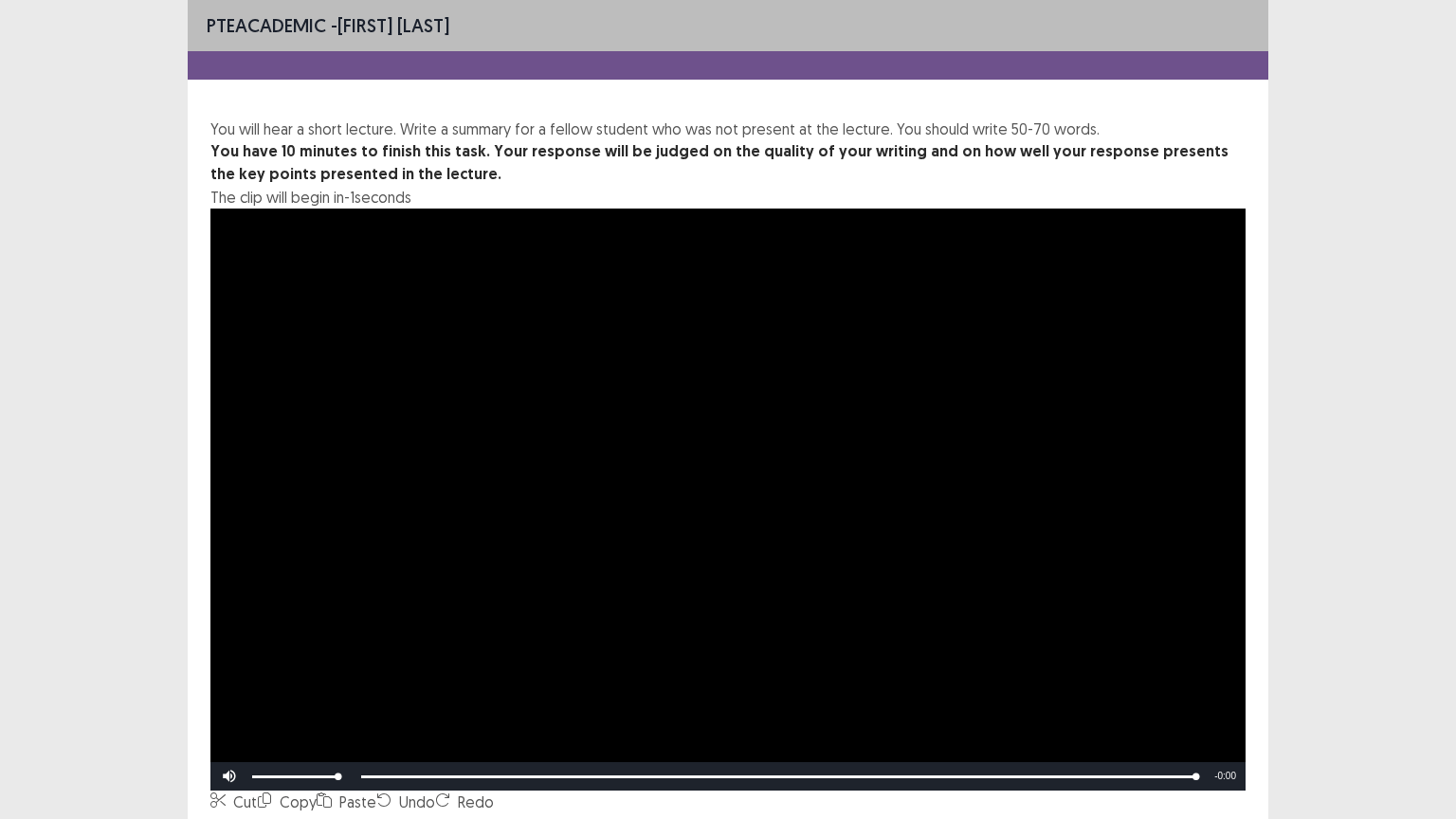 click on "Okay" at bounding box center (17, 1183) 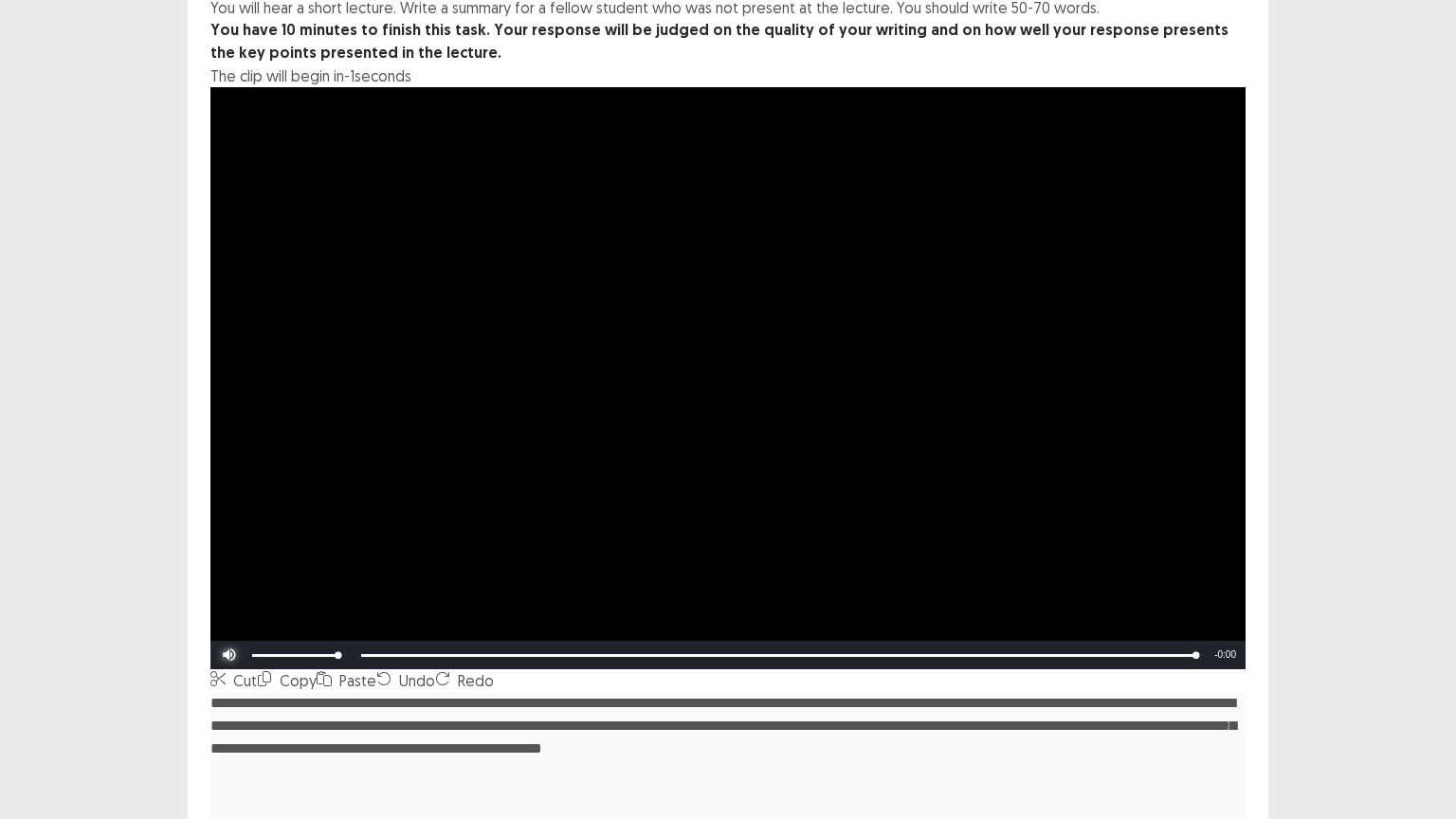 scroll, scrollTop: 123, scrollLeft: 0, axis: vertical 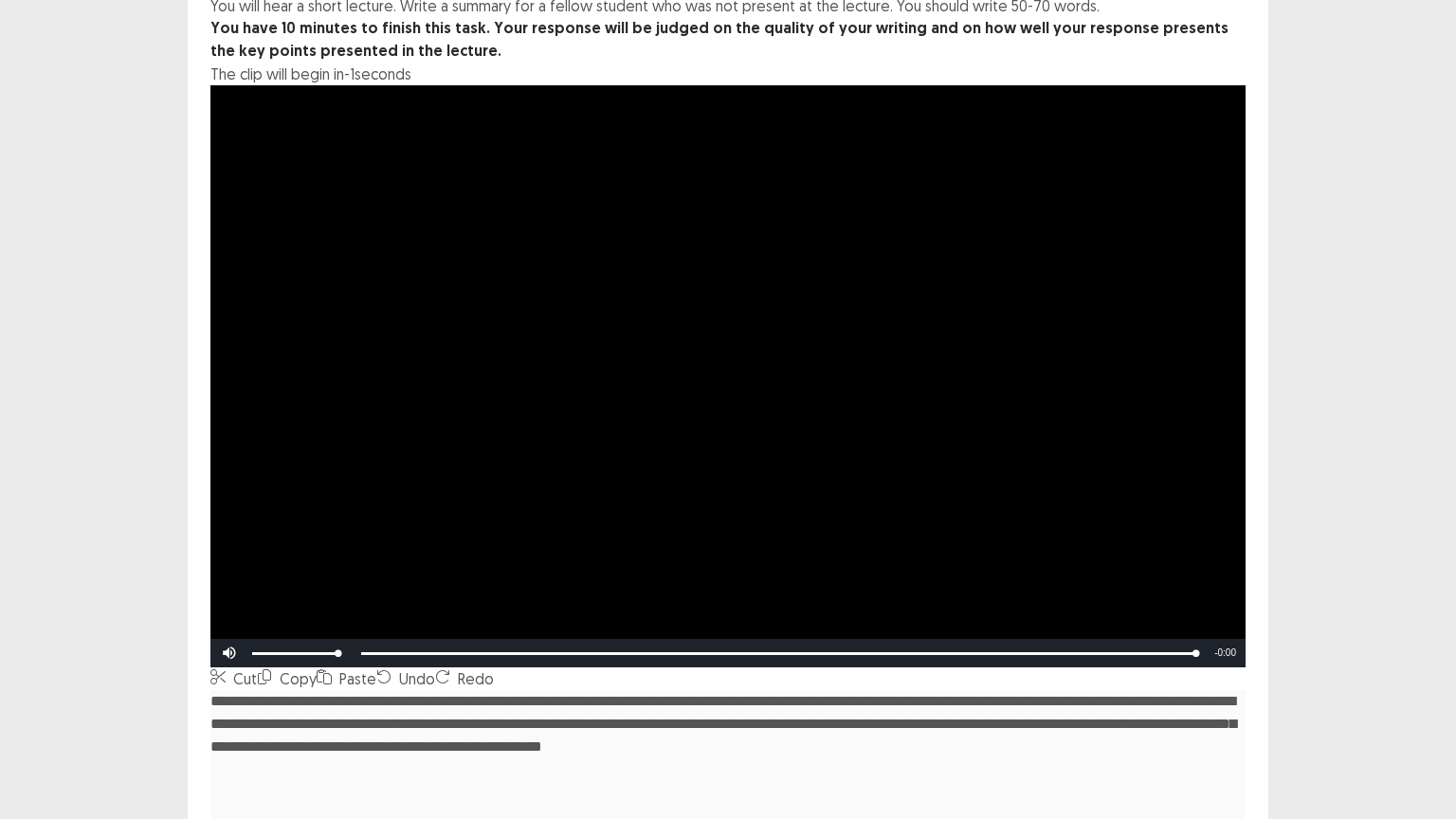 click on "Next" at bounding box center (1223, 984) 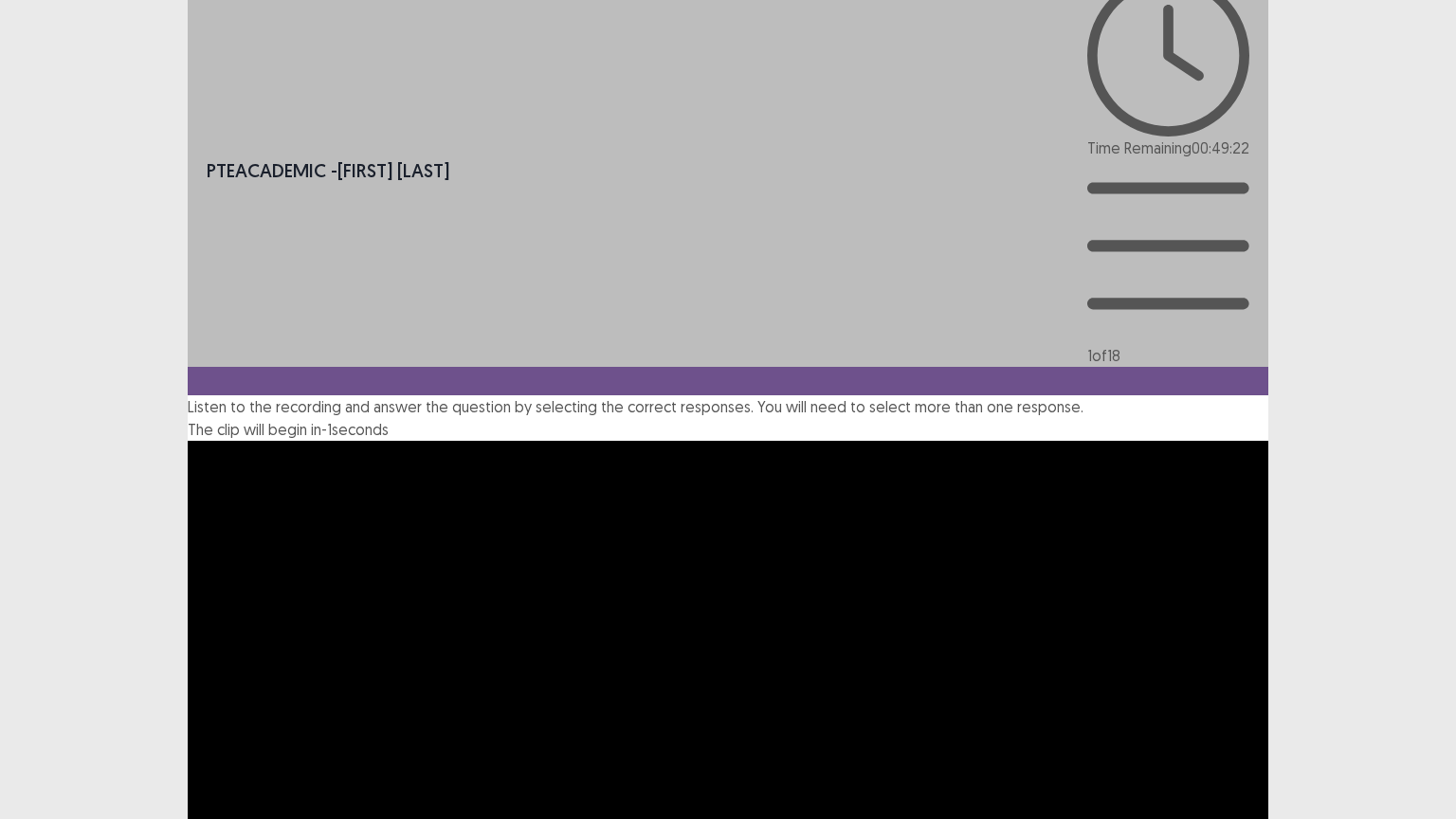 scroll, scrollTop: 36, scrollLeft: 0, axis: vertical 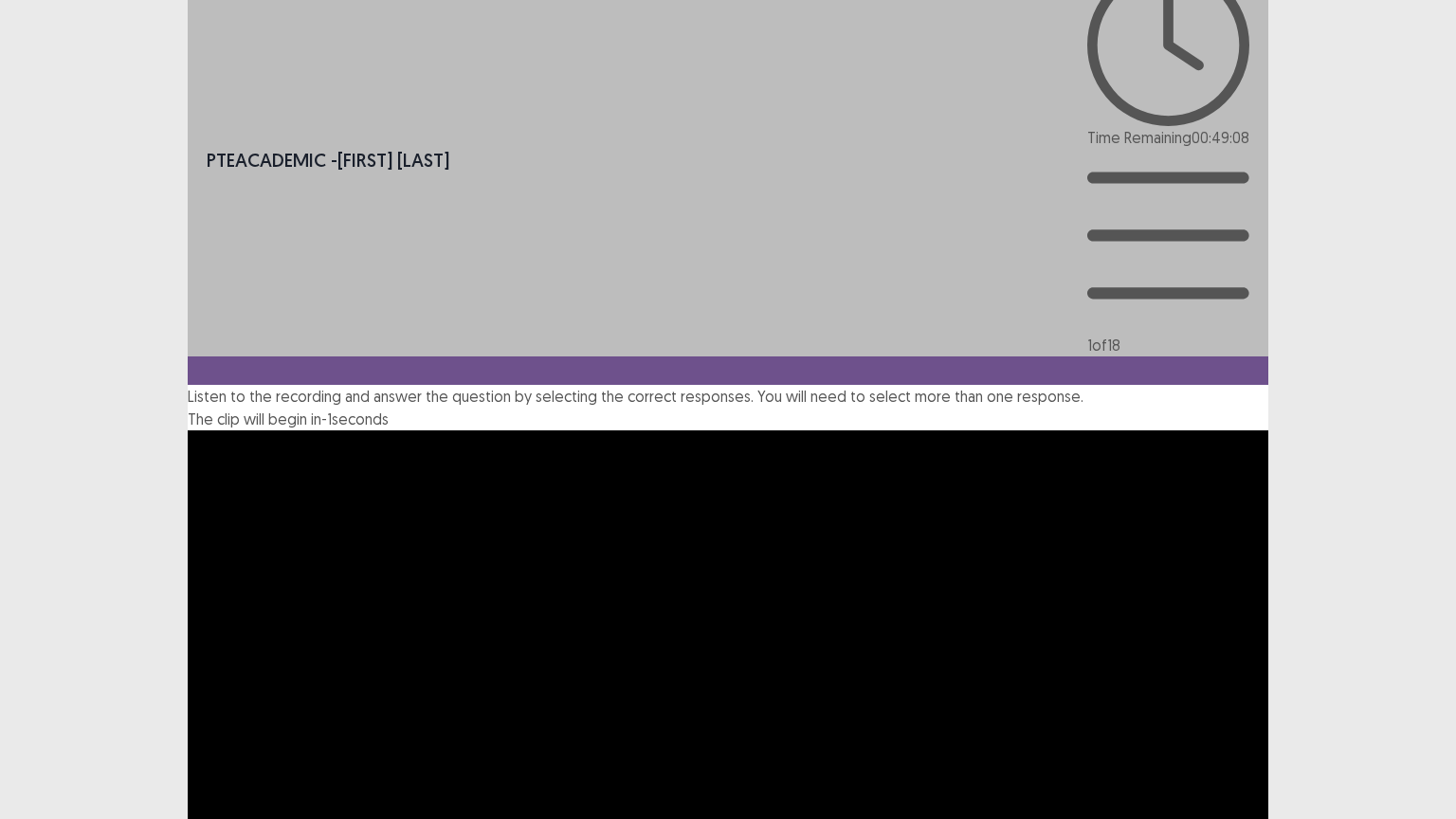 click at bounding box center [188, 1119] 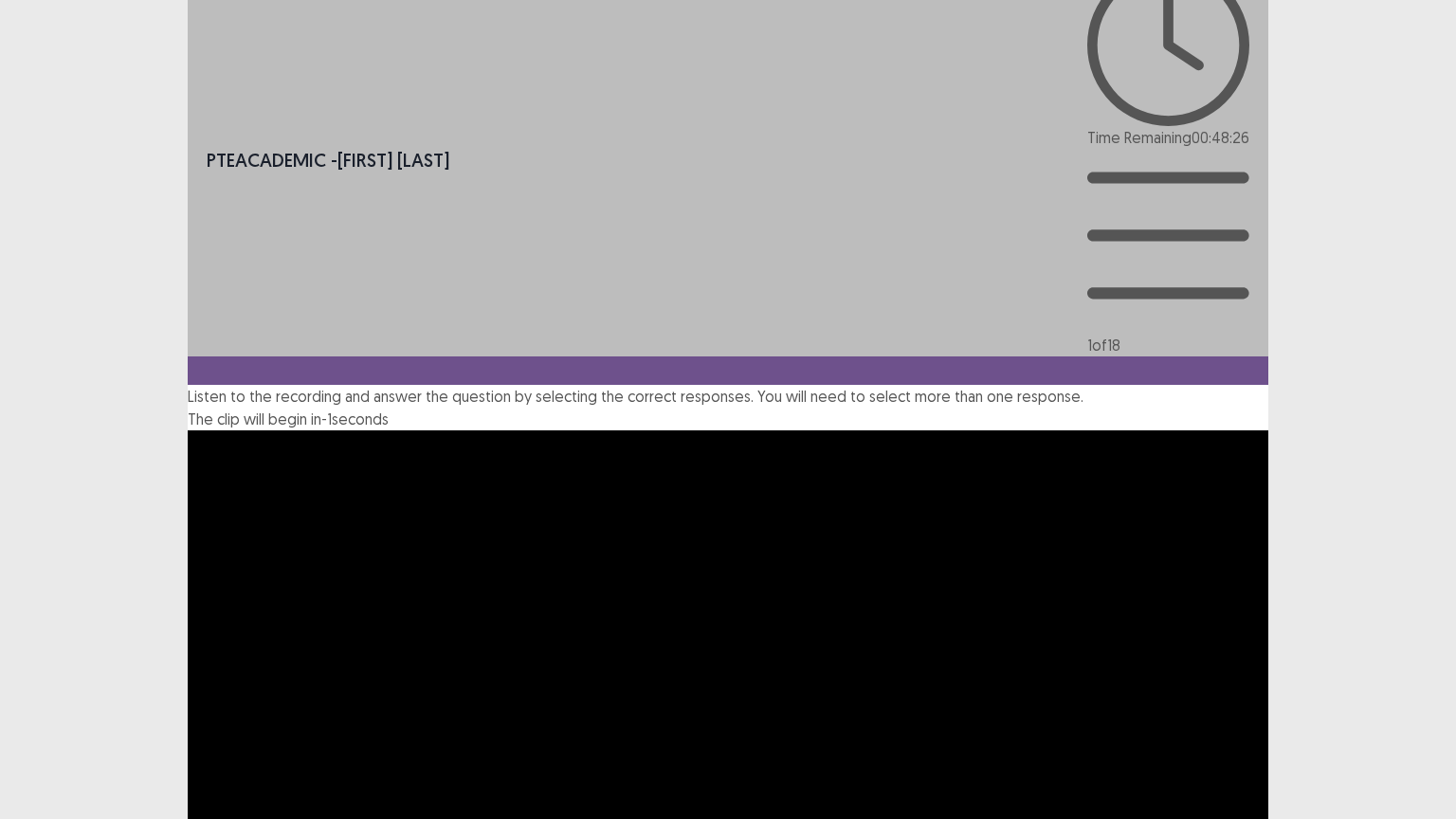 click on "Next" at bounding box center [1223, 2072] 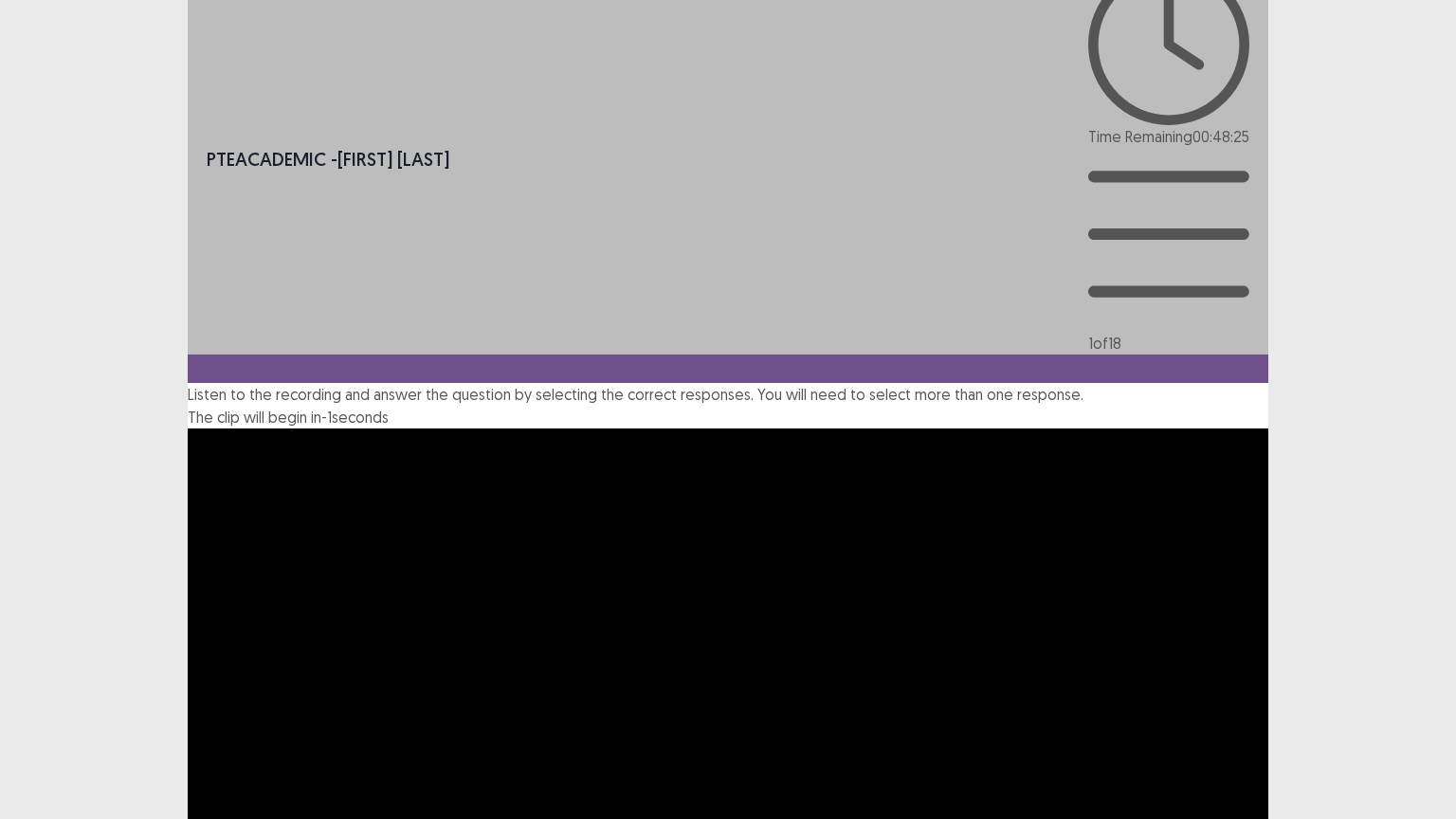 click on "Confirm" at bounding box center [41, 2152] 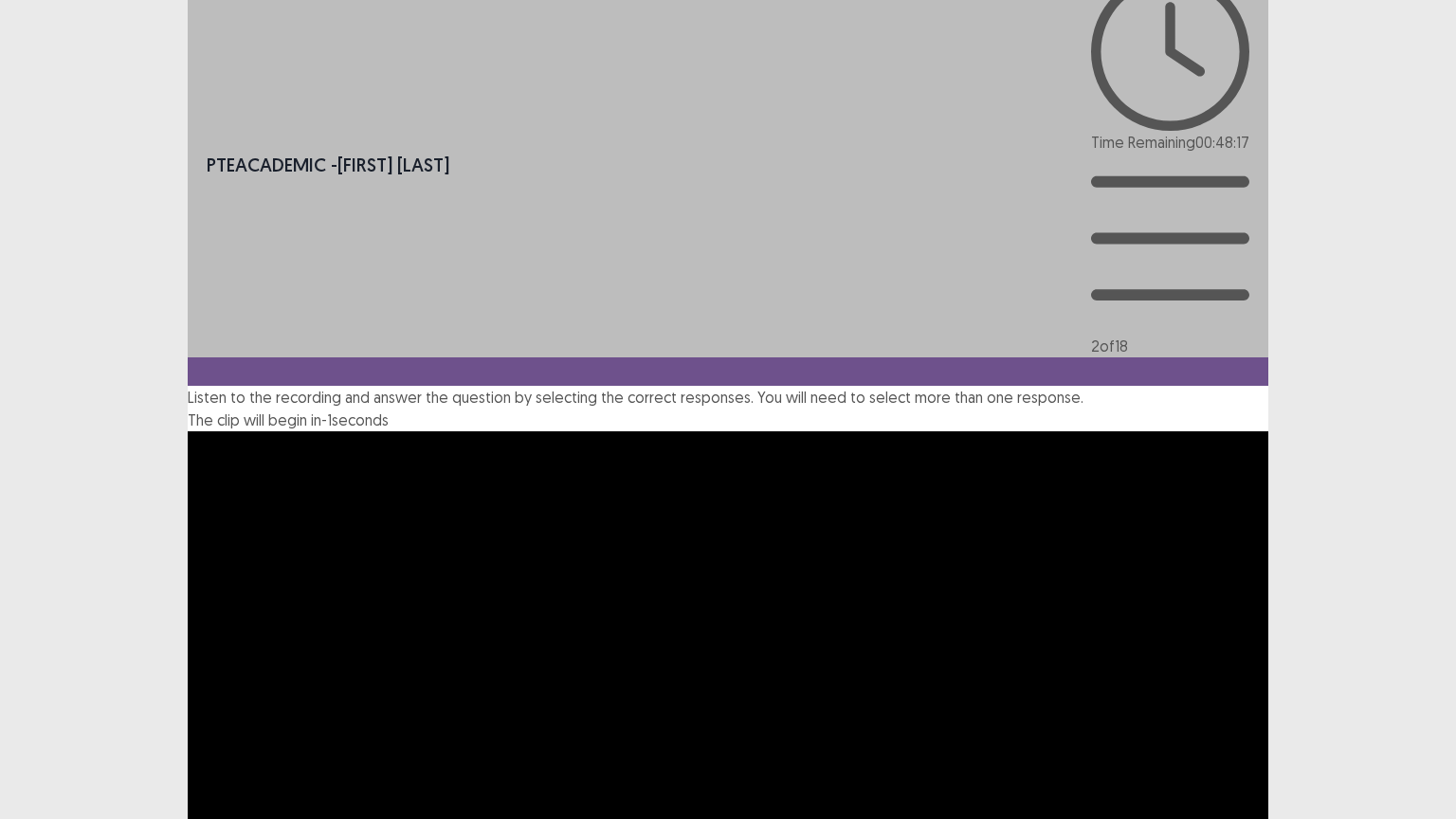 scroll, scrollTop: 36, scrollLeft: 0, axis: vertical 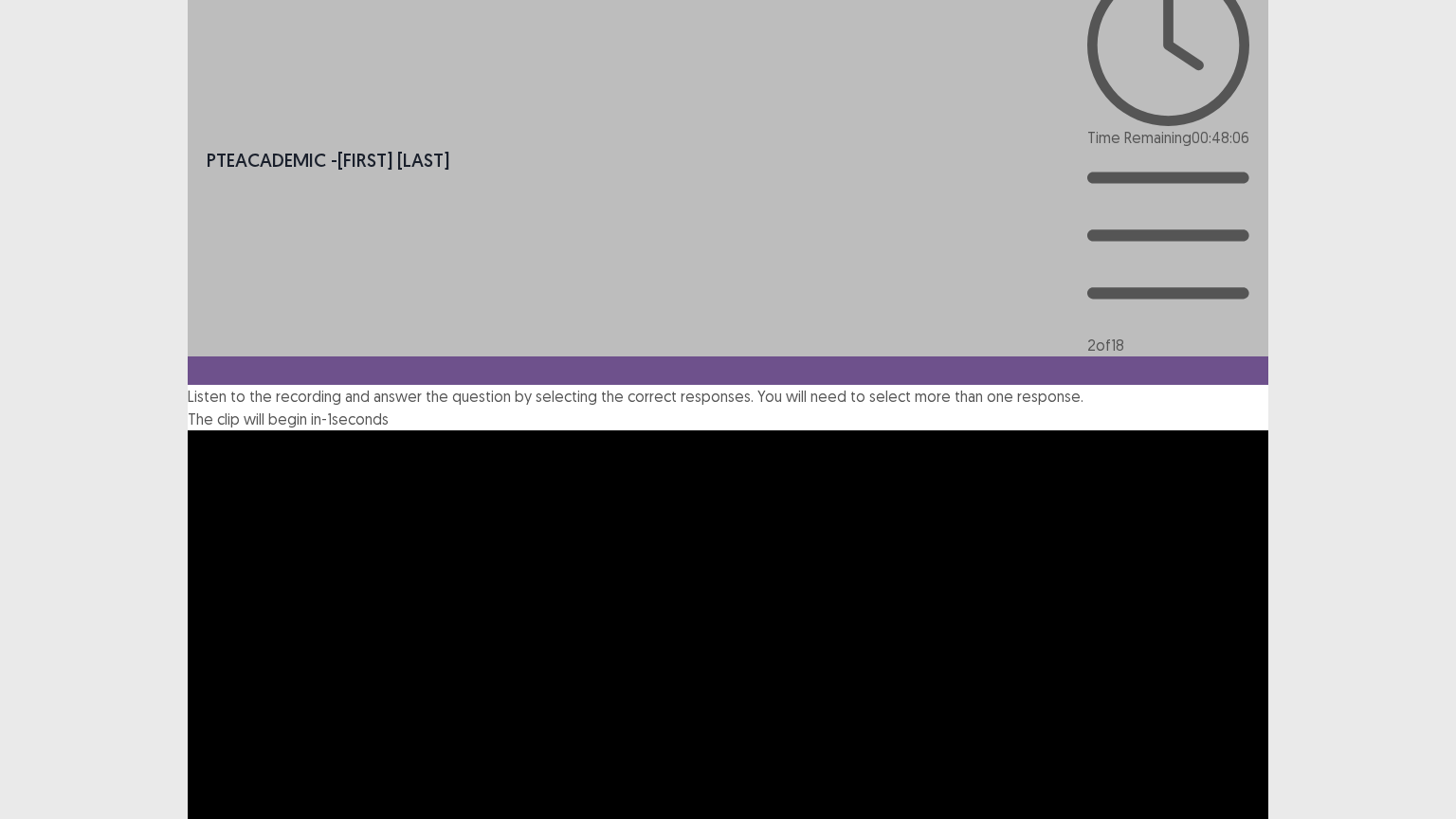 click at bounding box center [188, 1141] 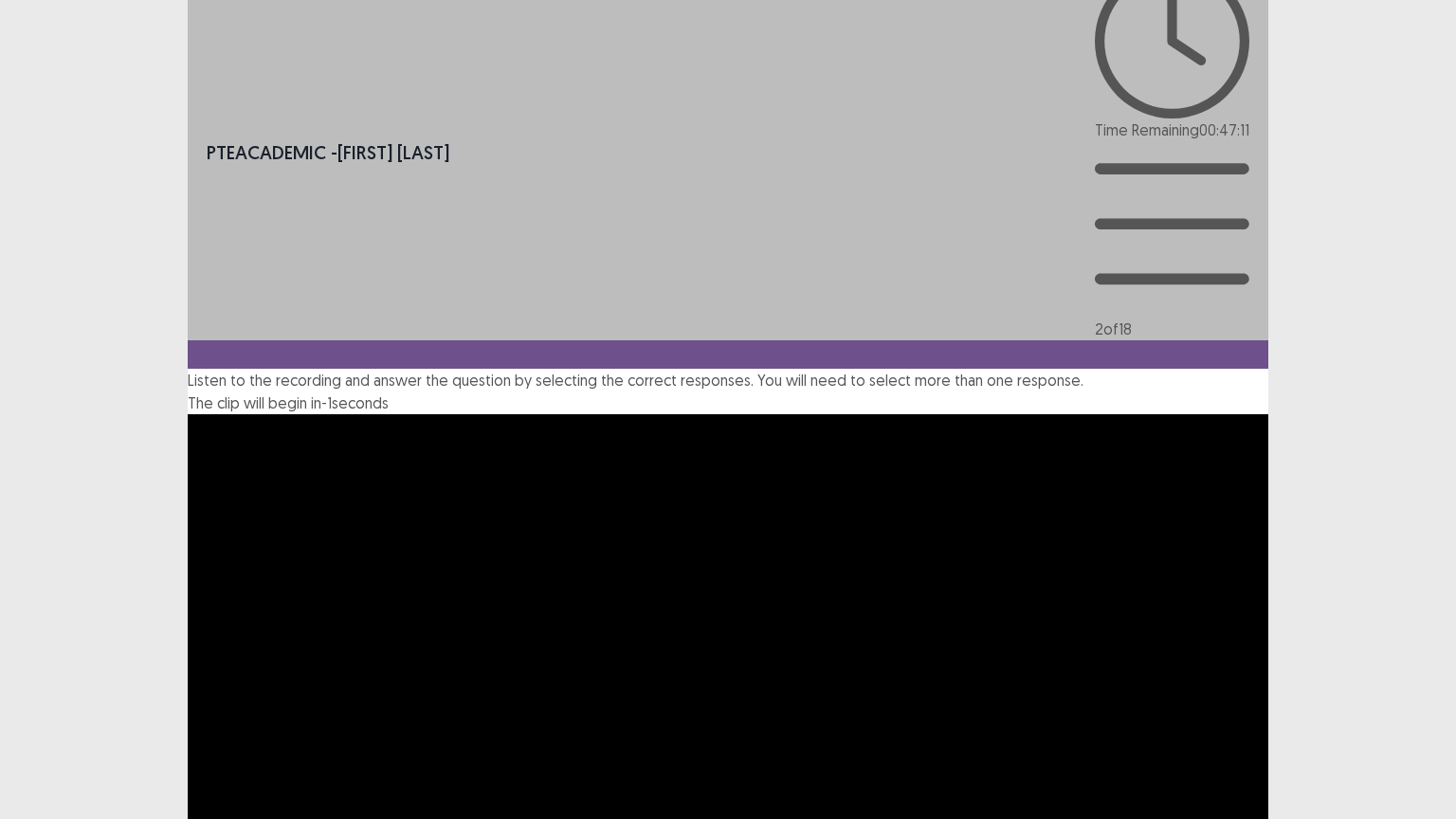 click on "Judging thoughts as good or bad" at bounding box center [299, 1102] 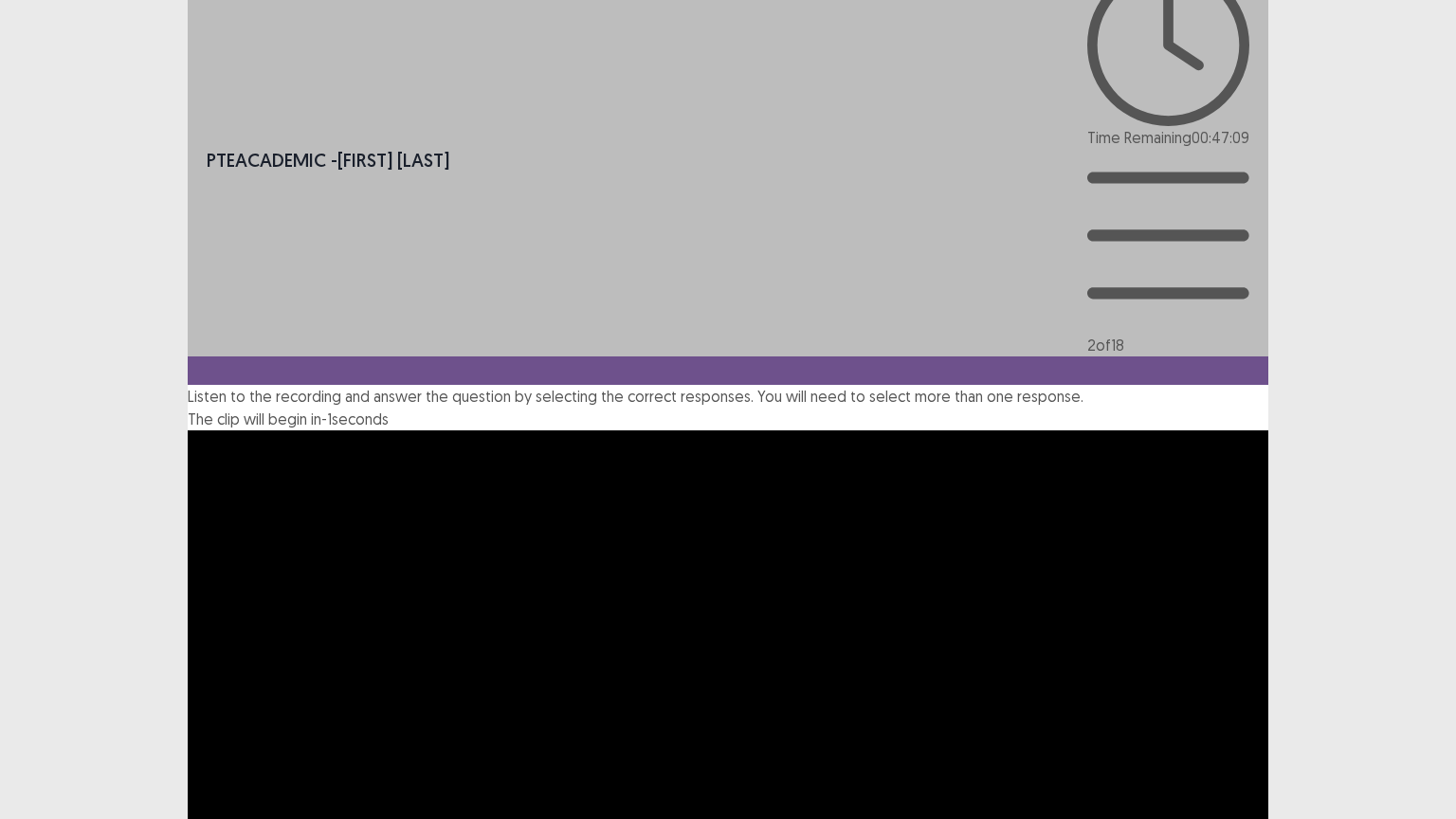 click on "Next" at bounding box center [1223, 2973] 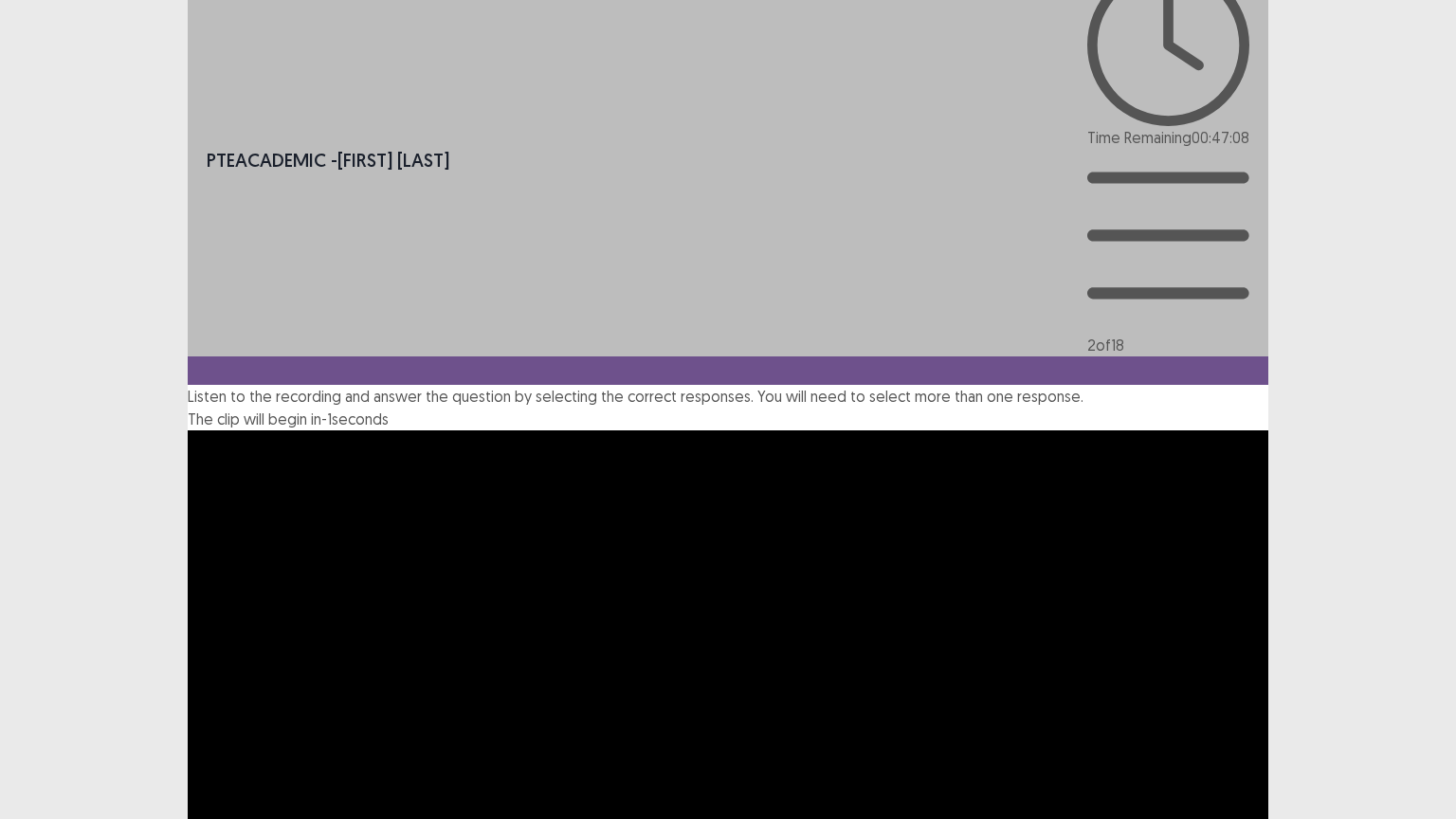 drag, startPoint x: 808, startPoint y: 447, endPoint x: 176, endPoint y: 584, distance: 646.6784 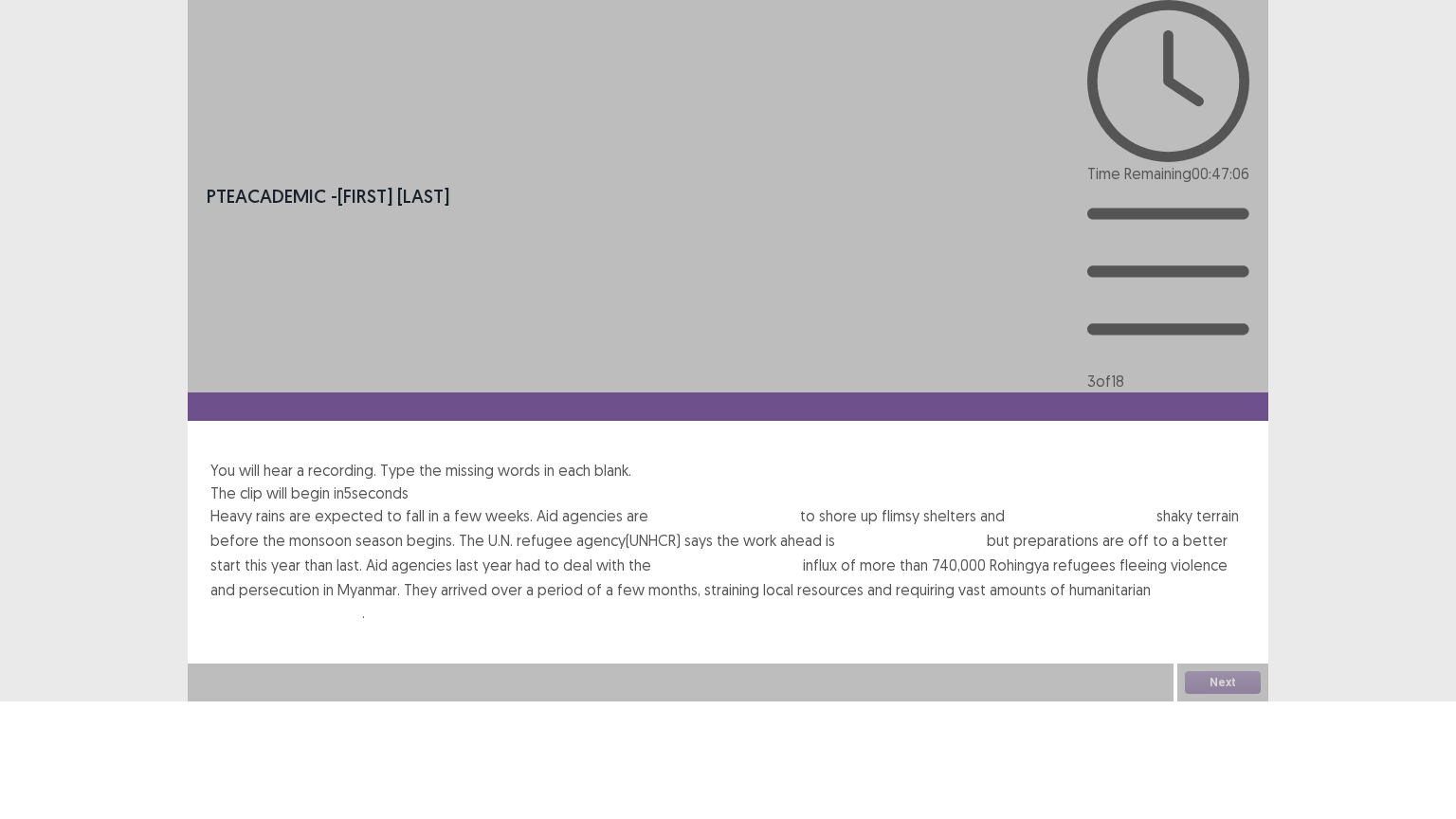 click at bounding box center [724, 518] 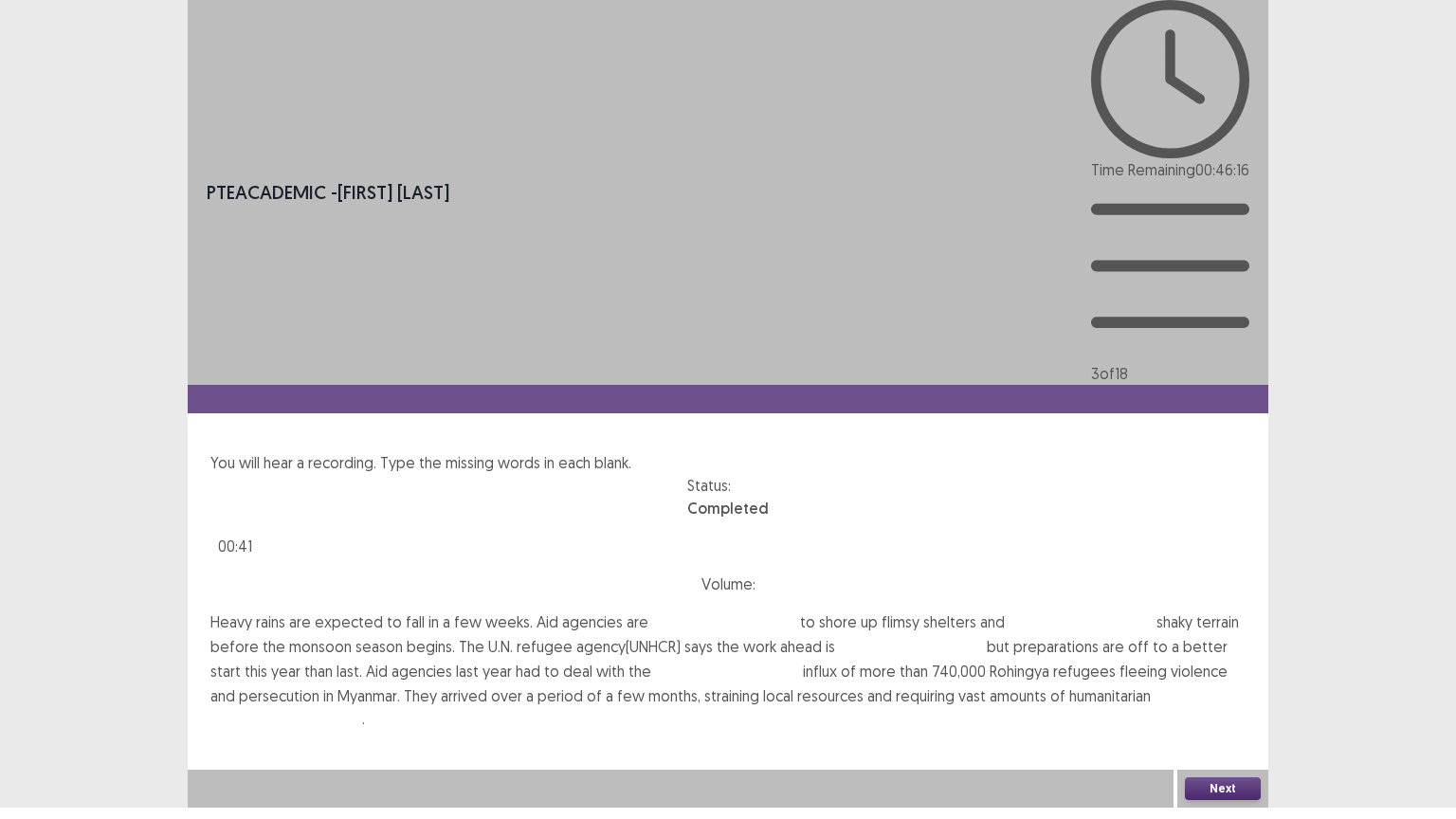 click at bounding box center [286, 720] 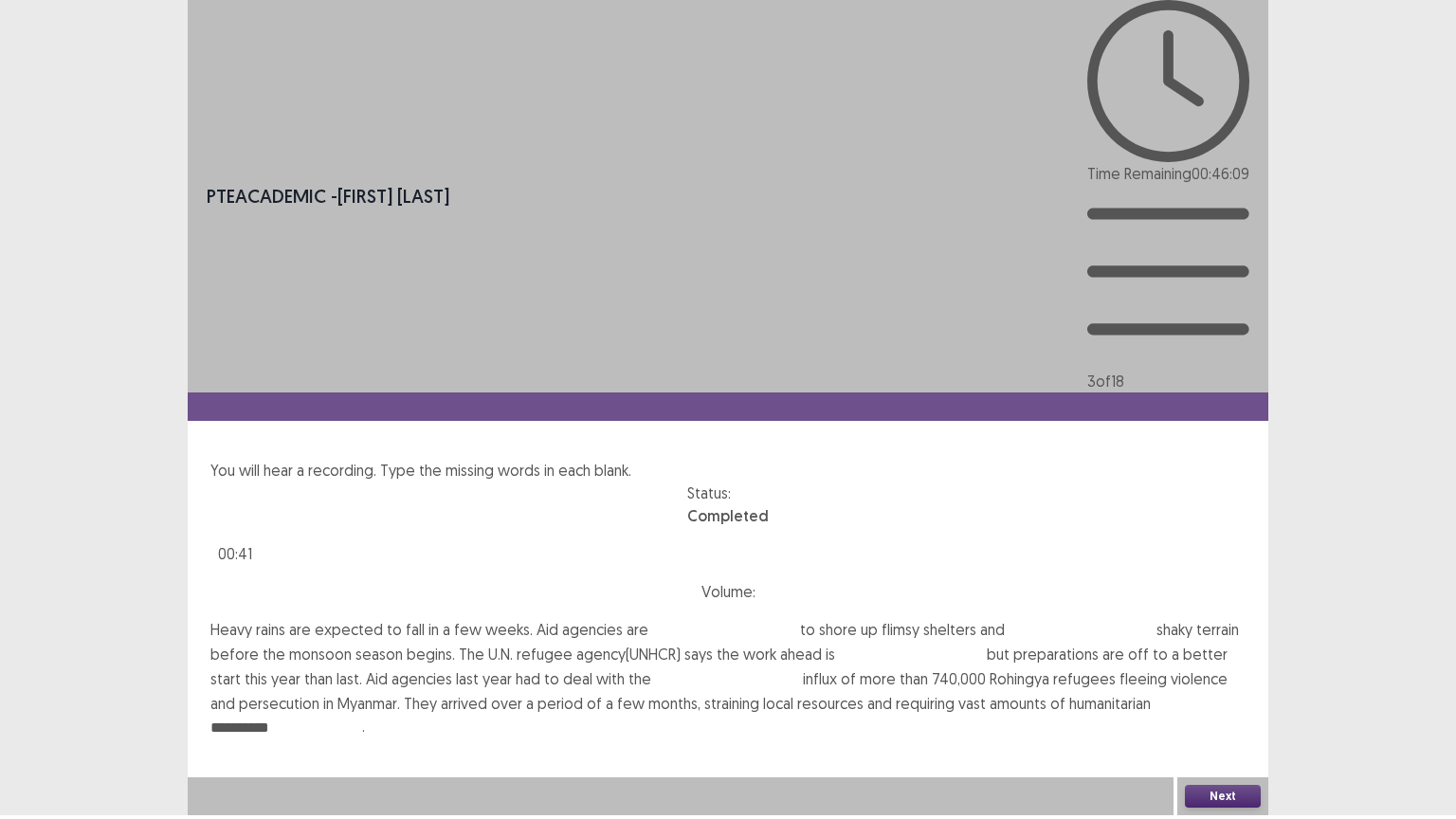 type on "**********" 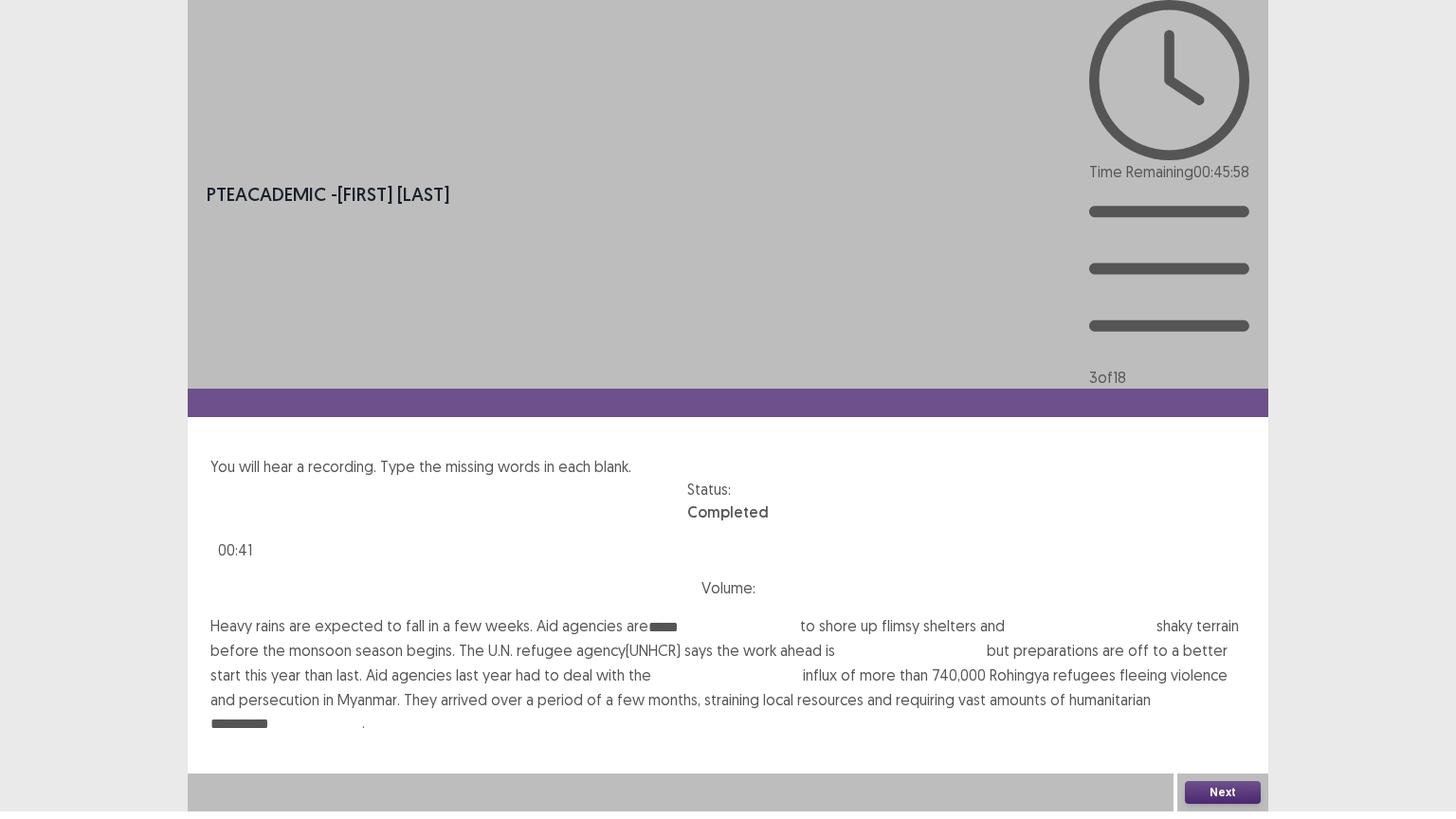 type on "*****" 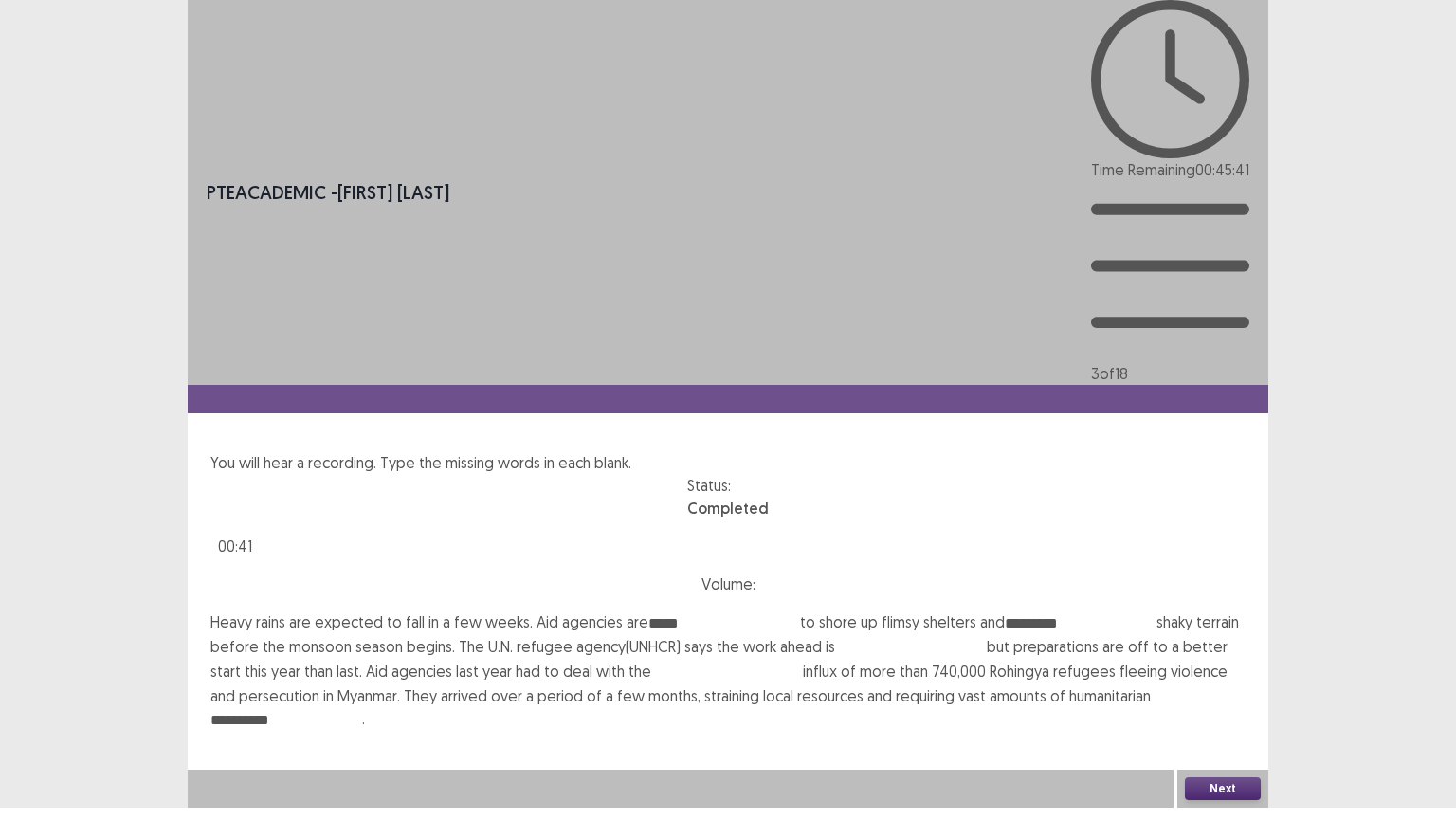 type on "*********" 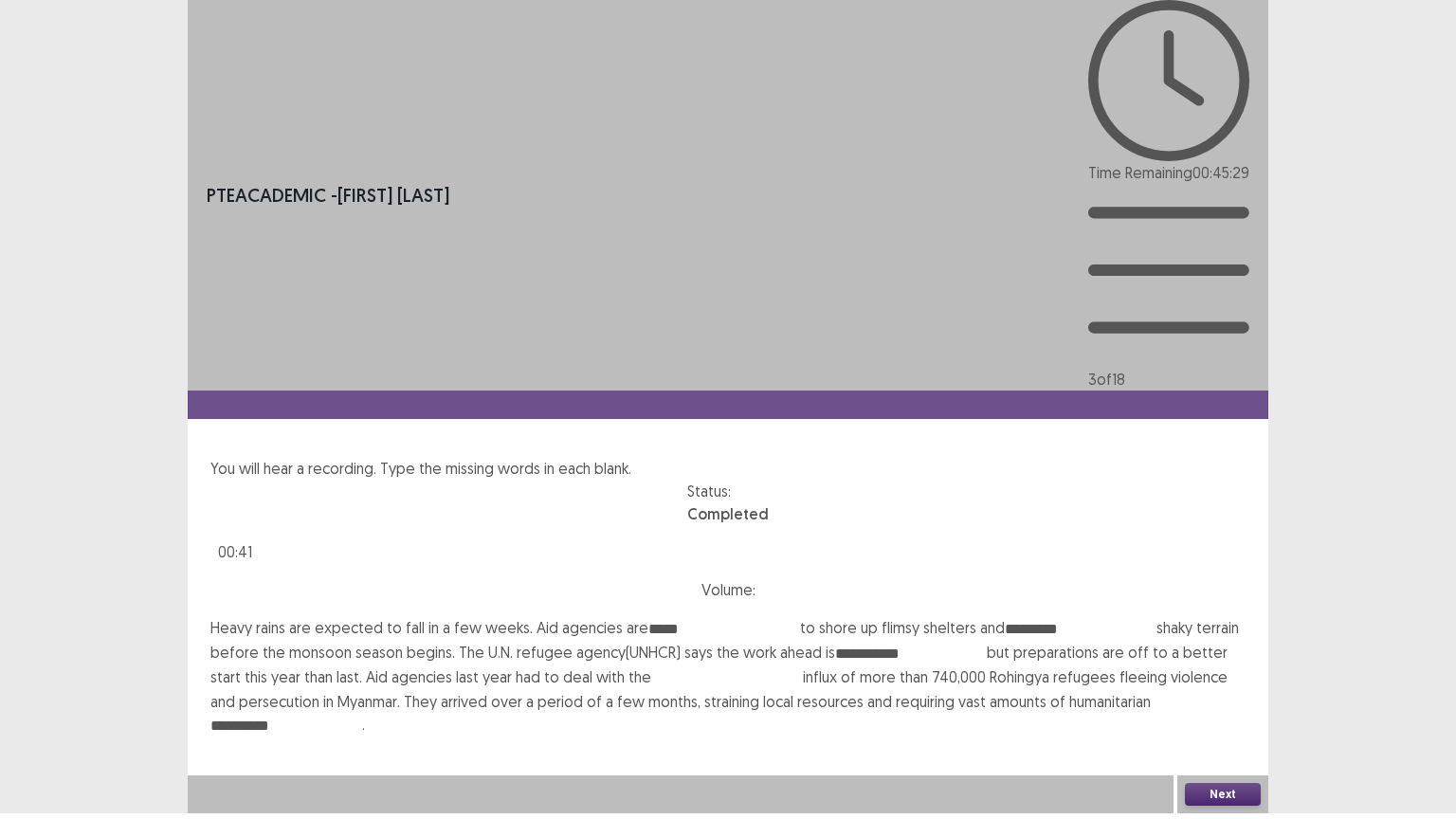 type on "**********" 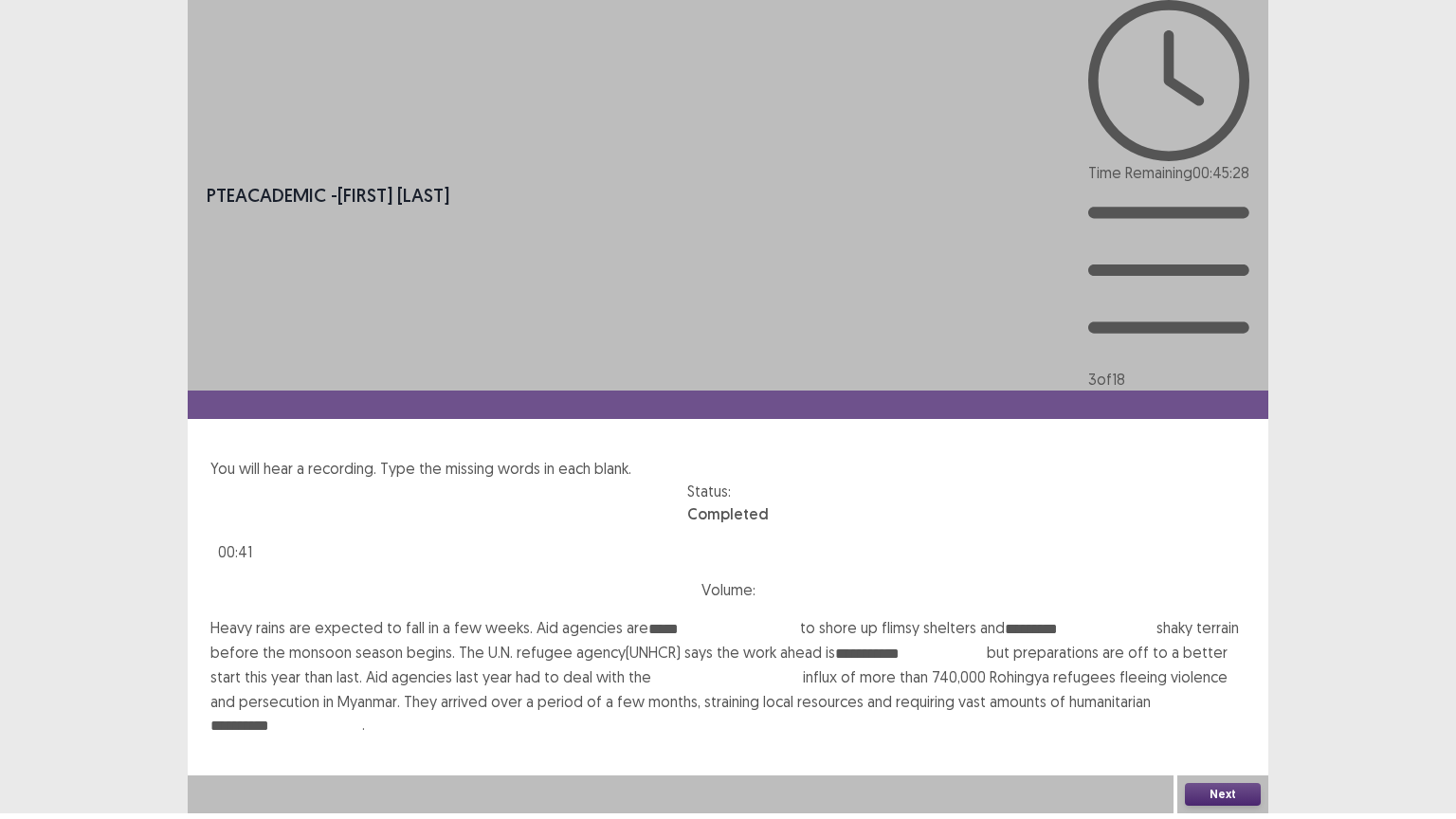 click at bounding box center [727, 679] 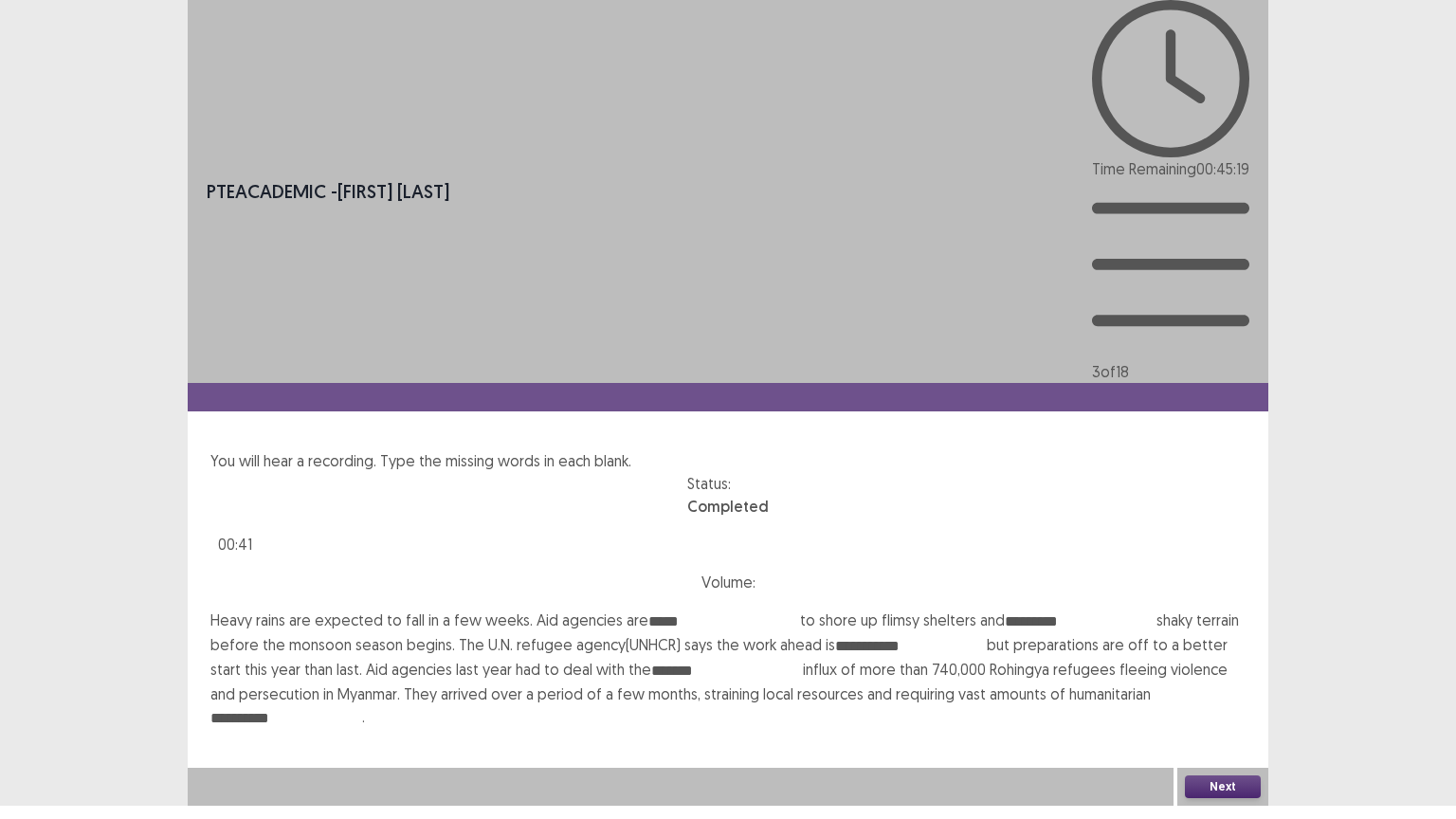 type on "*******" 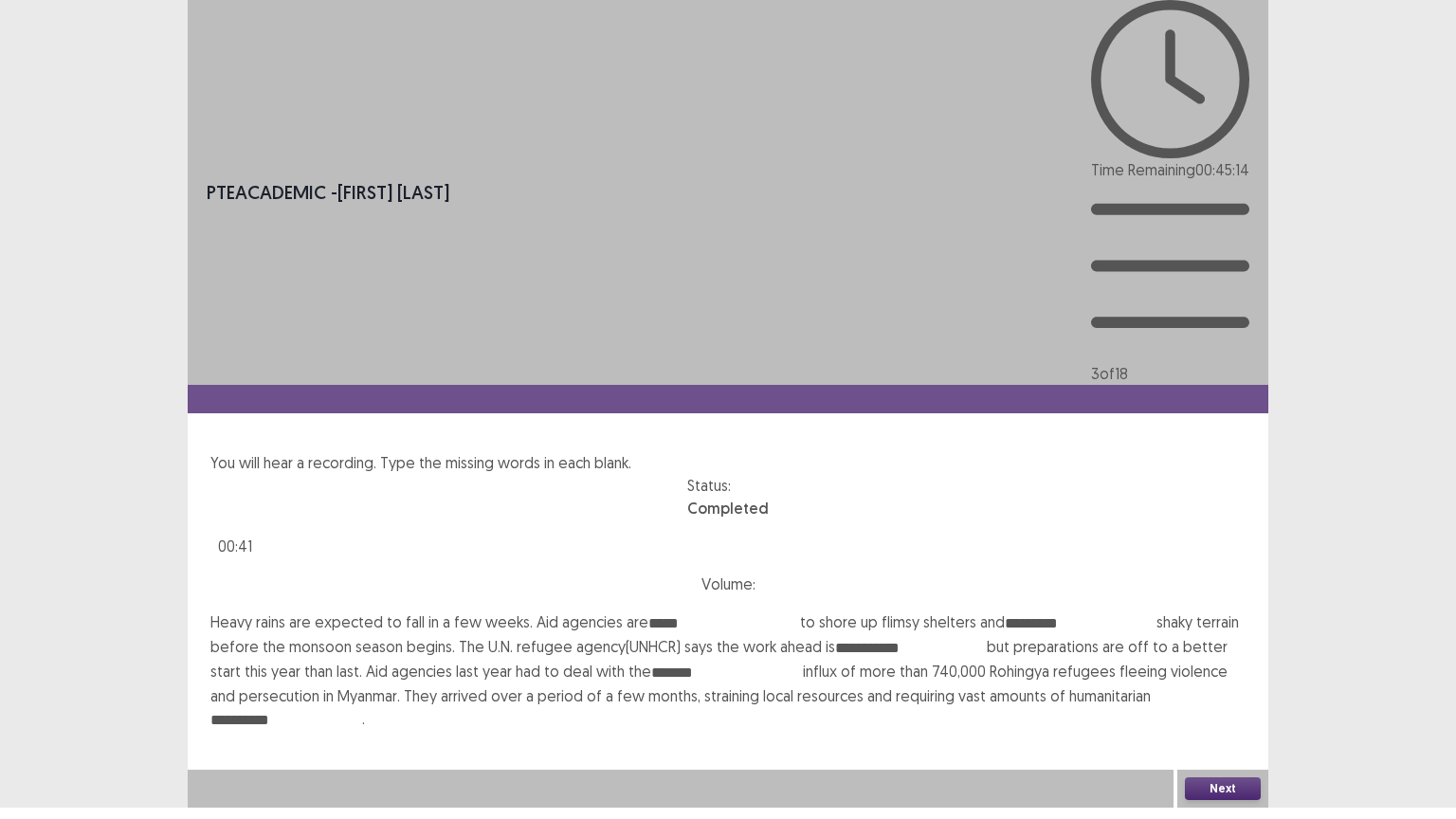 drag, startPoint x: 1222, startPoint y: 810, endPoint x: 1145, endPoint y: 802, distance: 77.414469 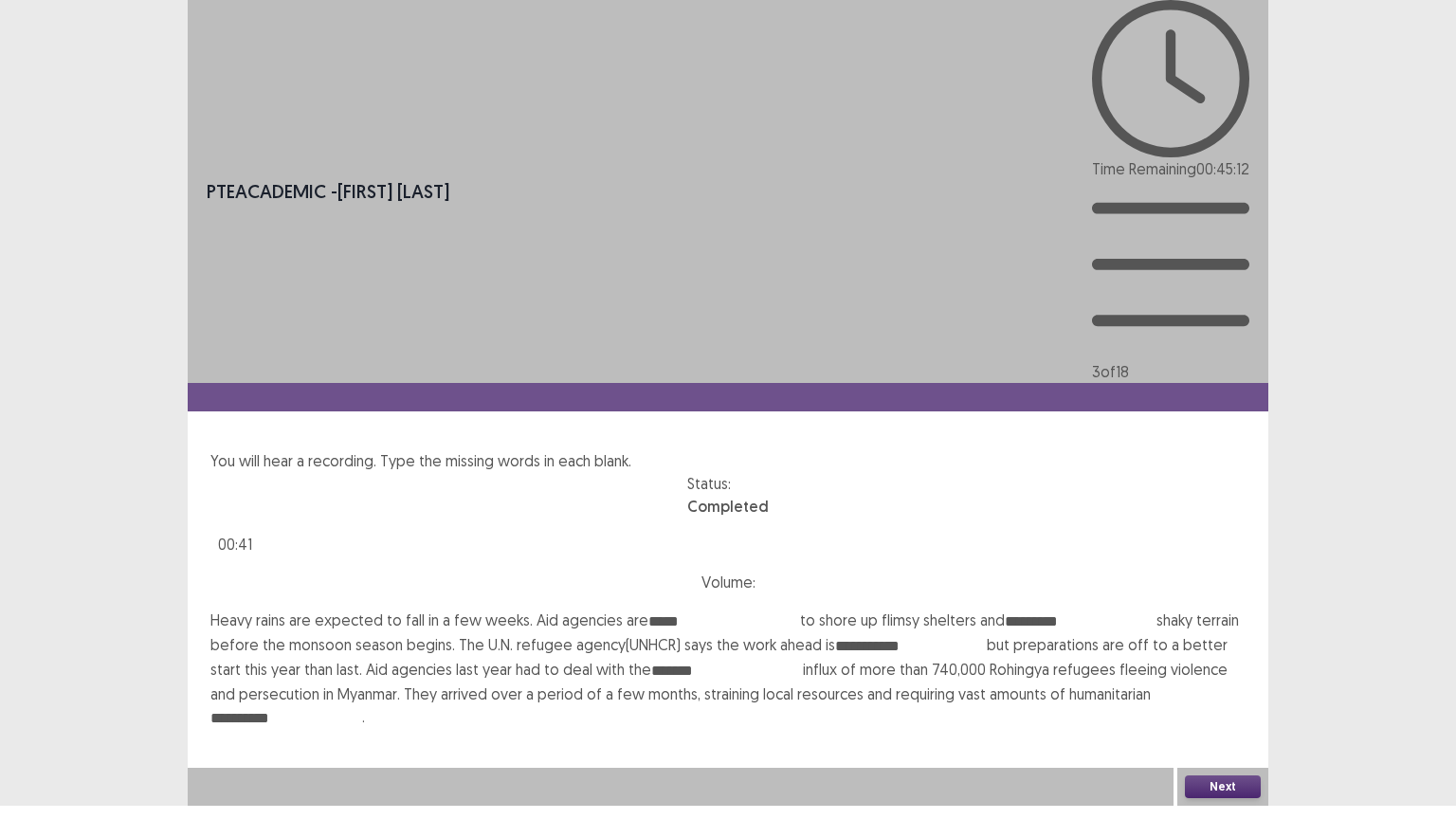 click on "Next" at bounding box center (1223, 787) 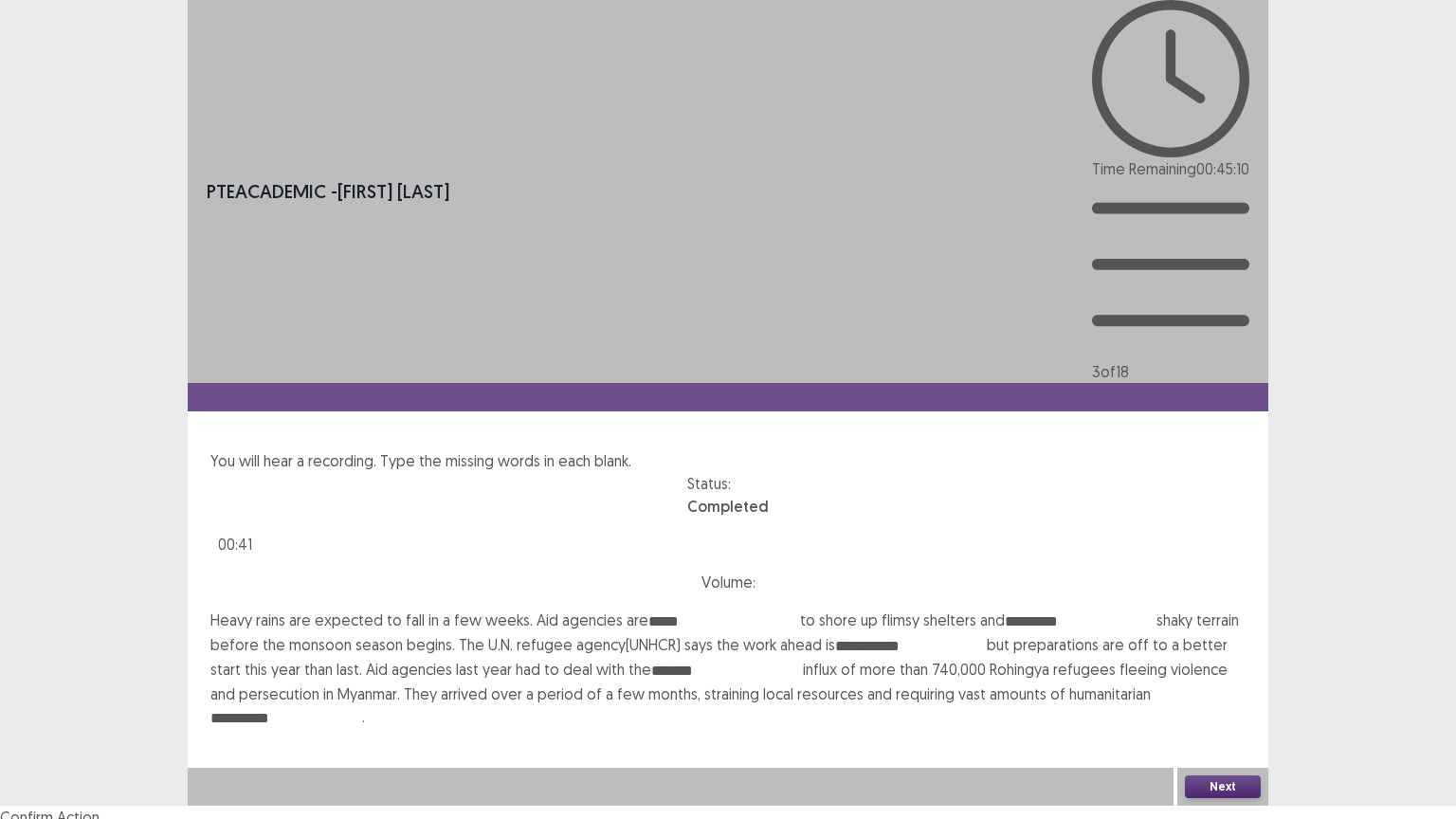 click on "Confirm" at bounding box center [41, 868] 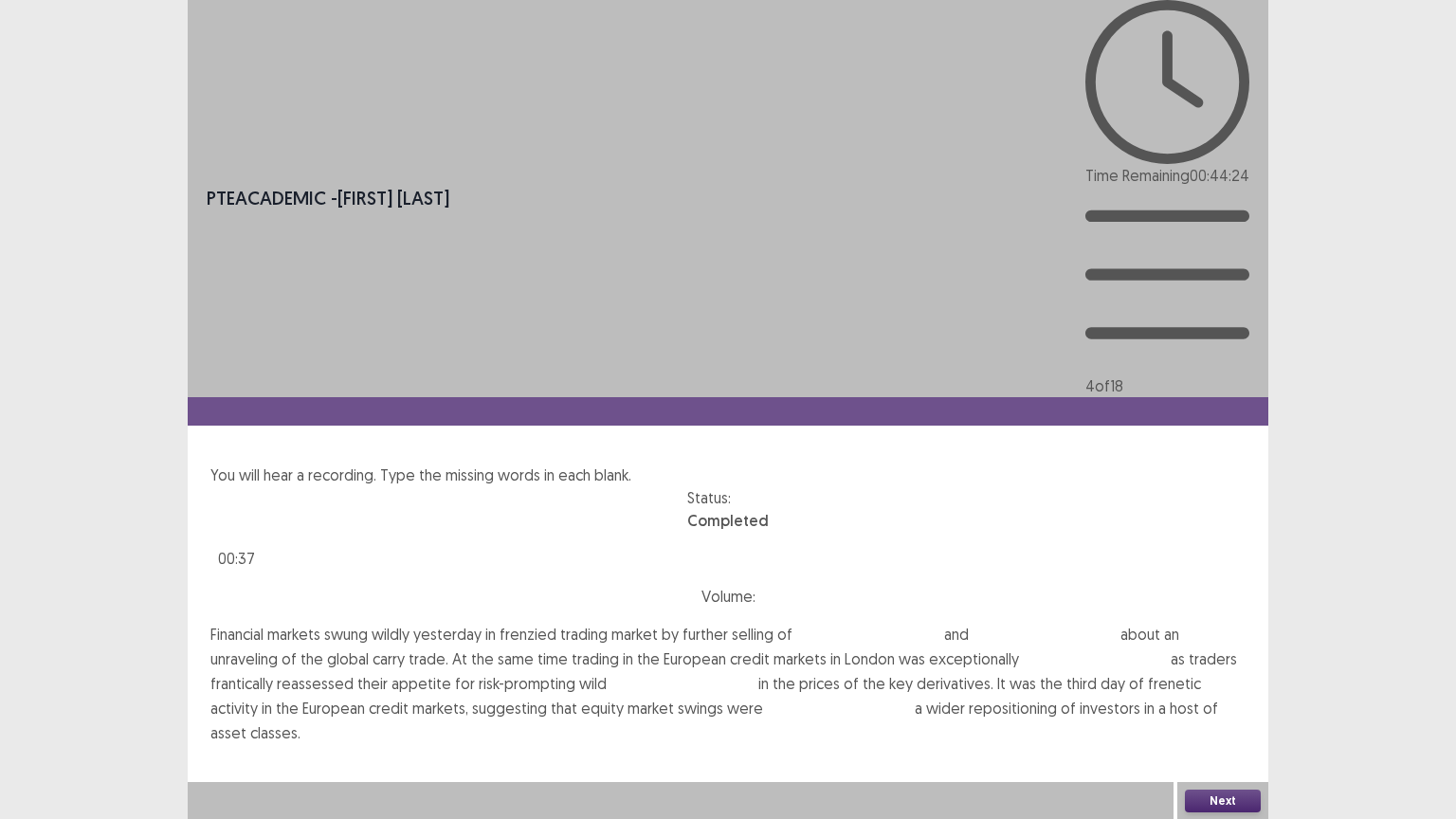 click at bounding box center (839, 710) 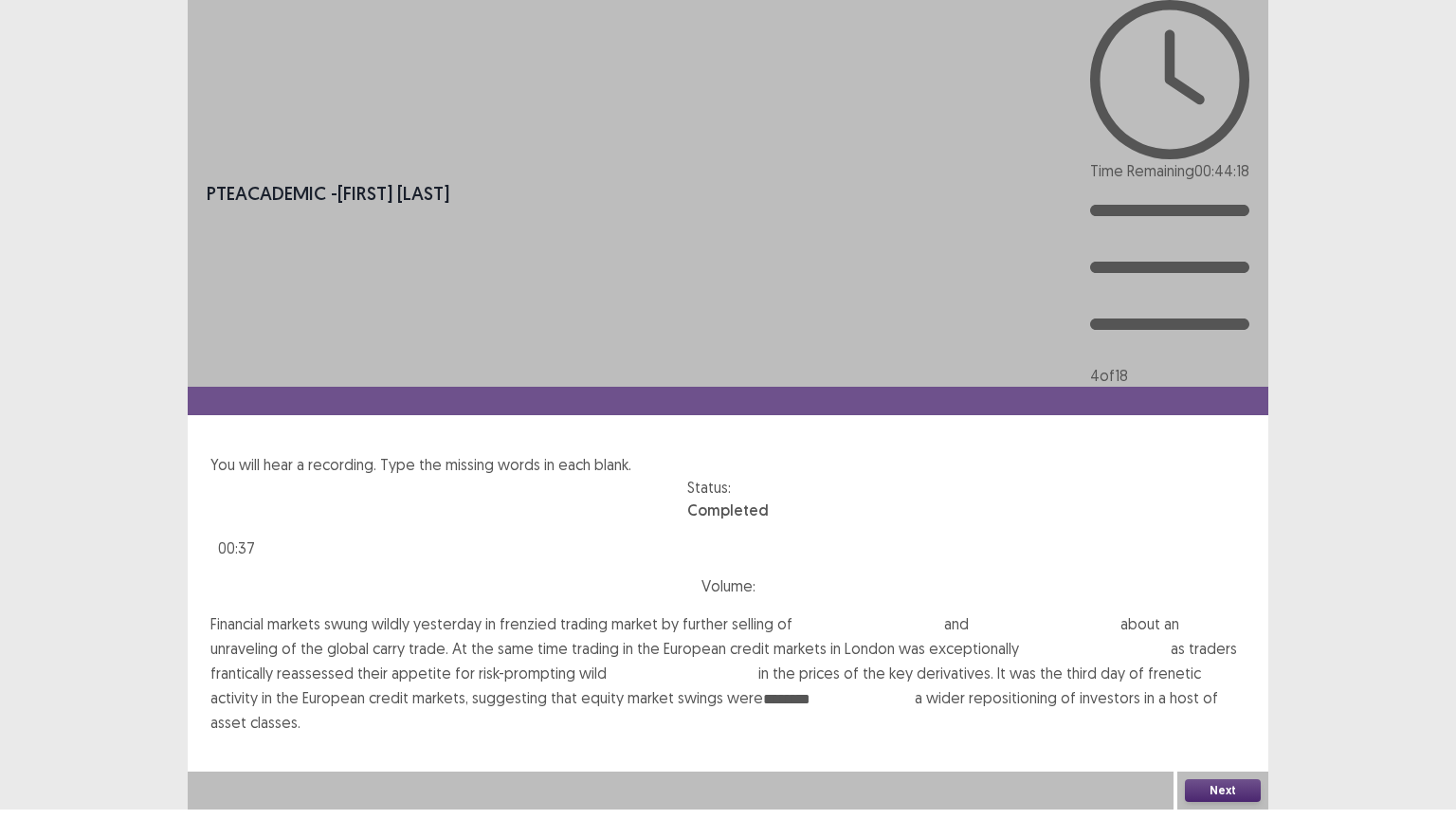 type on "********" 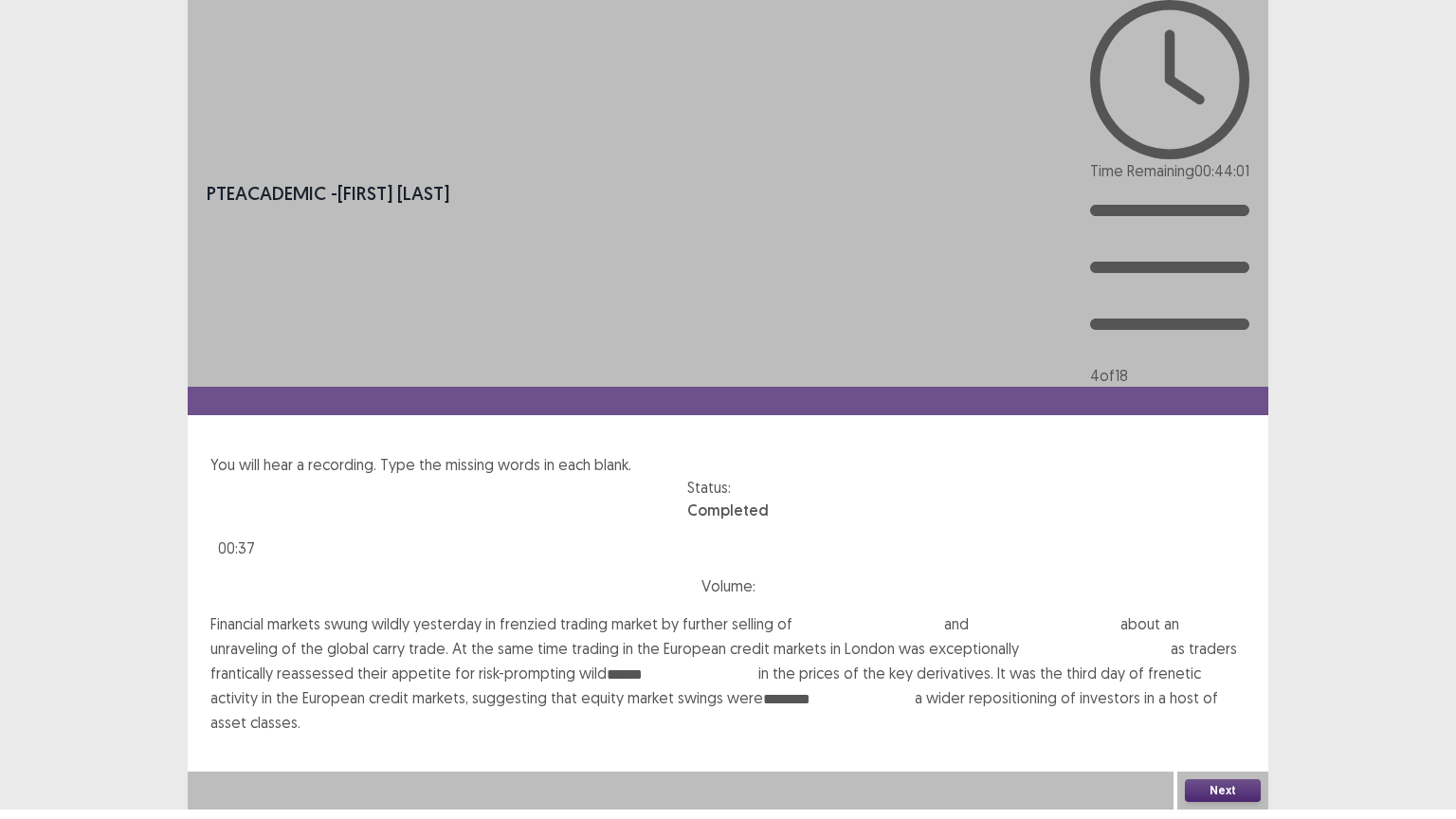 type on "******" 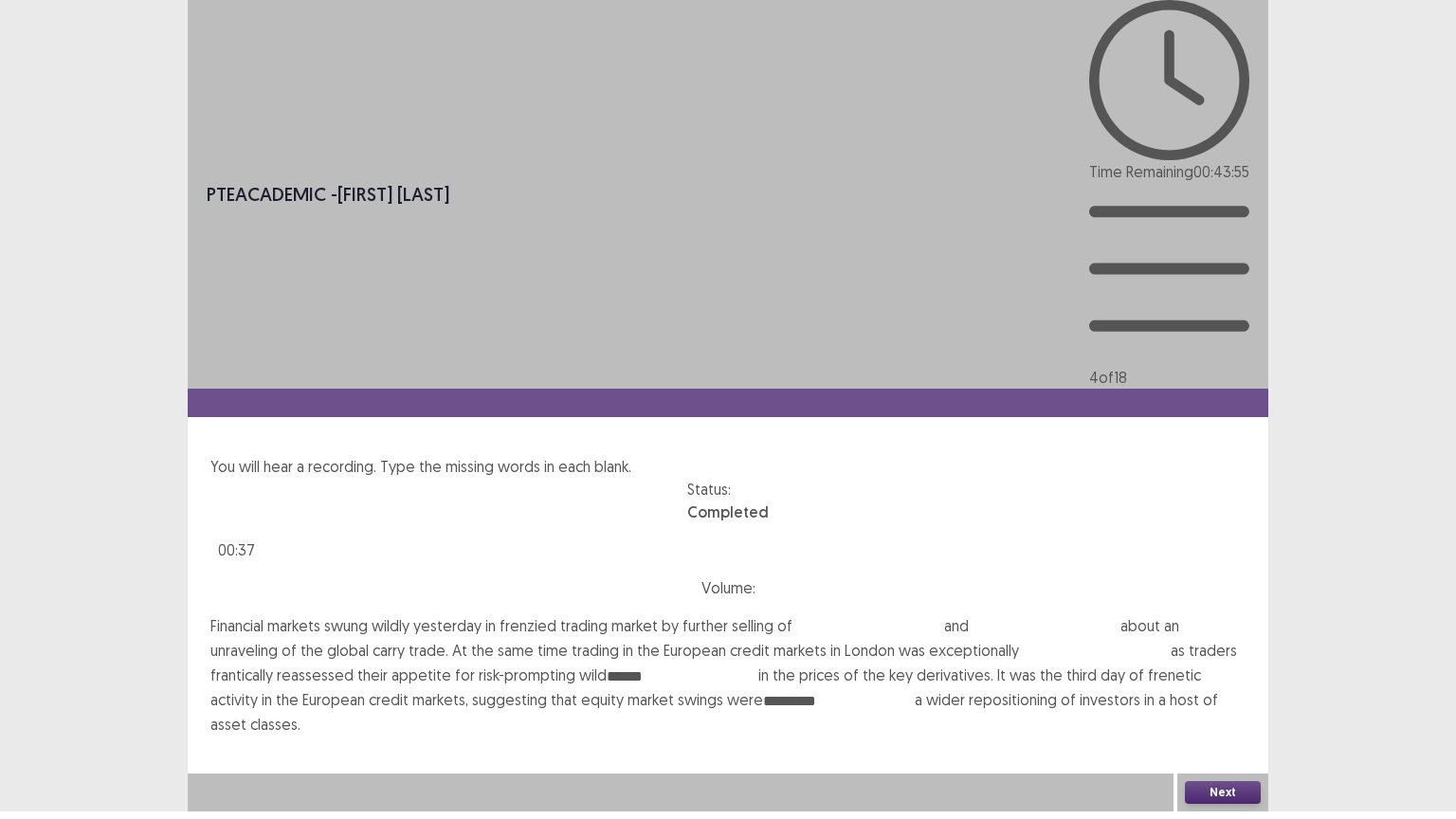 type on "*********" 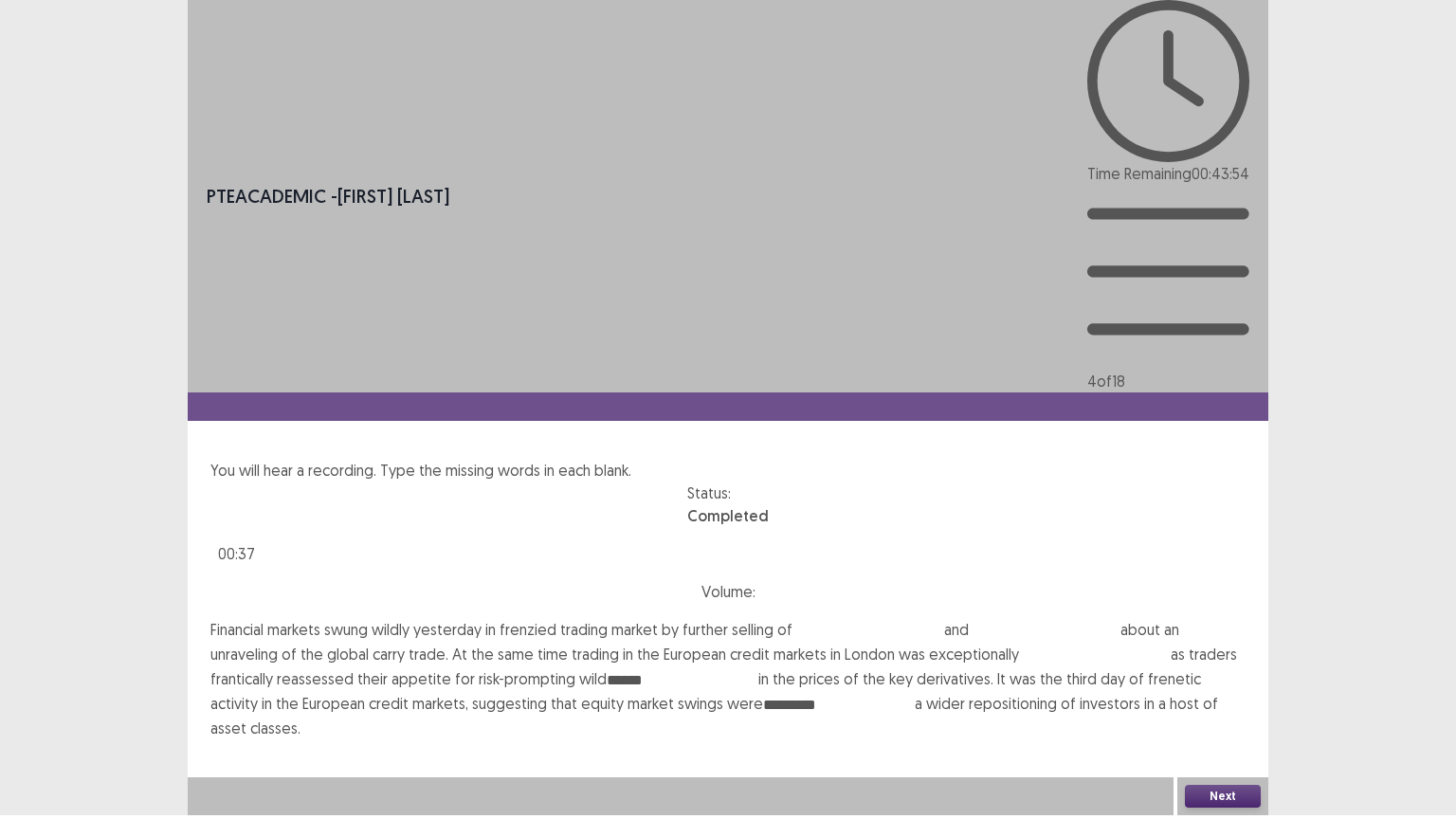 click at bounding box center (868, 631) 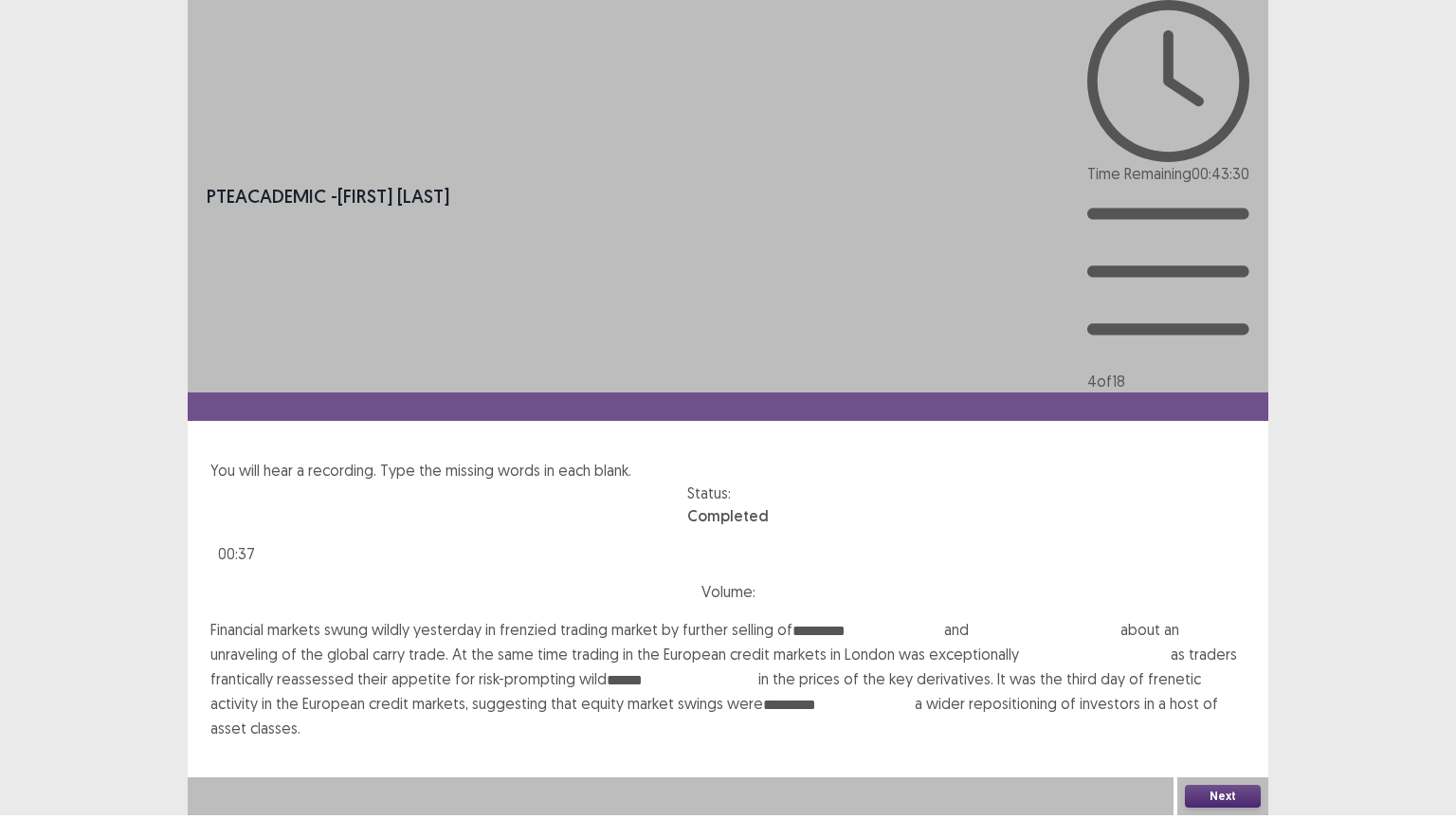 drag, startPoint x: 819, startPoint y: 337, endPoint x: 898, endPoint y: 373, distance: 86.8159 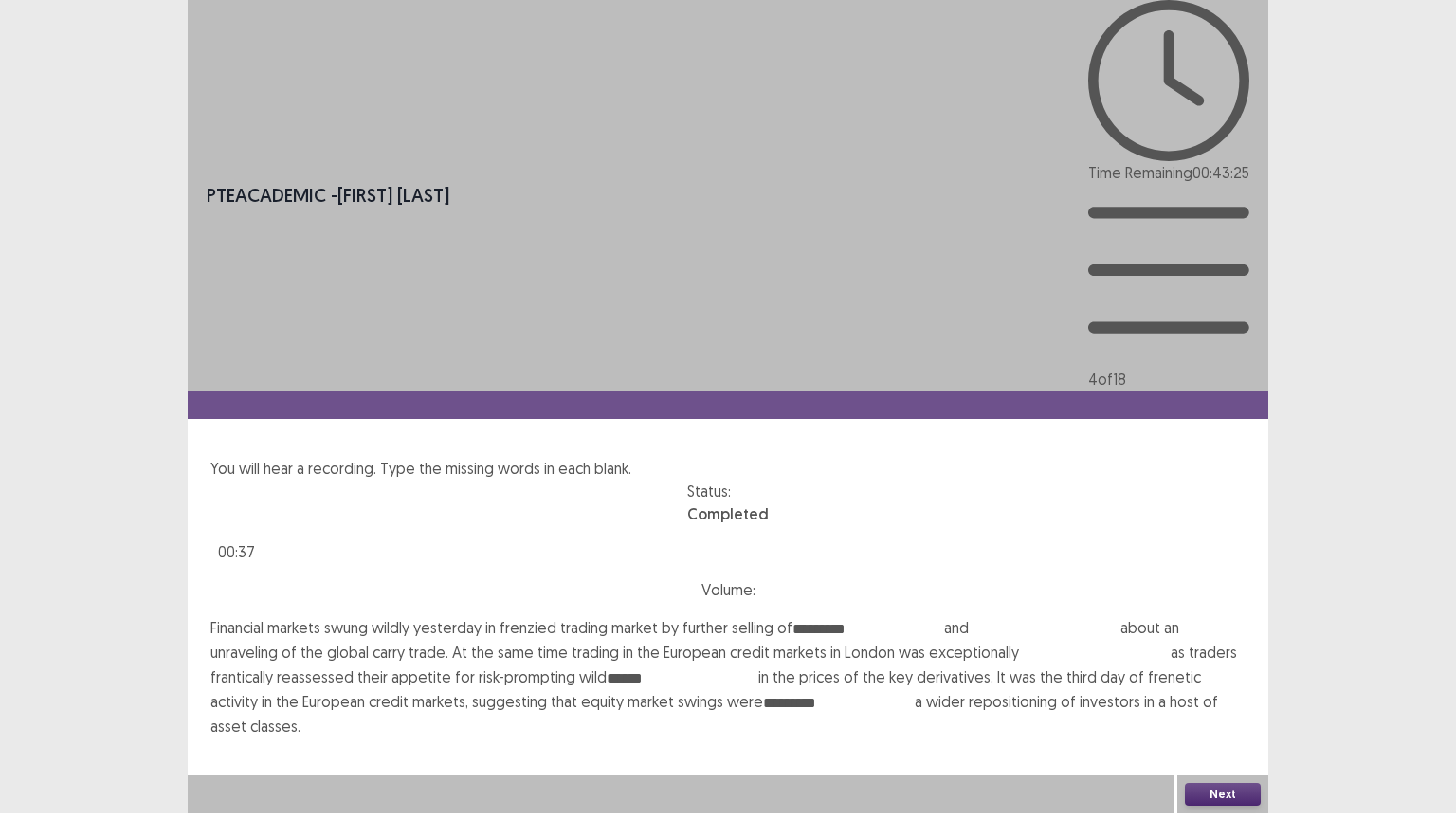 type on "*********" 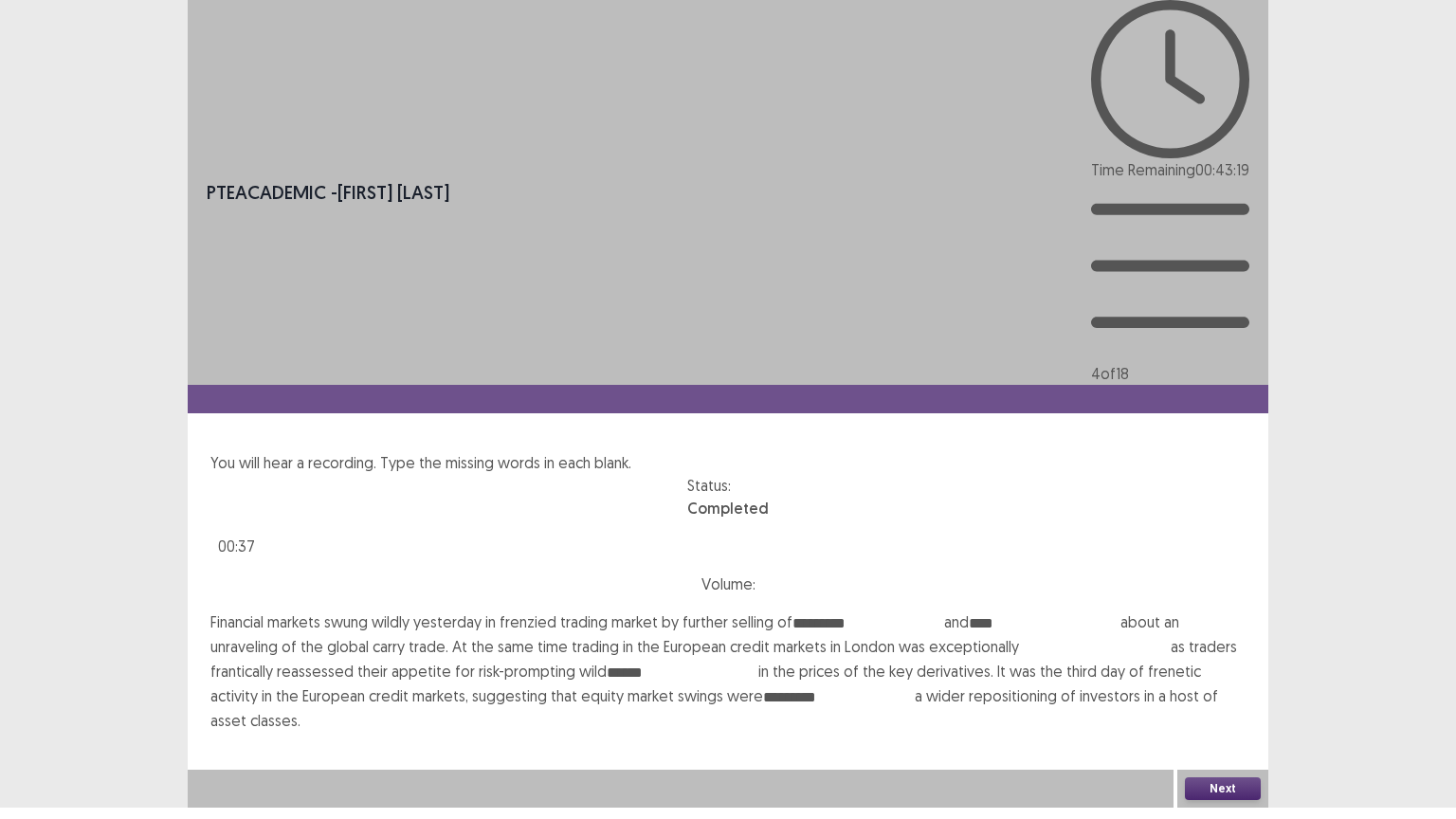 type on "****" 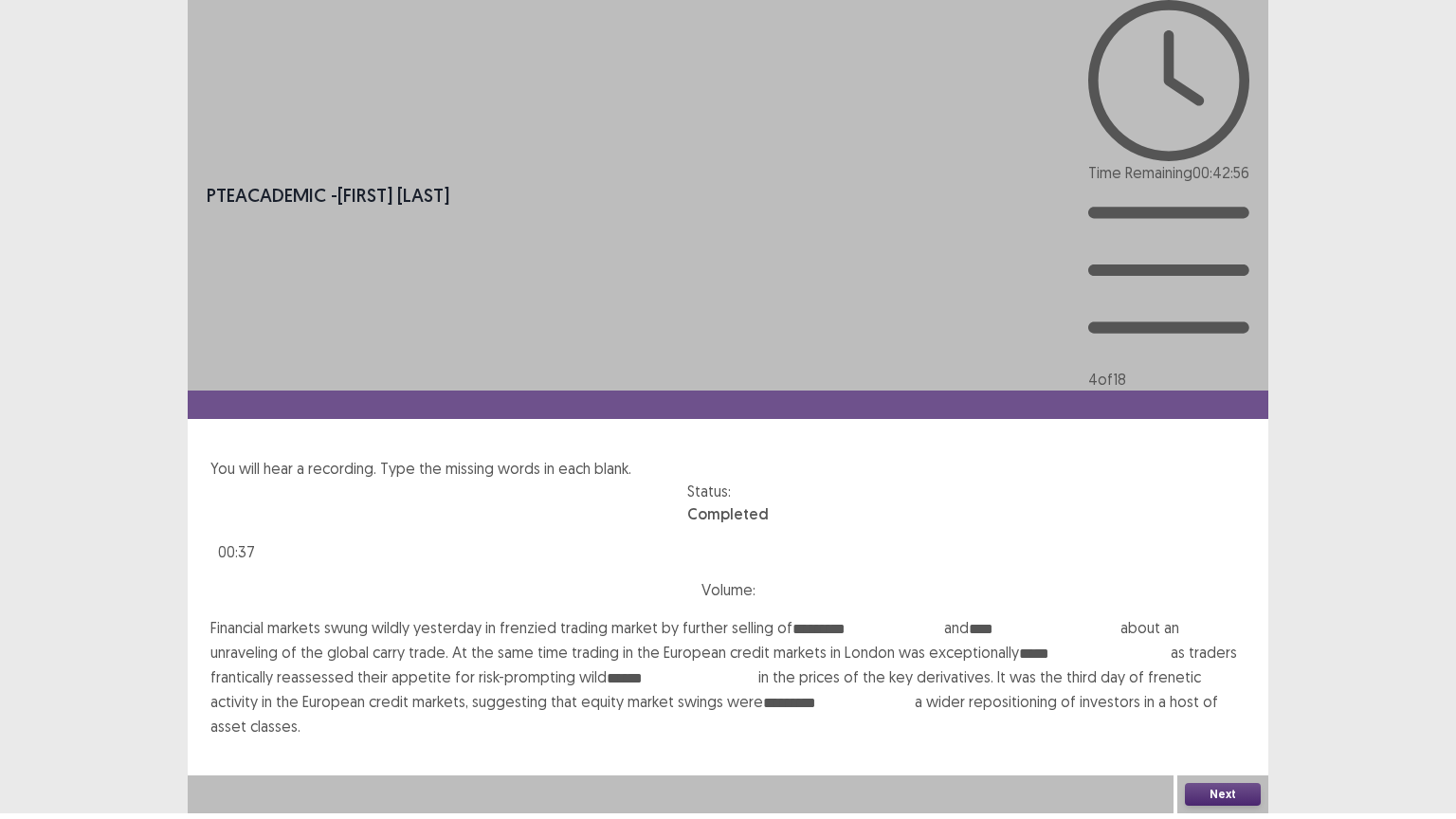 type on "*****" 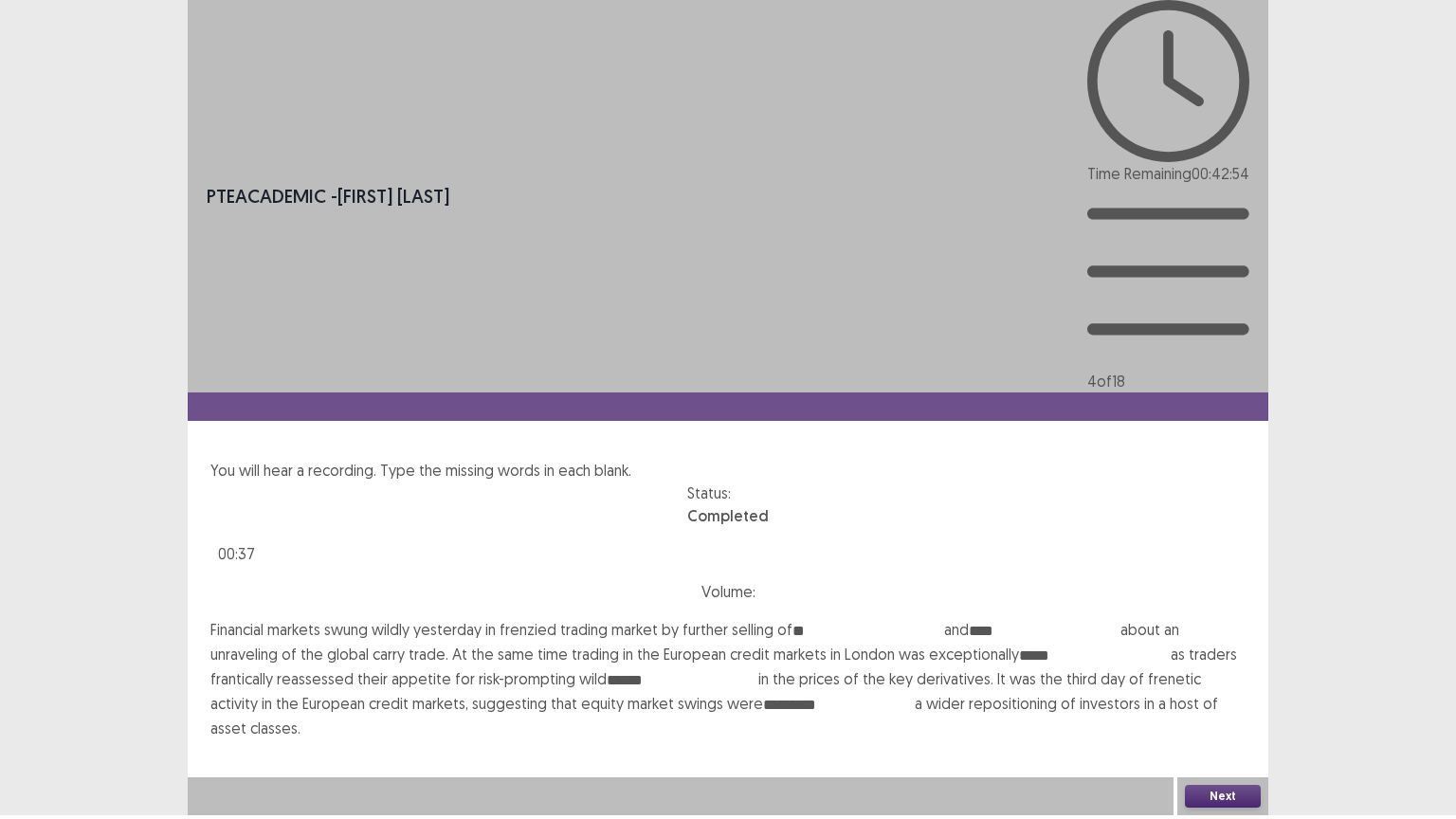 type on "*" 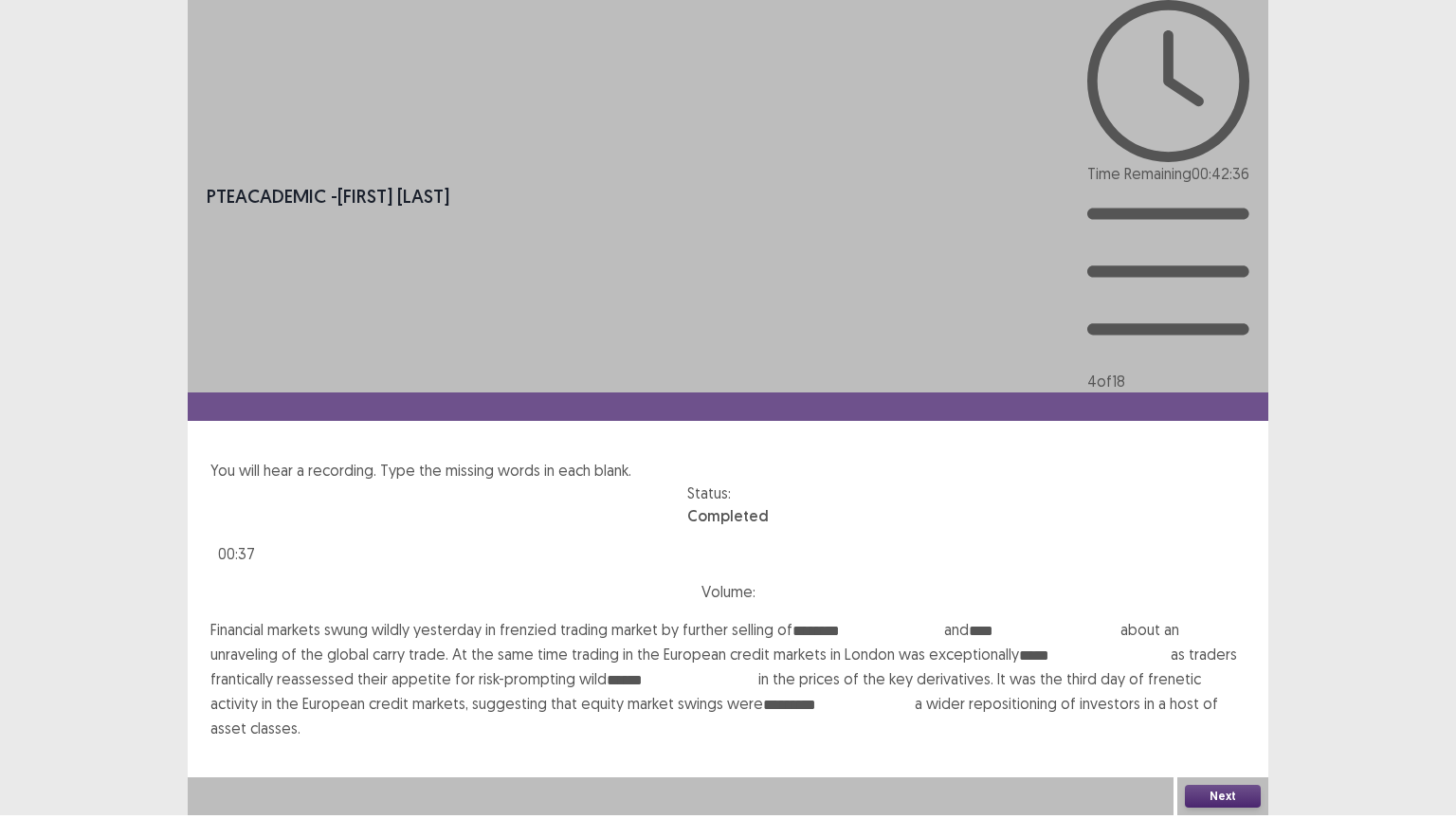 type on "********" 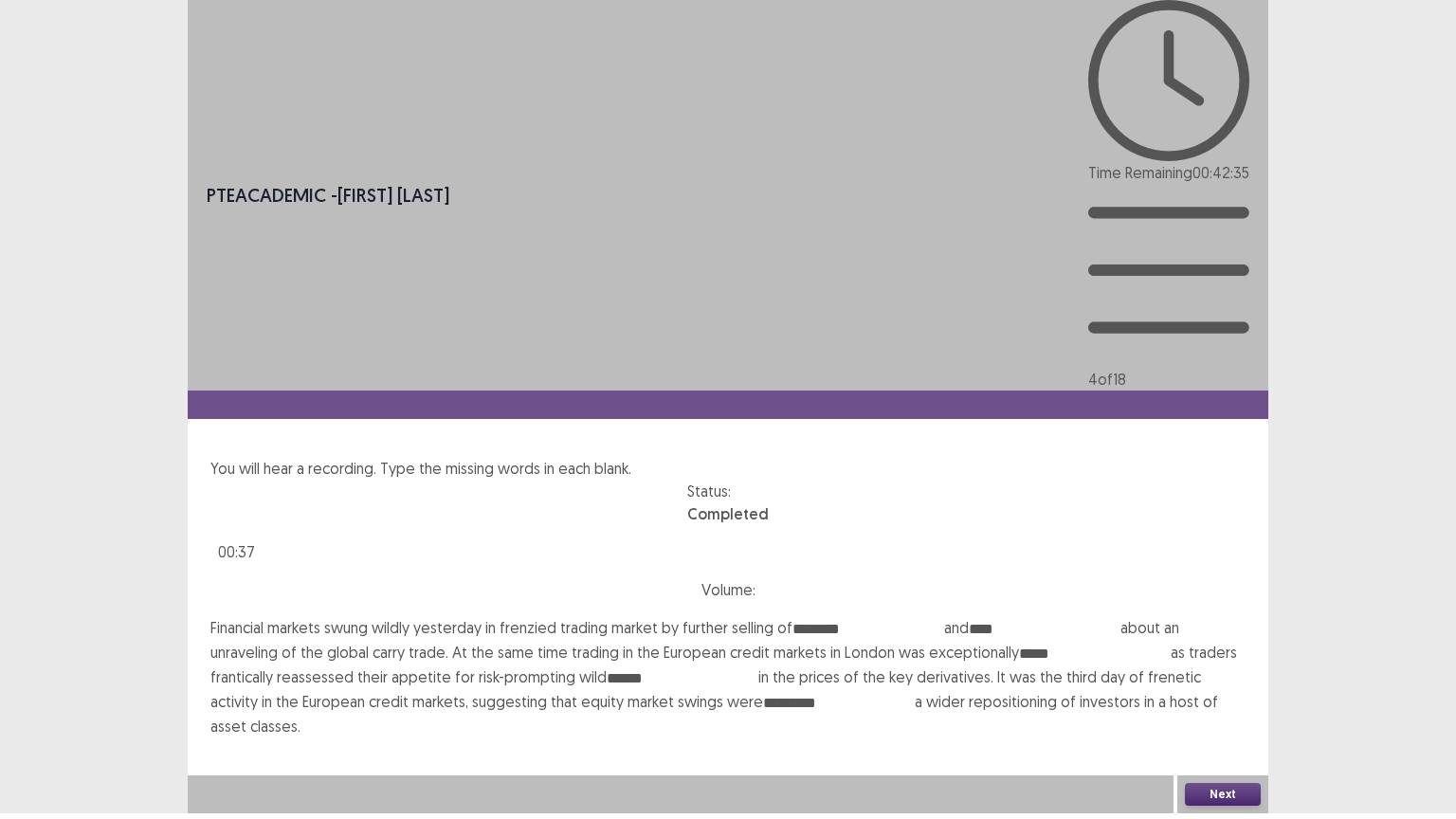 click on "Confirm" at bounding box center (41, 876) 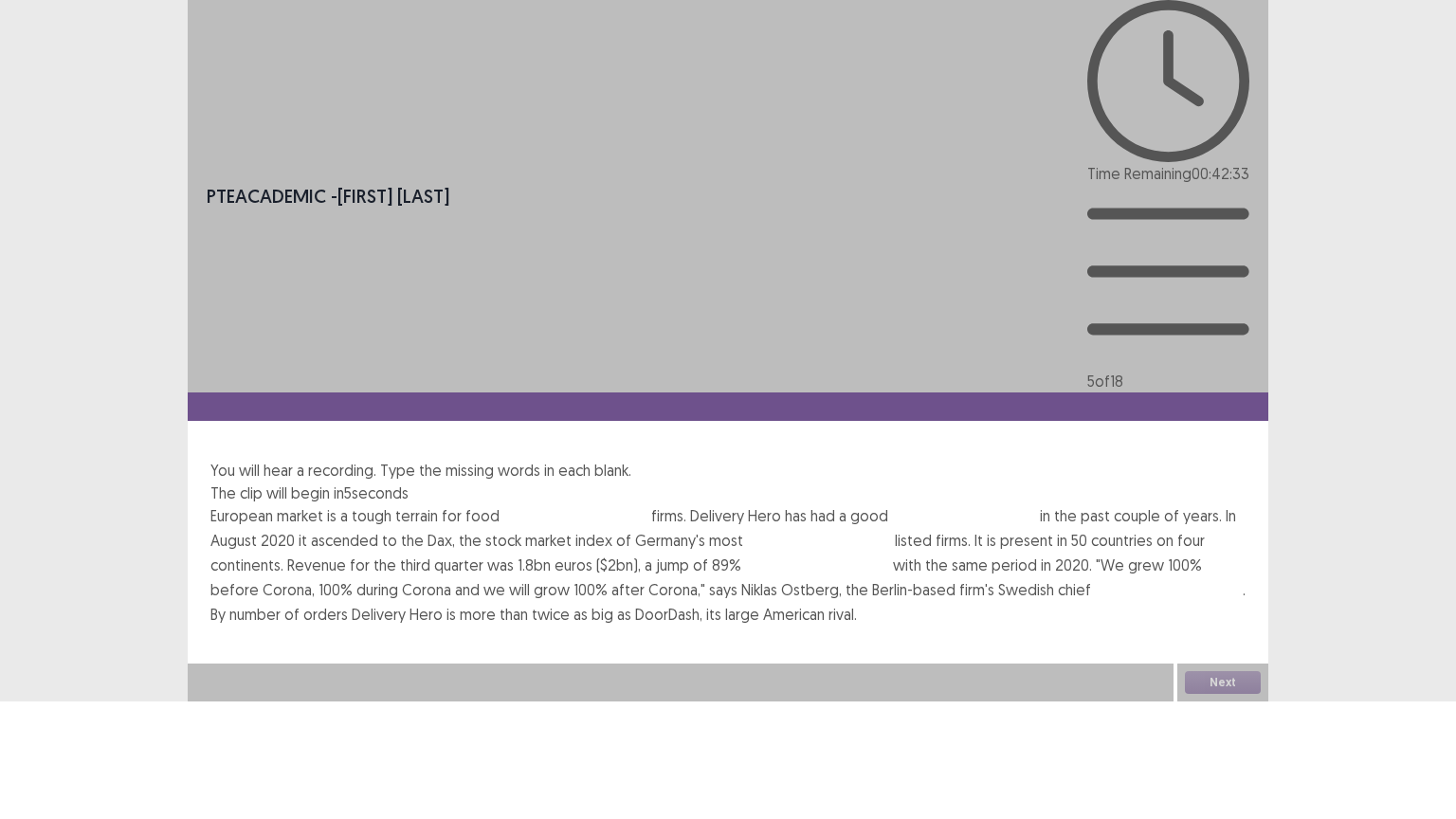 drag, startPoint x: 561, startPoint y: 311, endPoint x: 577, endPoint y: 311, distance: 16 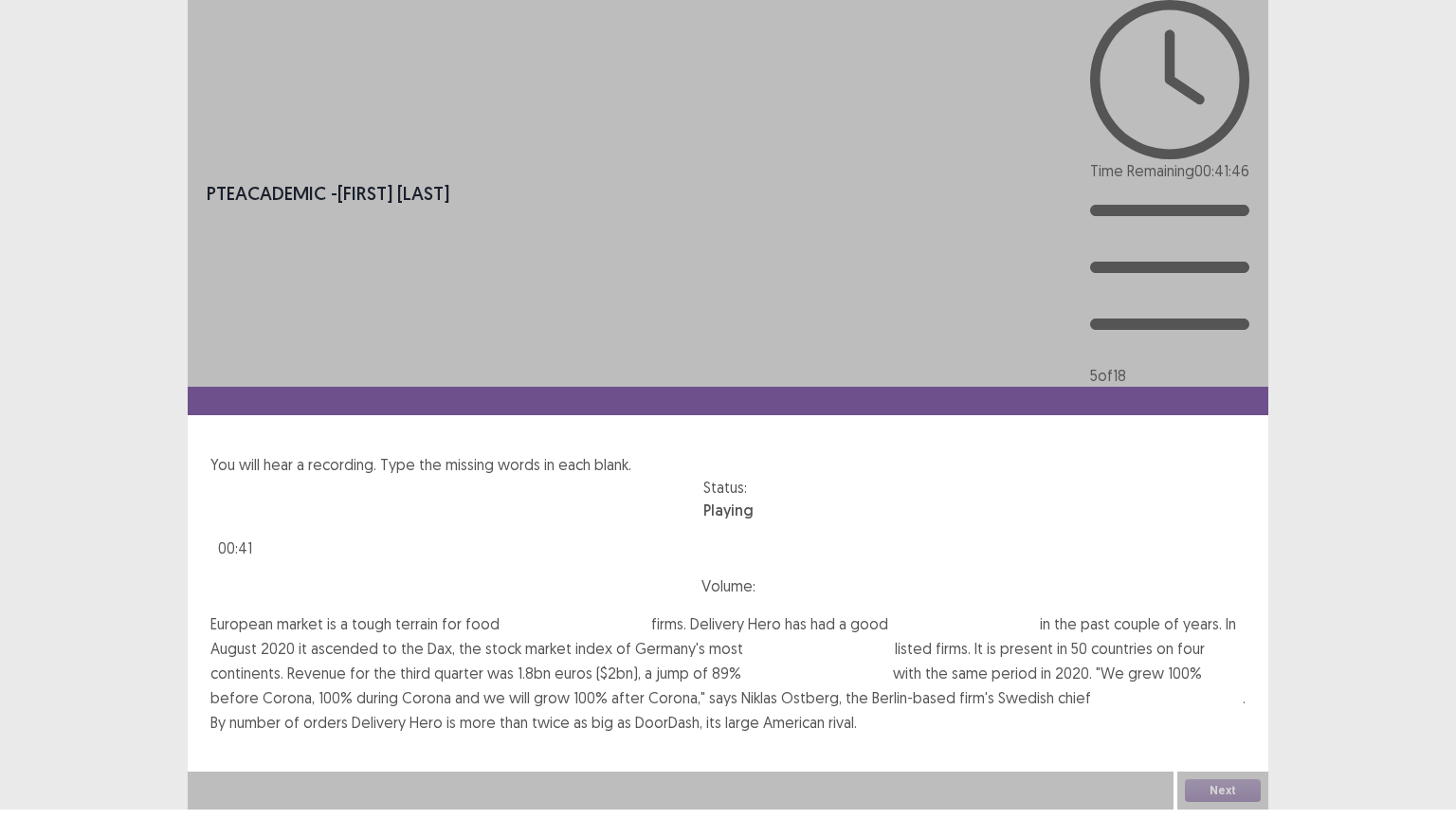 drag, startPoint x: 1126, startPoint y: 465, endPoint x: 1128, endPoint y: 447, distance: 18.11077 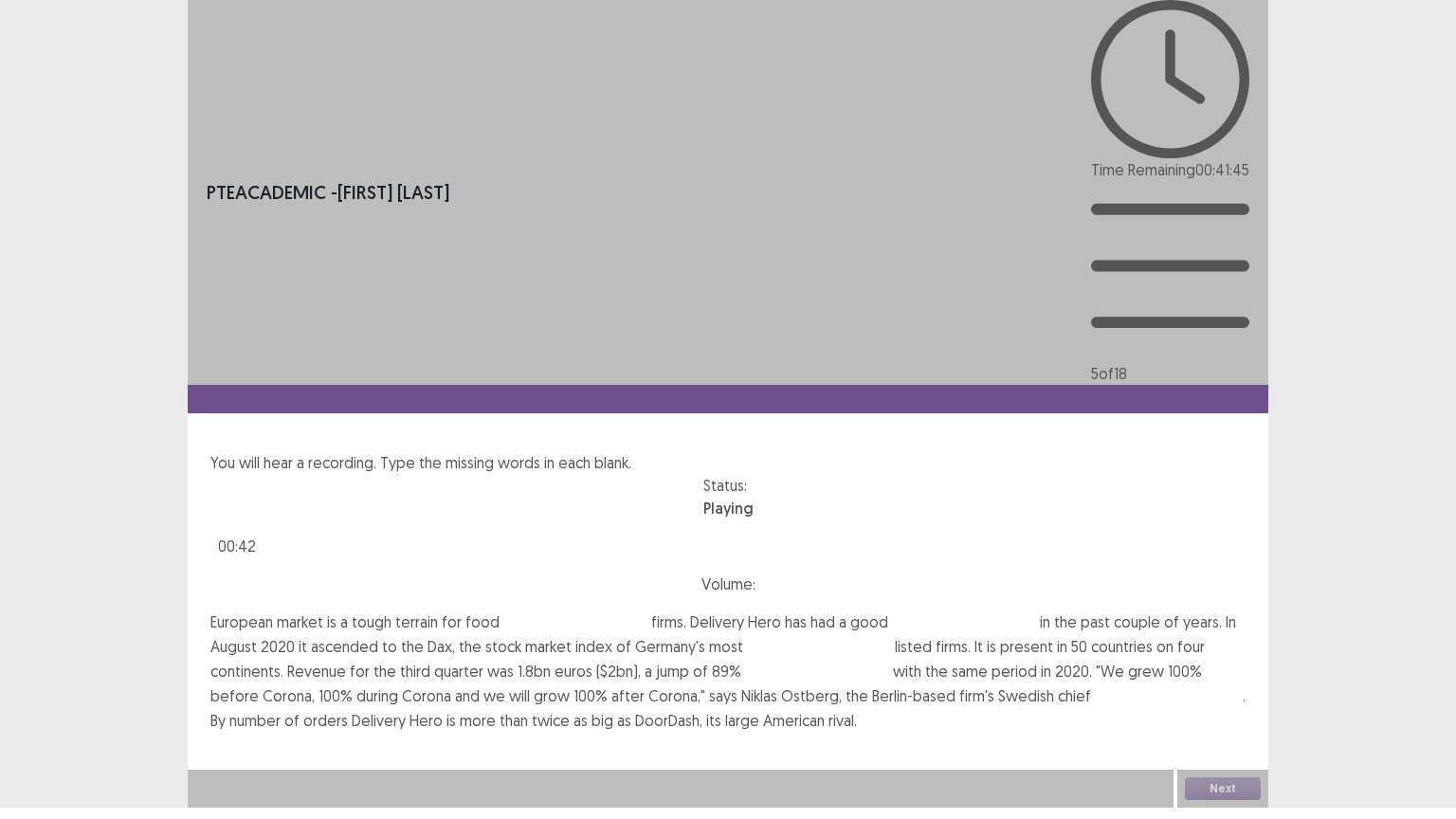 click at bounding box center (1167, 698) 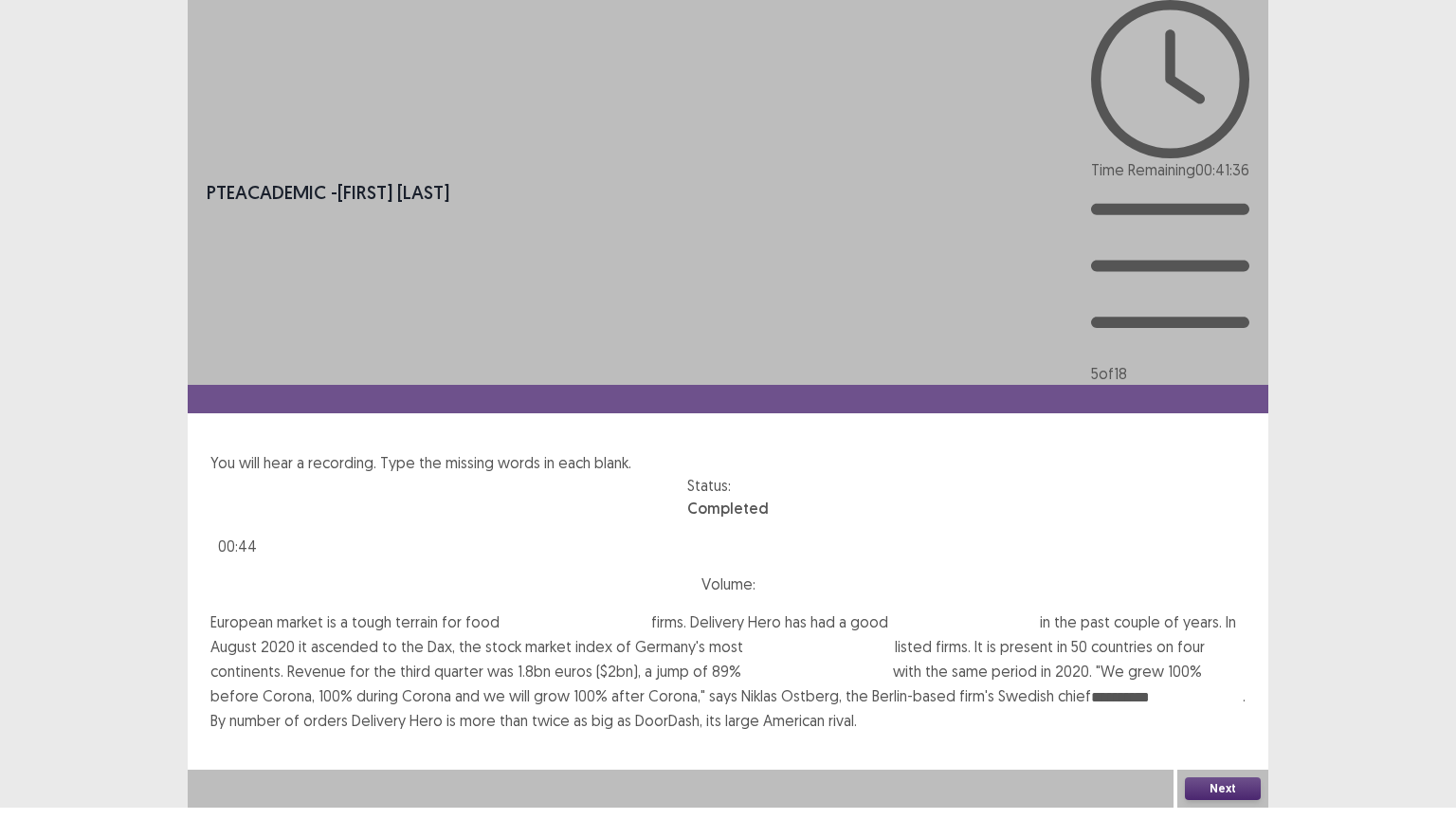 type on "**********" 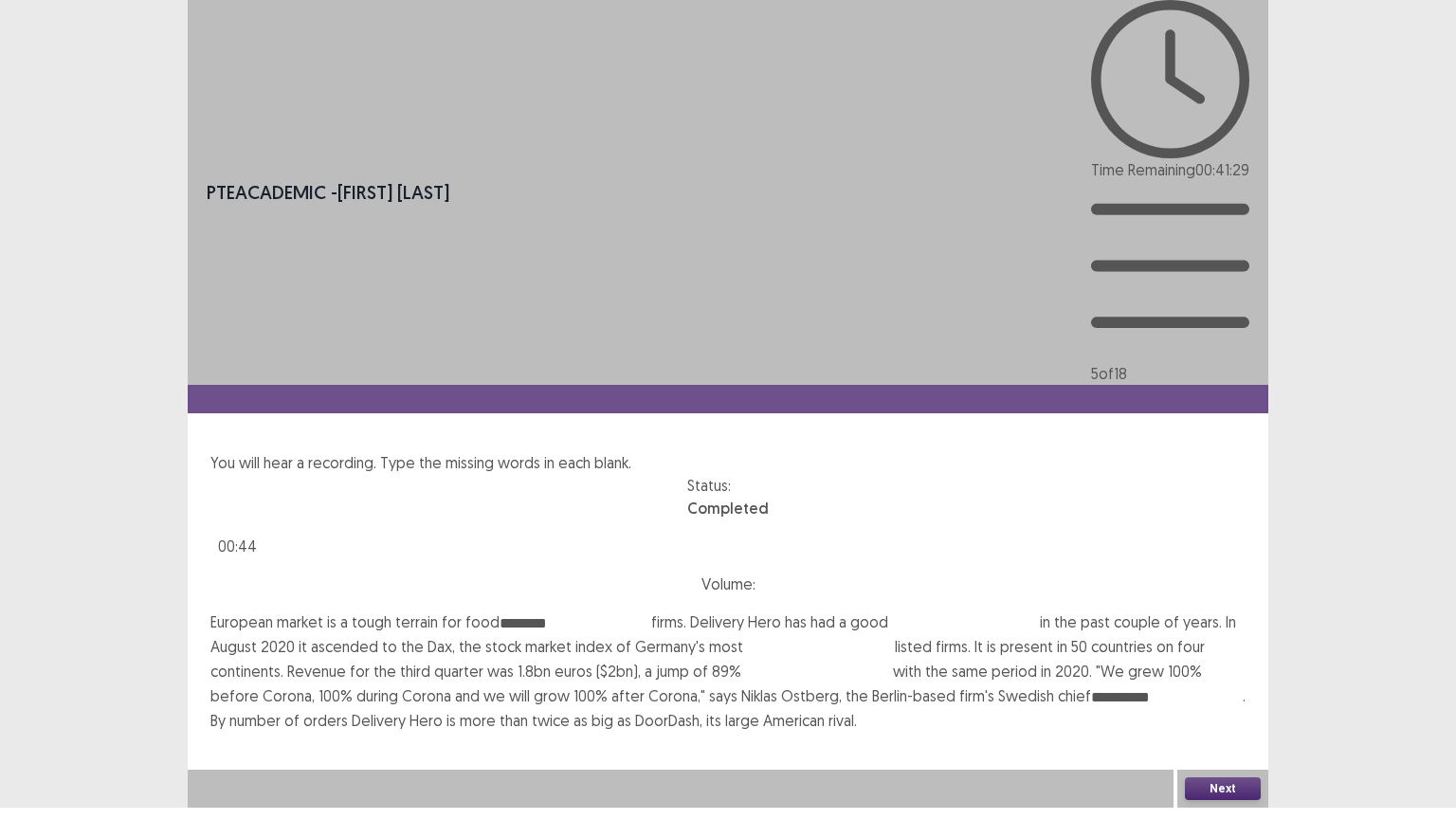 type on "********" 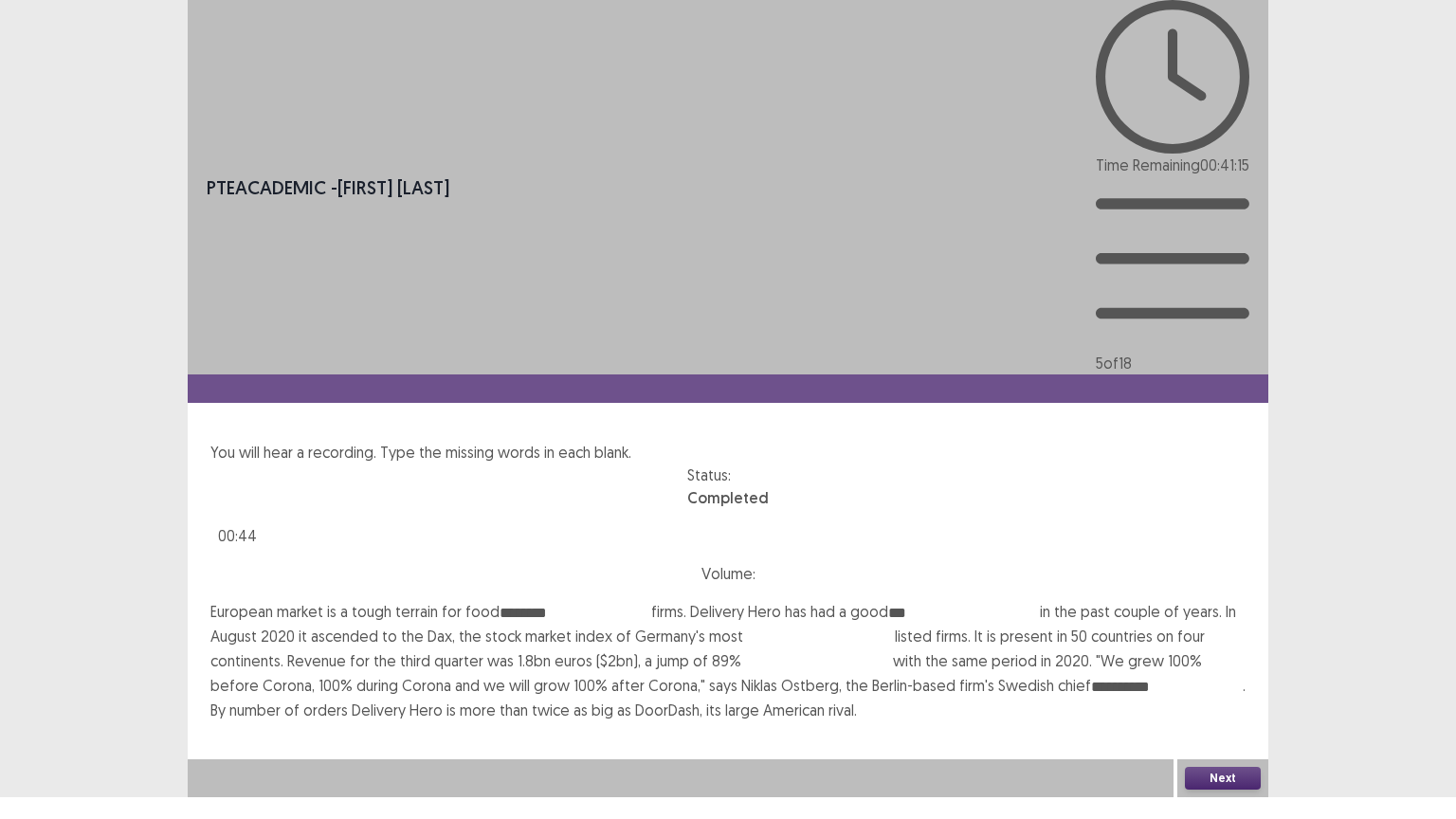 type on "***" 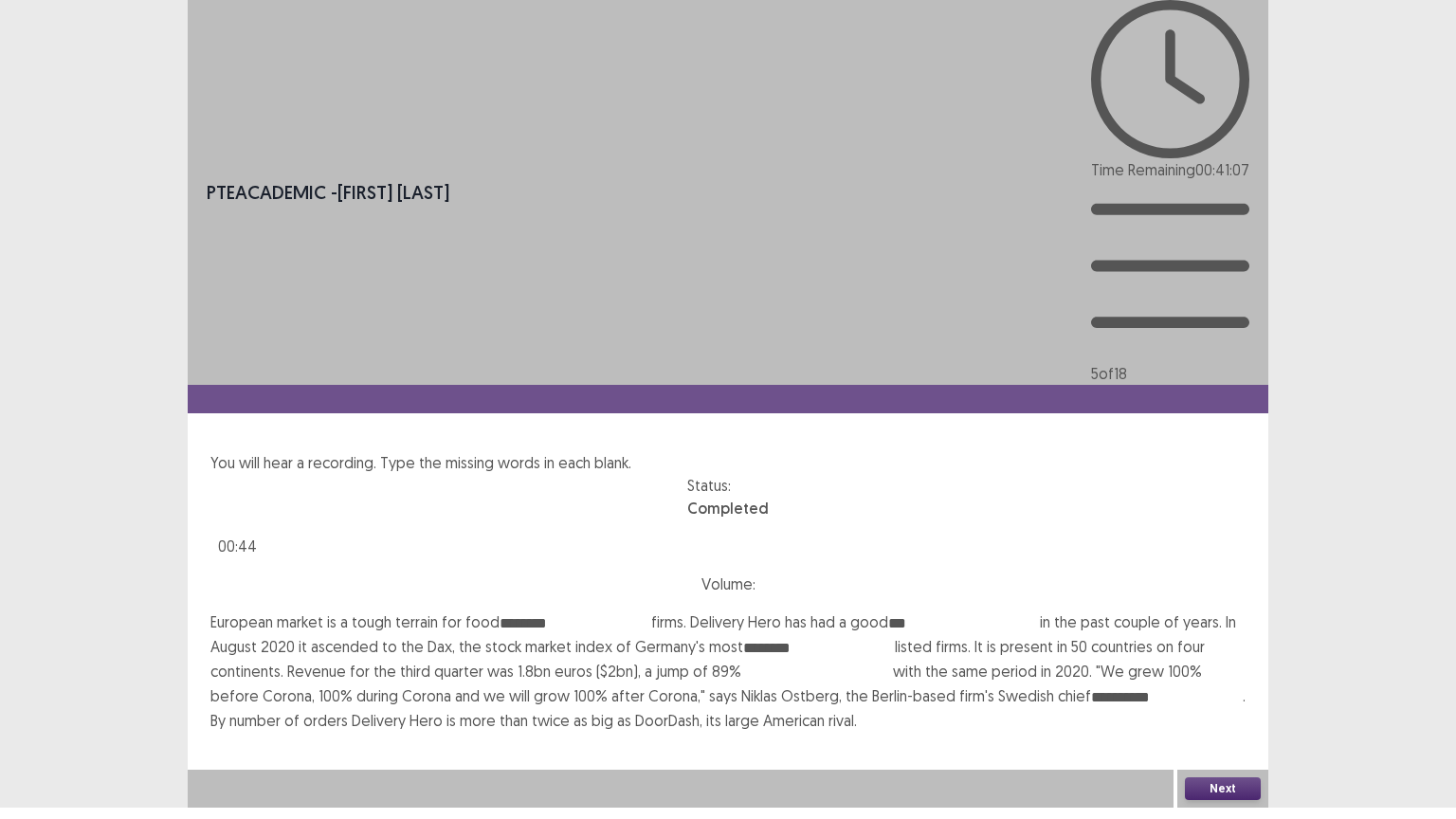 type on "********" 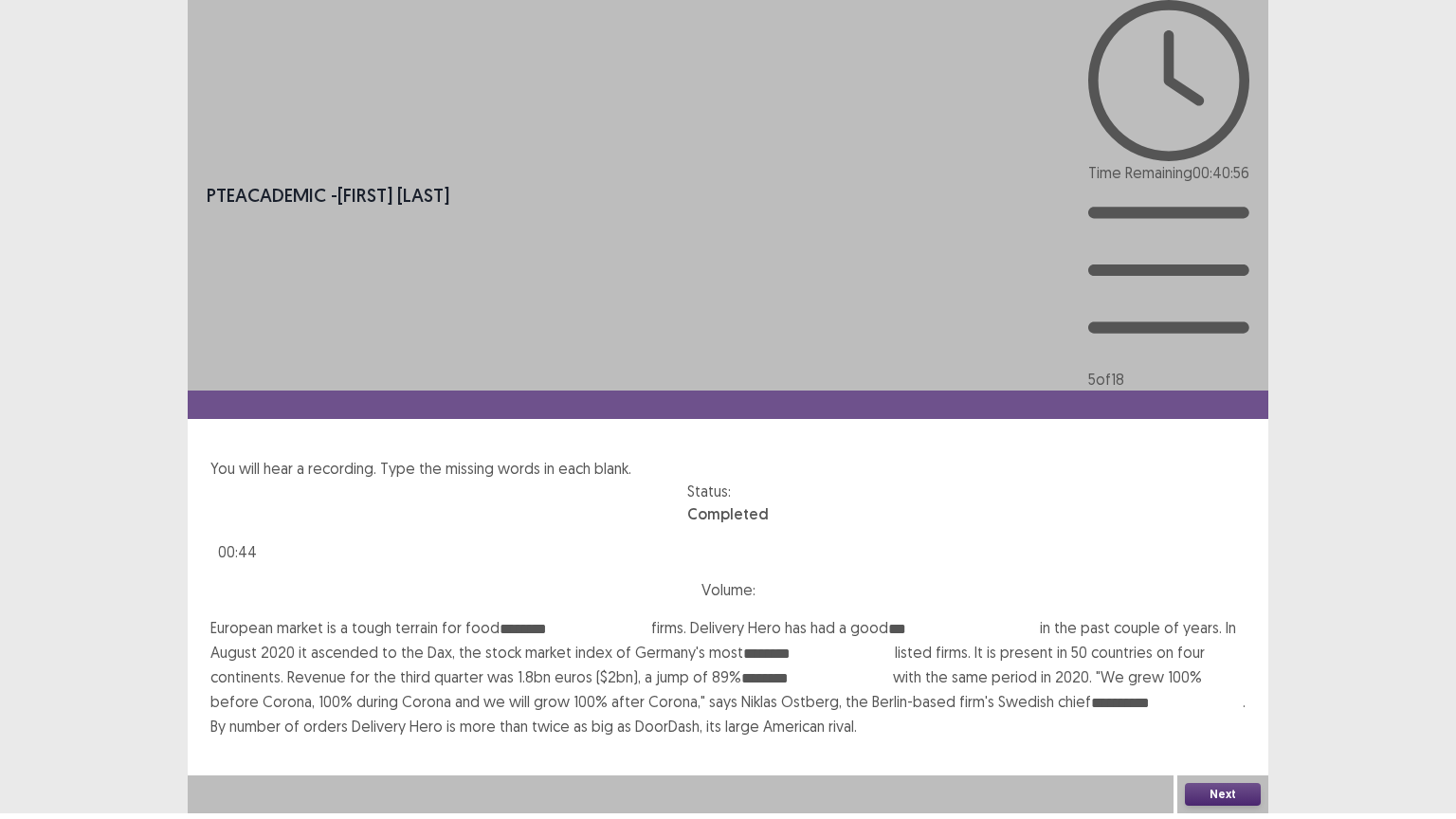 click on "**********" at bounding box center (728, 407) 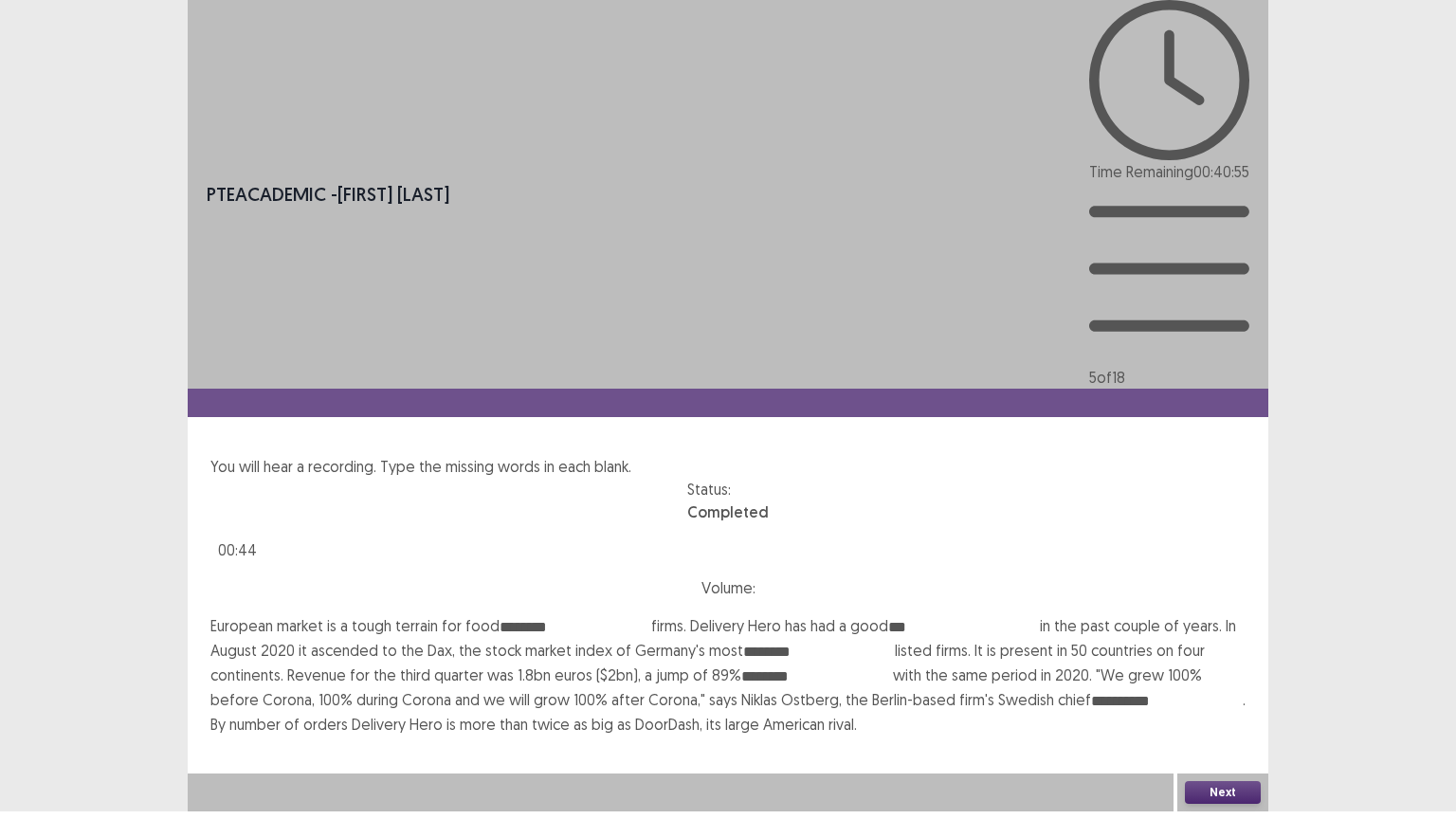 click on "********" at bounding box center (817, 677) 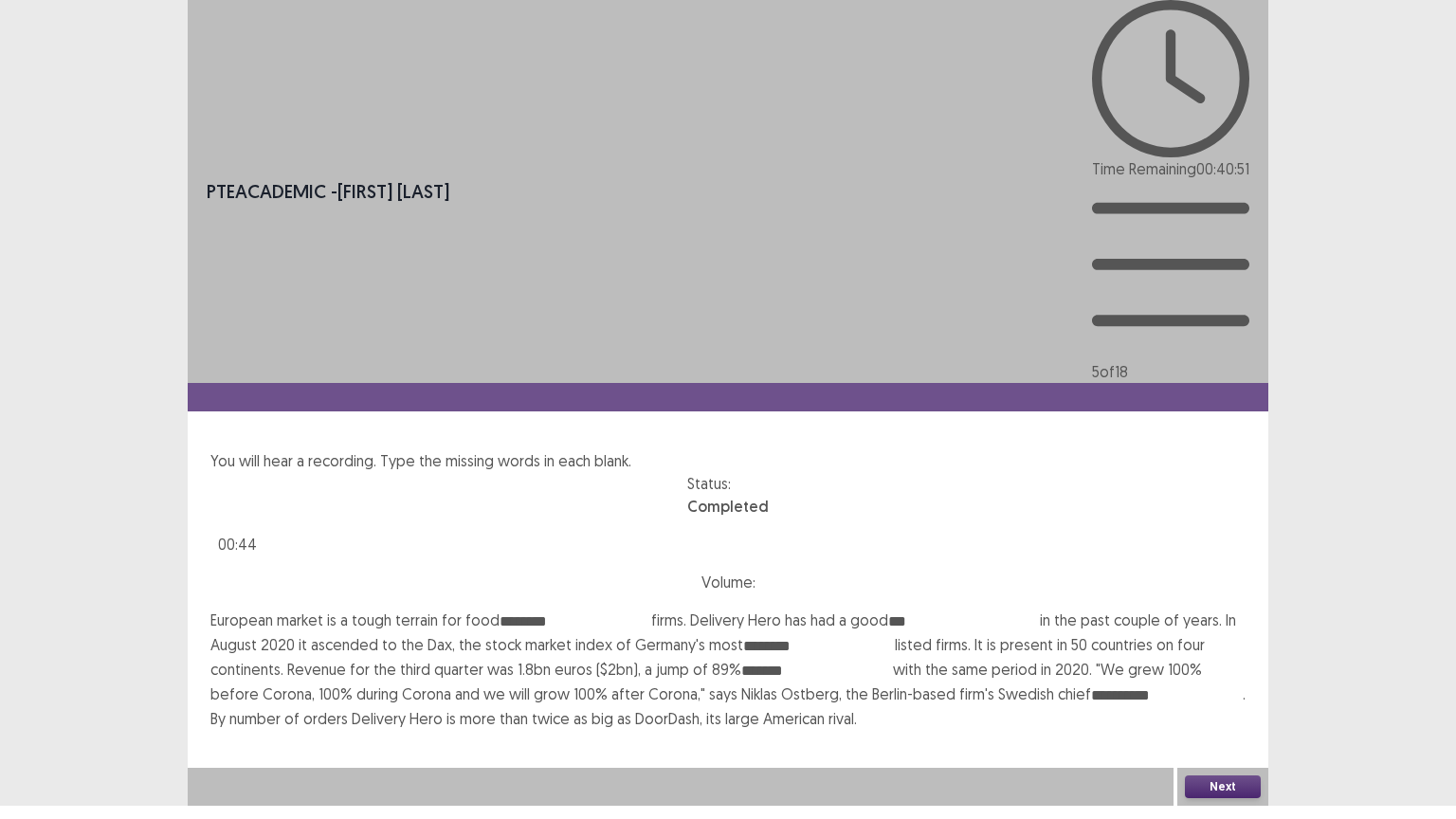 type on "********" 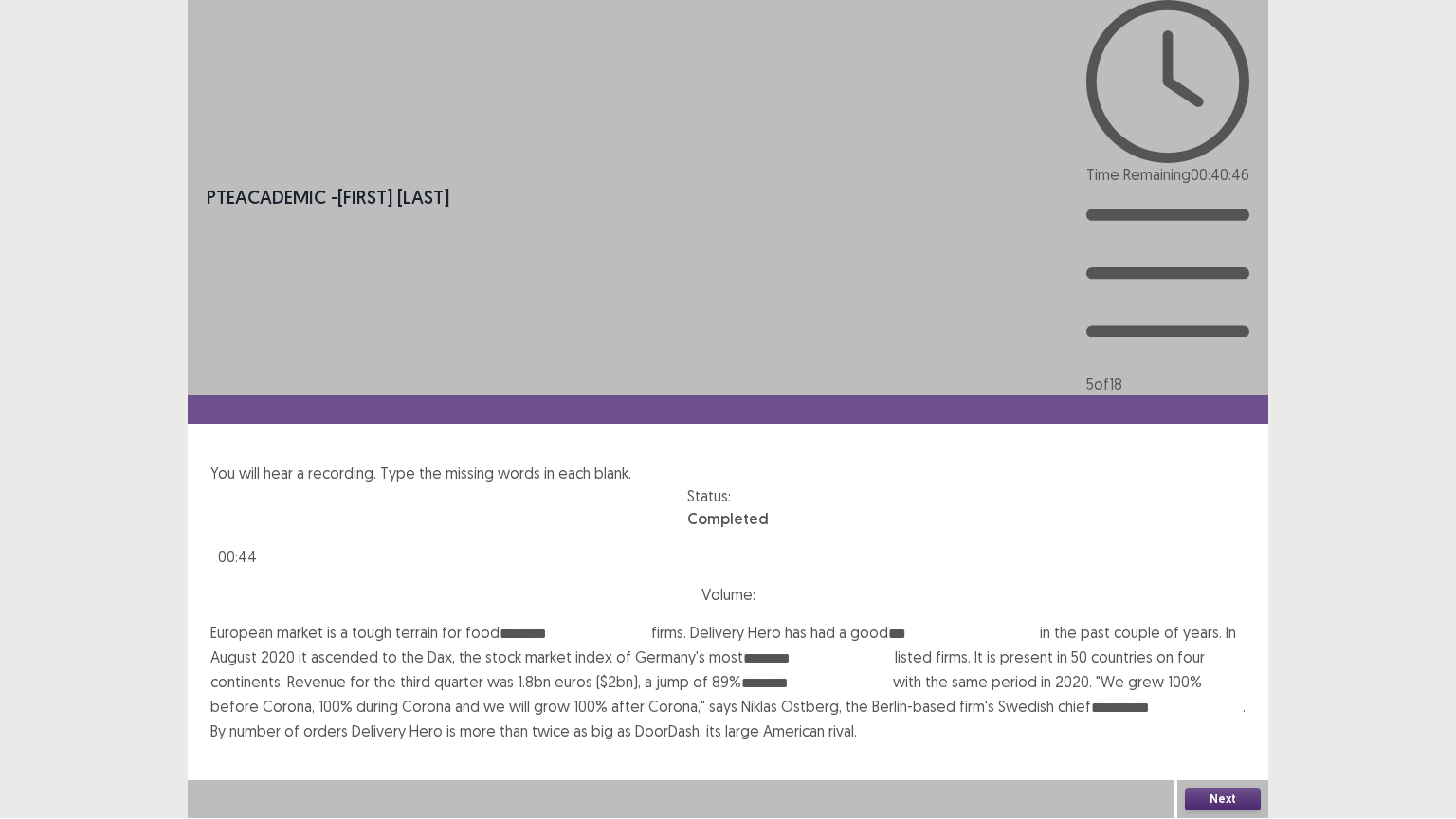 click on "PTE academic - Gita Devkota Panta Time Remaining 00 : 40 : 46 5 of 18 You will hear a recording. Type the missing words in each blank. Status: Completed 00:44 Volume: European market is a tough terrain for food ******** firms. Delivery Hero has had a good *** in the past couple of years. In August 2020 it ascended to the Dax, the stock market index of Germany's most ******** listed firms. It is present in 50 countries on four continents. Revenue for the third quarter was 1.8bn euros ($2bn), a jump of 89% ******** with the same period in 2020. "We grew 100% before Corona, 100% during Corona and we will grow 100% after Corona," says Niklas Ostberg, the Berlin-based firm's Swedish chief ********. By number of orders Delivery Hero is more than twice as big as DoorDash, its large American rival. Next" at bounding box center [728, 409] 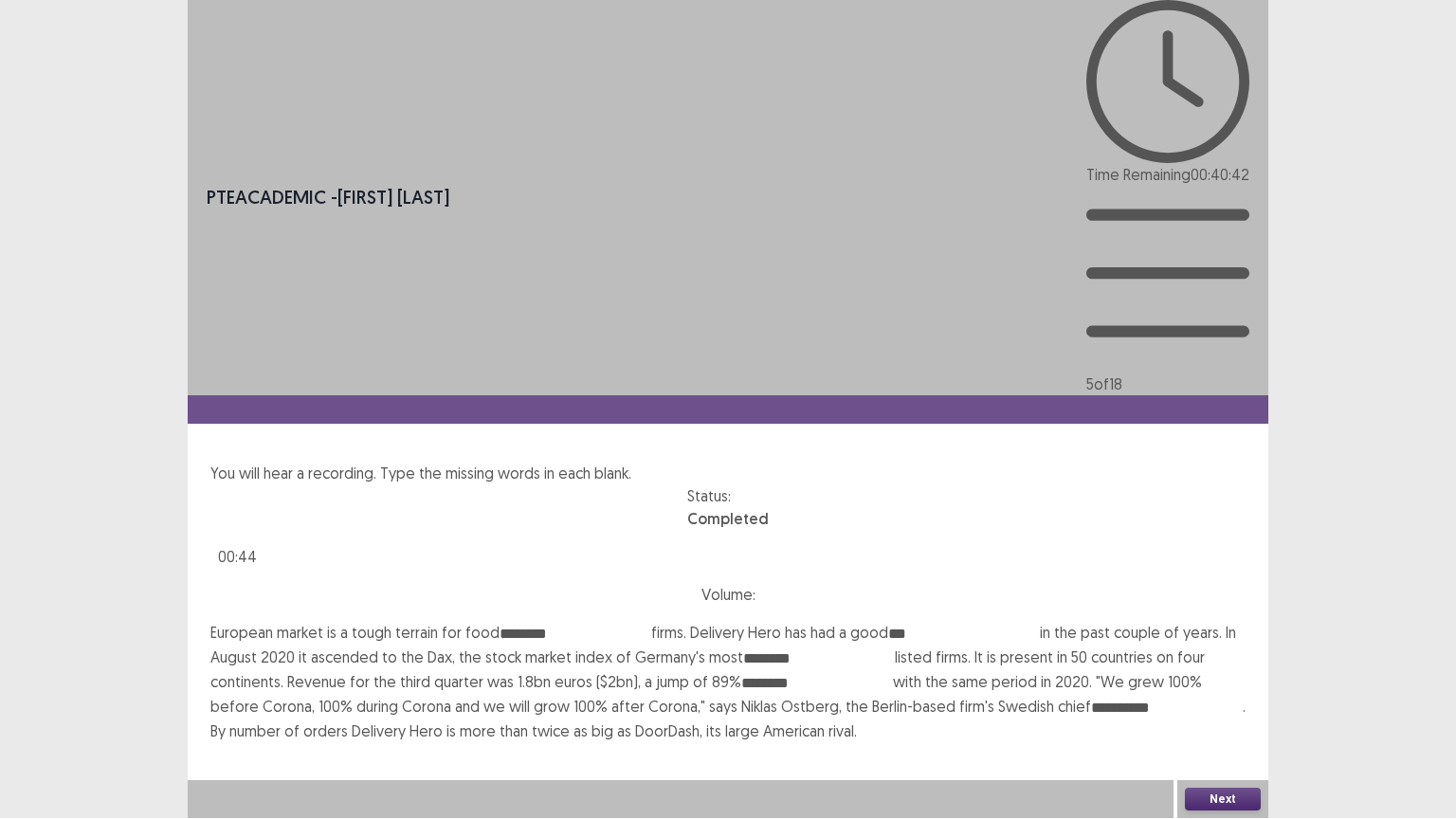click on "Next" at bounding box center (1223, 799) 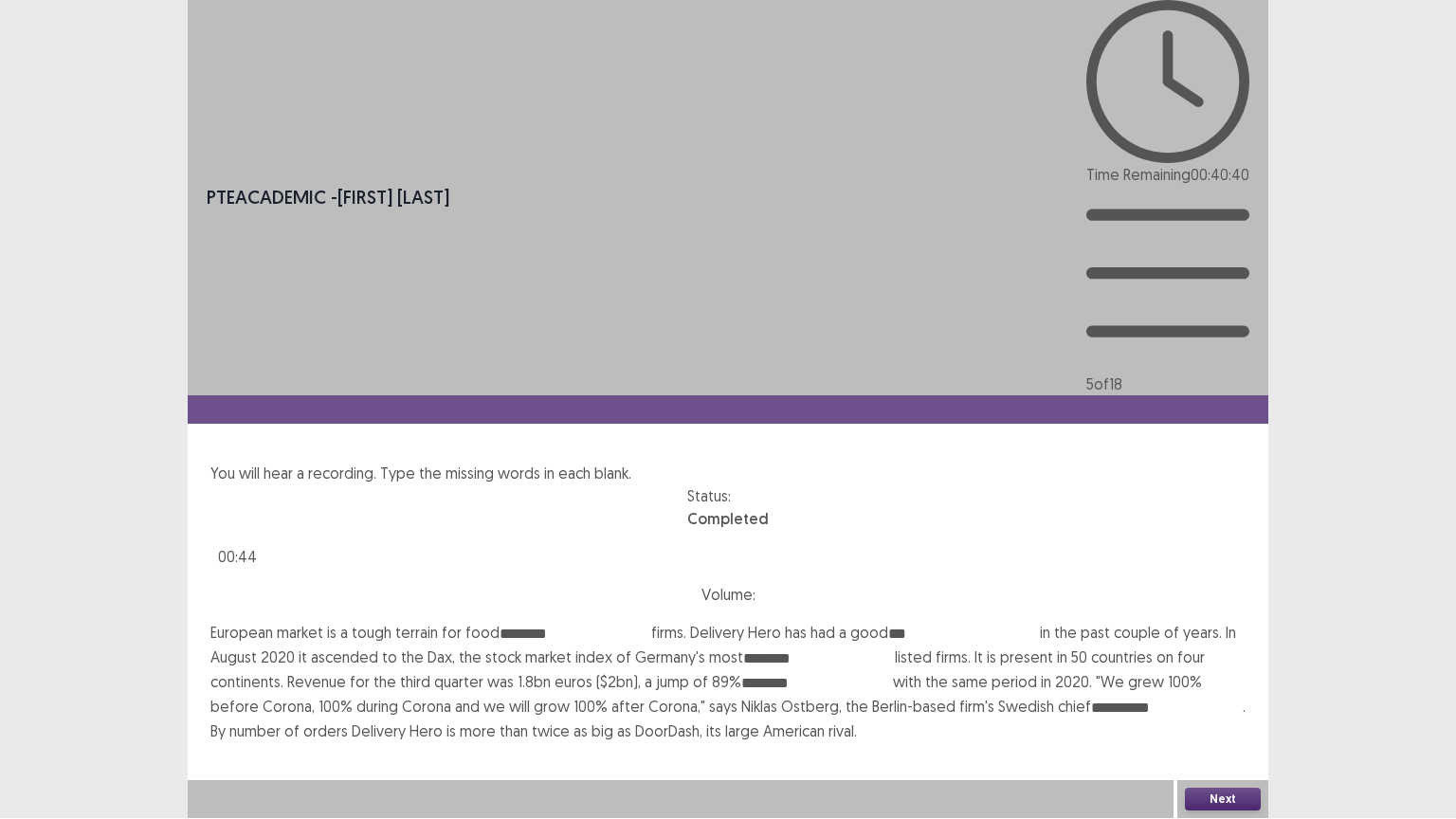 click on "Confirm" at bounding box center [41, 881] 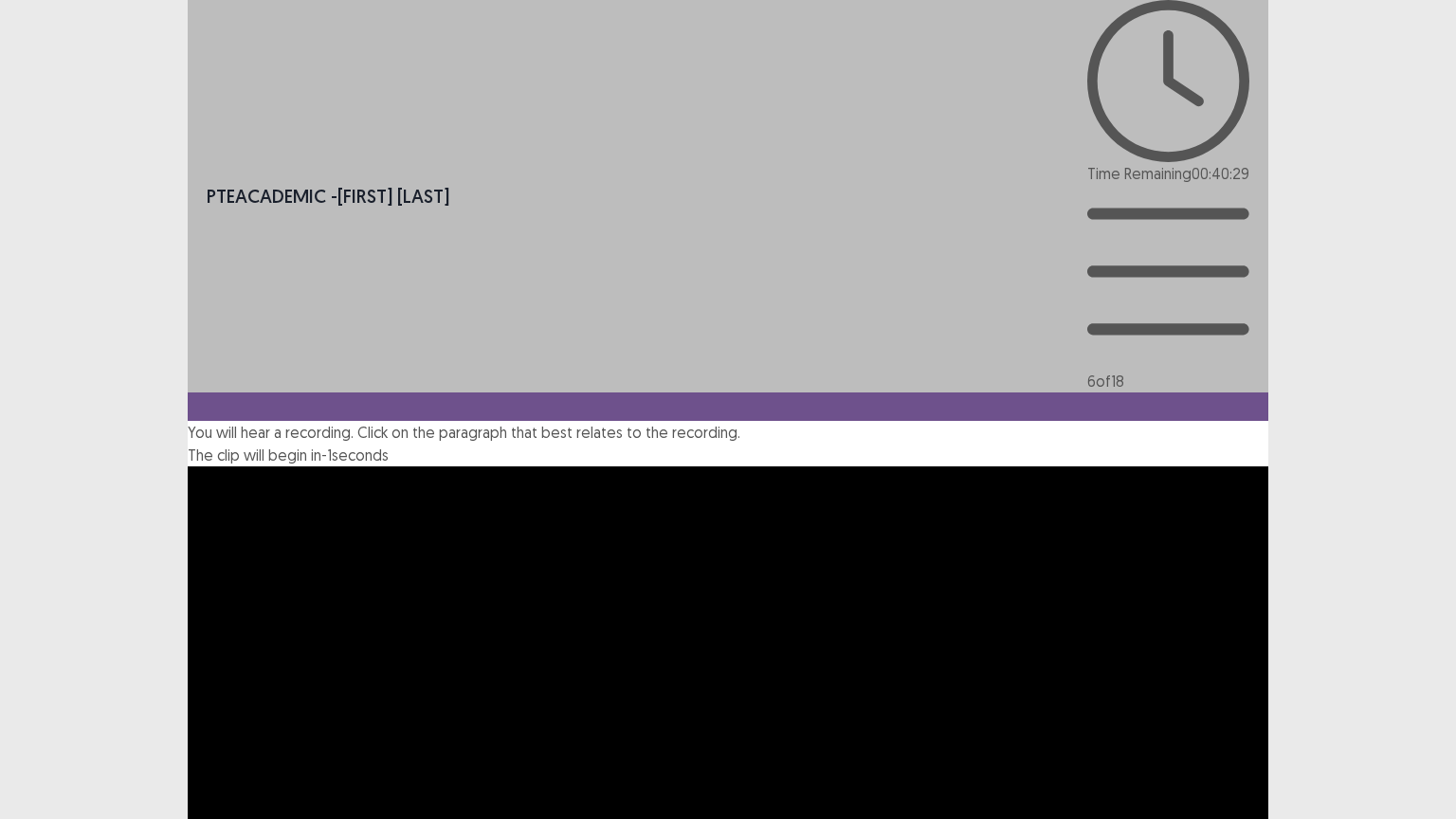 scroll, scrollTop: 58, scrollLeft: 0, axis: vertical 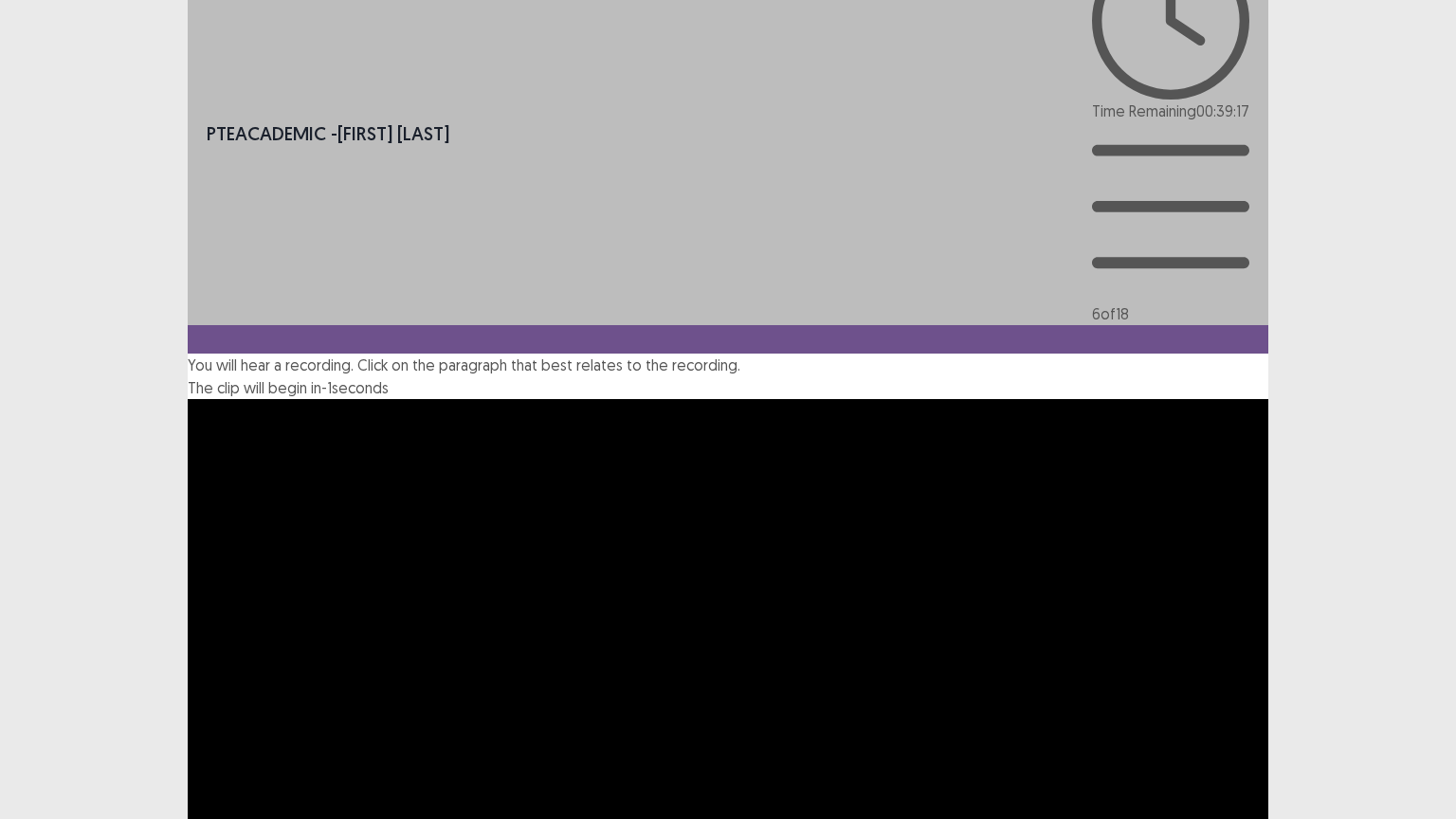 click on "The speaker focuses on obesity in the fitness industry, suggesting that it can be solved primarily through advertising healthier lifestyles." at bounding box center (728, 1139) 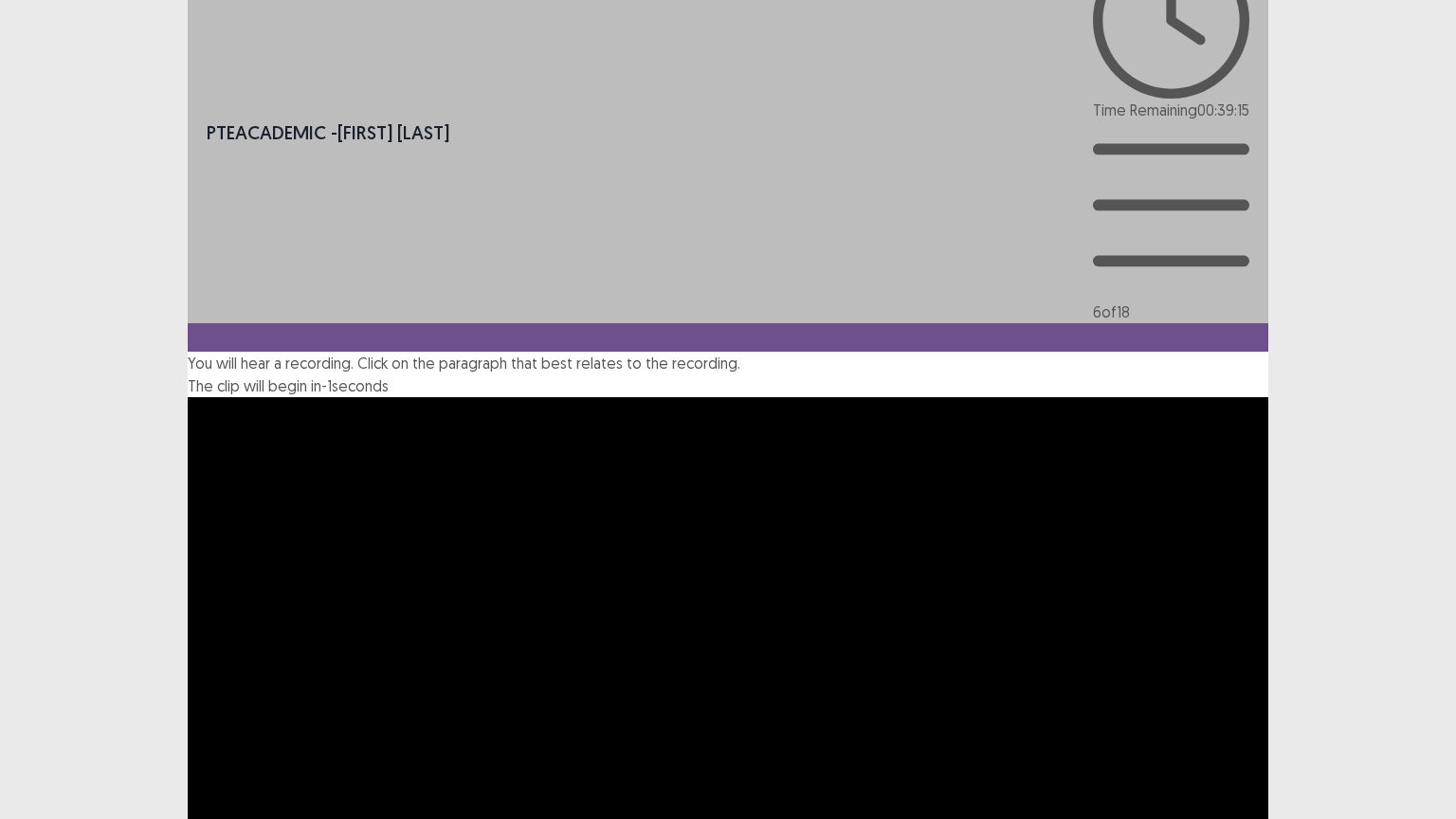 click on "Next" at bounding box center [1223, 1259] 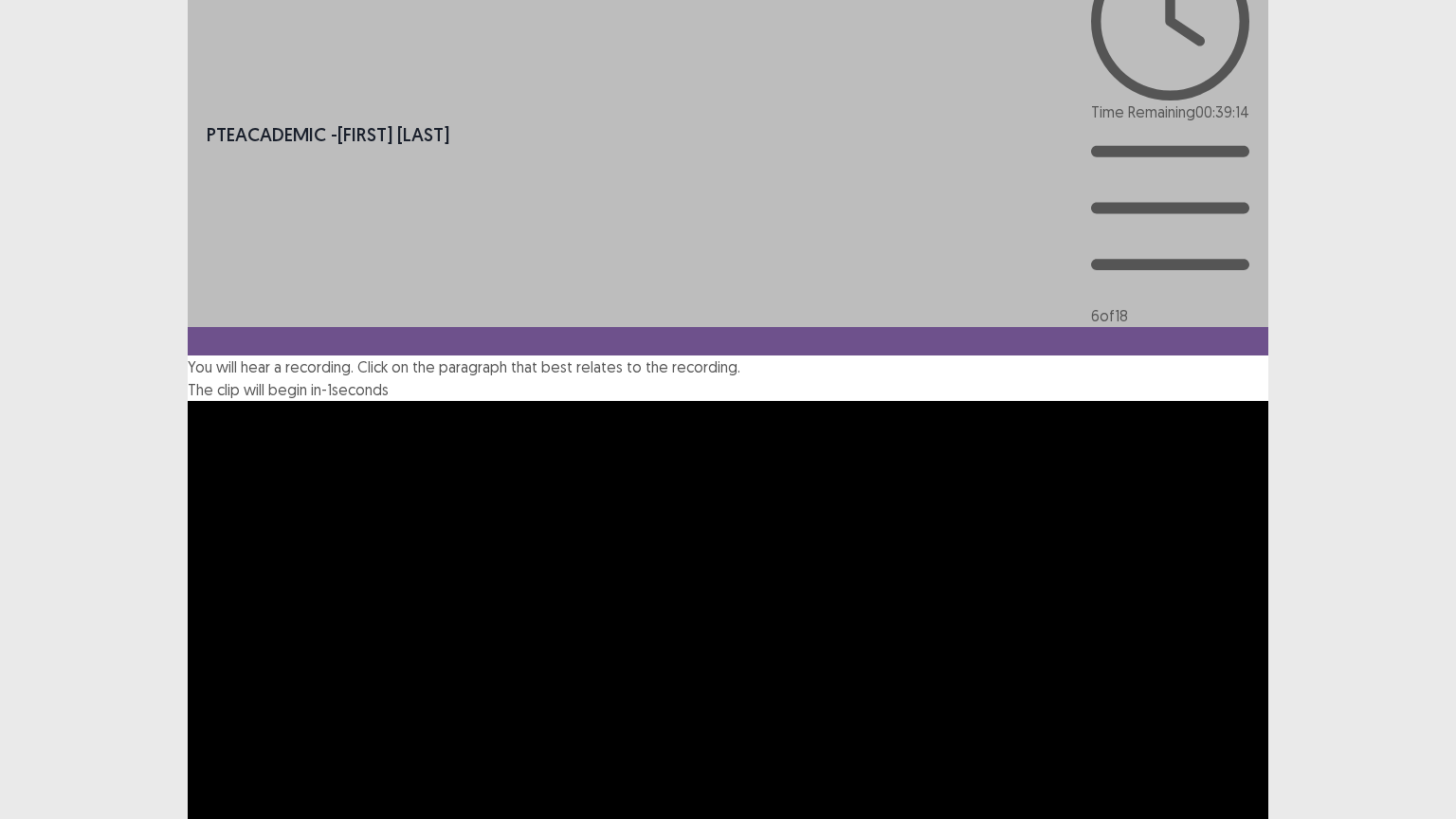 click on "Confirm" at bounding box center (41, 1344) 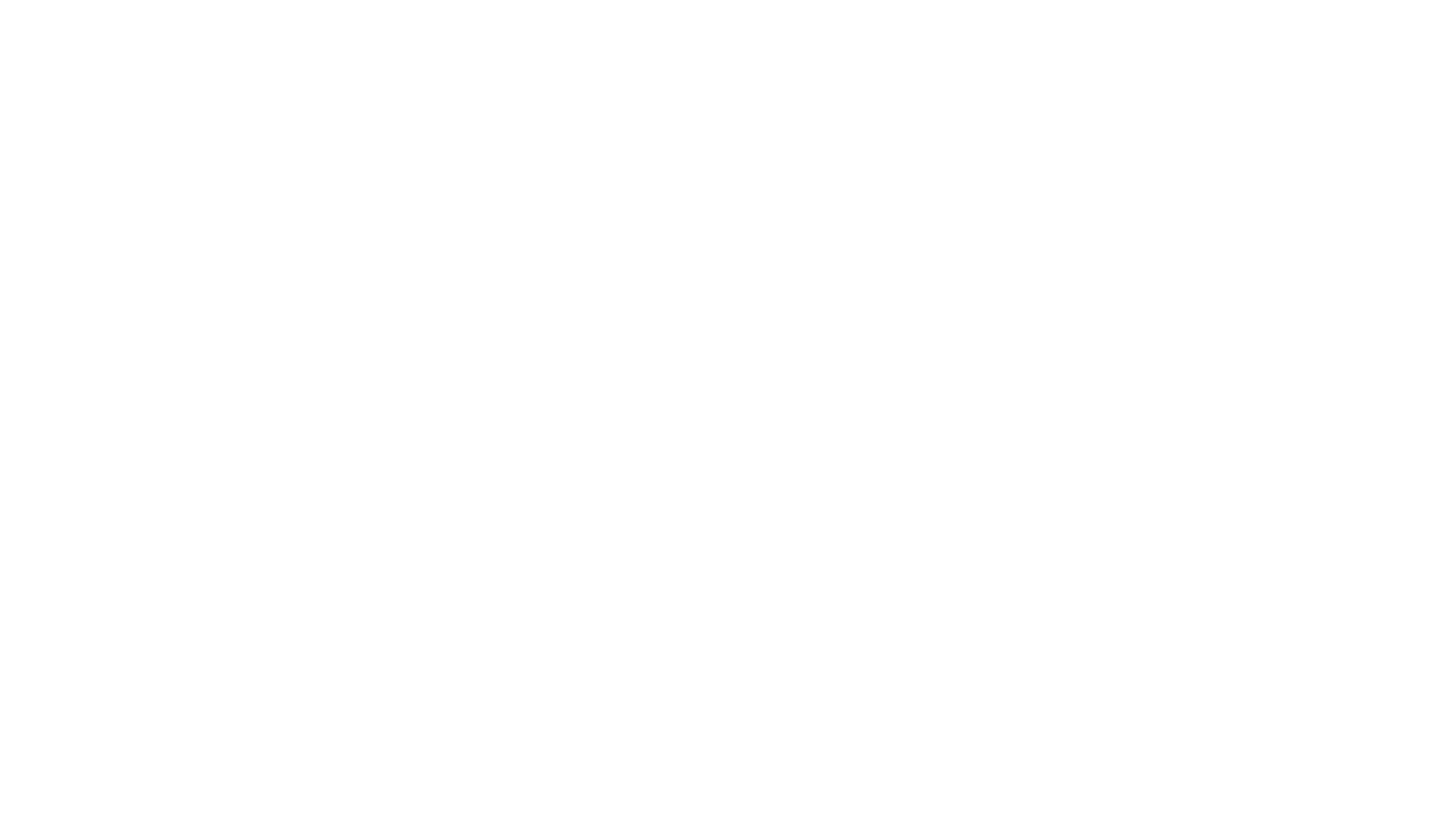 scroll, scrollTop: 0, scrollLeft: 0, axis: both 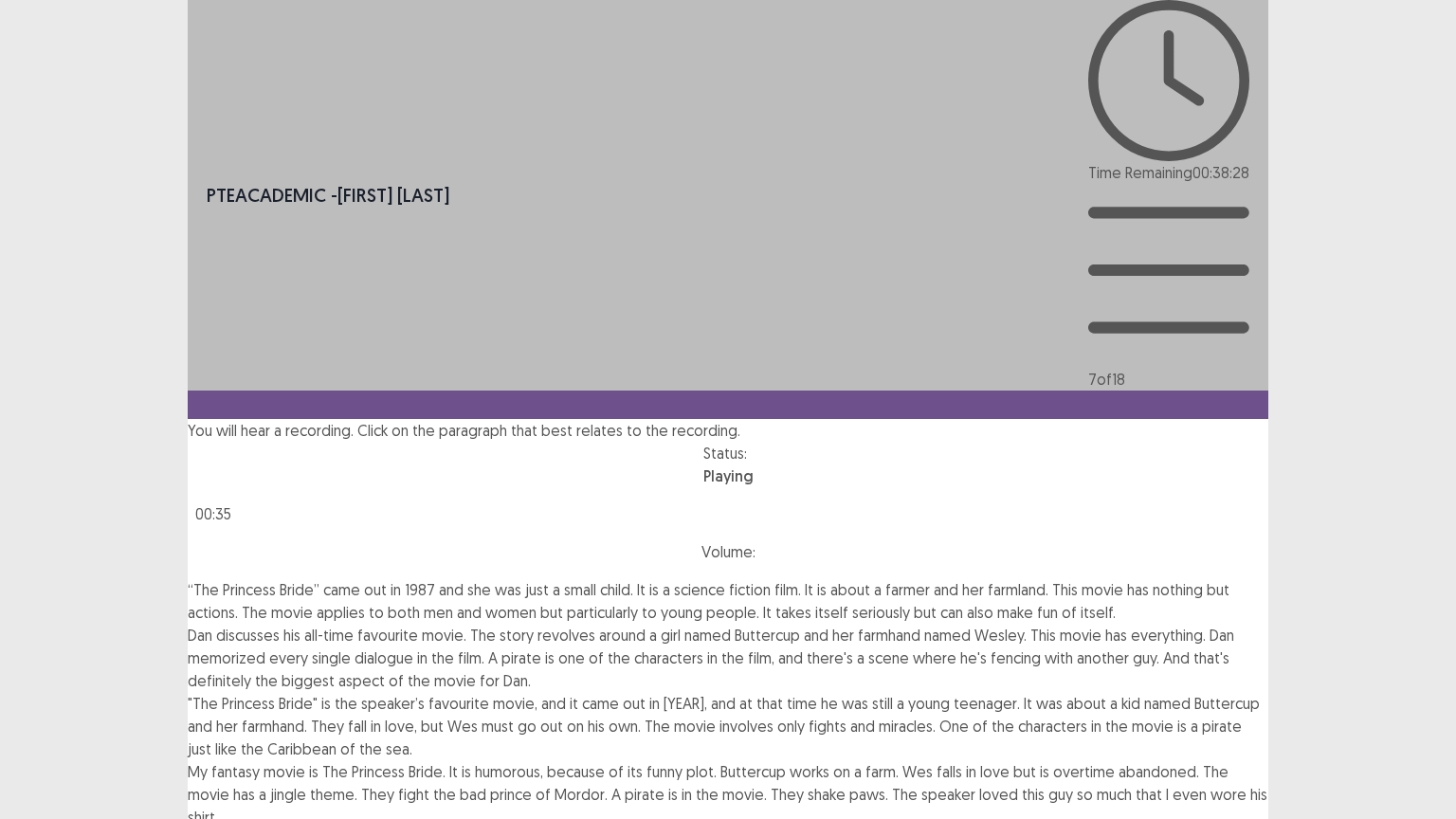 click at bounding box center [188, 635] 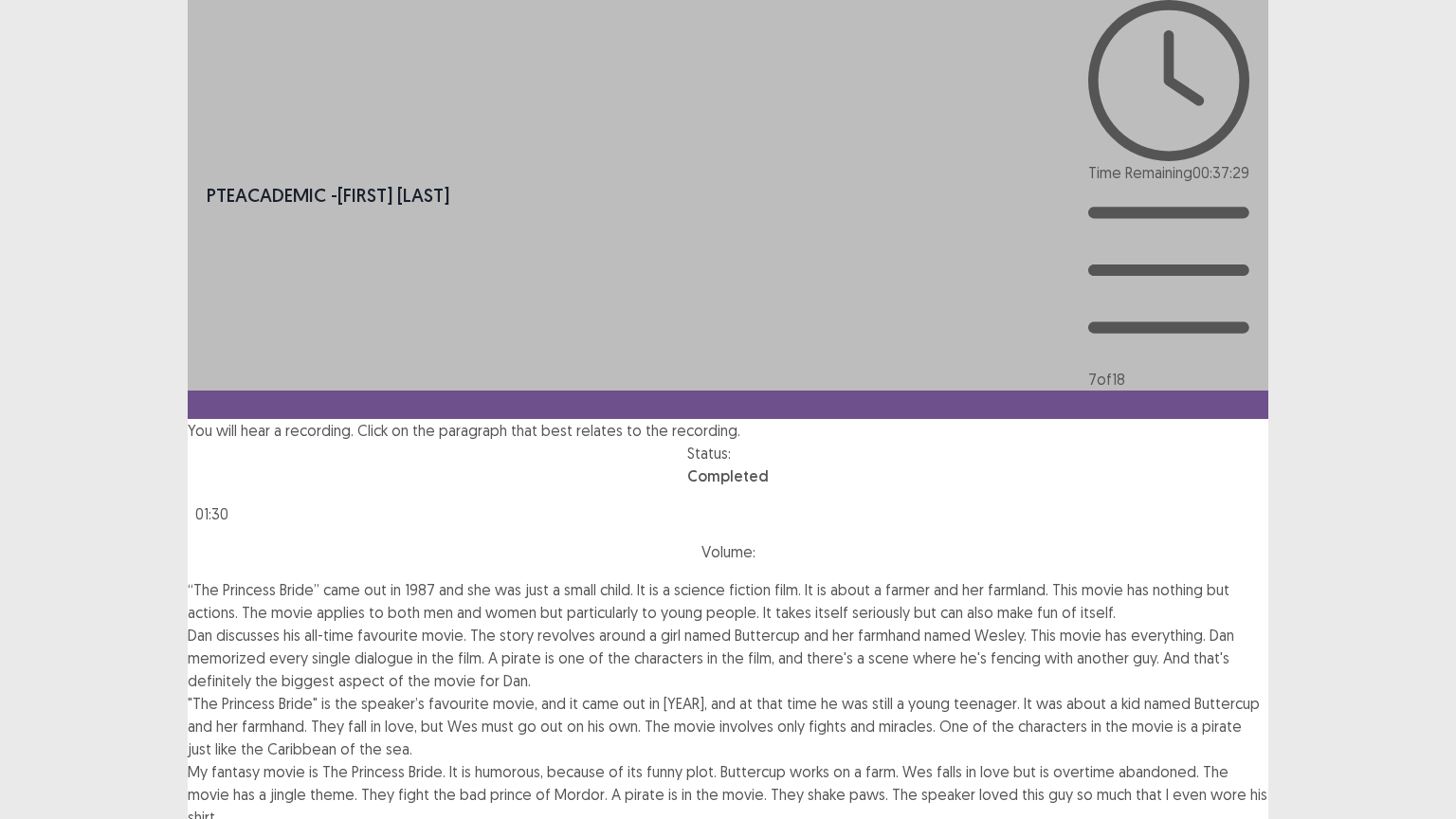 click on ""The Princess Bride" is the speaker’s favourite movie, and it came out in [YEAR], and at that time he was still a young teenager. It was about a kid named Buttercup and her farmhand. They fall in love, but Wes must go out on his own. The movie involves only fights and miracles. One of the characters in the movie is a pirate just like the Caribbean of the sea." at bounding box center (723, 726) 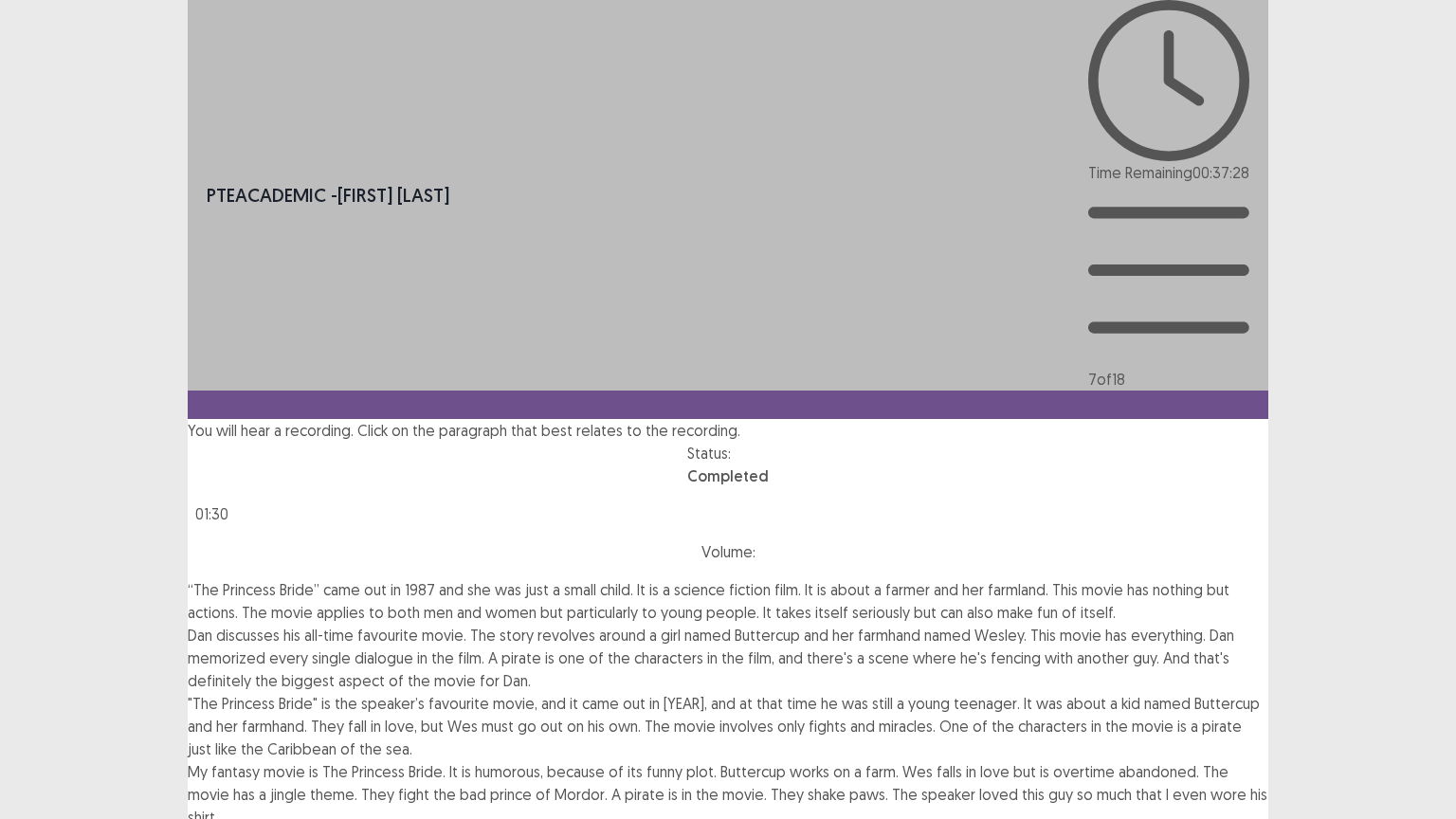 click on "Dan discusses his all-time favourite movie. The story revolves around a girl named Buttercup and her farmhand named Wesley. This movie has everything. Dan memorized every single dialogue in the film. A pirate is one of the characters in the film, and there's a scene where he's fencing with another guy. And that's definitely the biggest aspect of the movie for Dan." at bounding box center (711, 658) 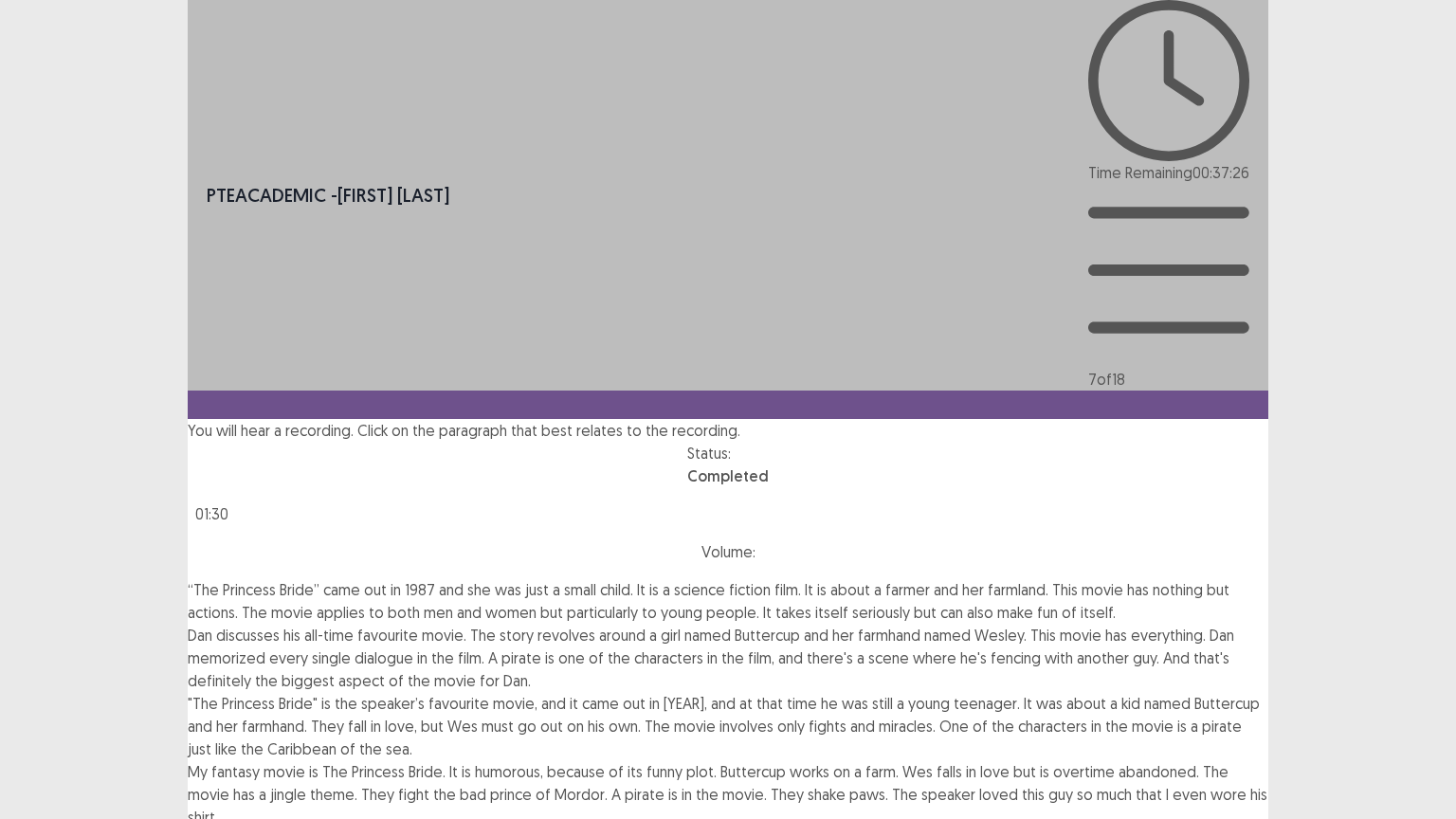 click on "Next" at bounding box center (1223, 847) 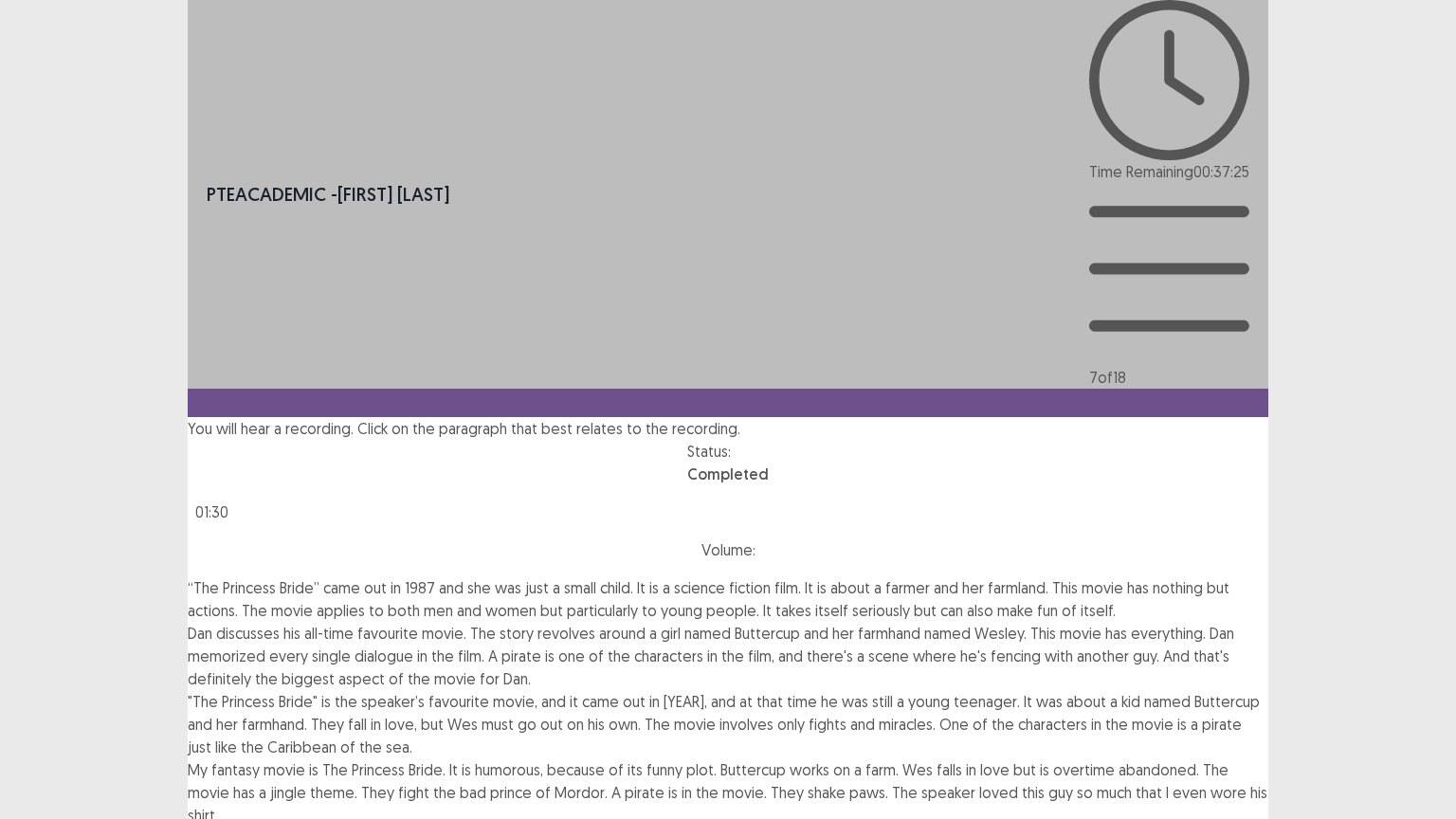 drag, startPoint x: 821, startPoint y: 452, endPoint x: 793, endPoint y: 443, distance: 29.410882 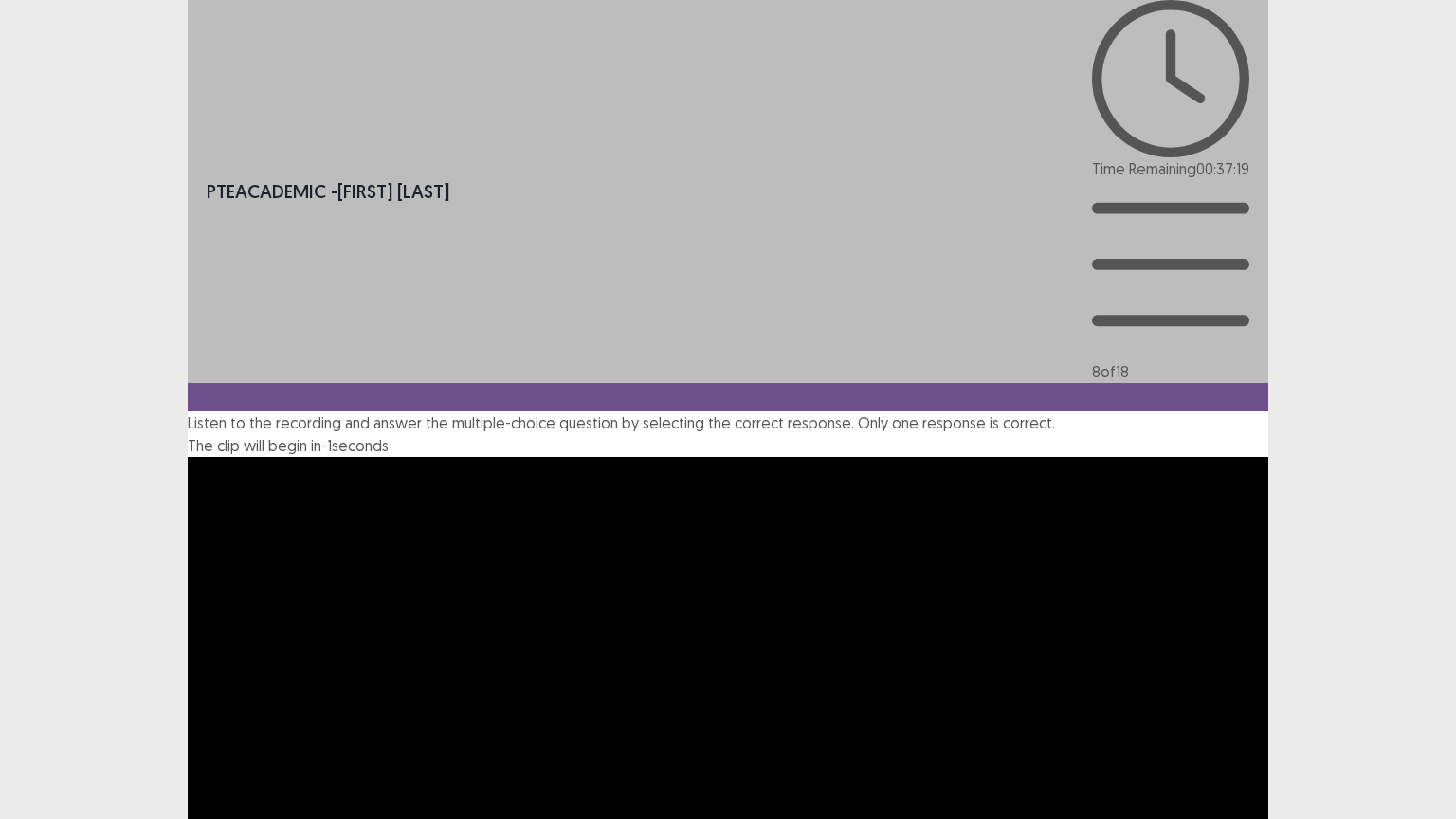 scroll, scrollTop: 59, scrollLeft: 0, axis: vertical 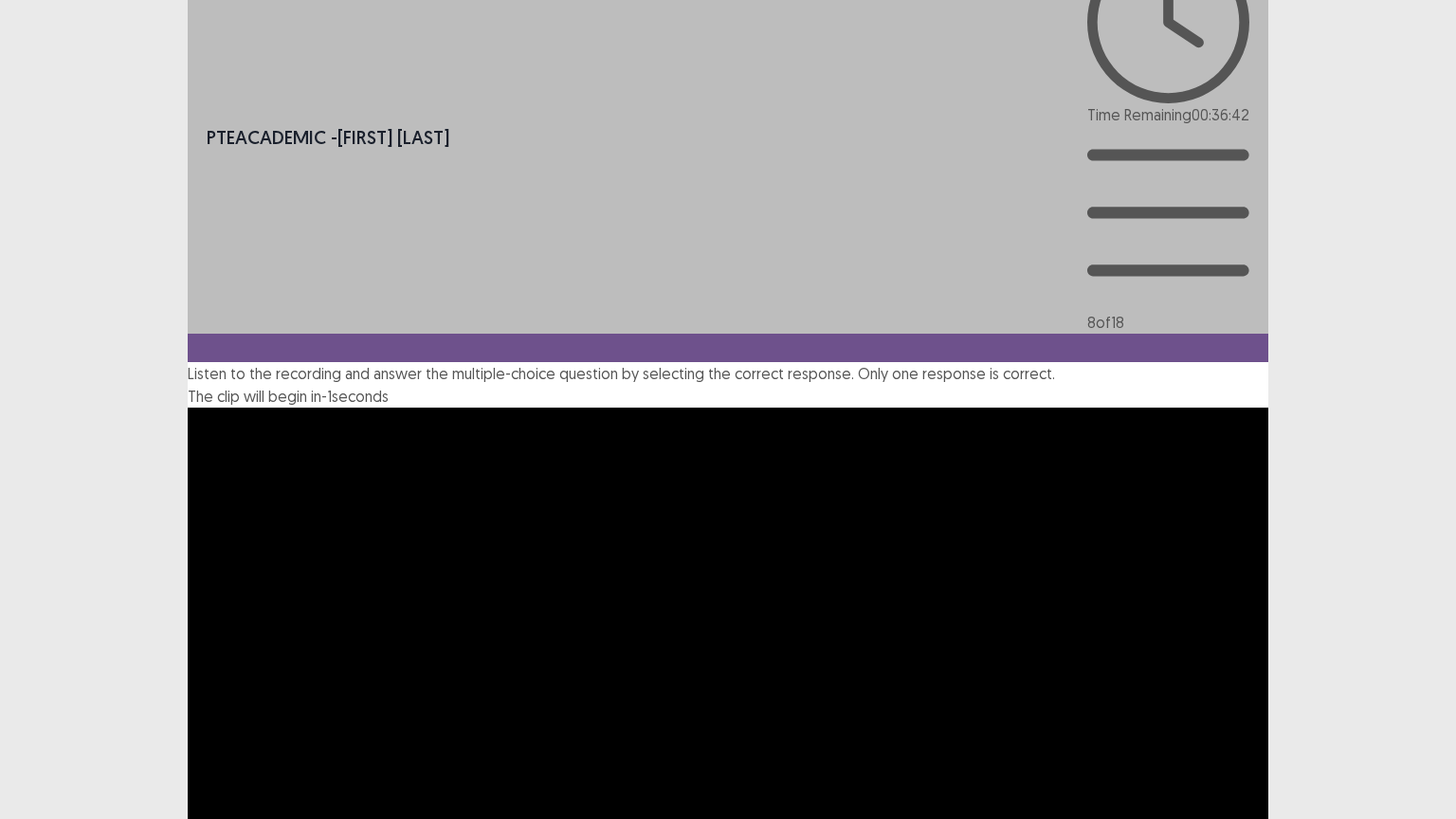 click on "Environmentally responsible travel and visitation to relatively undisturbed natural areas, in order to enjoy and appreciate nature (and any accompanying cultural features)" at bounding box center (728, 1130) 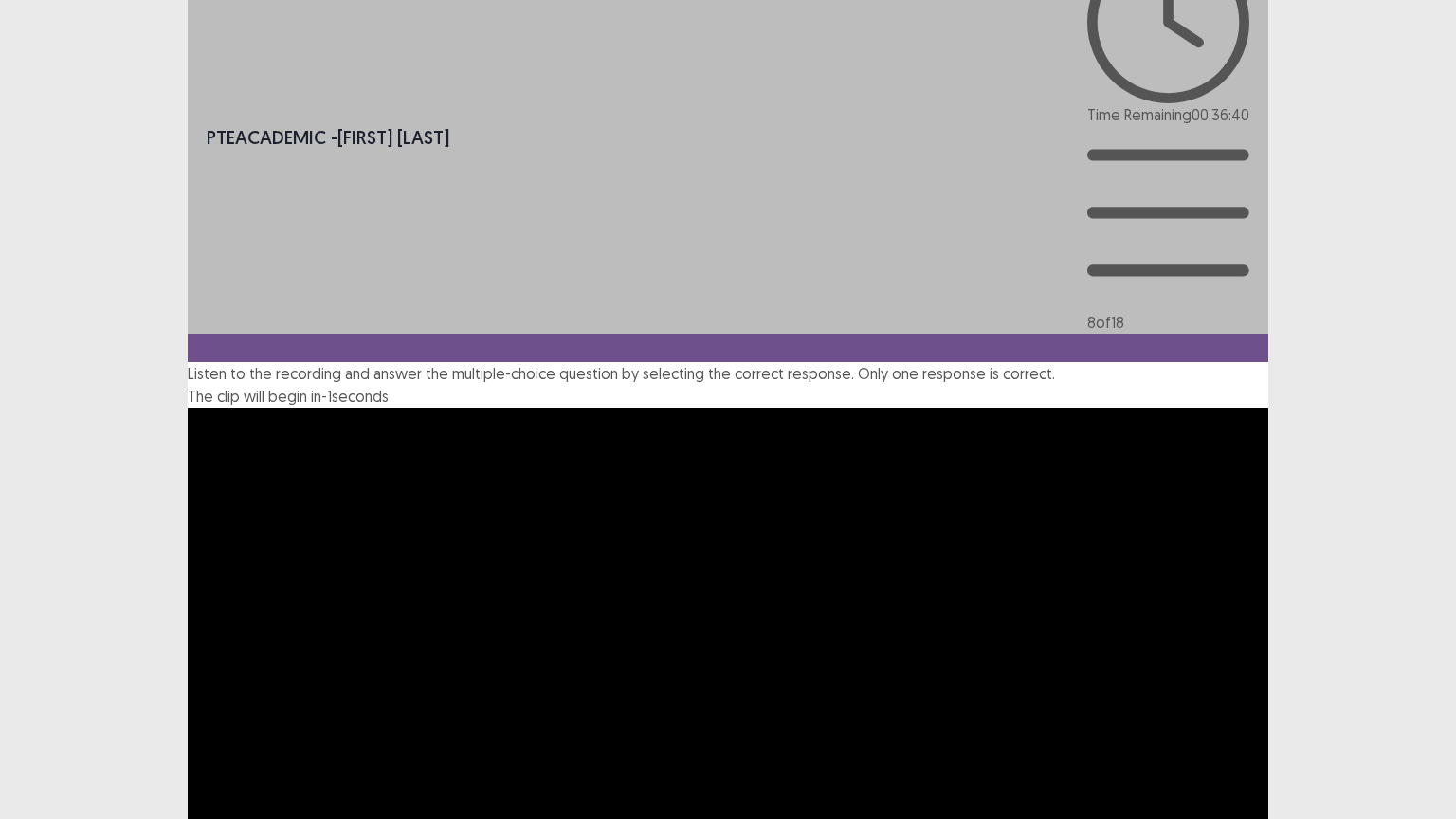 click on "Environmentally responsible travel and visitation to relatively undisturbed natural areas, in order to enjoy and appreciate nature (and any accompanying cultural features)" at bounding box center (715, 1130) 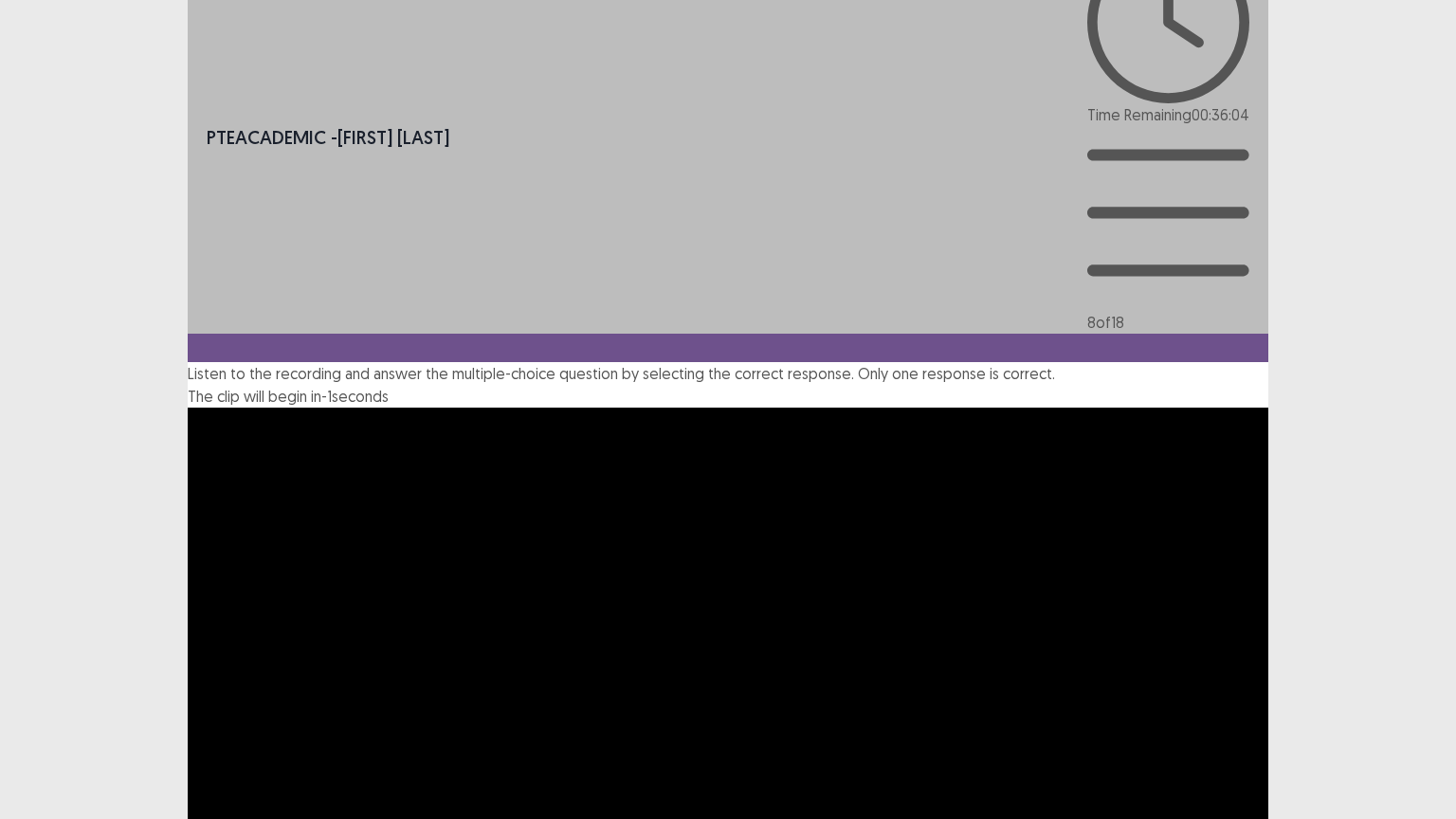 click on "Next" at bounding box center (1223, 1172) 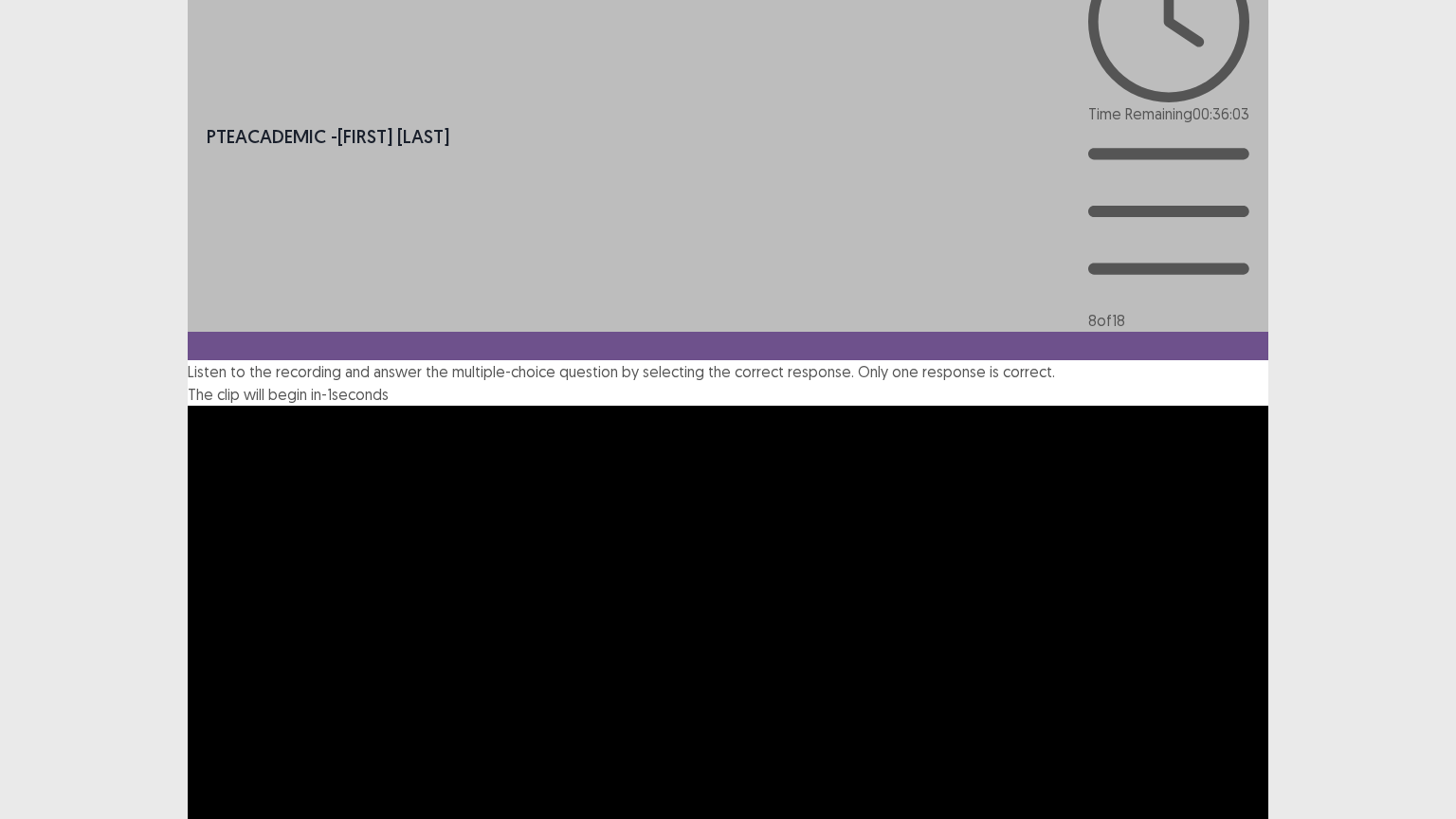 click on "Confirm" at bounding box center (41, 1251) 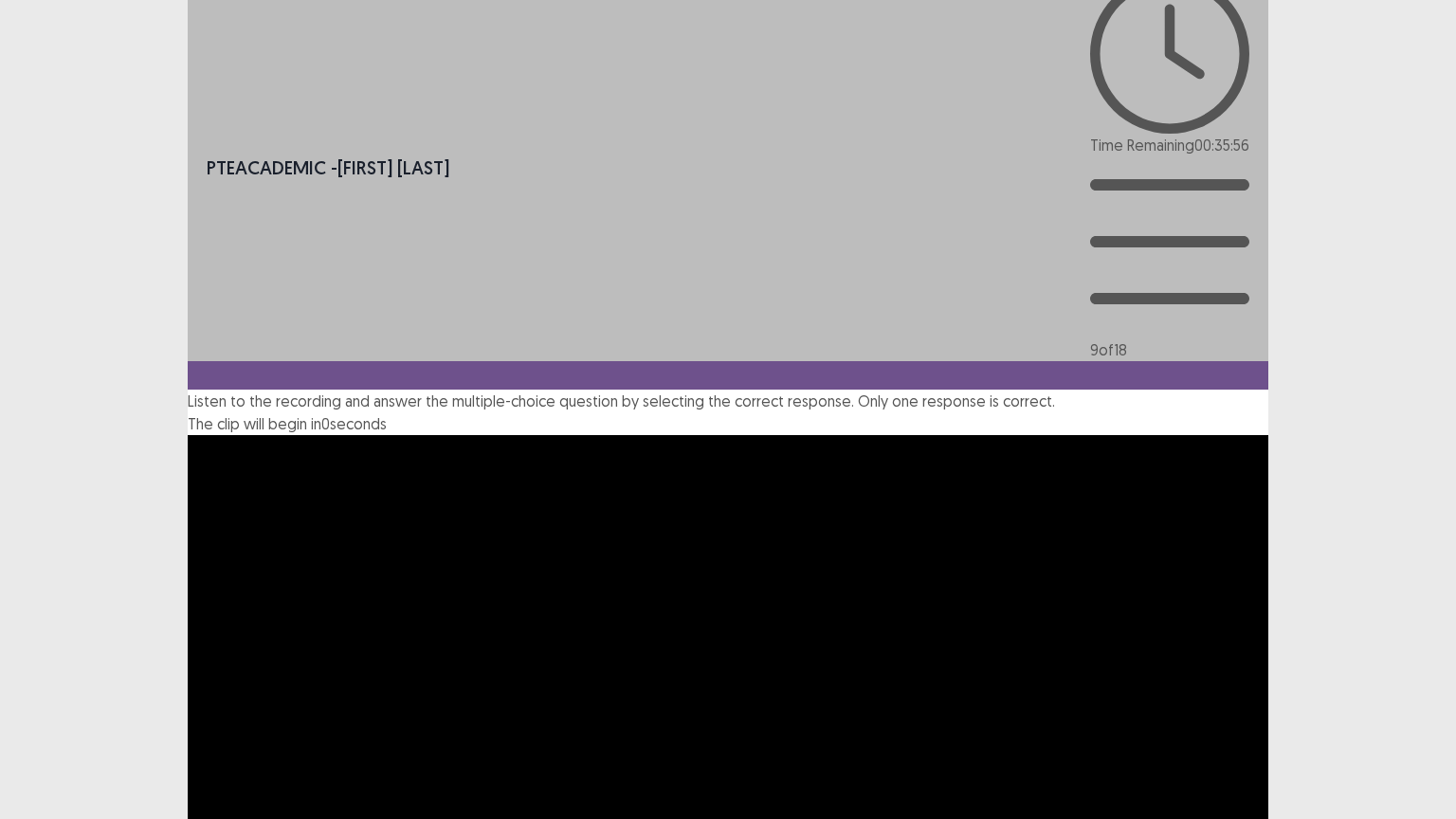 scroll, scrollTop: 36, scrollLeft: 0, axis: vertical 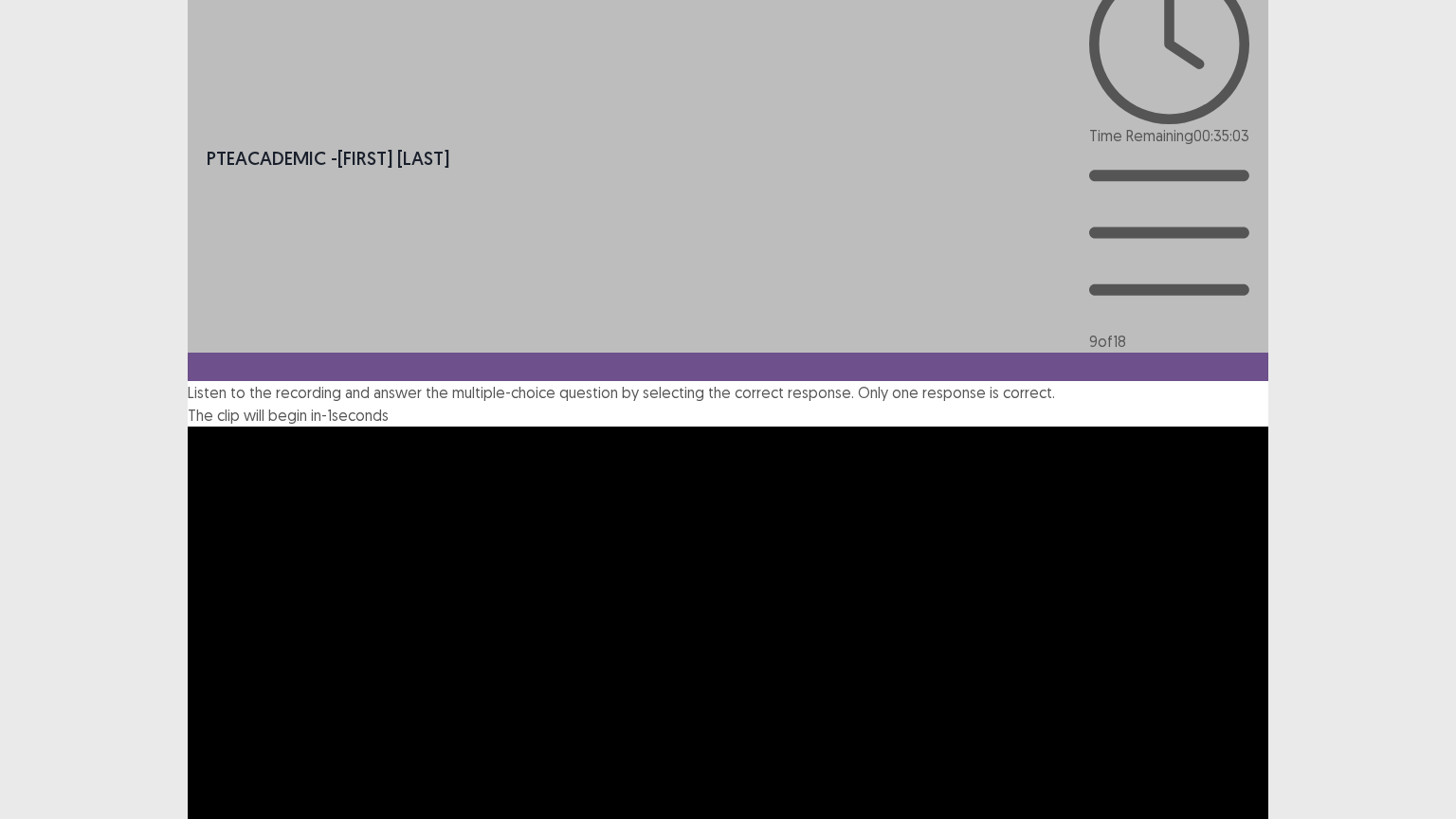 click at bounding box center (188, 1091) 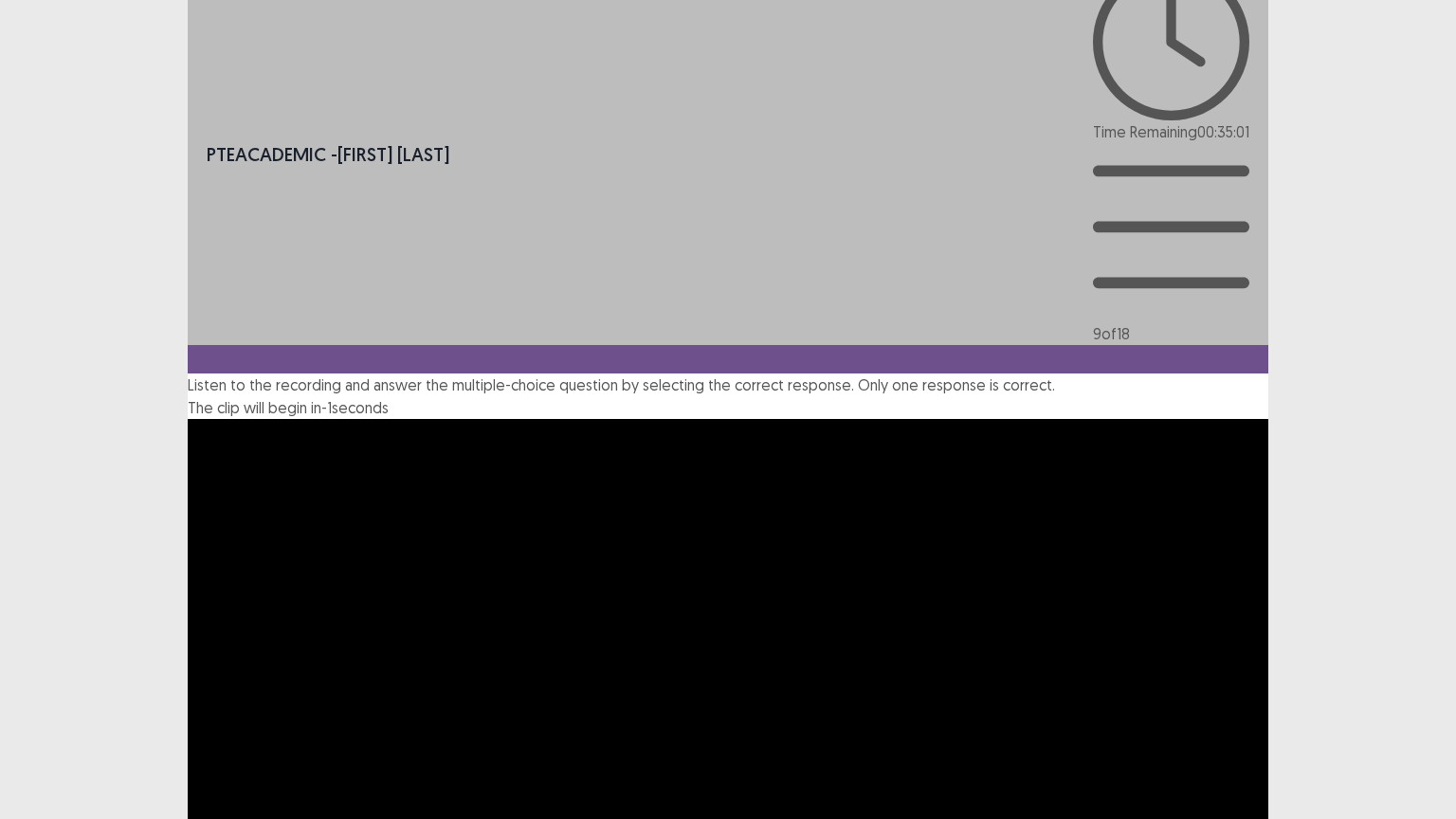 click on "Next" at bounding box center [1223, 1159] 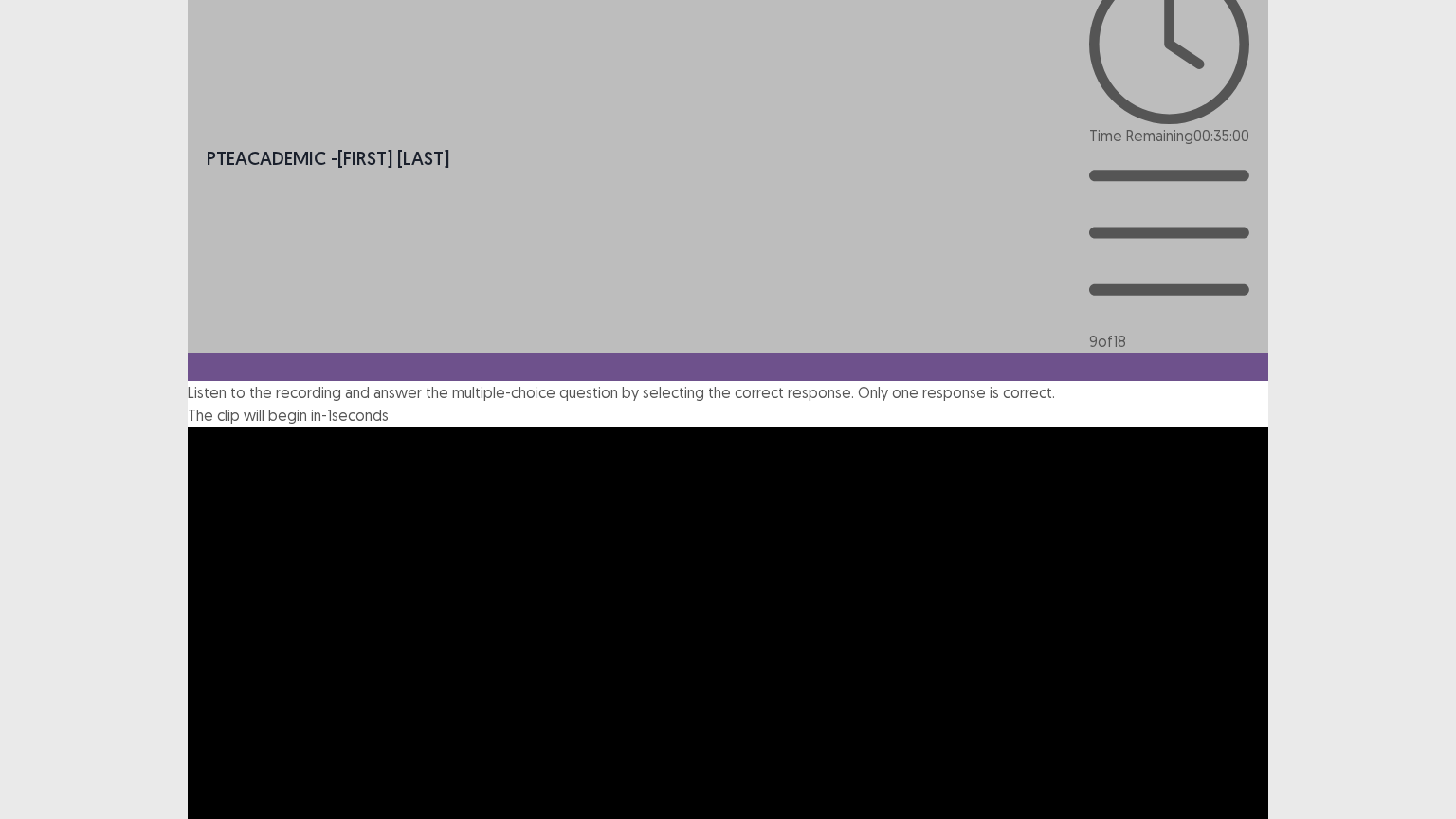 click on "Confirm" at bounding box center (41, 1248) 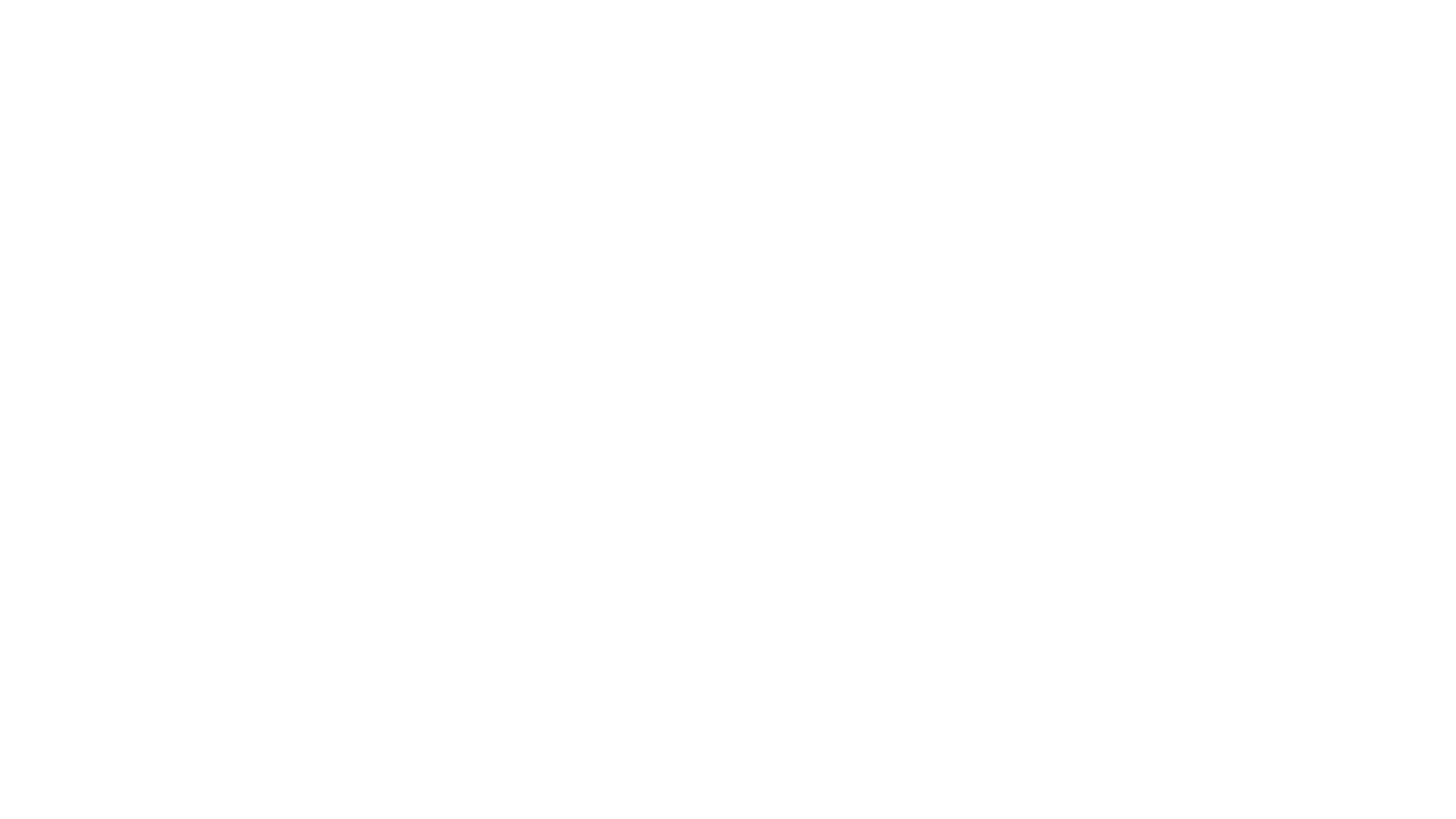 scroll, scrollTop: 0, scrollLeft: 0, axis: both 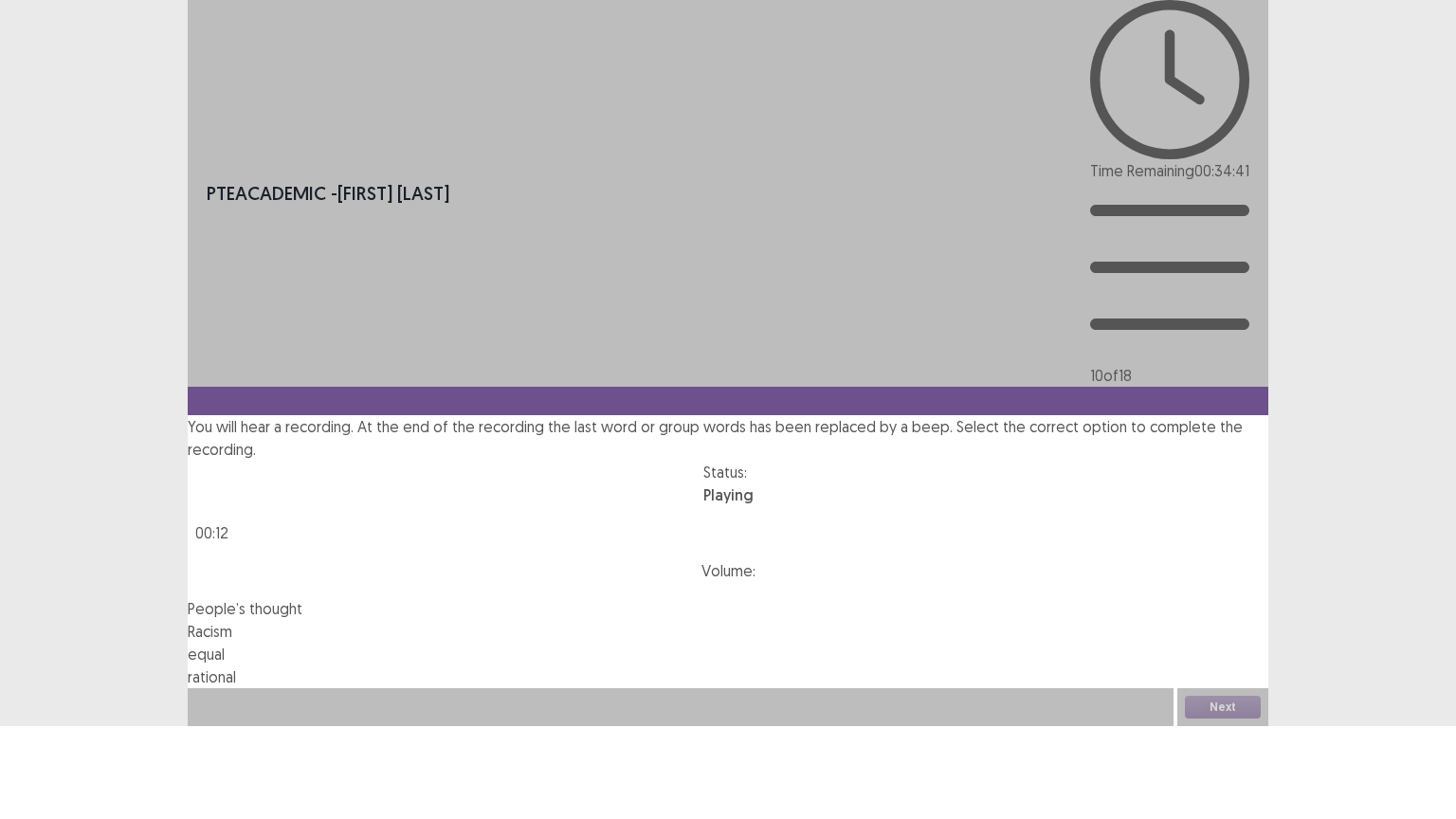 click at bounding box center [188, 654] 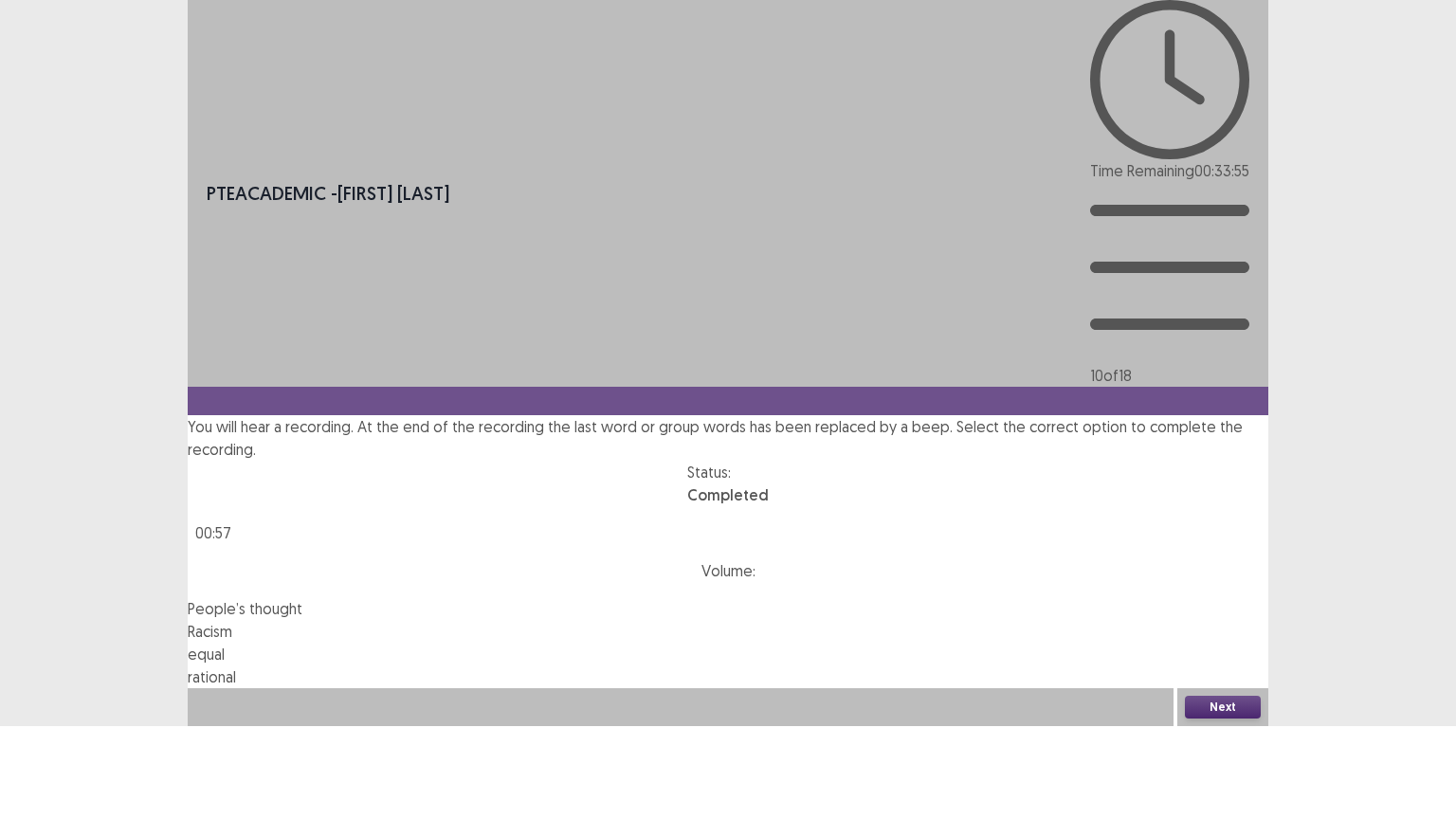 click on "Next" at bounding box center (1223, 707) 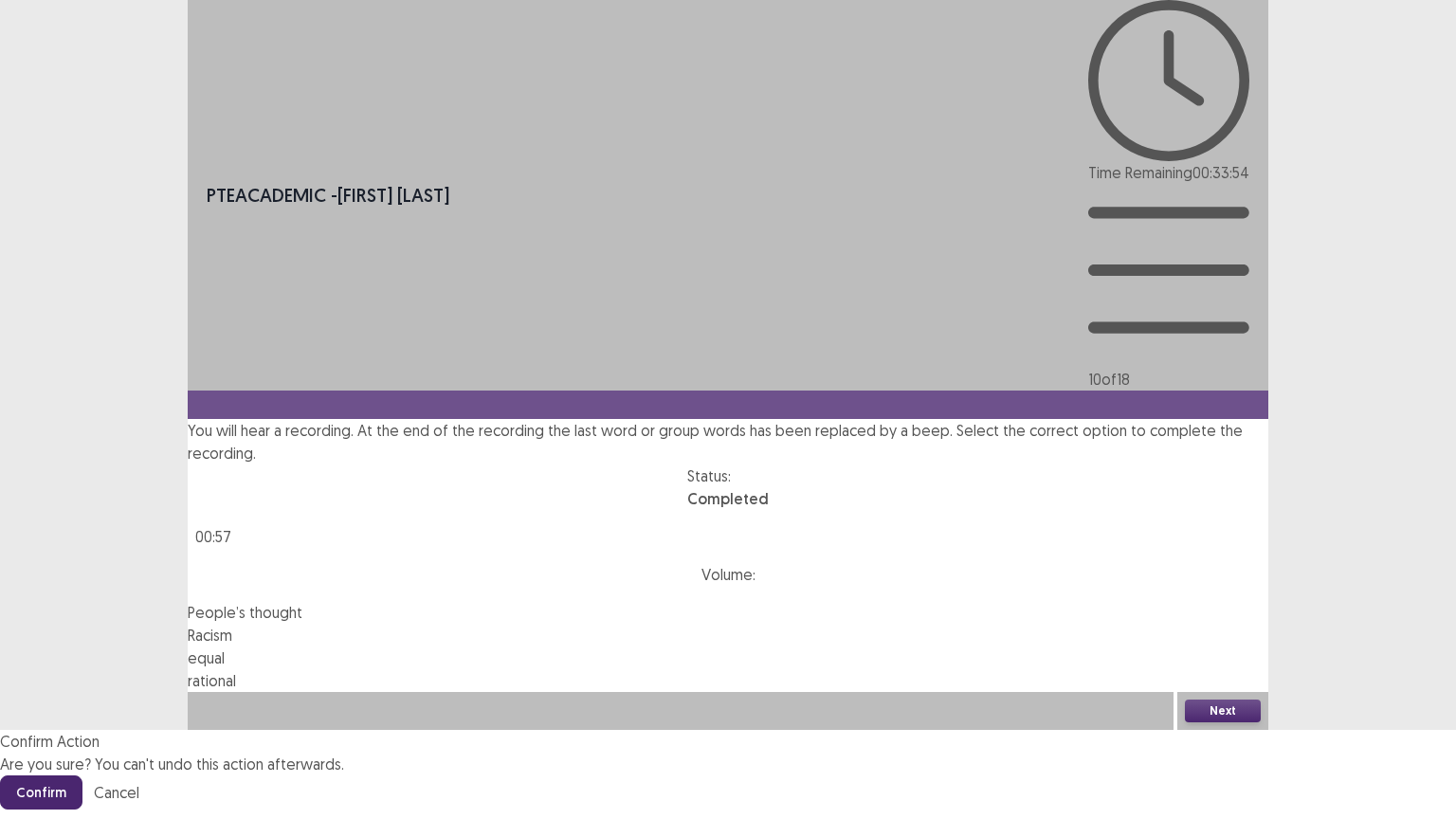 click on "Confirm" at bounding box center [41, 792] 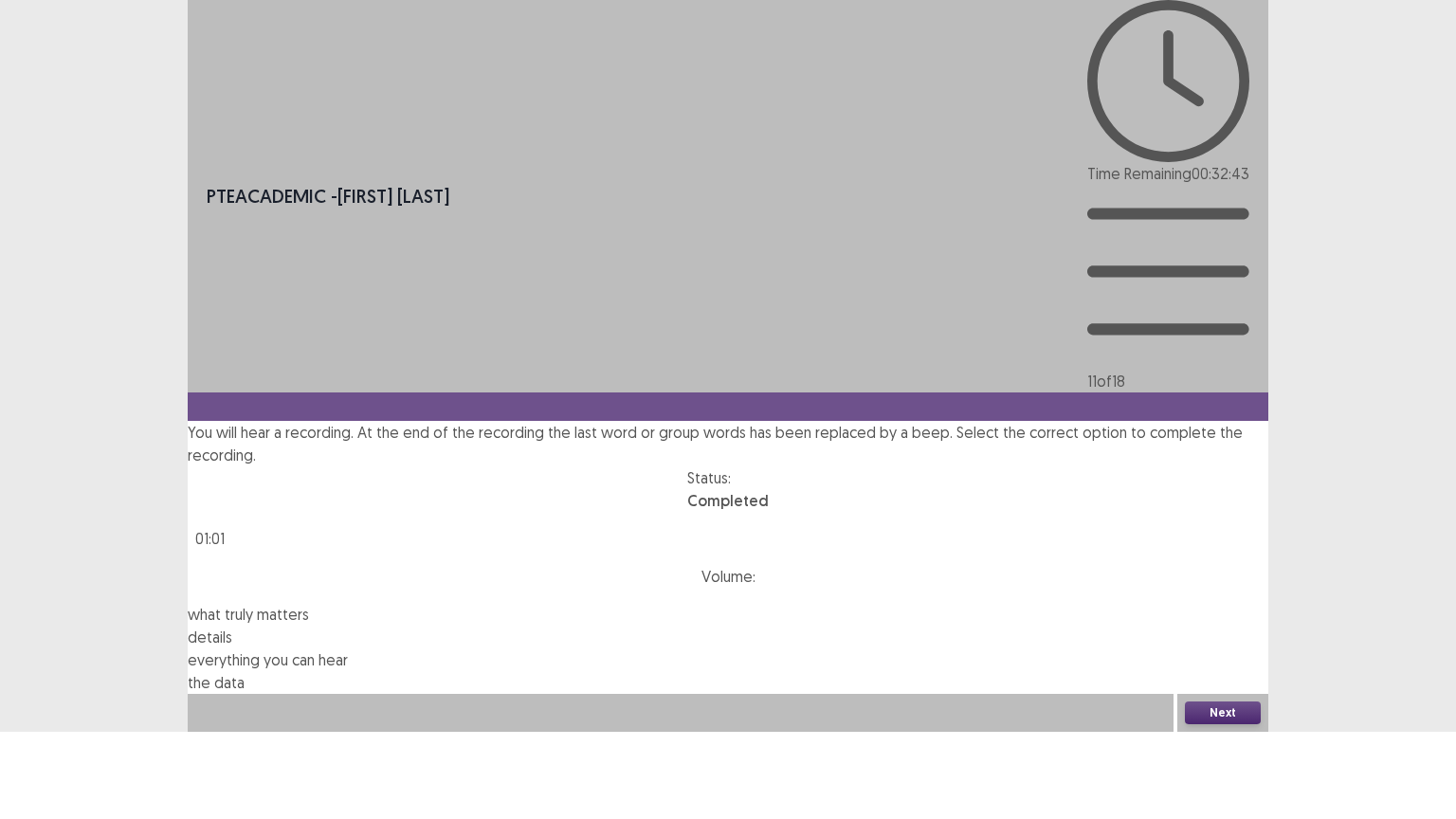 click on "what truly matters" at bounding box center (248, 614) 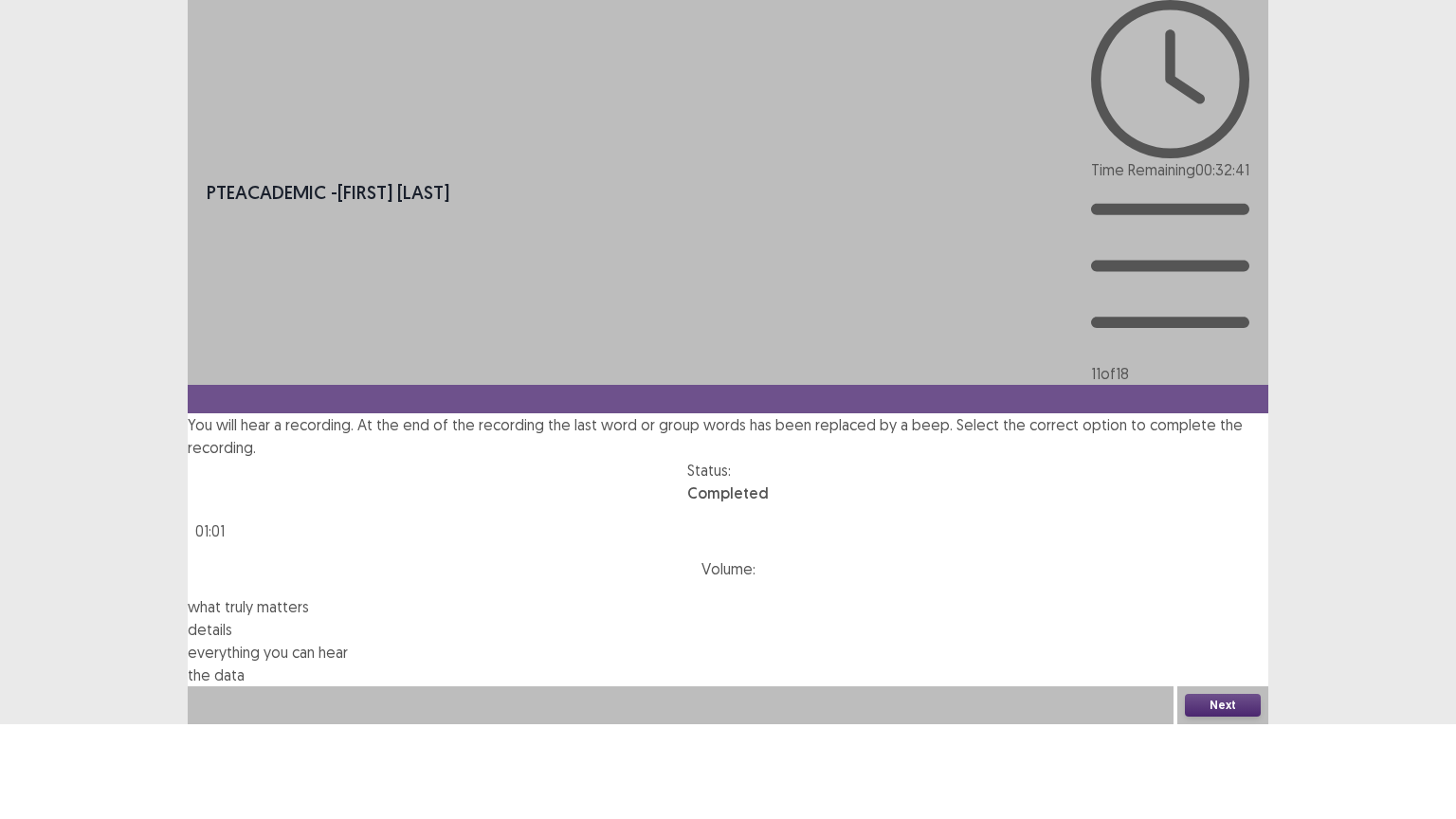 click on "Next" at bounding box center (1223, 705) 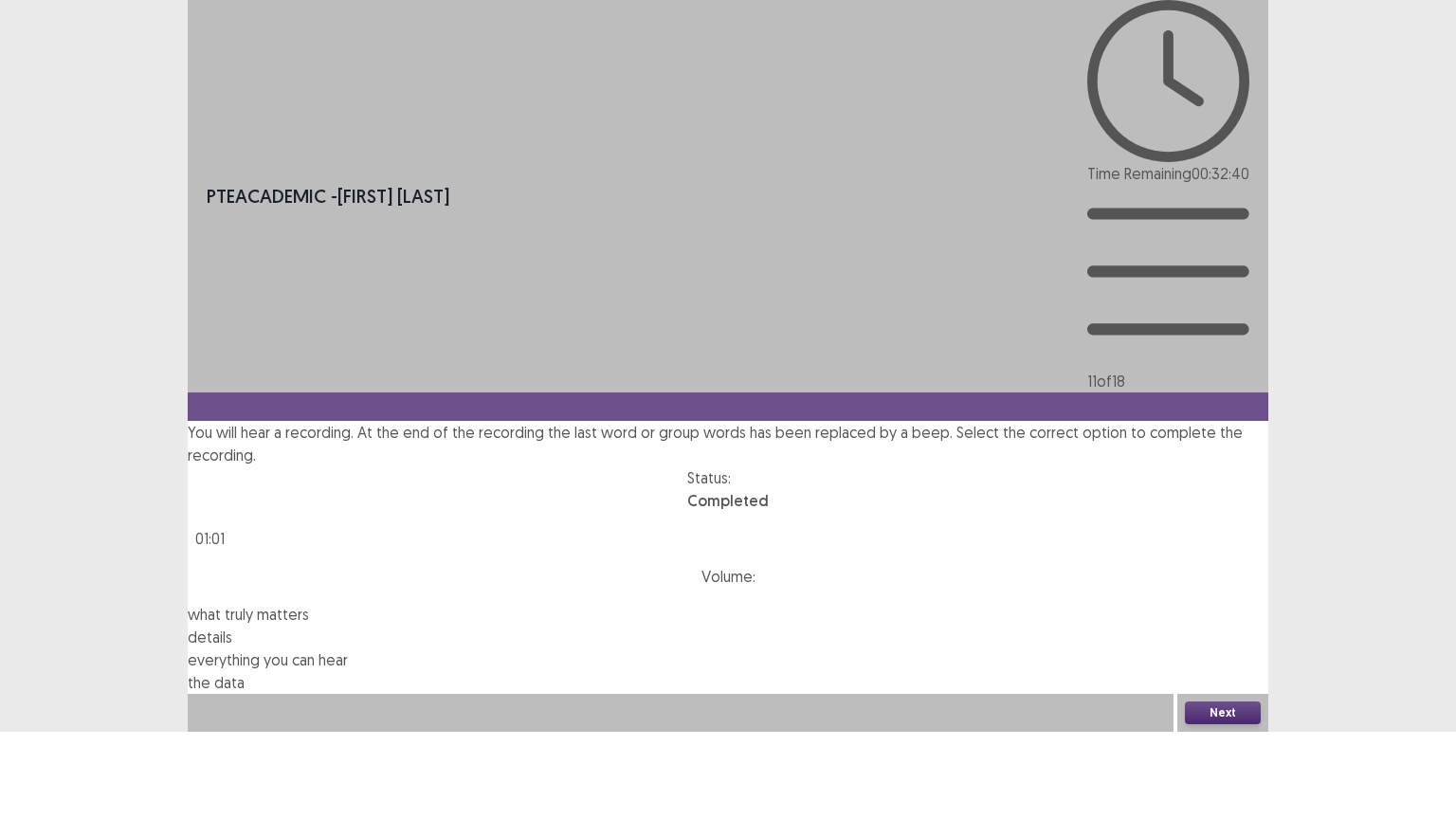 click on "Next" at bounding box center [1223, 713] 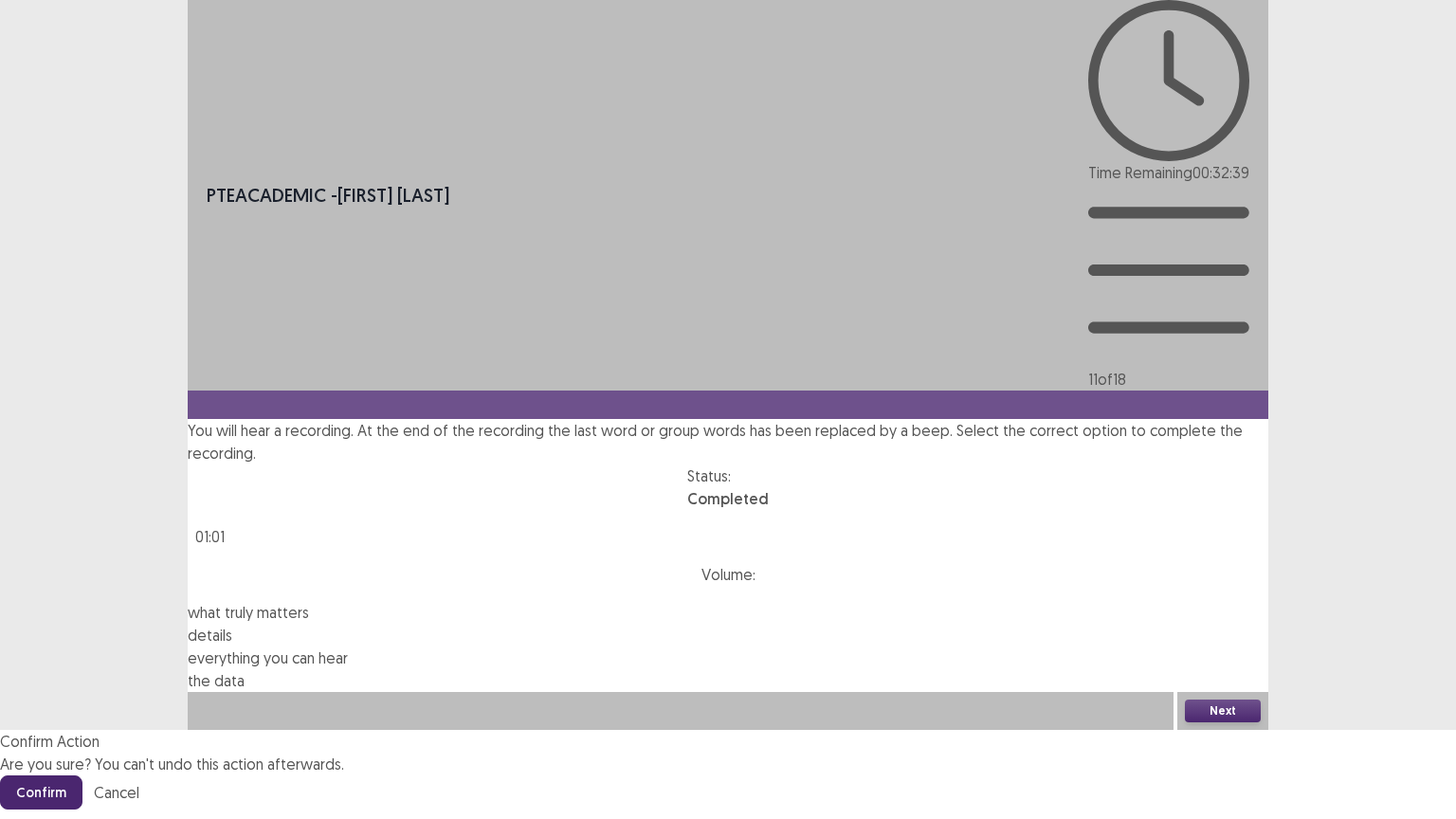 click on "Confirm" at bounding box center (41, 792) 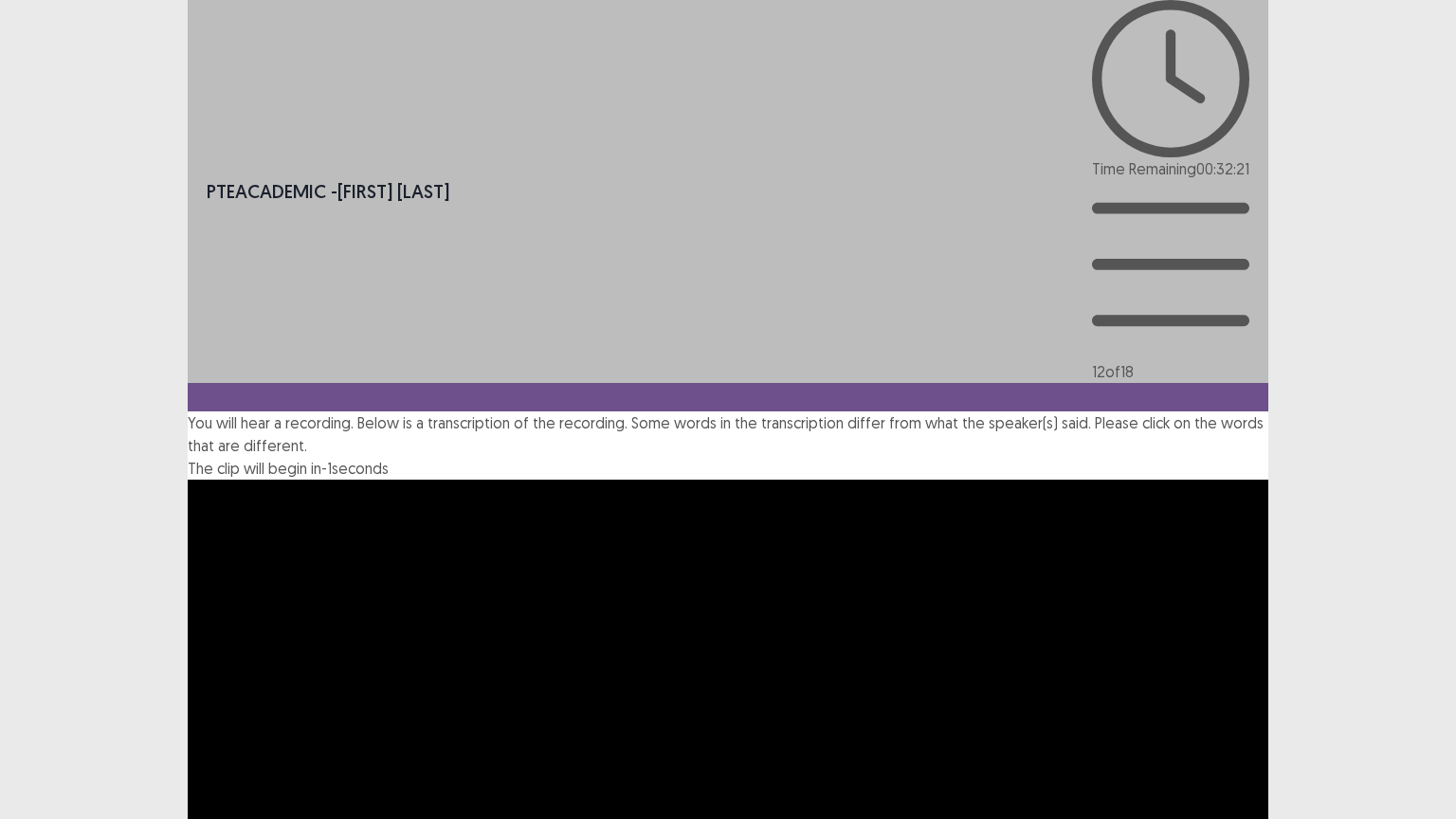 click on "Many" at bounding box center [938, 1099] 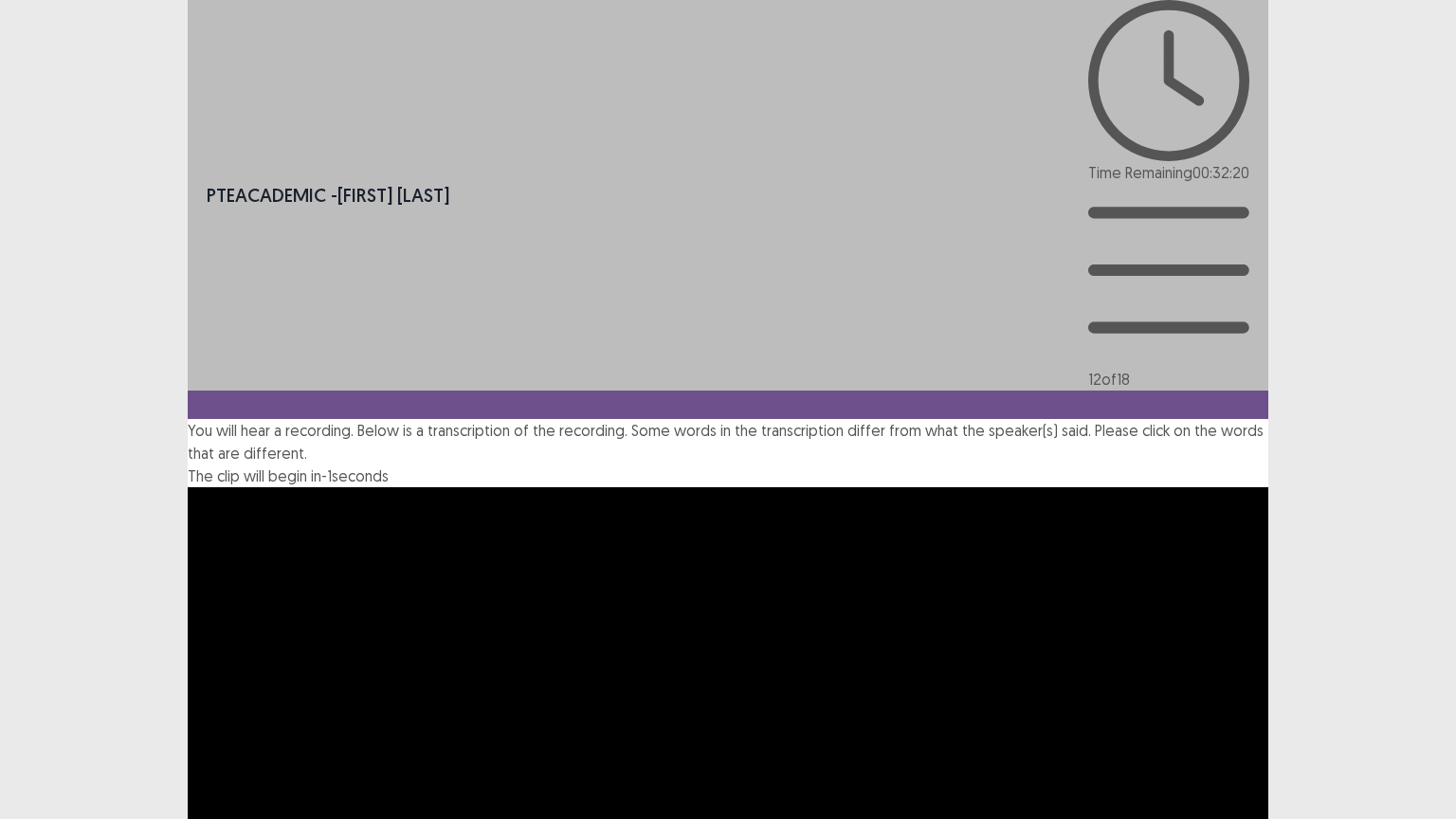click on "Many" at bounding box center [938, 1107] 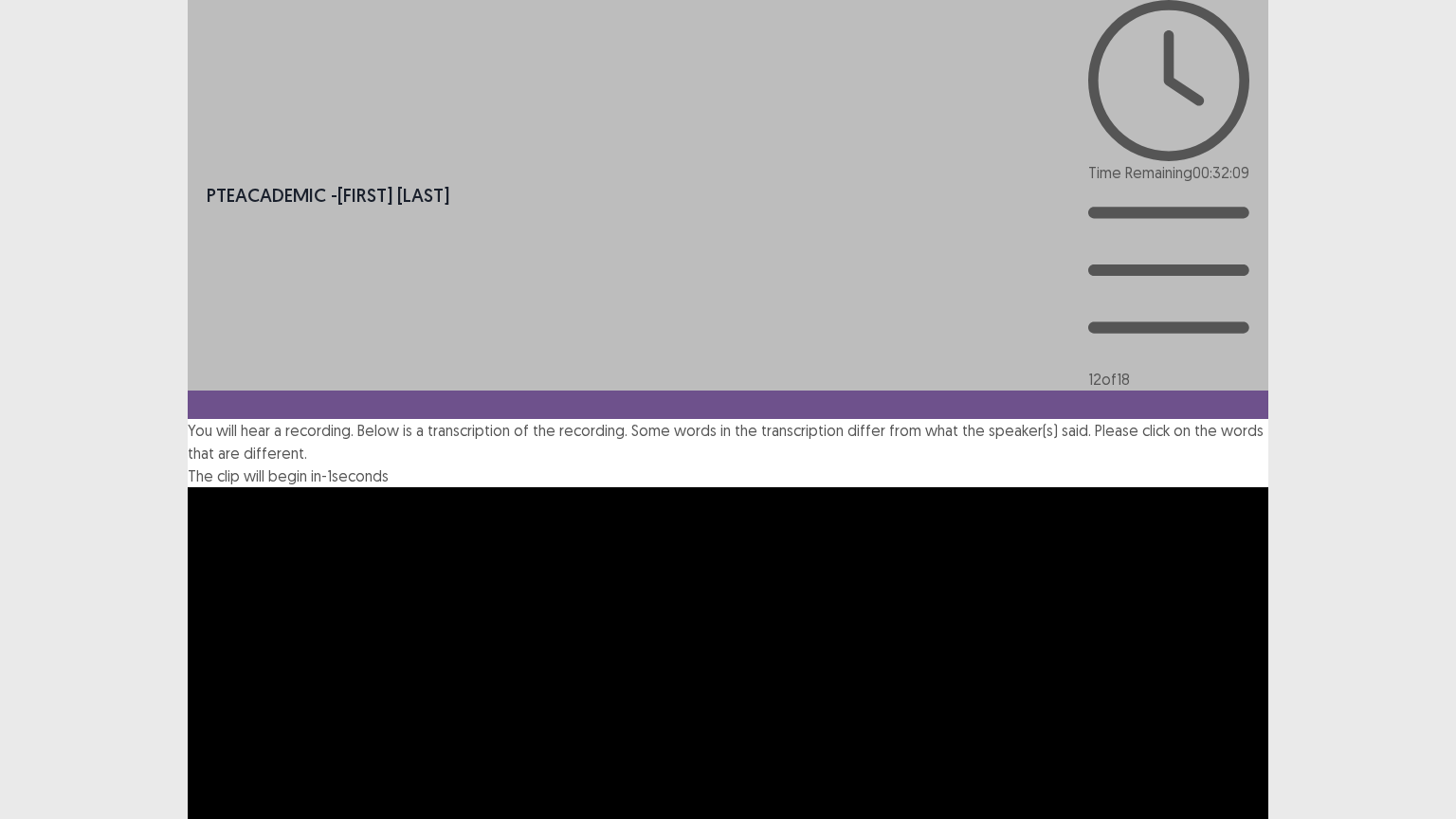 click on "reflection" at bounding box center (608, 1130) 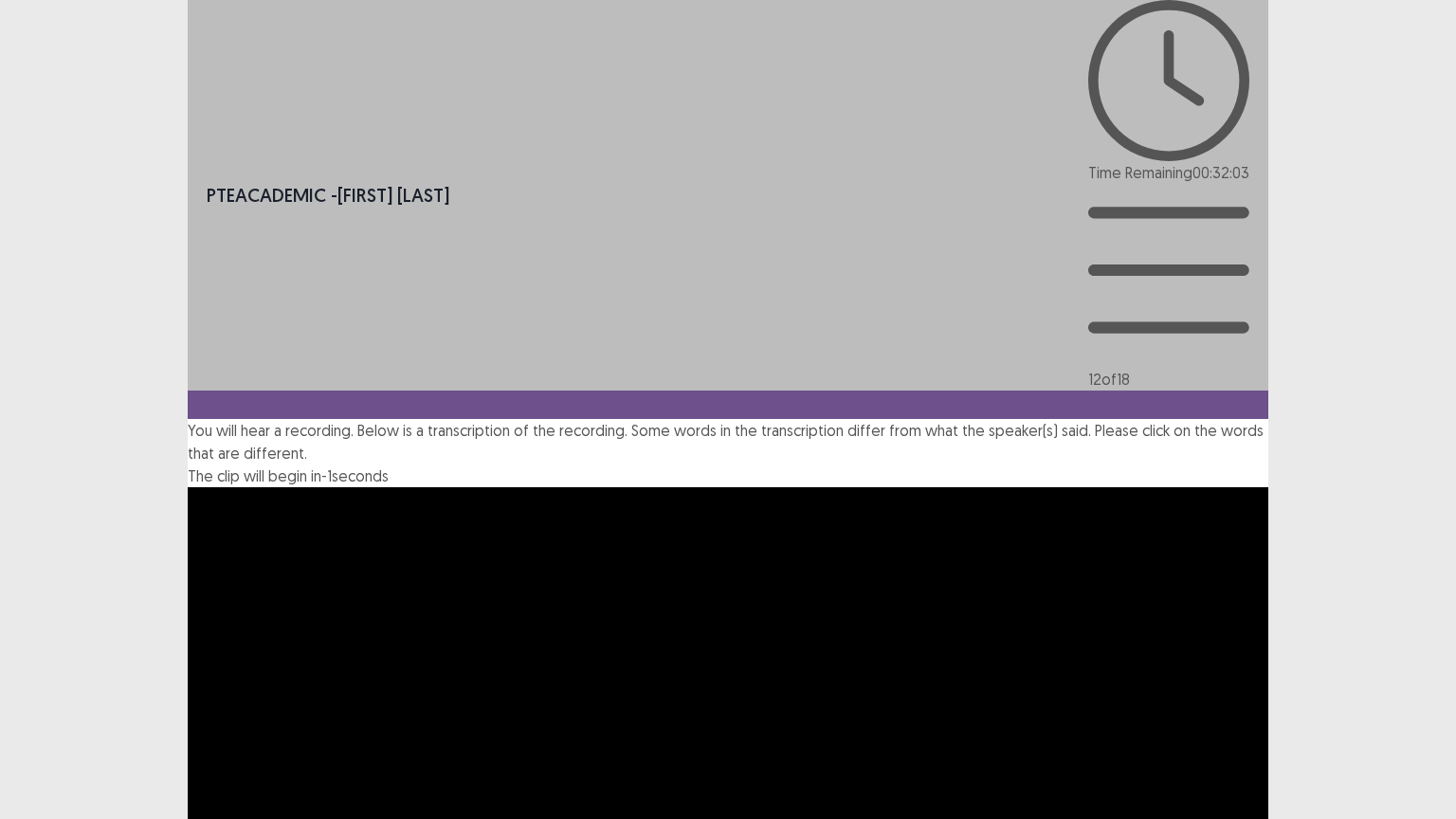 click on "traditional" at bounding box center [852, 1153] 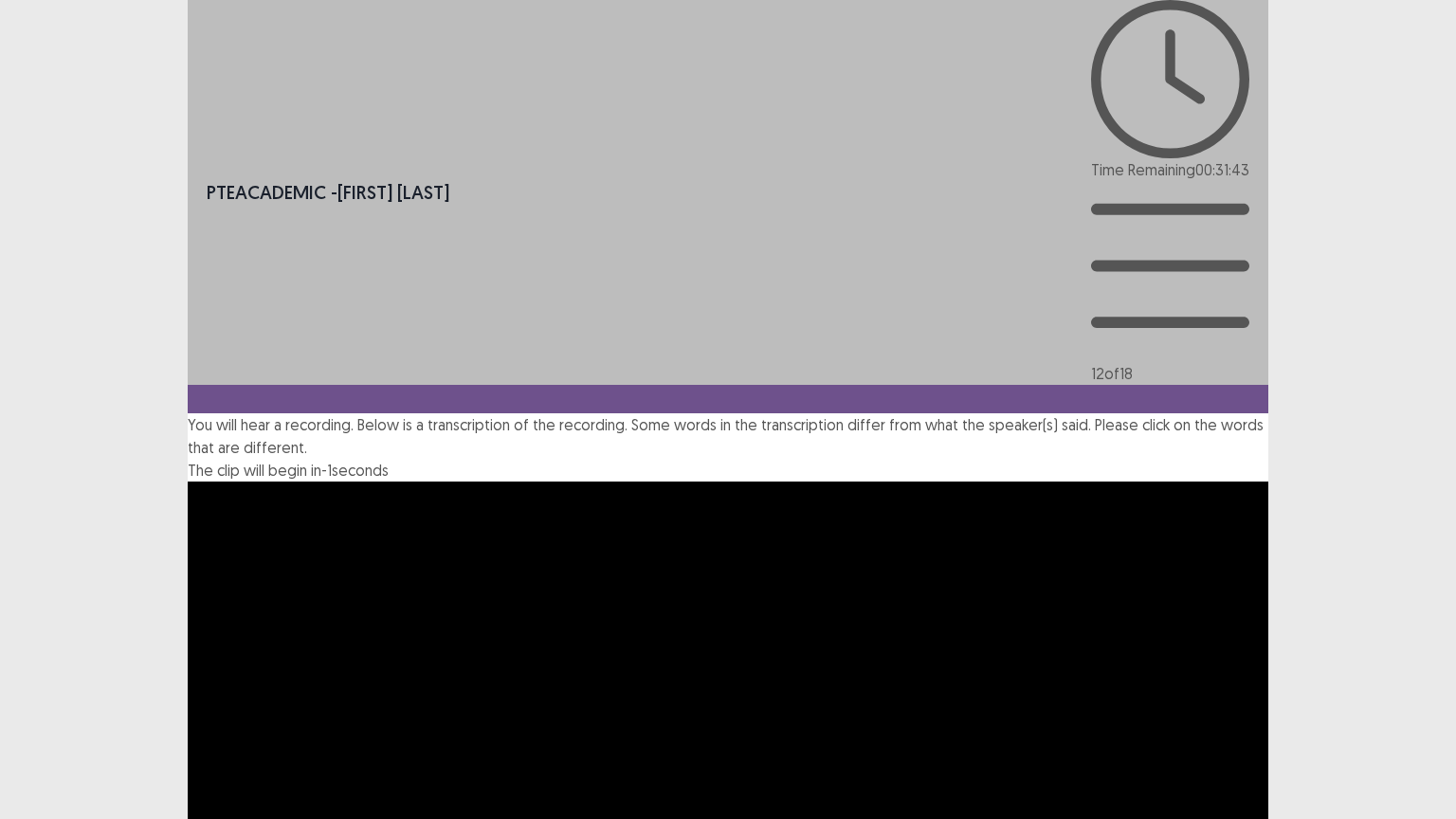 drag, startPoint x: 1065, startPoint y: 678, endPoint x: 1081, endPoint y: 671, distance: 17.464249 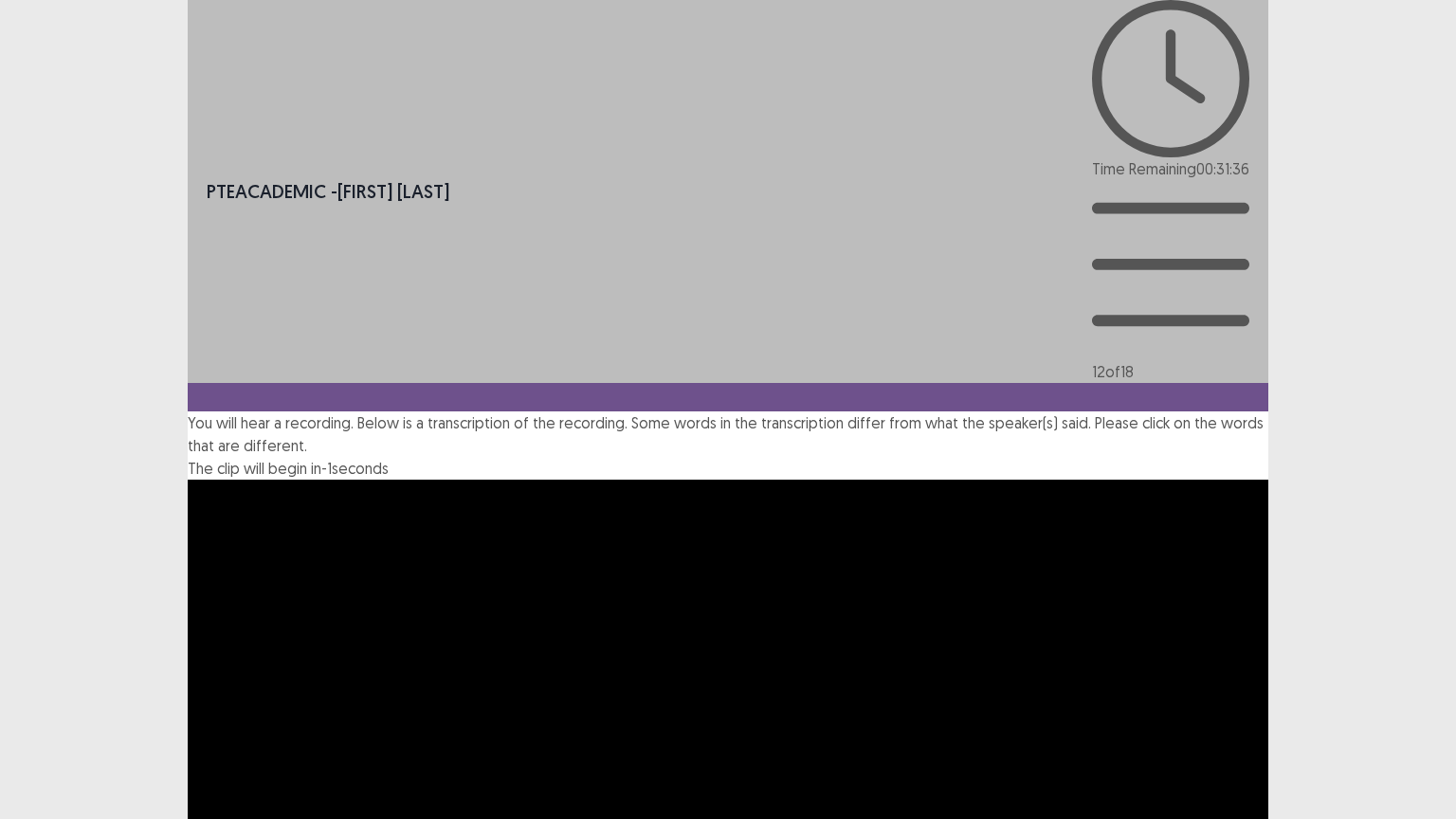 click on "traditional" at bounding box center [1039, 1099] 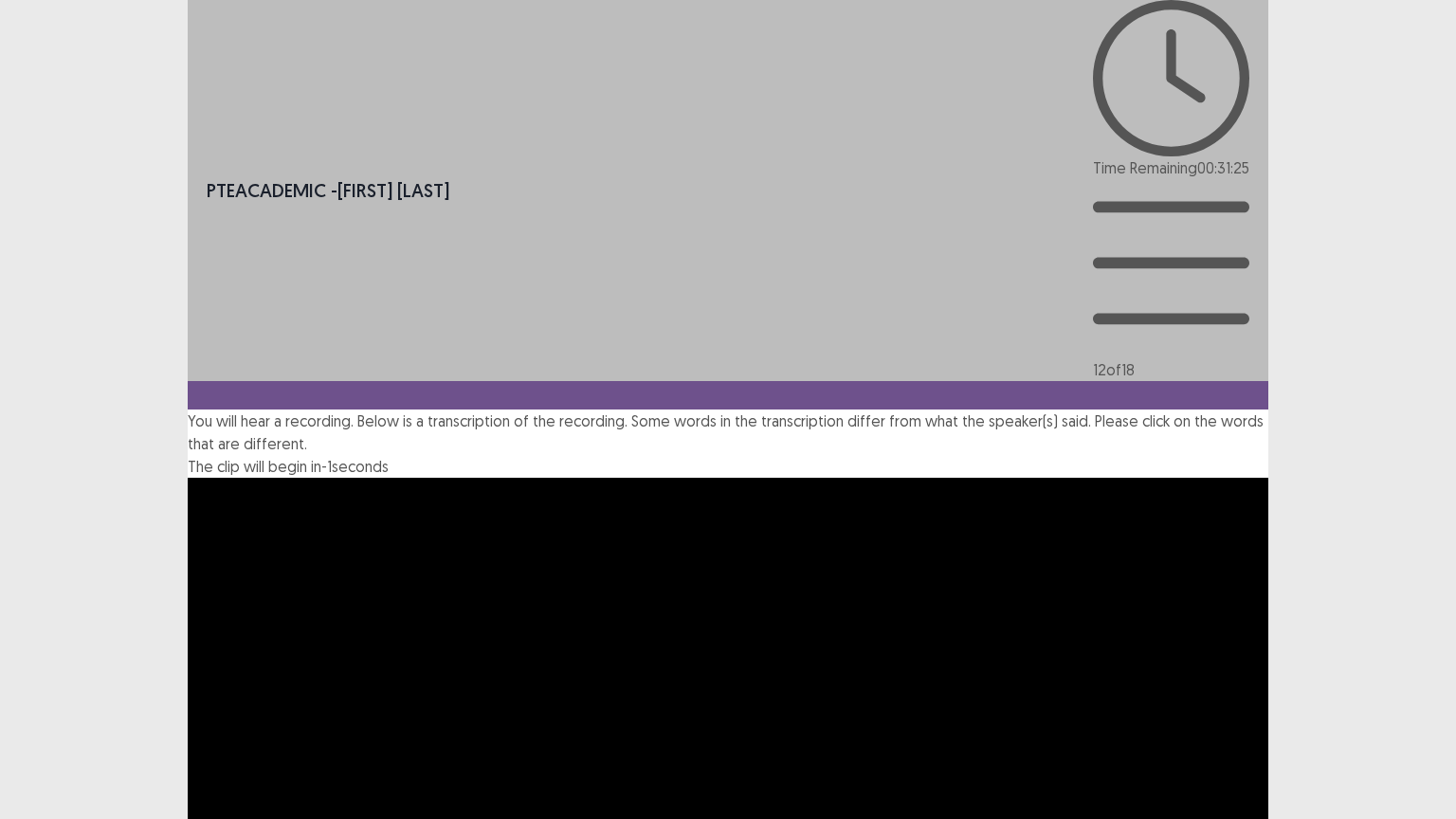 click on "Next" at bounding box center (1223, 1218) 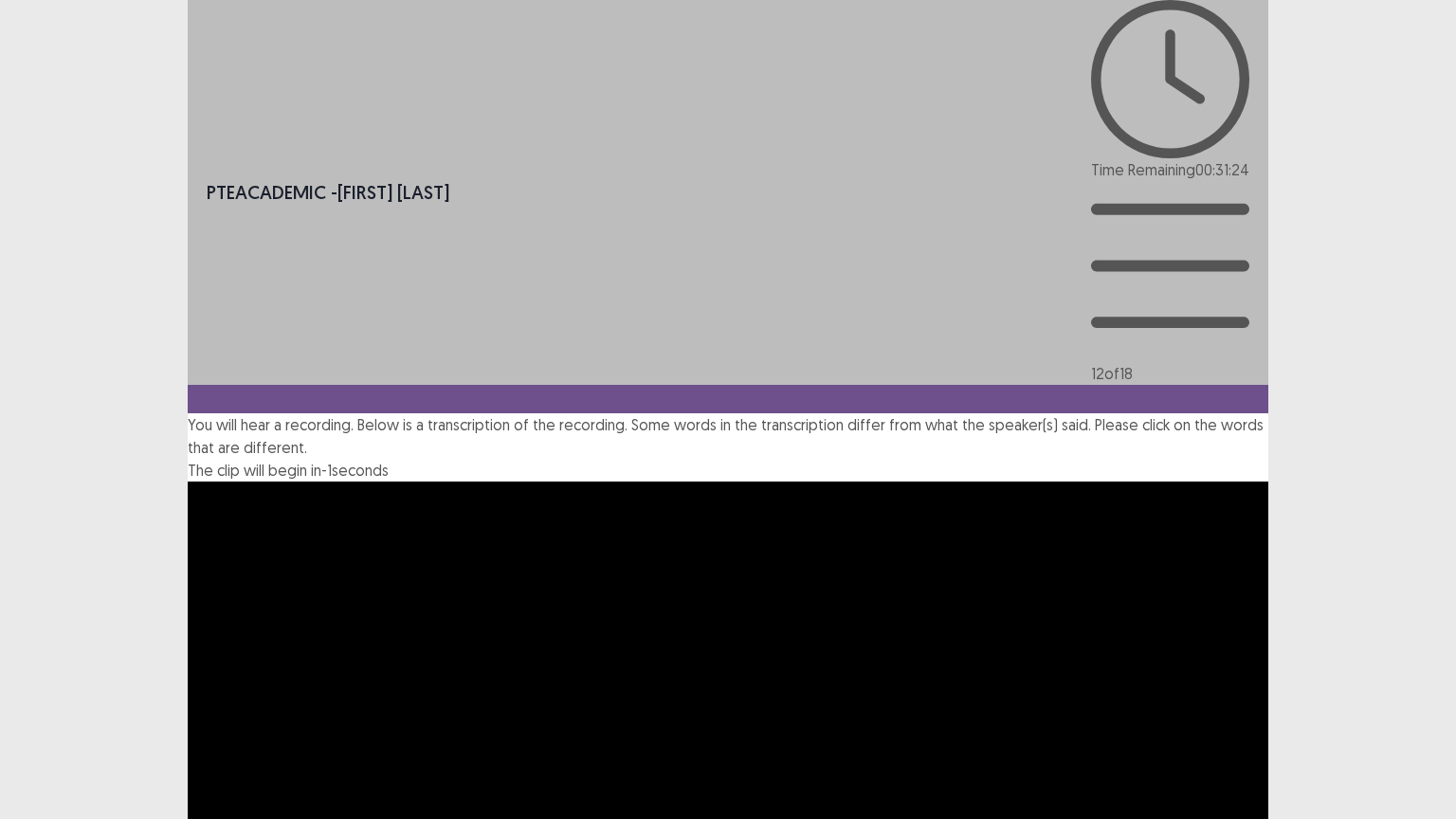 click on "Confirm" at bounding box center [41, 1303] 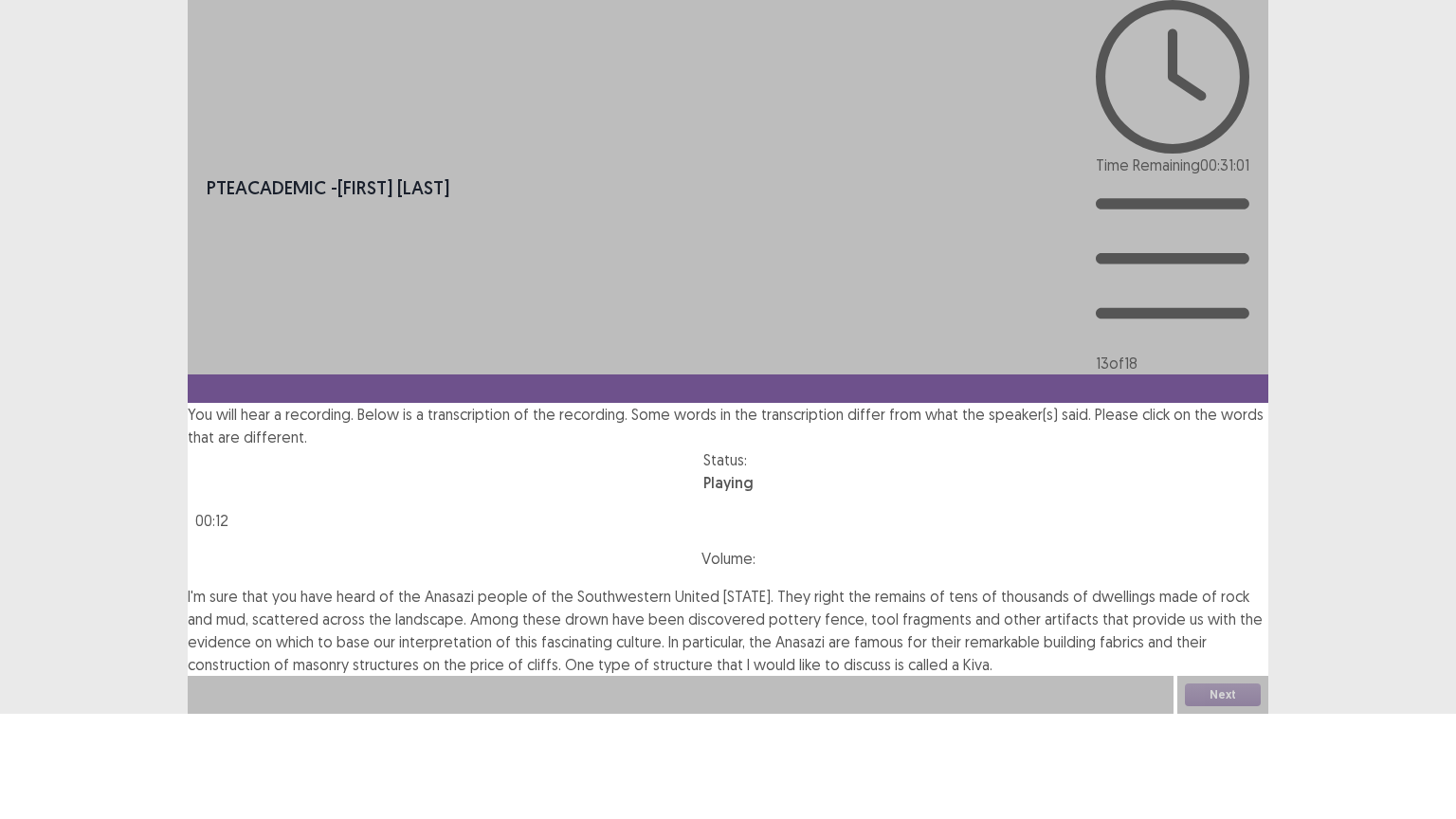 drag, startPoint x: 221, startPoint y: 383, endPoint x: 235, endPoint y: 387, distance: 14.56022 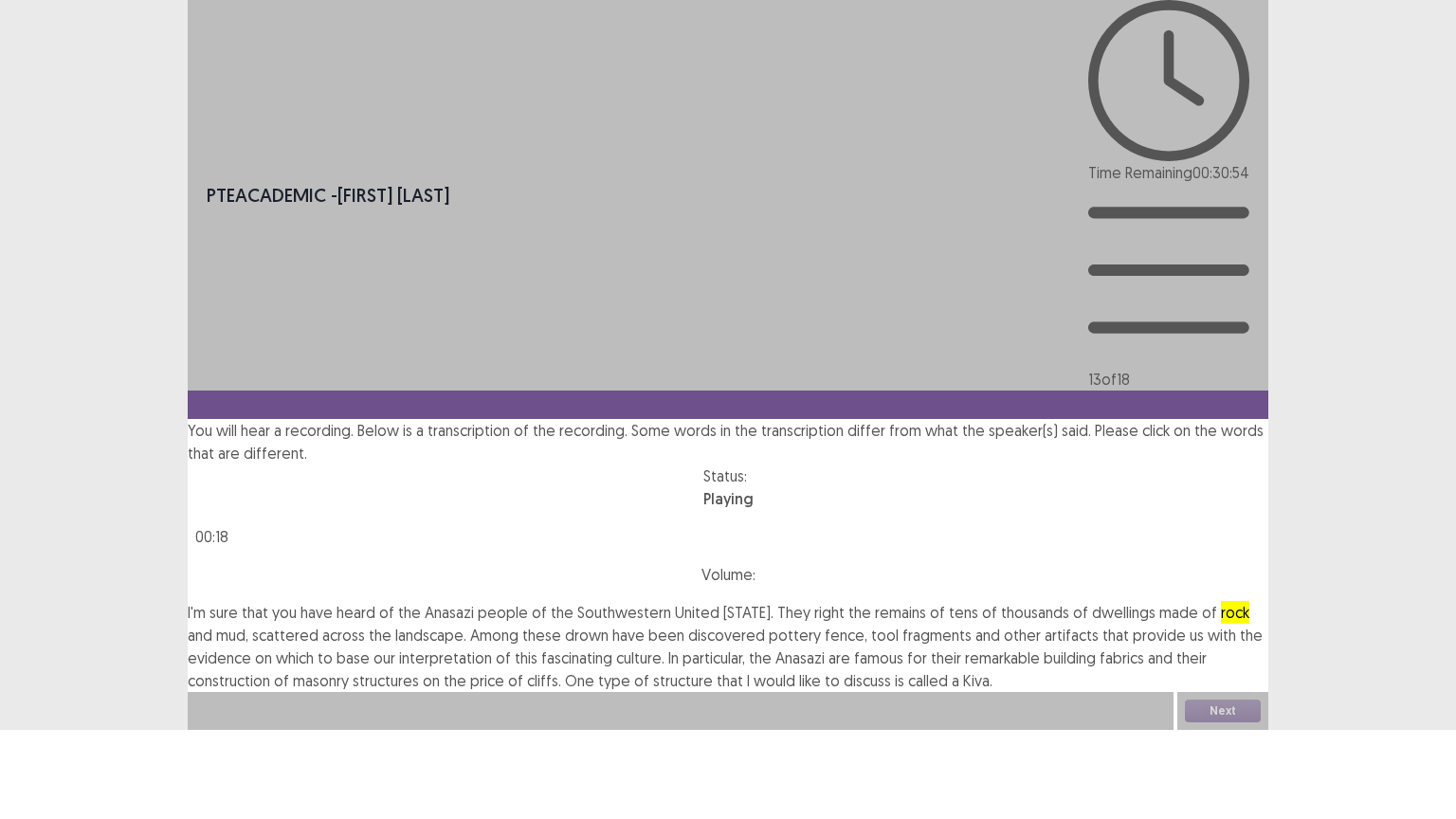 click on "fence," at bounding box center [846, 635] 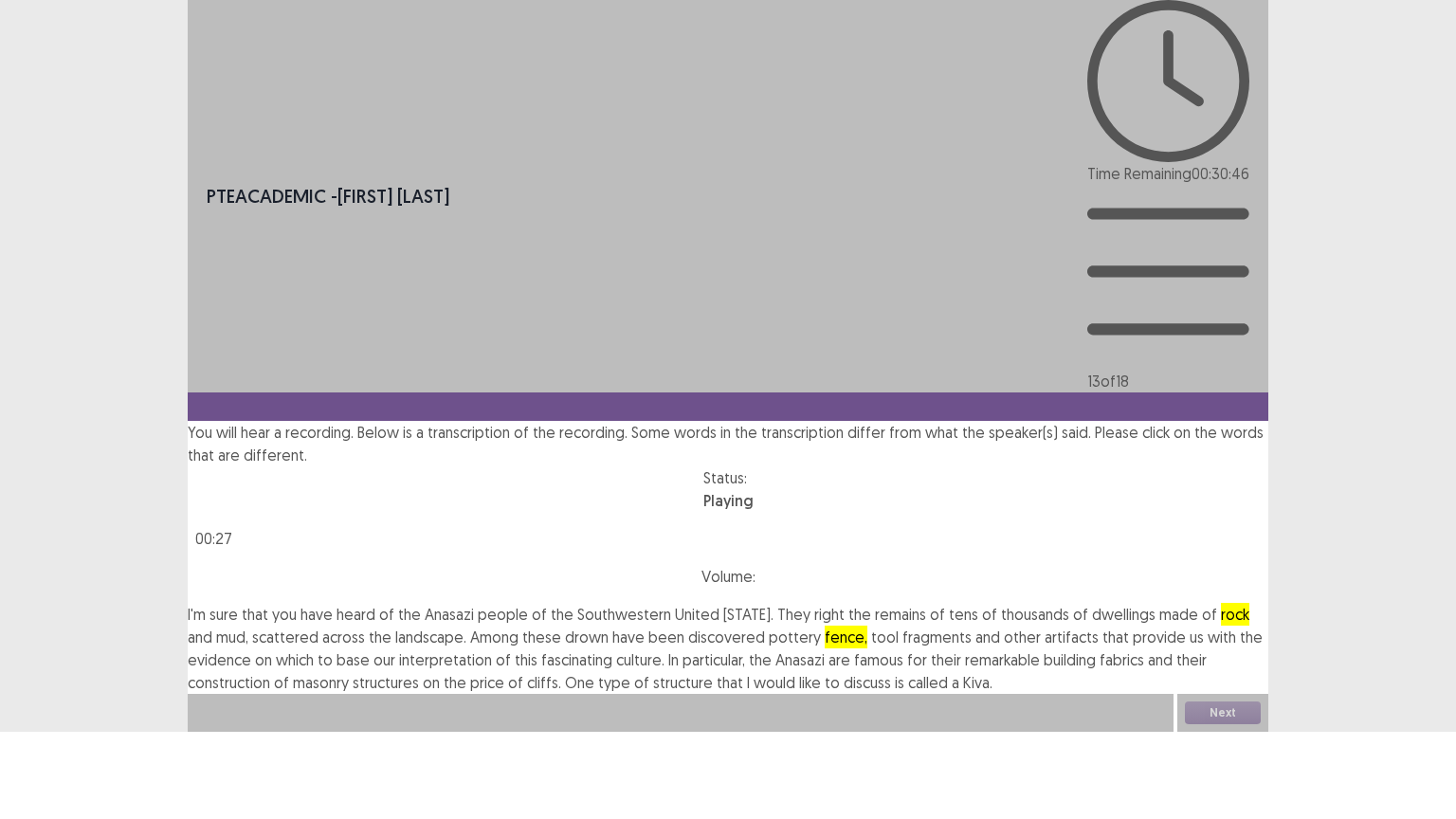 click on "particular," at bounding box center (714, 660) 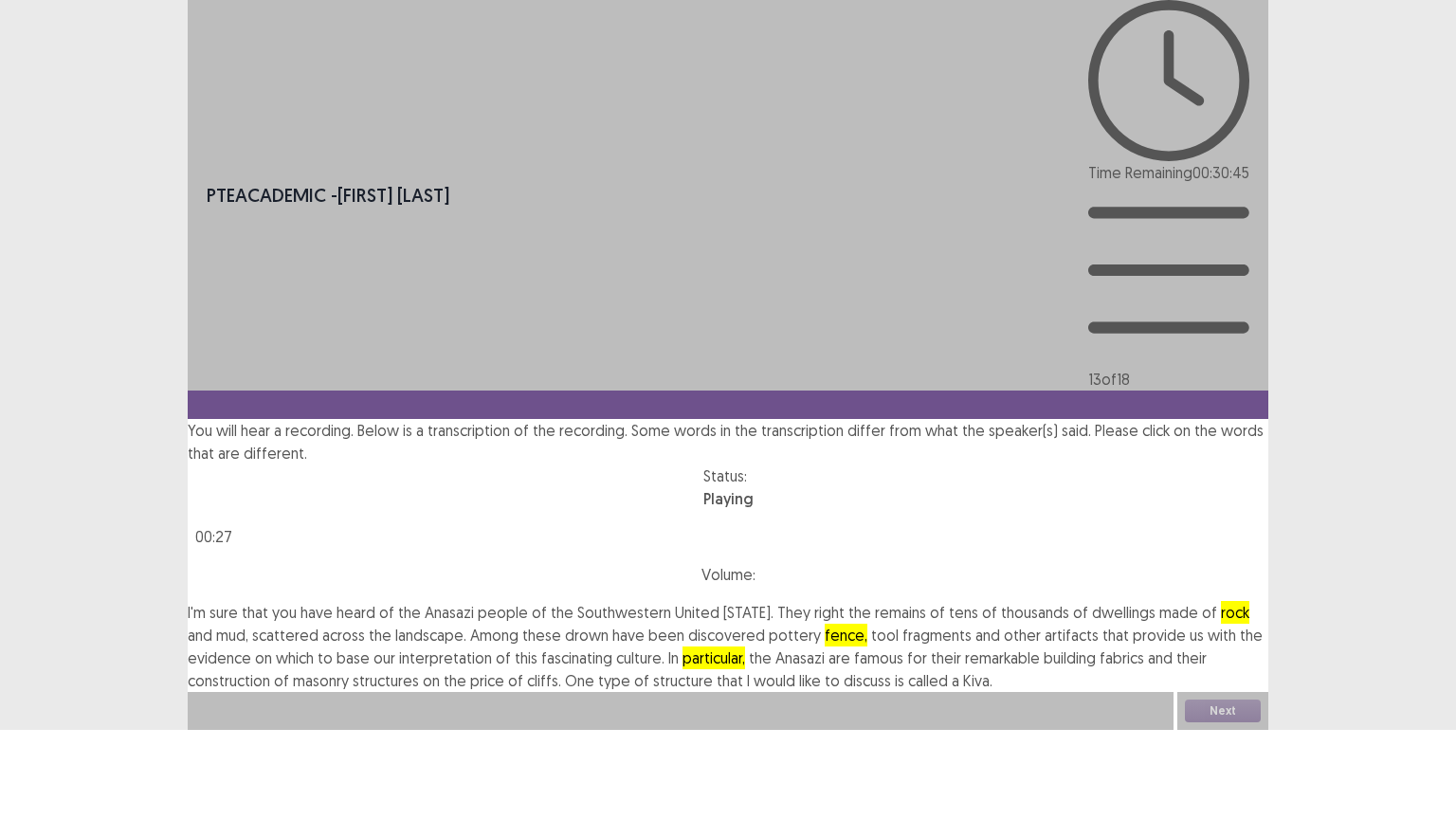 drag, startPoint x: 764, startPoint y: 410, endPoint x: 785, endPoint y: 410, distance: 21 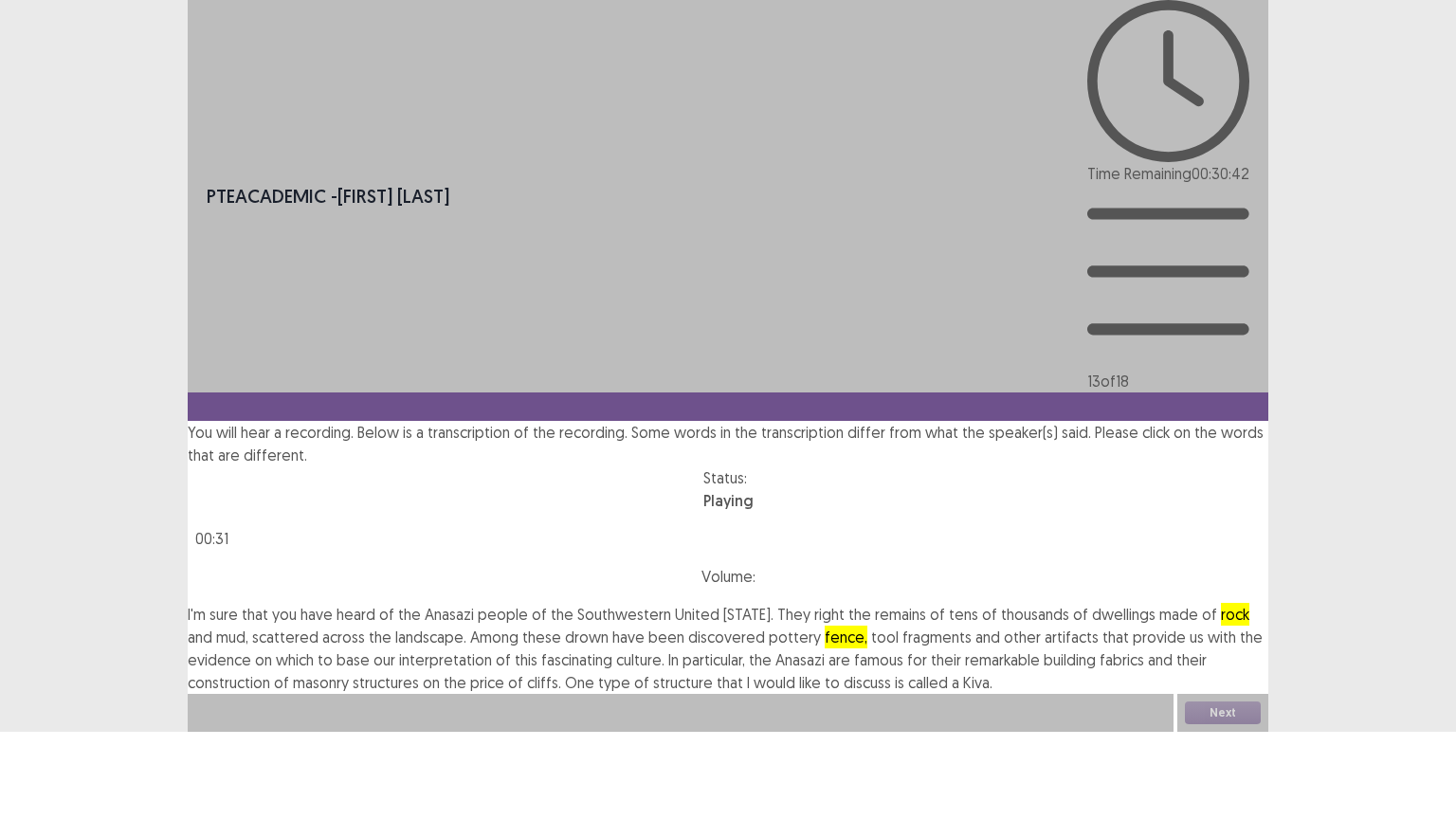 click on "fabrics" at bounding box center [1121, 660] 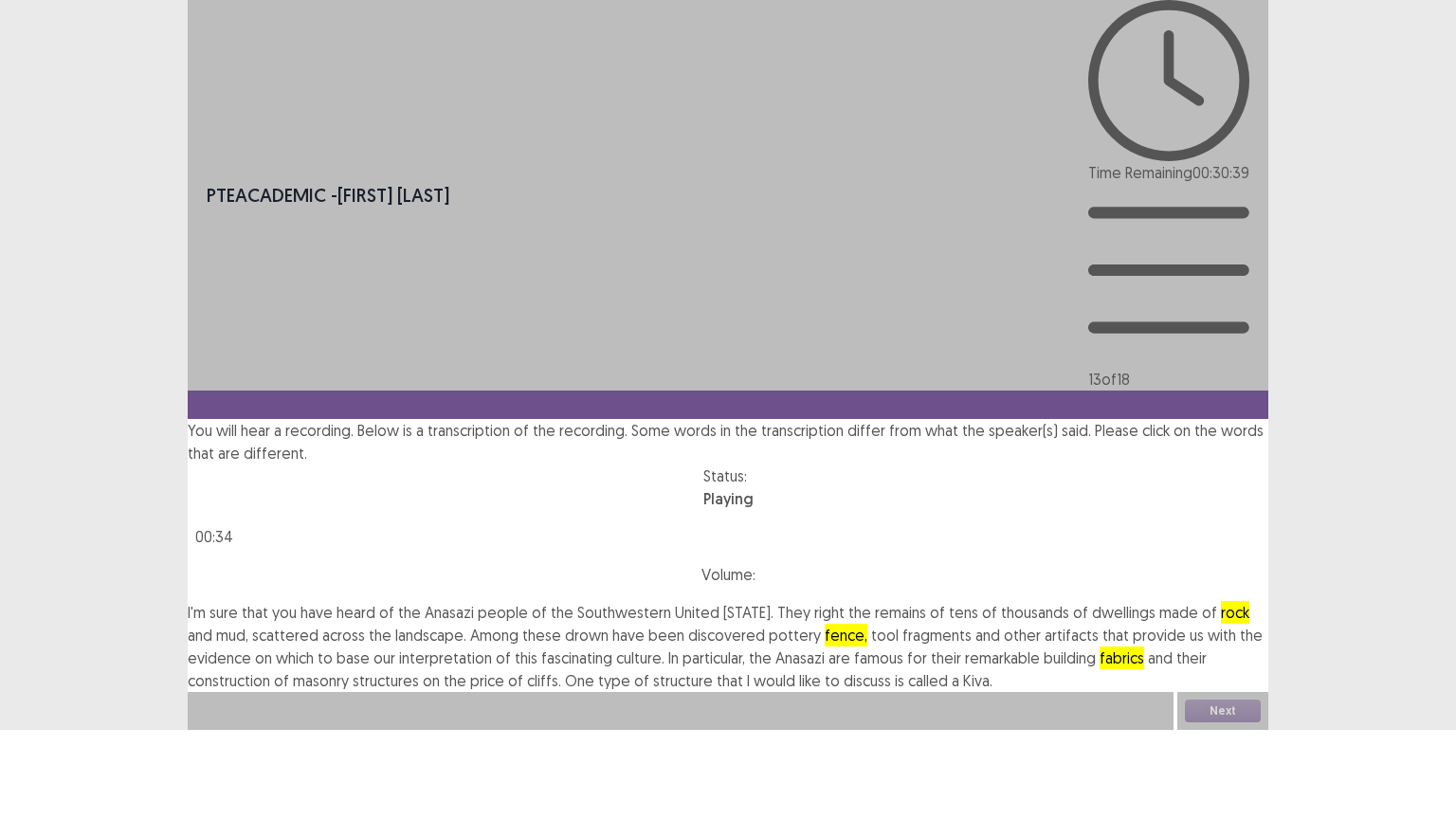 drag, startPoint x: 576, startPoint y: 440, endPoint x: 592, endPoint y: 442, distance: 16.124515 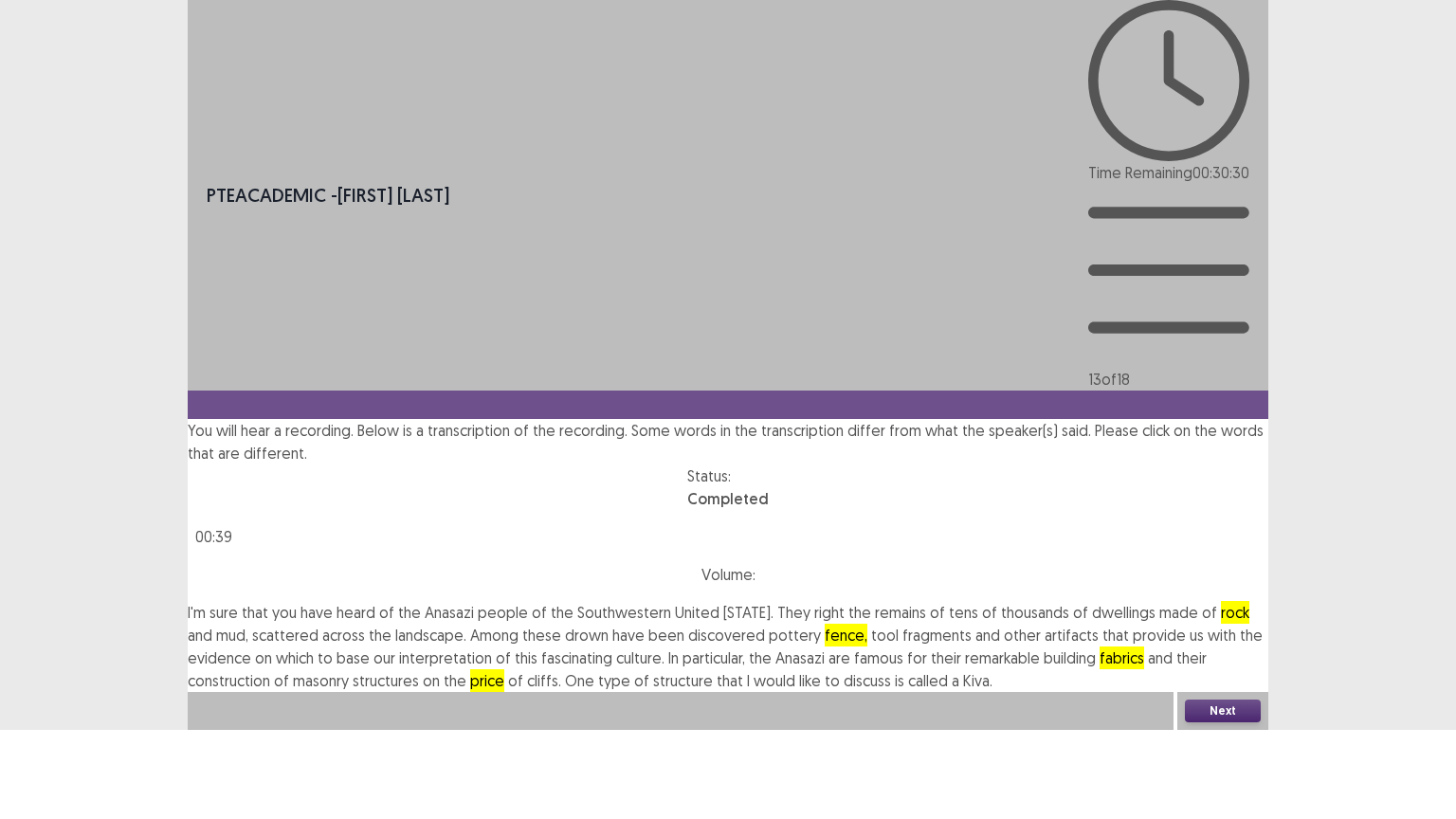 click on "Next" at bounding box center [1223, 711] 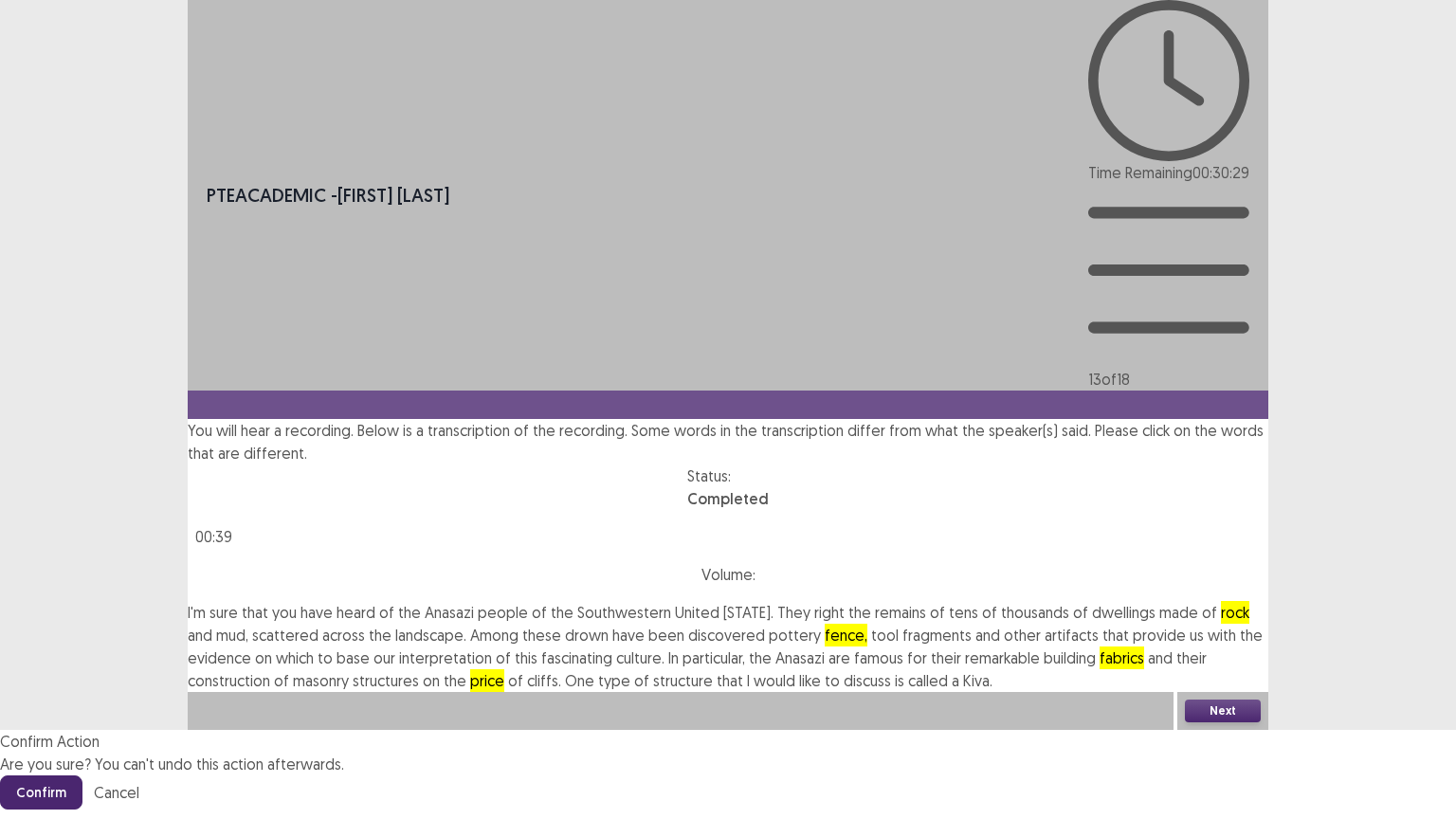 click on "Confirm" at bounding box center (41, 792) 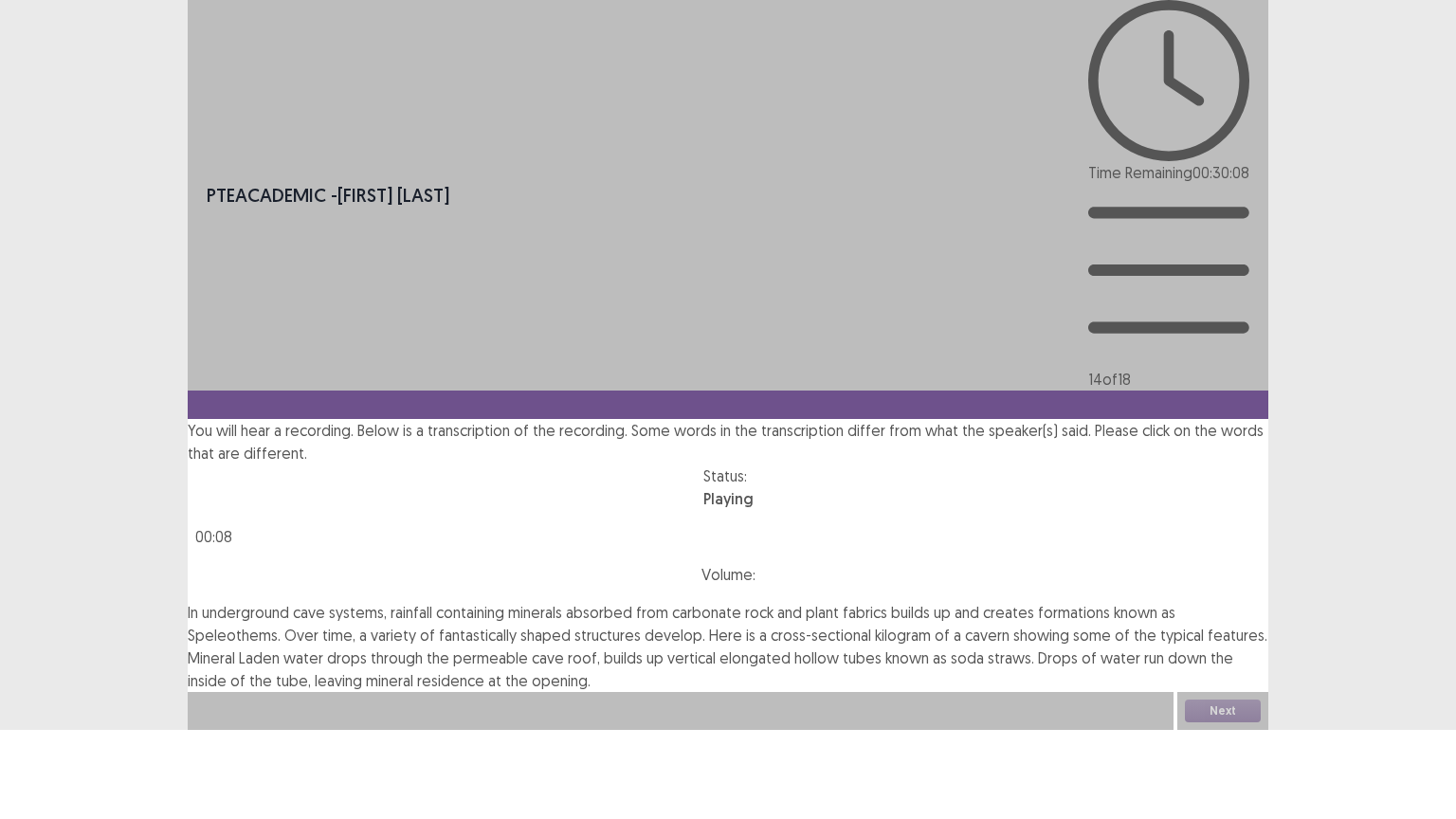 click on "fabrics" at bounding box center [864, 612] 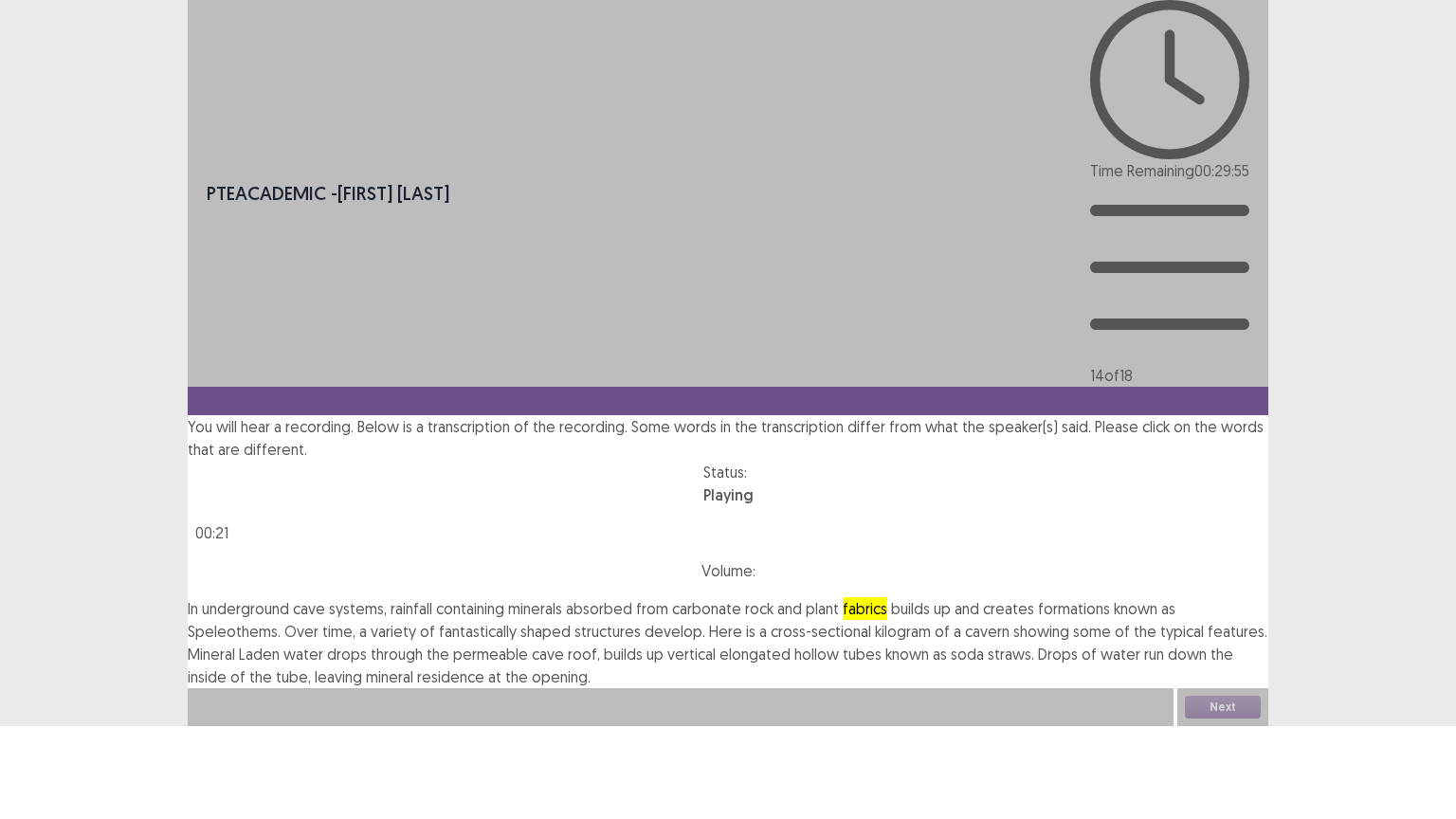 click on "kilogram" at bounding box center (902, 631) 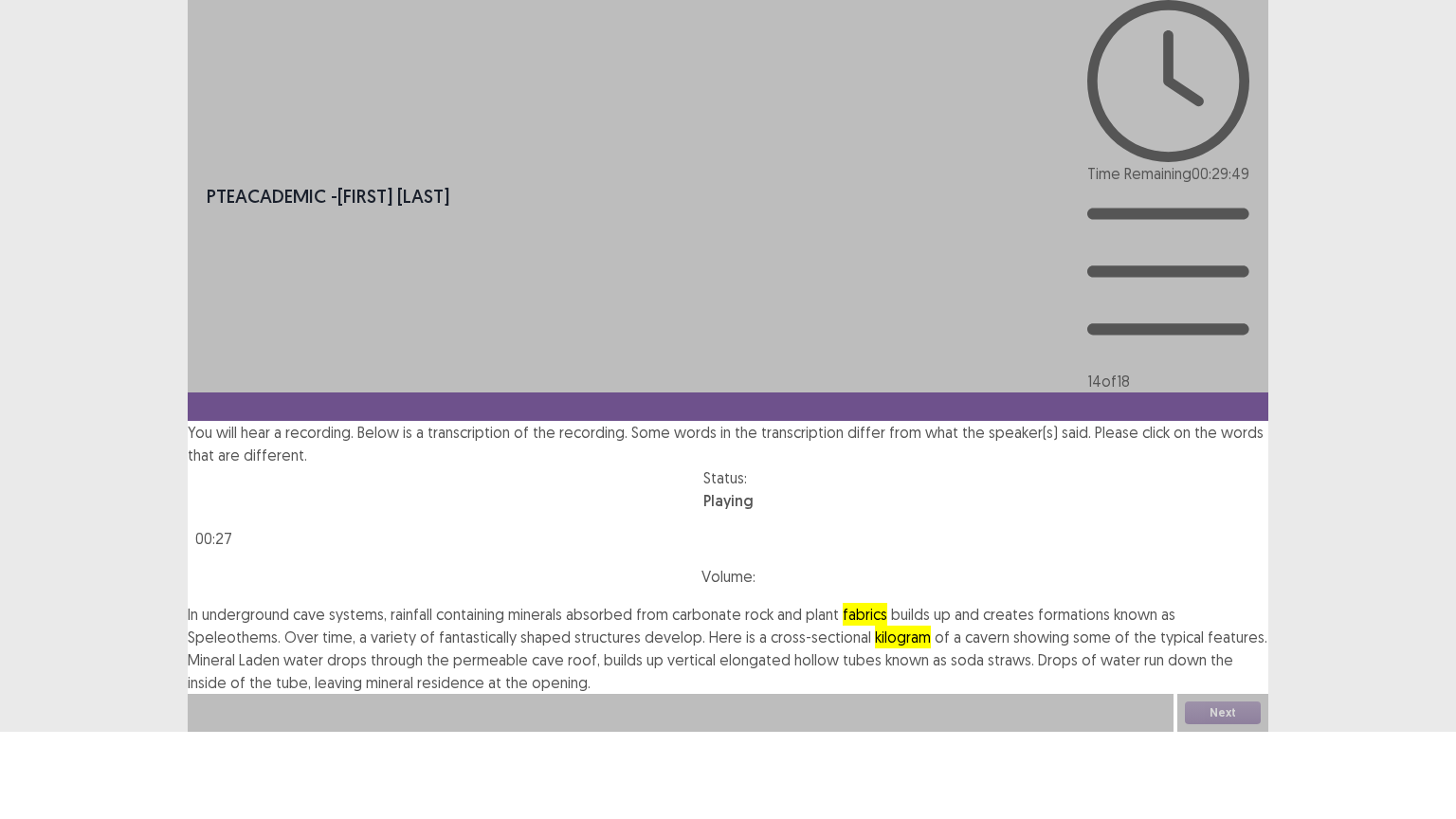 drag, startPoint x: 432, startPoint y: 410, endPoint x: 444, endPoint y: 409, distance: 12.0415946 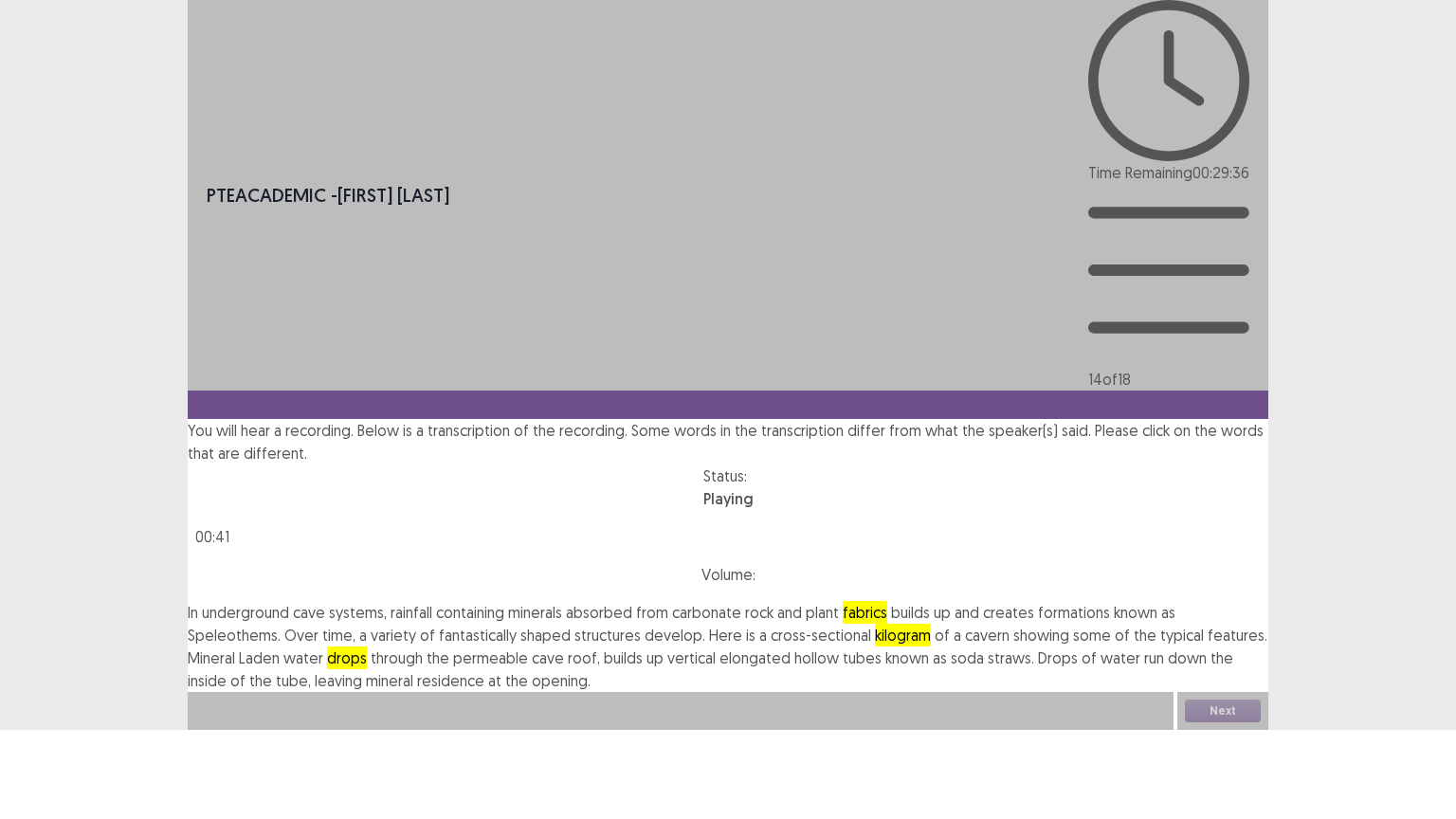 click on "residence" at bounding box center [450, 681] 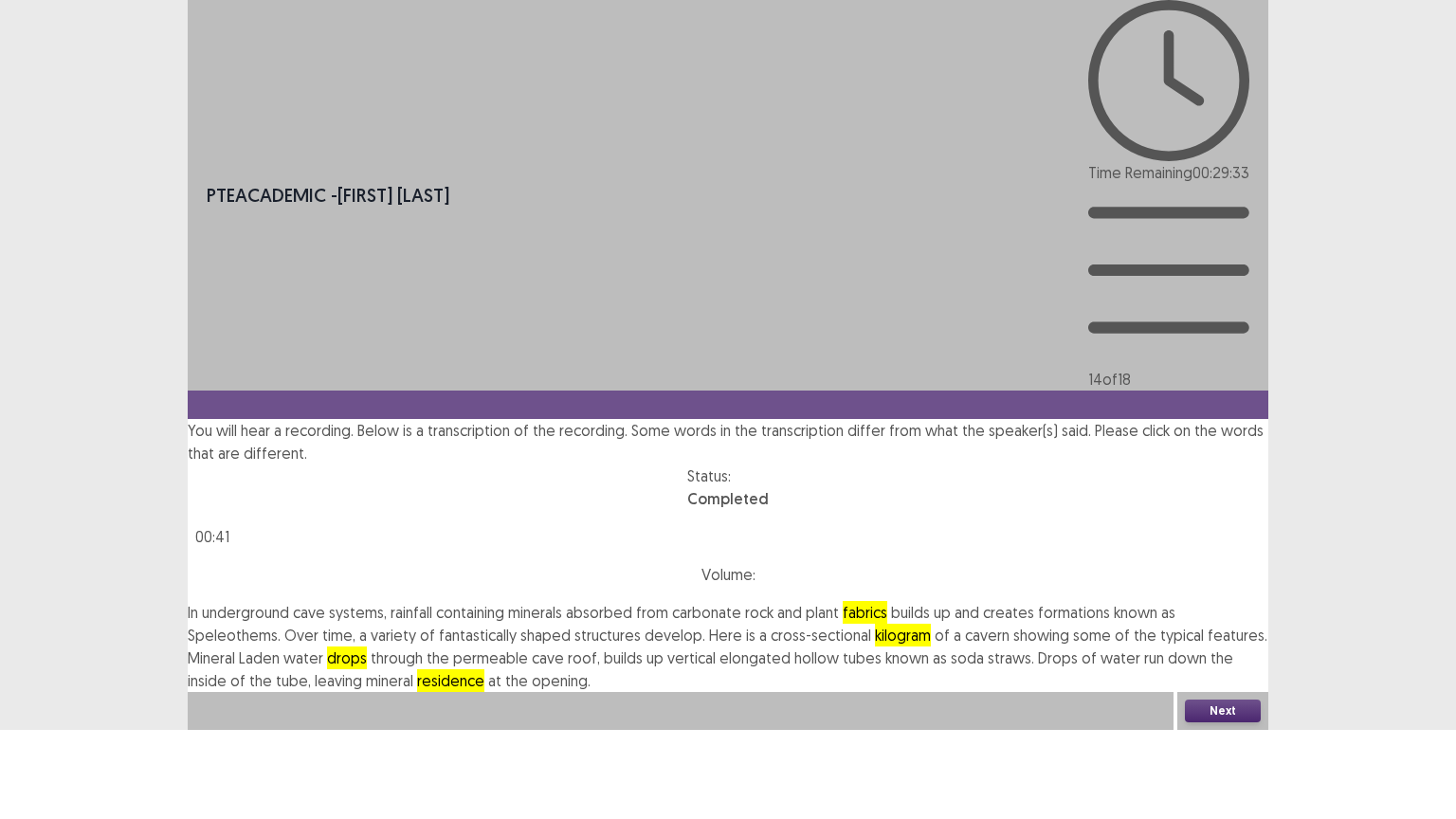 click on "Next" at bounding box center [1223, 711] 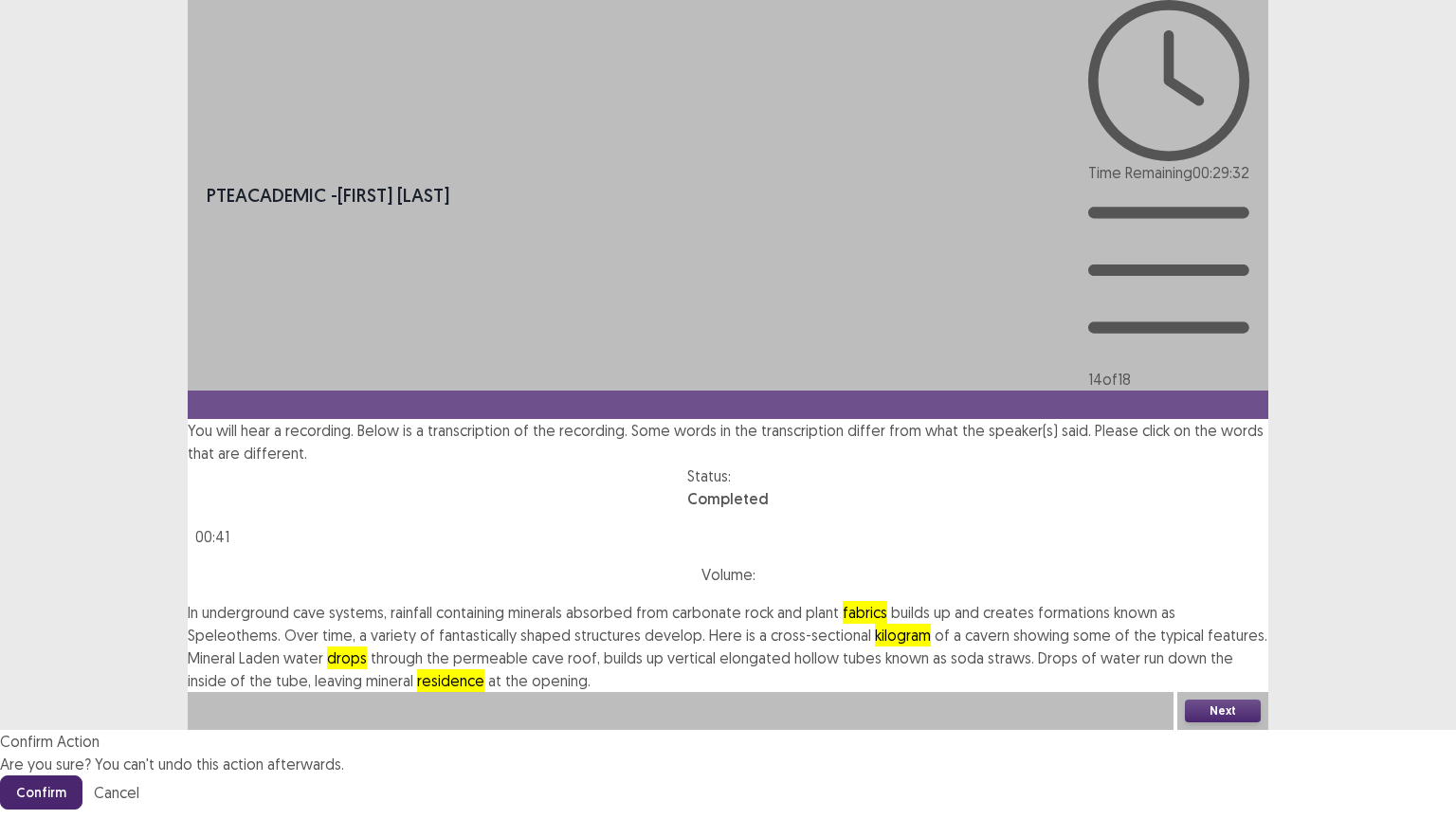 click on "Confirm" at bounding box center (41, 792) 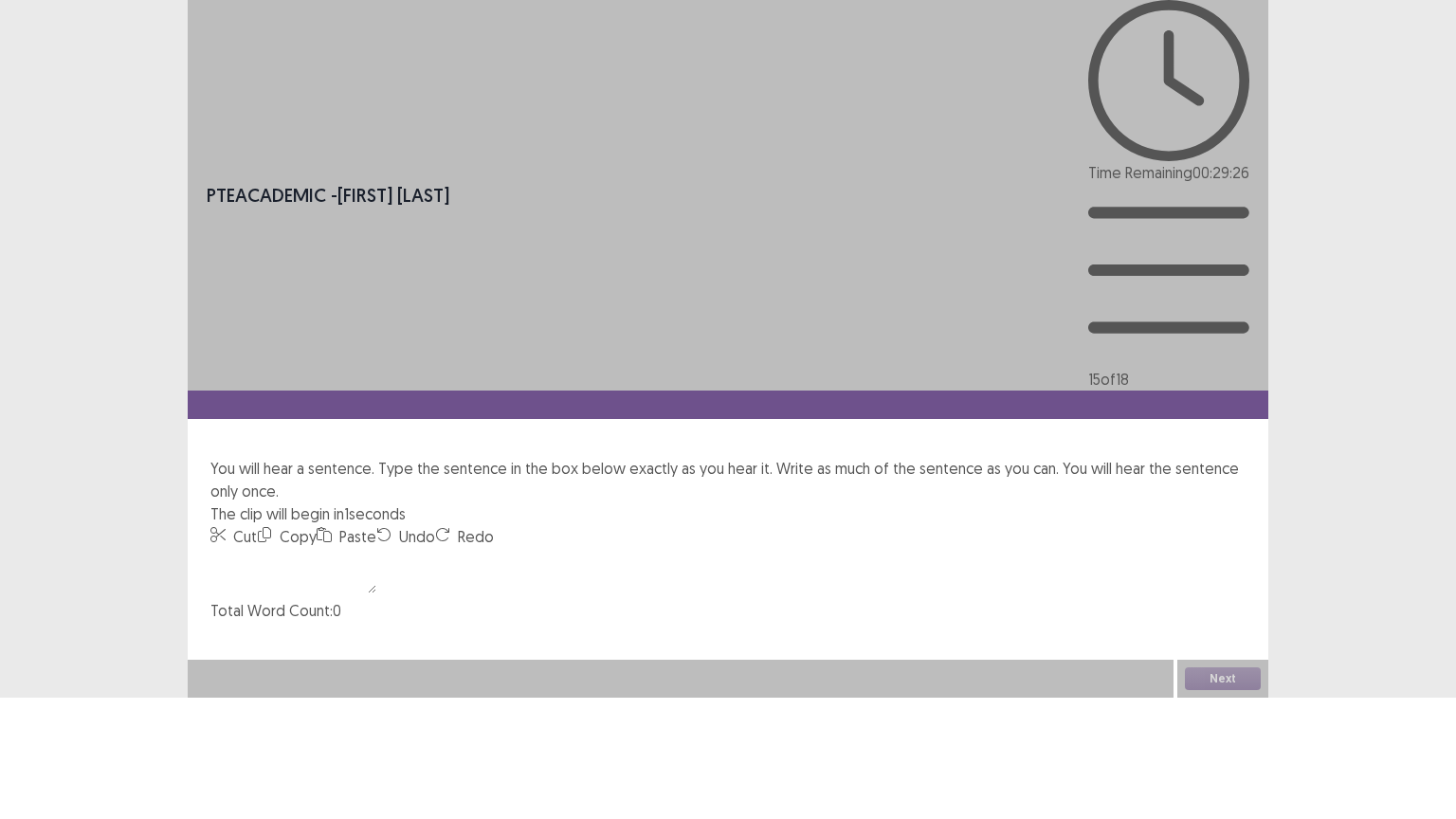 click at bounding box center (293, 571) 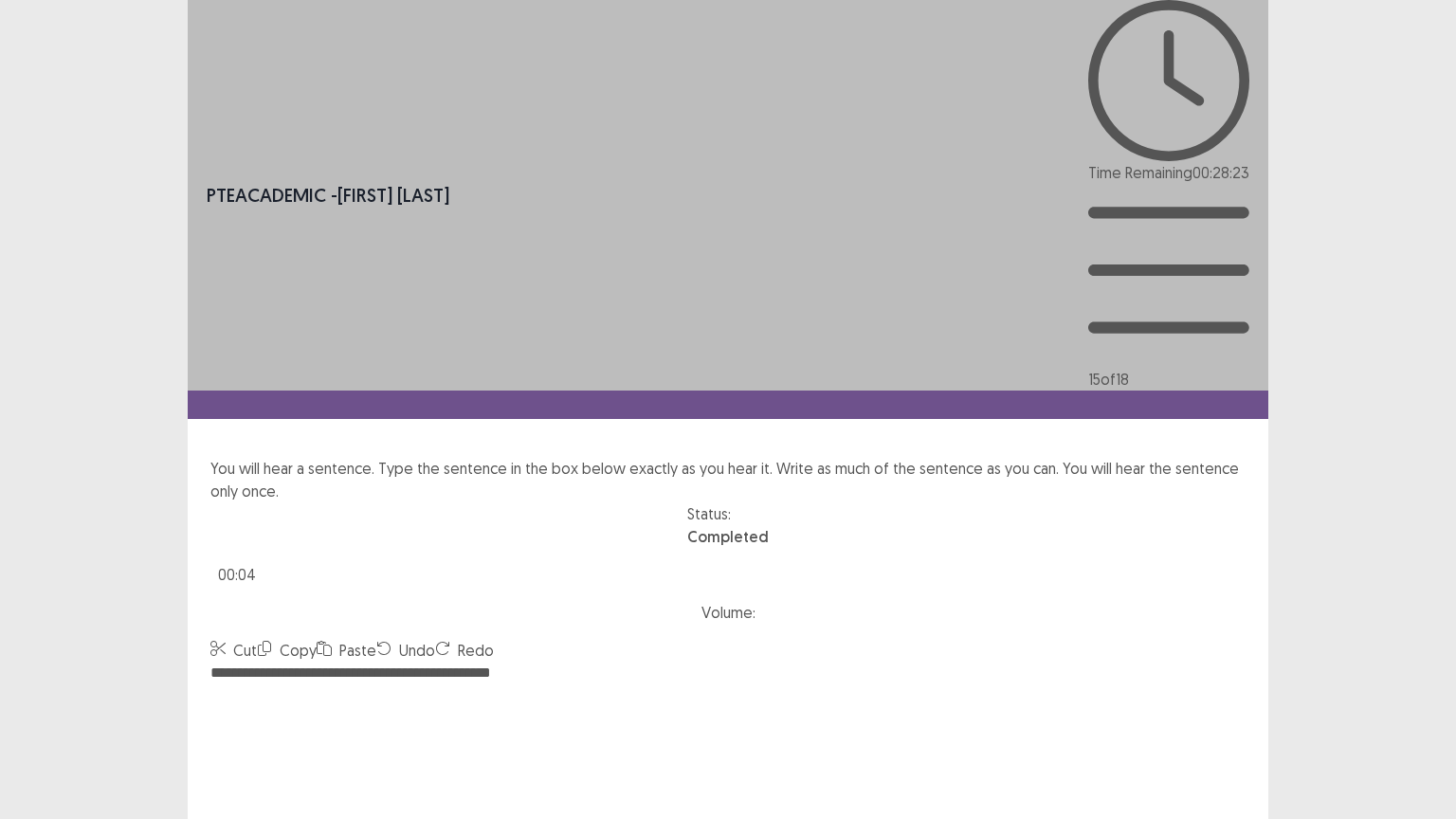 click on "**********" at bounding box center [728, 766] 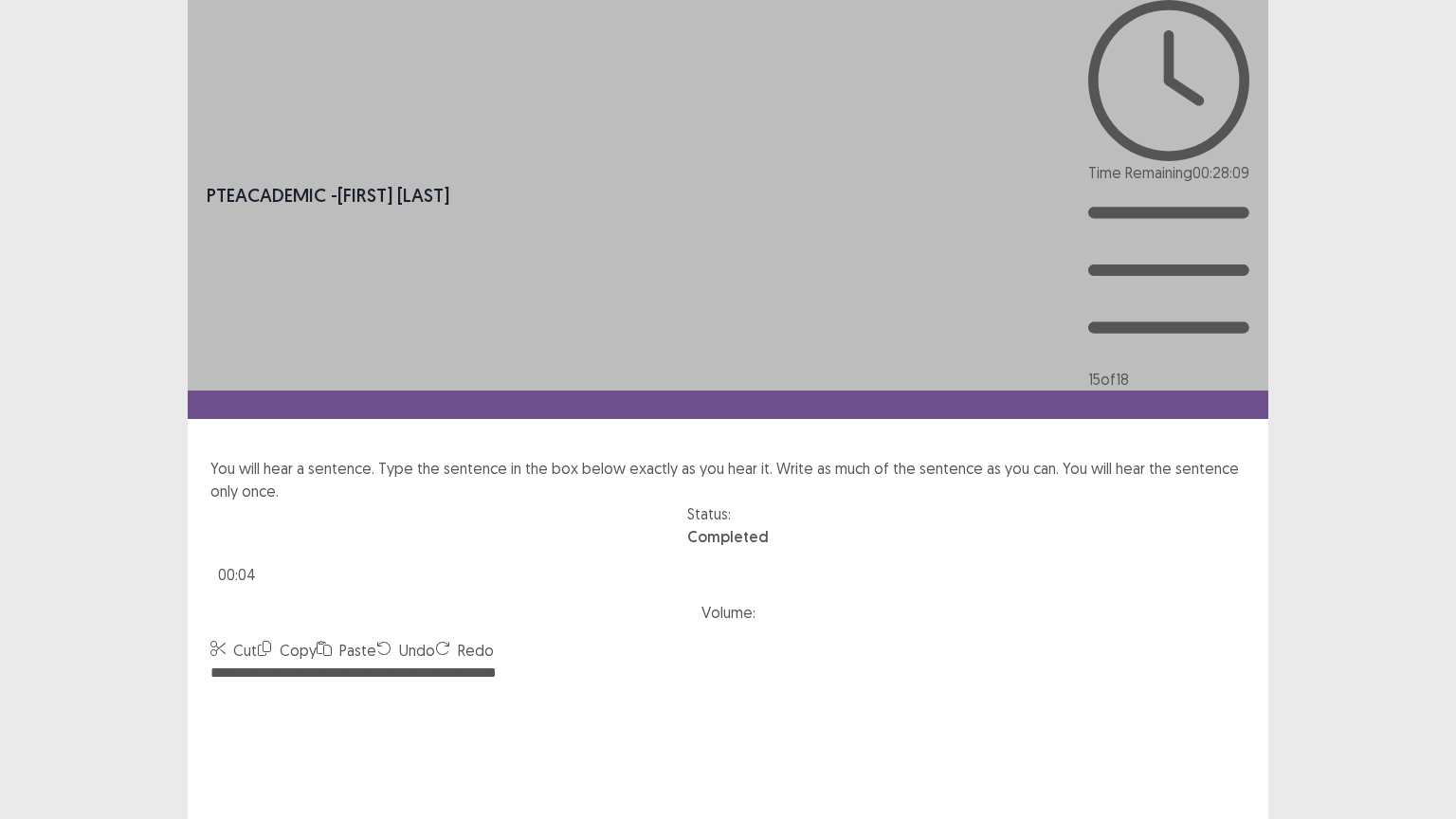 drag, startPoint x: 471, startPoint y: 387, endPoint x: 500, endPoint y: 400, distance: 31.7805 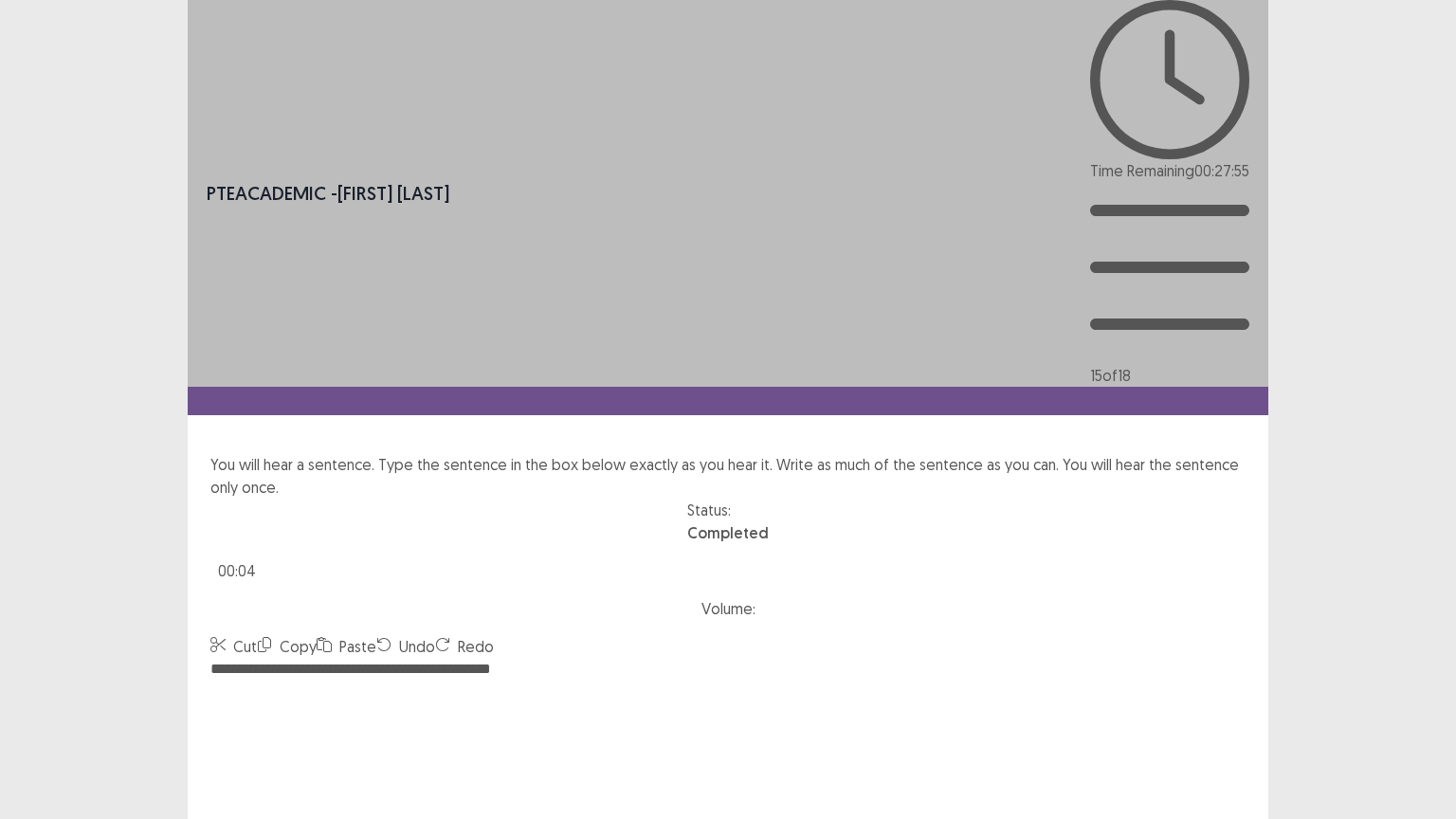 drag, startPoint x: 412, startPoint y: 384, endPoint x: 424, endPoint y: 410, distance: 28.635642 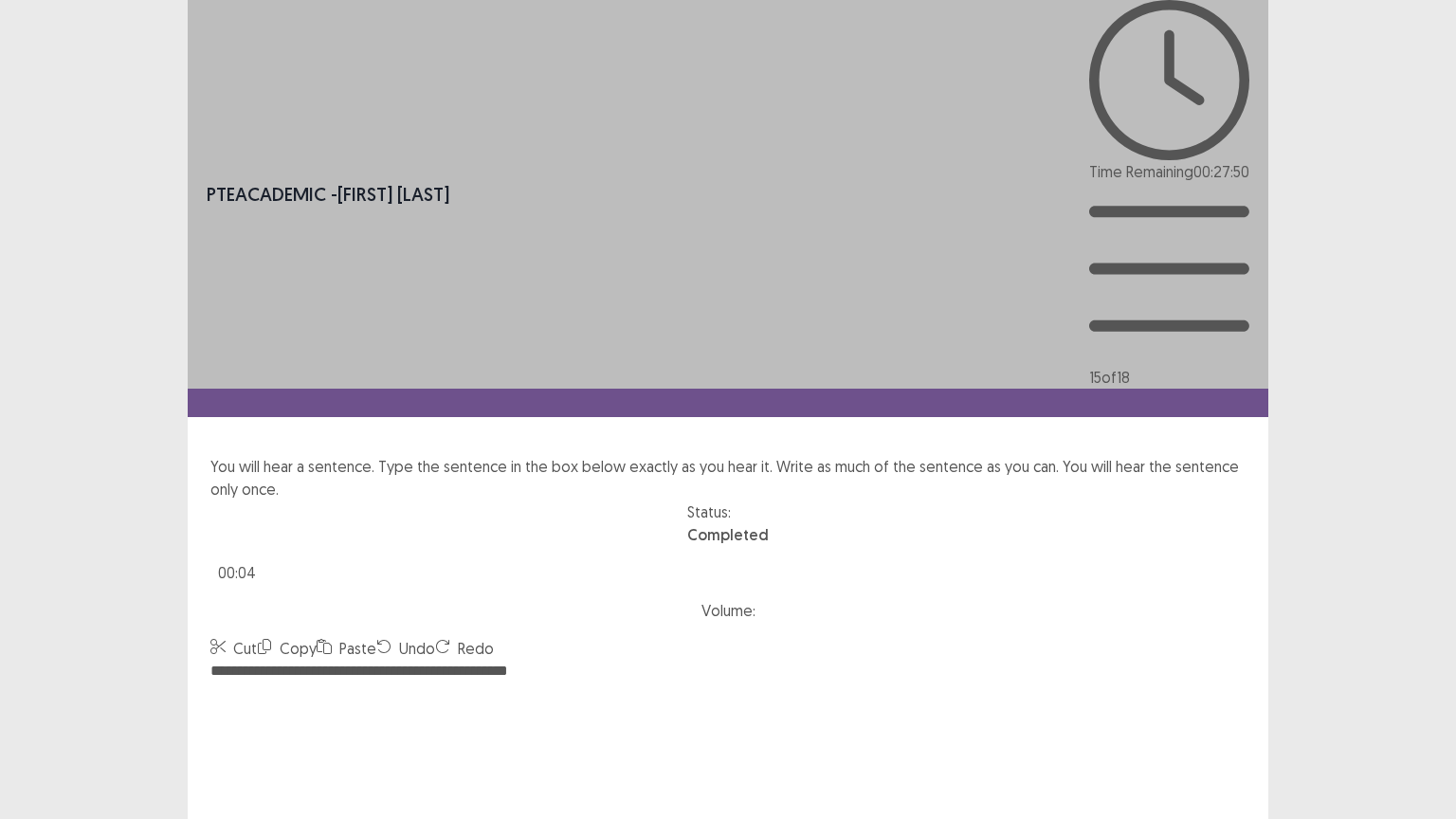 click on "**********" at bounding box center [728, 764] 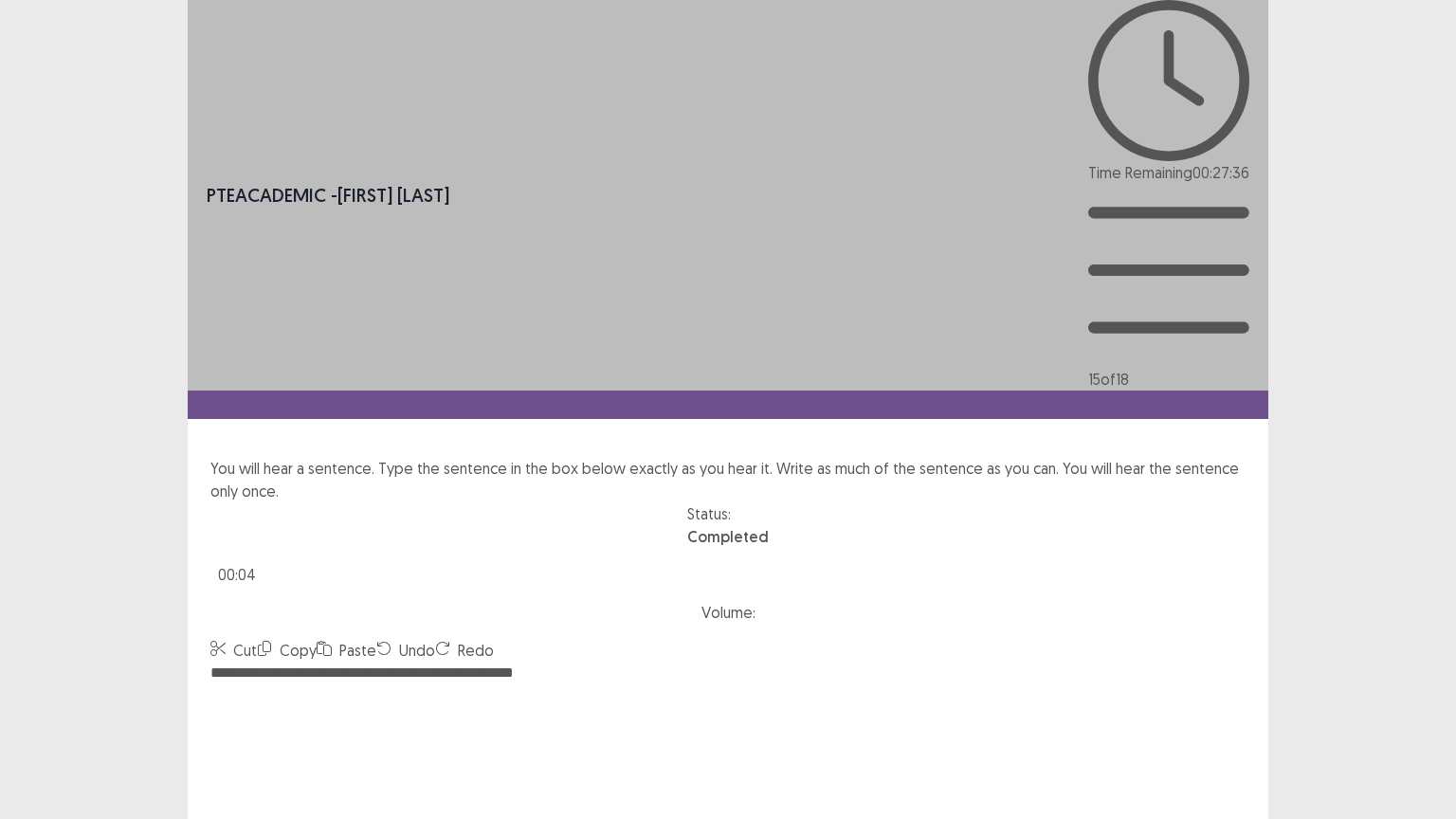 type on "**********" 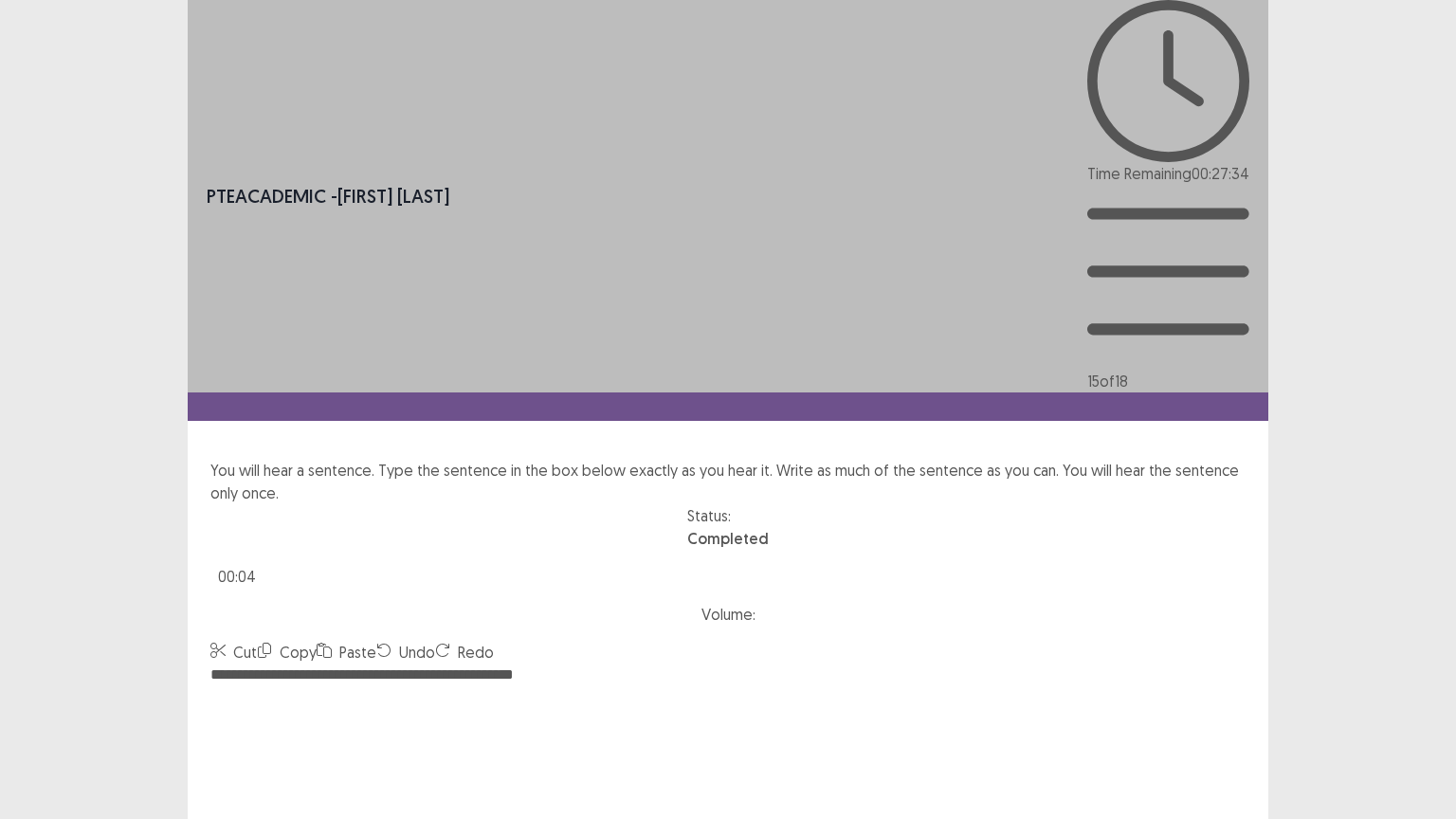 click on "Confirm" at bounding box center [41, 1039] 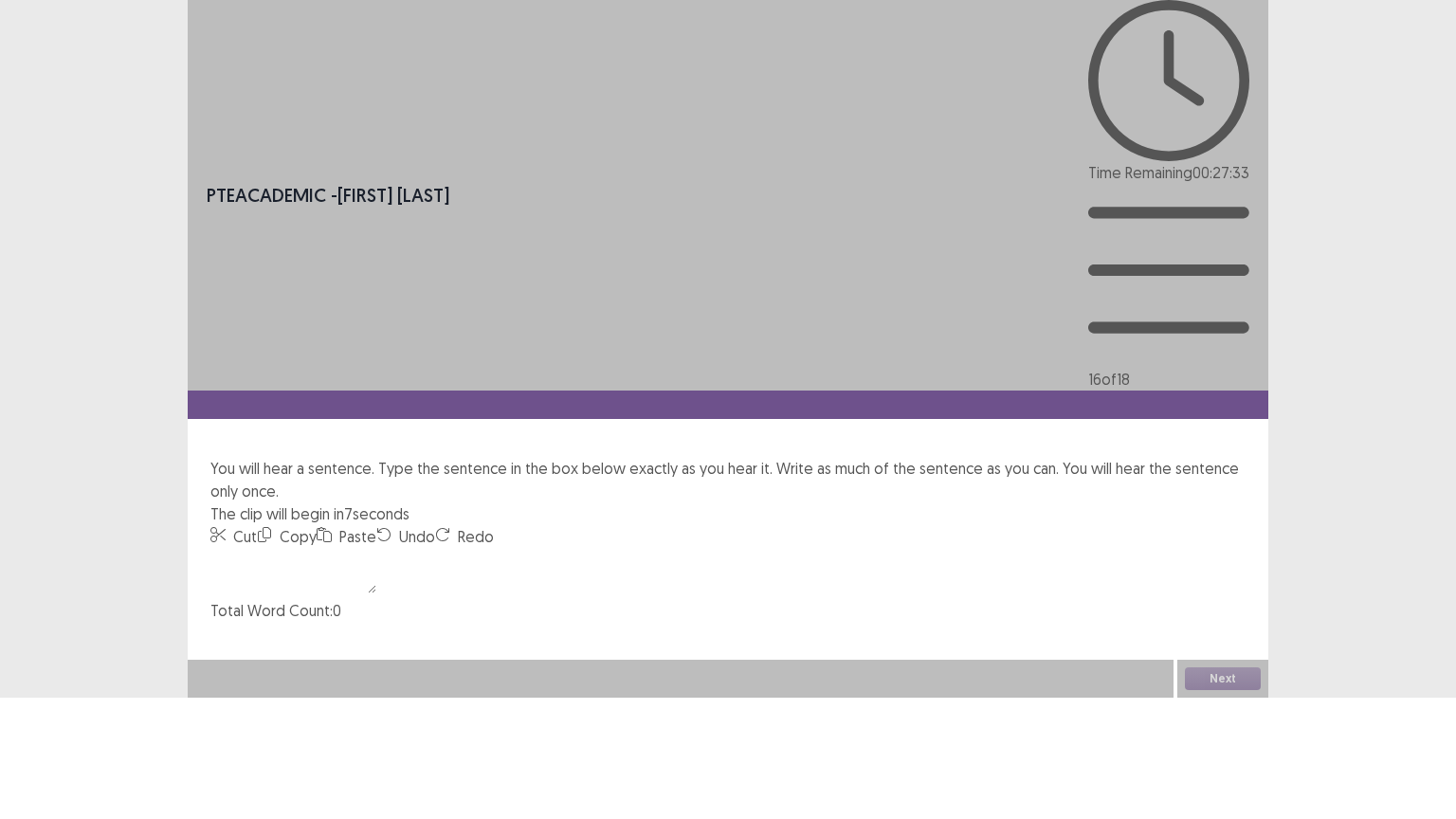 click at bounding box center [293, 571] 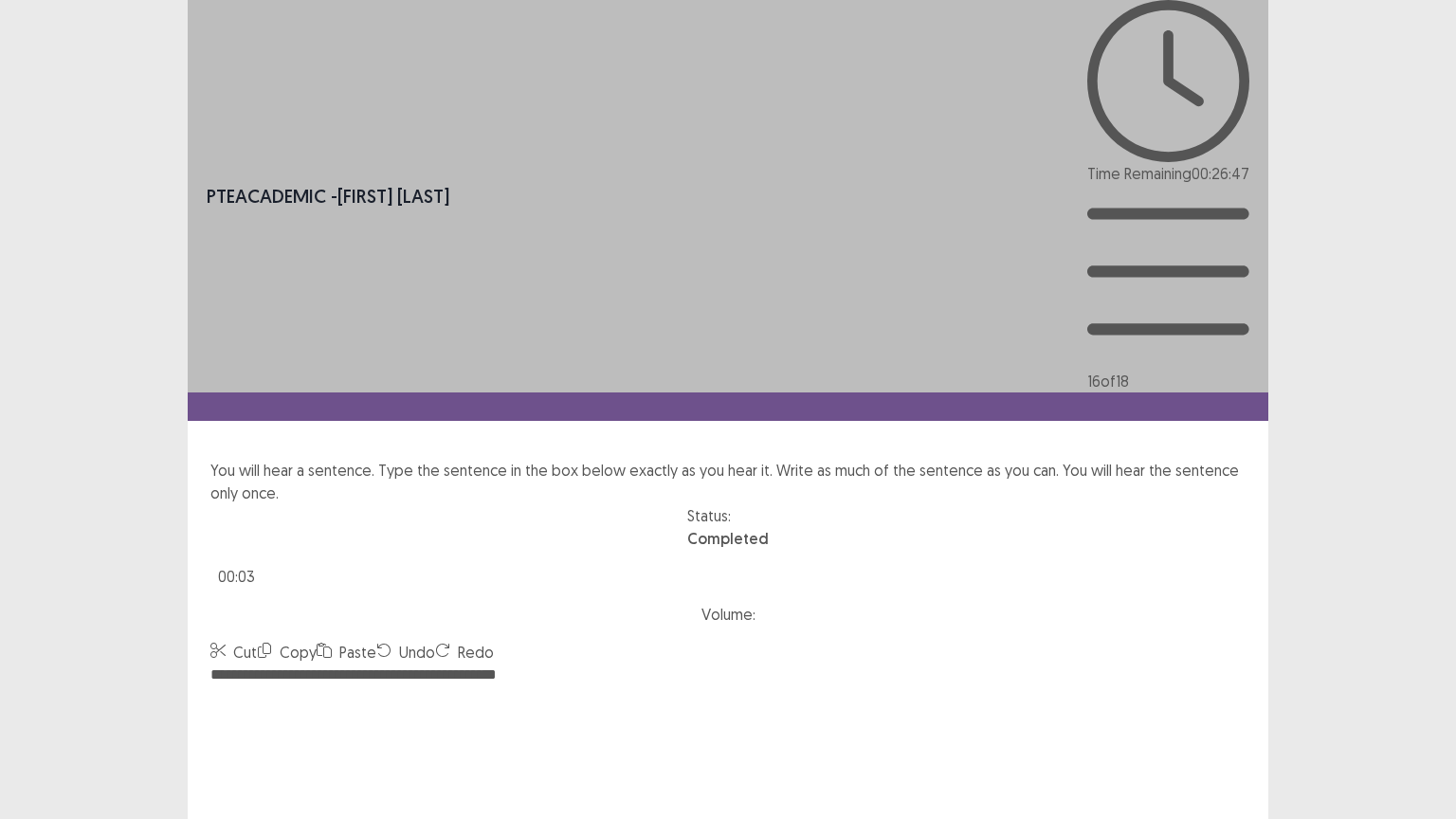click on "**********" at bounding box center (728, 768) 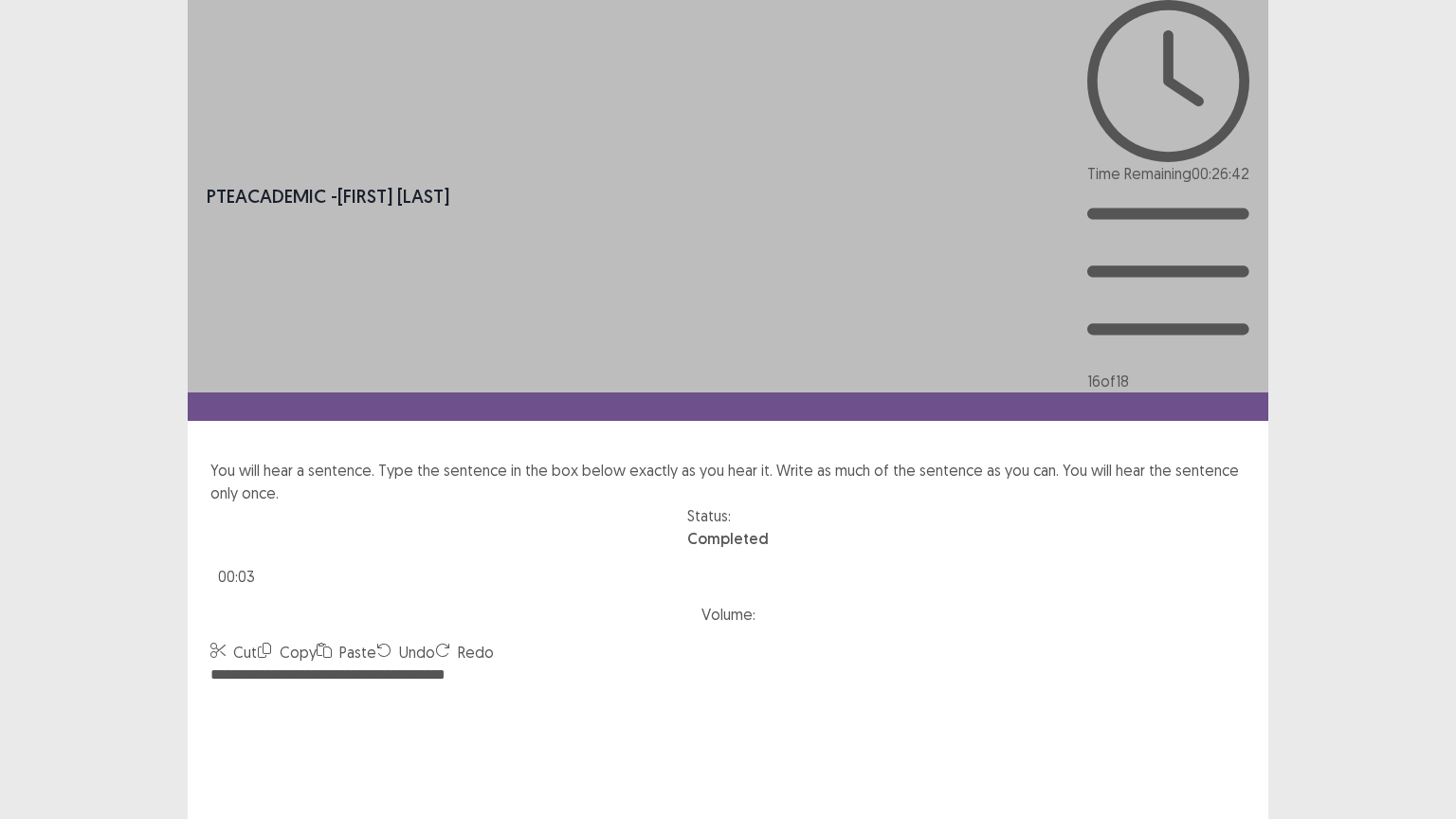 click on "**********" at bounding box center [728, 768] 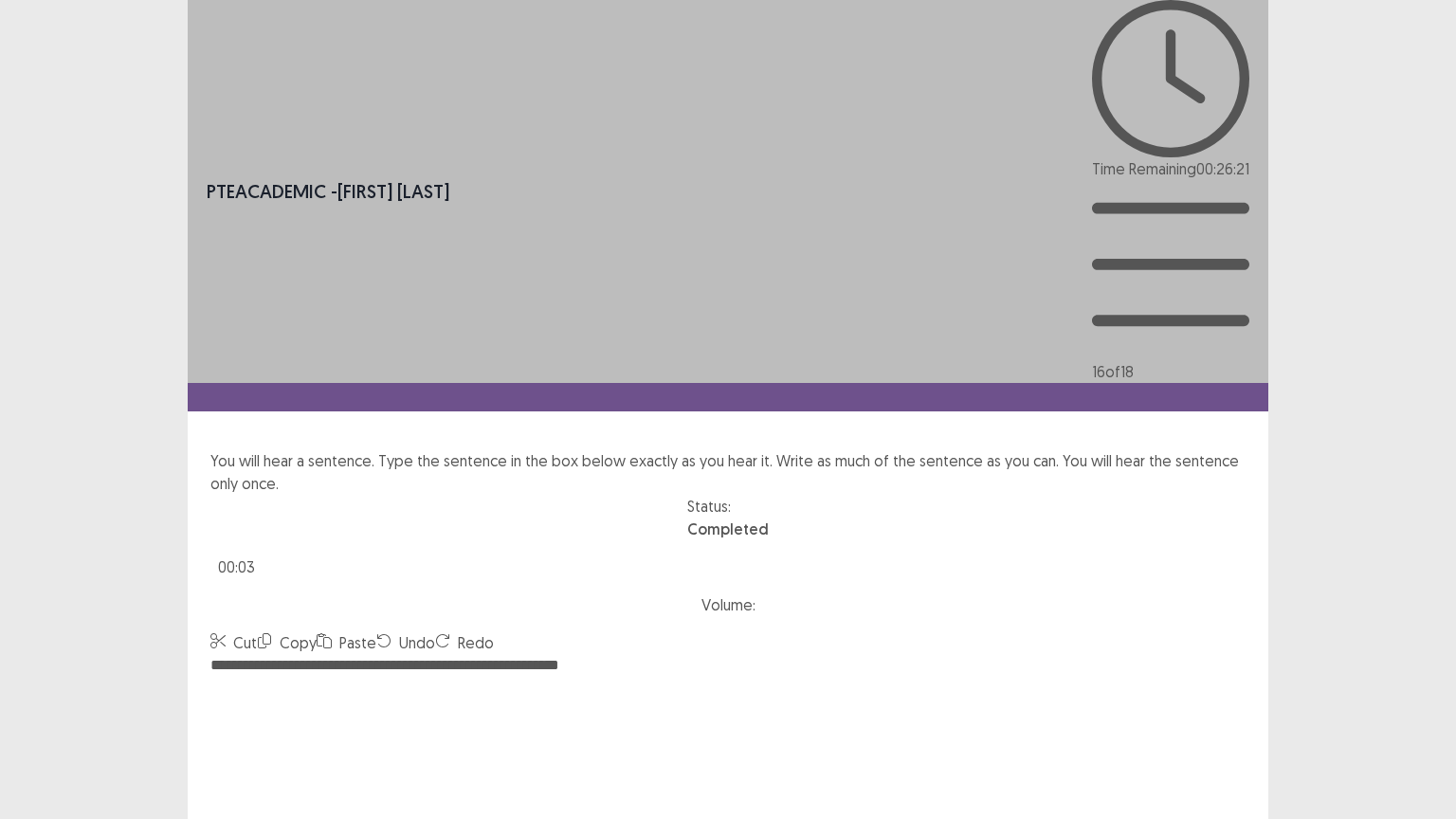 click on "**********" at bounding box center (728, 758) 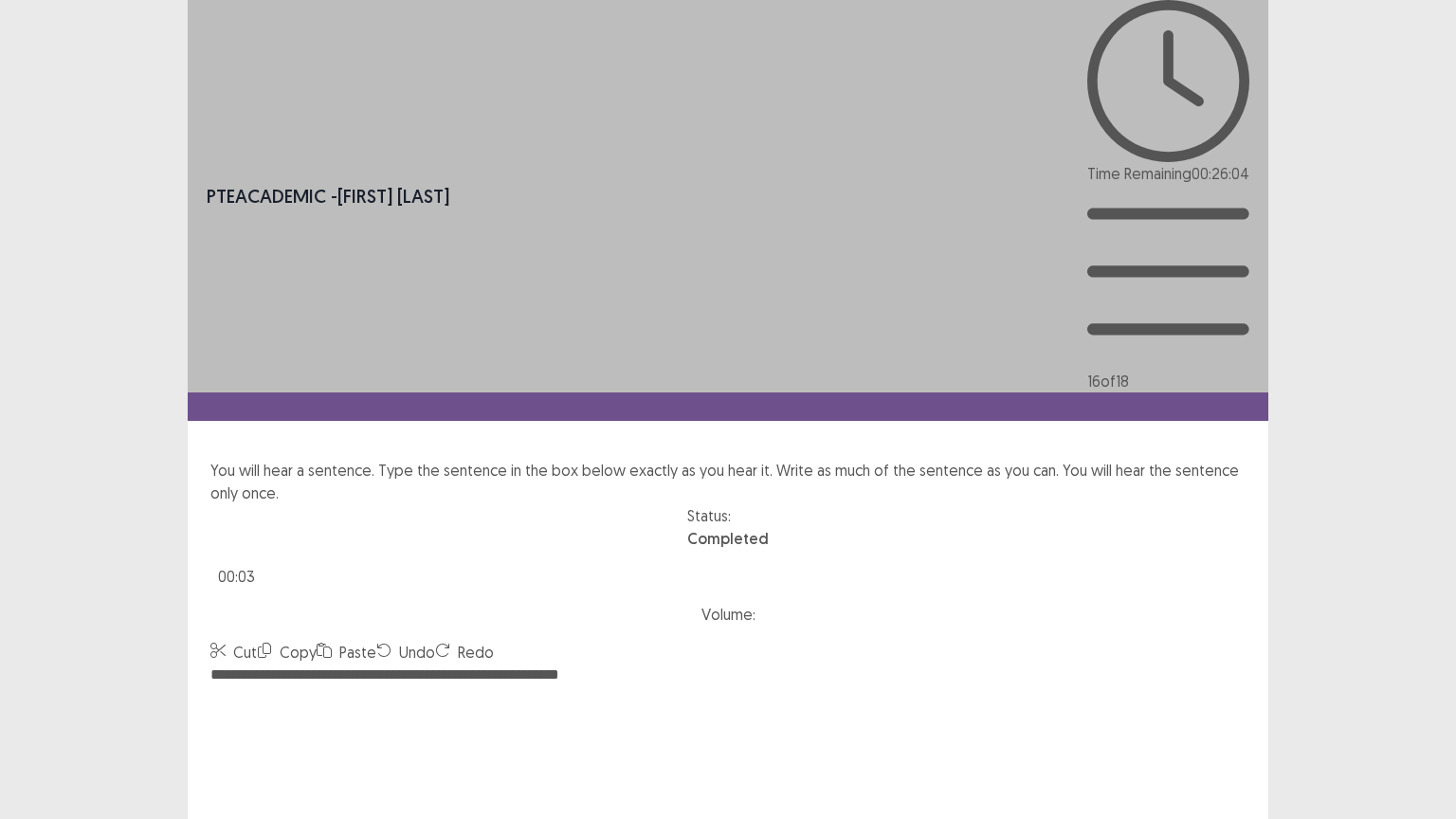 type on "**********" 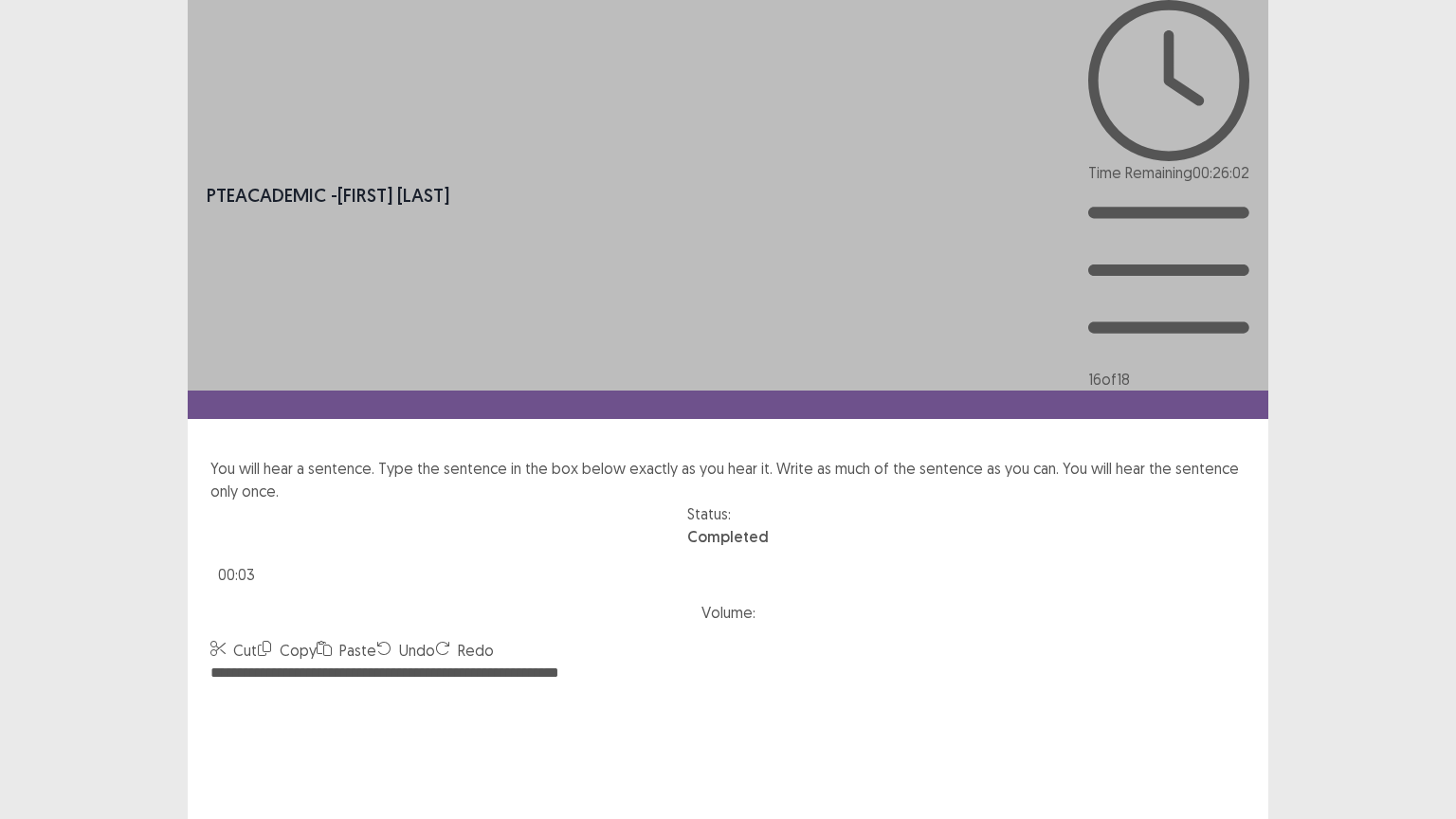 click on "Confirm" at bounding box center (41, 1037) 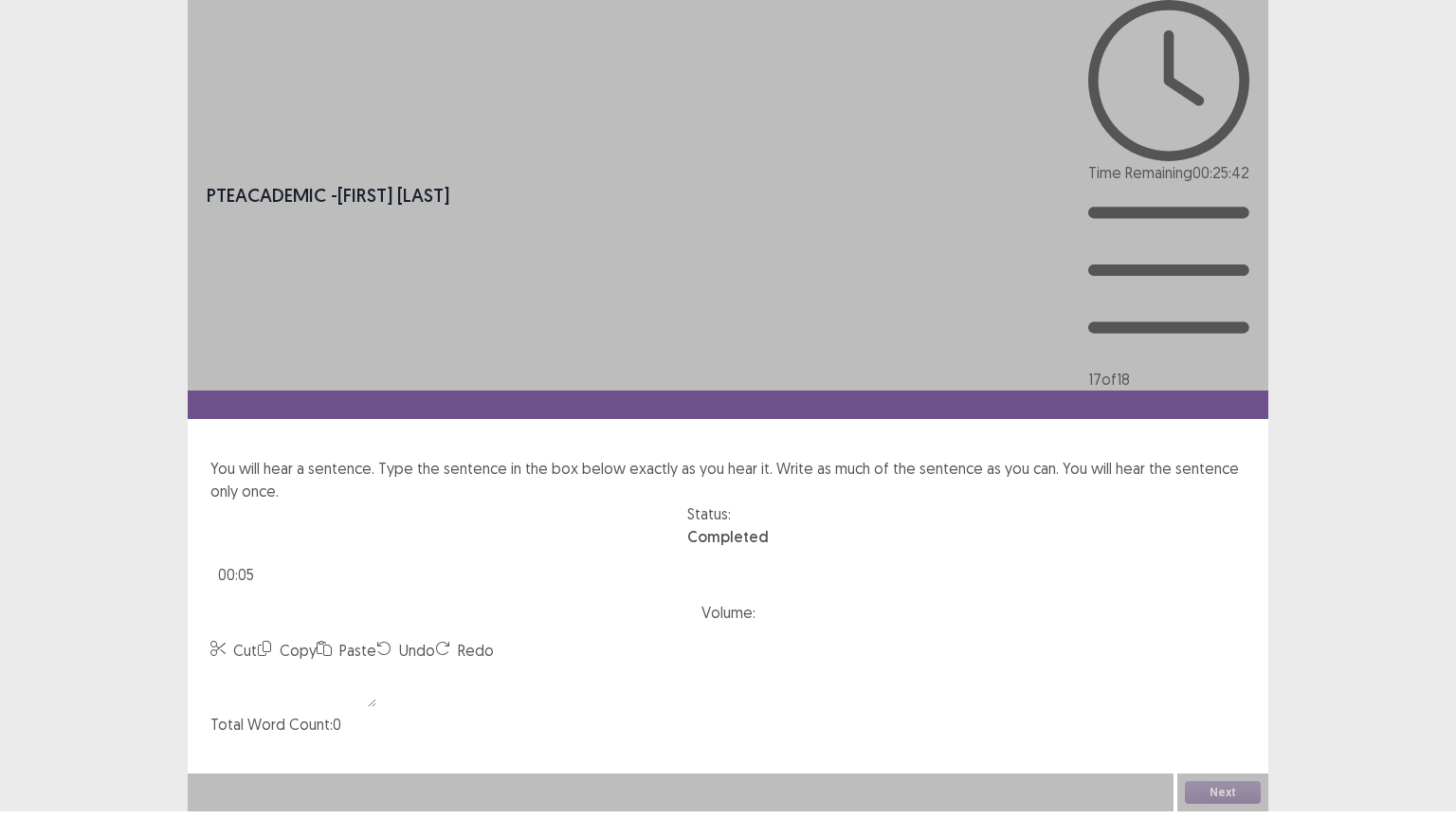 click at bounding box center (293, 684) 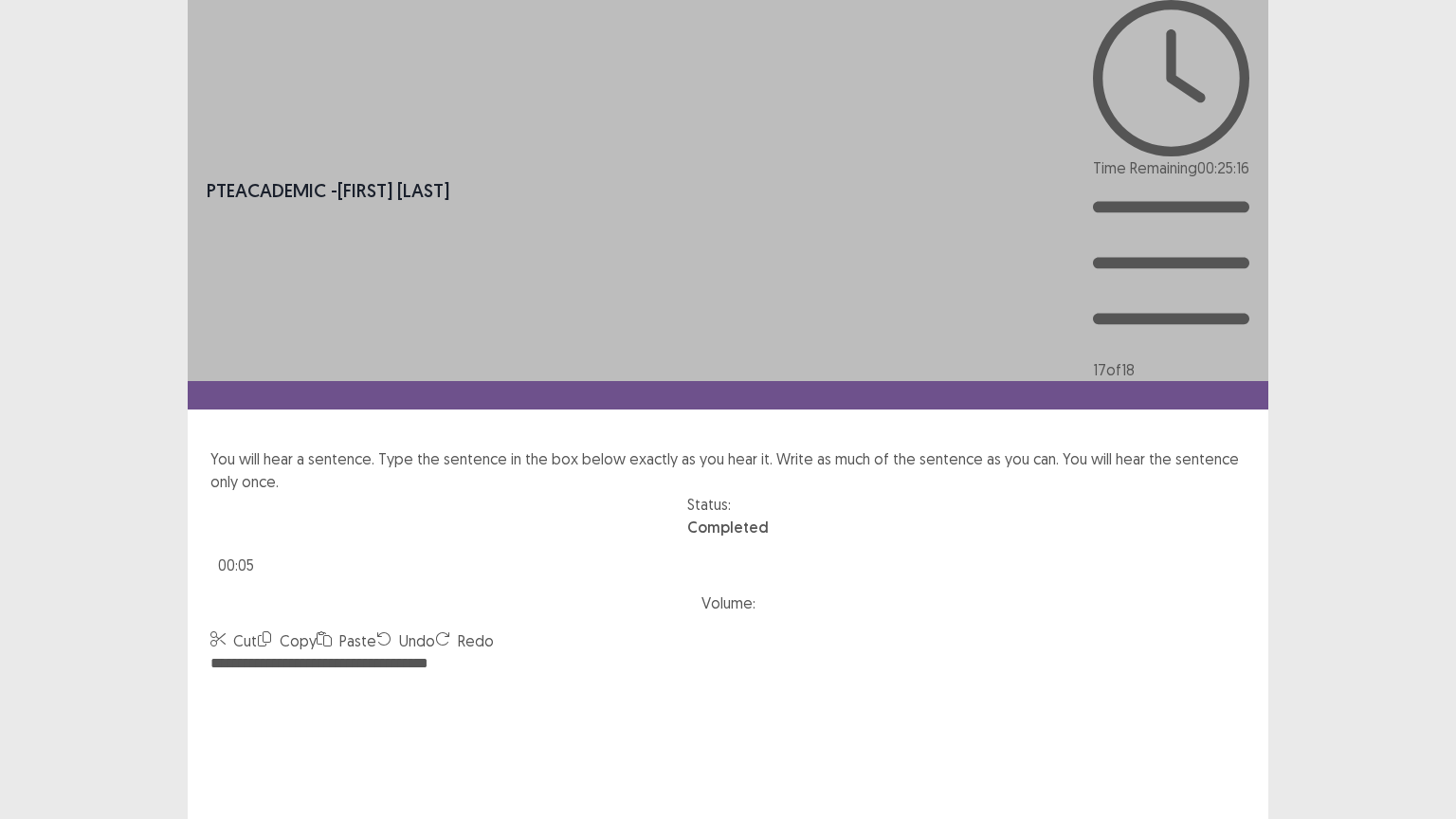click on "**********" at bounding box center [728, 756] 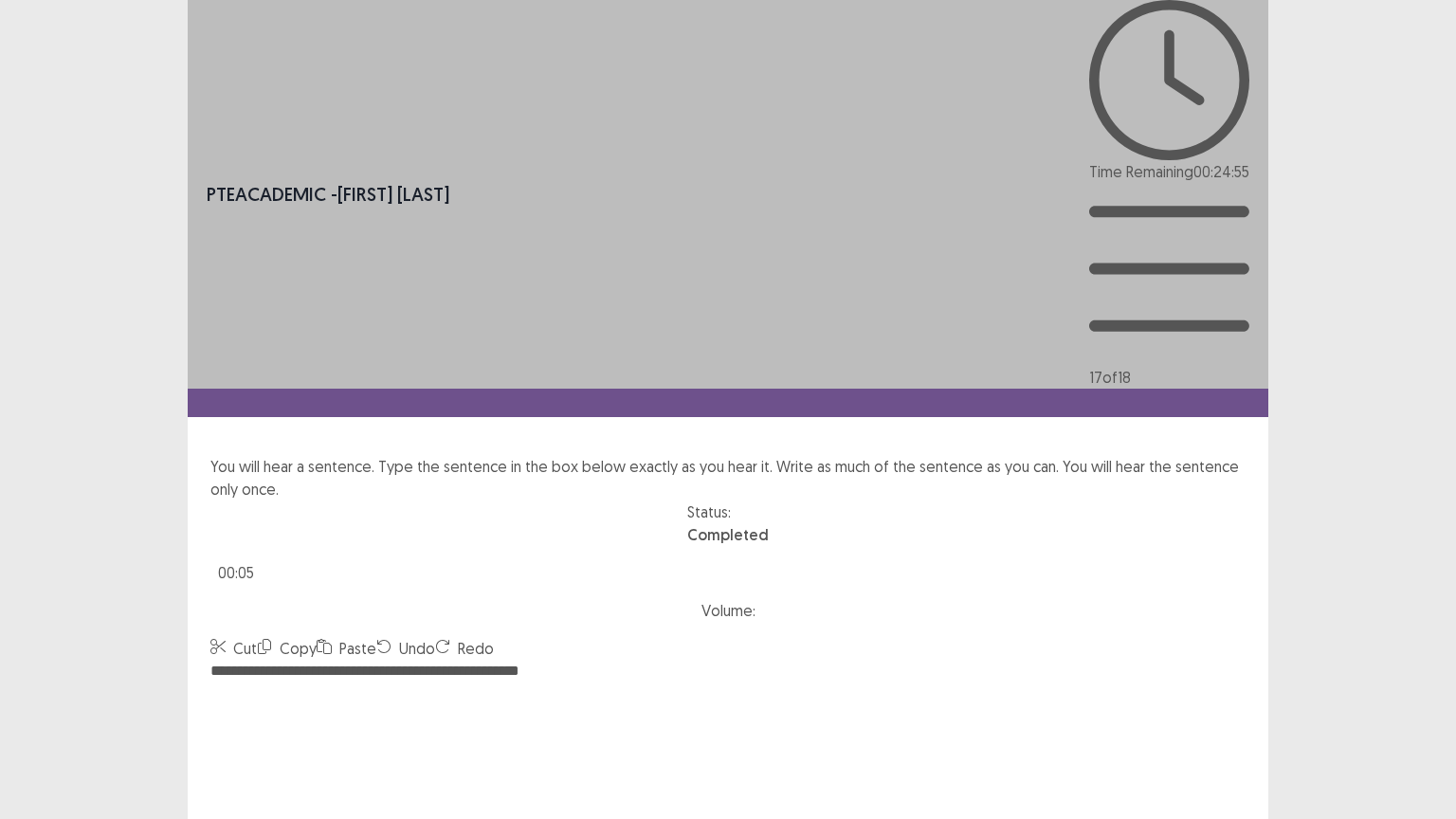click on "**********" at bounding box center (728, 764) 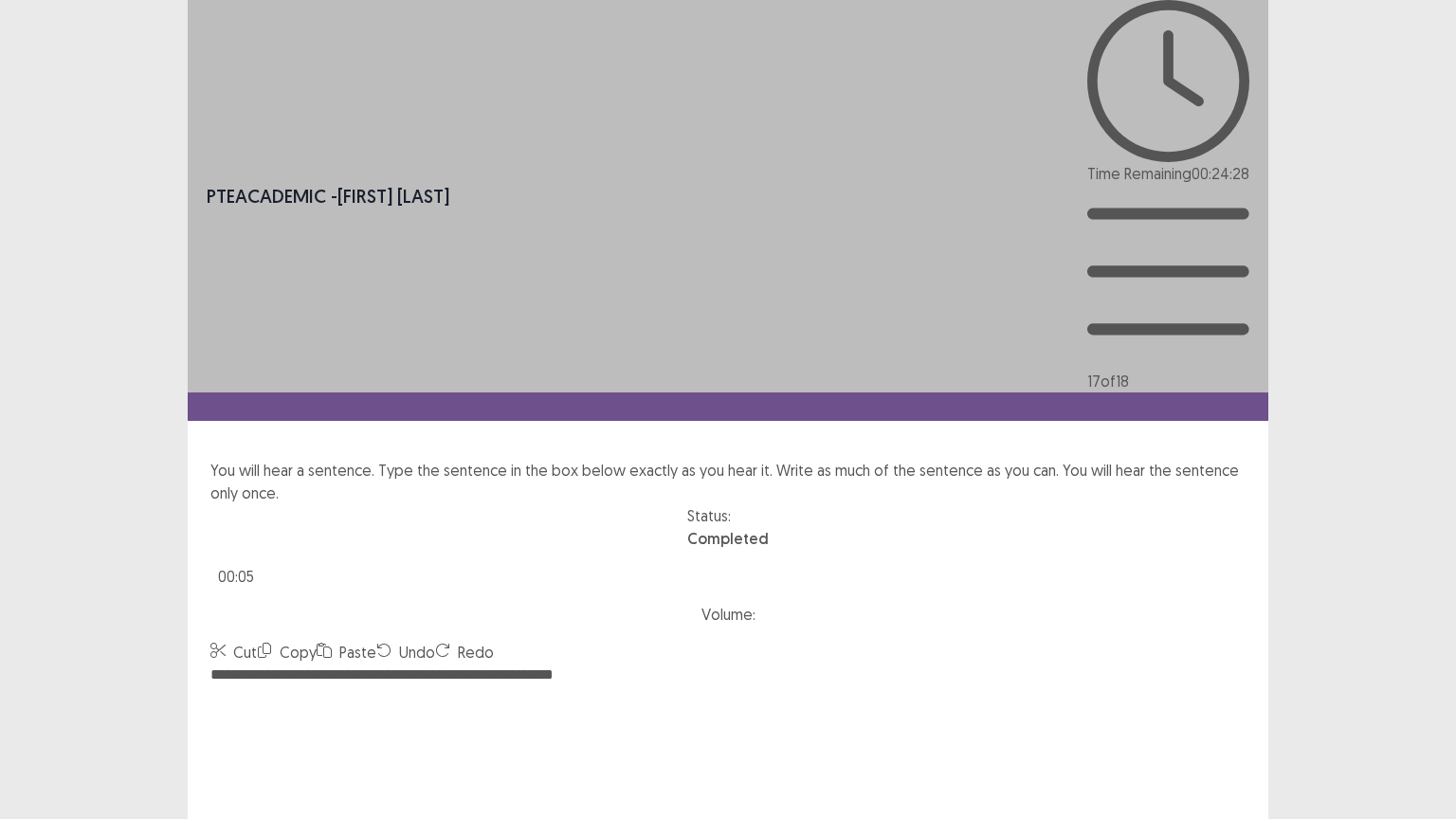click on "**********" at bounding box center [728, 768] 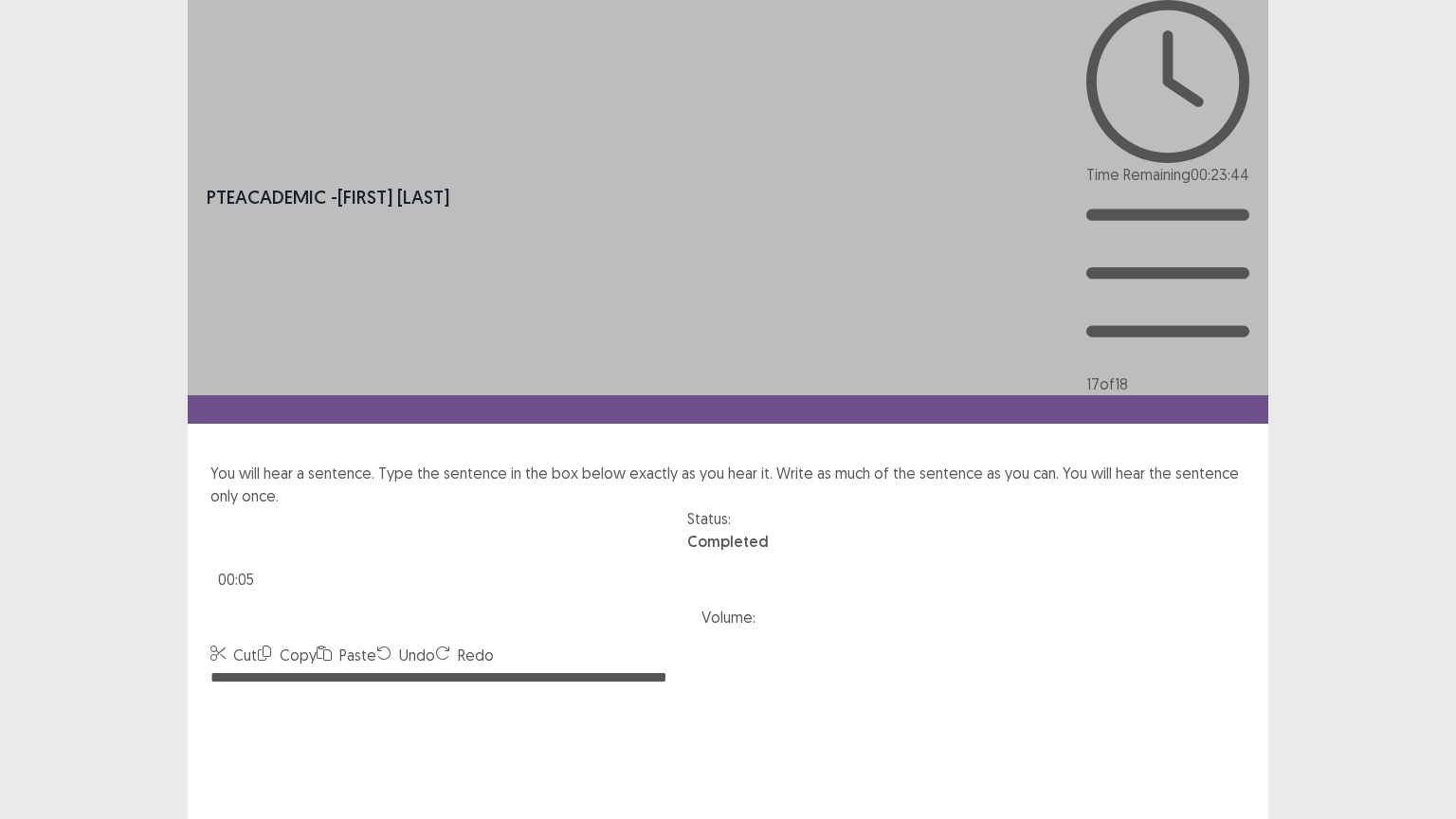 drag, startPoint x: 336, startPoint y: 391, endPoint x: 355, endPoint y: 402, distance: 21.9545 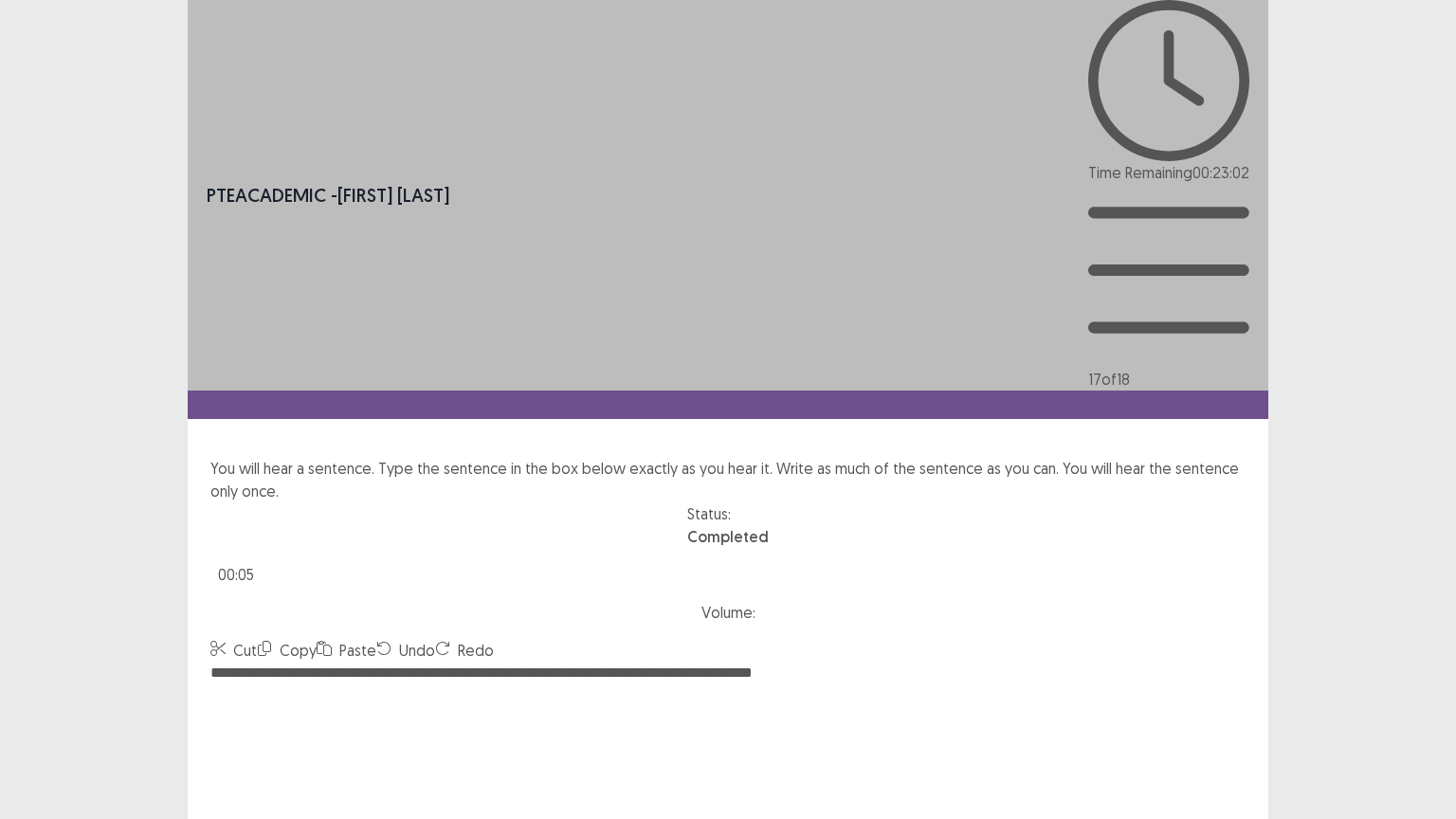 drag, startPoint x: 449, startPoint y: 387, endPoint x: 471, endPoint y: 411, distance: 32.557641 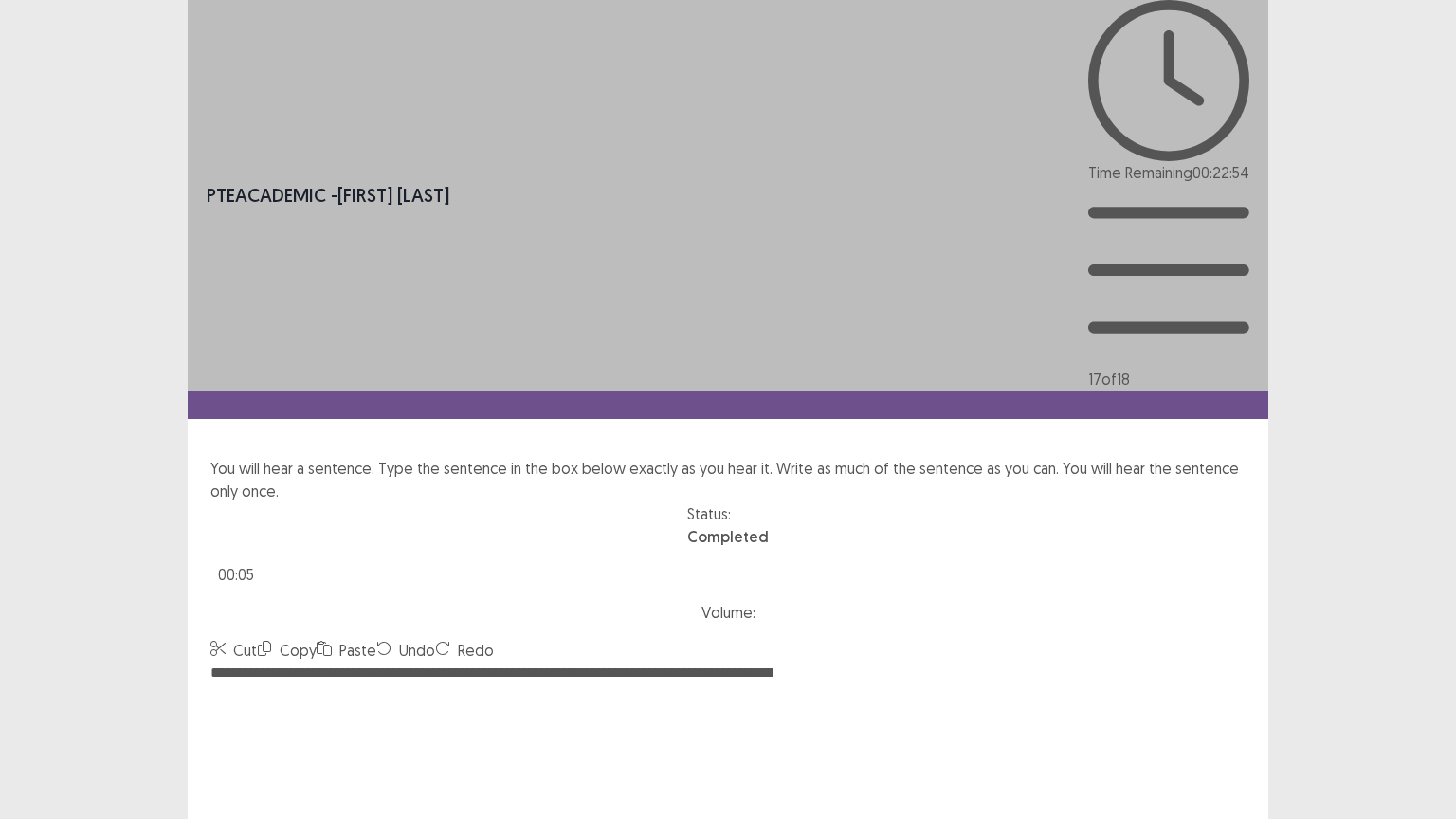 type on "**********" 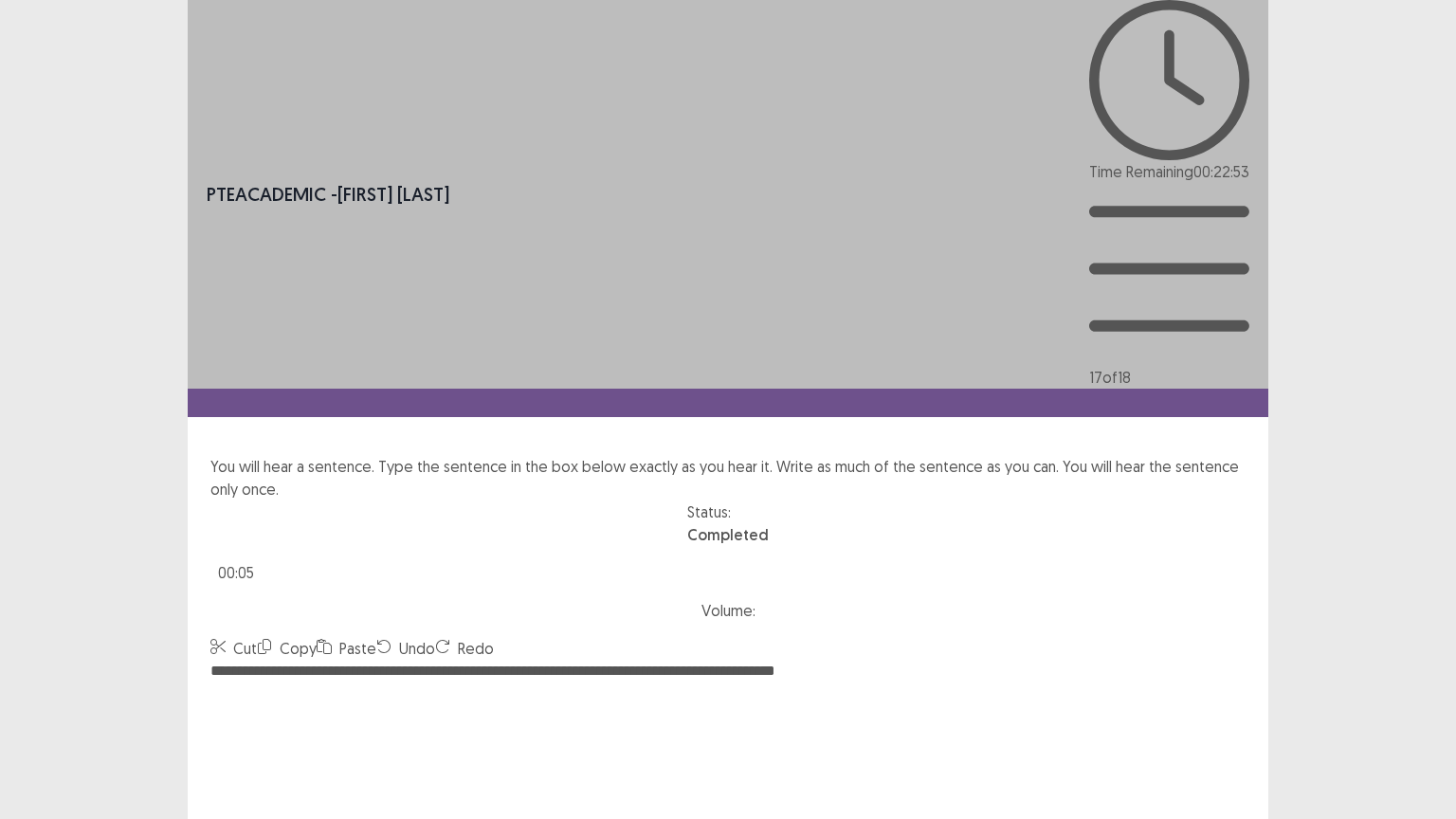 click on "Confirm" at bounding box center [41, 1035] 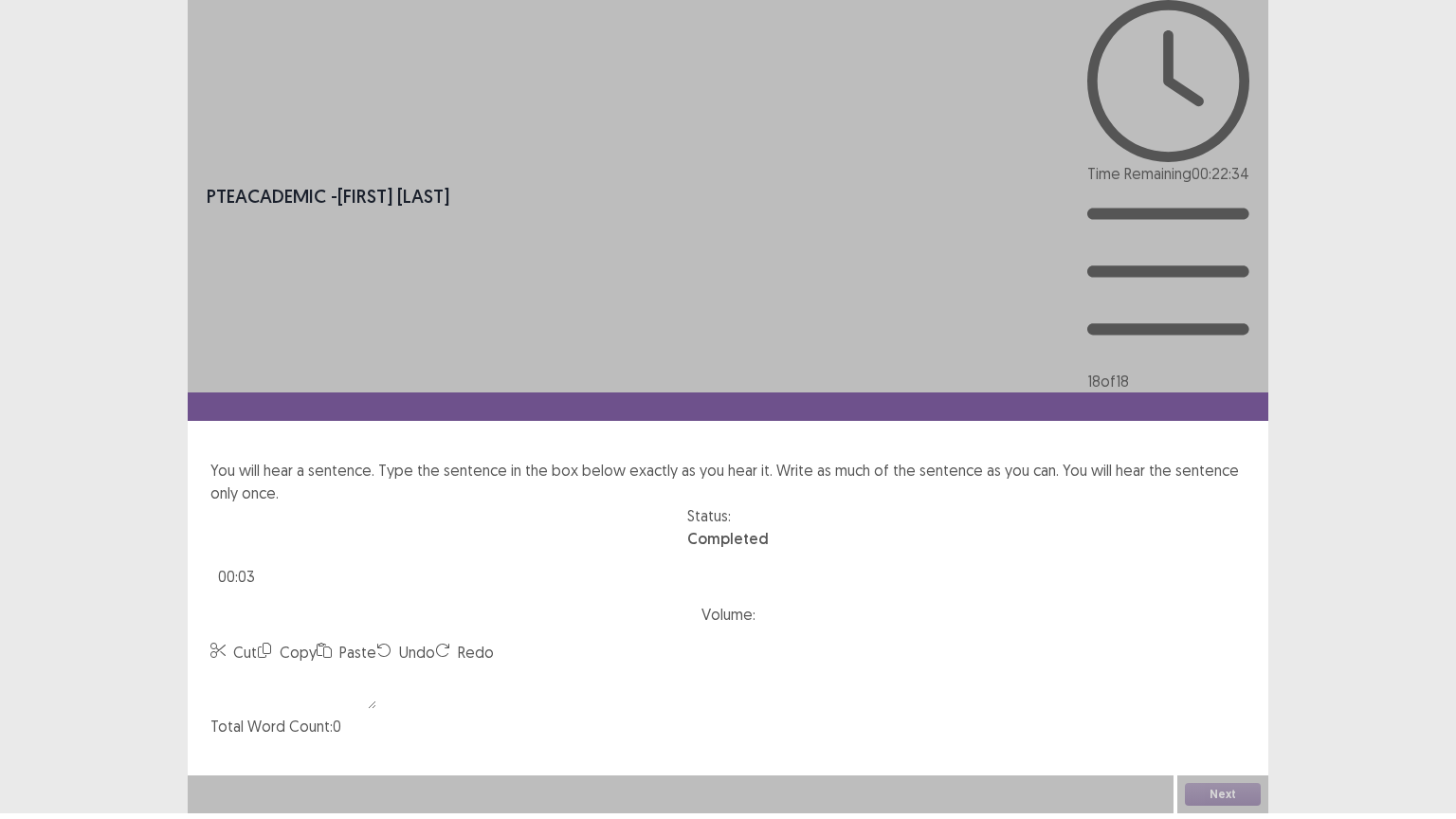 click at bounding box center (293, 686) 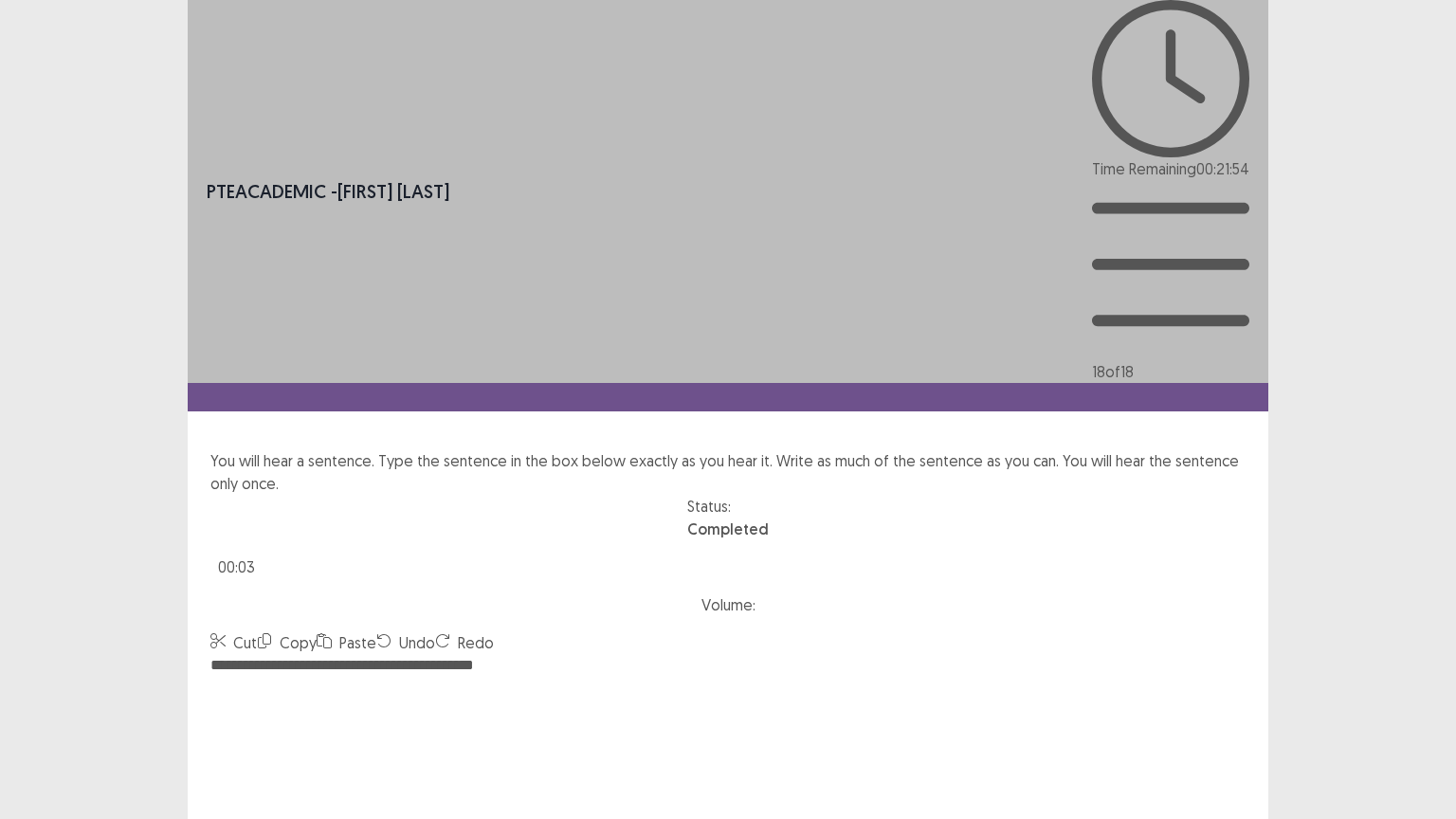 click on "**********" at bounding box center (728, 758) 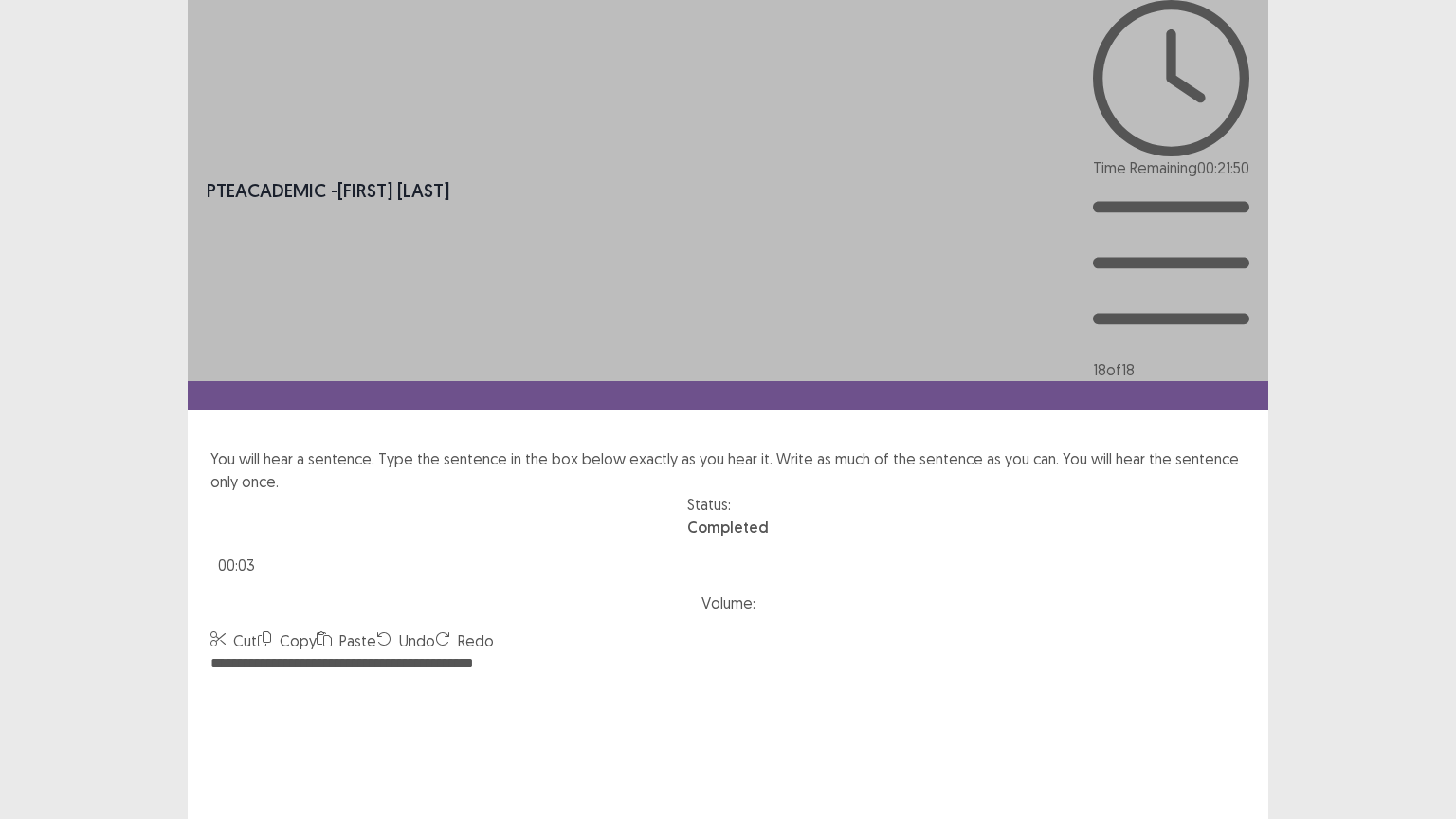click on "**********" at bounding box center [728, 756] 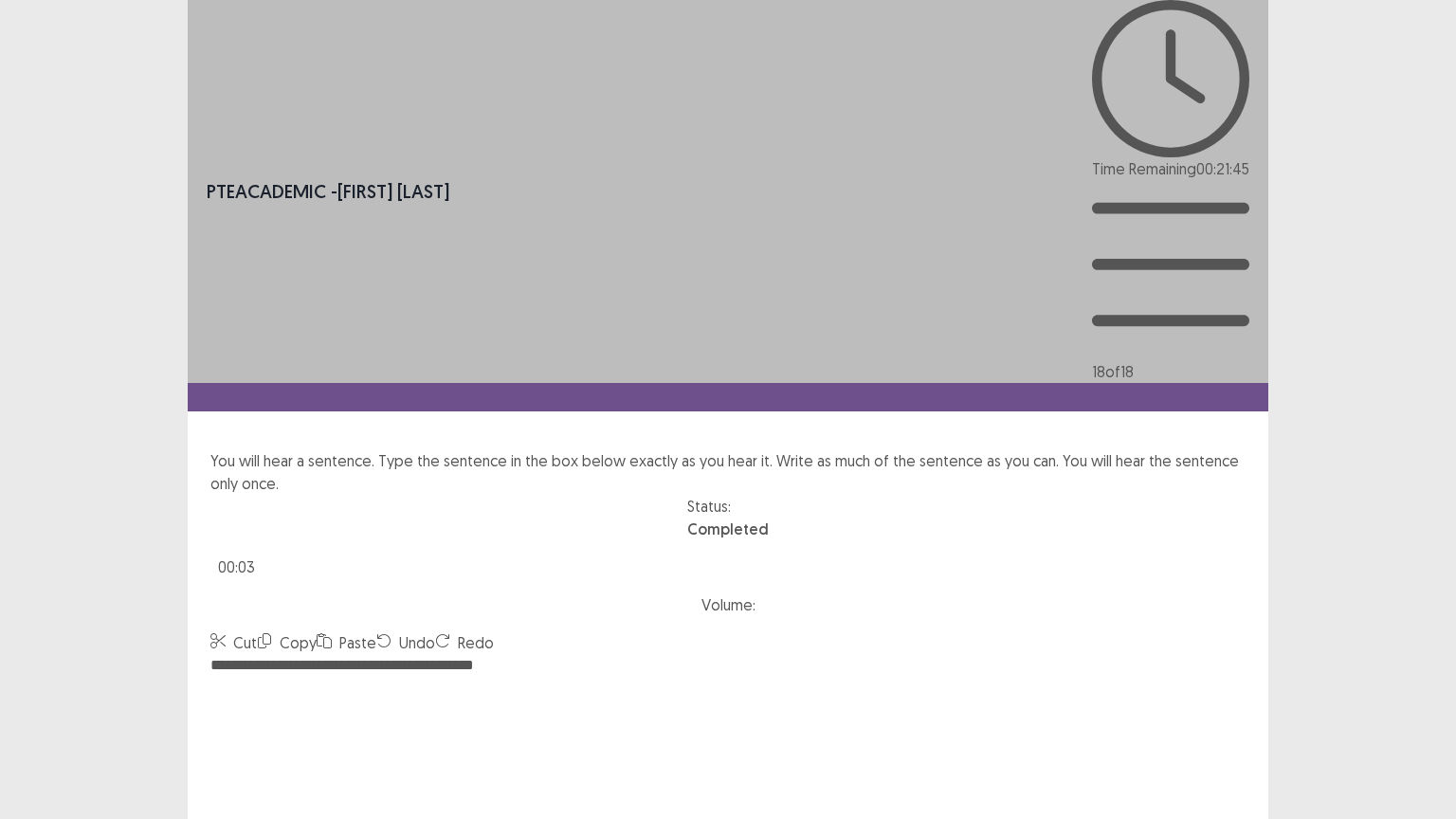 click on "**********" at bounding box center (728, 758) 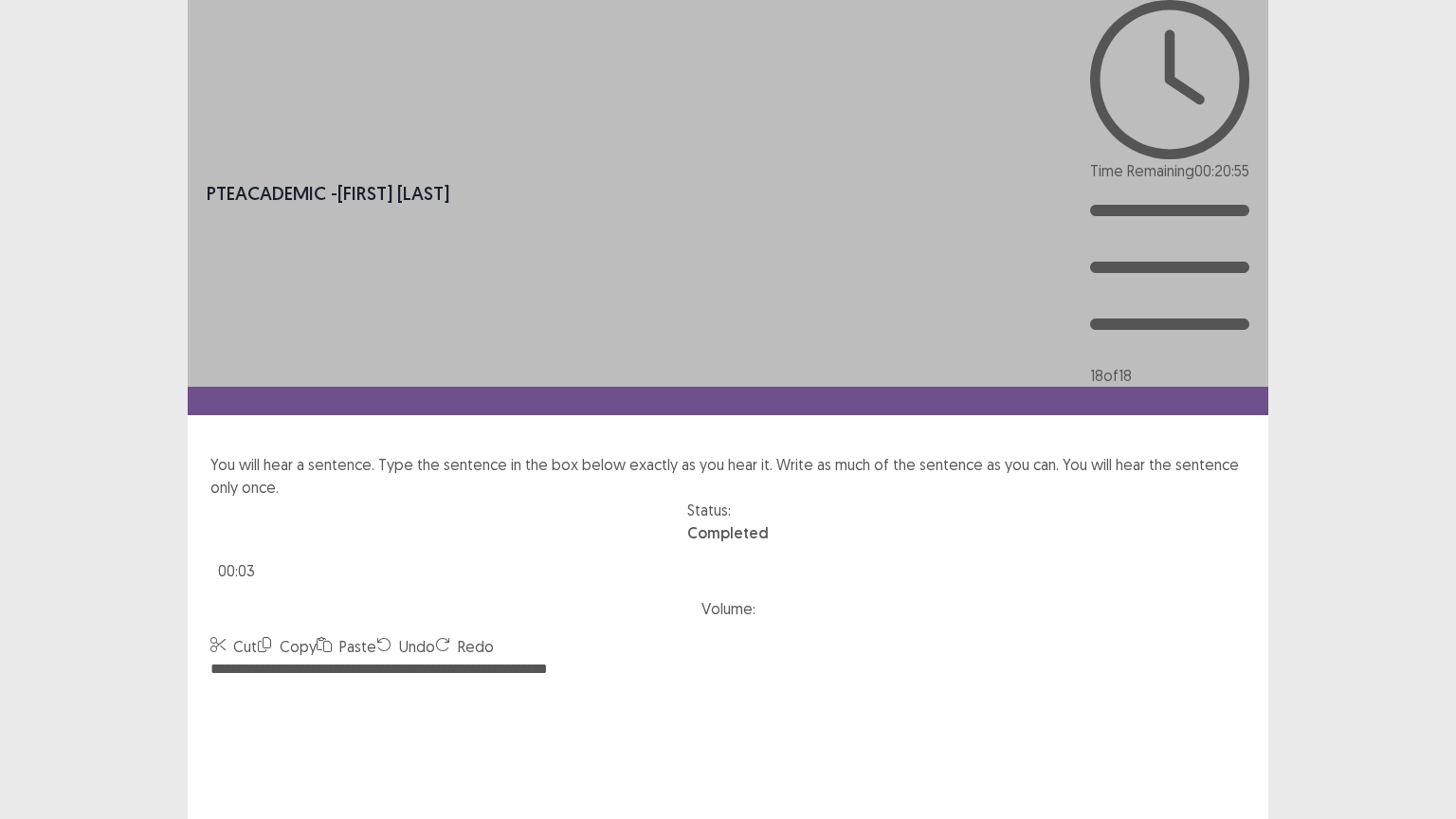 type on "**********" 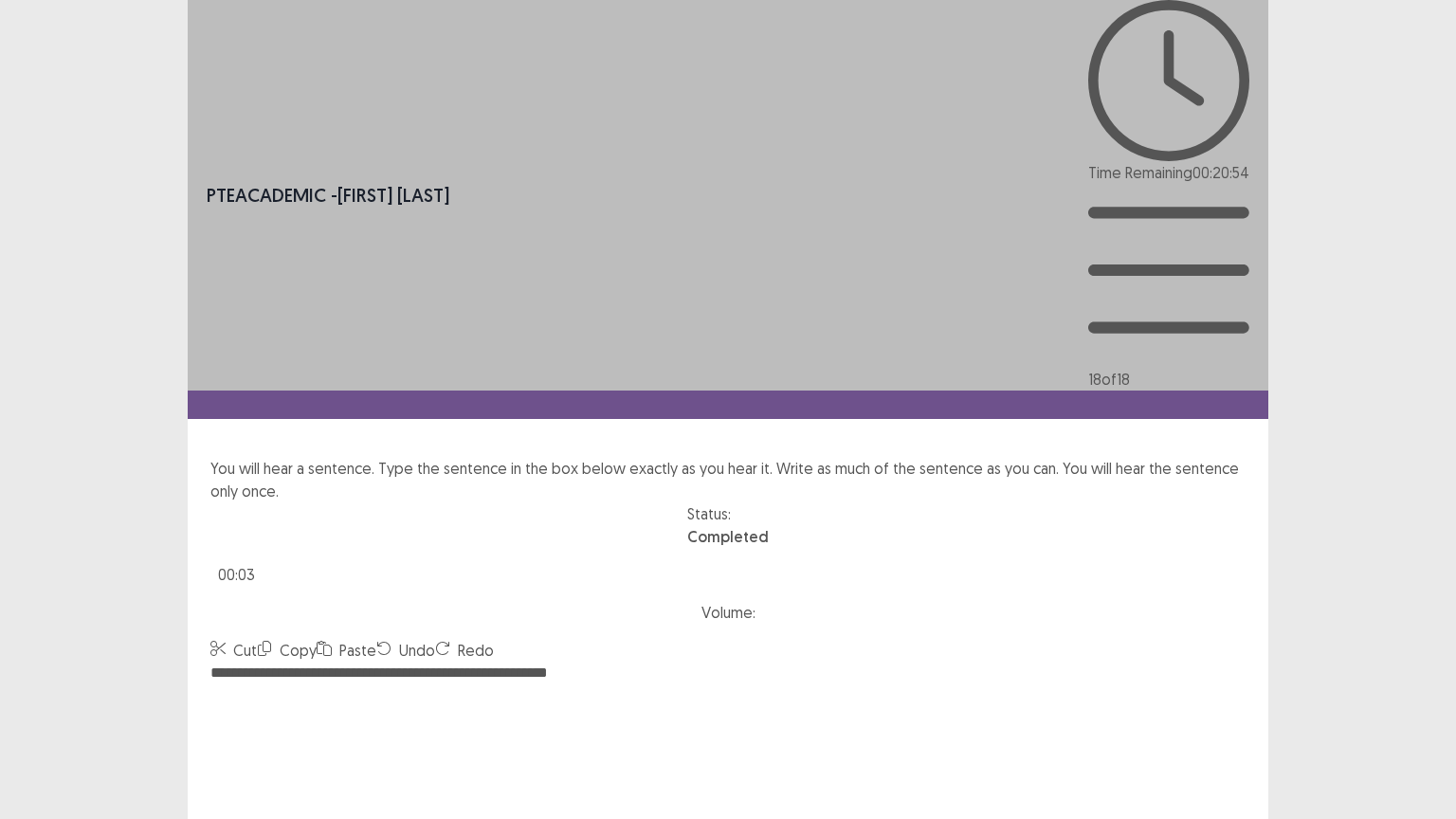 click on "Confirm" at bounding box center [41, 1037] 